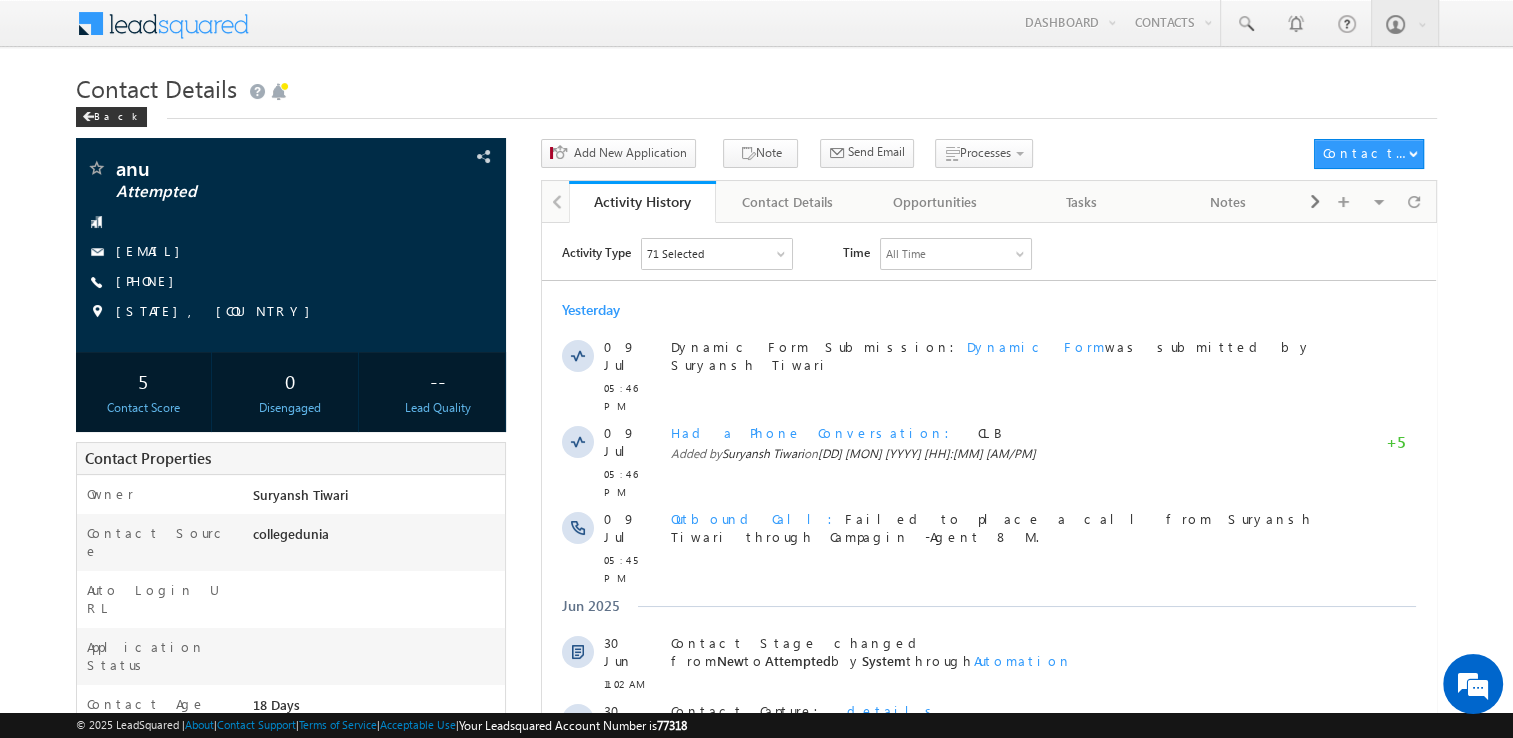 scroll, scrollTop: 0, scrollLeft: 0, axis: both 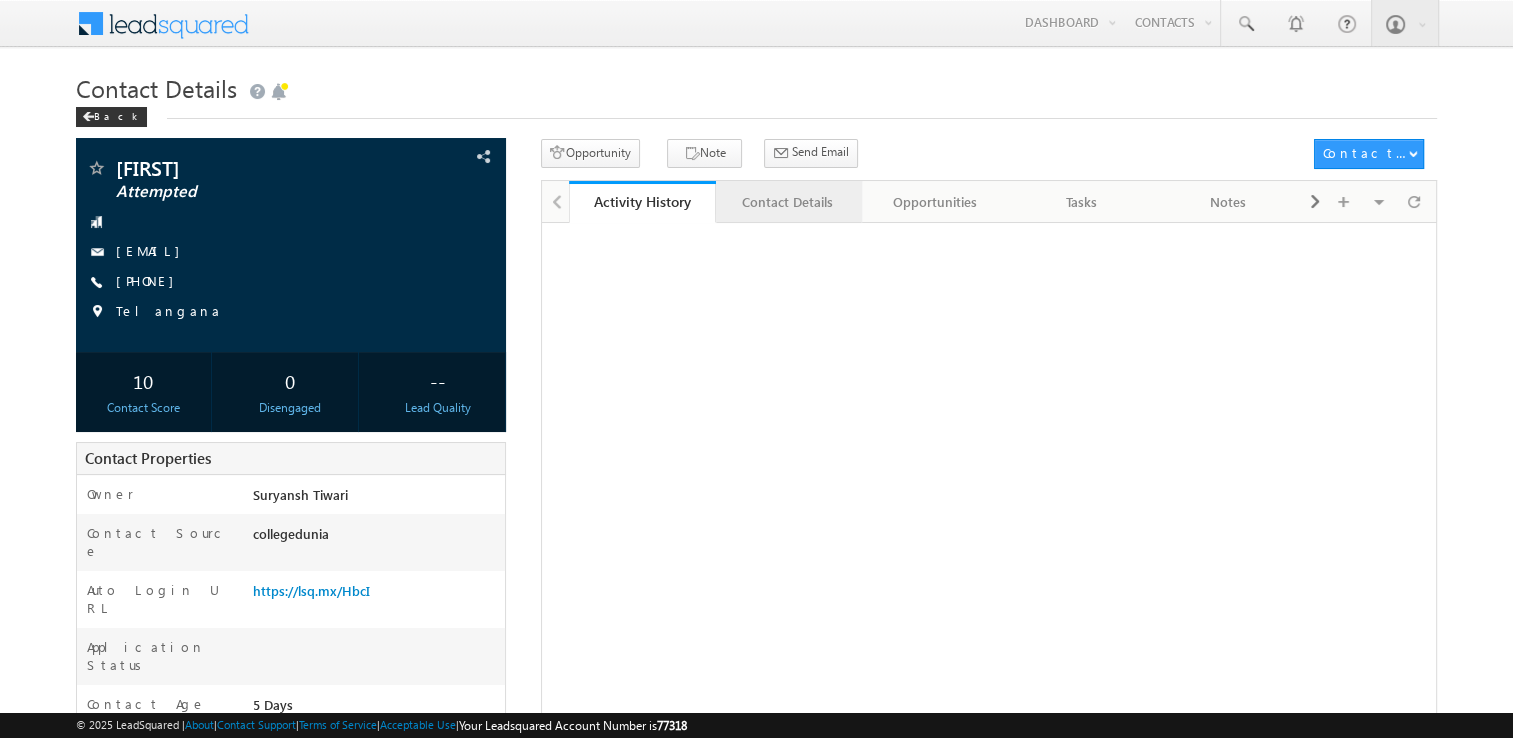 click on "Contact Details" at bounding box center (788, 202) 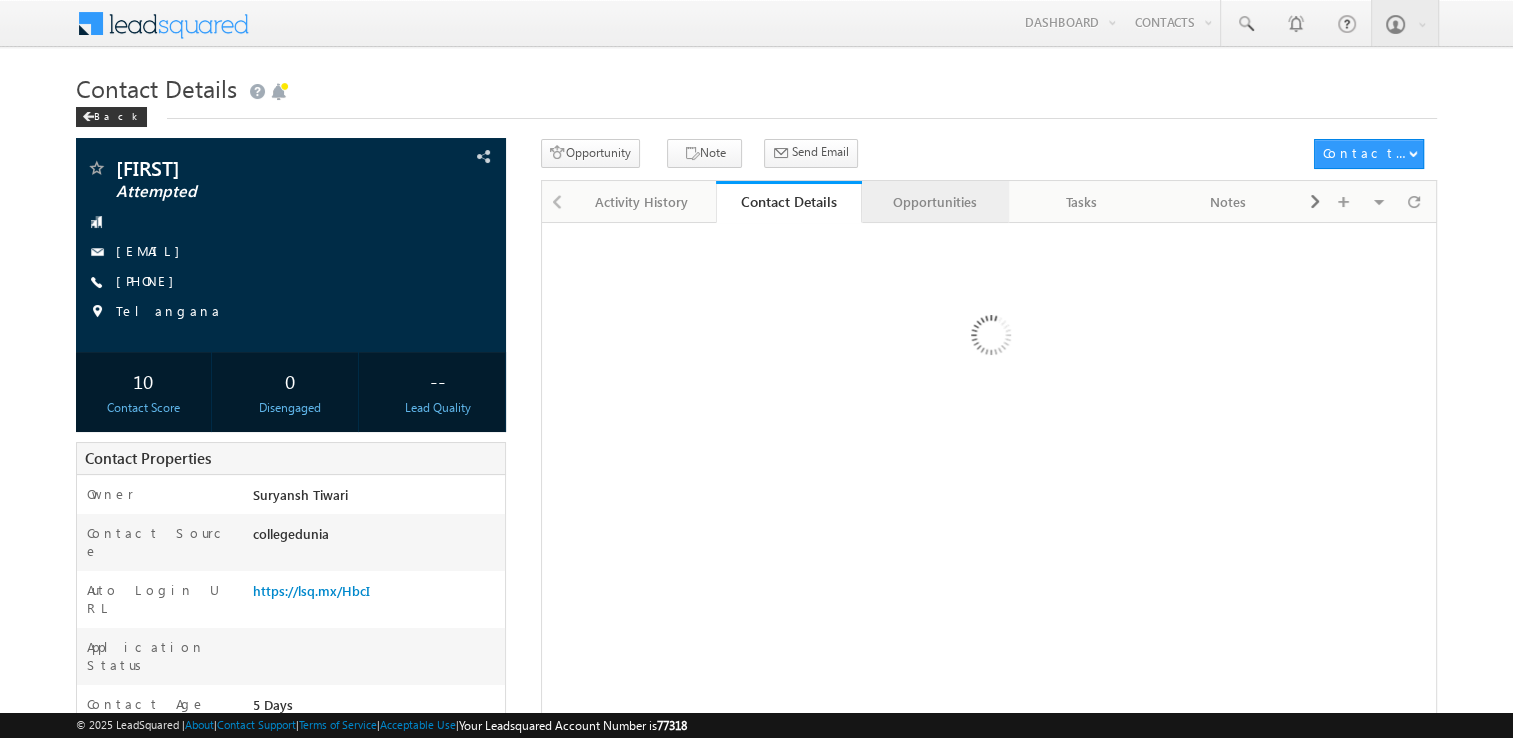 click on "Opportunities" at bounding box center (934, 202) 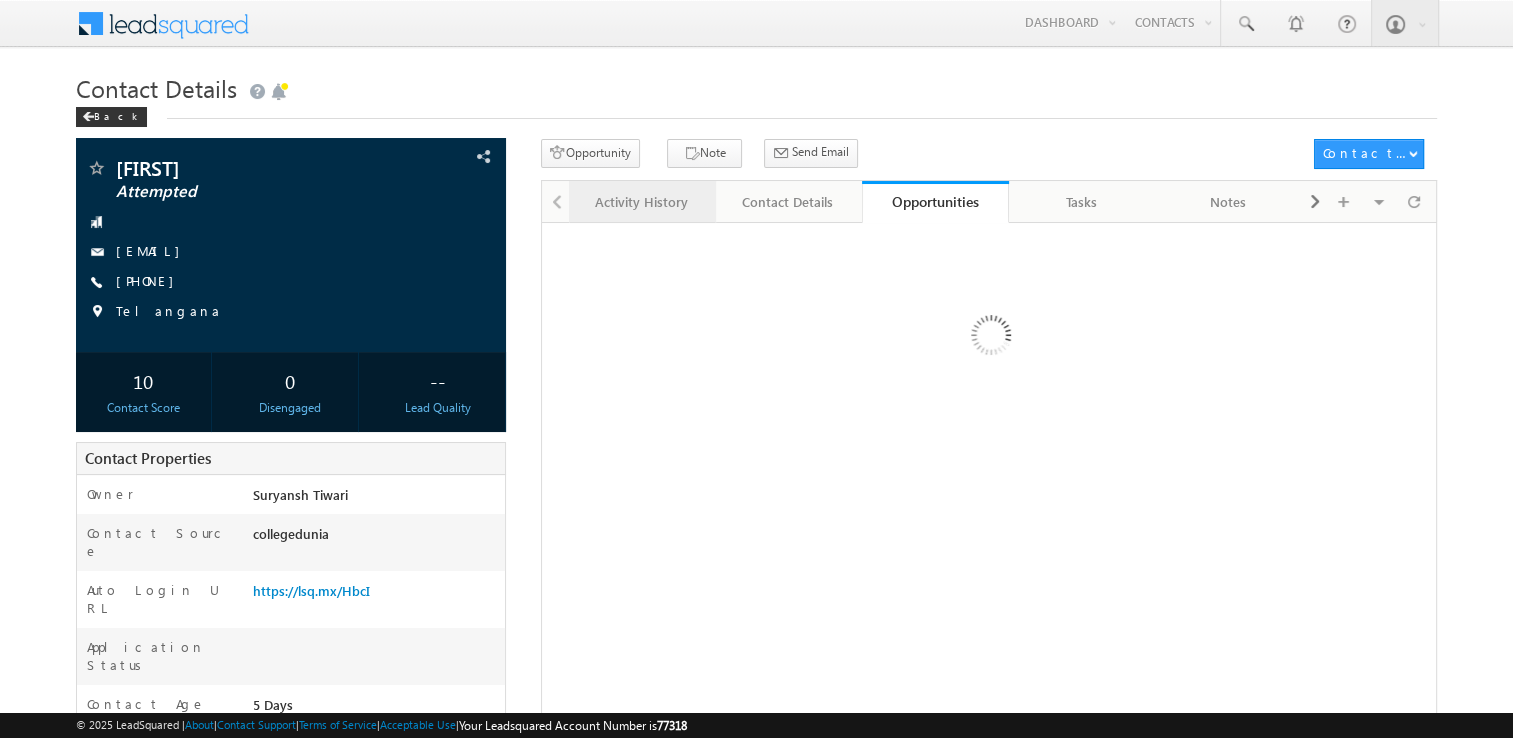click on "Activity History" at bounding box center [641, 202] 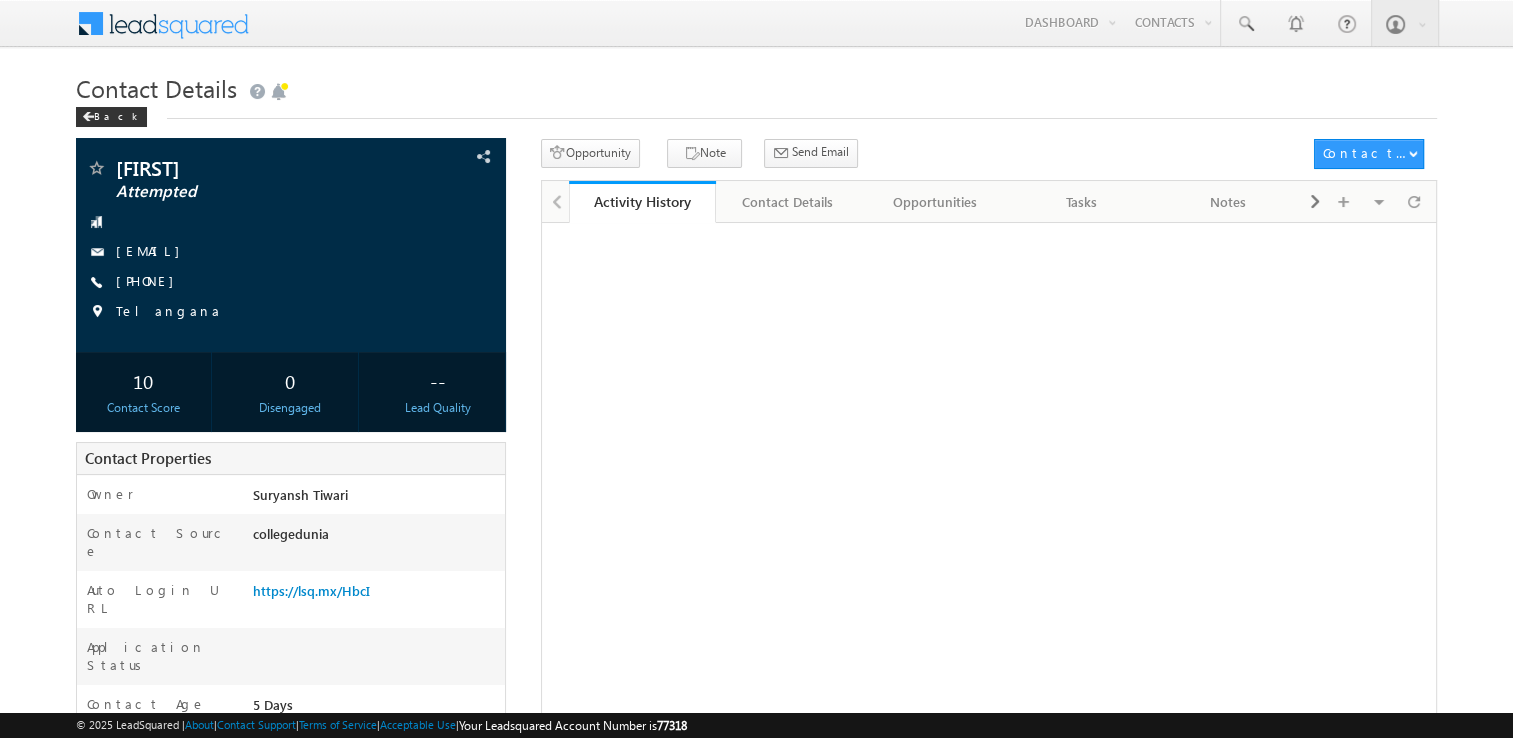 click on "Activity History" at bounding box center (642, 201) 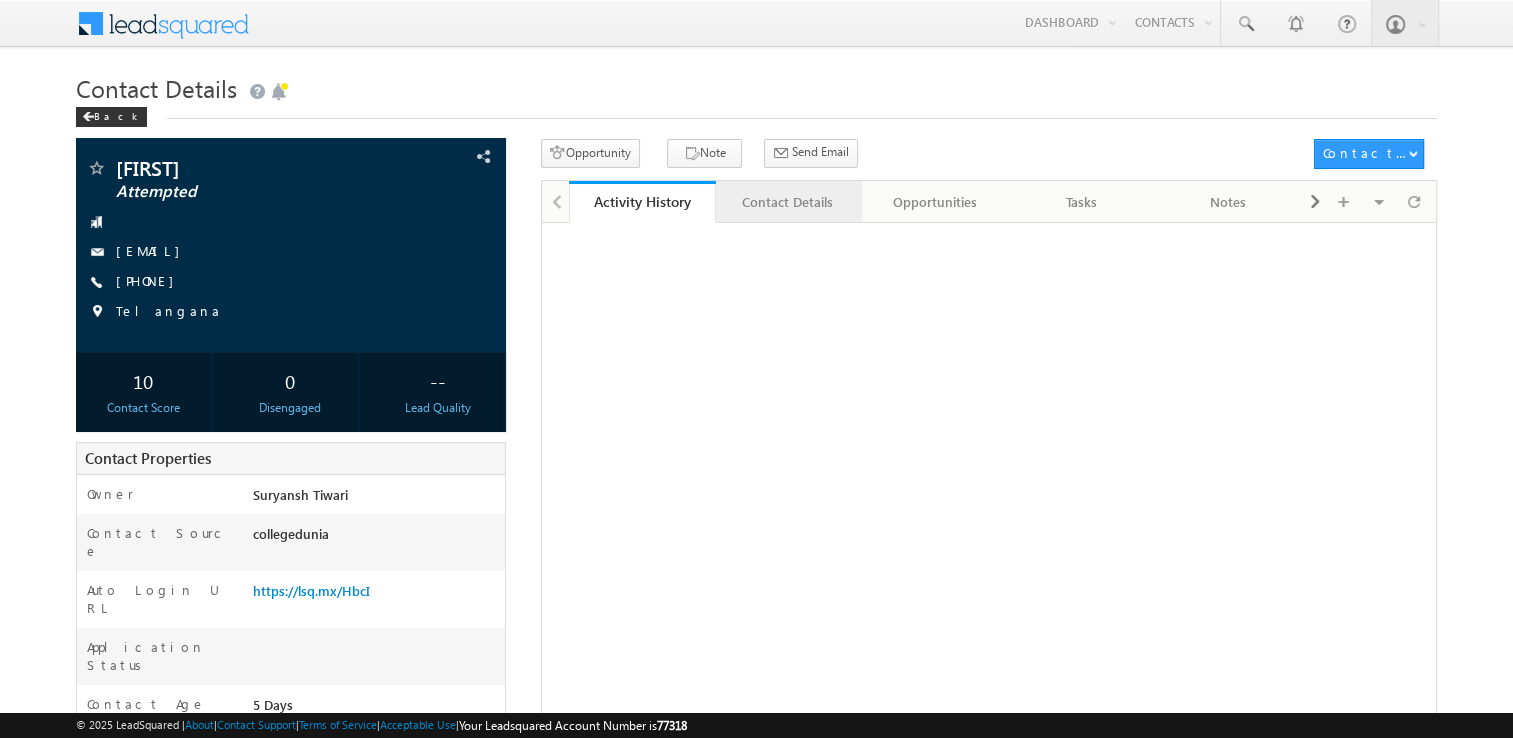 click on "Contact Details" at bounding box center [788, 202] 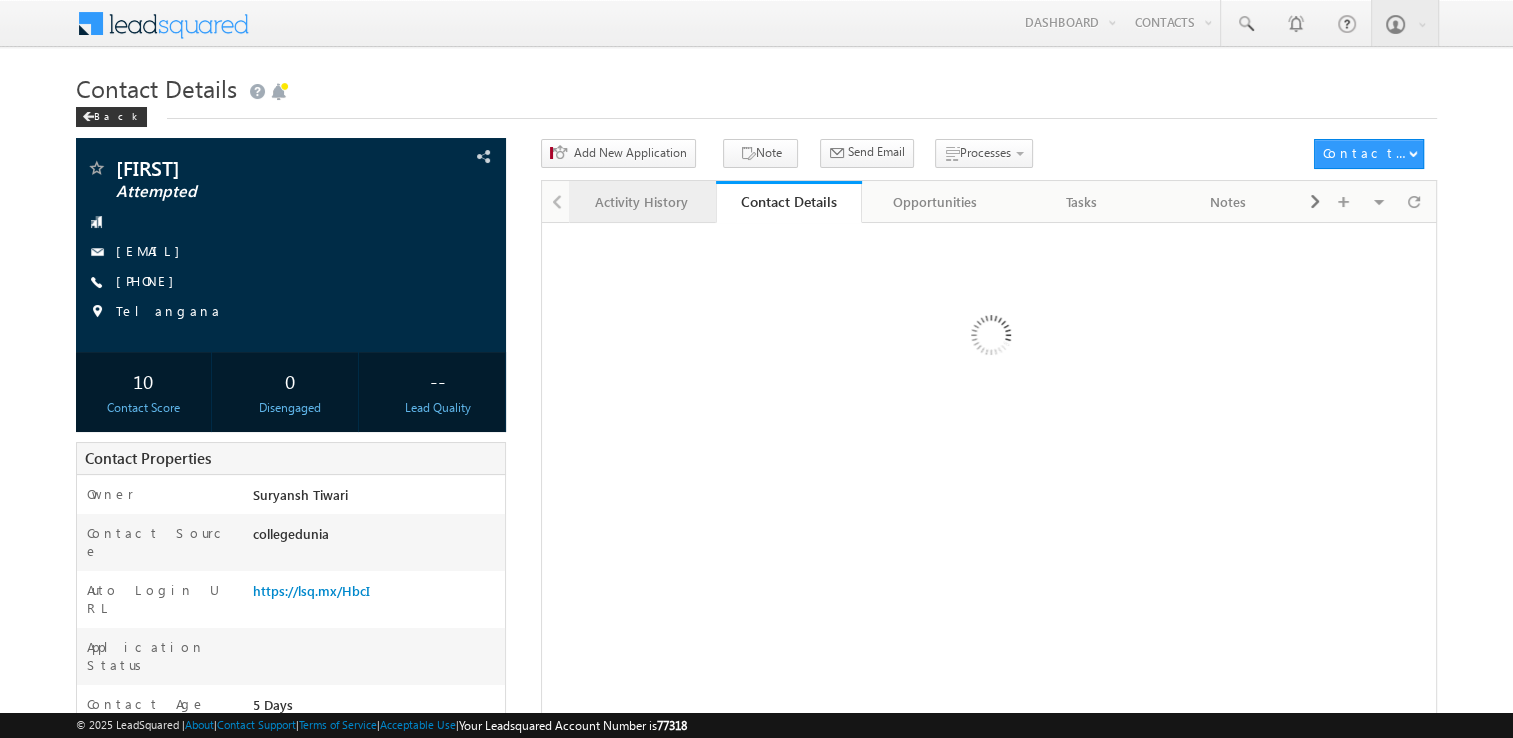 click on "Activity History" at bounding box center (641, 202) 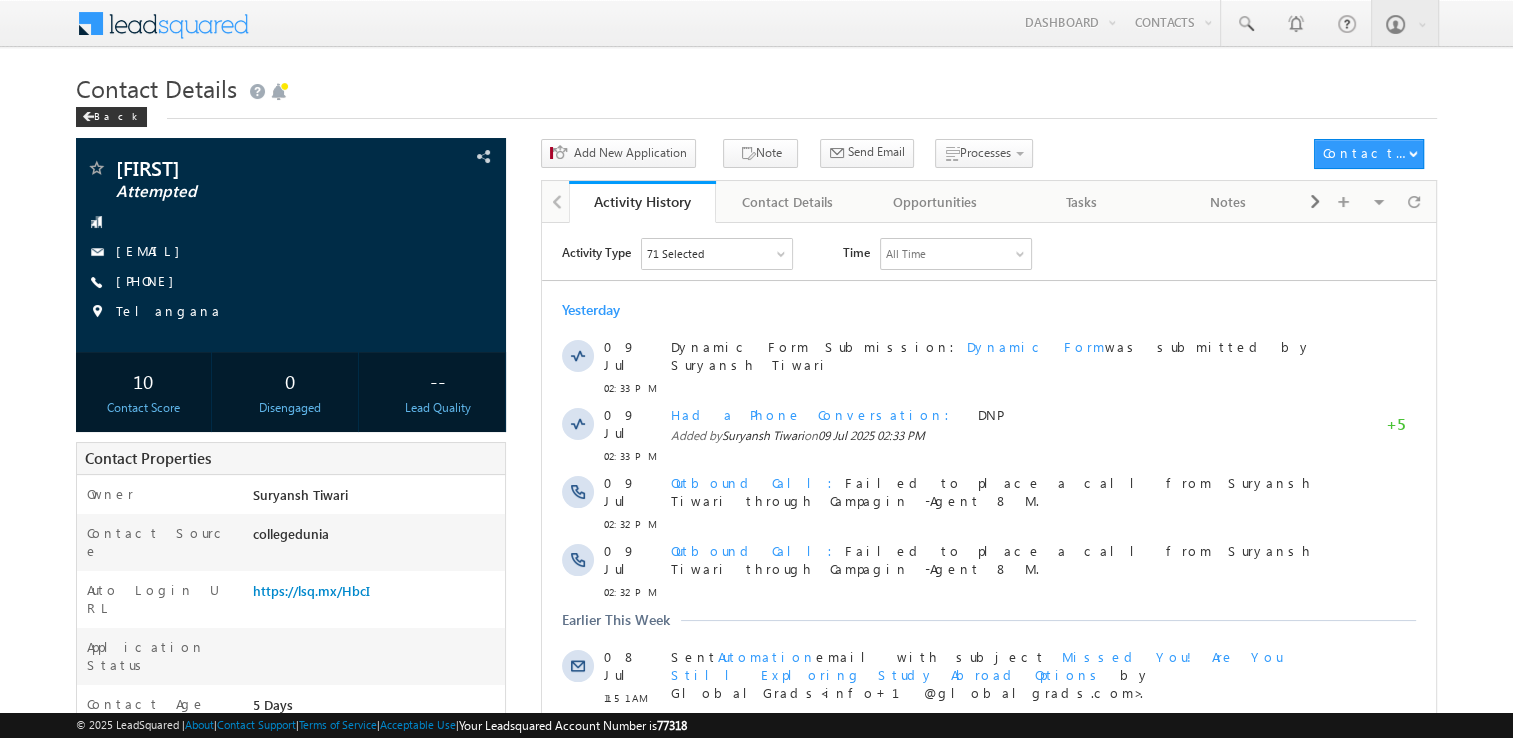 scroll, scrollTop: 0, scrollLeft: 0, axis: both 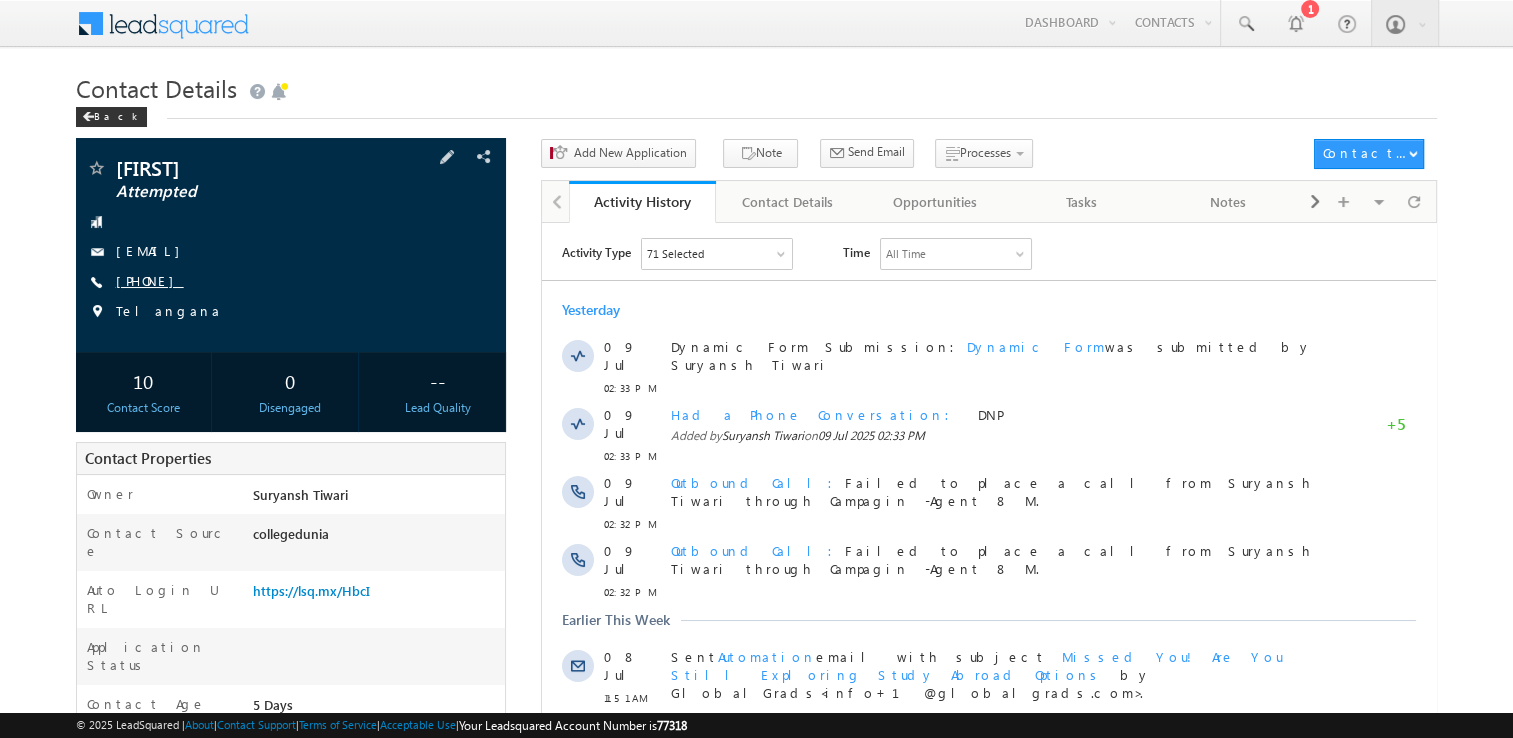 click on "+91-7075647632" at bounding box center (150, 280) 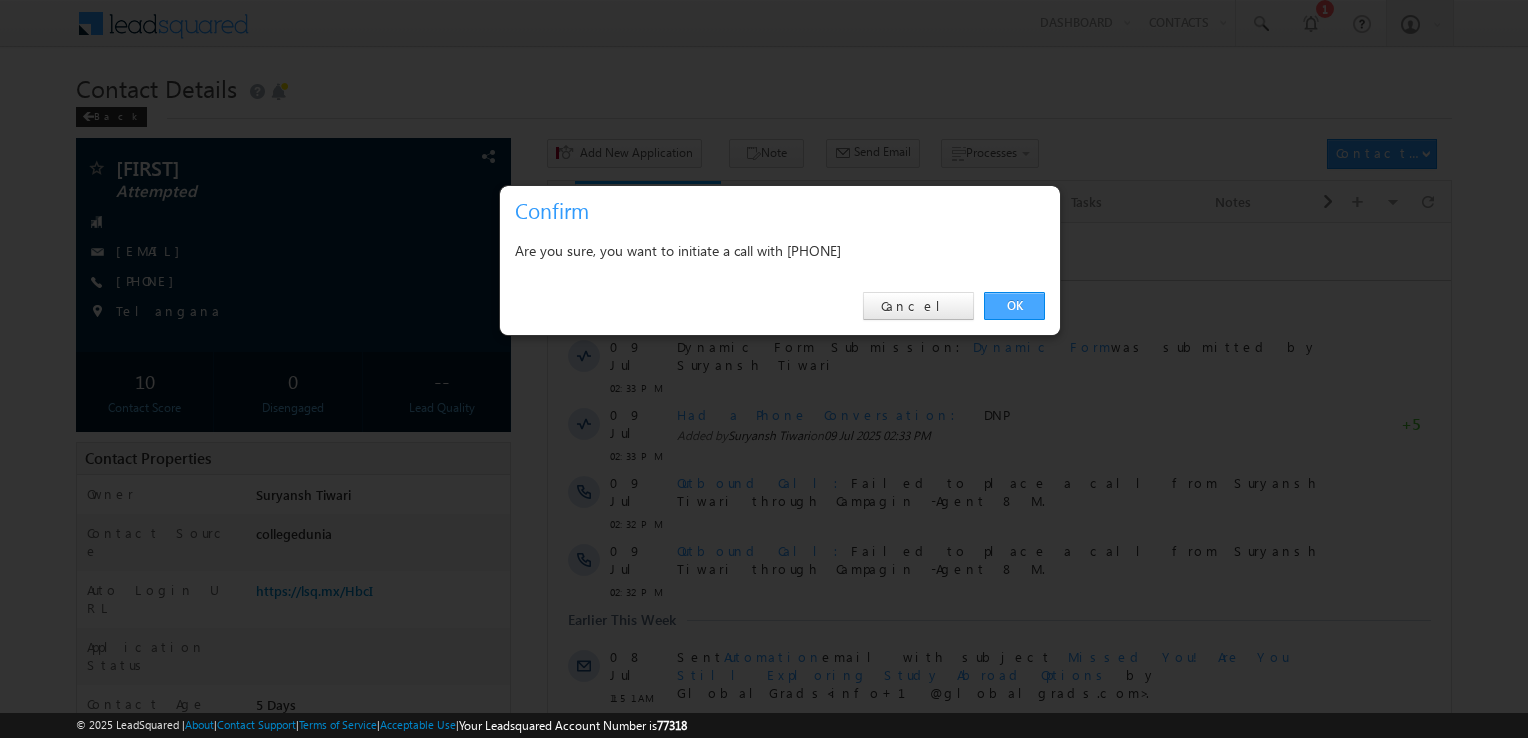 click on "OK" at bounding box center [1014, 306] 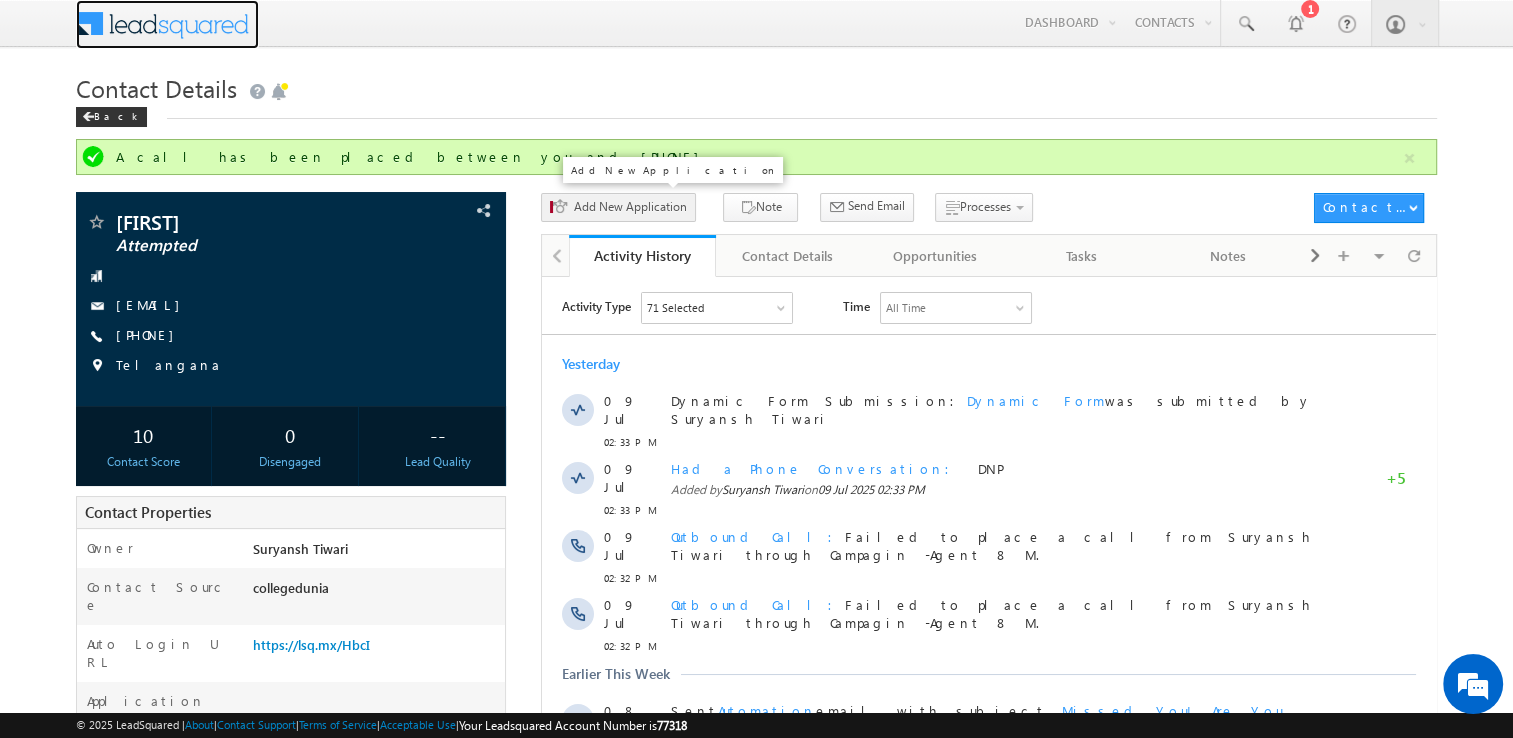 scroll, scrollTop: 0, scrollLeft: 0, axis: both 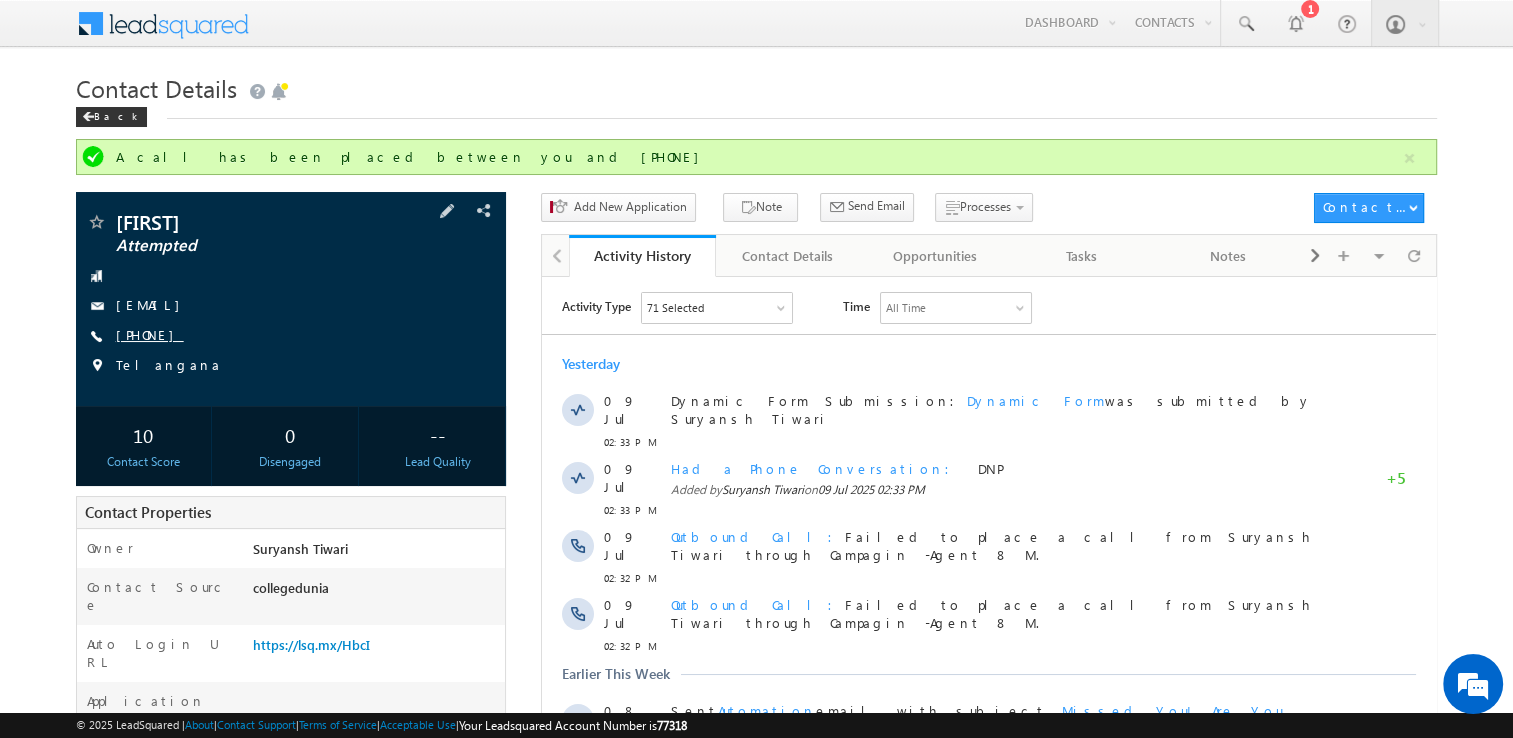 click on "+91-7075647632" at bounding box center (150, 334) 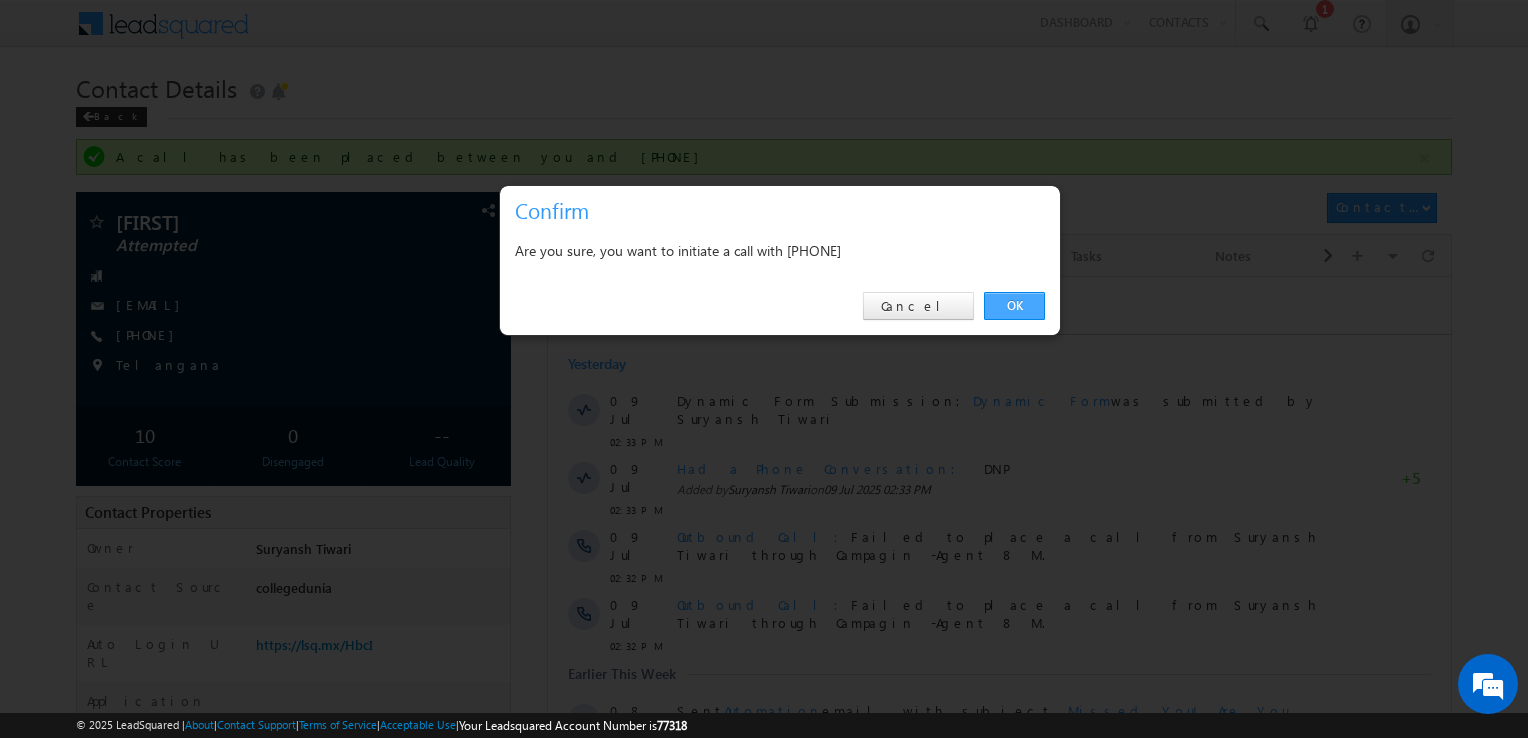 click on "OK" at bounding box center (1014, 306) 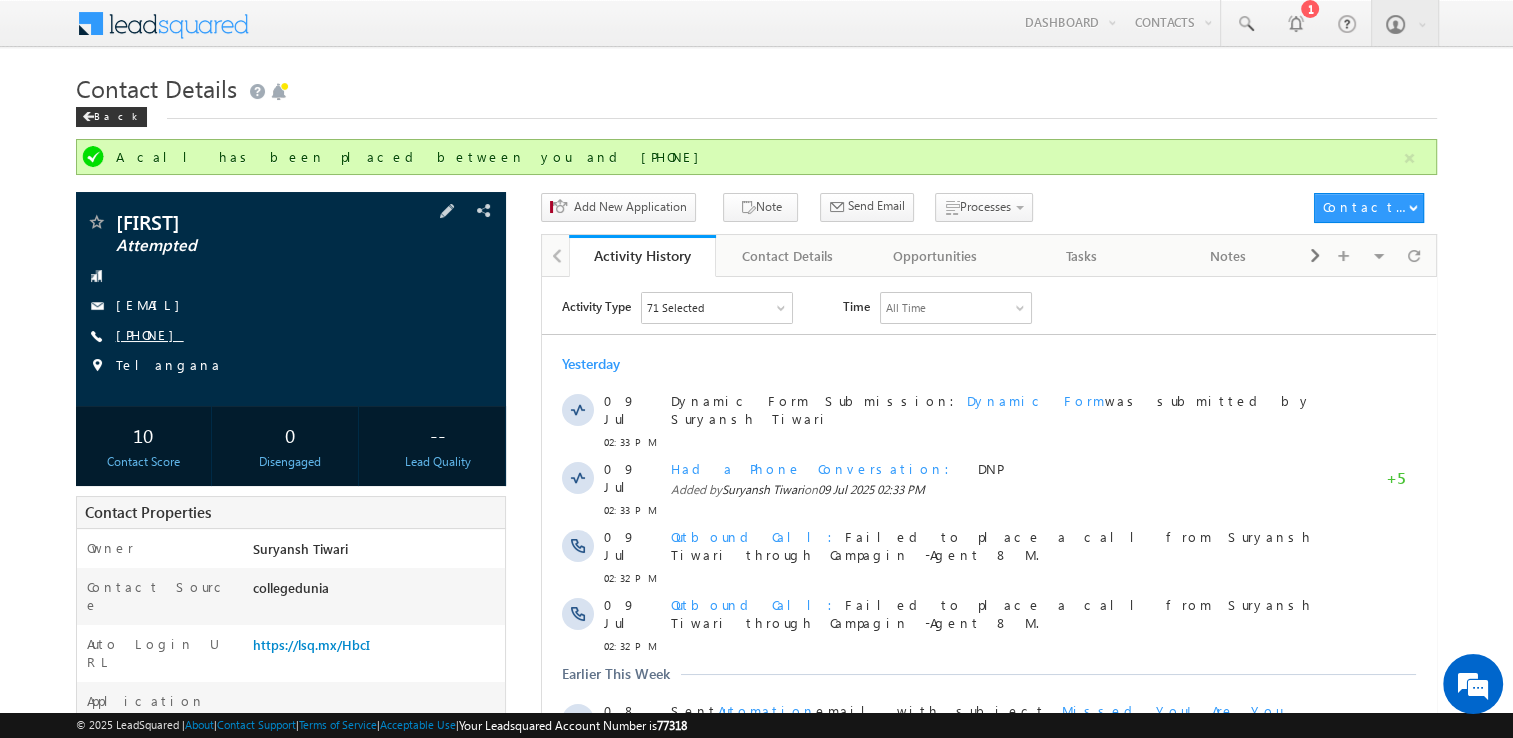 click on "[PHONE]" at bounding box center (150, 334) 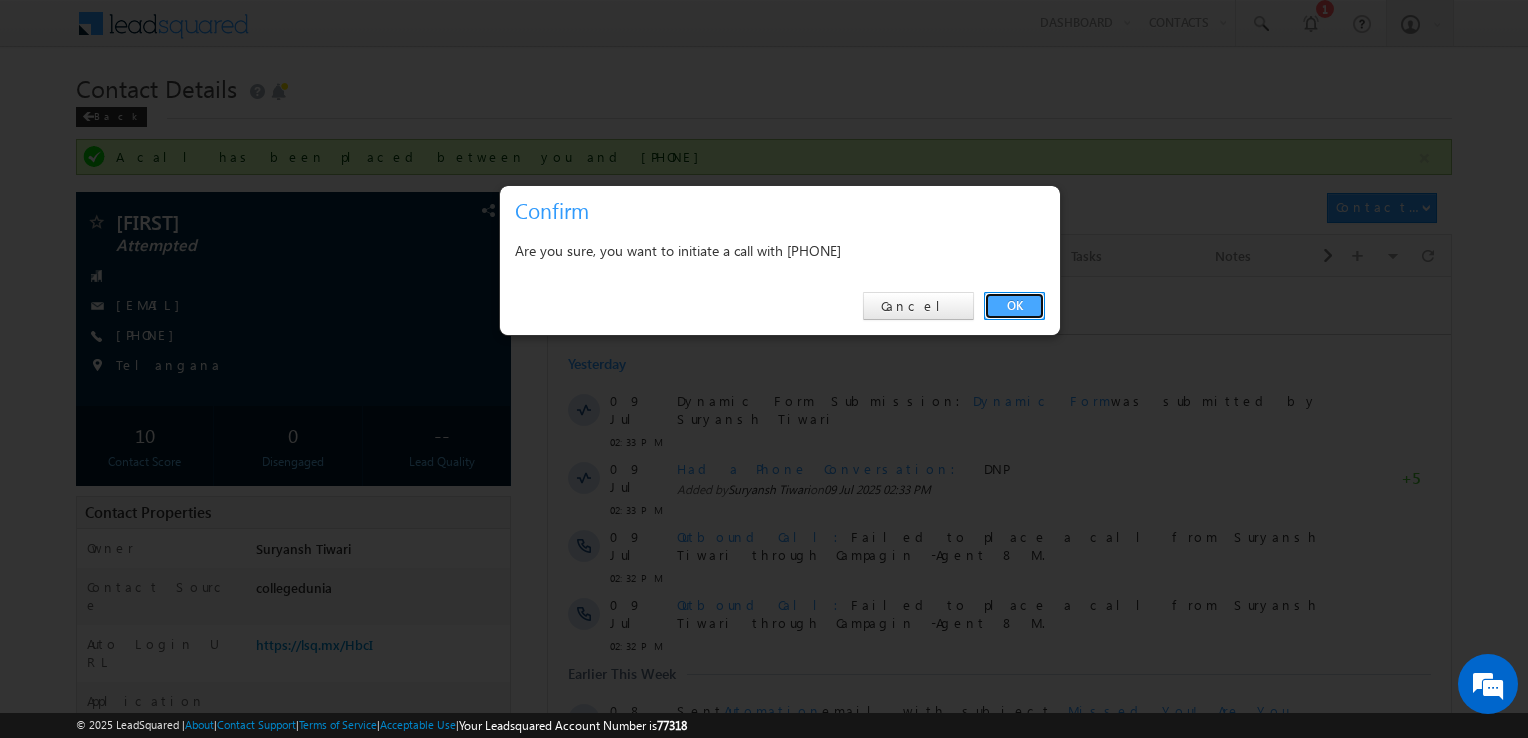 click on "OK" at bounding box center [1014, 306] 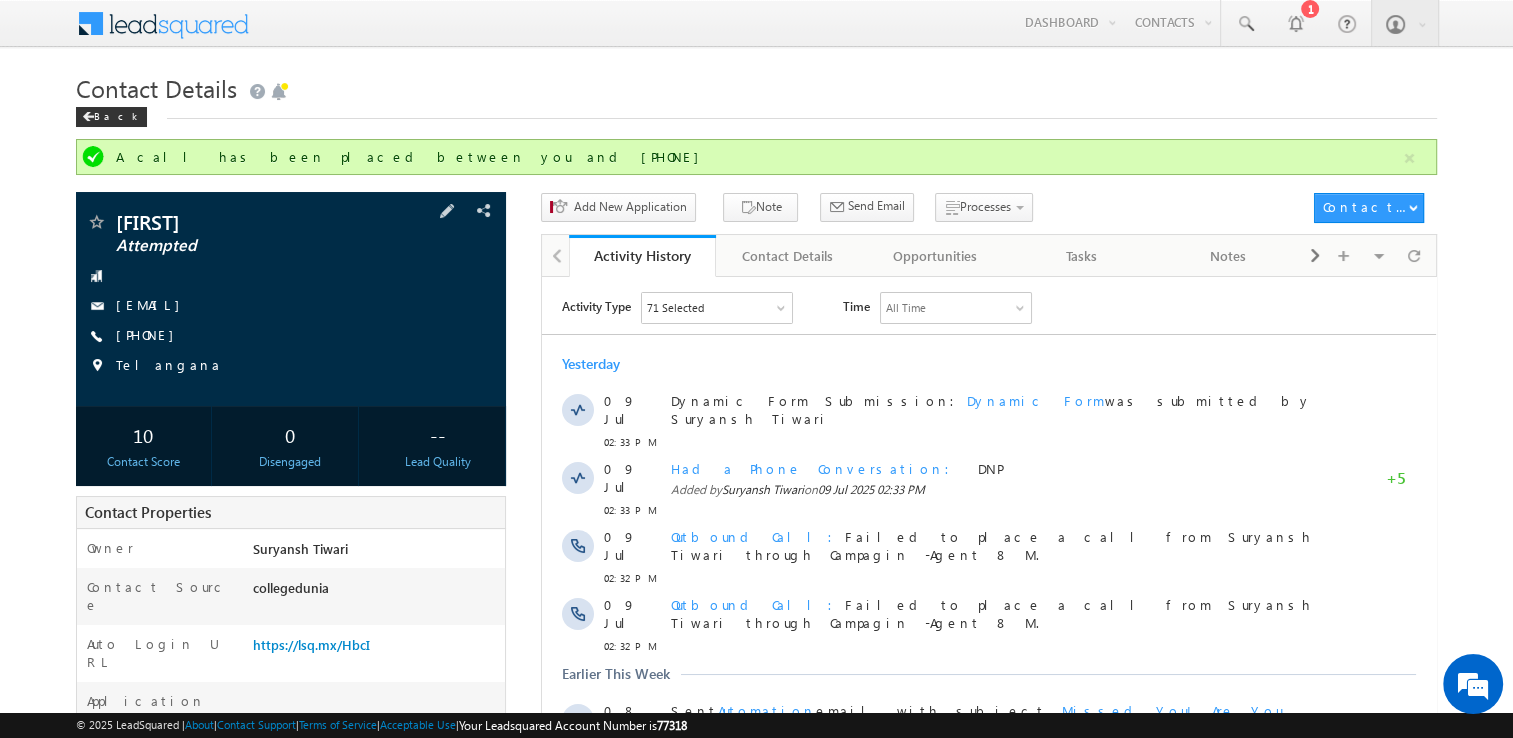 copy on "-7075647632" 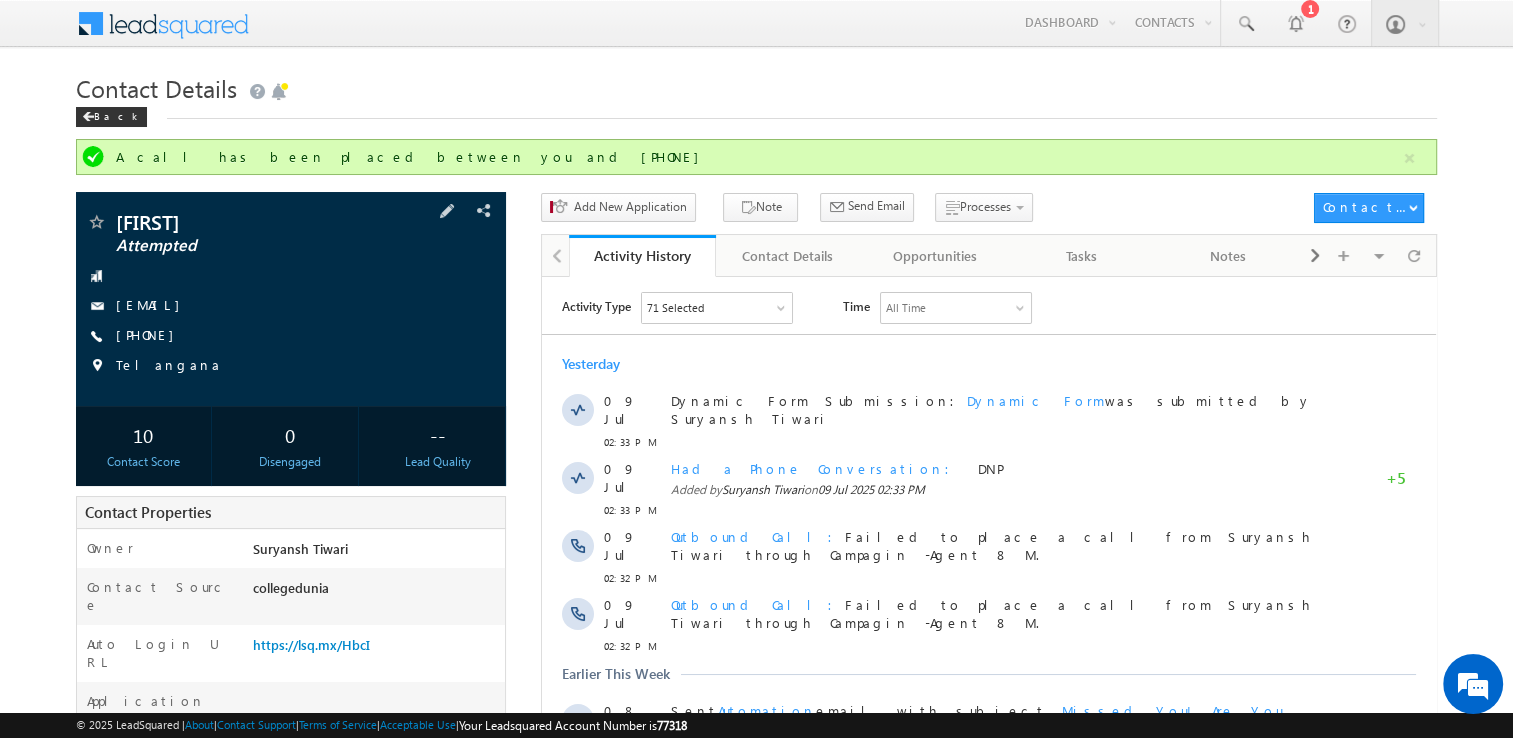 drag, startPoint x: 140, startPoint y: 333, endPoint x: 228, endPoint y: 349, distance: 89.44272 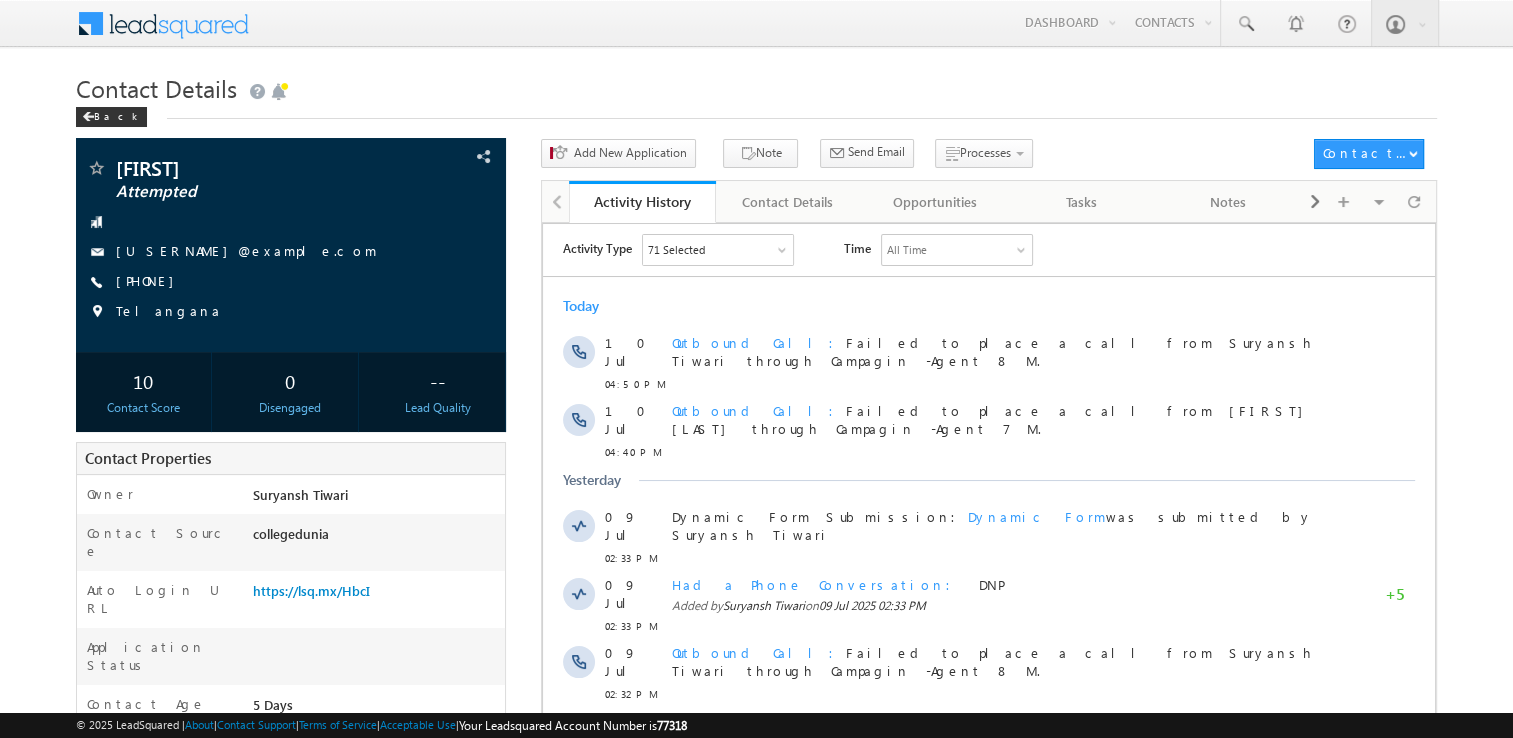 scroll, scrollTop: 0, scrollLeft: 0, axis: both 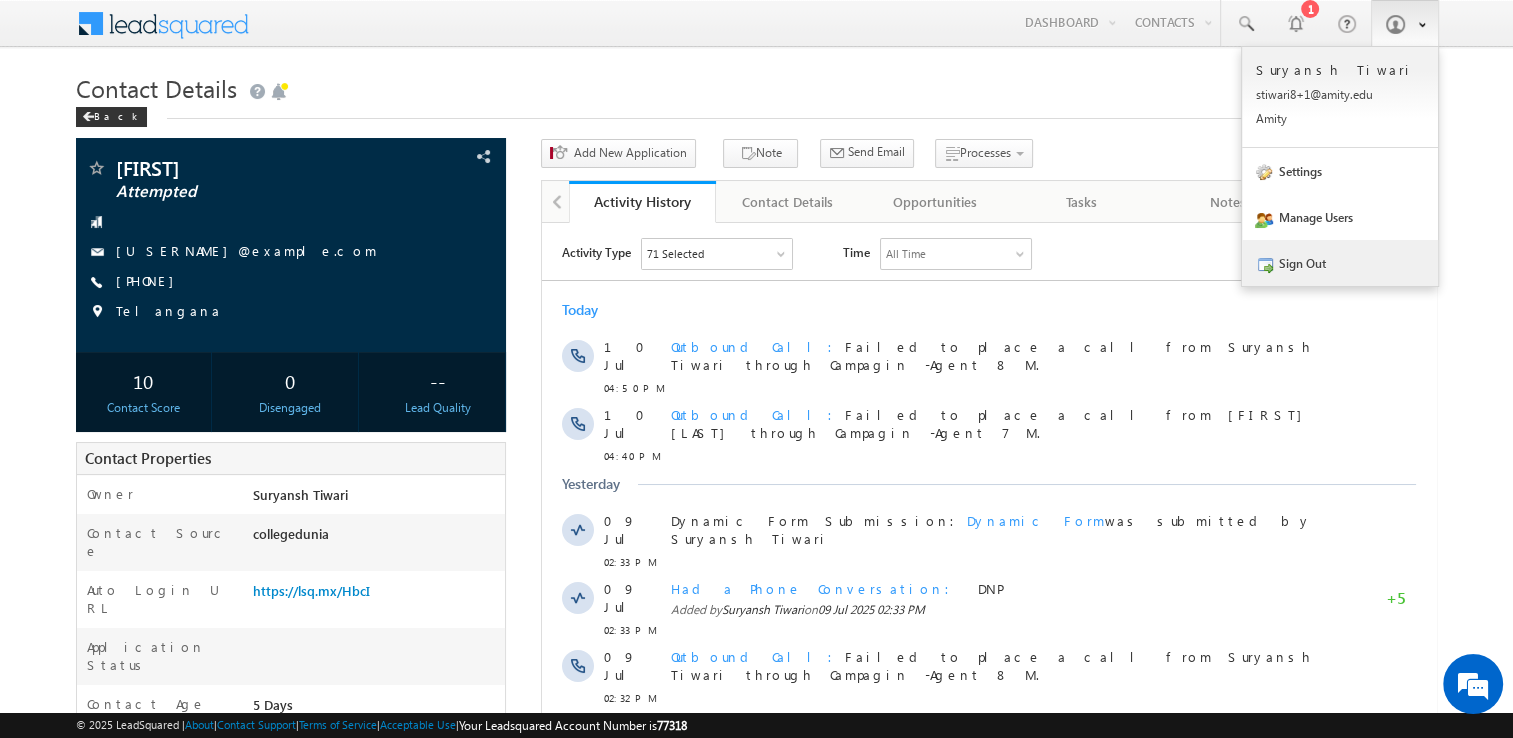 click on "Sign Out" at bounding box center (1340, 263) 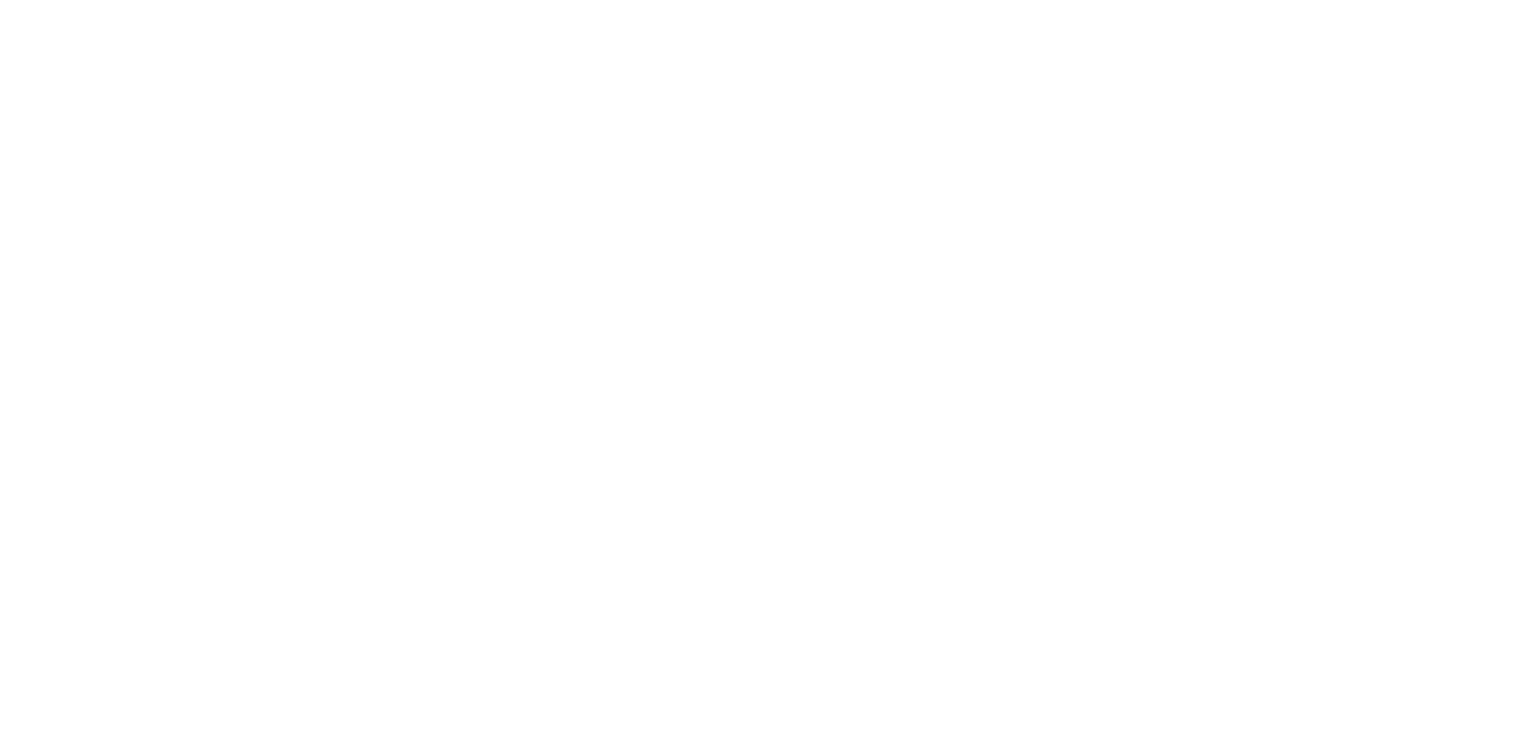 scroll, scrollTop: 0, scrollLeft: 0, axis: both 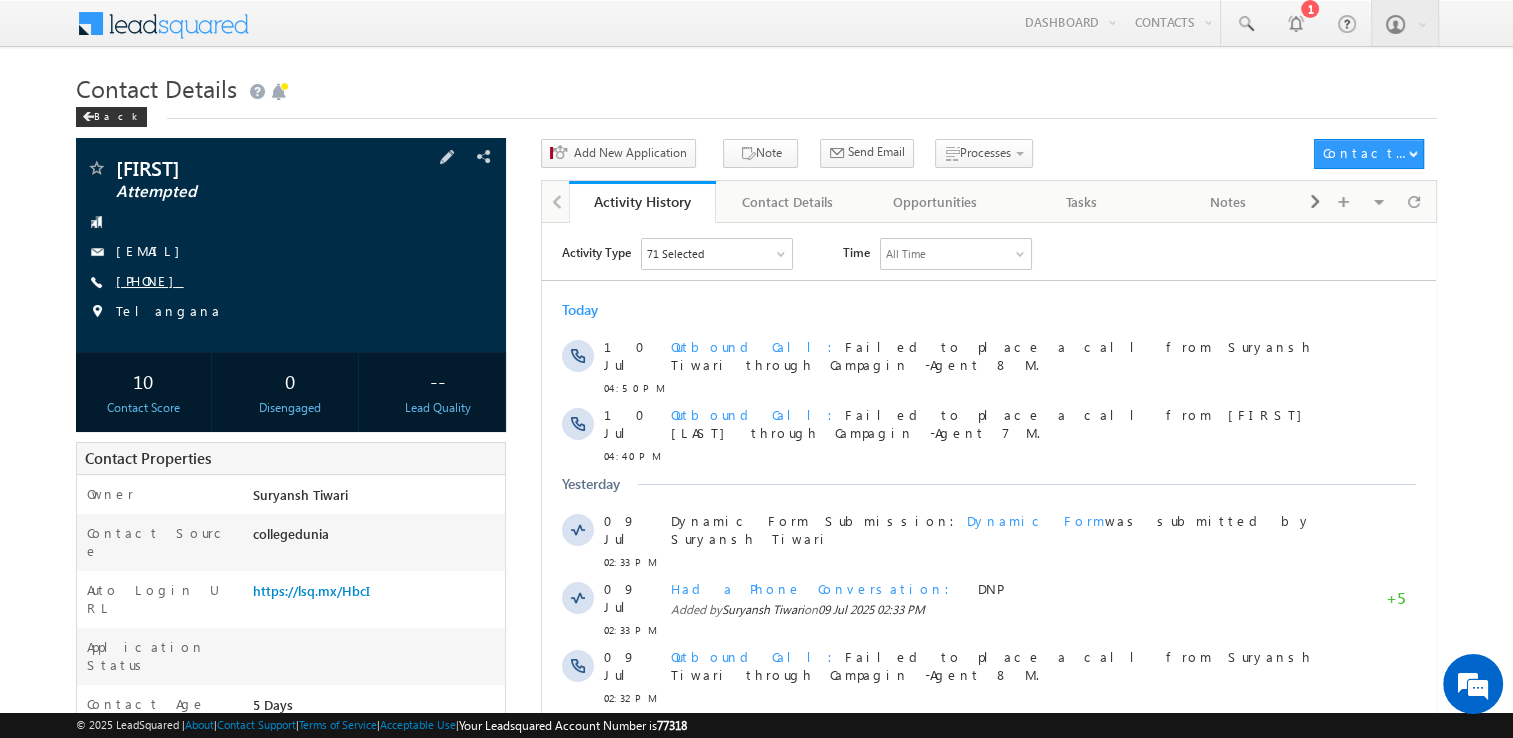 click on "[PHONE]" at bounding box center (150, 280) 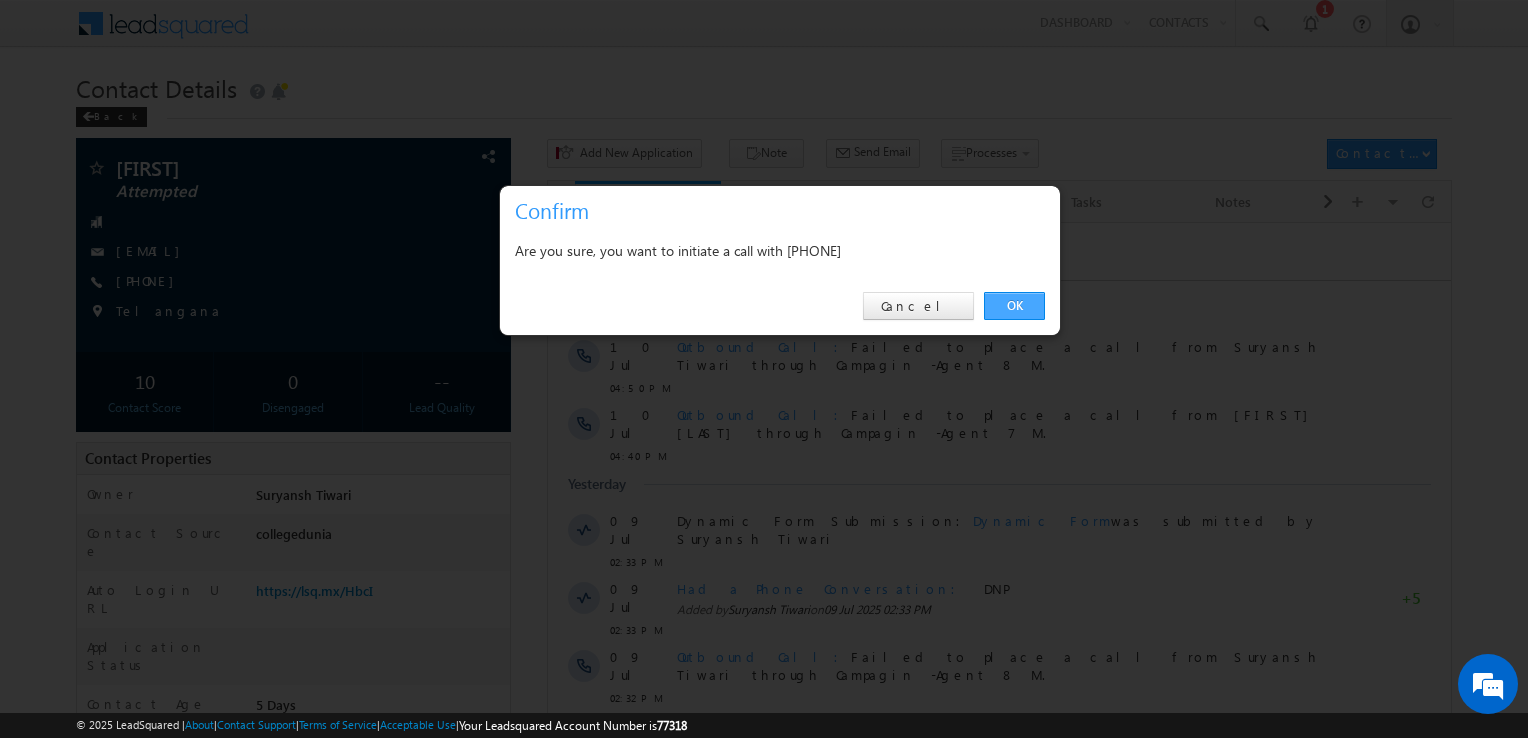 click on "OK" at bounding box center [1014, 306] 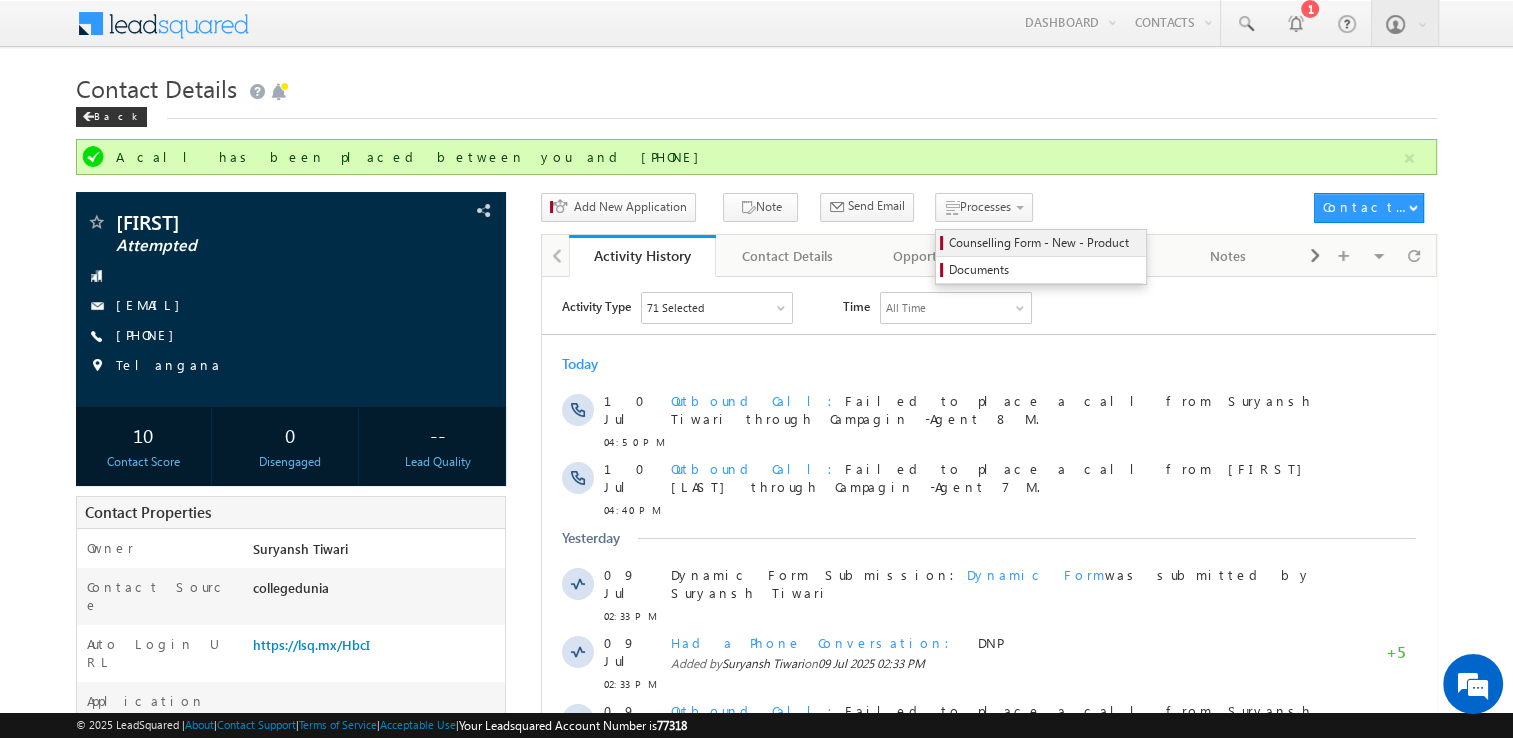 click on "Counselling Form - New - Product" at bounding box center [1044, 243] 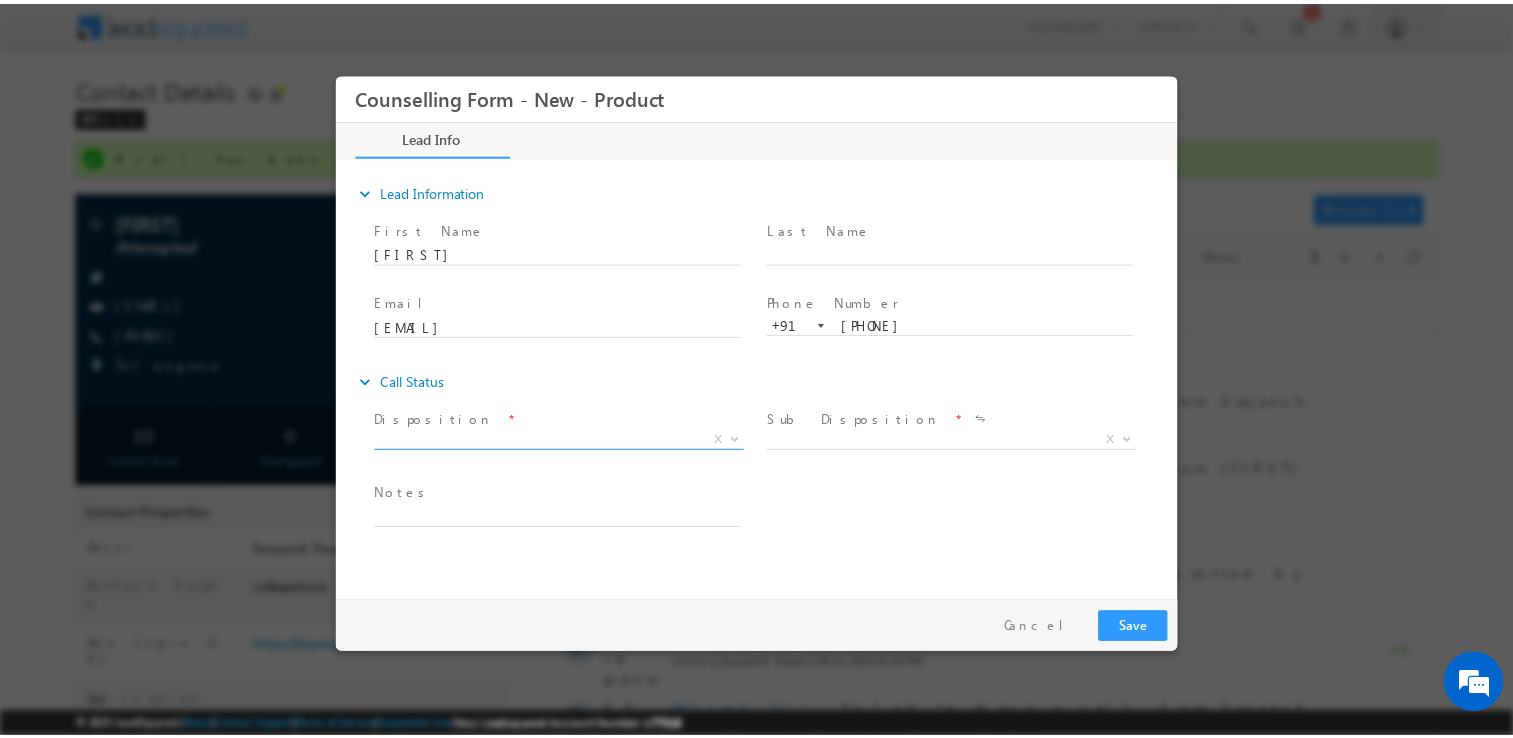 scroll, scrollTop: 0, scrollLeft: 0, axis: both 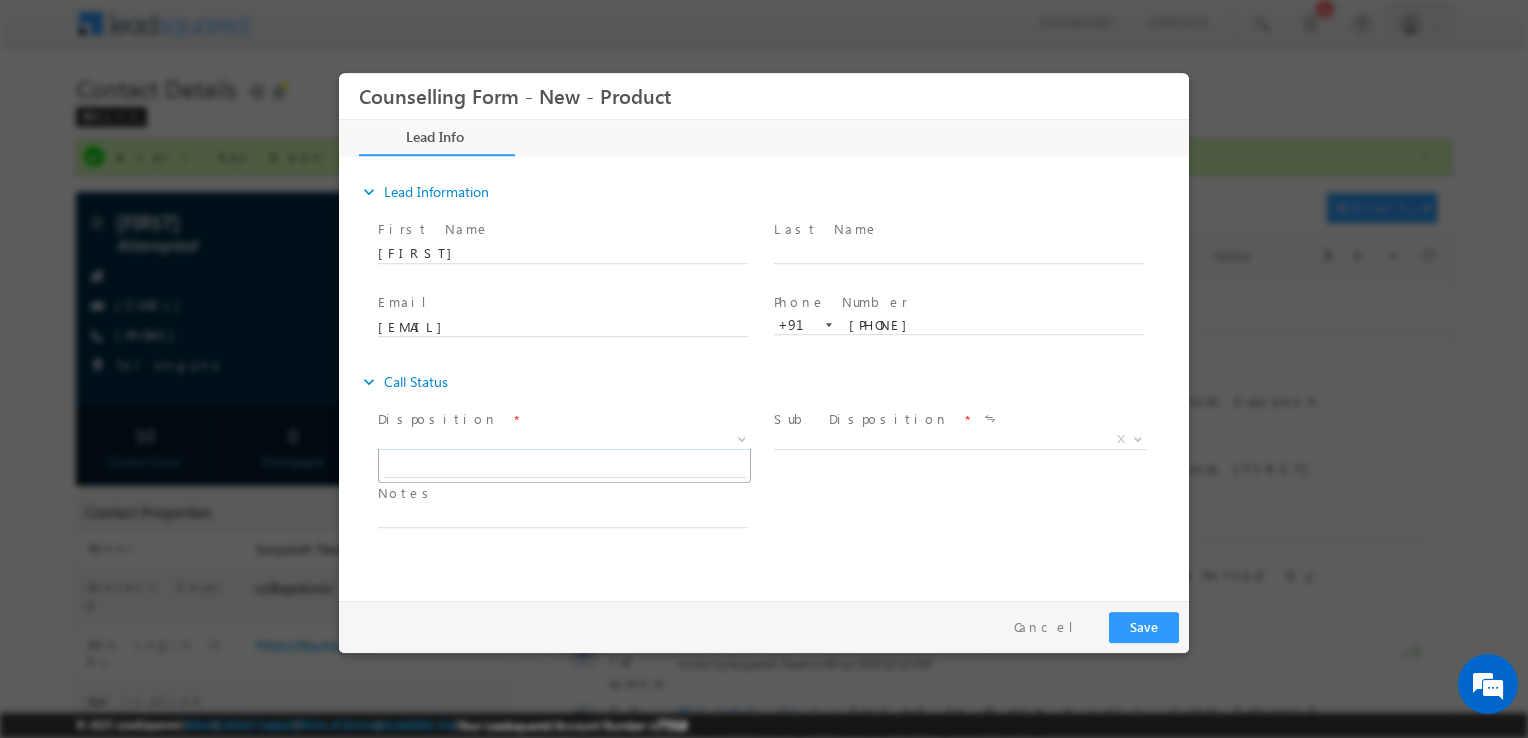 click on "X" at bounding box center (564, 440) 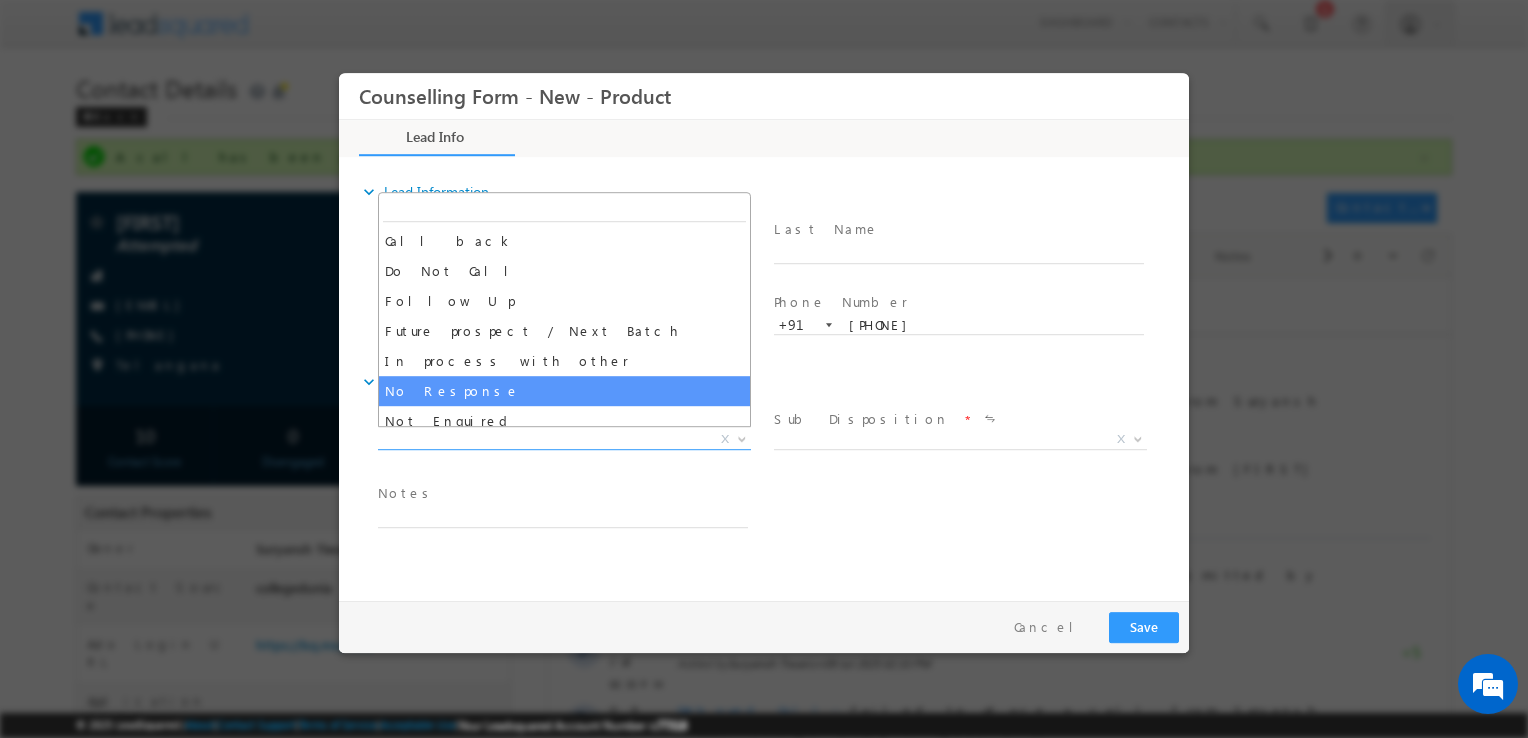 select on "No Response" 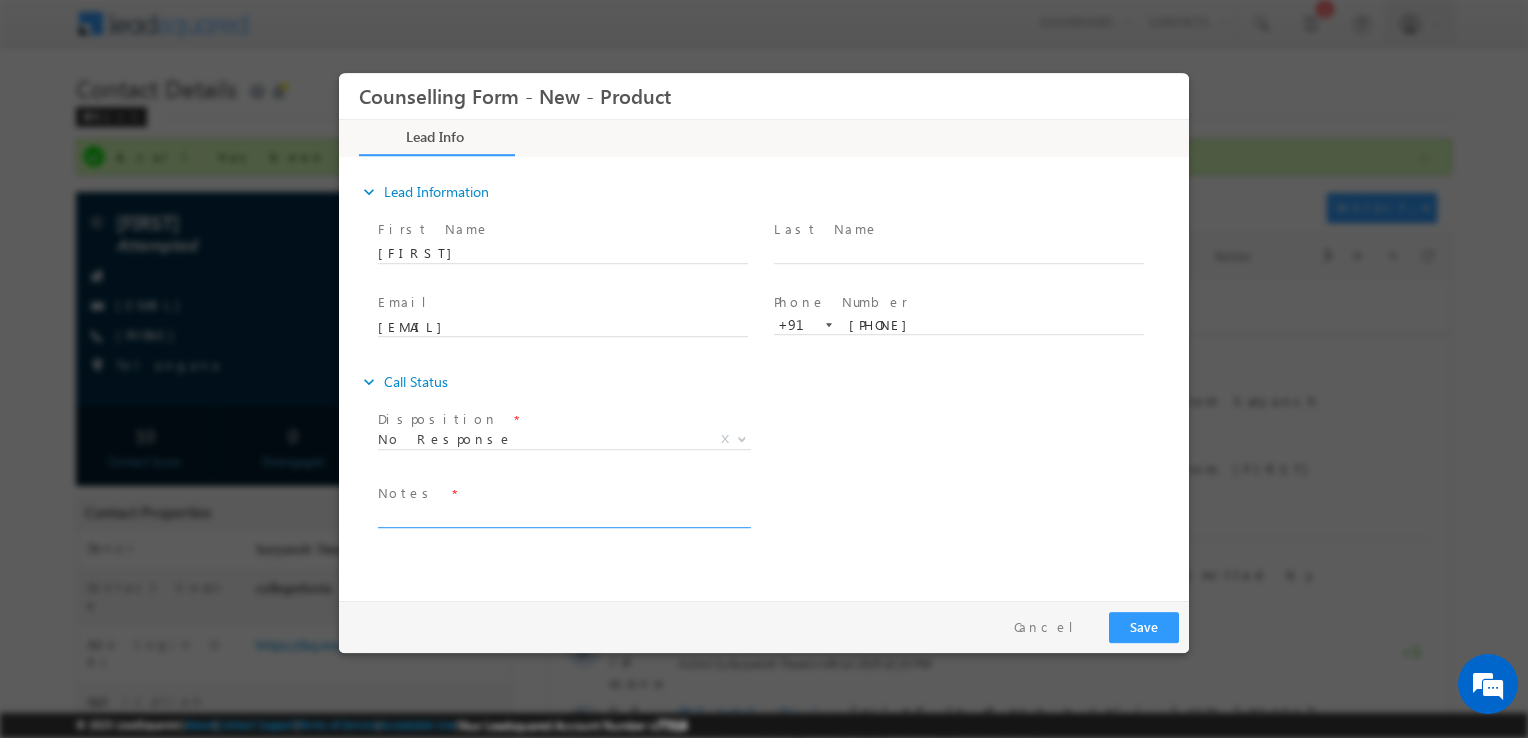 click at bounding box center (563, 516) 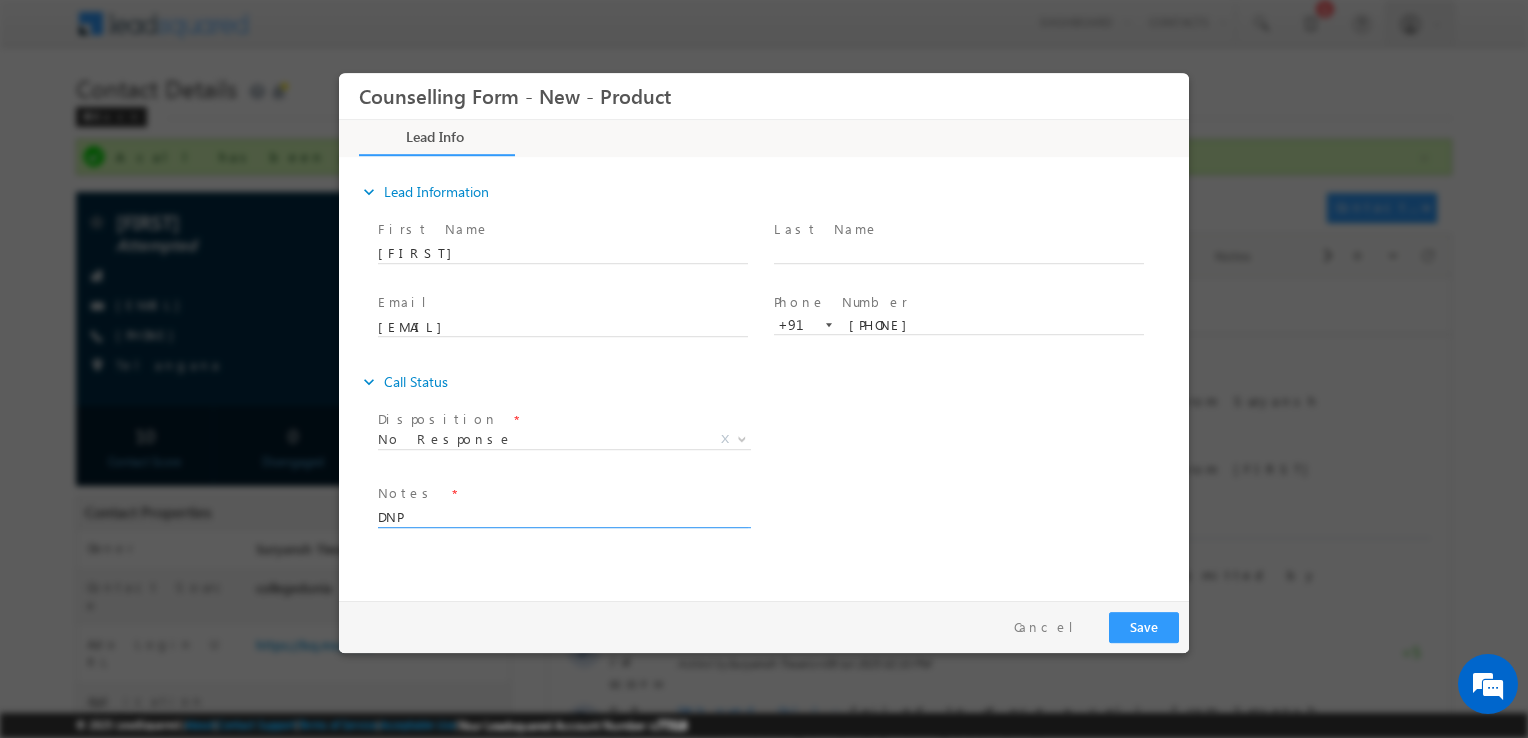 type on "DNP" 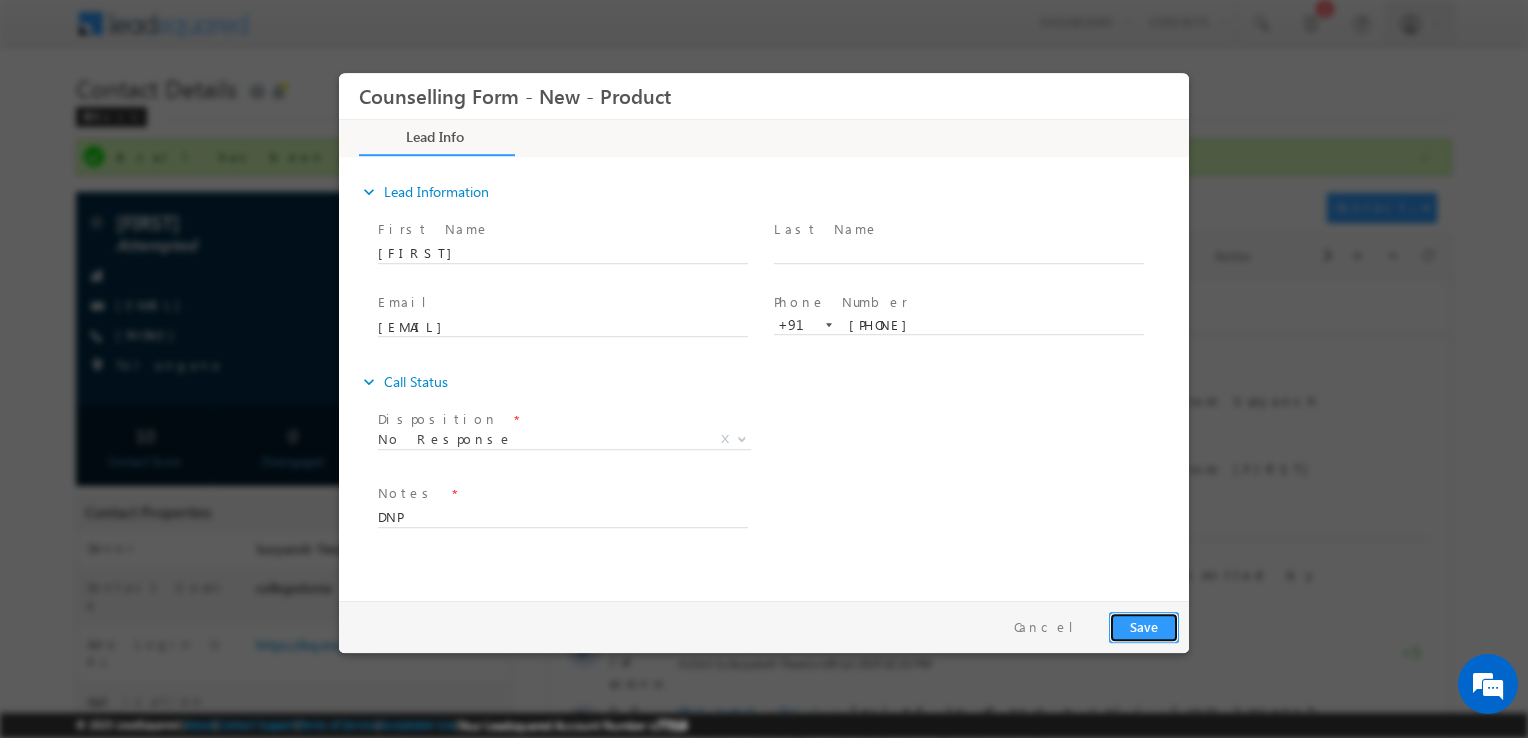 click on "Save" at bounding box center (1144, 627) 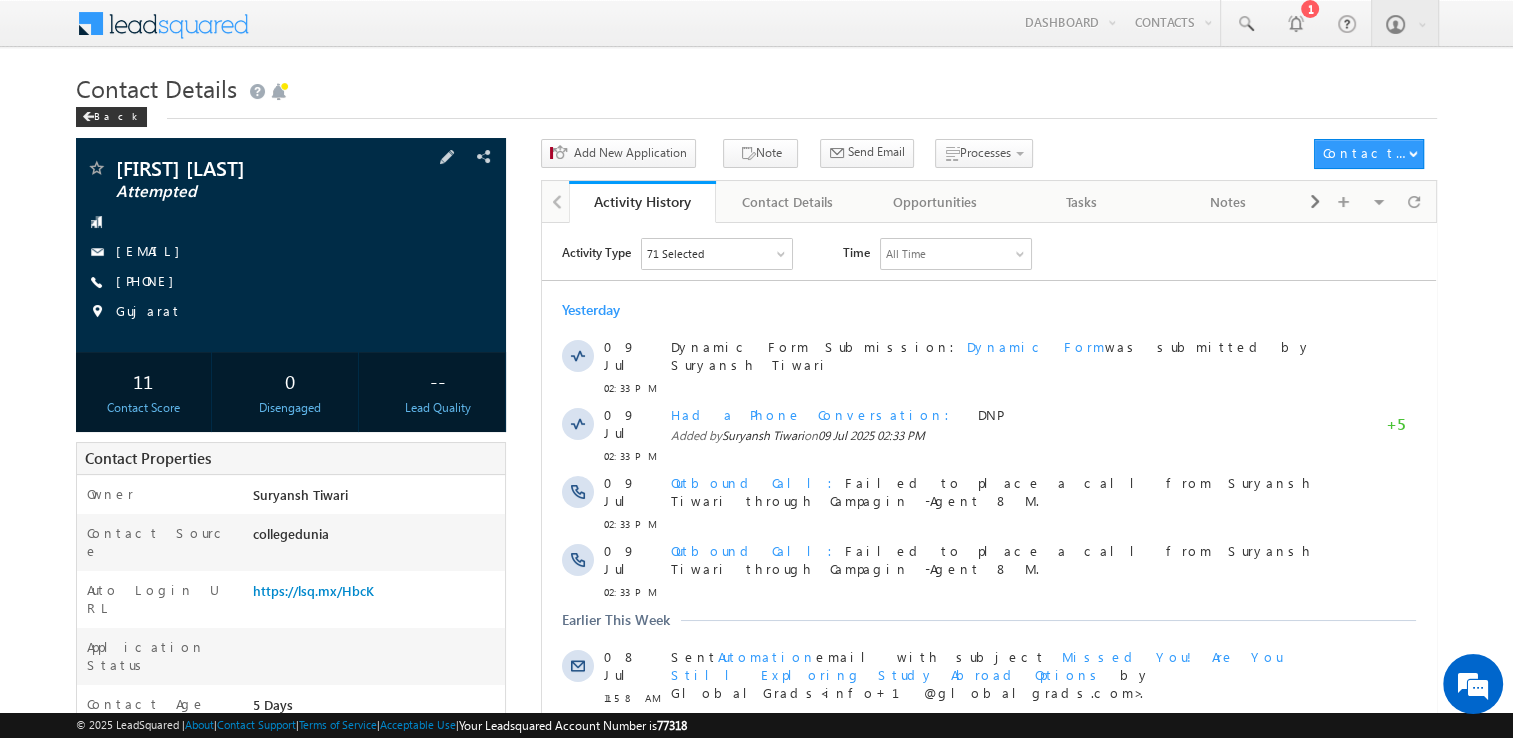 scroll, scrollTop: 0, scrollLeft: 0, axis: both 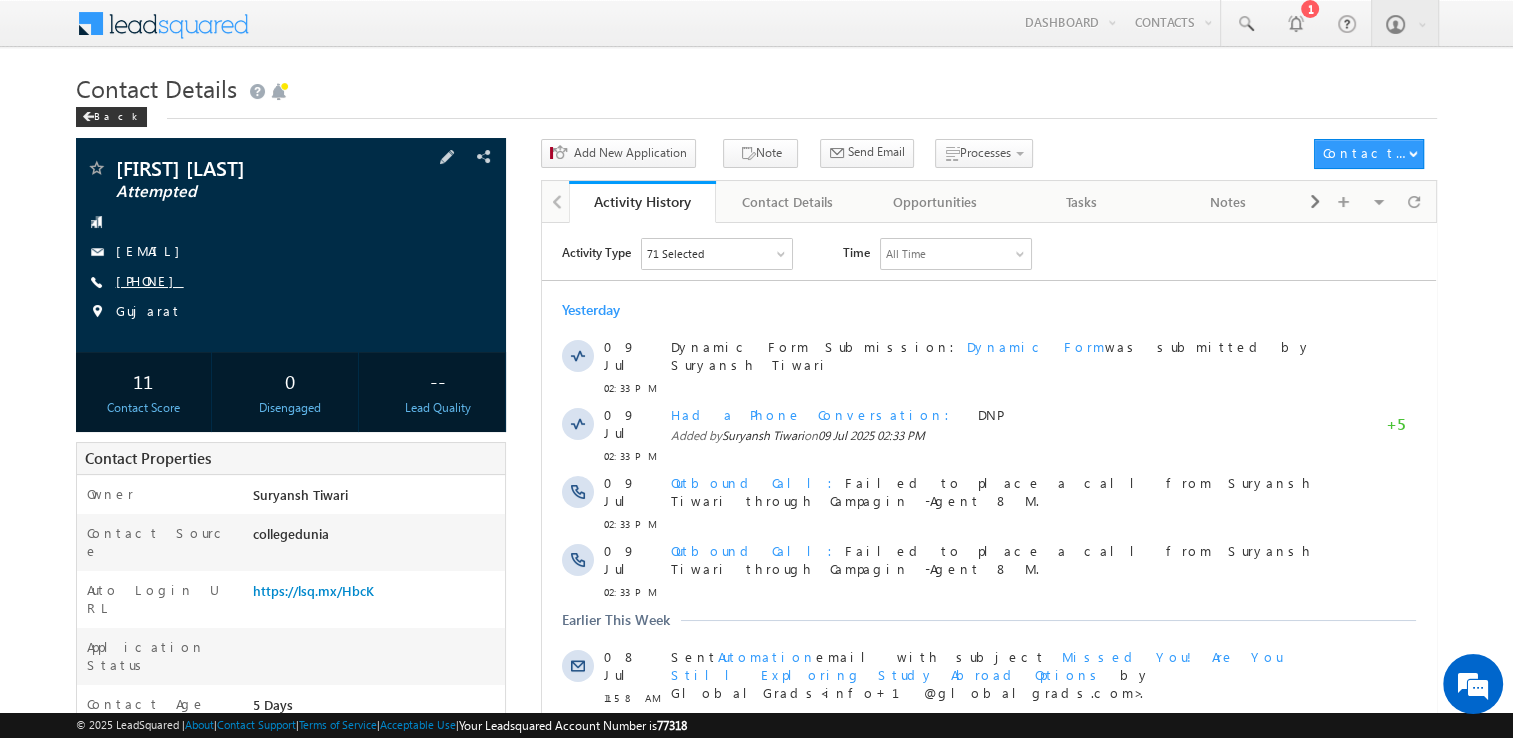 click on "[PHONE]" at bounding box center (150, 280) 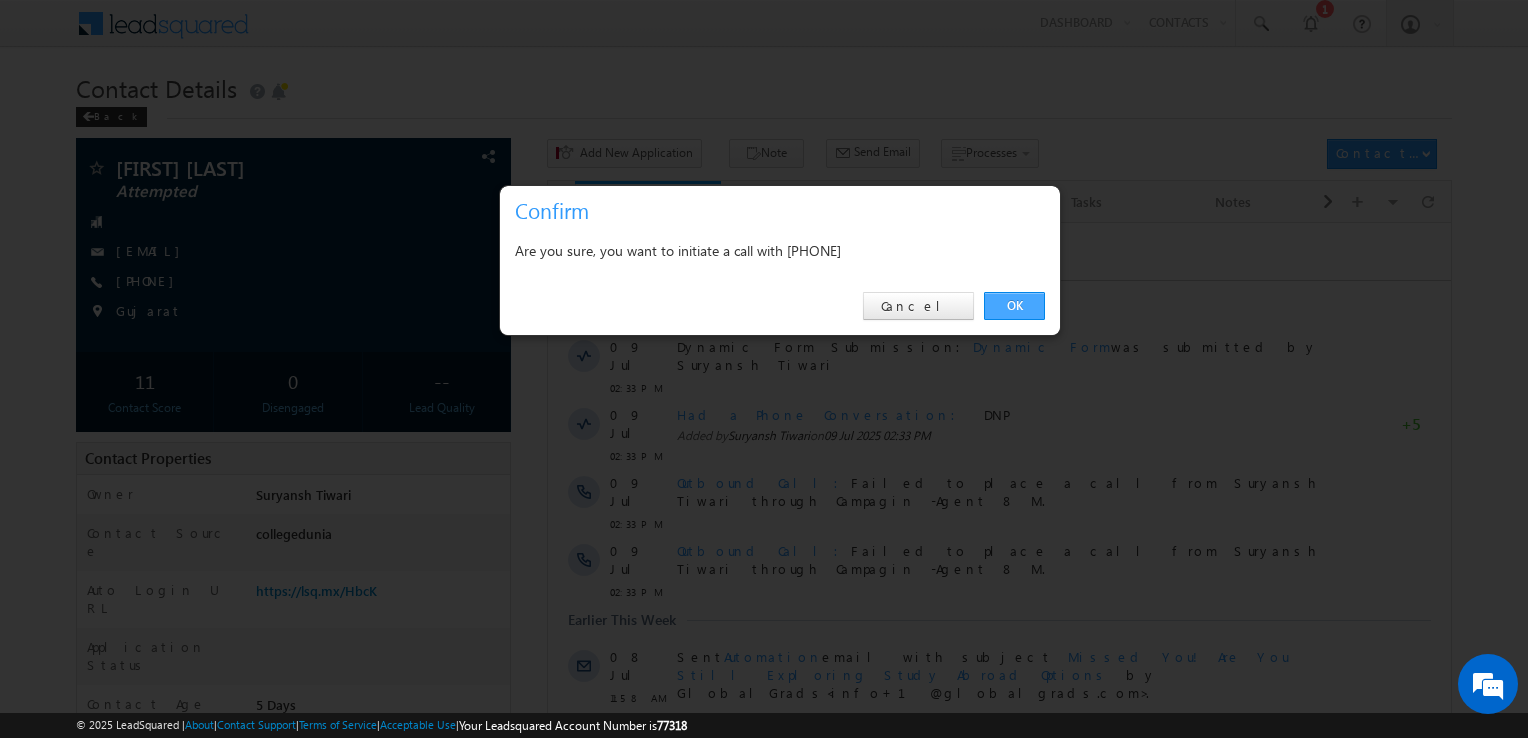 click on "OK" at bounding box center [1014, 306] 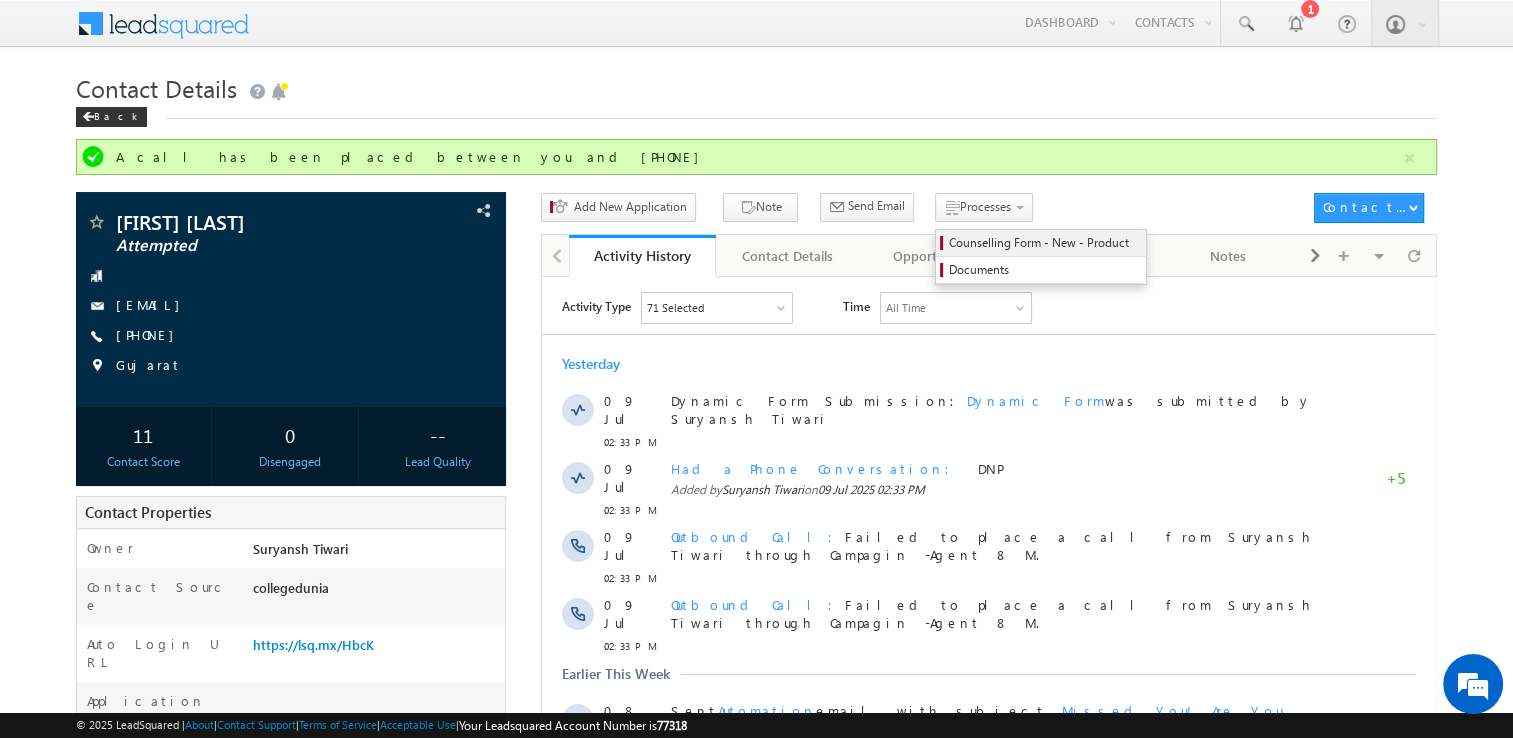click on "Counselling Form - New - Product" at bounding box center (1041, 243) 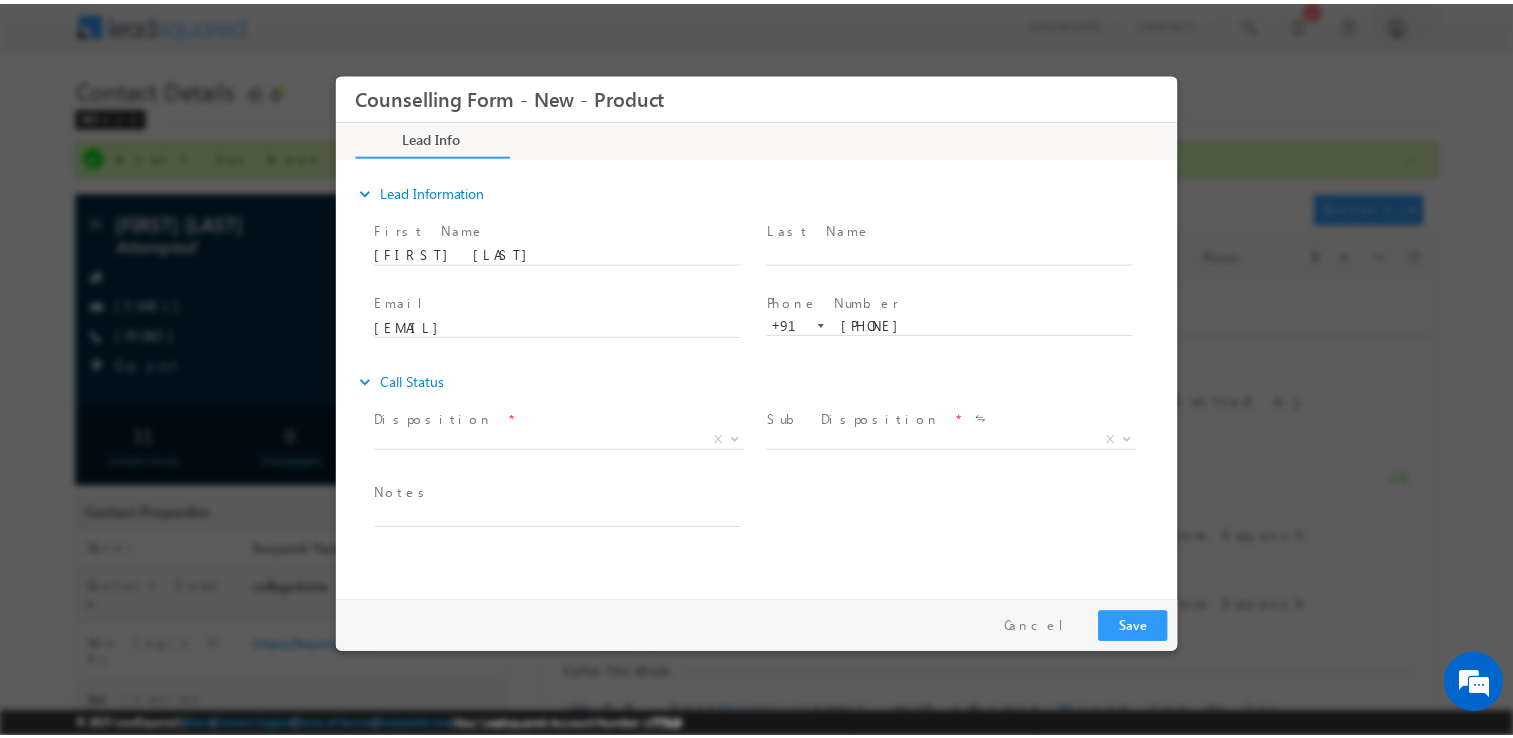scroll, scrollTop: 0, scrollLeft: 0, axis: both 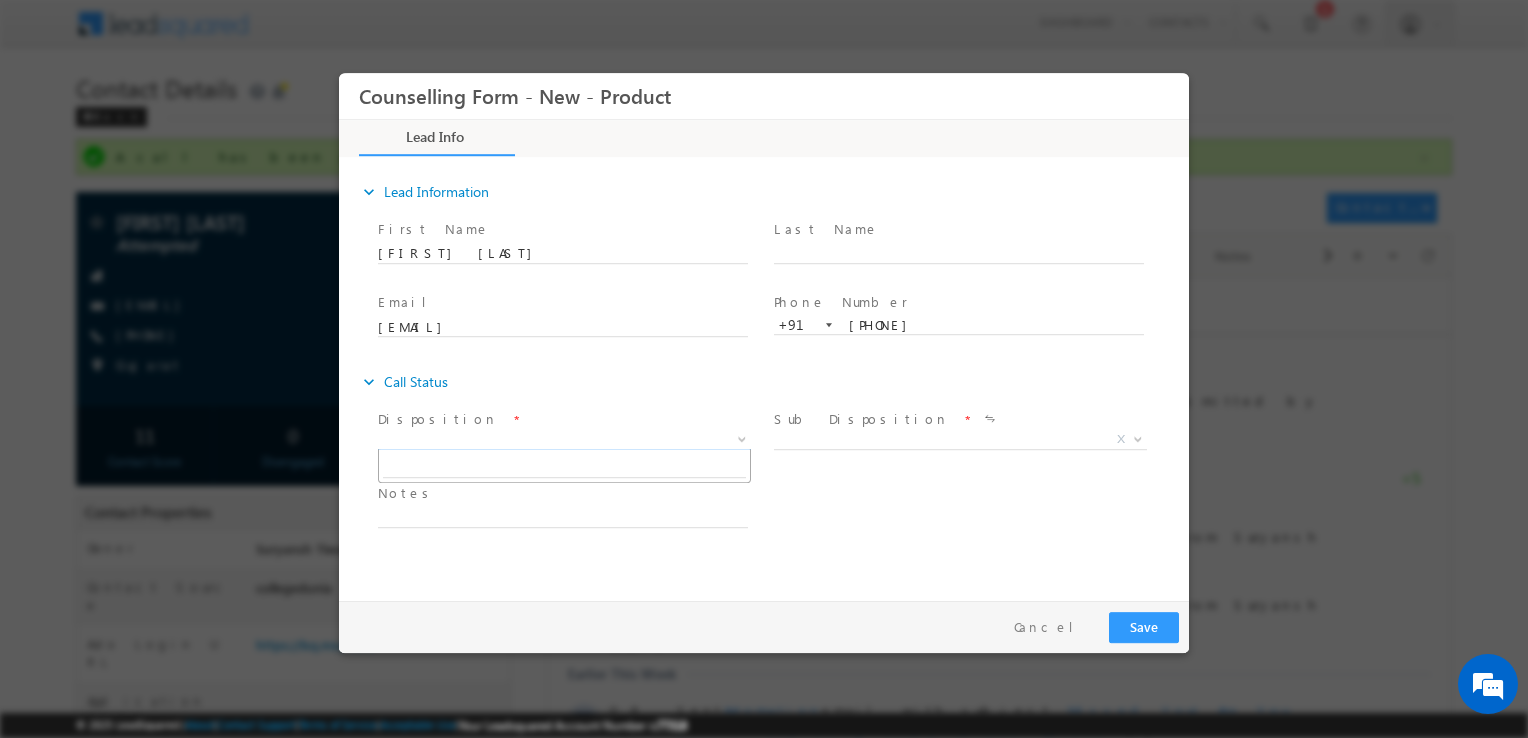 click on "X" at bounding box center (564, 440) 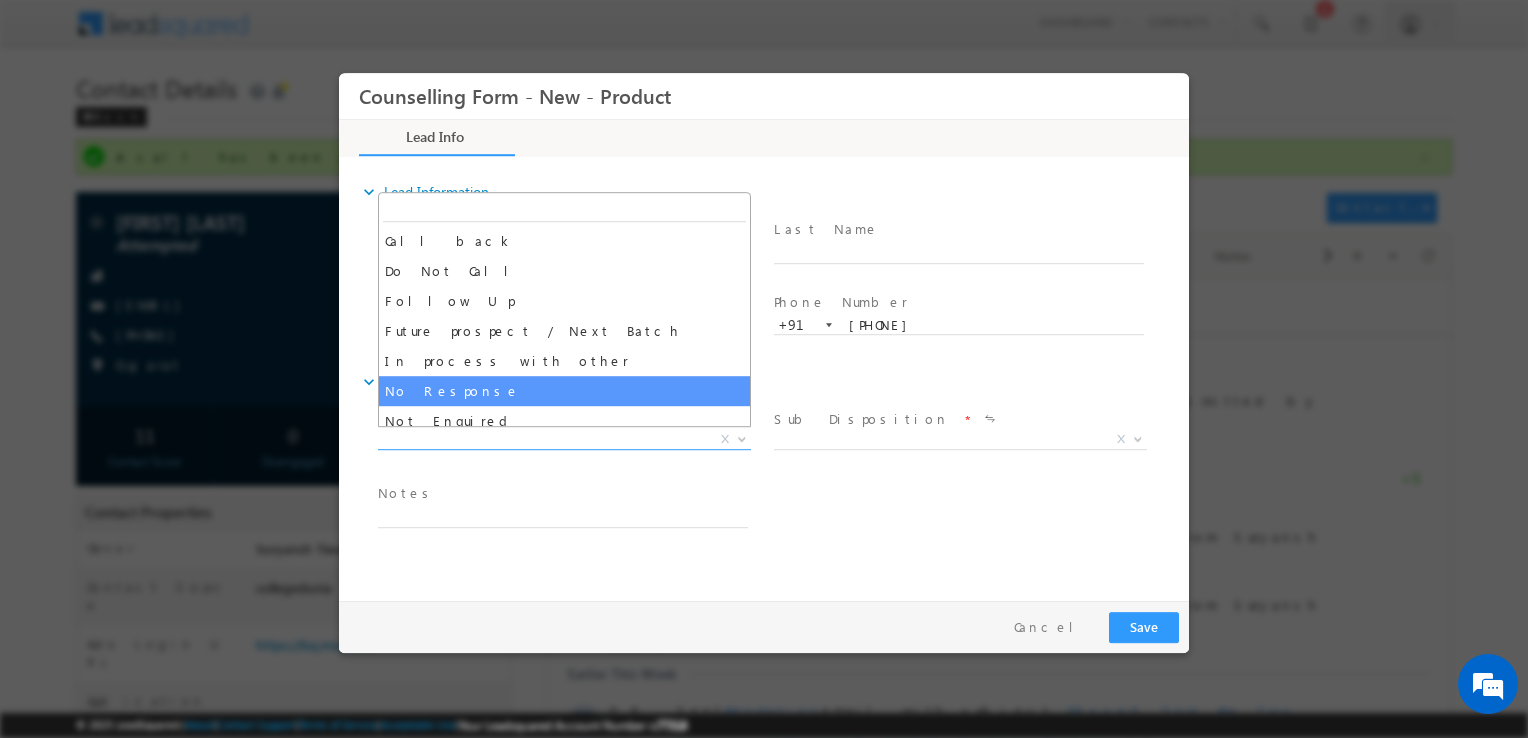 select on "No Response" 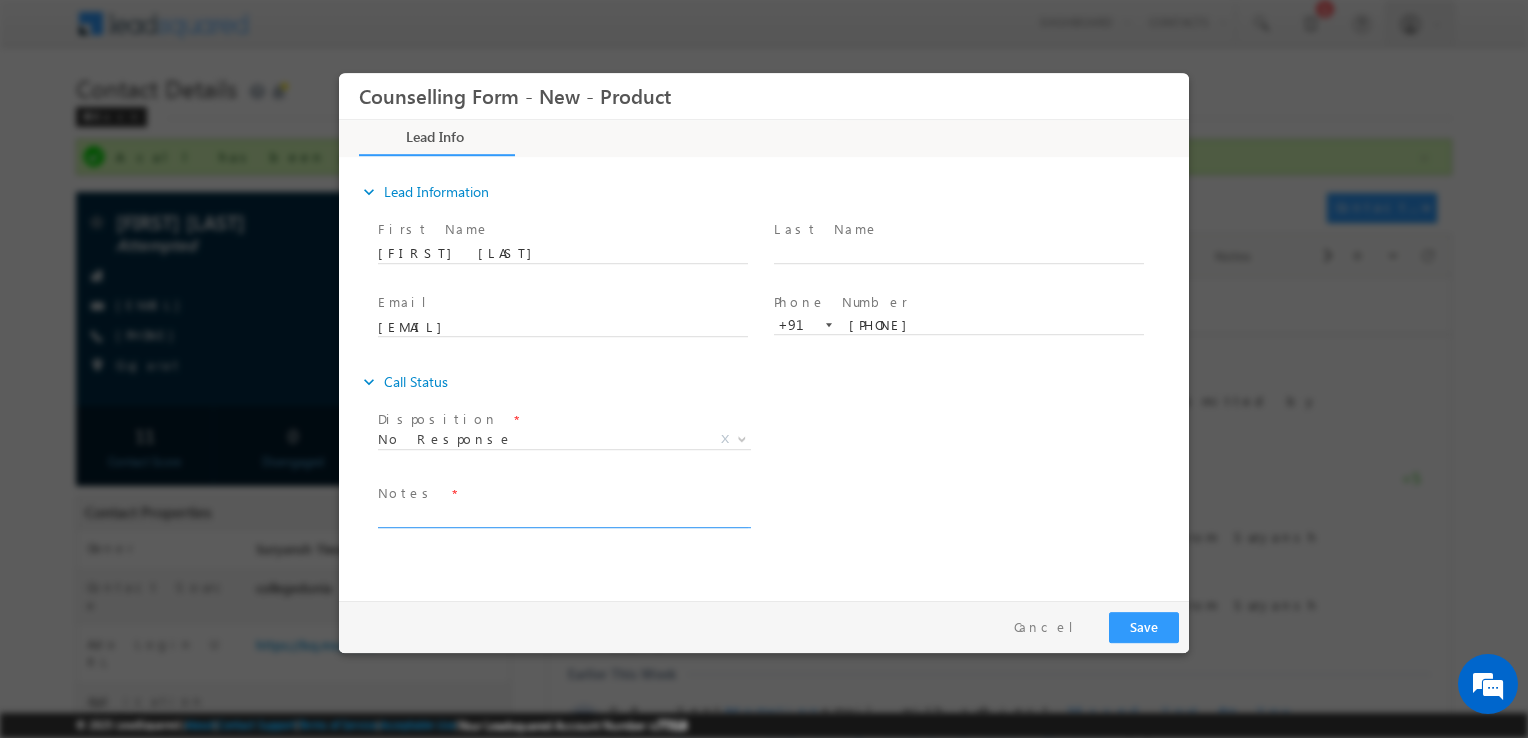click at bounding box center [563, 516] 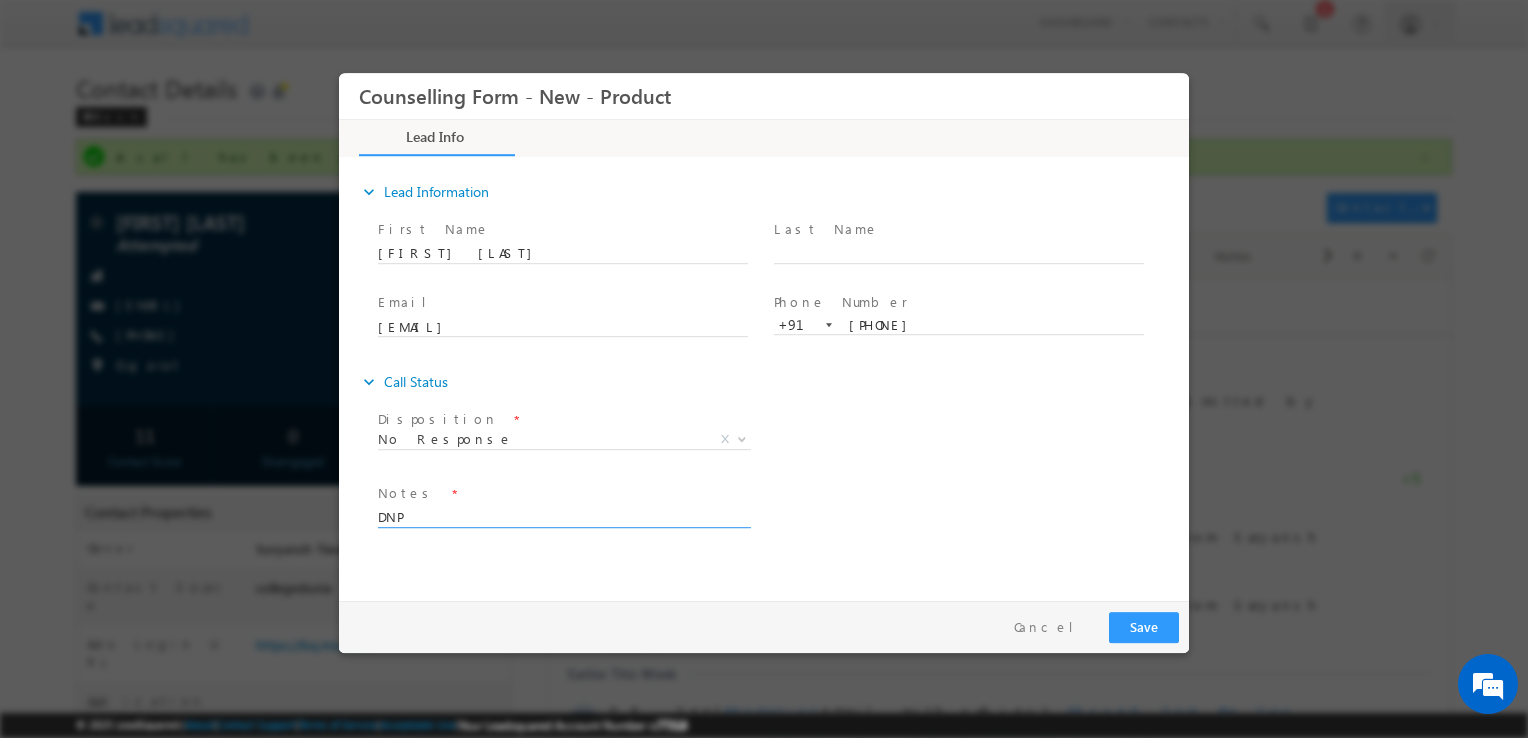type on "DNP" 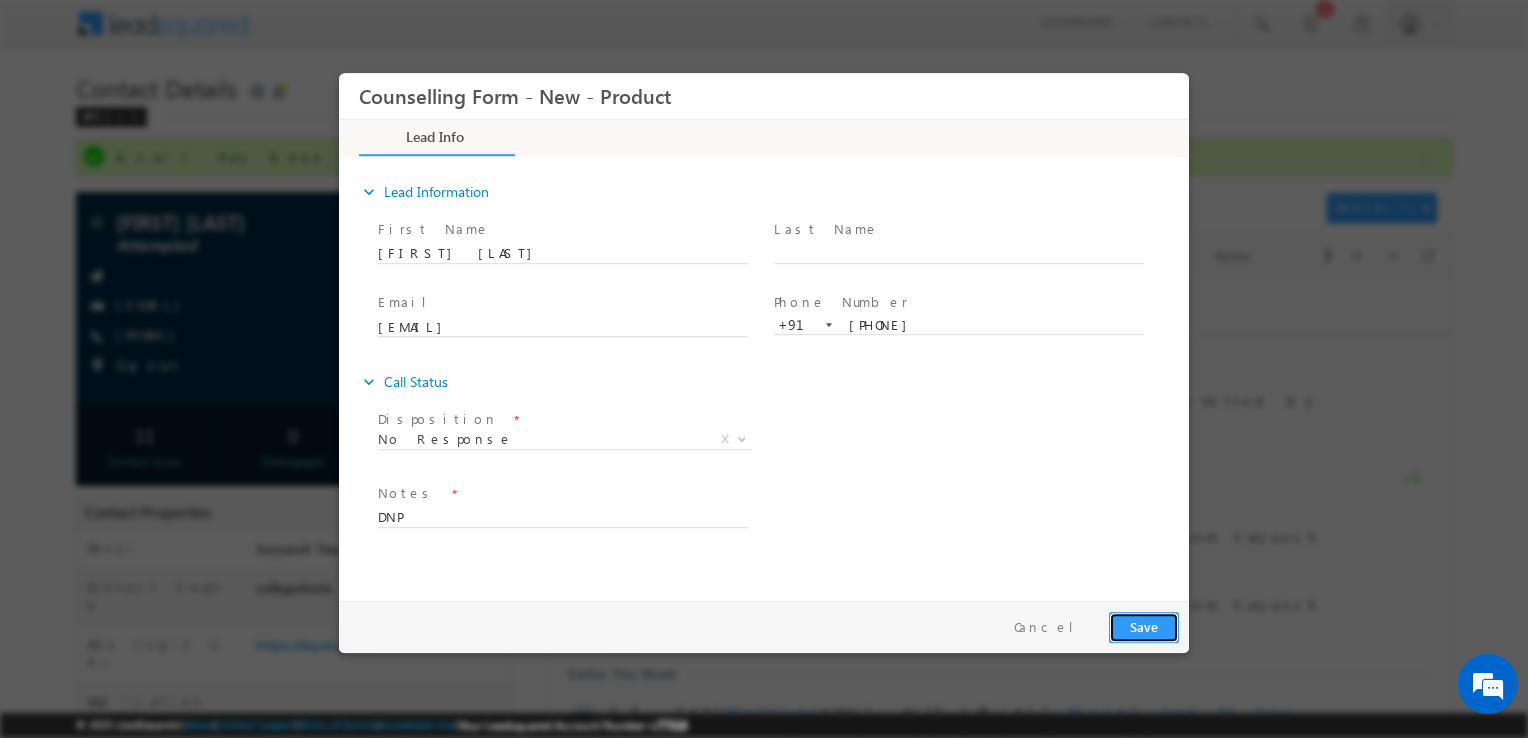 click on "Save" at bounding box center [1144, 627] 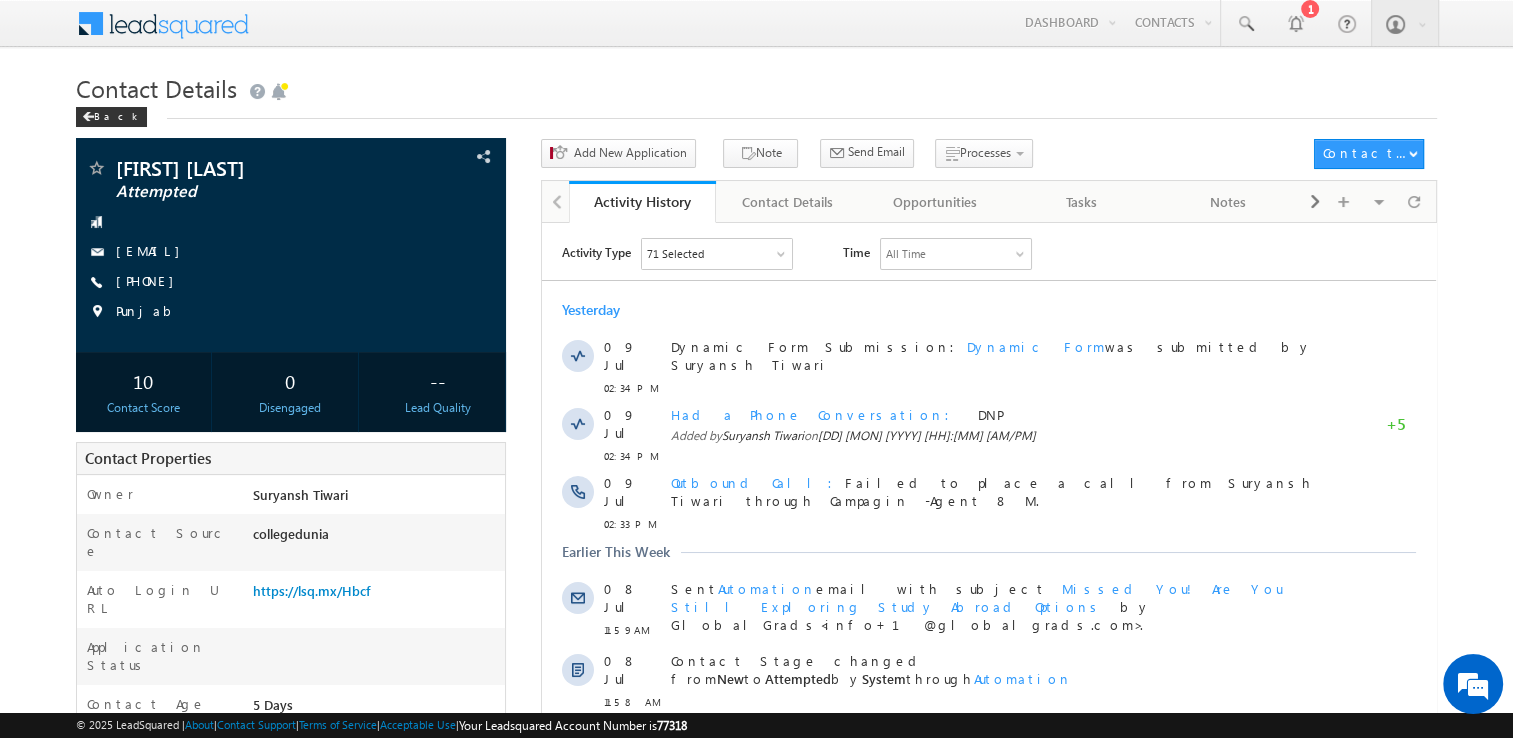 scroll, scrollTop: 0, scrollLeft: 0, axis: both 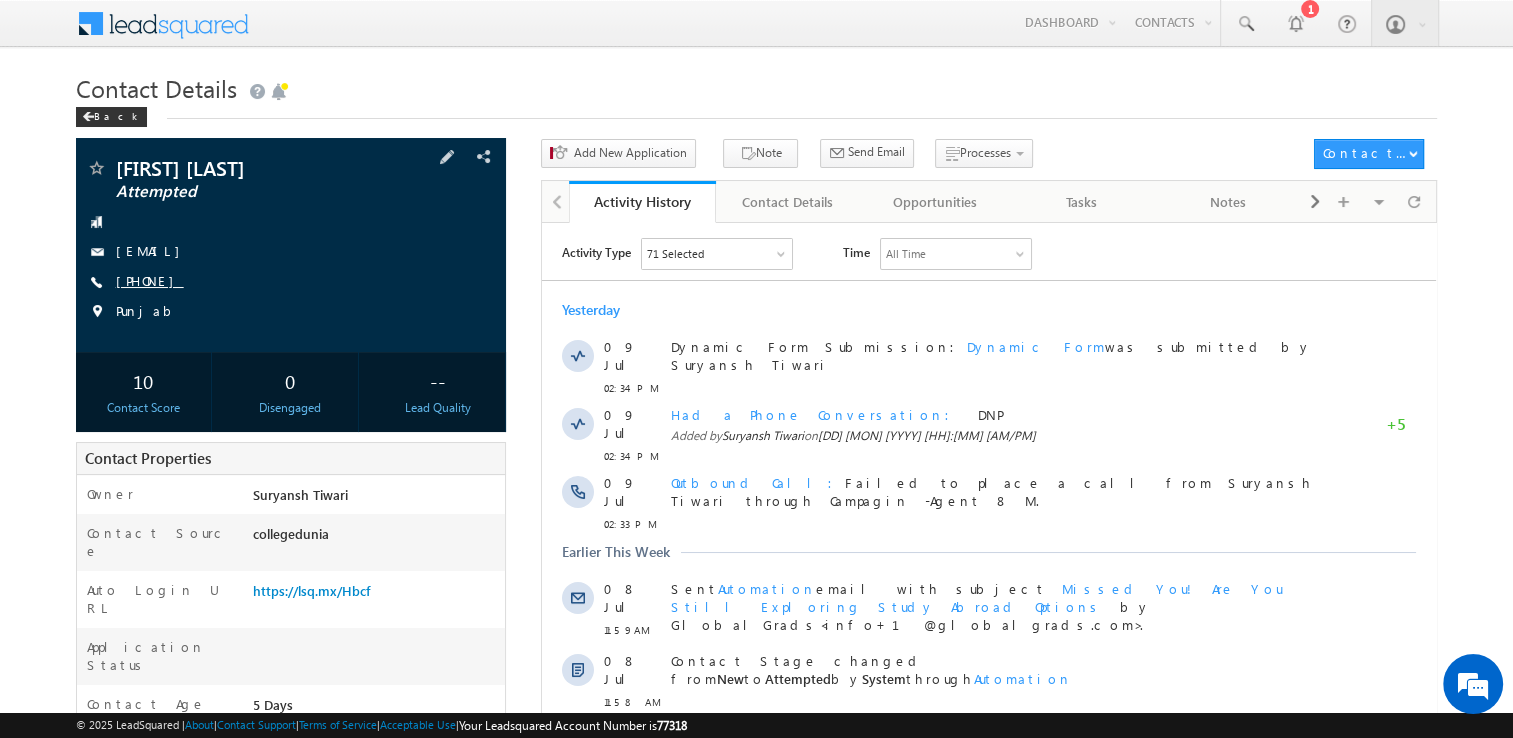 click on "[PHONE]" at bounding box center (150, 280) 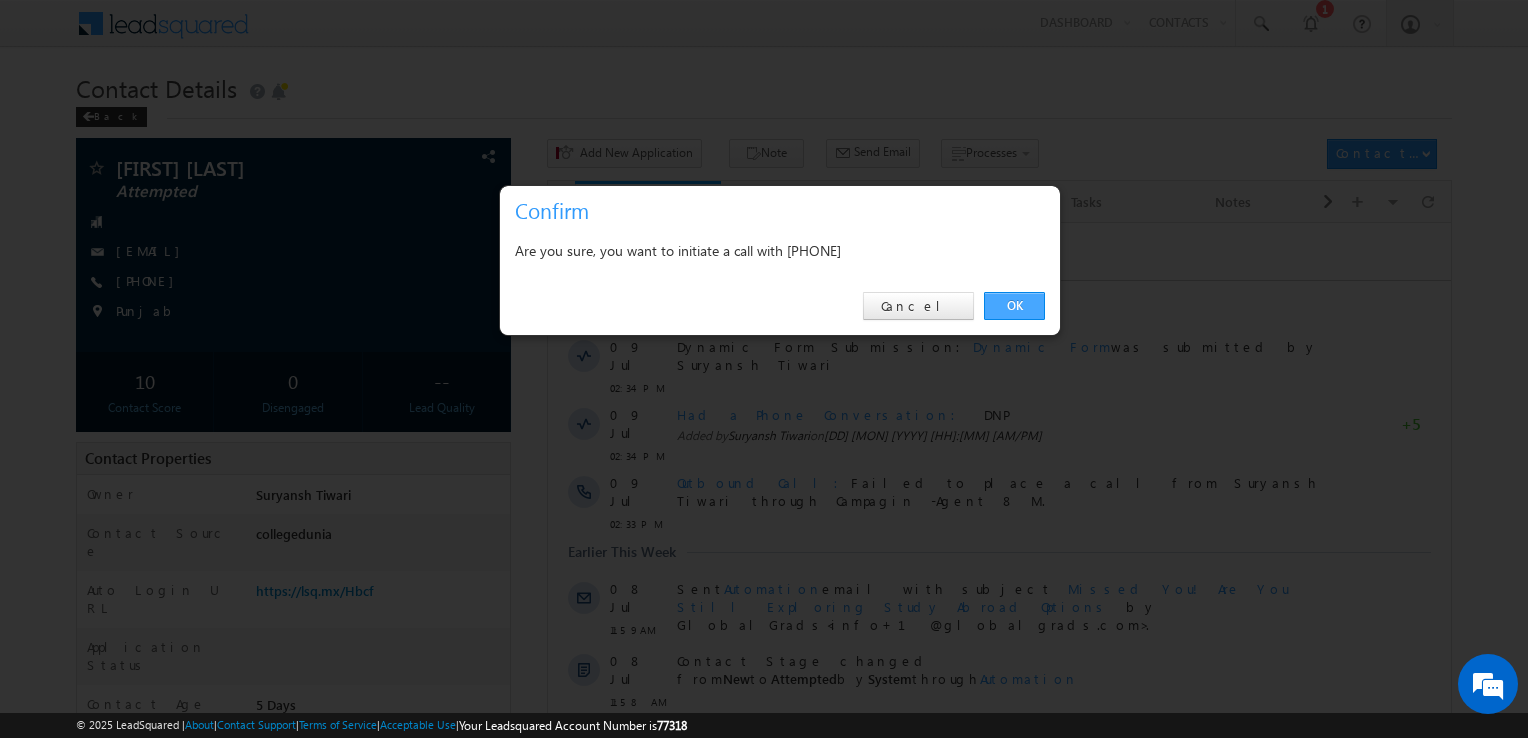 click on "OK" at bounding box center [1014, 306] 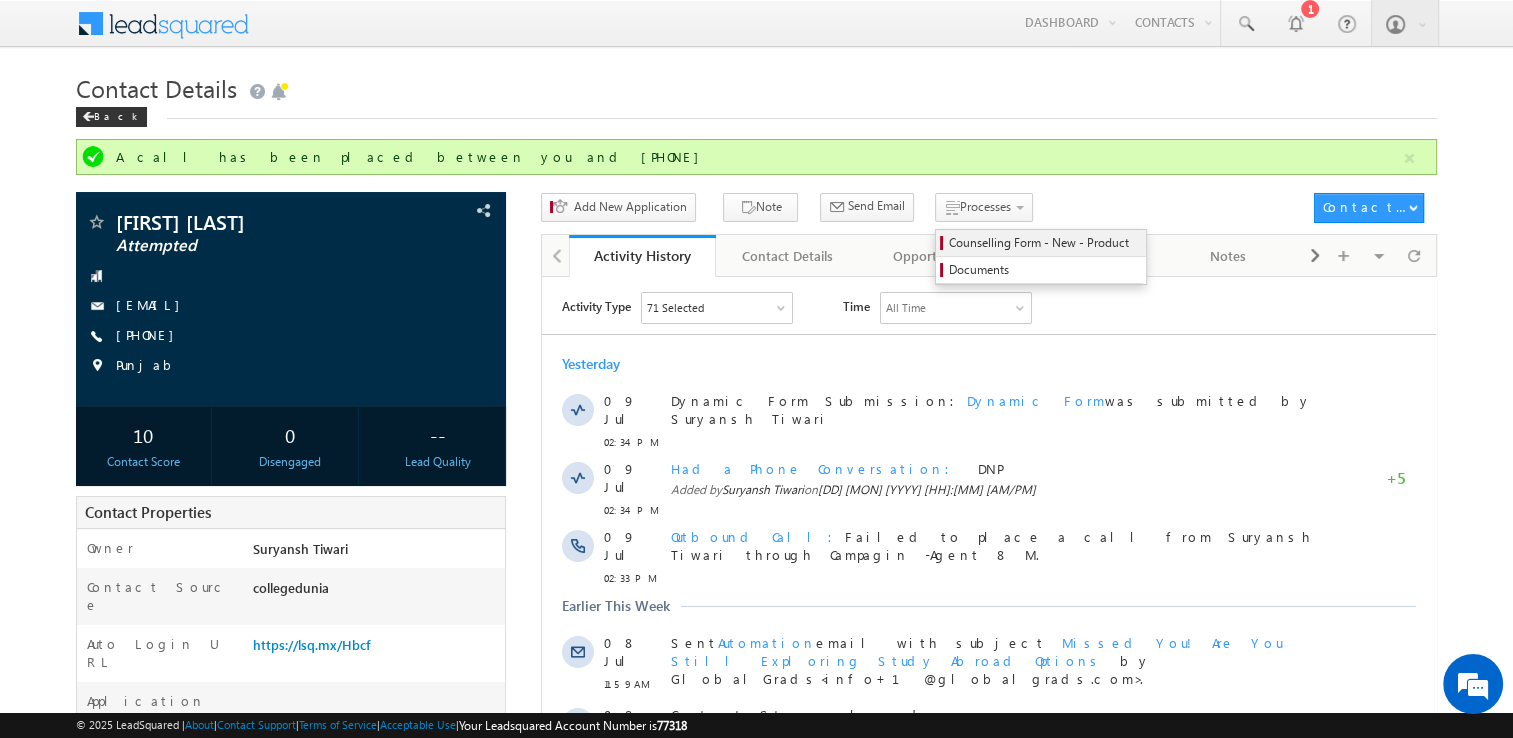 click on "Counselling Form - New - Product" at bounding box center [1041, 243] 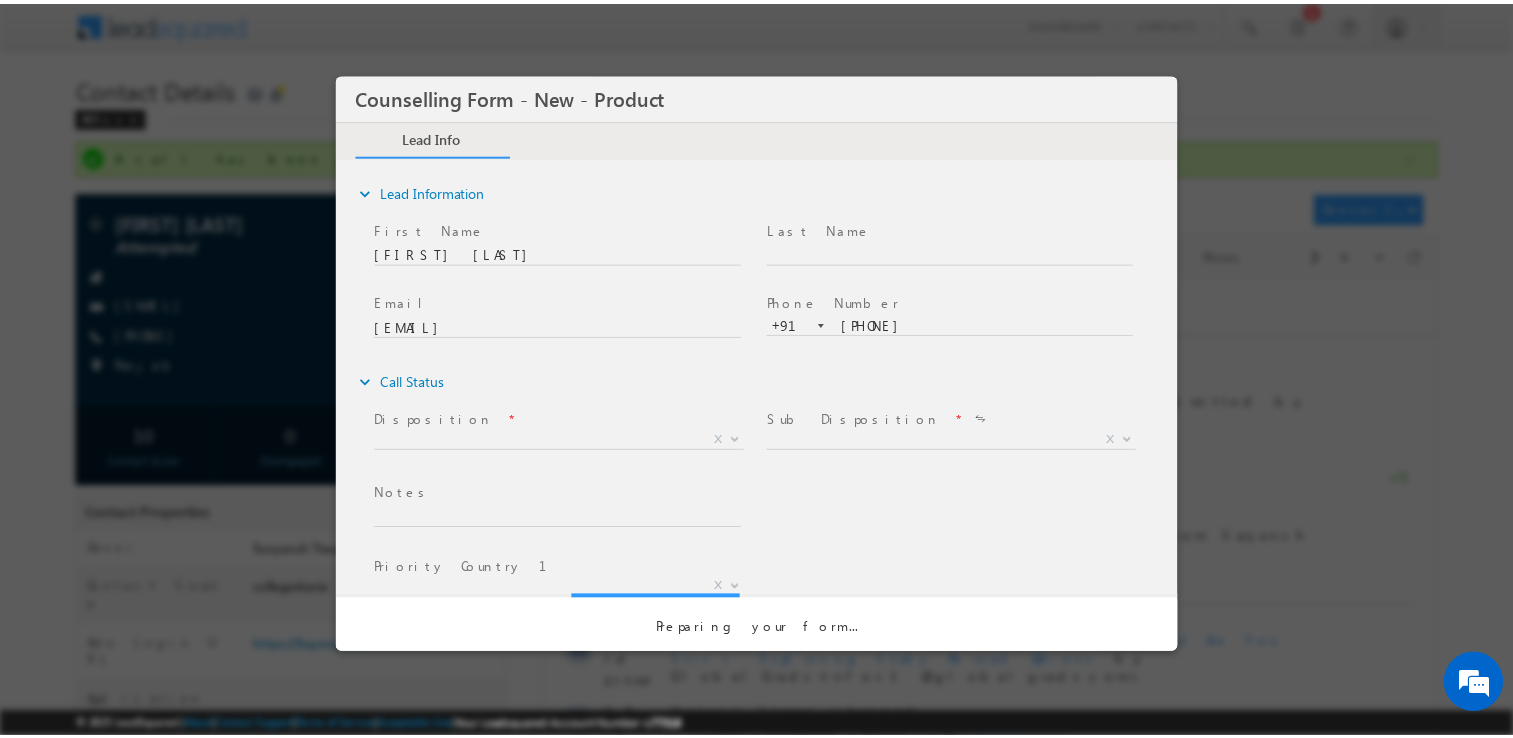 scroll, scrollTop: 0, scrollLeft: 0, axis: both 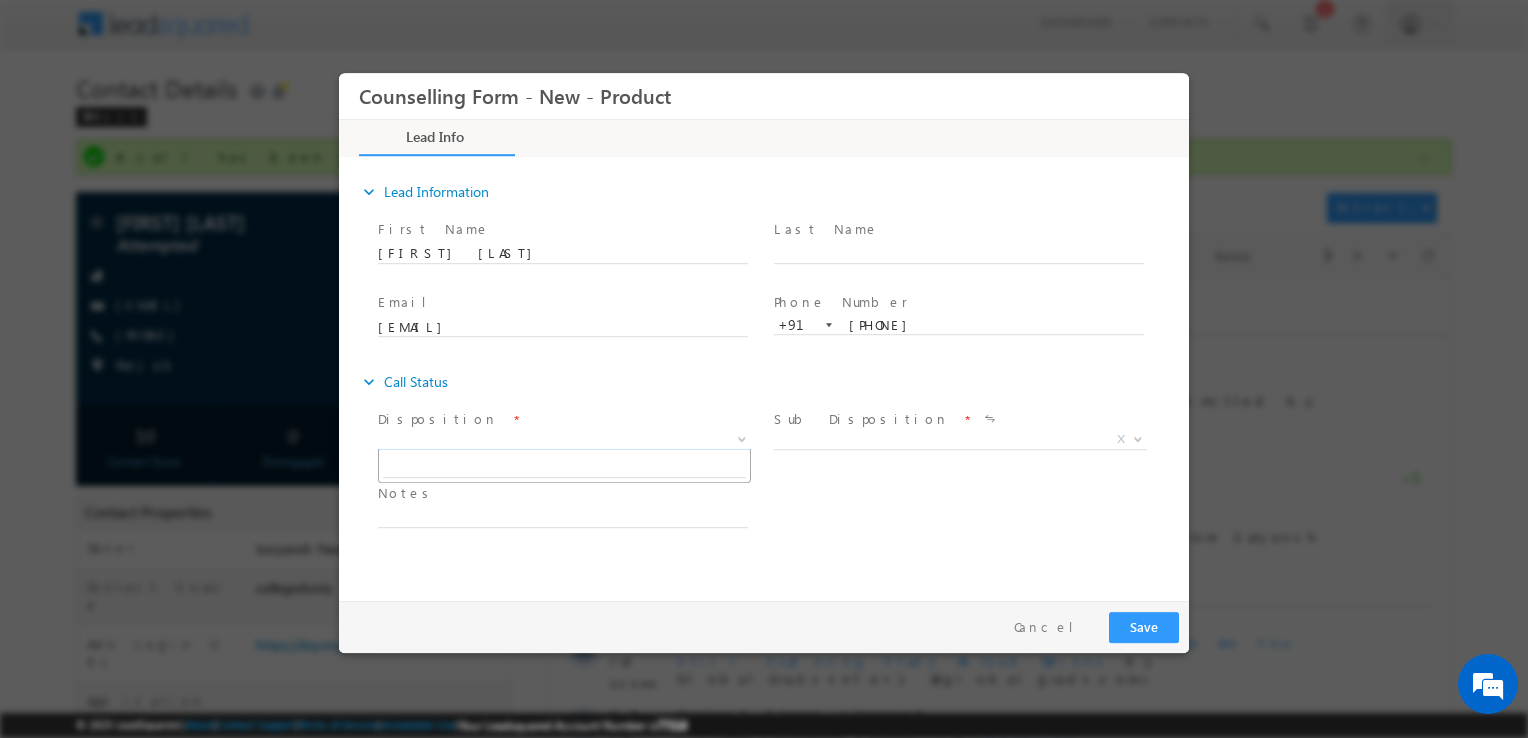 click on "X" at bounding box center [564, 440] 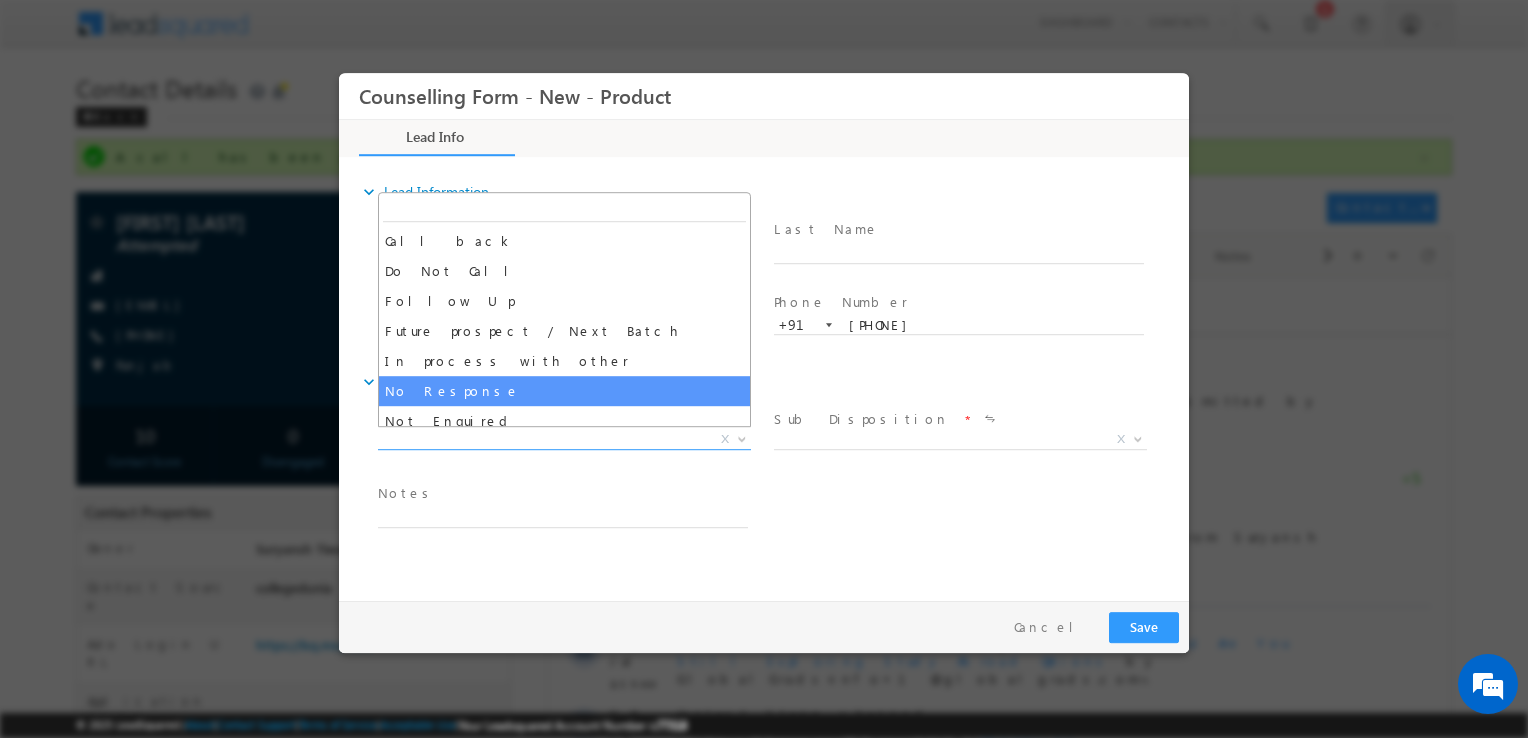 select on "No Response" 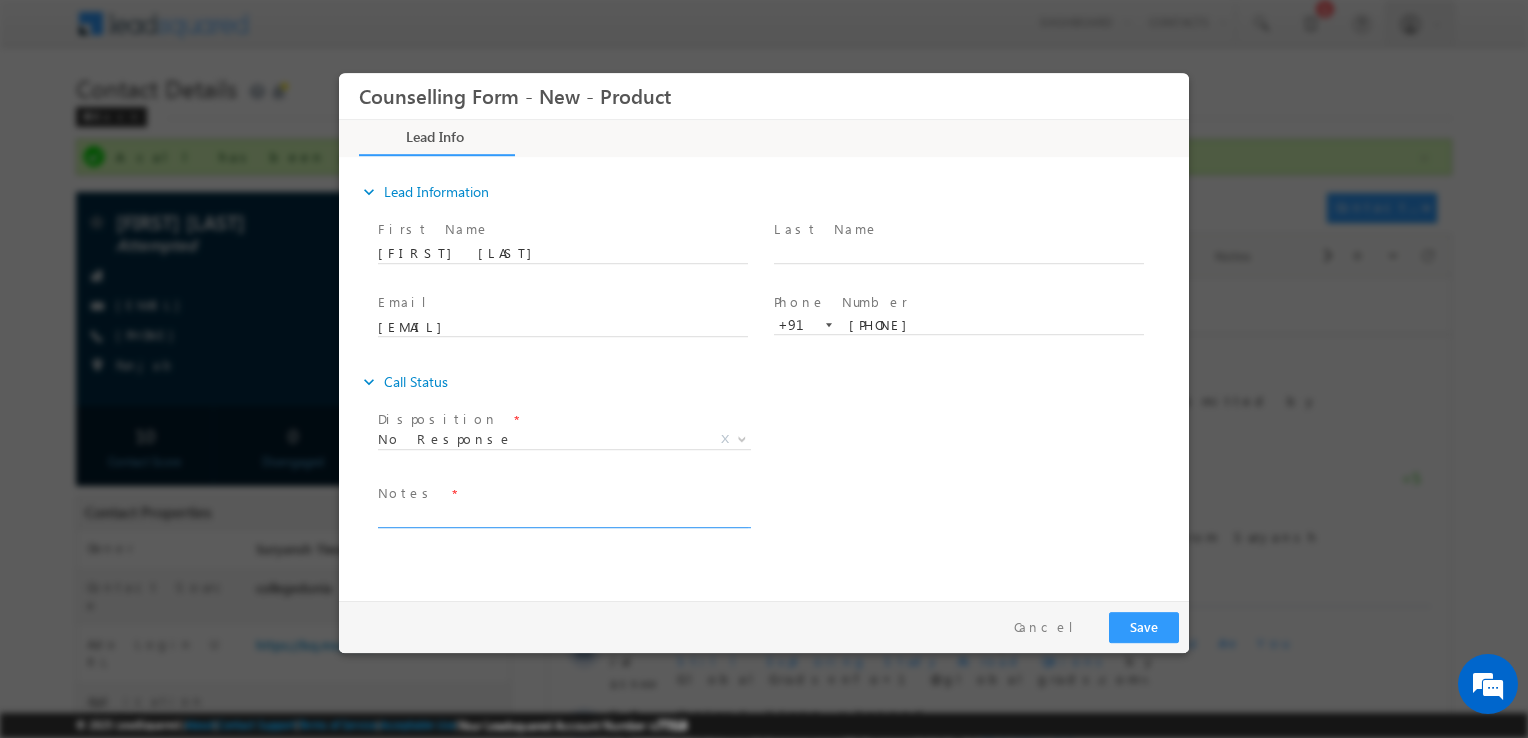 click at bounding box center [563, 516] 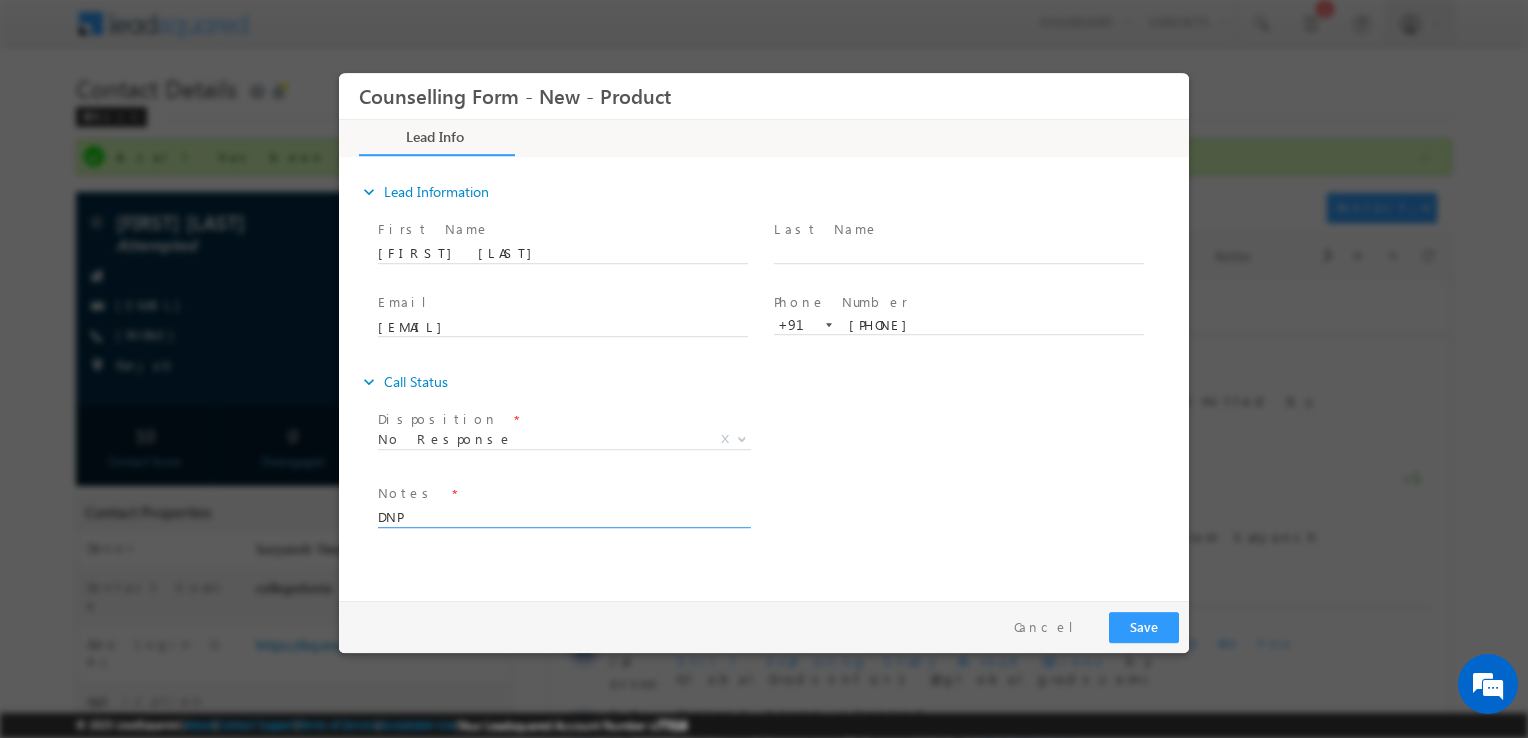 type on "DNP" 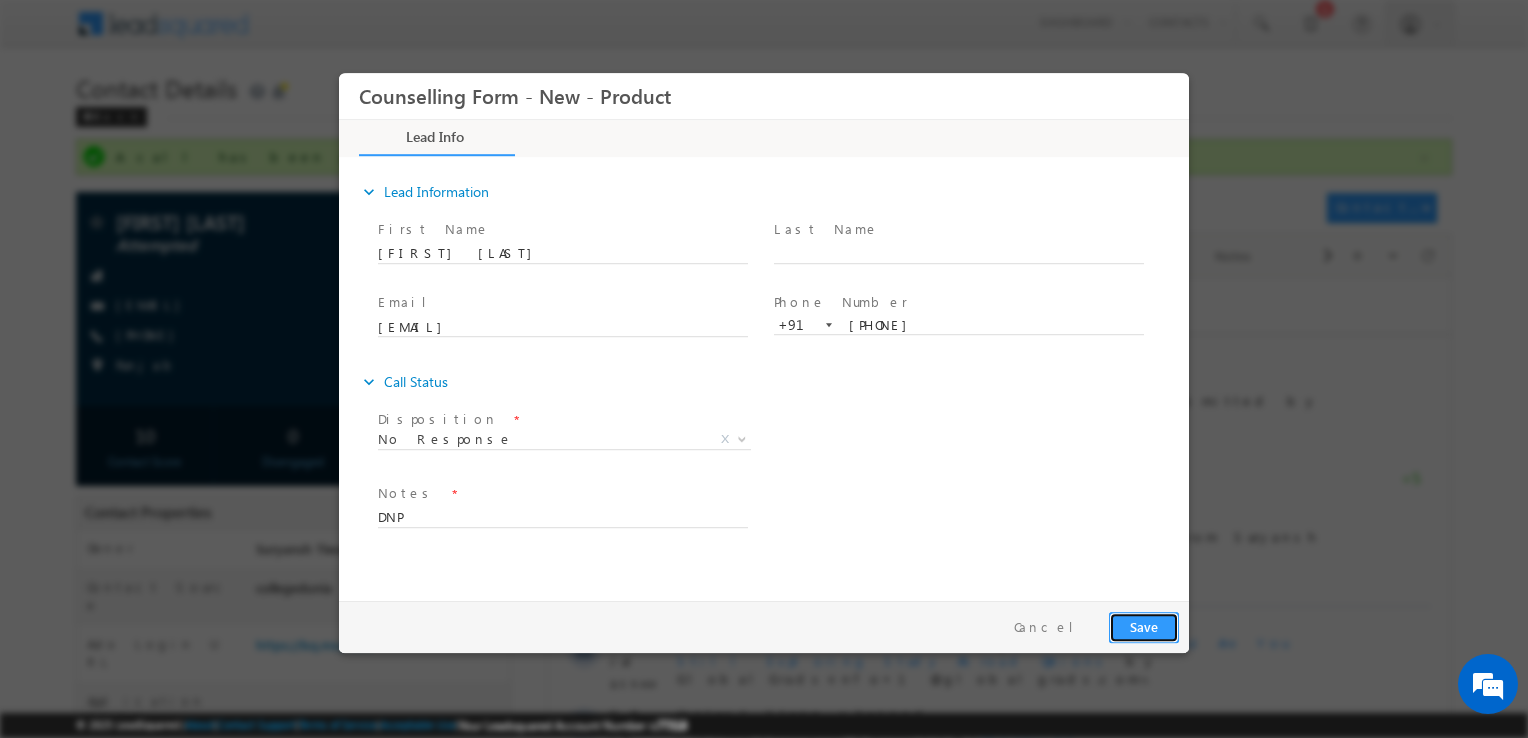 click on "Save" at bounding box center (1144, 627) 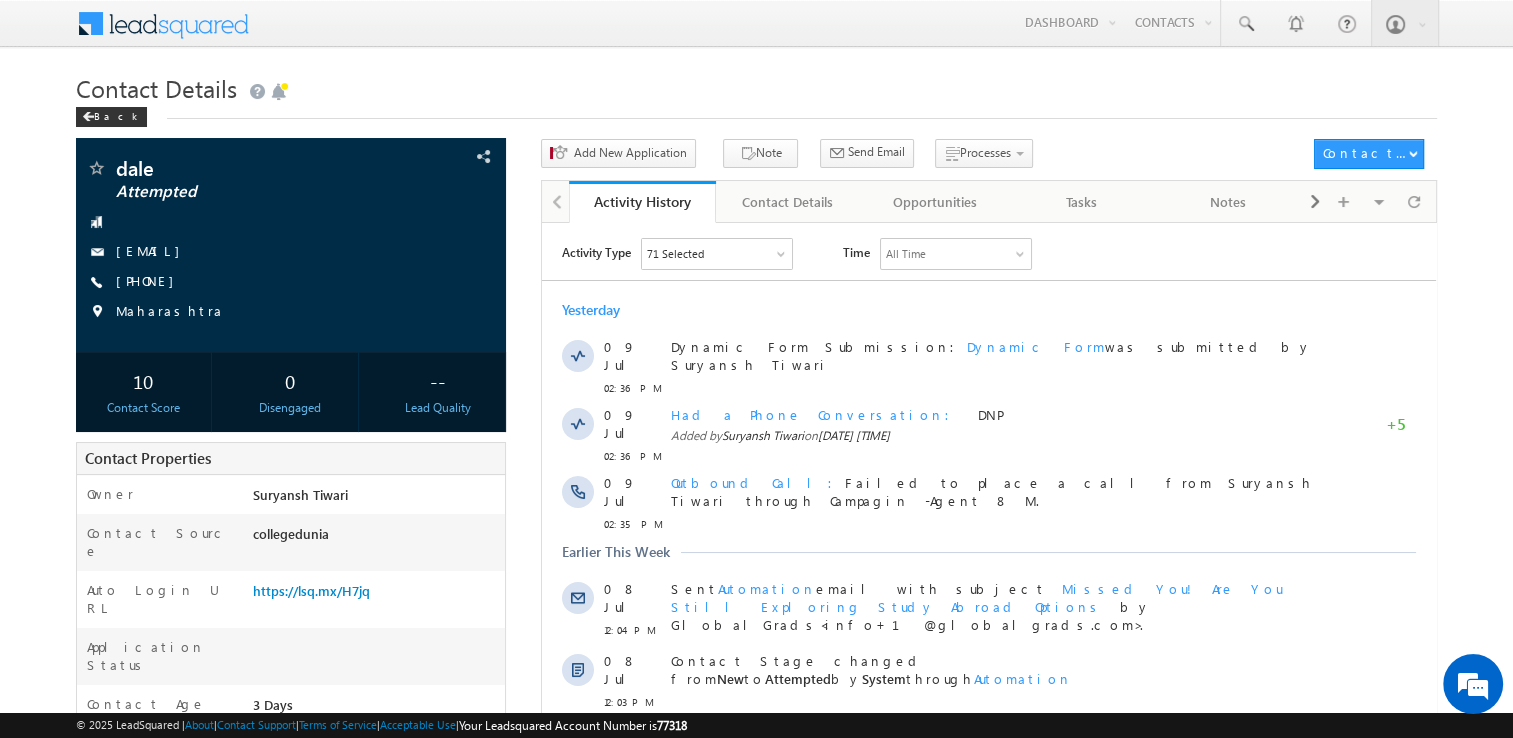 scroll, scrollTop: 0, scrollLeft: 0, axis: both 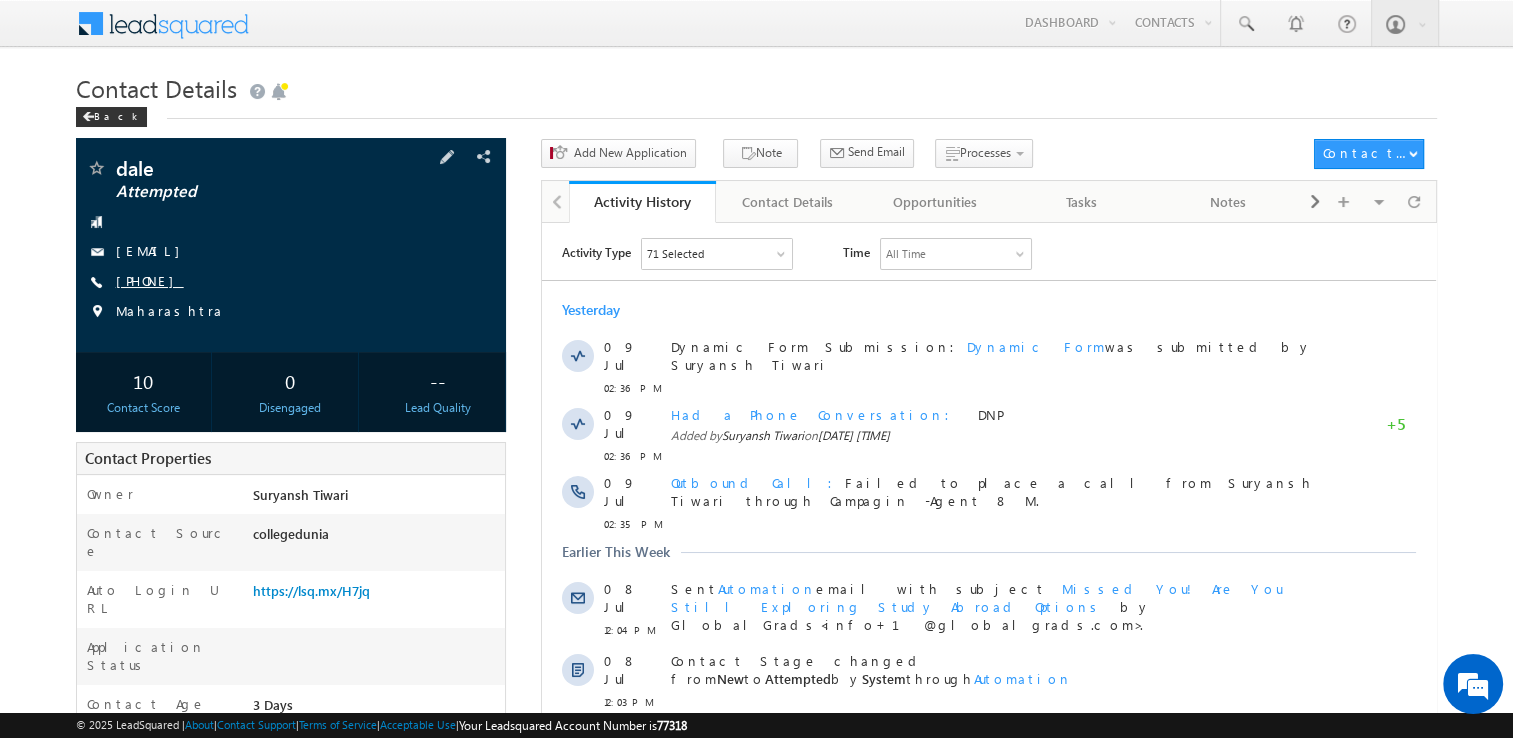 click on "[PHONE]" at bounding box center [150, 280] 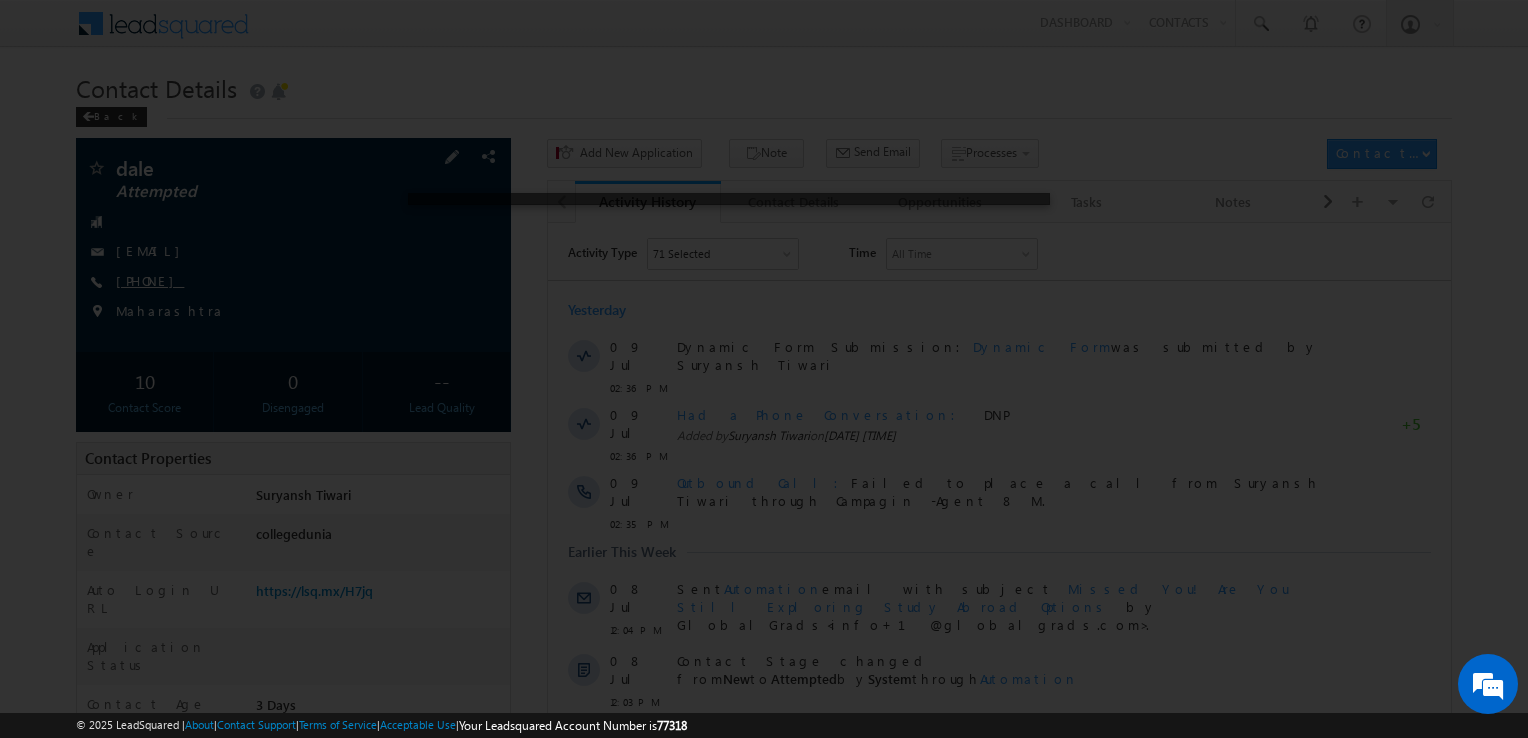 click at bounding box center (764, 369) 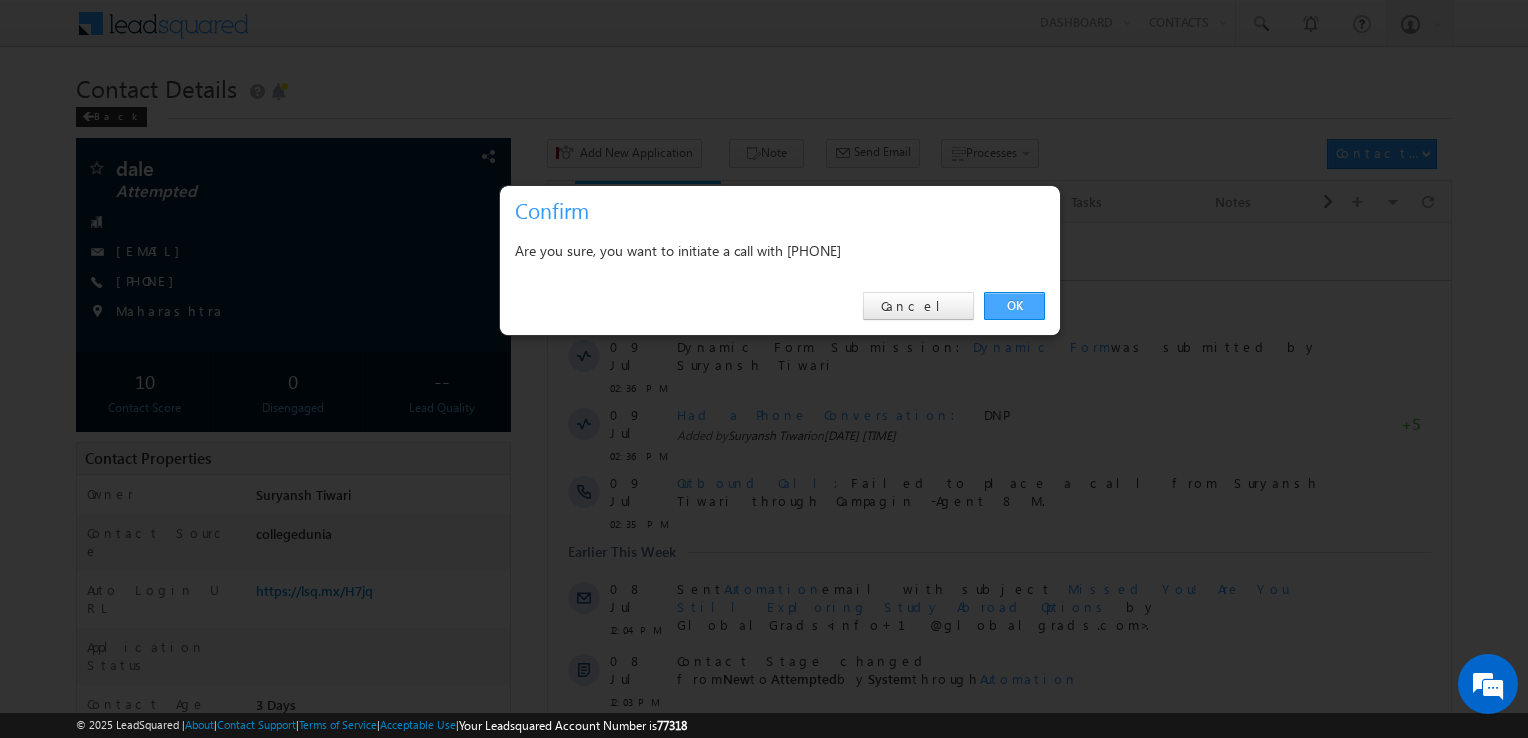 click on "OK" at bounding box center [1014, 306] 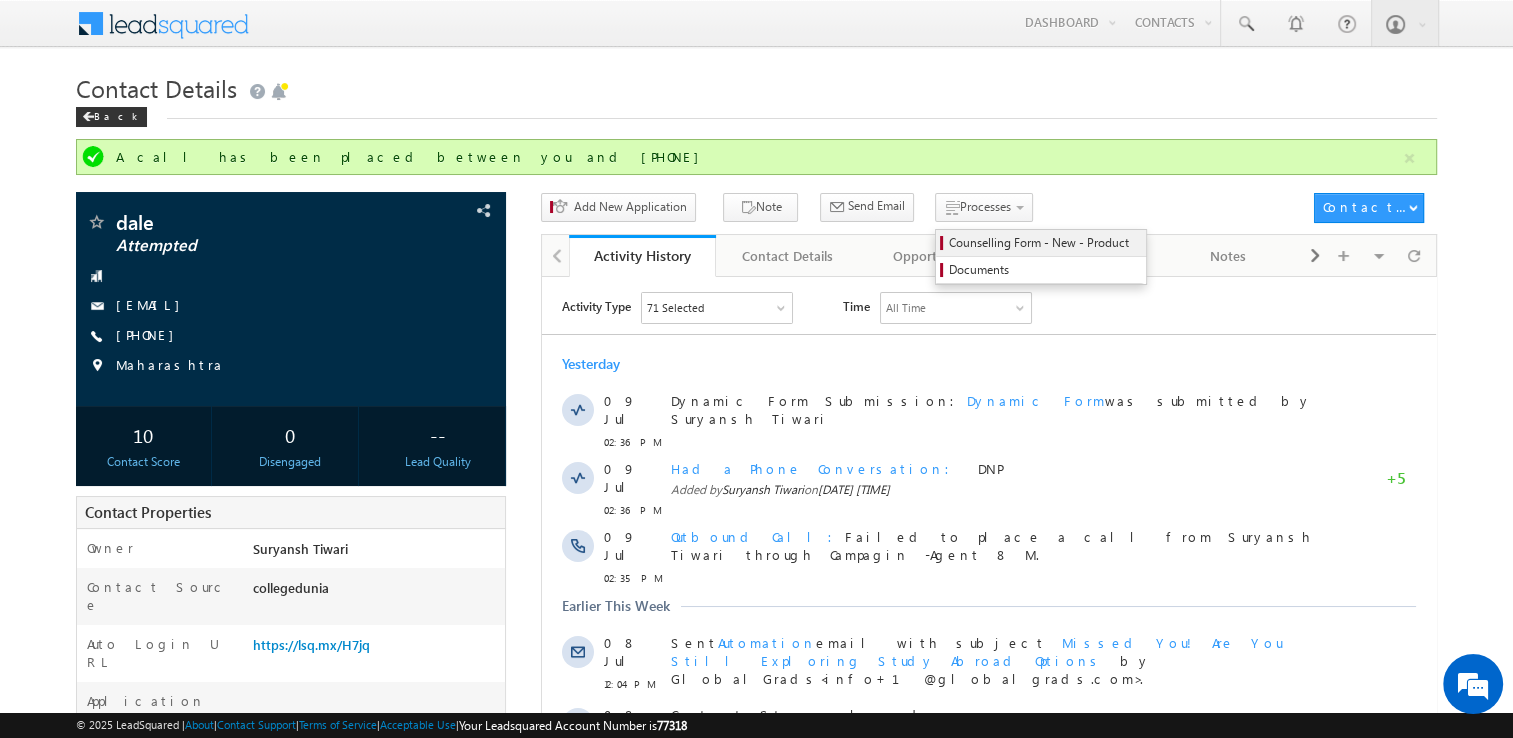 click on "Counselling Form - New - Product" at bounding box center [1044, 243] 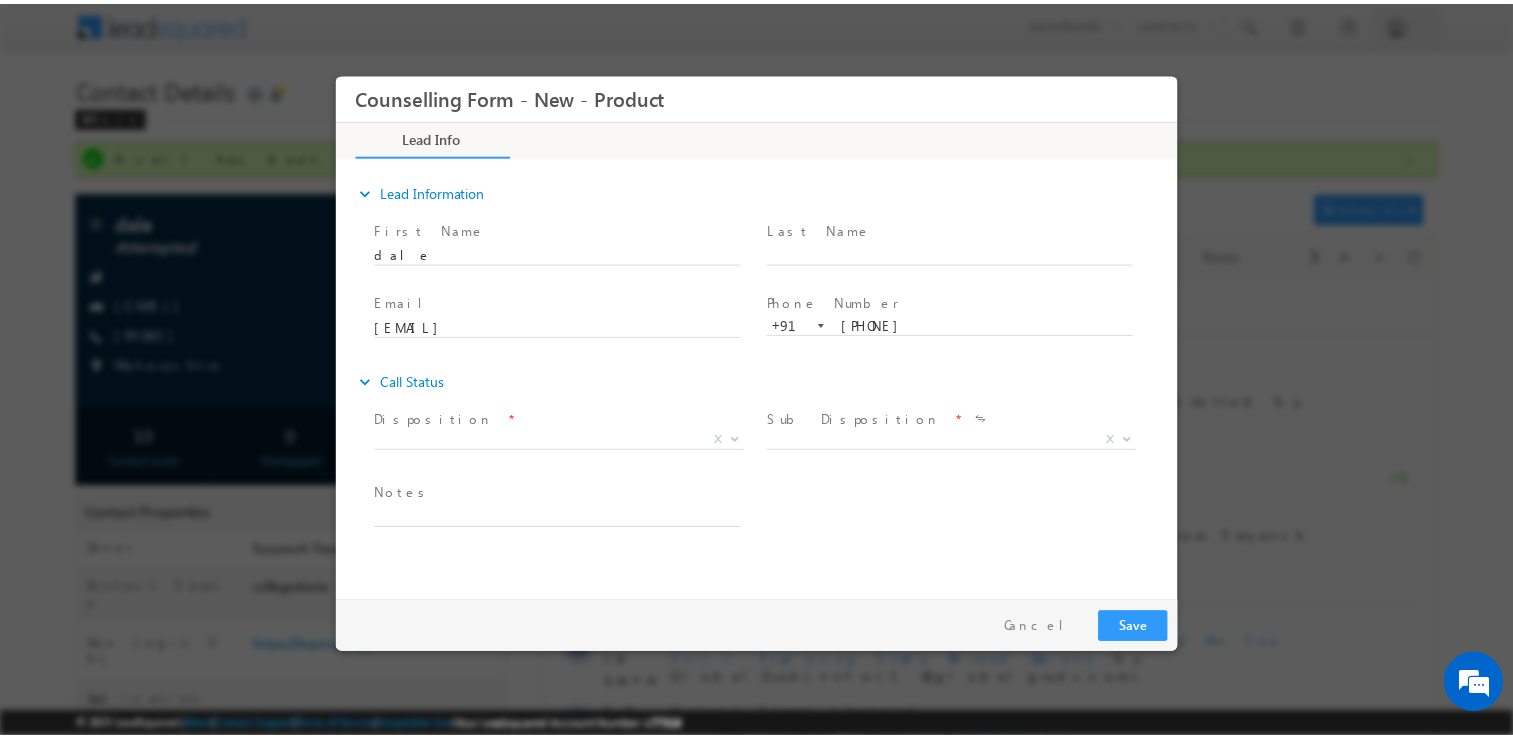 scroll, scrollTop: 0, scrollLeft: 0, axis: both 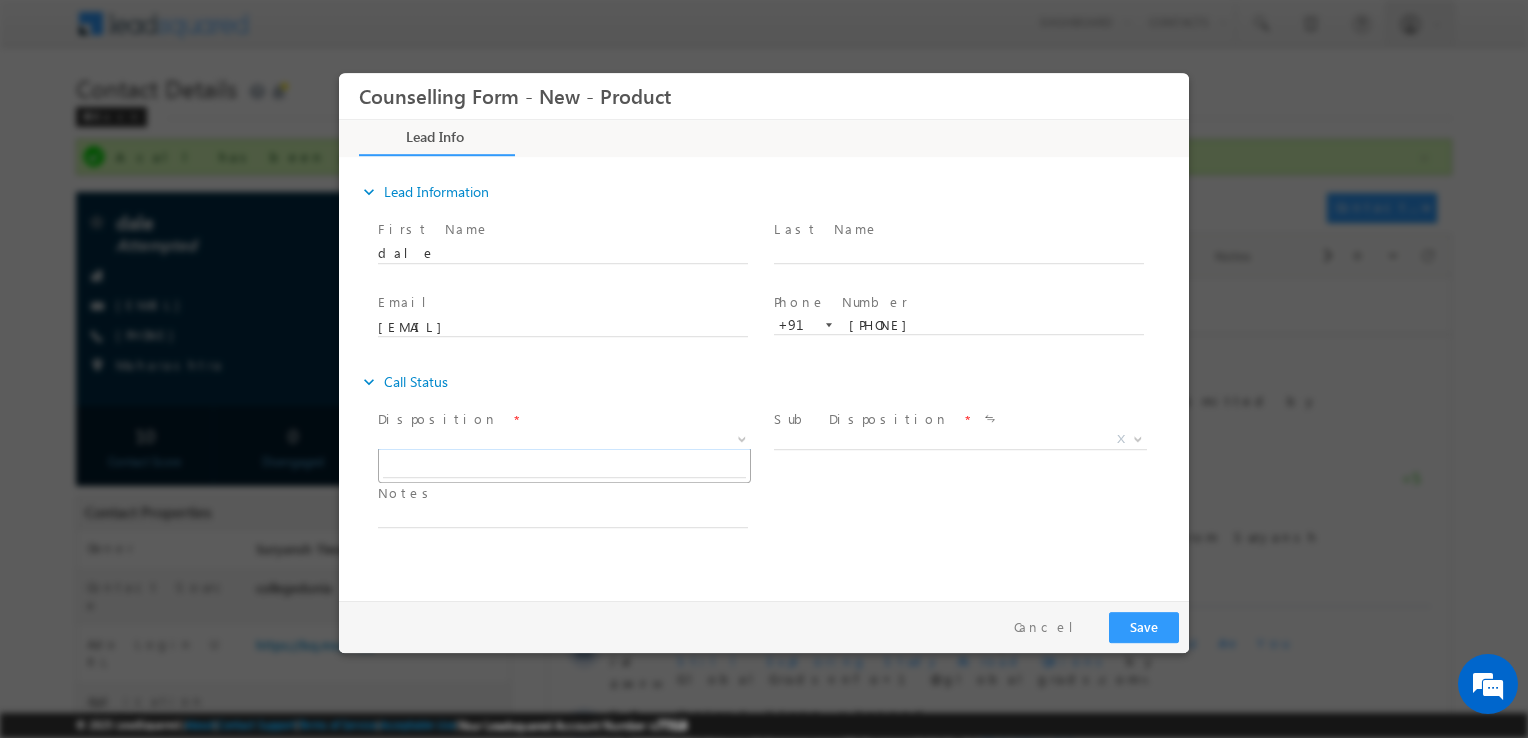 click on "X" at bounding box center (564, 440) 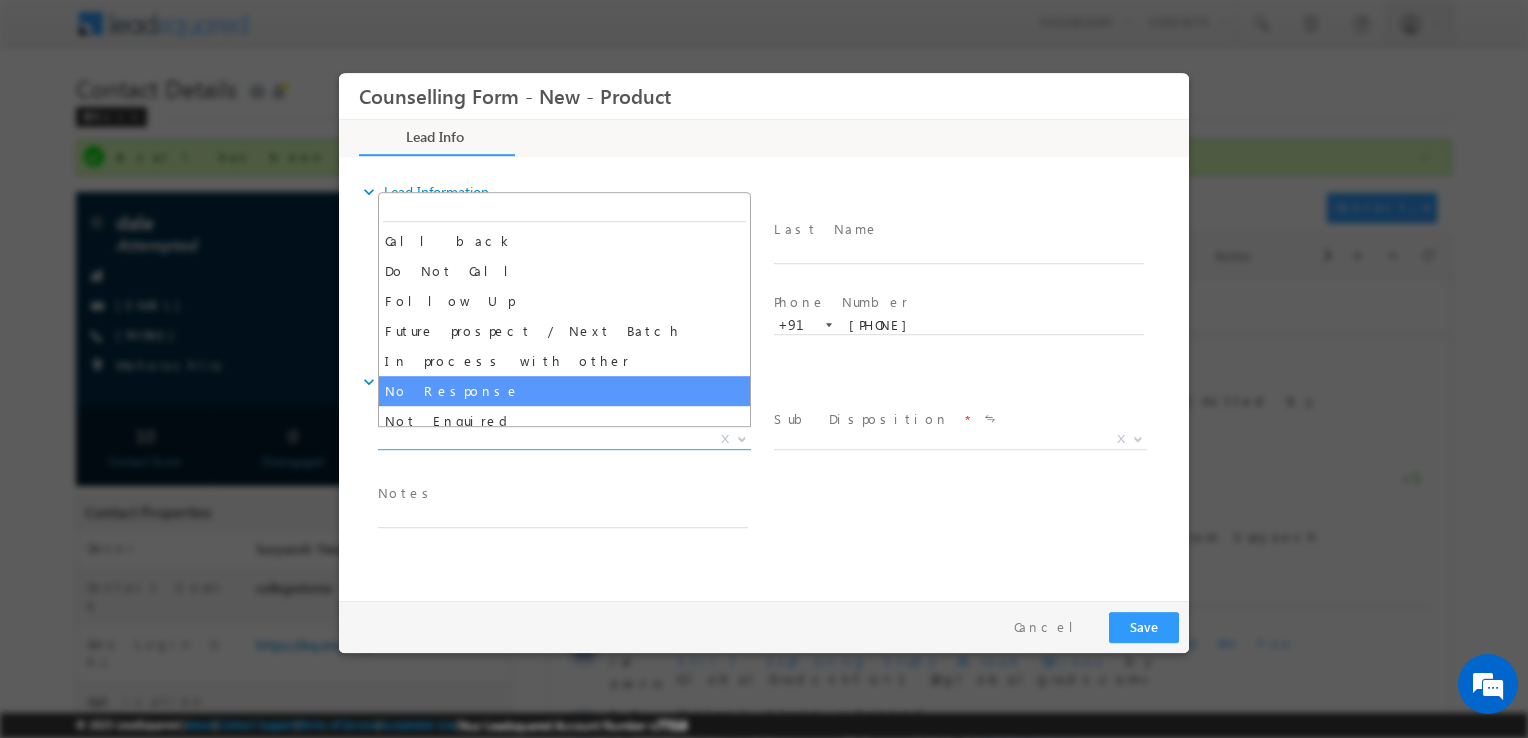 select on "No Response" 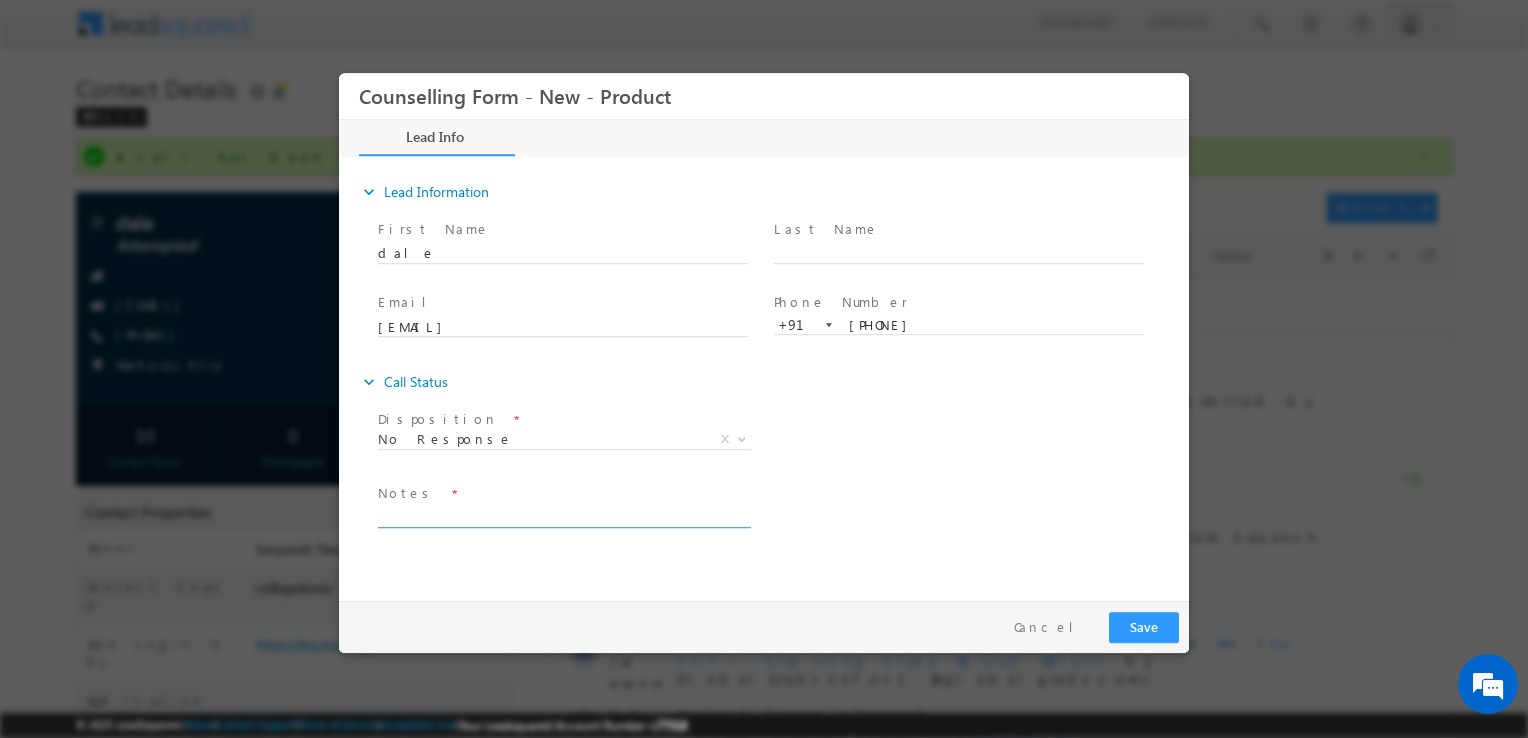 click at bounding box center [563, 516] 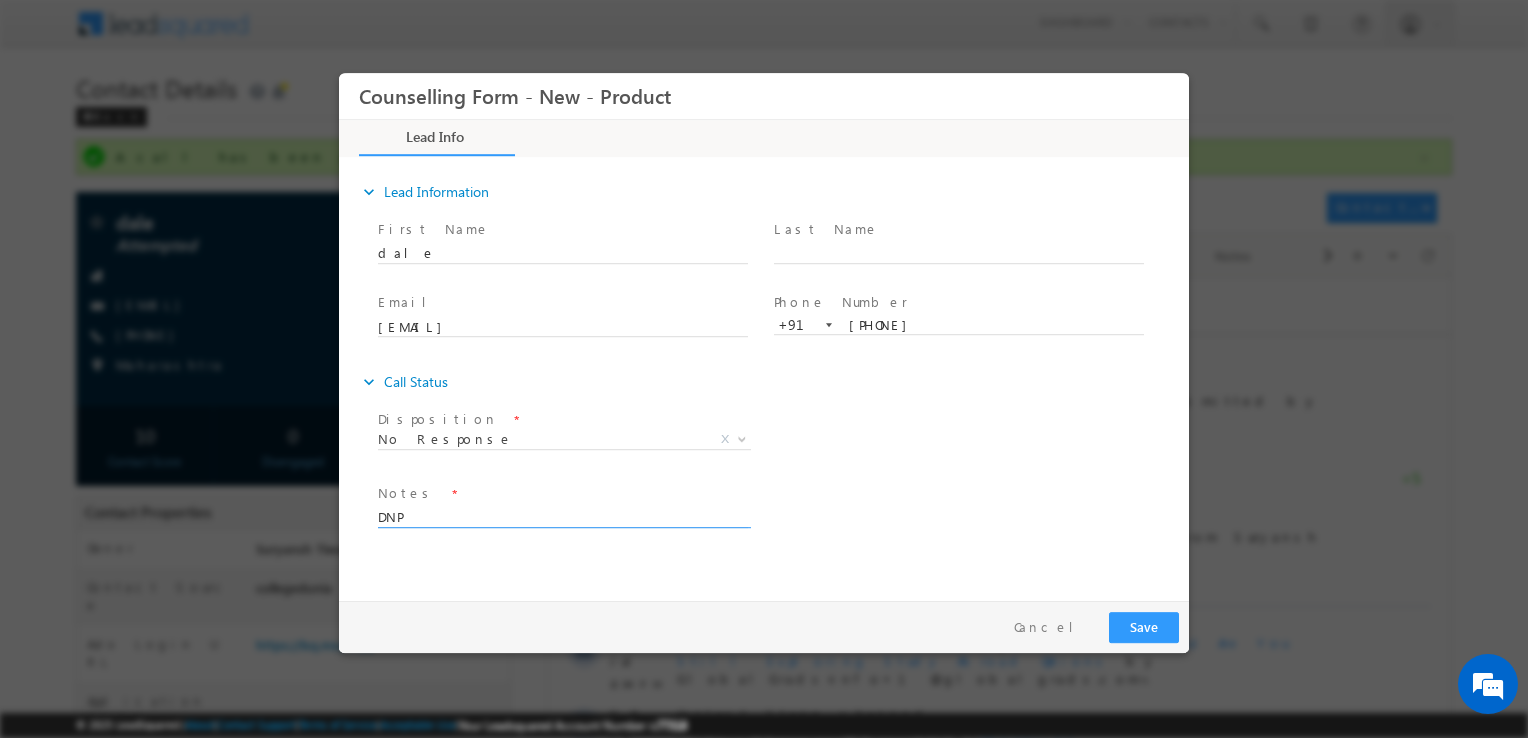 type on "DNP" 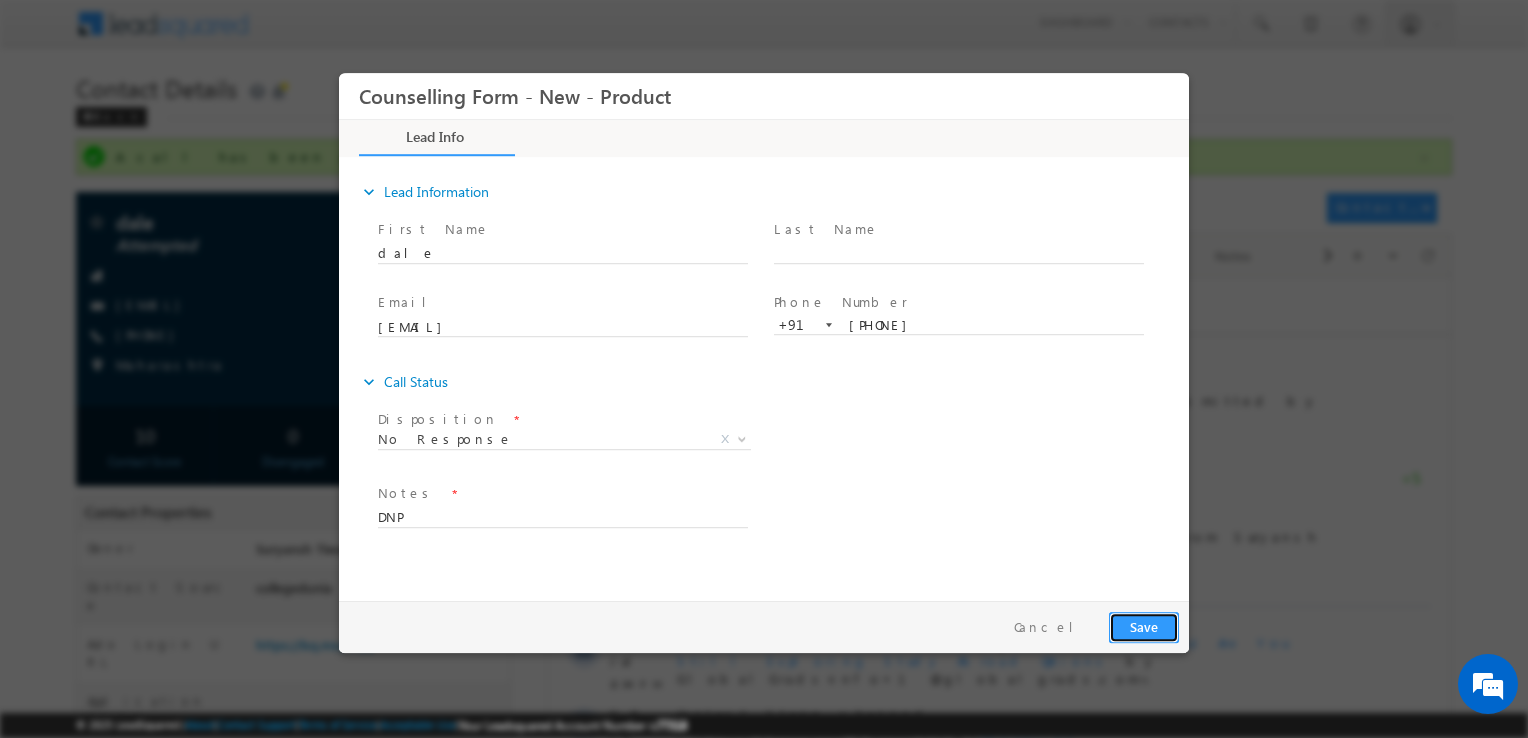 click on "Save" at bounding box center [1144, 627] 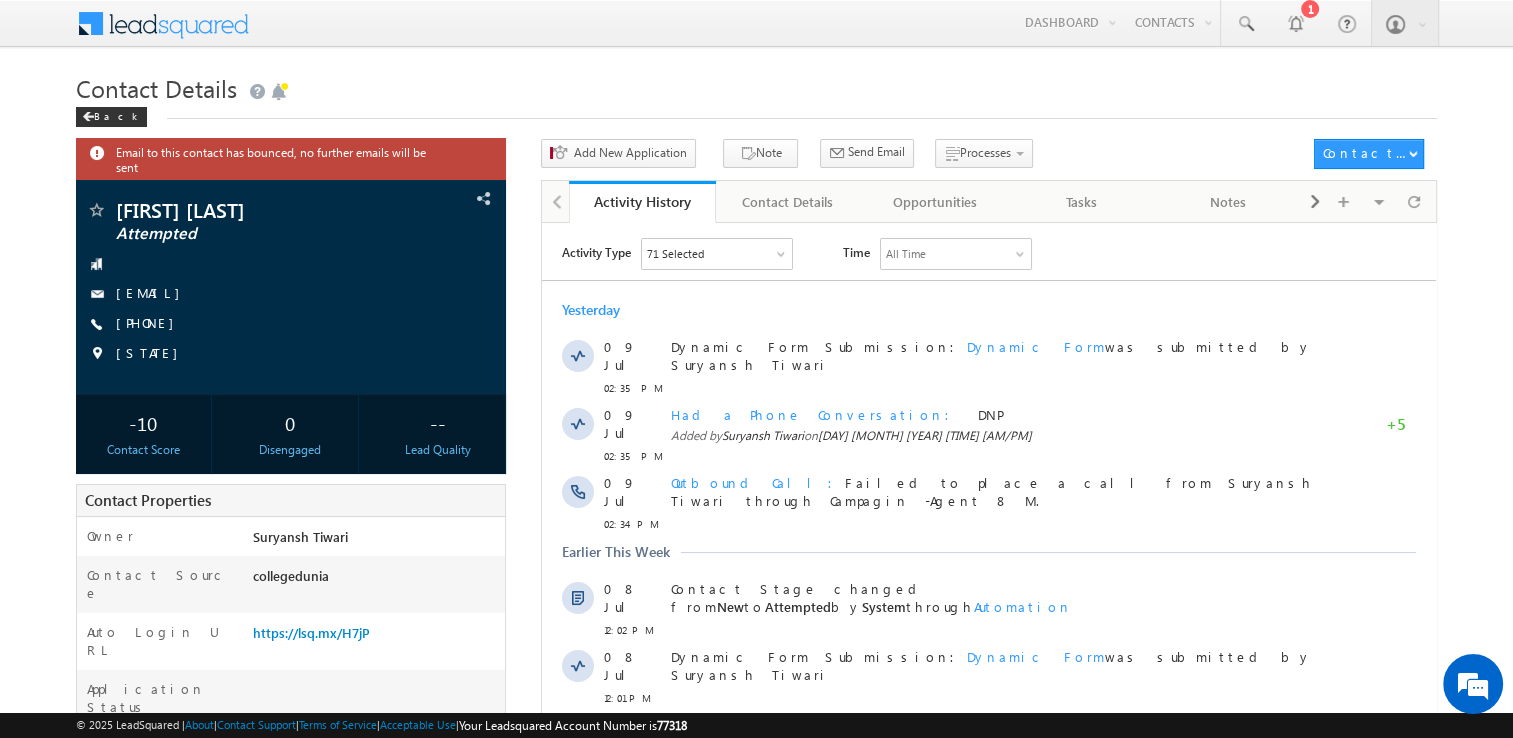 scroll, scrollTop: 0, scrollLeft: 0, axis: both 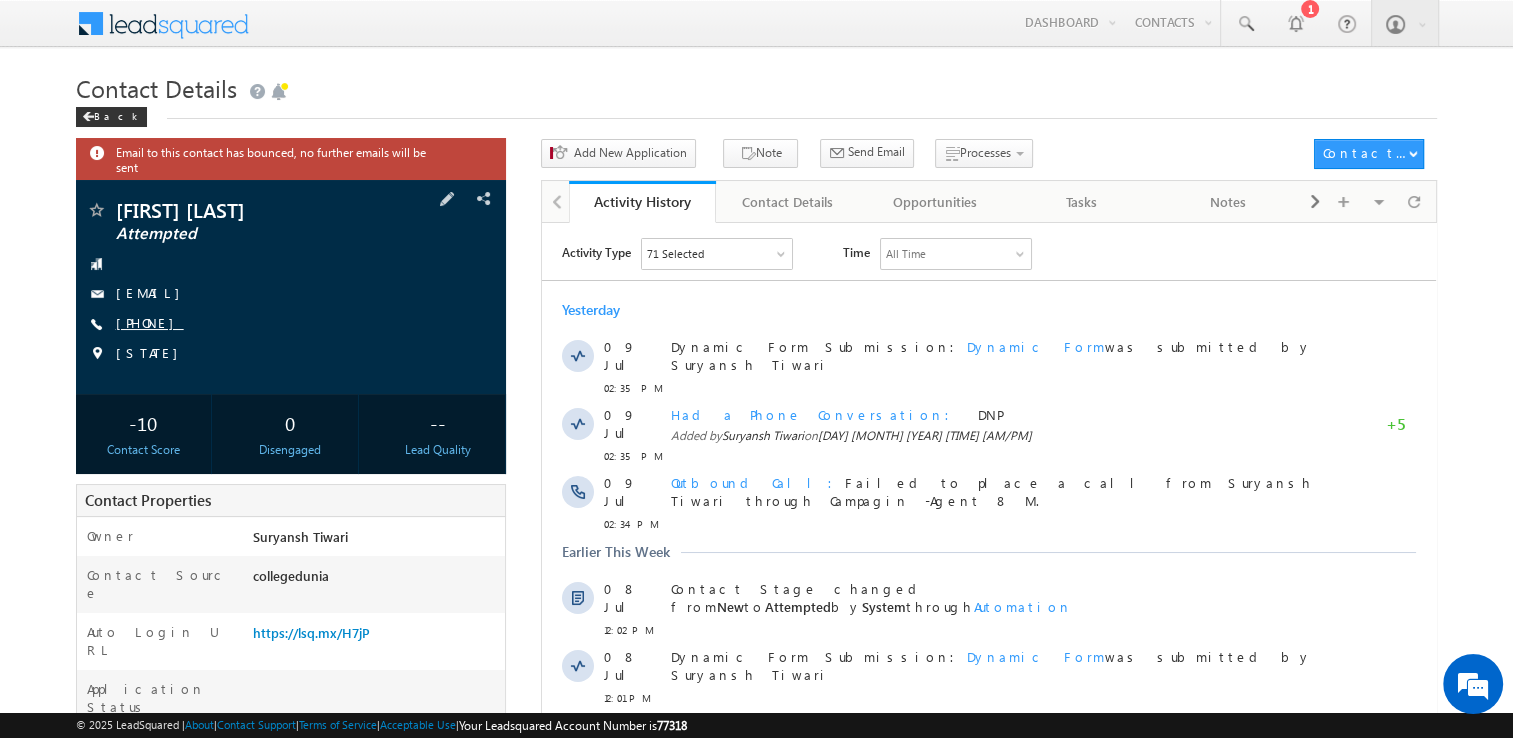drag, startPoint x: 168, startPoint y: 310, endPoint x: 205, endPoint y: 332, distance: 43.046486 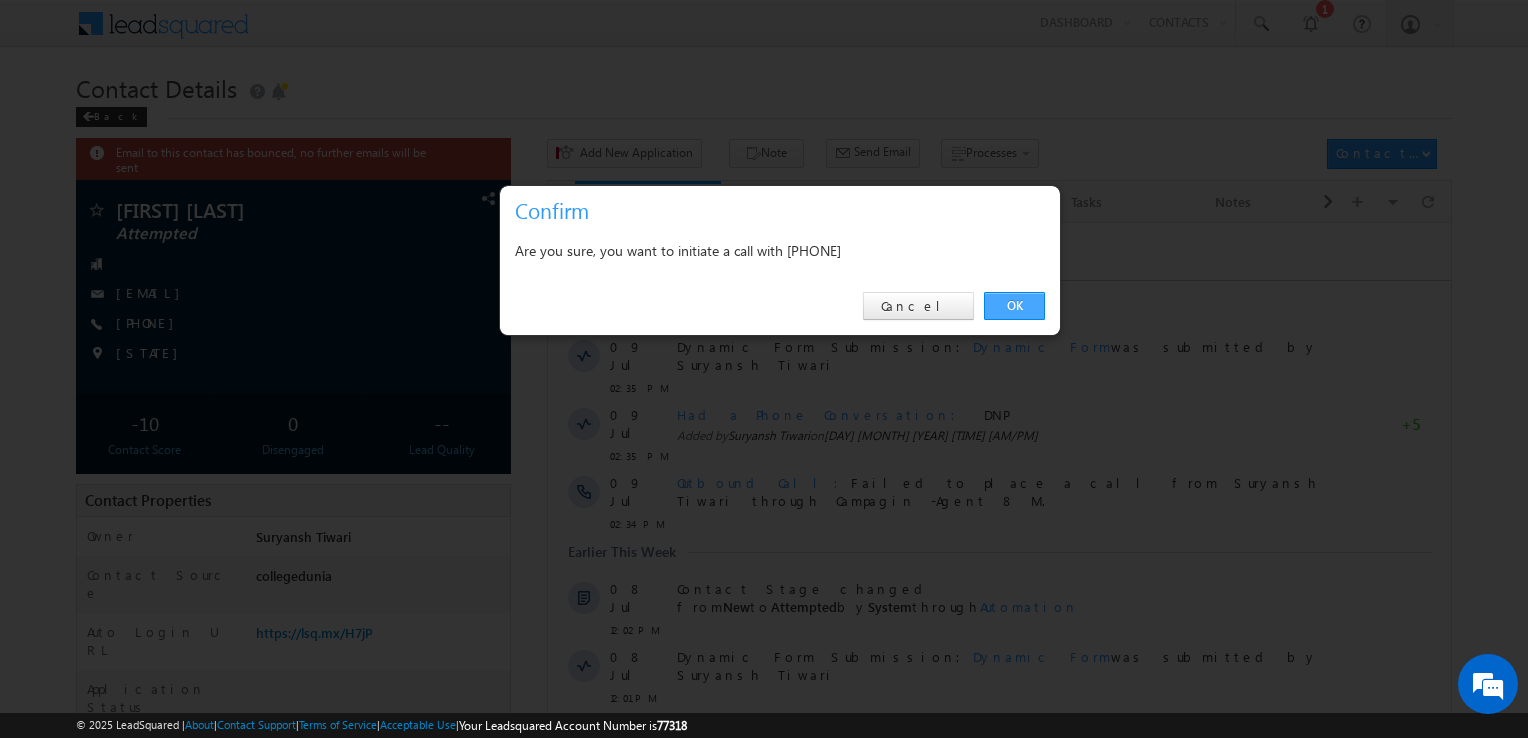 click on "OK" at bounding box center [1014, 306] 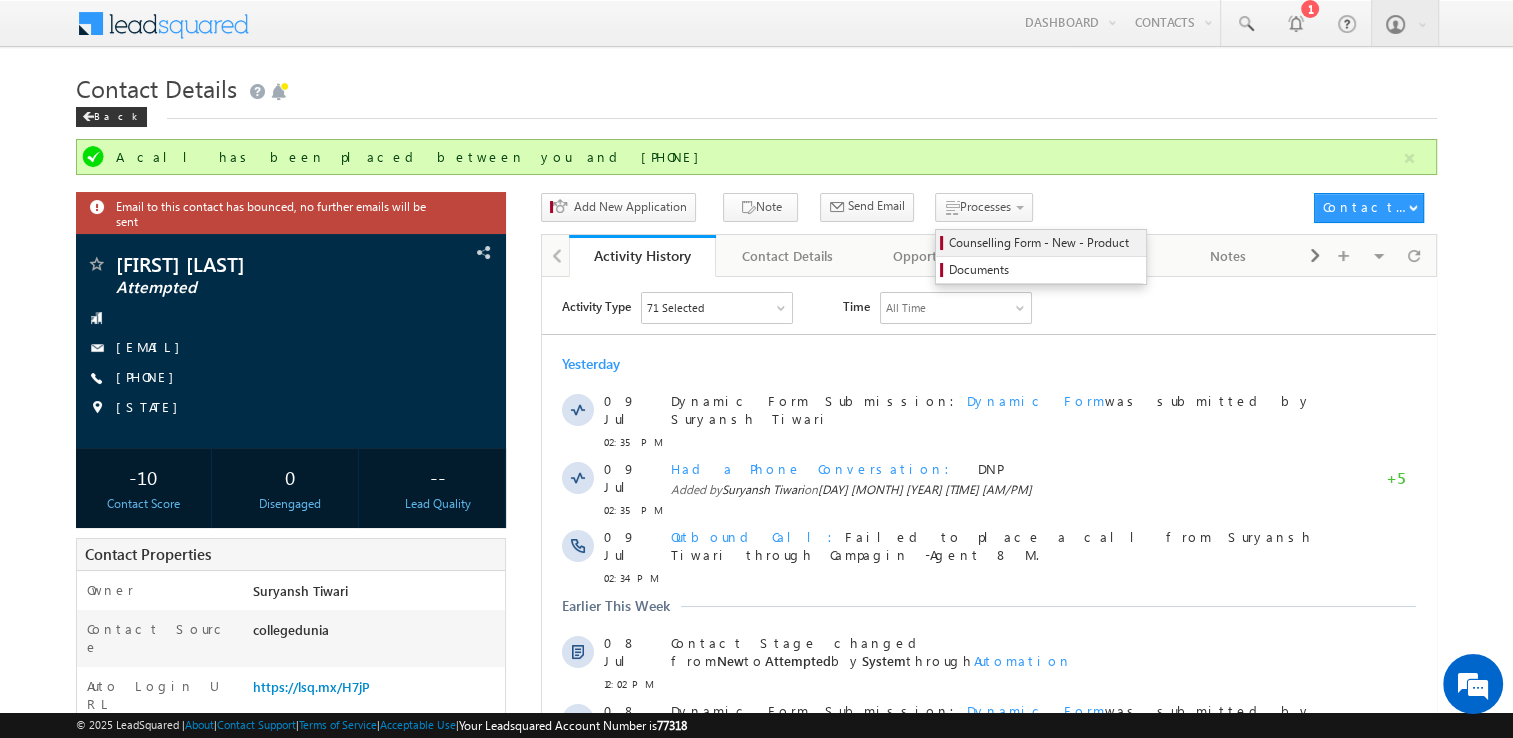 click on "Counselling Form - New - Product" at bounding box center [1044, 243] 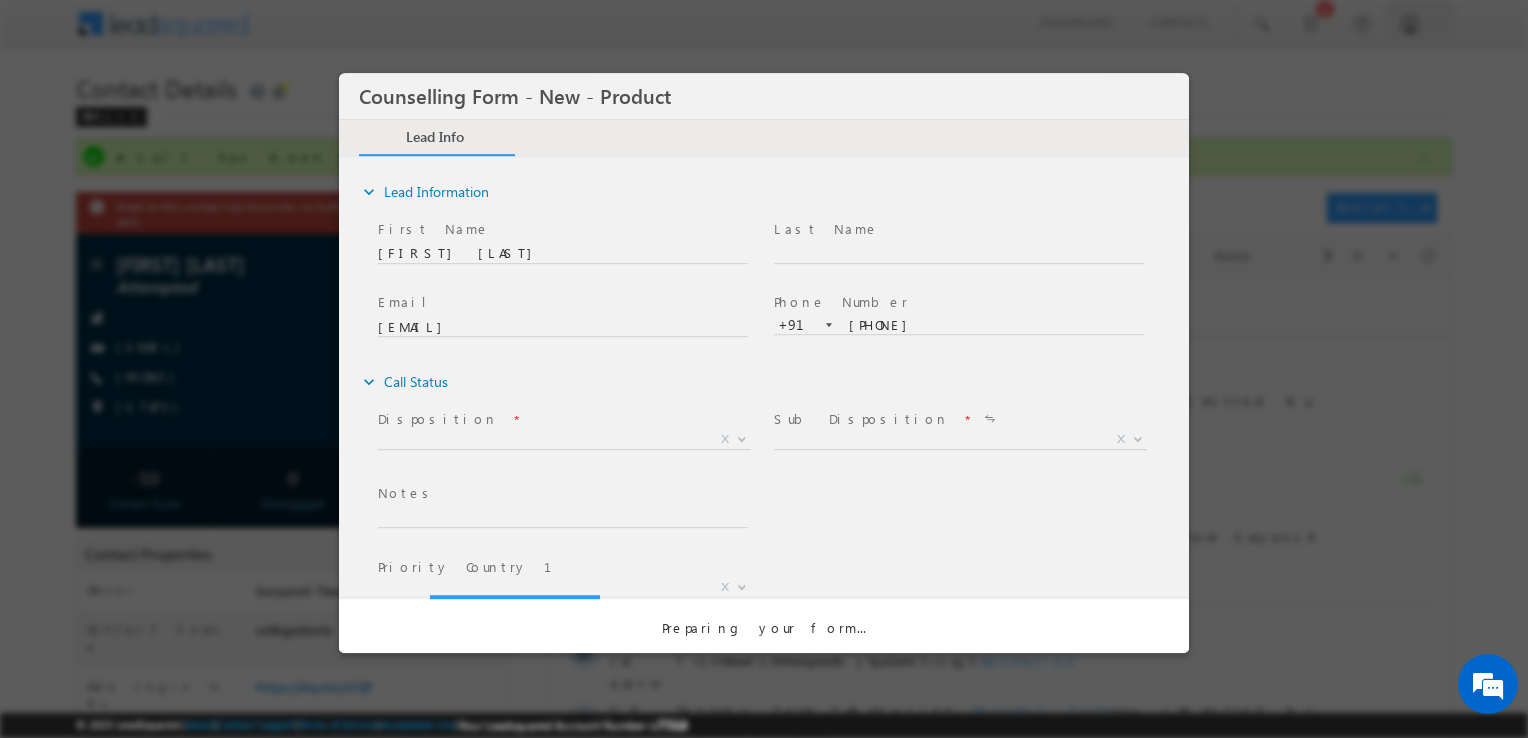 scroll, scrollTop: 0, scrollLeft: 0, axis: both 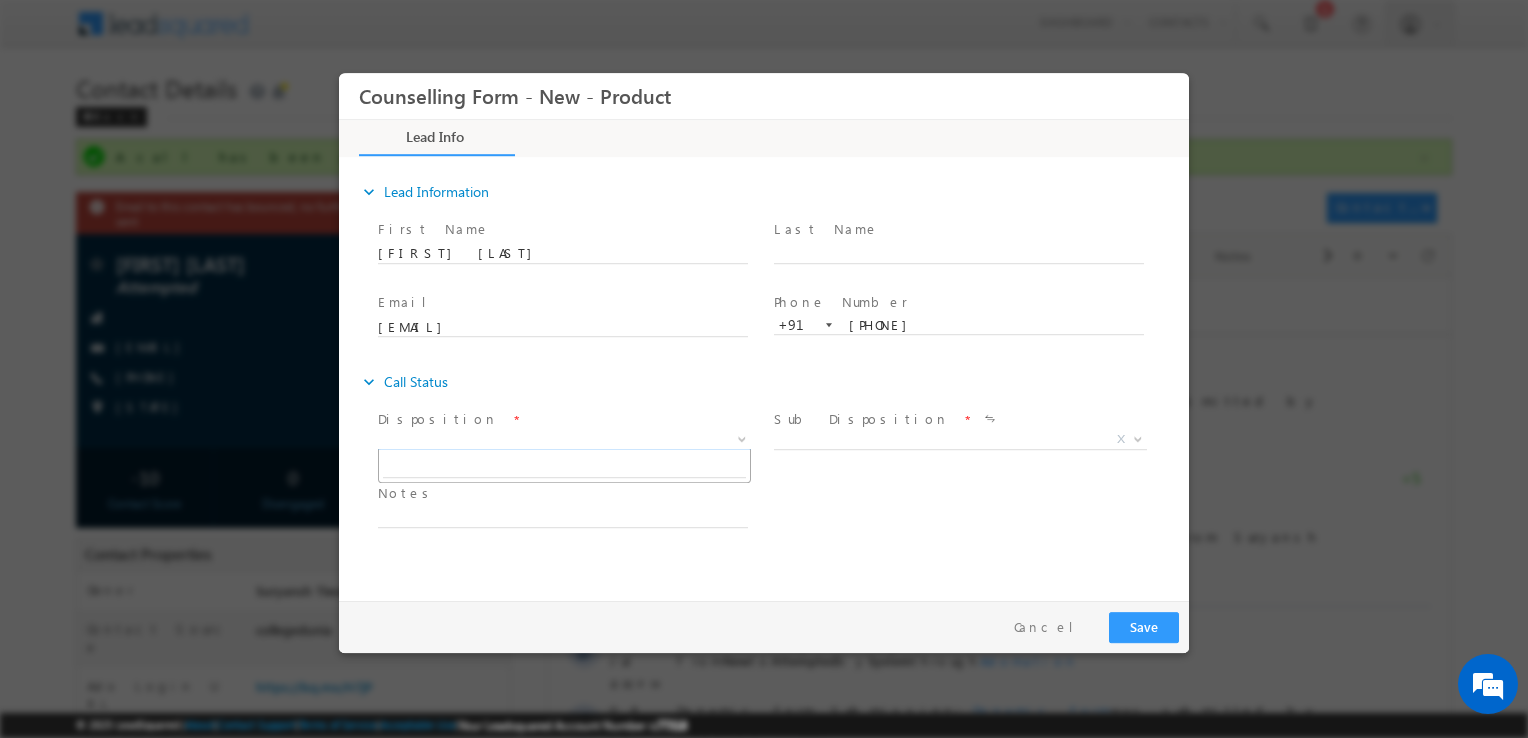 click on "X" at bounding box center (564, 440) 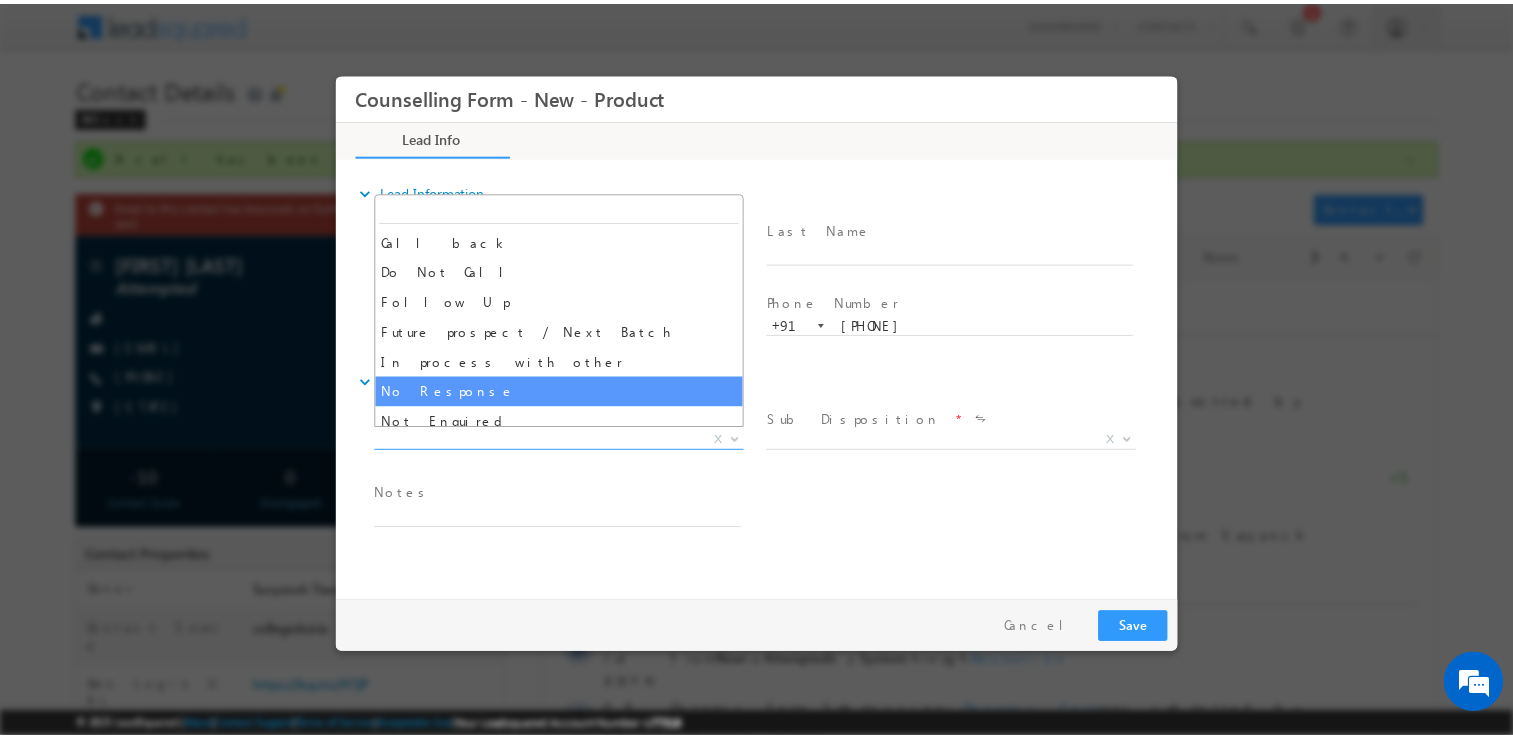 scroll, scrollTop: 130, scrollLeft: 0, axis: vertical 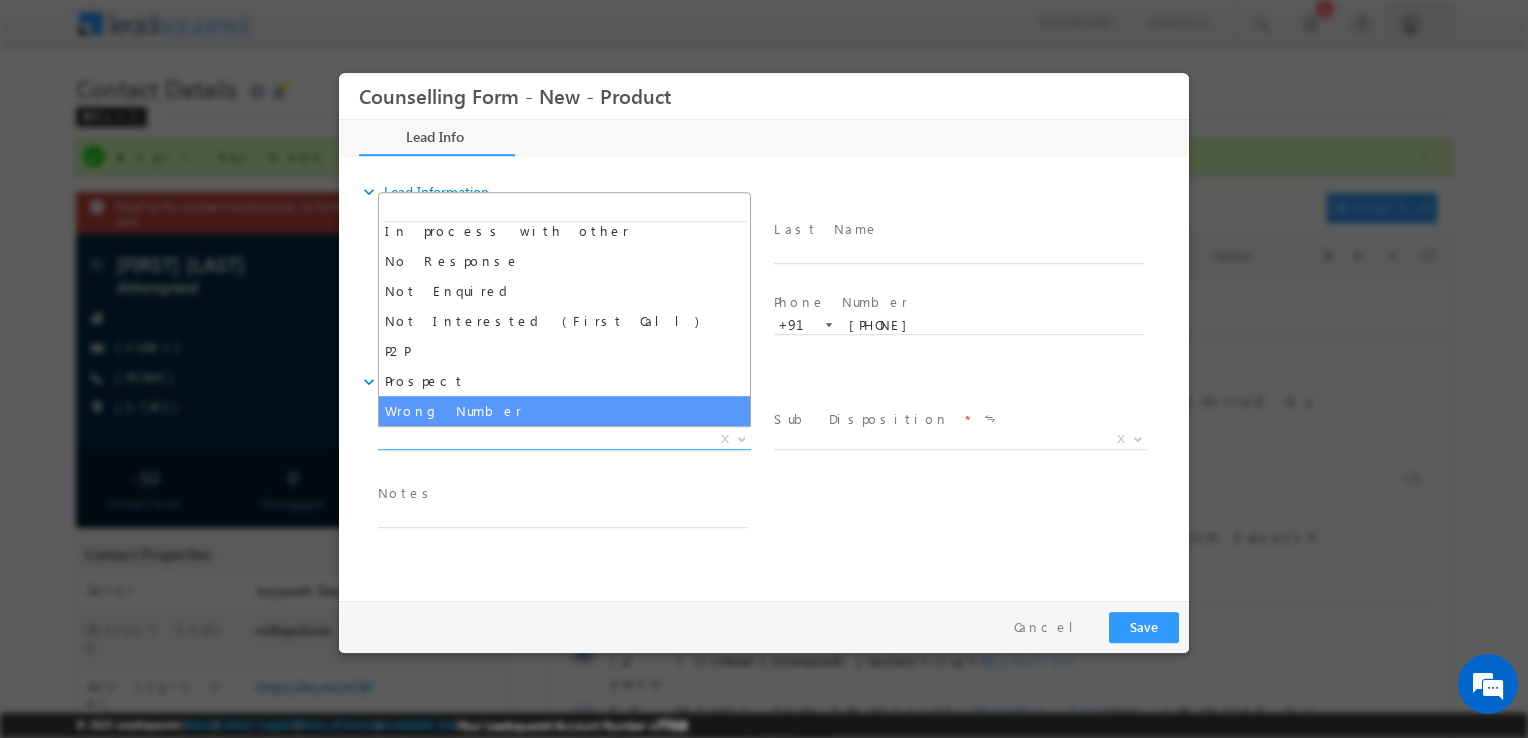 select on "Wrong Number" 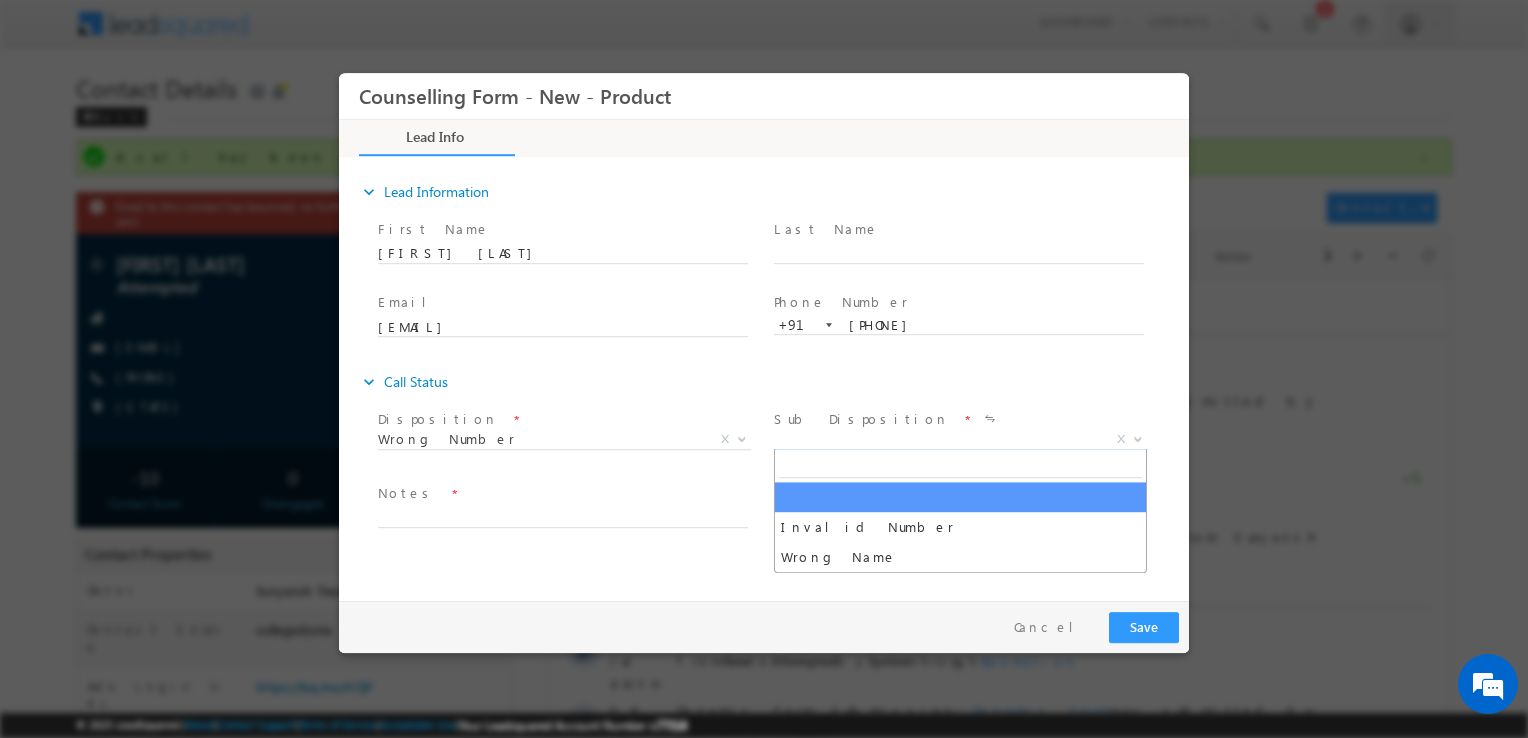 click on "X" at bounding box center (960, 440) 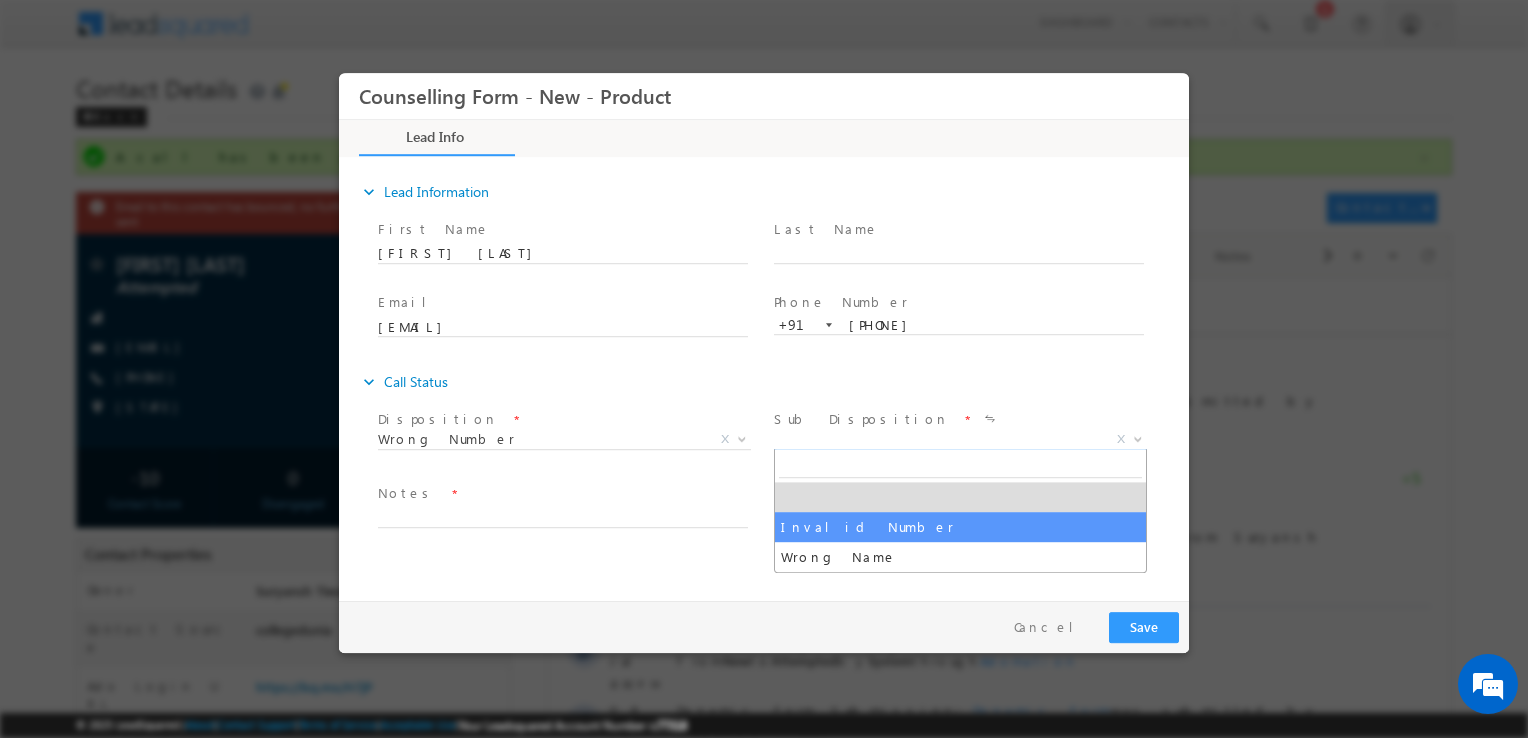 select on "Invalid Number" 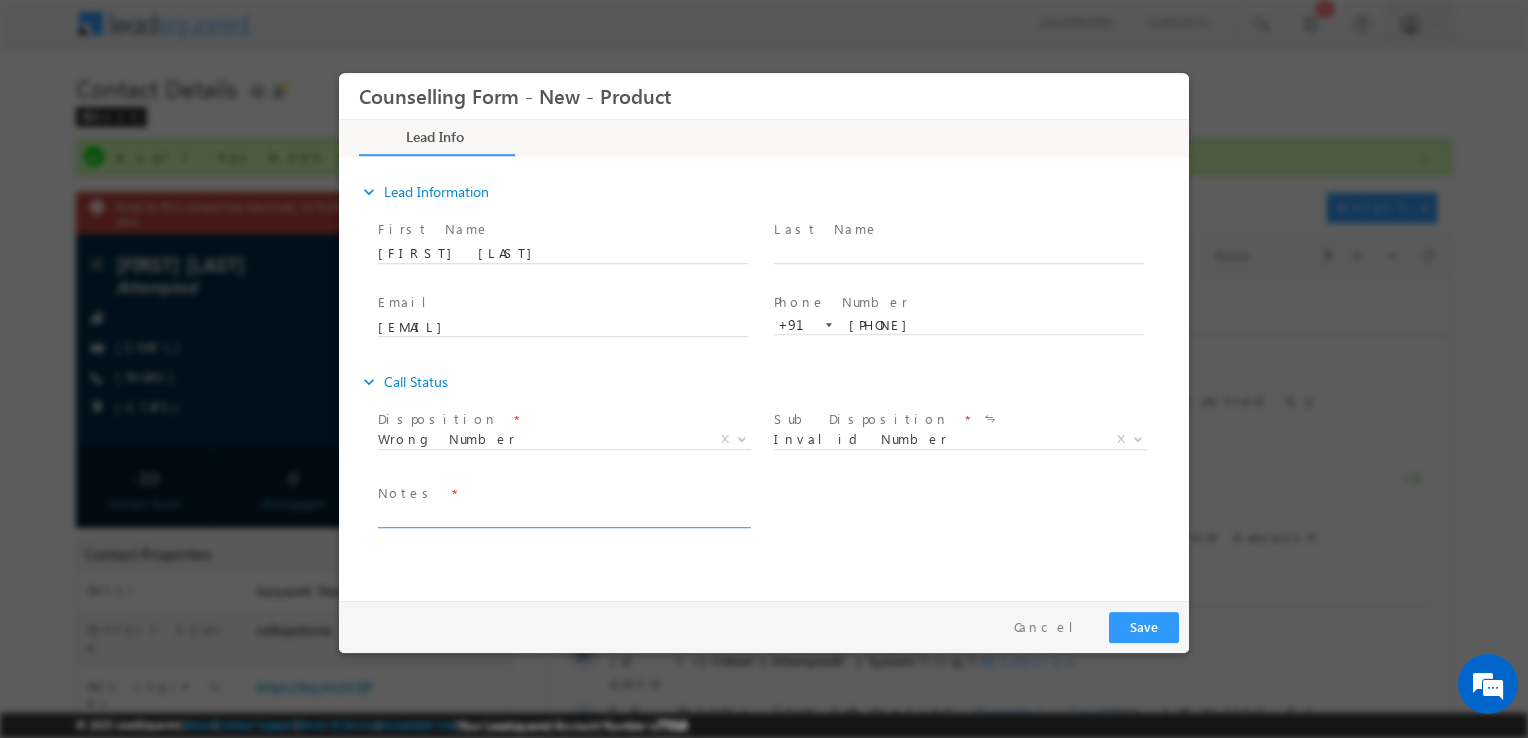 click at bounding box center [563, 516] 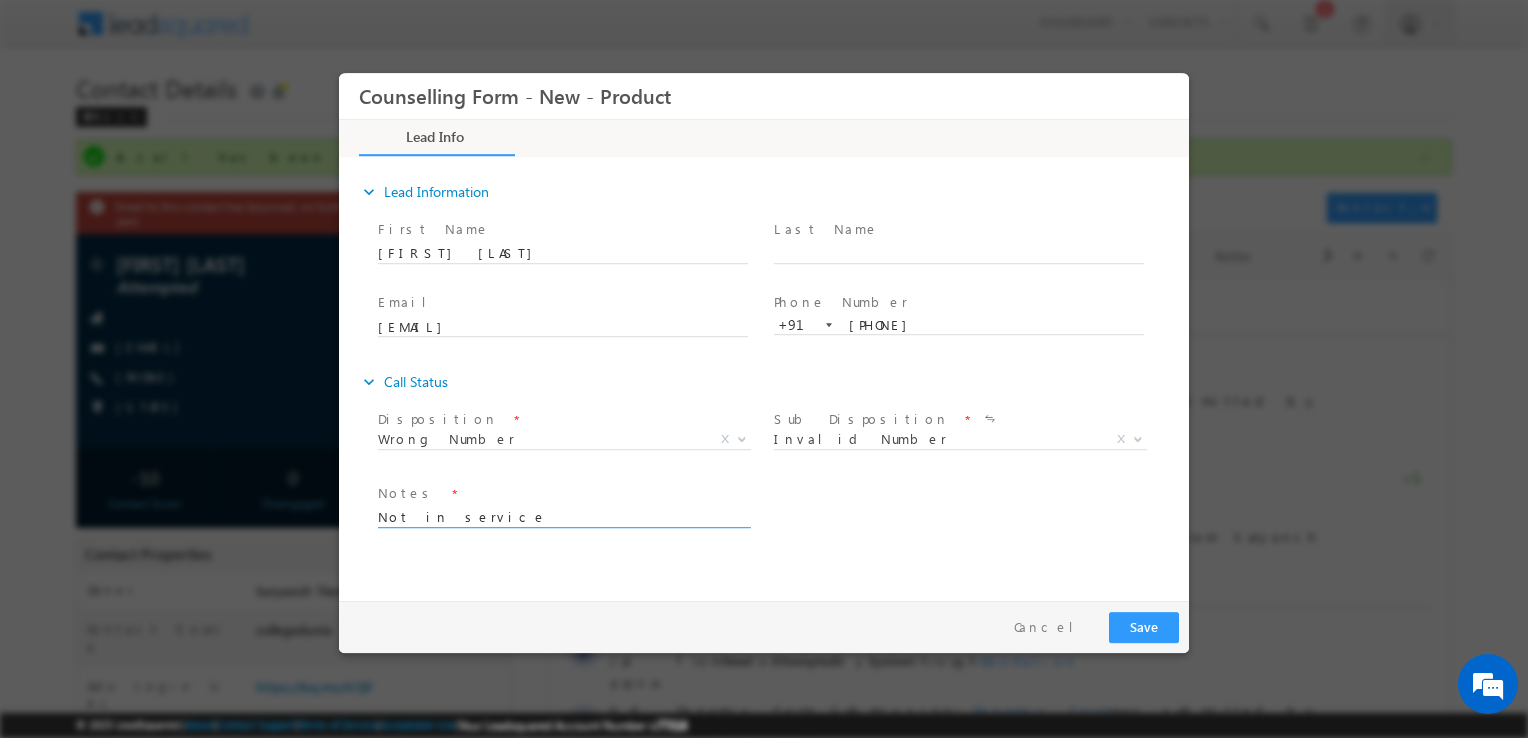 type on "Not in service" 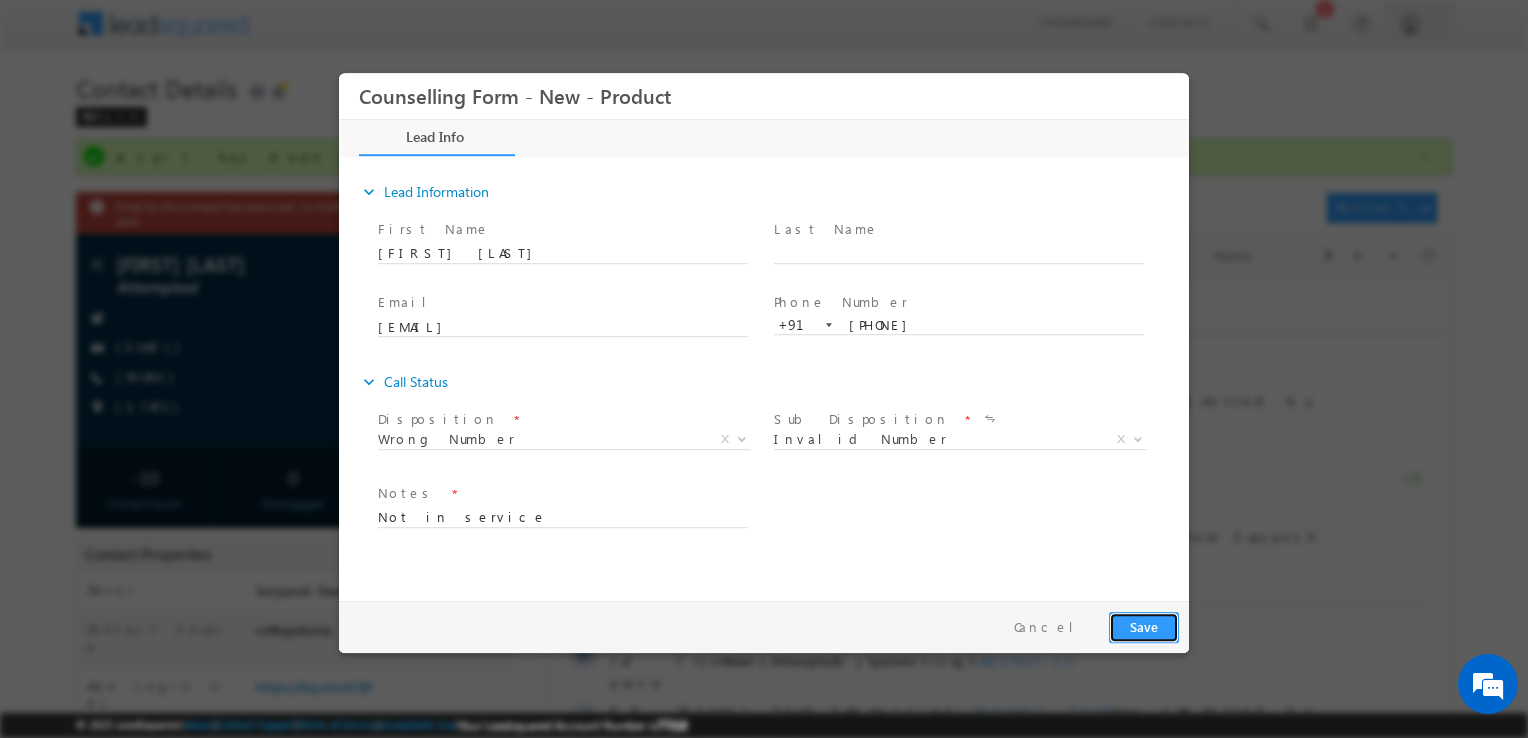 click on "Save" at bounding box center (1144, 627) 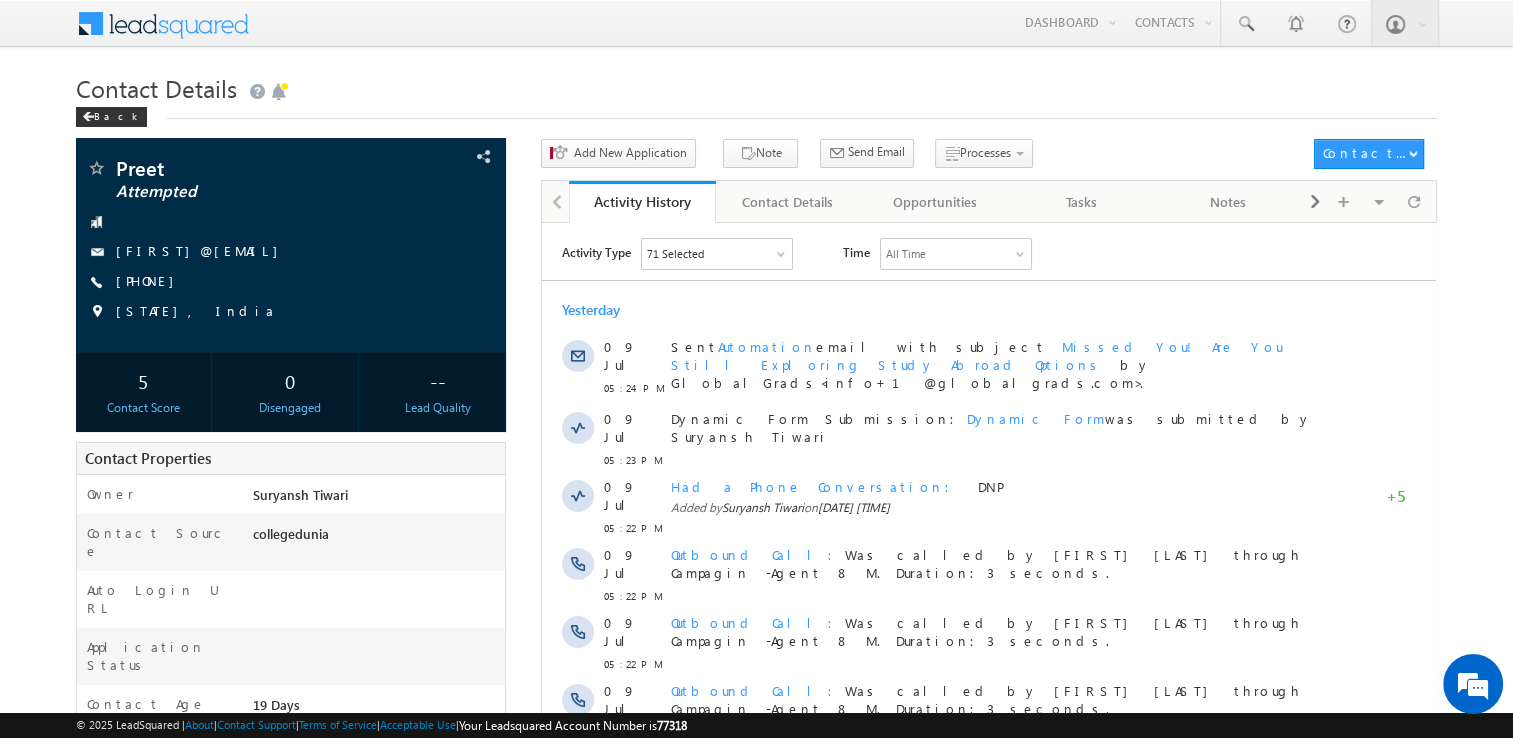 scroll, scrollTop: 0, scrollLeft: 0, axis: both 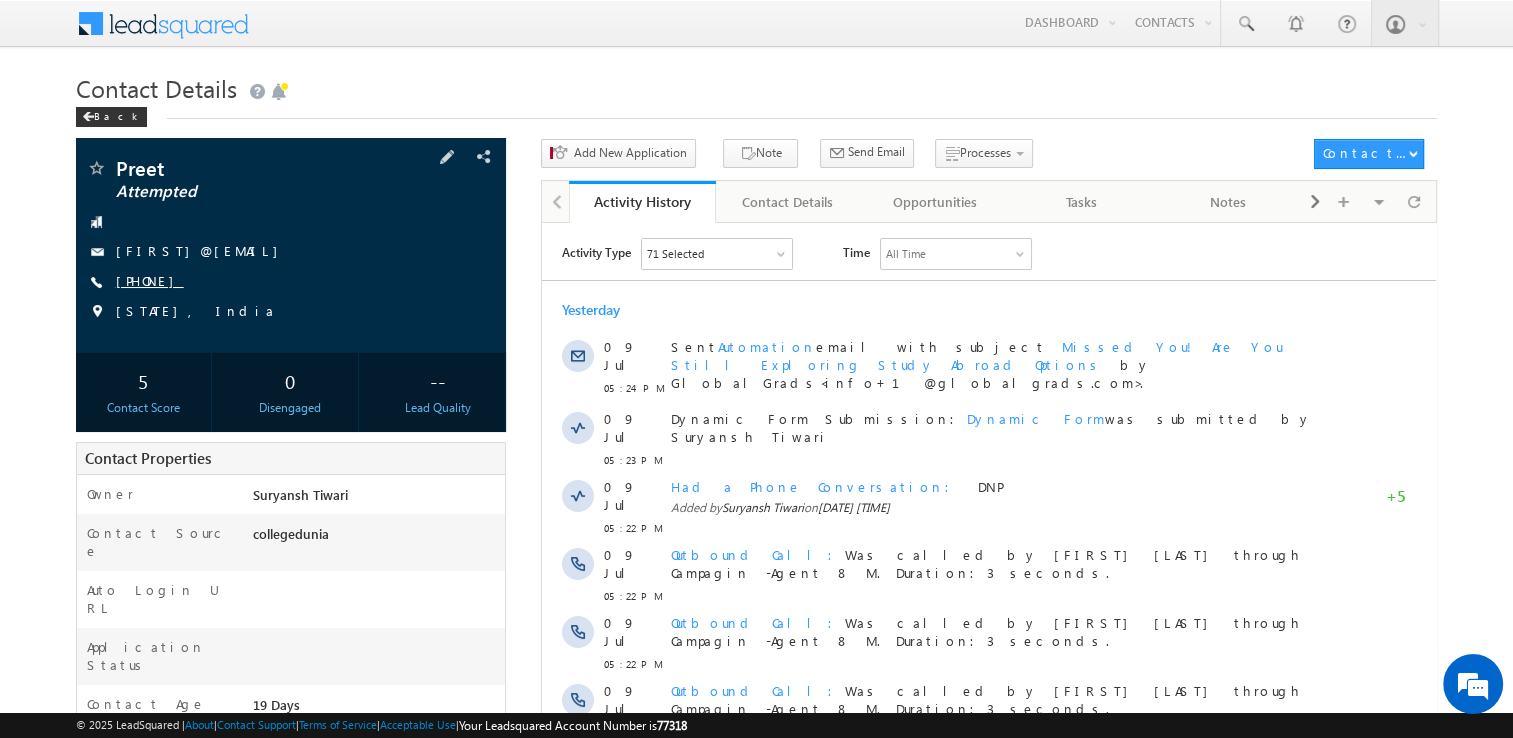 click on "[PHONE]" at bounding box center (150, 280) 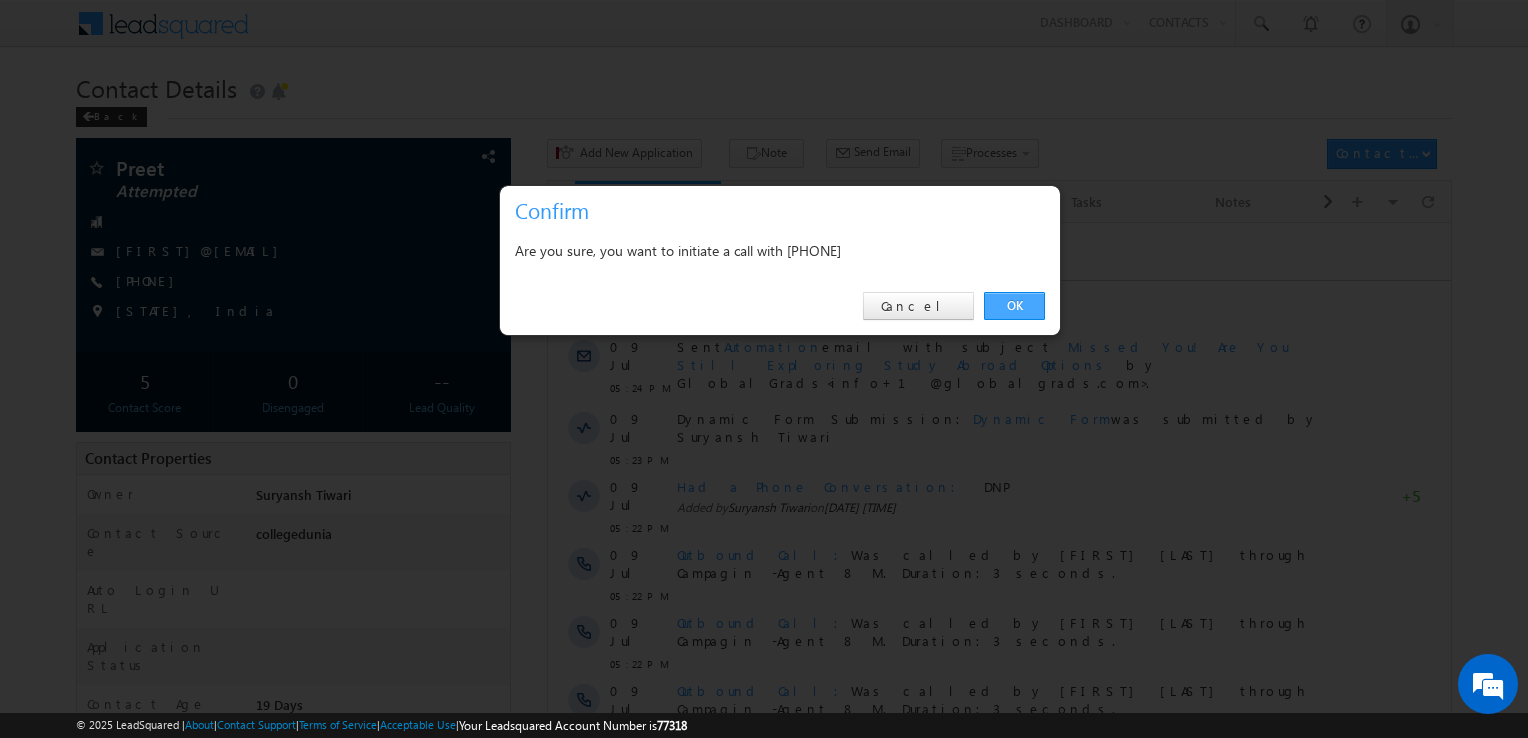 click on "OK" at bounding box center (1014, 306) 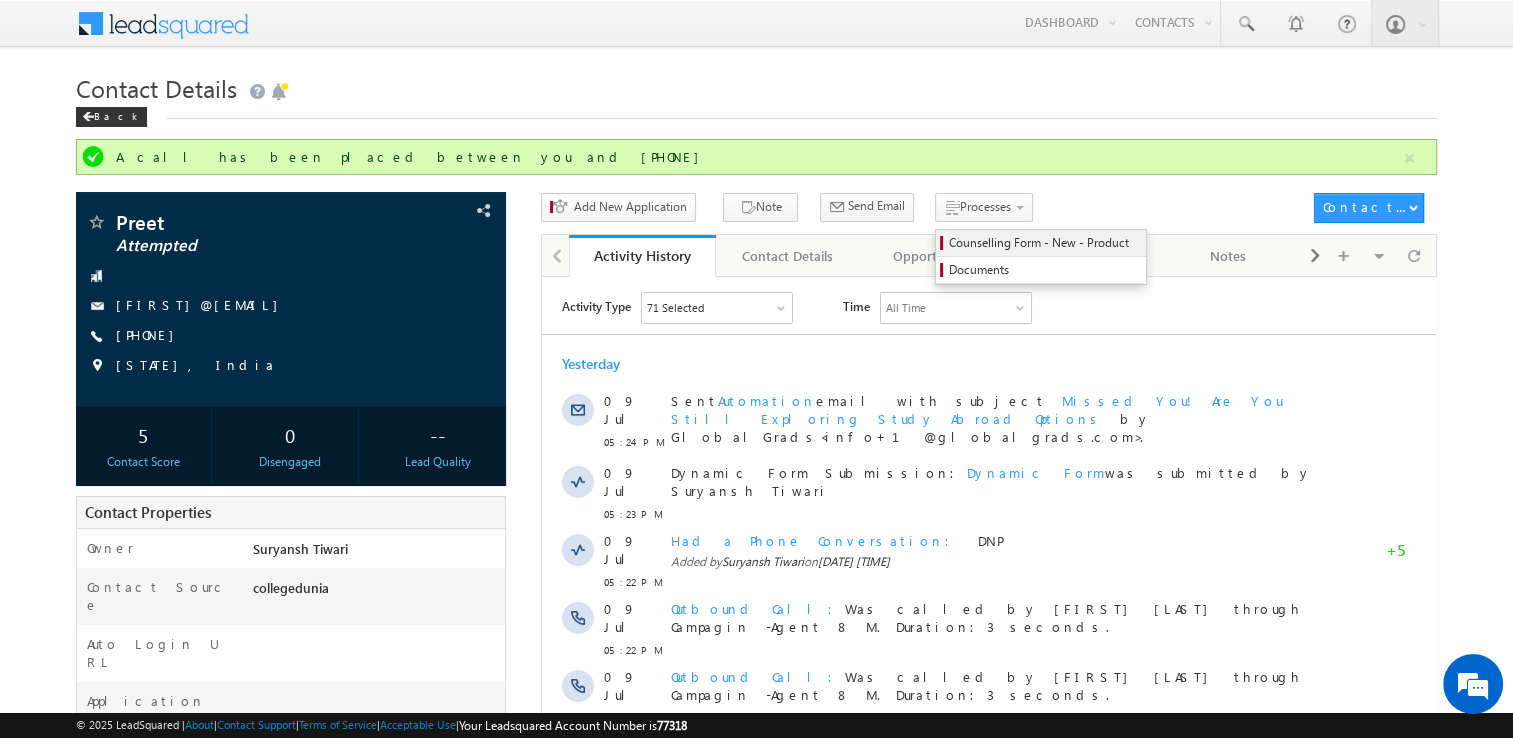 click on "Counselling Form - New - Product" at bounding box center (1044, 243) 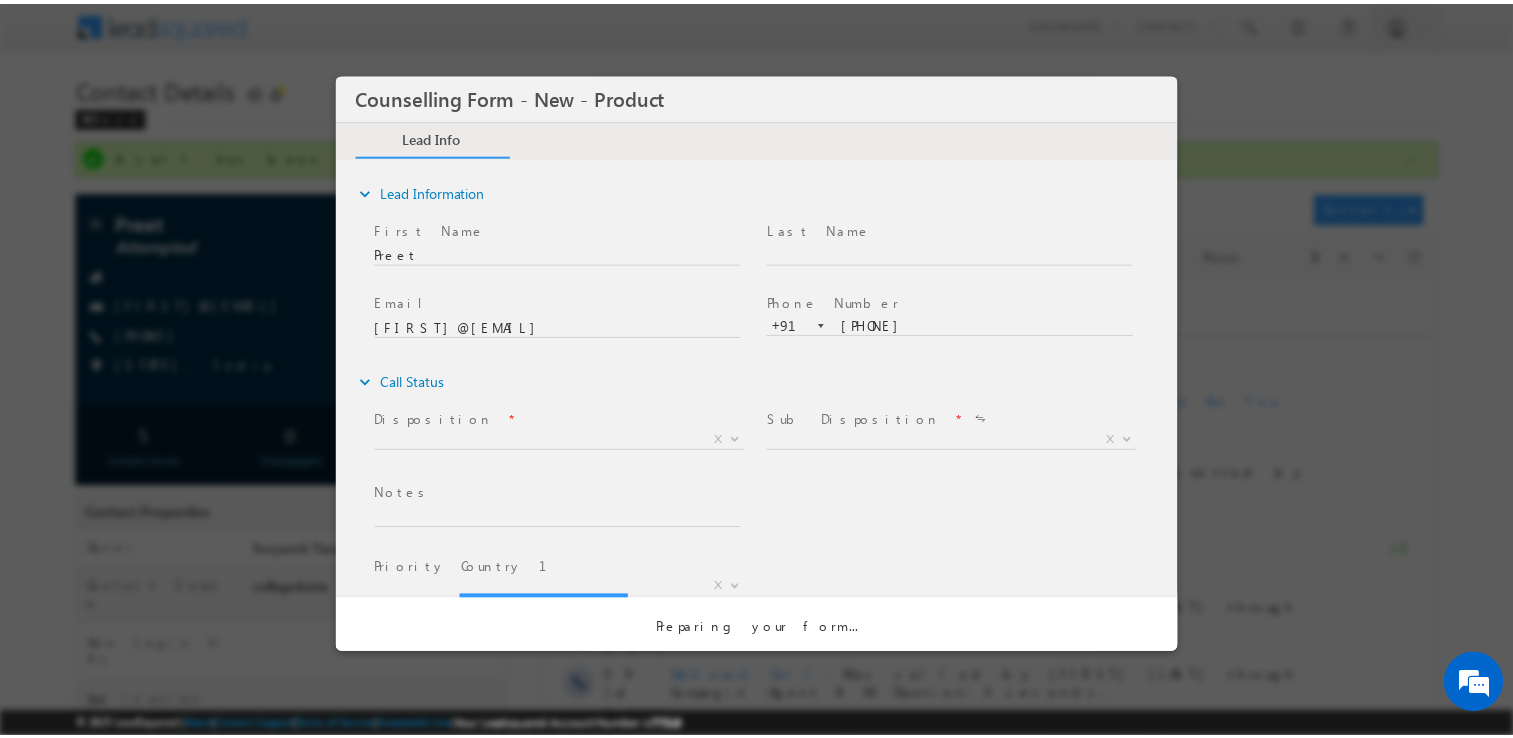 scroll, scrollTop: 0, scrollLeft: 0, axis: both 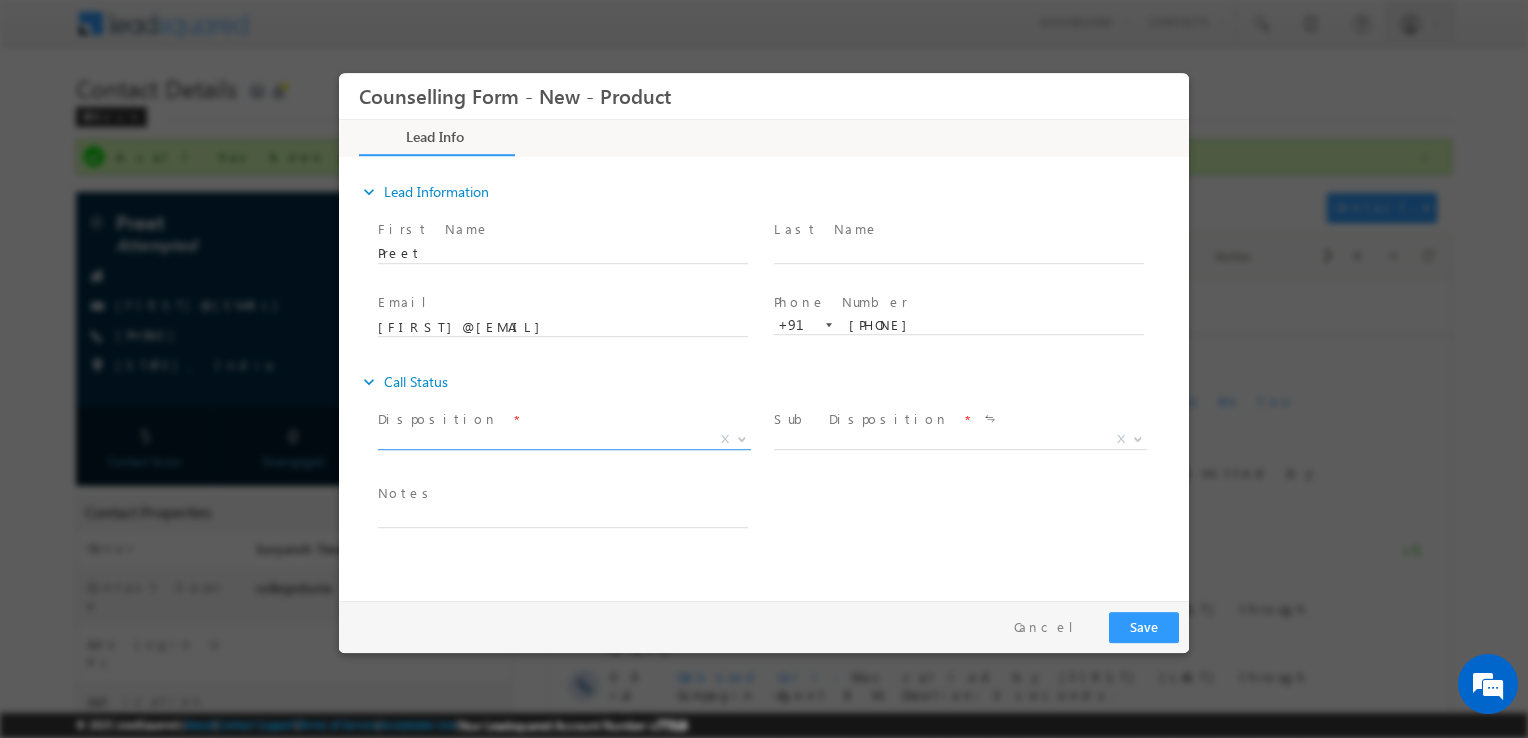 click on "X" at bounding box center (564, 440) 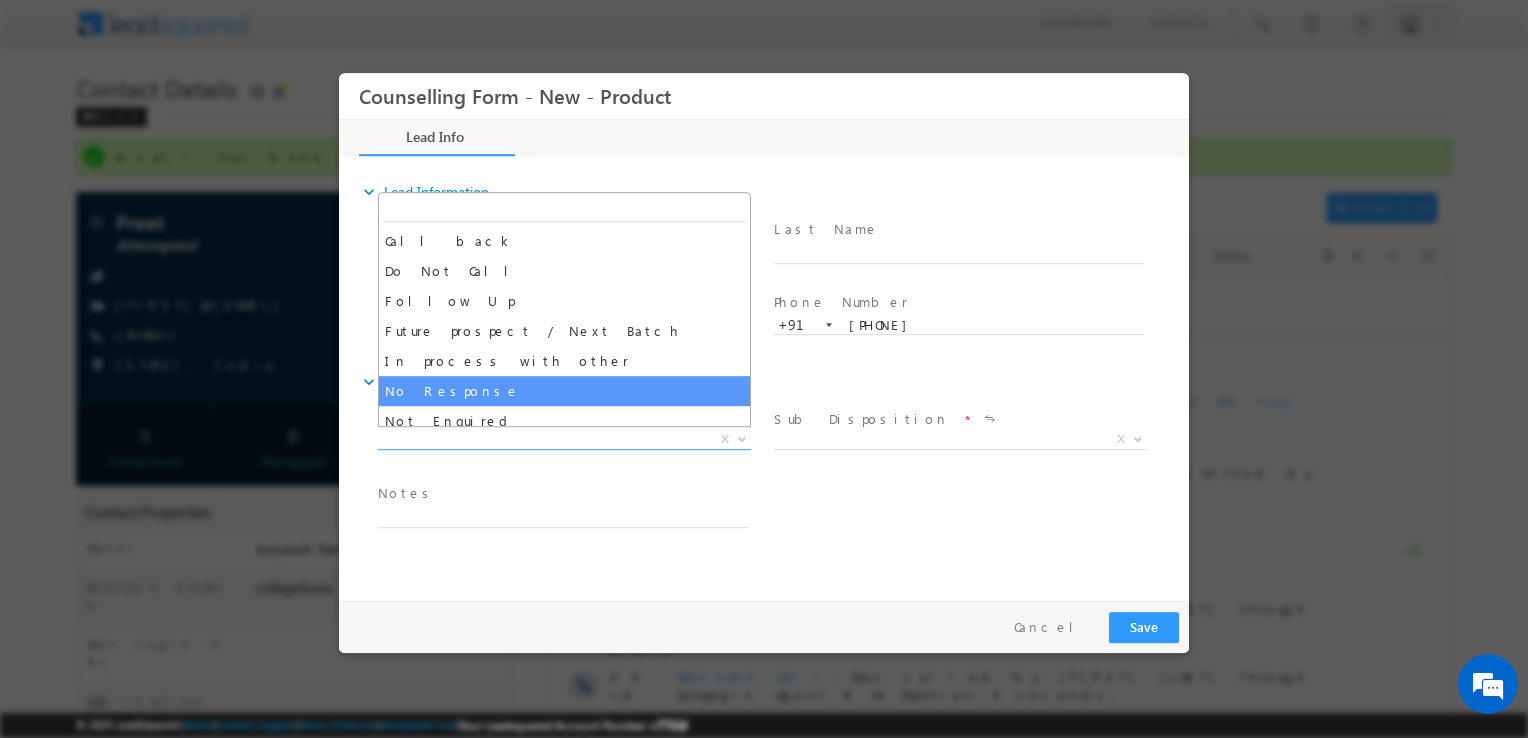 select on "No Response" 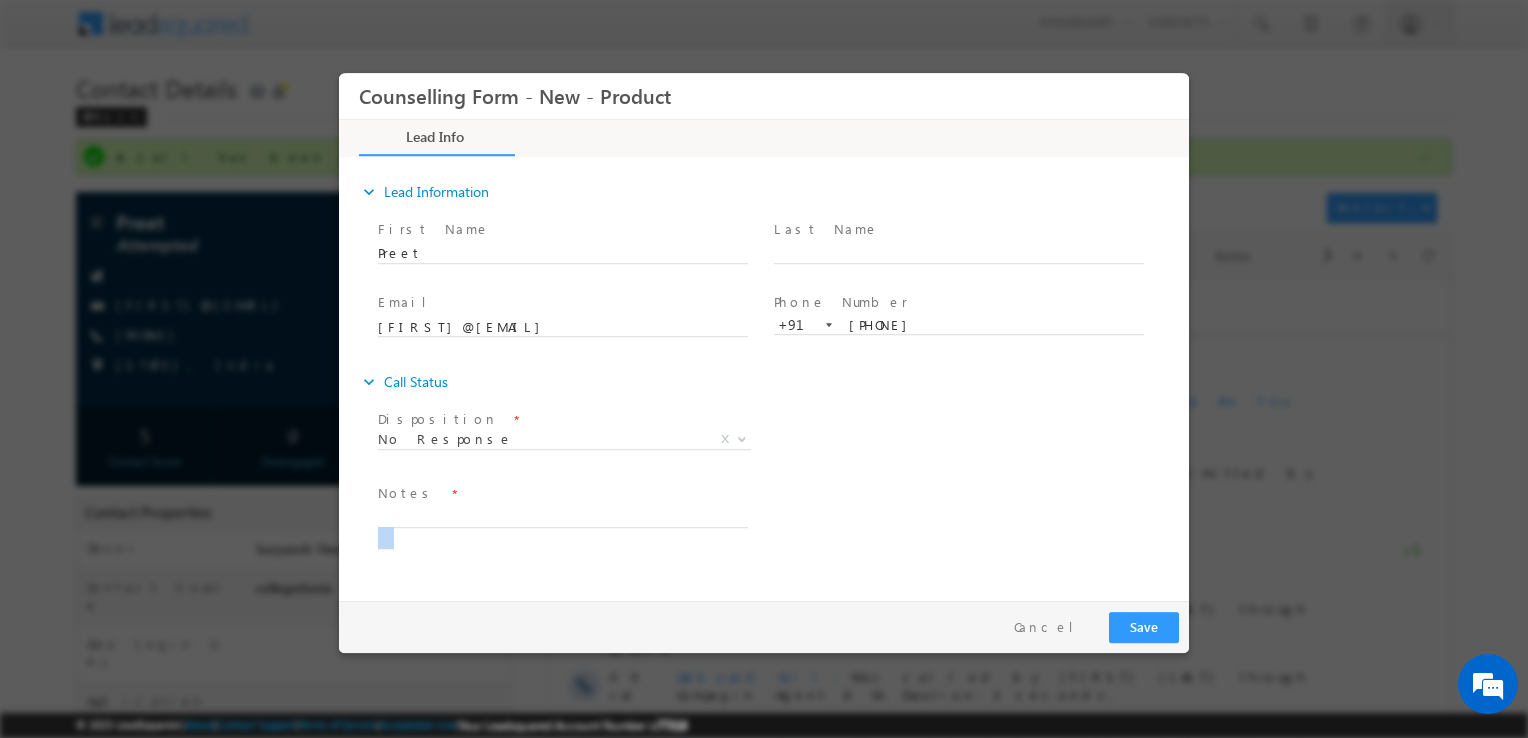 drag, startPoint x: 523, startPoint y: 532, endPoint x: 495, endPoint y: 519, distance: 30.870699 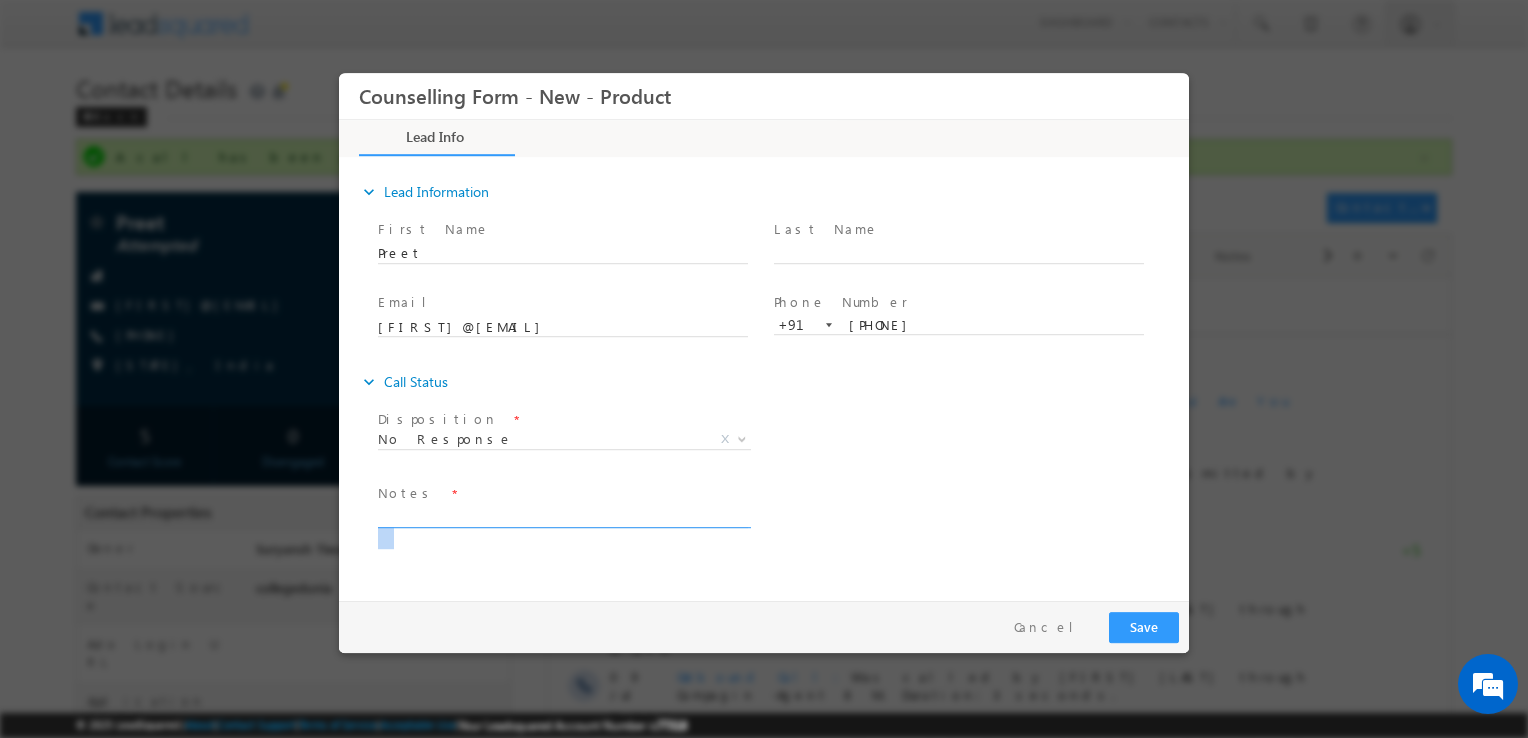 click at bounding box center (563, 516) 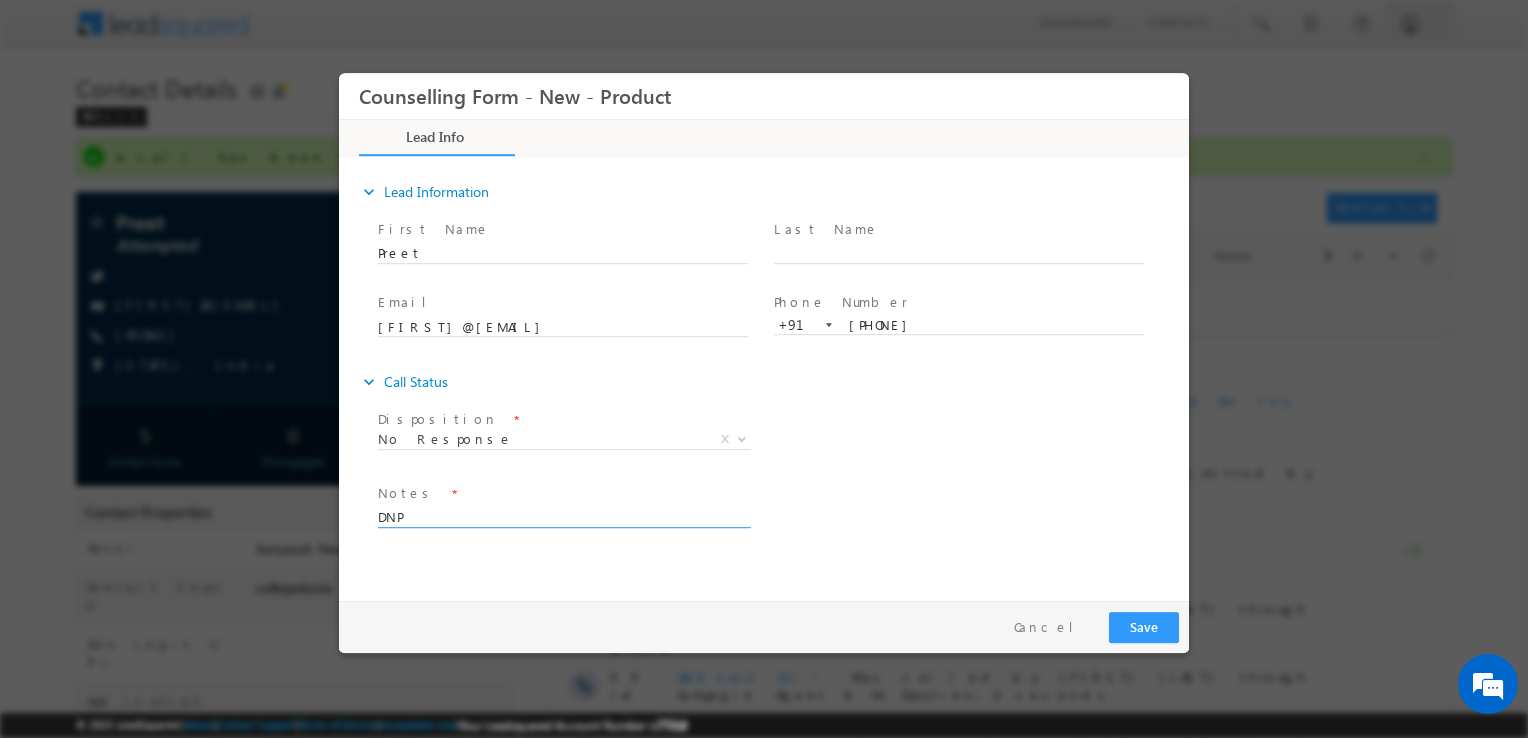 type on "DNP" 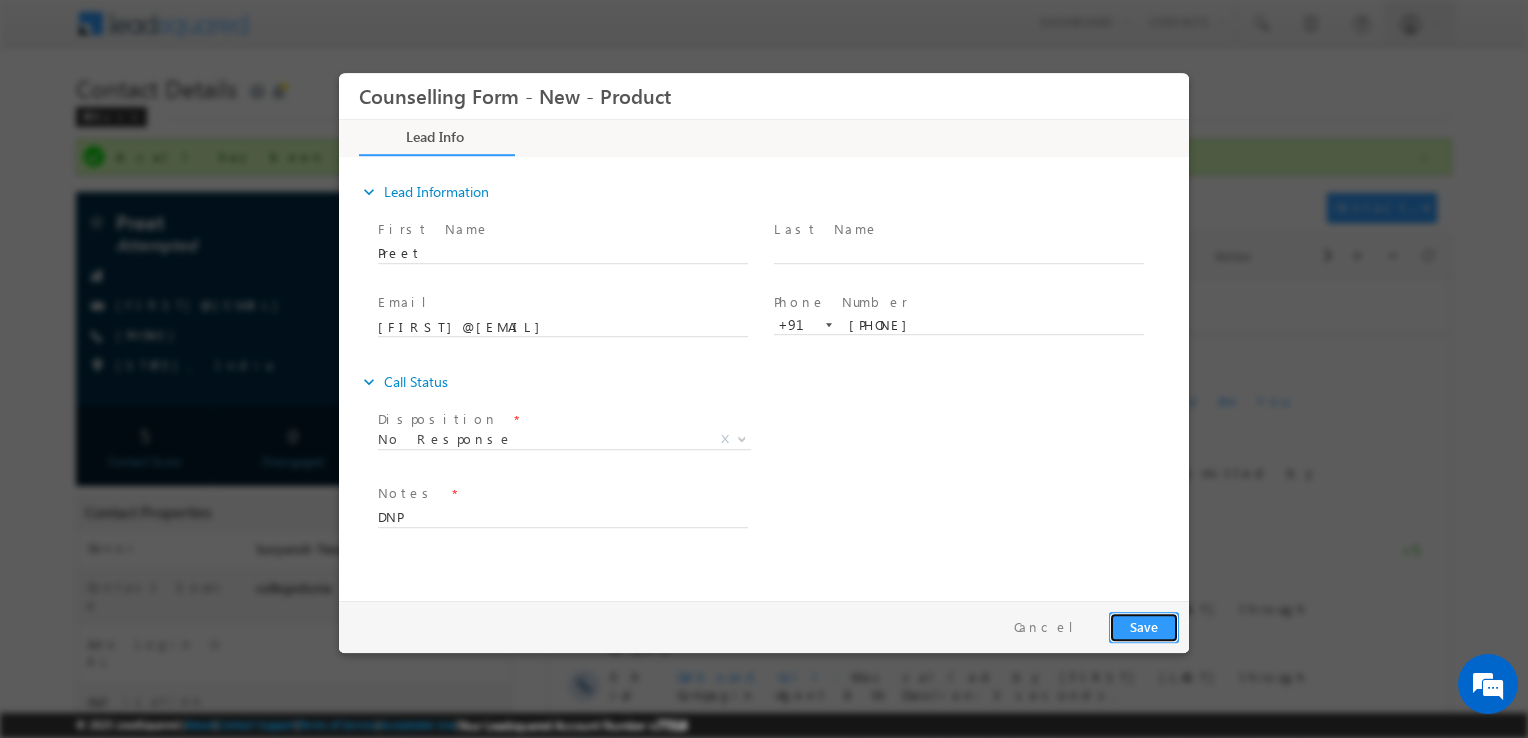 click on "Save" at bounding box center (1144, 627) 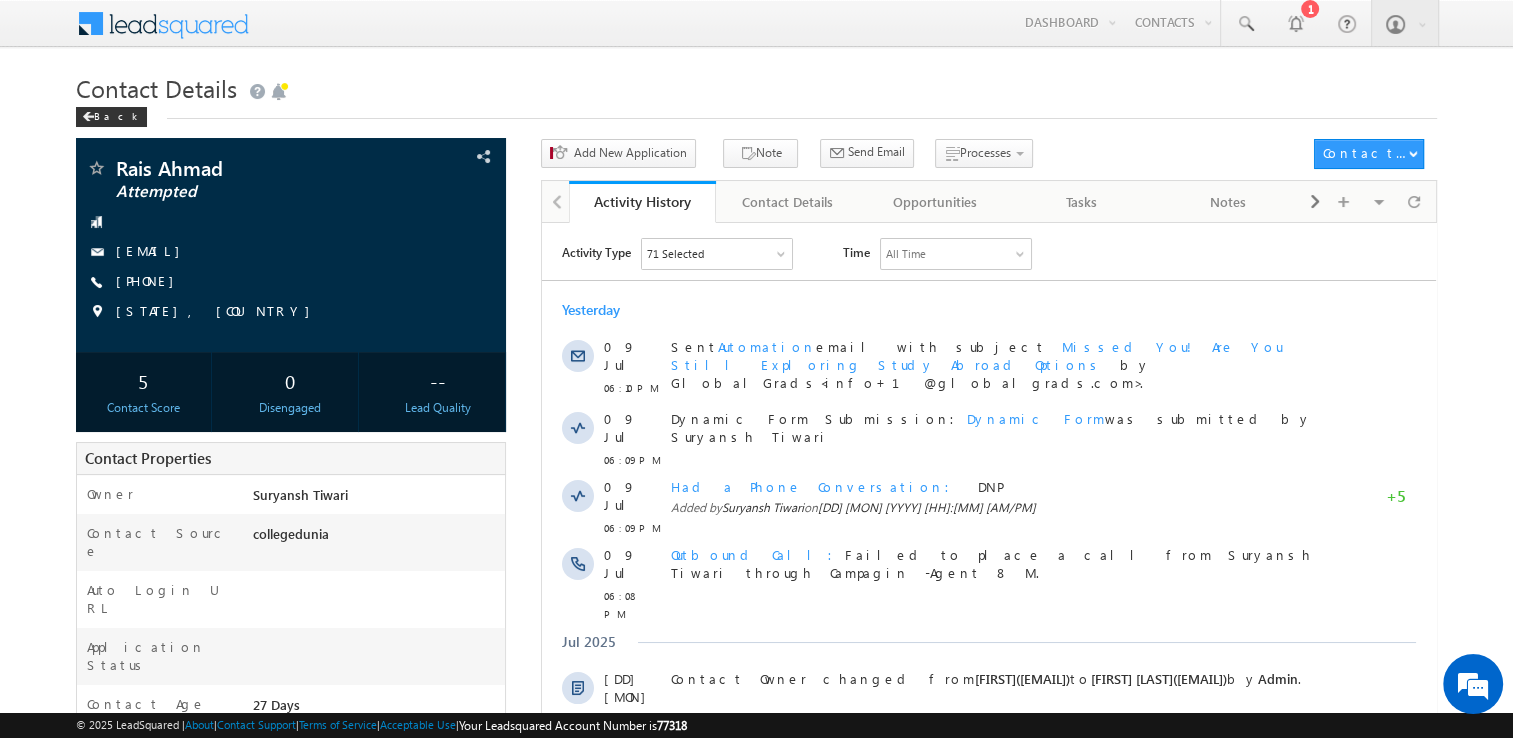 scroll, scrollTop: 0, scrollLeft: 0, axis: both 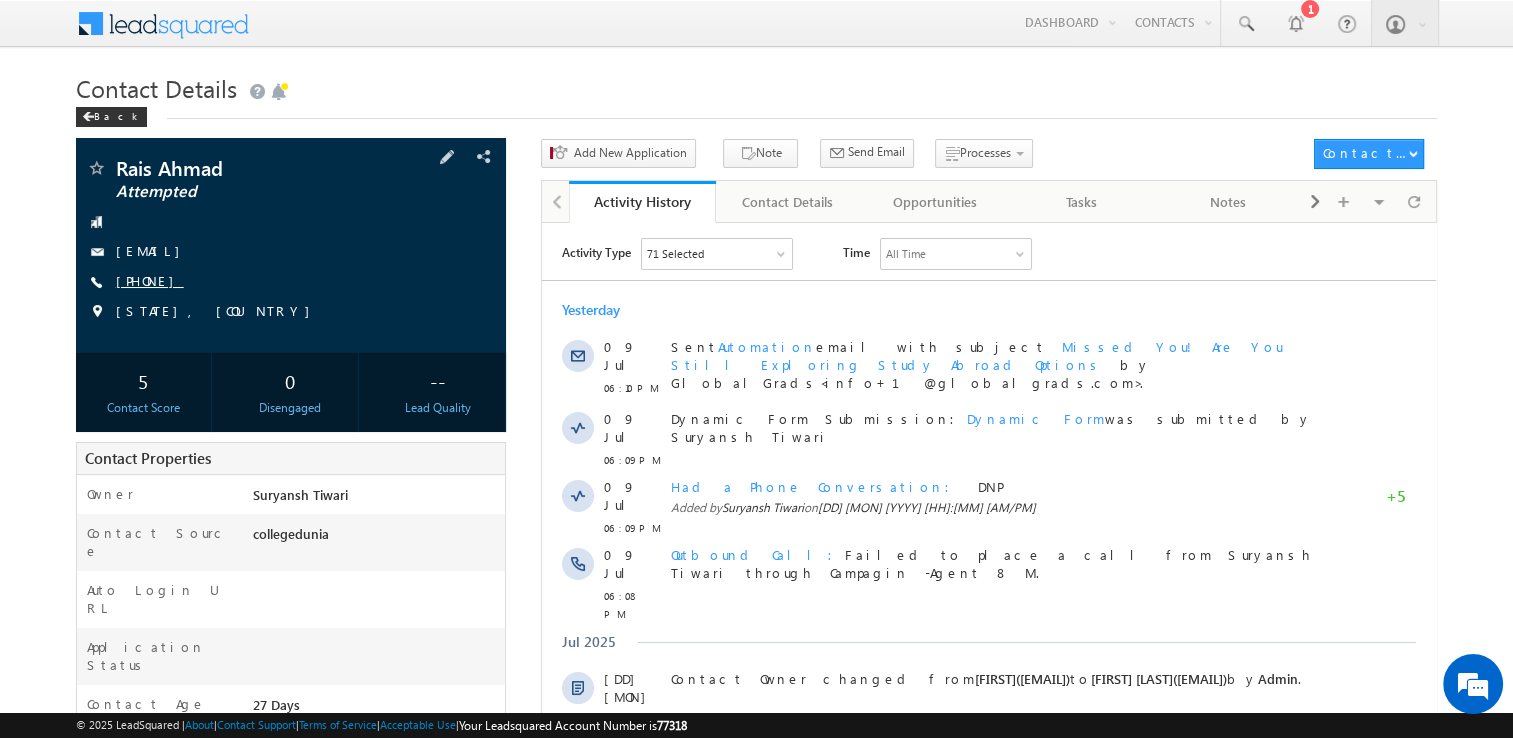 click on "[PHONE]" at bounding box center [150, 280] 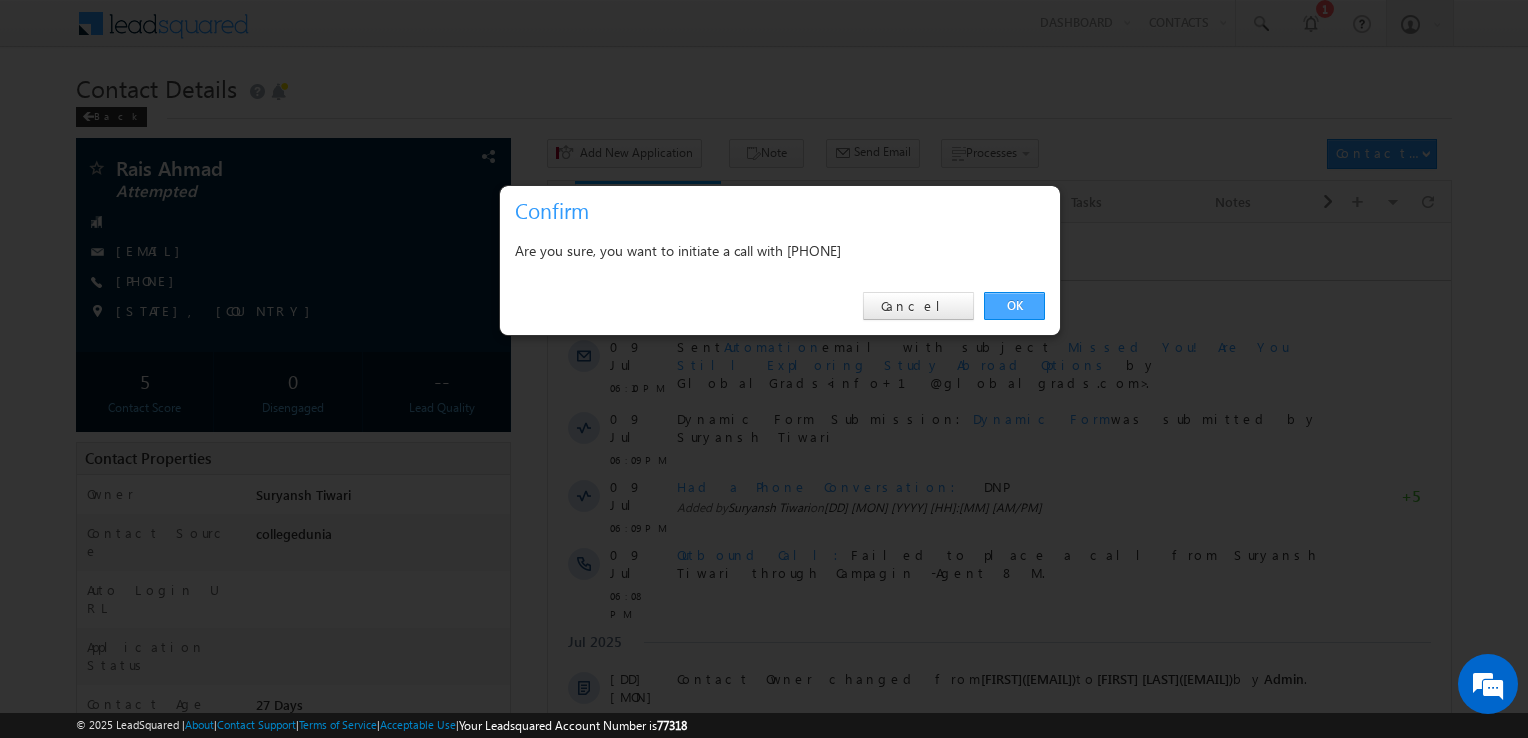 click on "OK" at bounding box center [1014, 306] 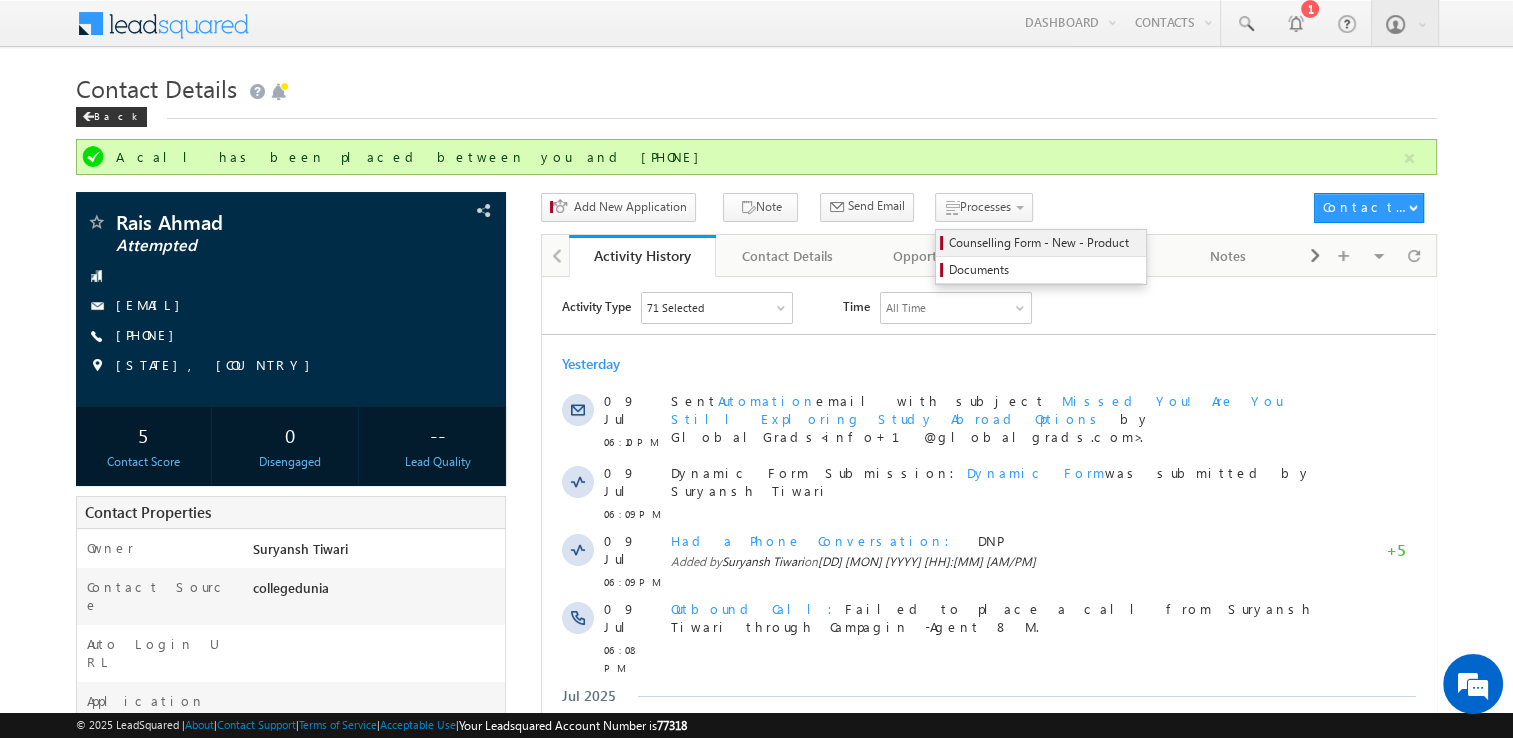 click on "Counselling Form - New - Product" at bounding box center [1044, 243] 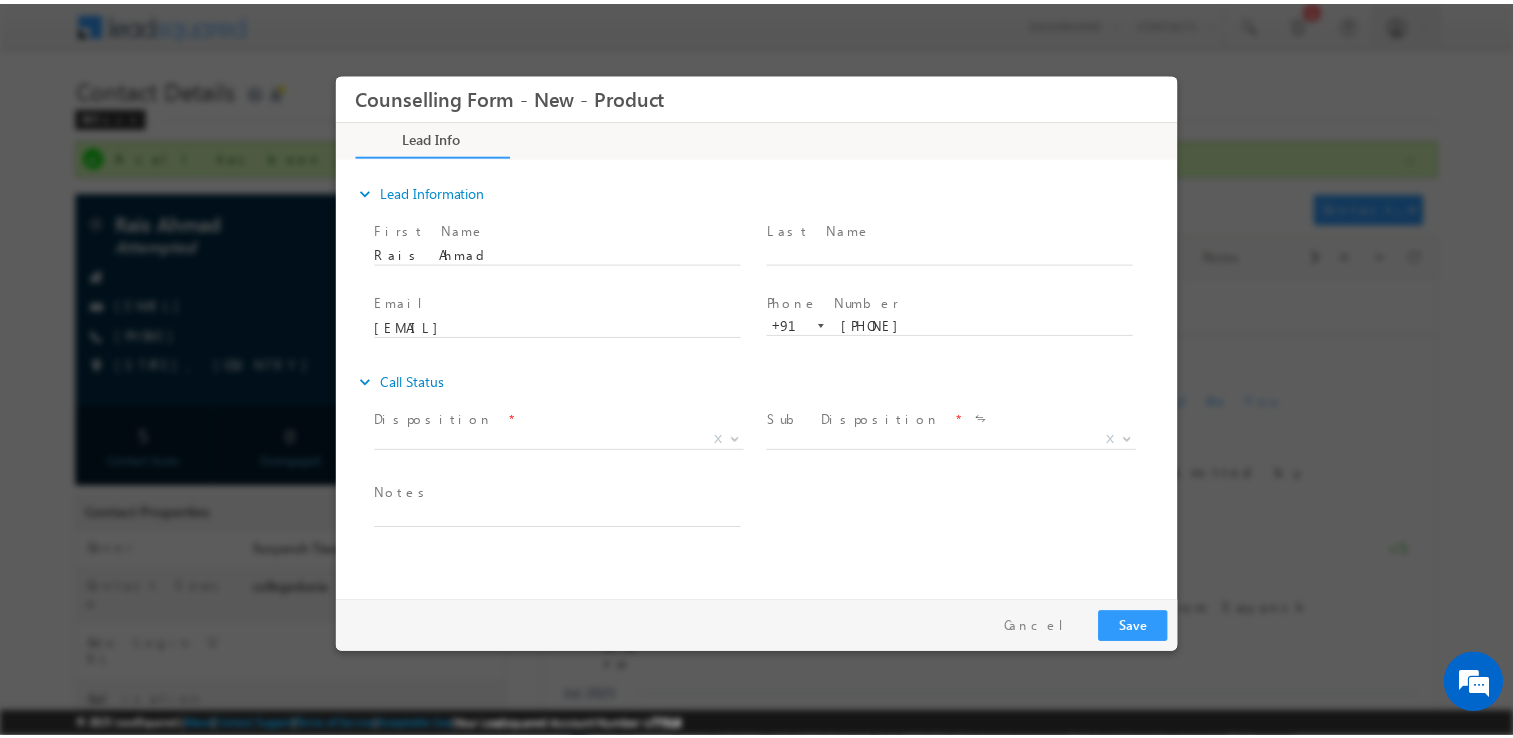 scroll, scrollTop: 0, scrollLeft: 0, axis: both 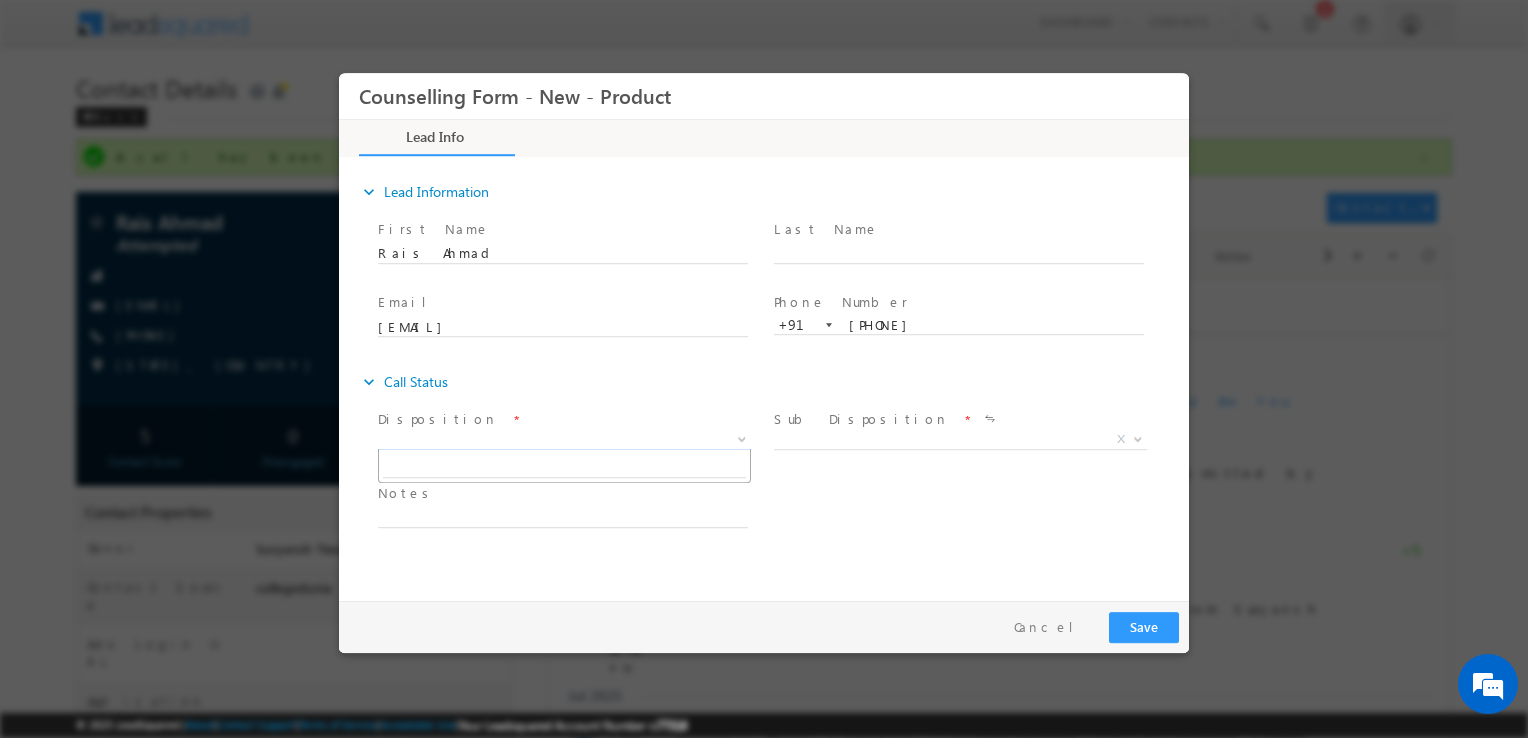 click on "X" at bounding box center (564, 440) 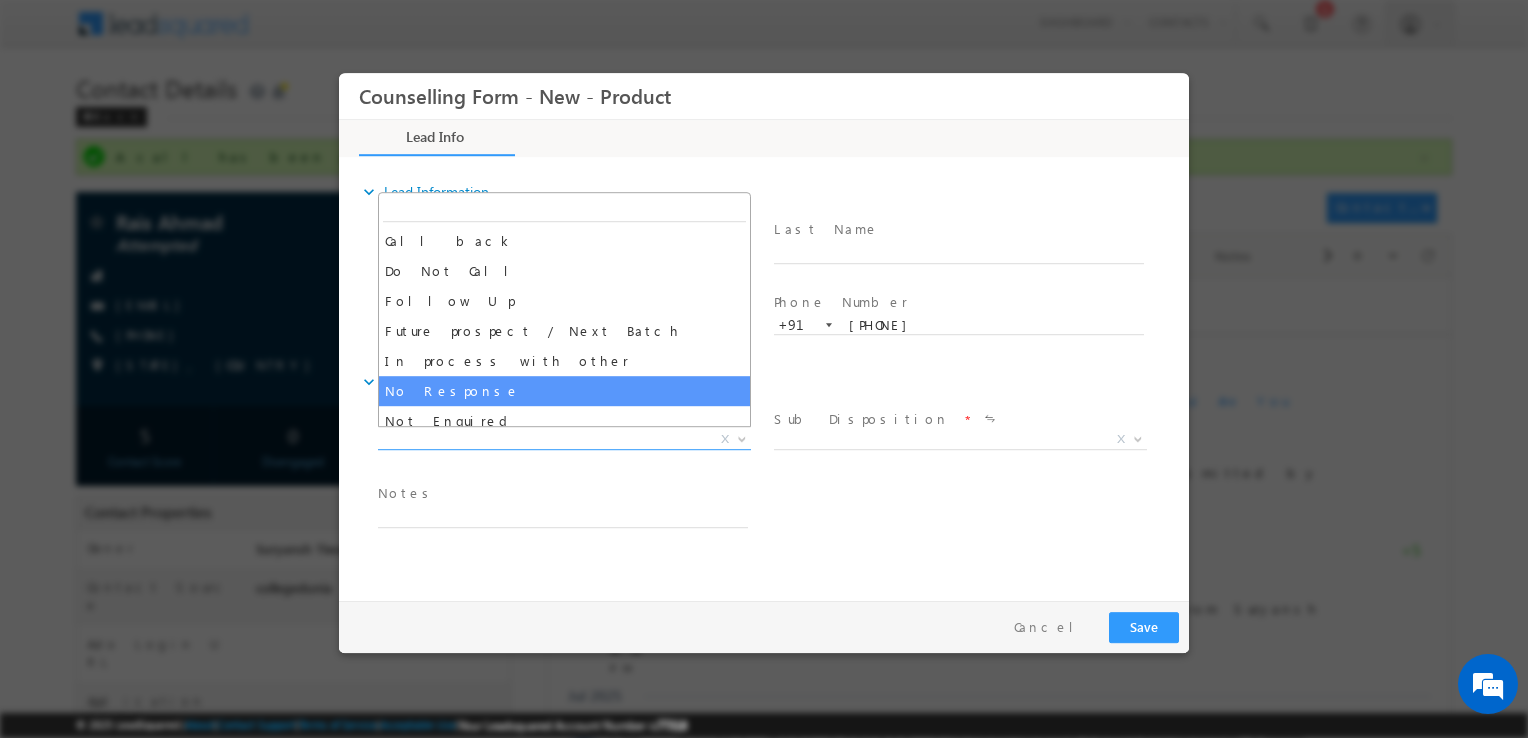 select on "No Response" 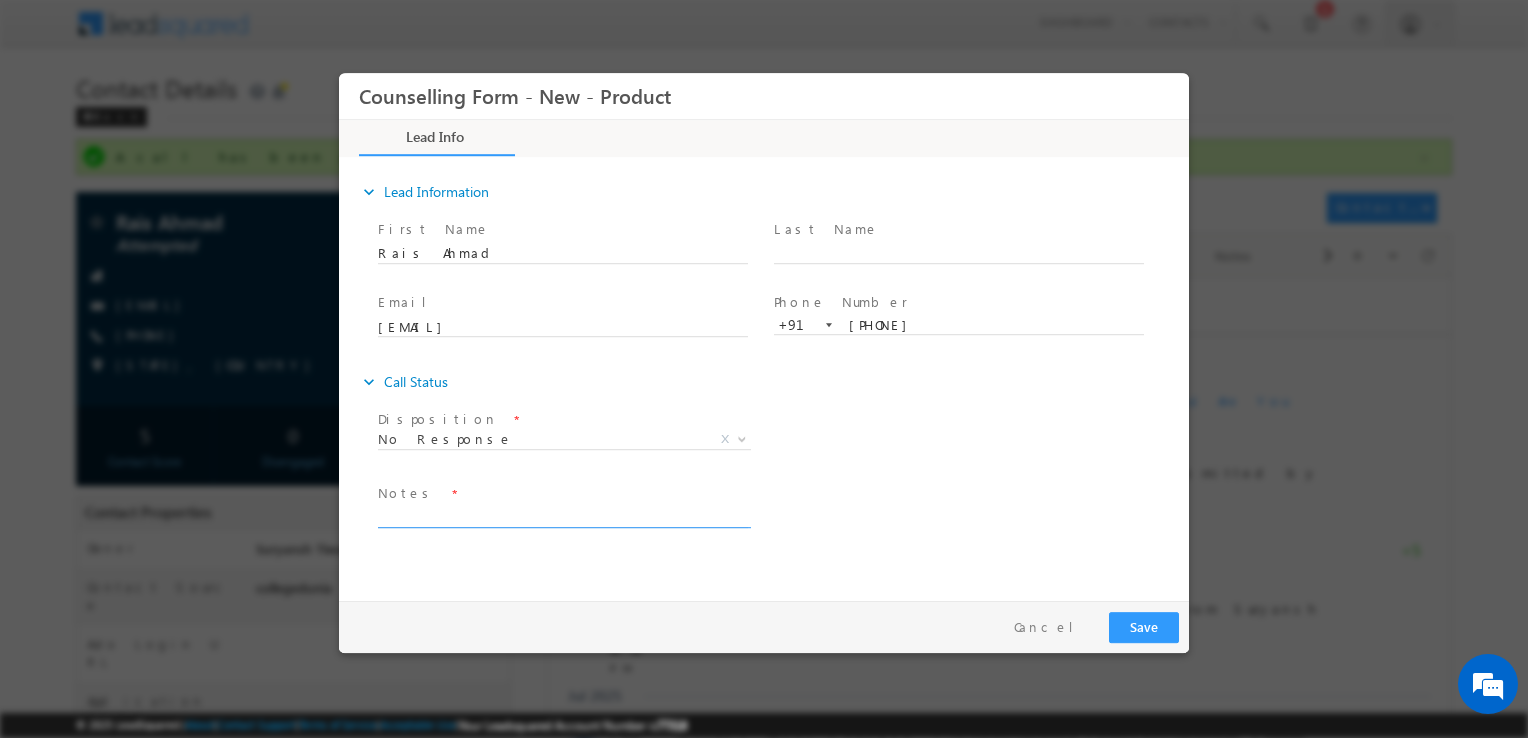 click at bounding box center [563, 516] 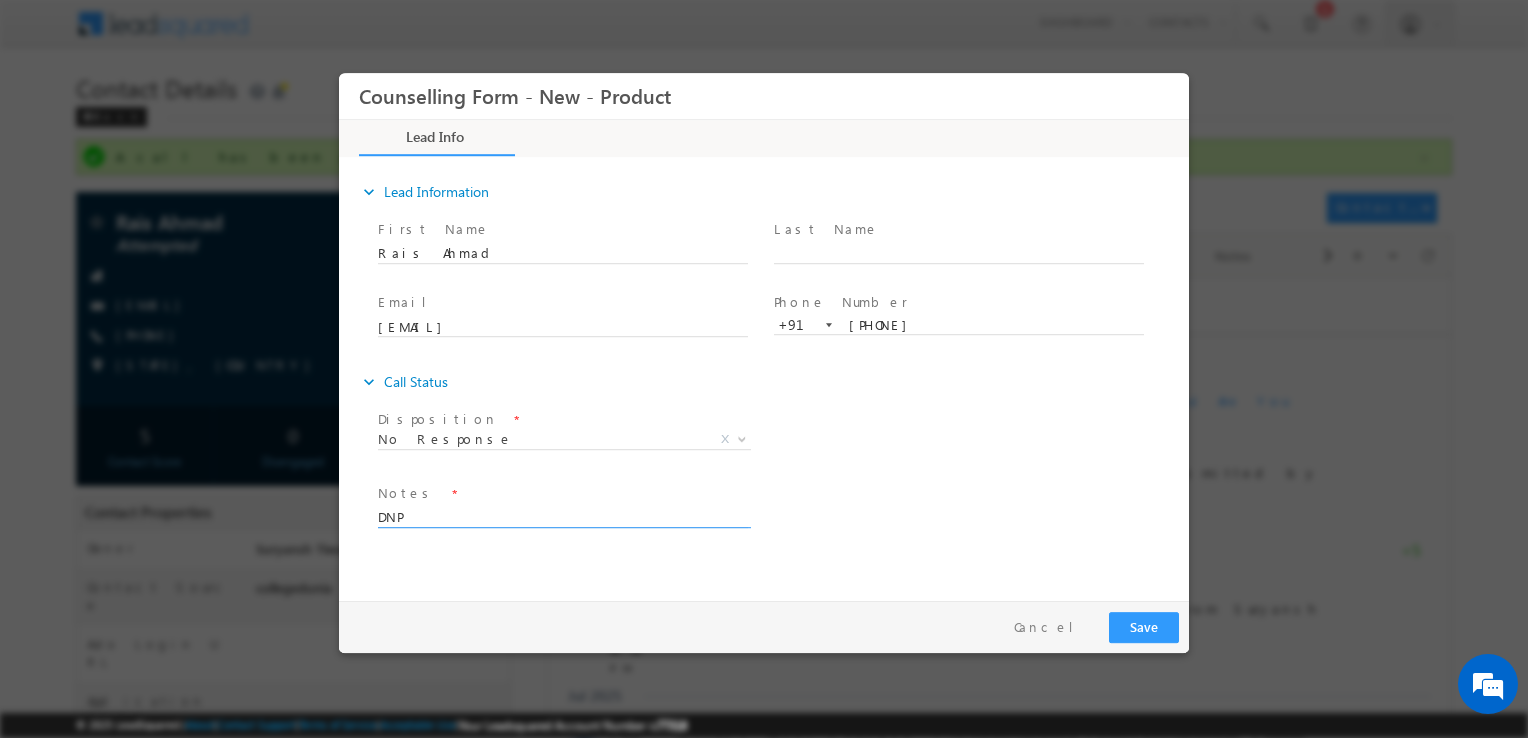 type on "DNP" 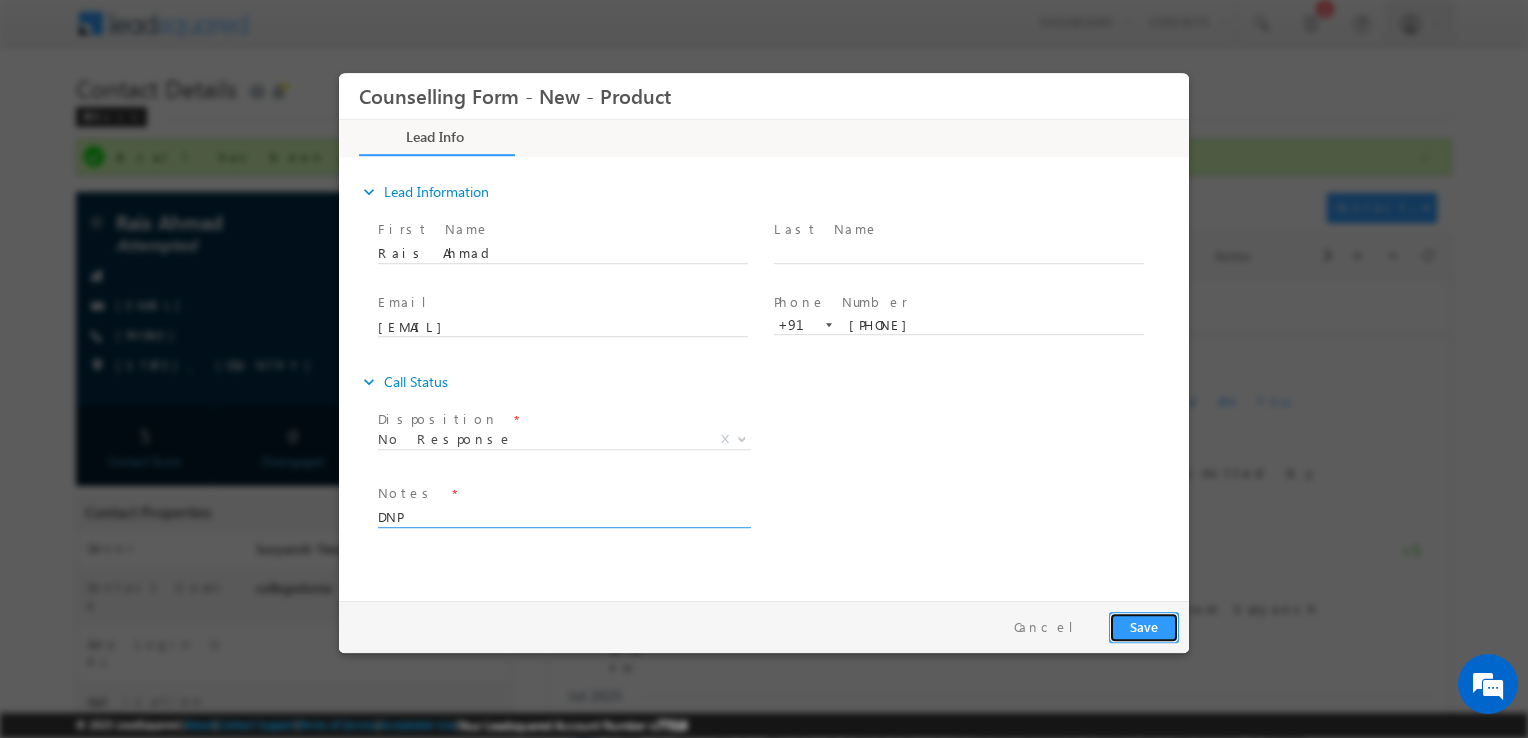 click on "Save" at bounding box center [1144, 627] 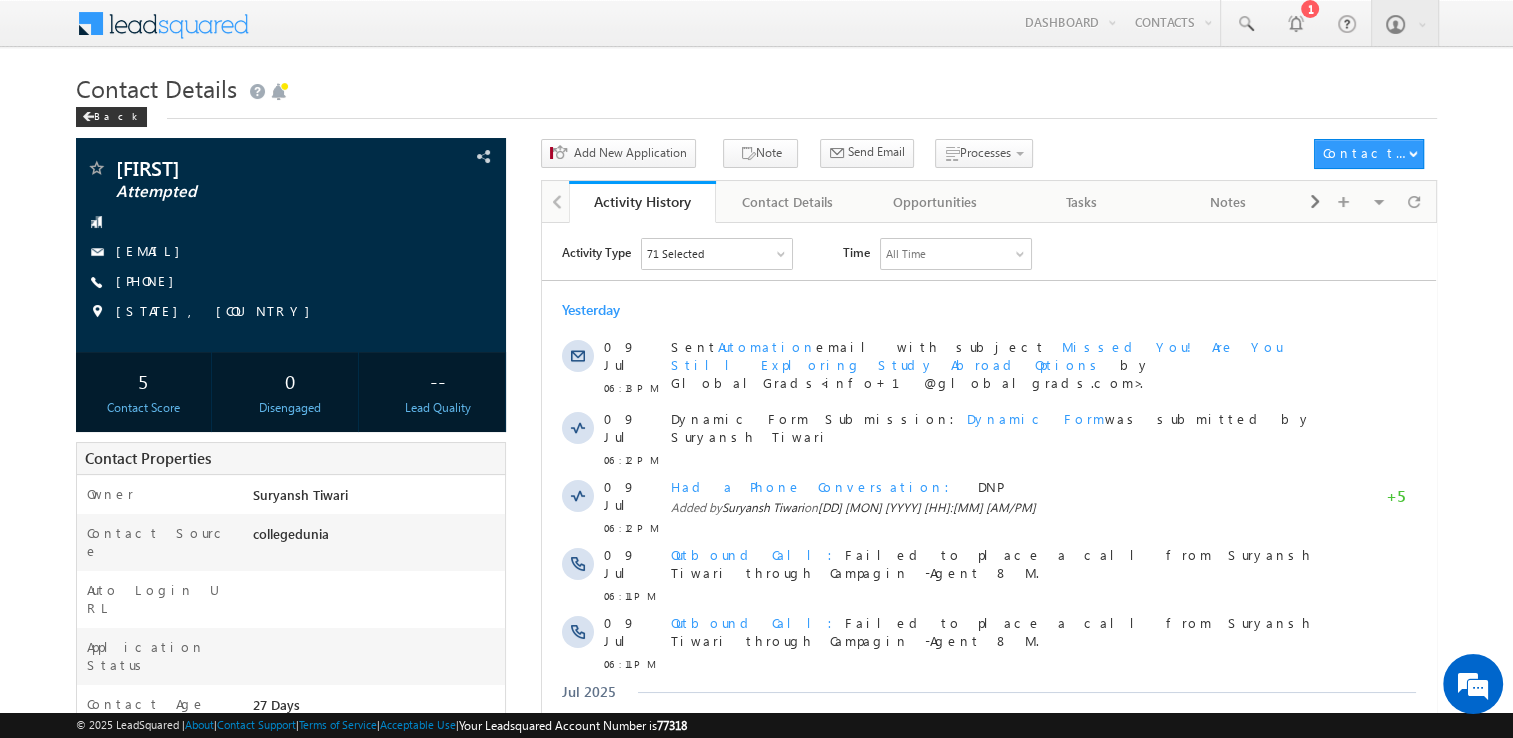 scroll, scrollTop: 0, scrollLeft: 0, axis: both 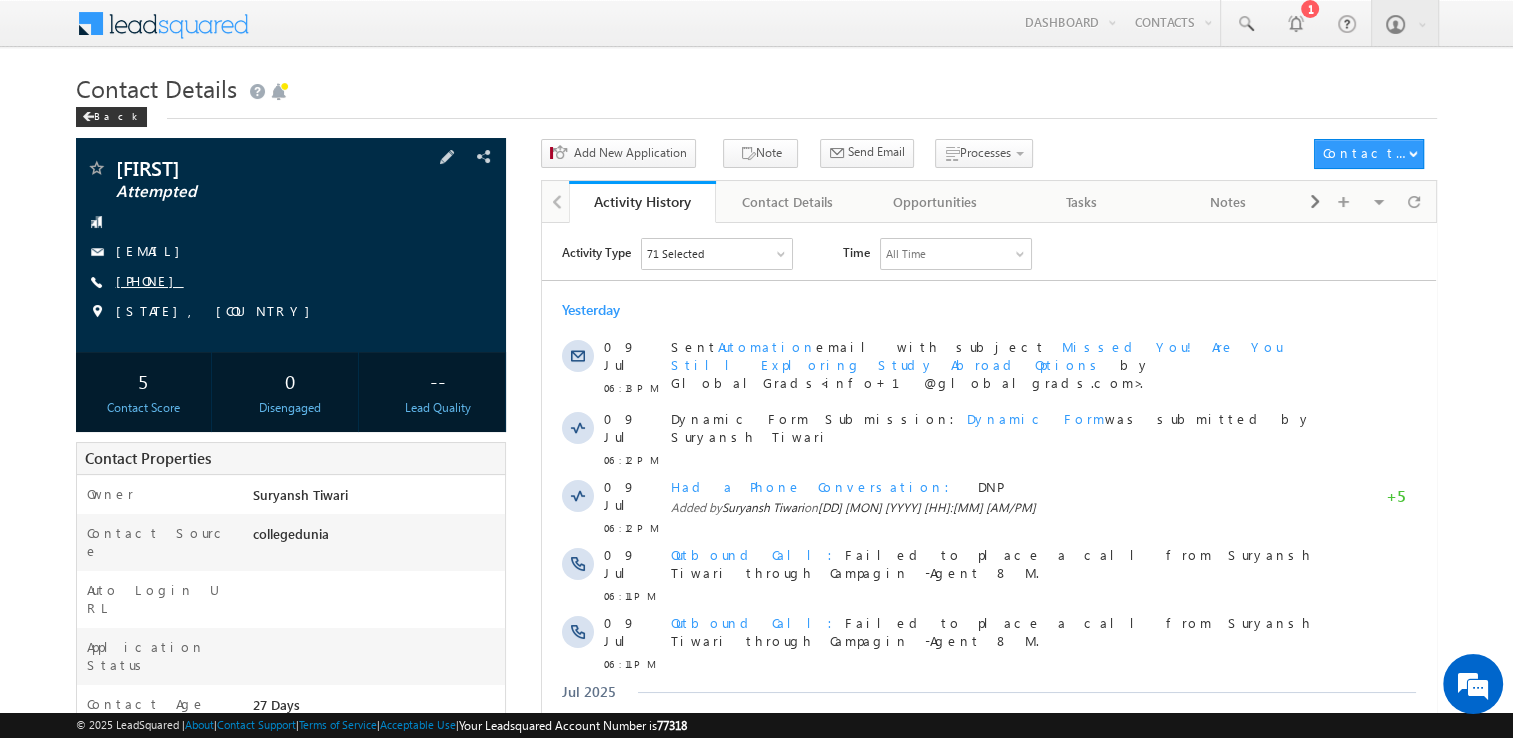 drag, startPoint x: 172, startPoint y: 290, endPoint x: 164, endPoint y: 278, distance: 14.422205 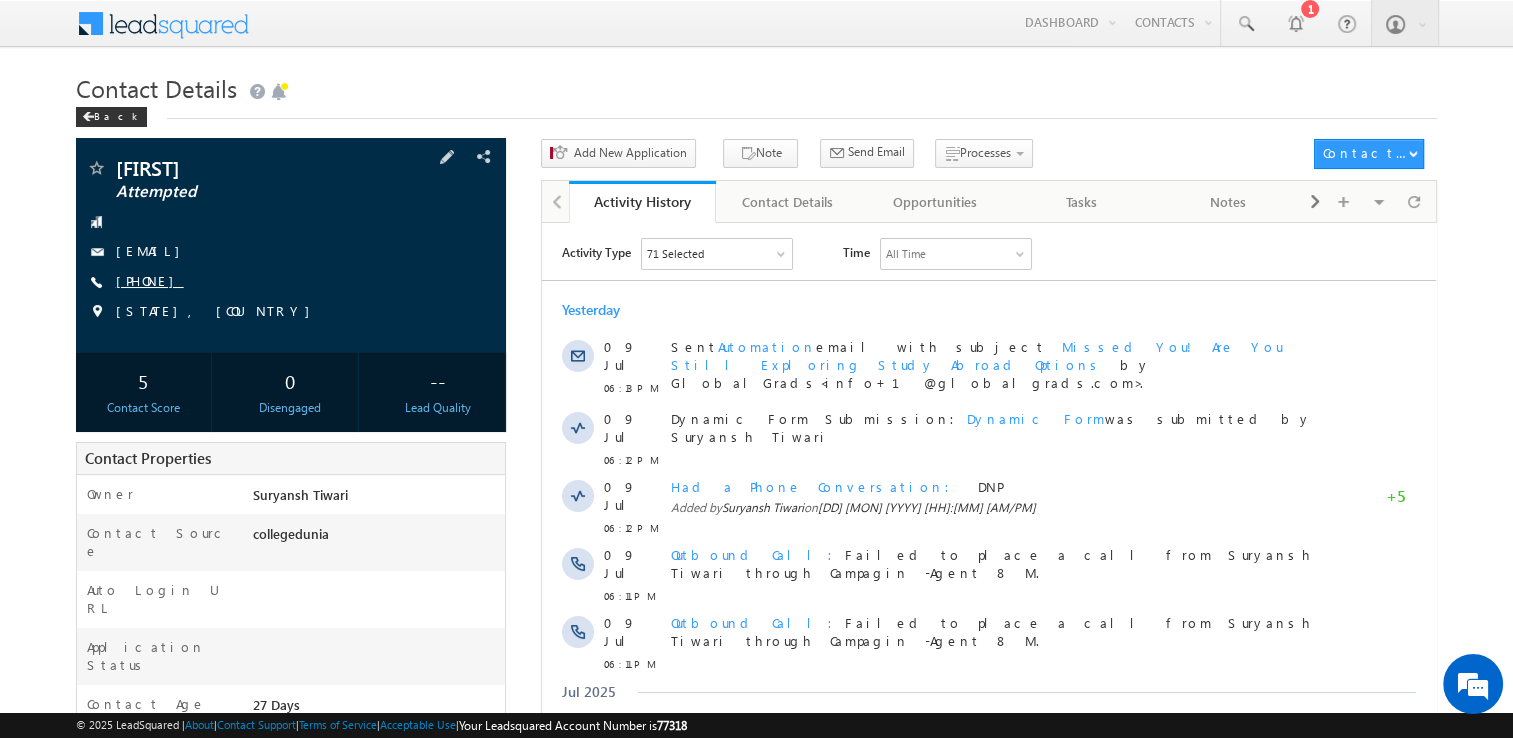 click on "+91-9304927002" at bounding box center [150, 282] 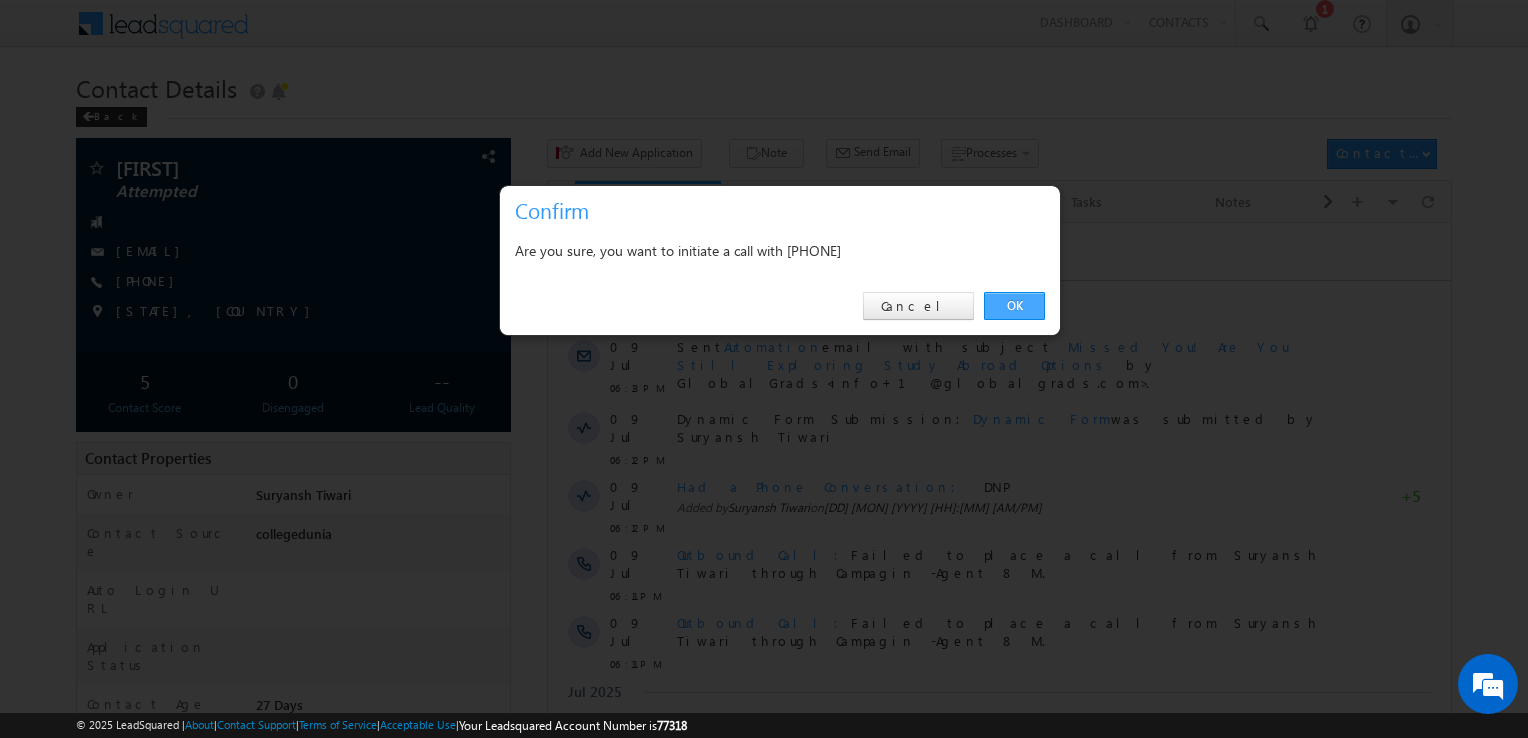 click on "OK" at bounding box center (1014, 306) 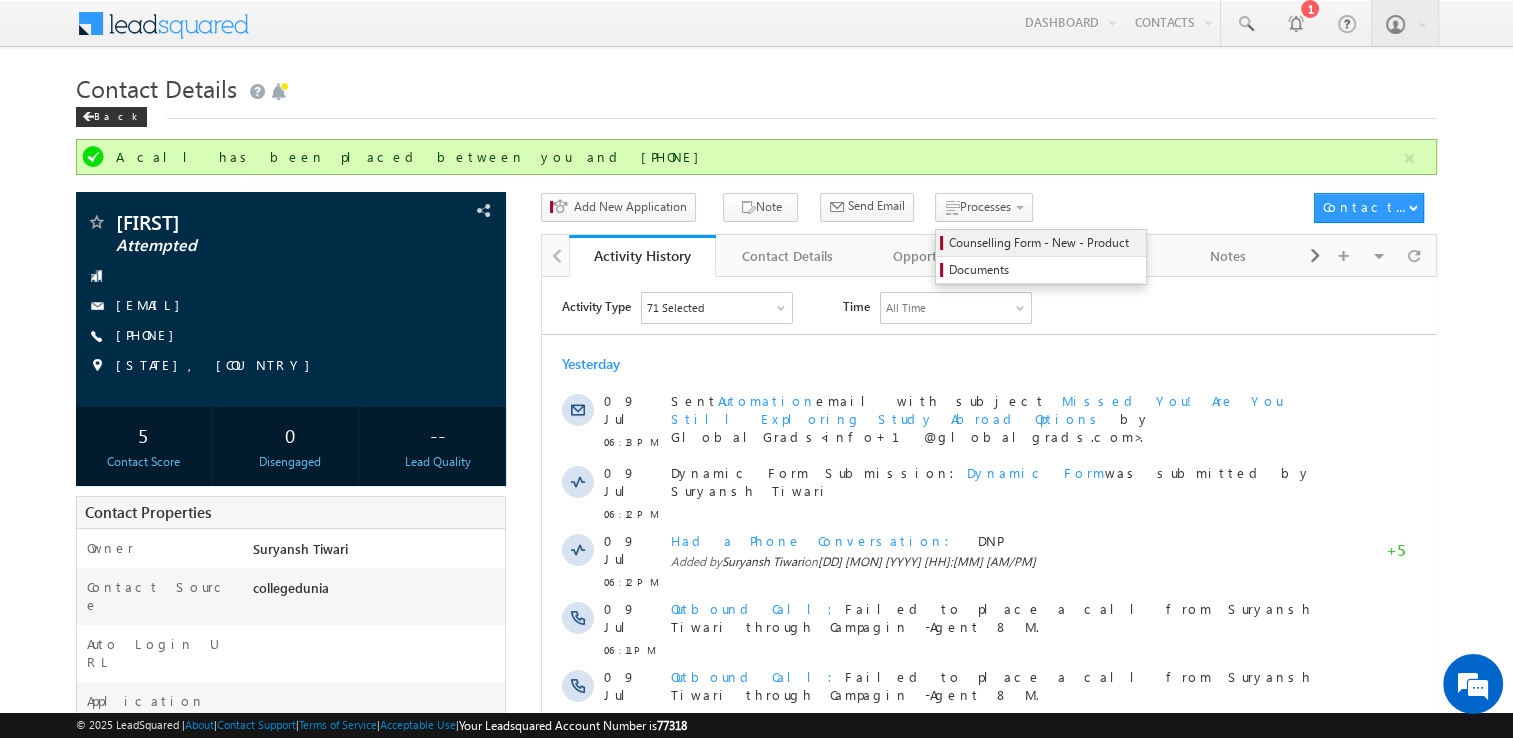 click on "Counselling Form - New - Product" at bounding box center [1044, 243] 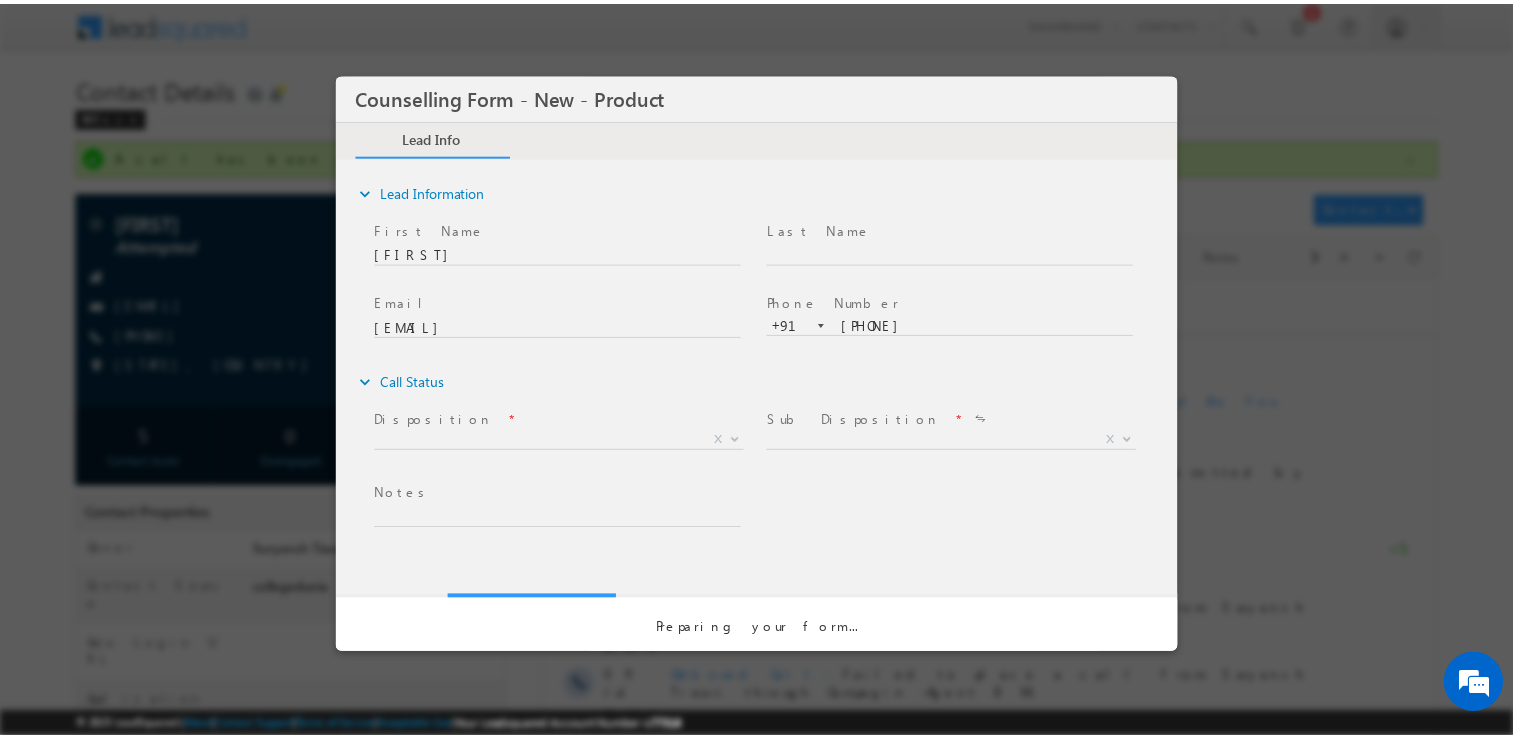 scroll, scrollTop: 0, scrollLeft: 0, axis: both 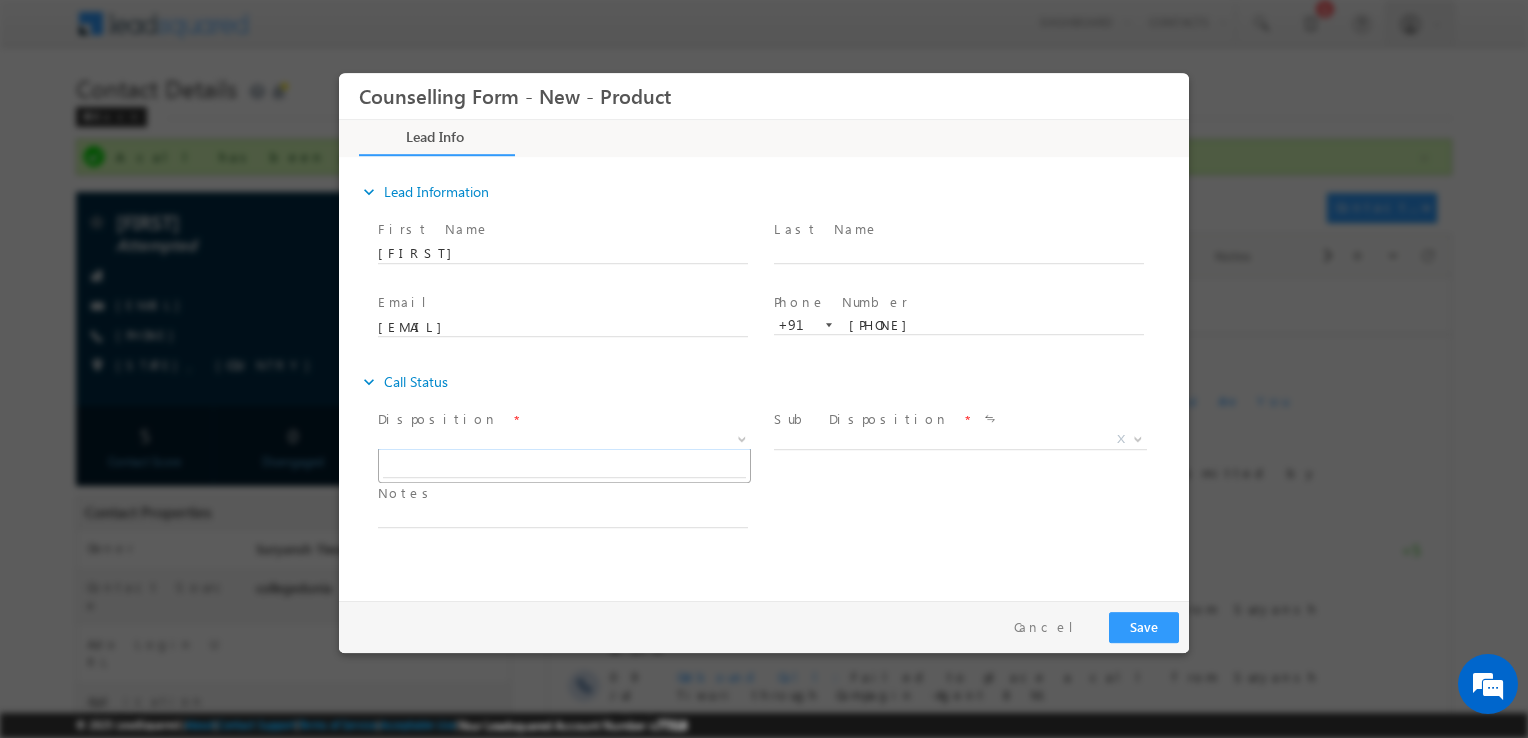 click on "X" at bounding box center (564, 440) 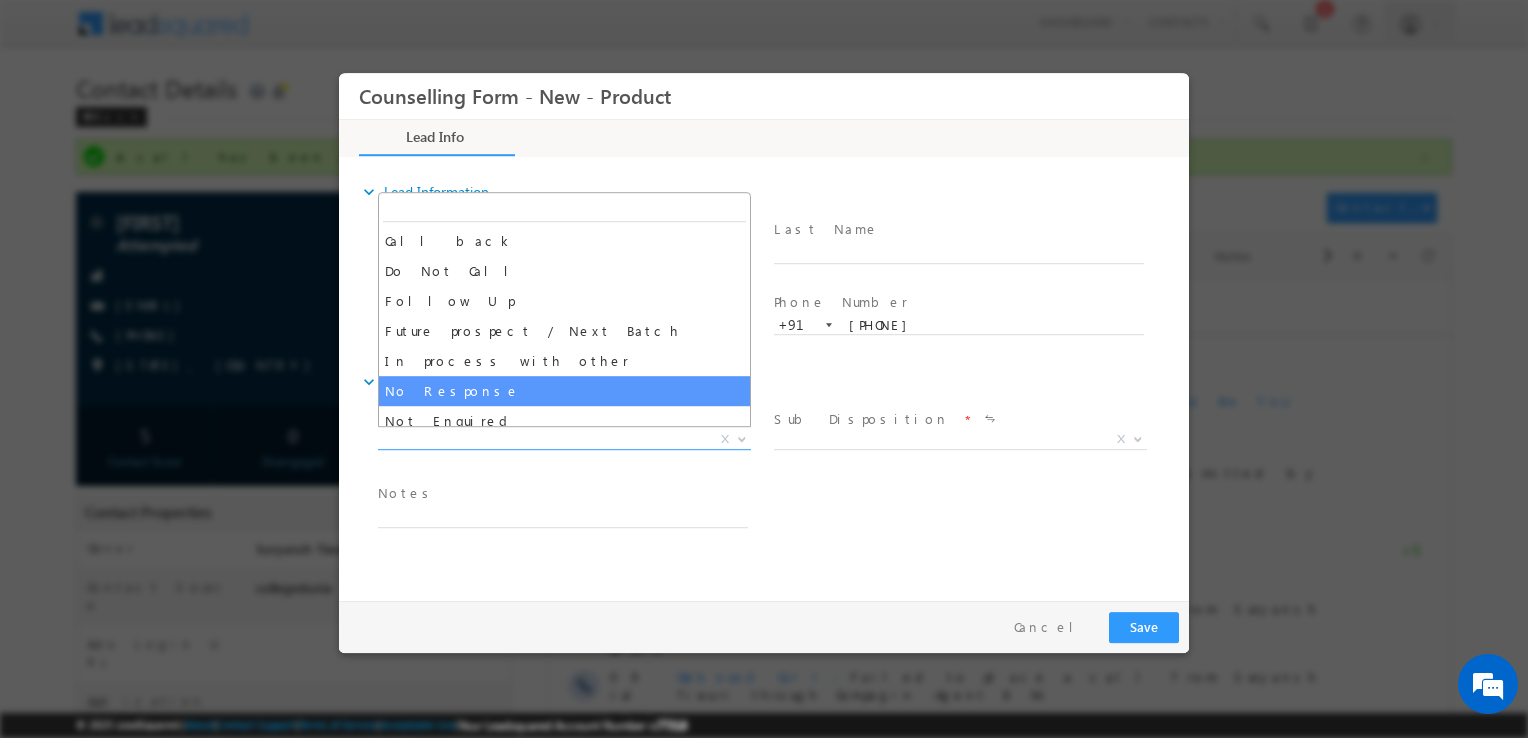 select on "No Response" 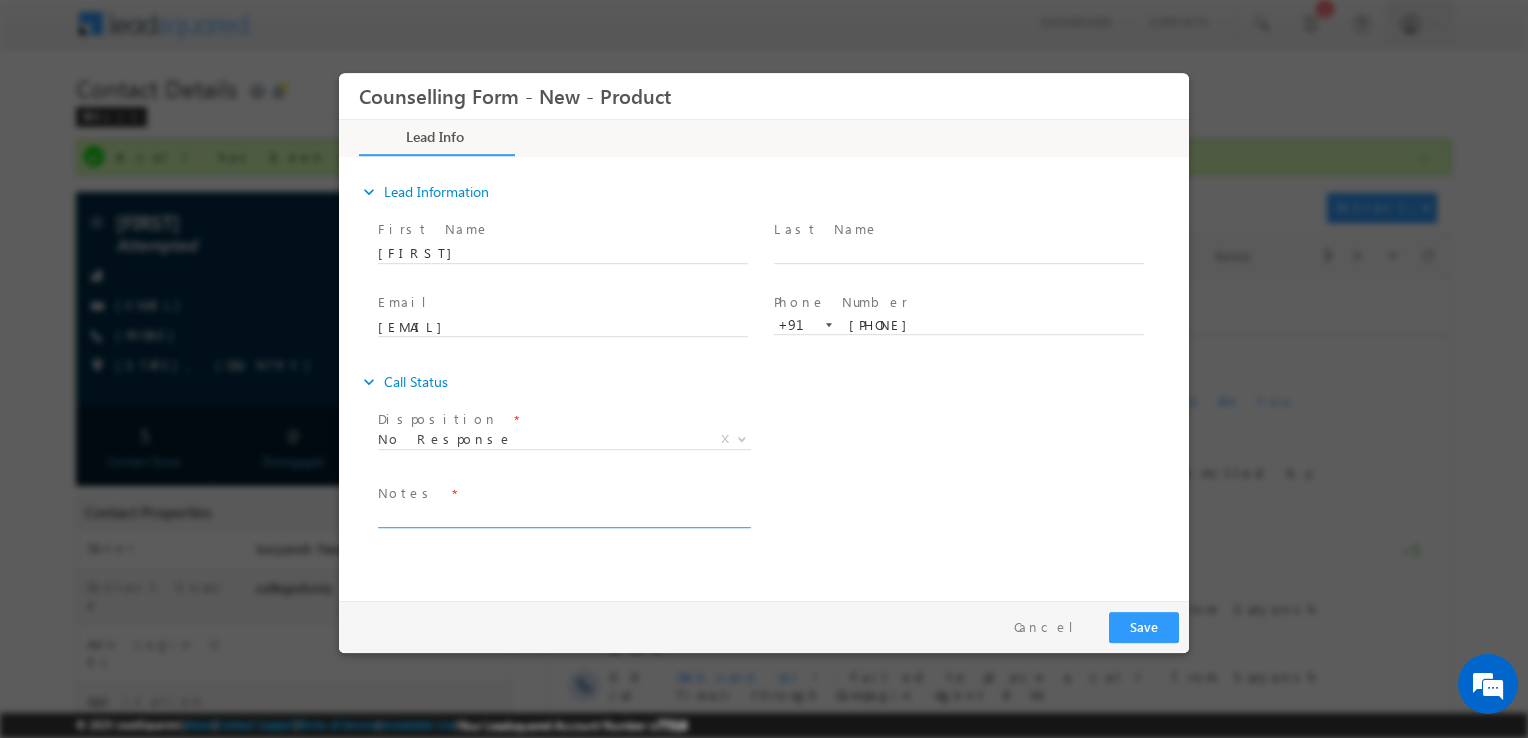 click at bounding box center [563, 516] 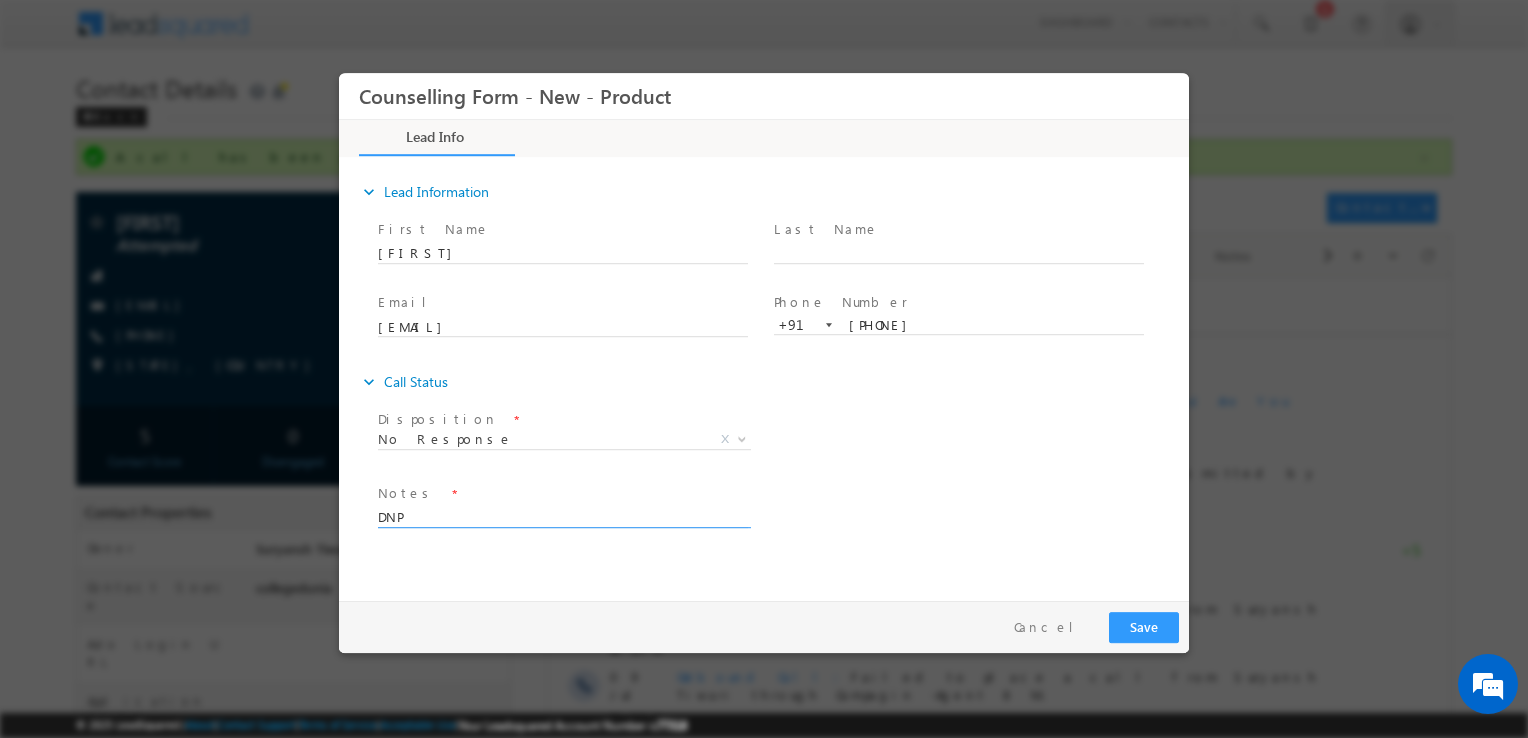 type on "DNP" 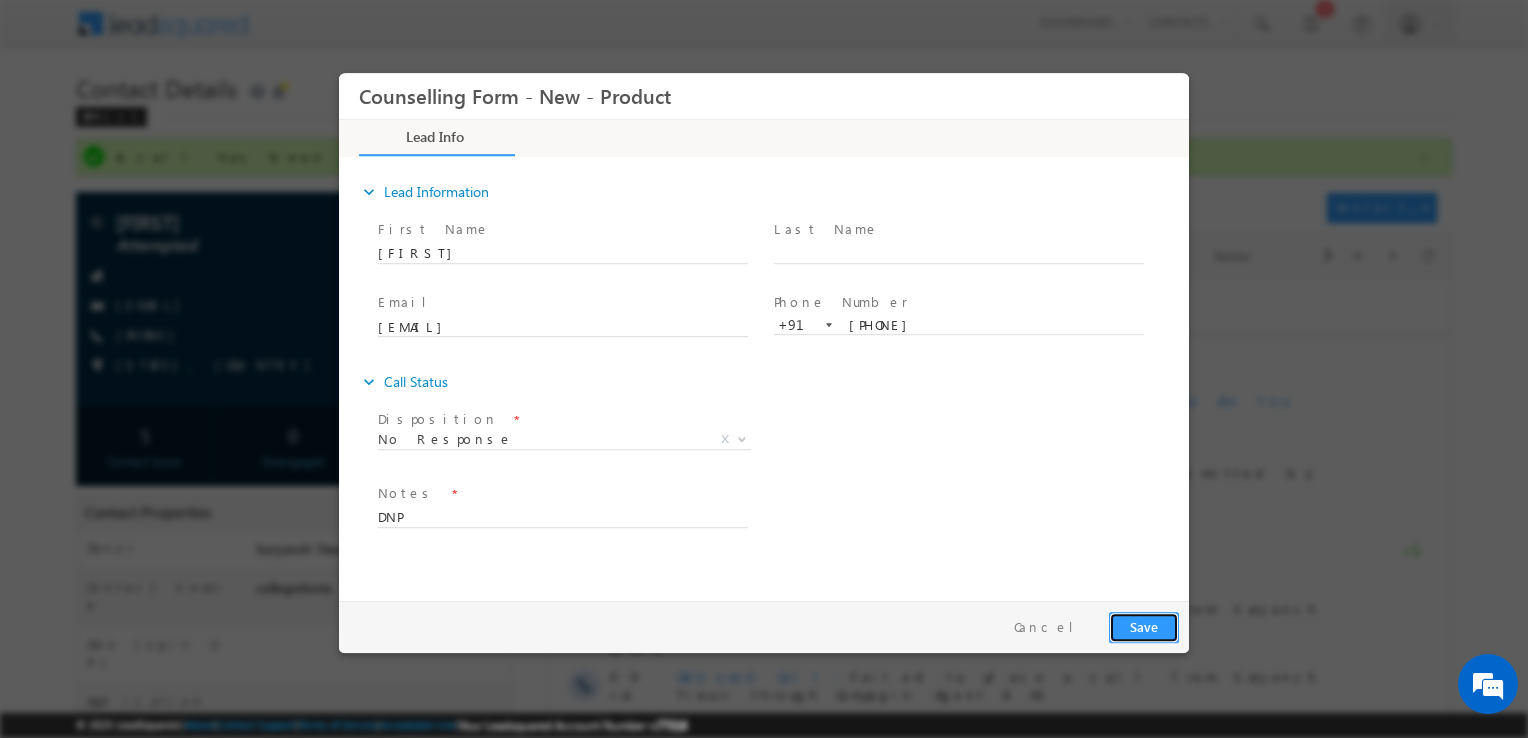 click on "Save" at bounding box center (1144, 627) 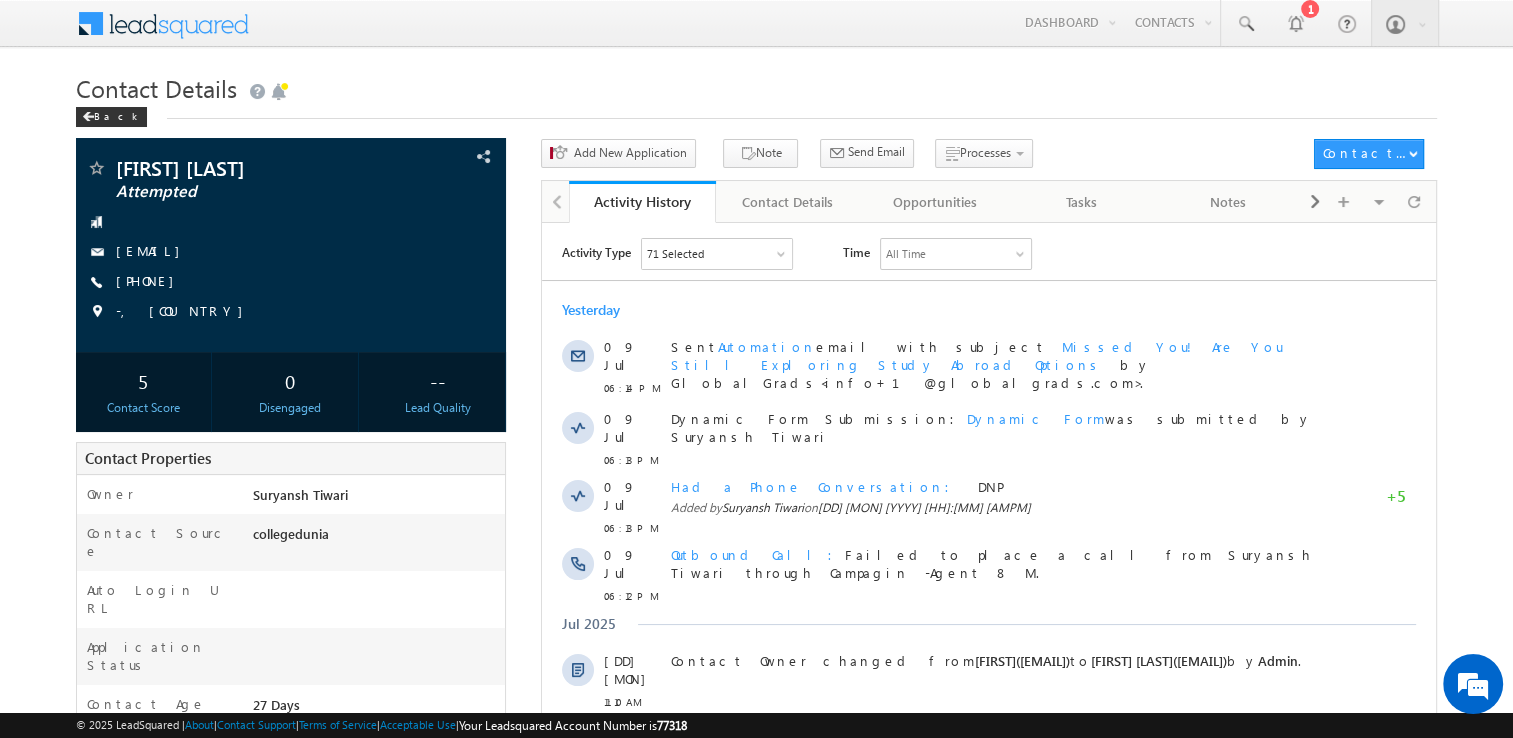 scroll, scrollTop: 0, scrollLeft: 0, axis: both 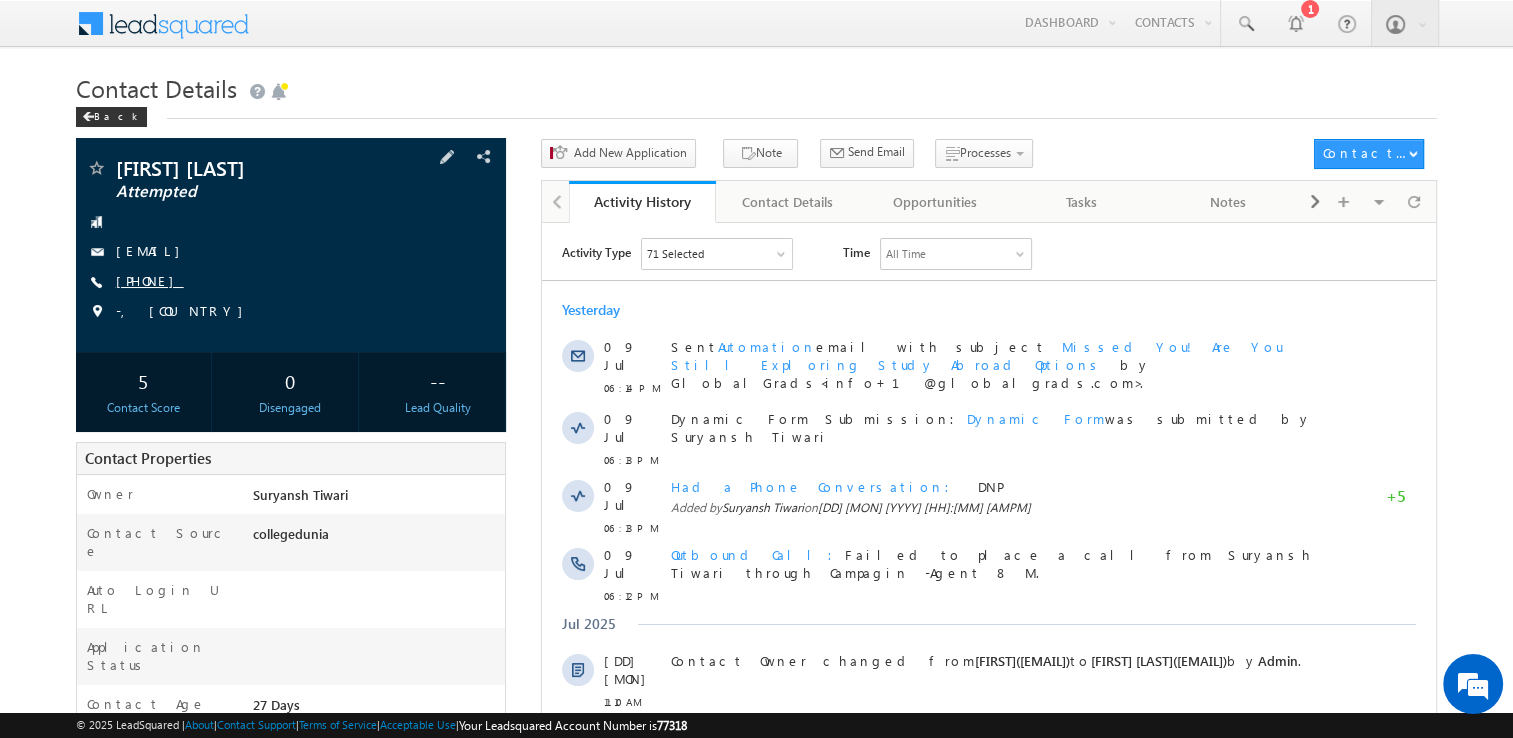 click on "[PHONE]" at bounding box center [150, 280] 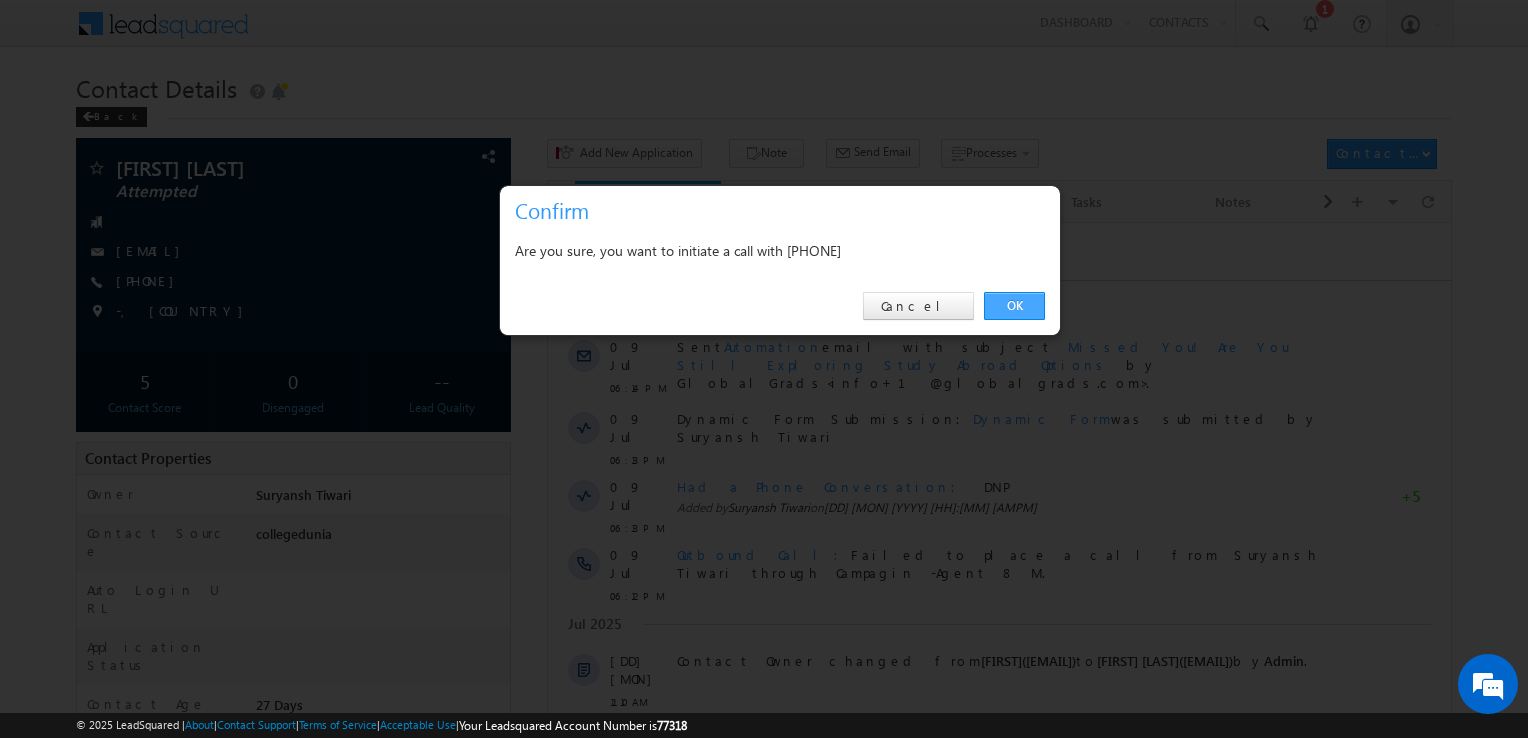 click on "OK" at bounding box center [1014, 306] 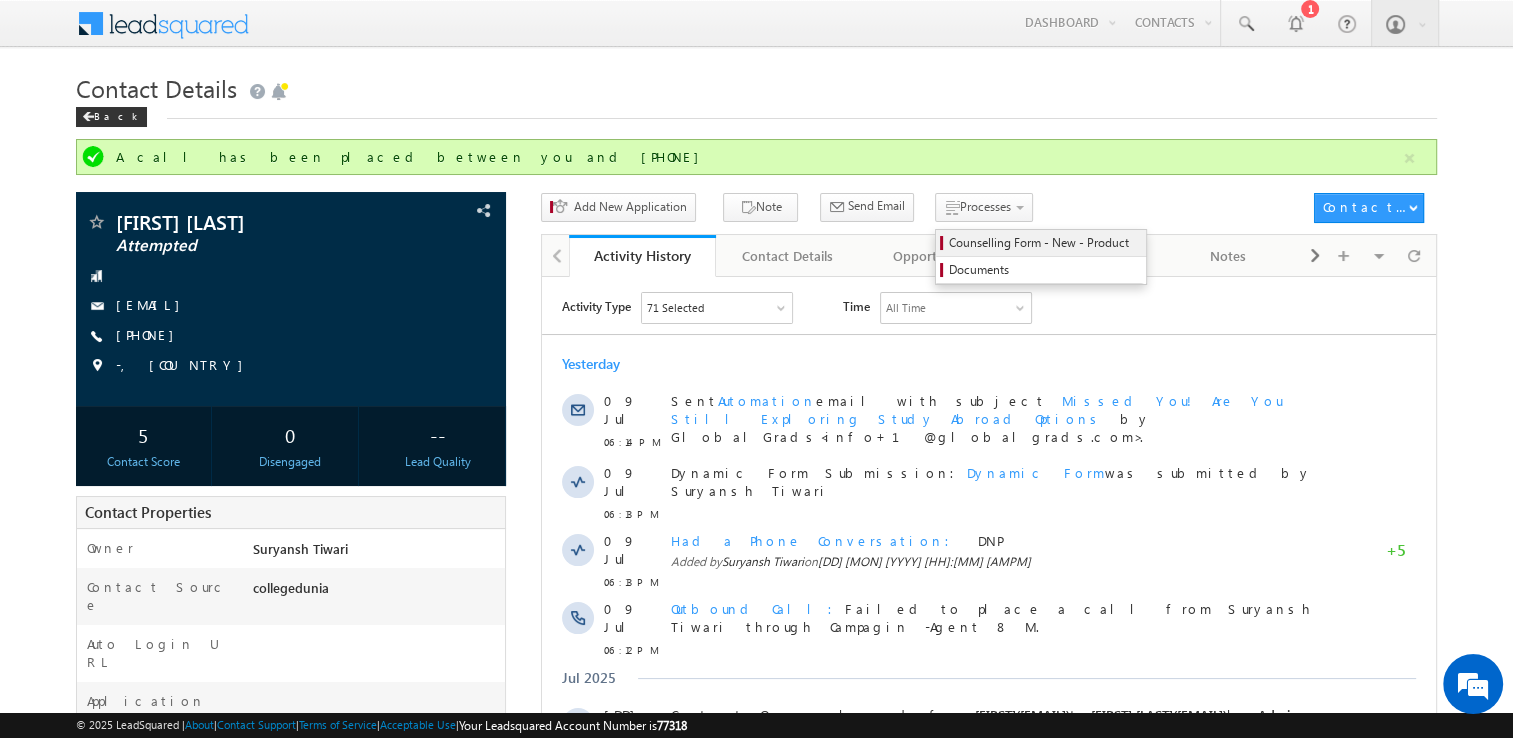 click on "Counselling Form - New - Product" at bounding box center (1044, 243) 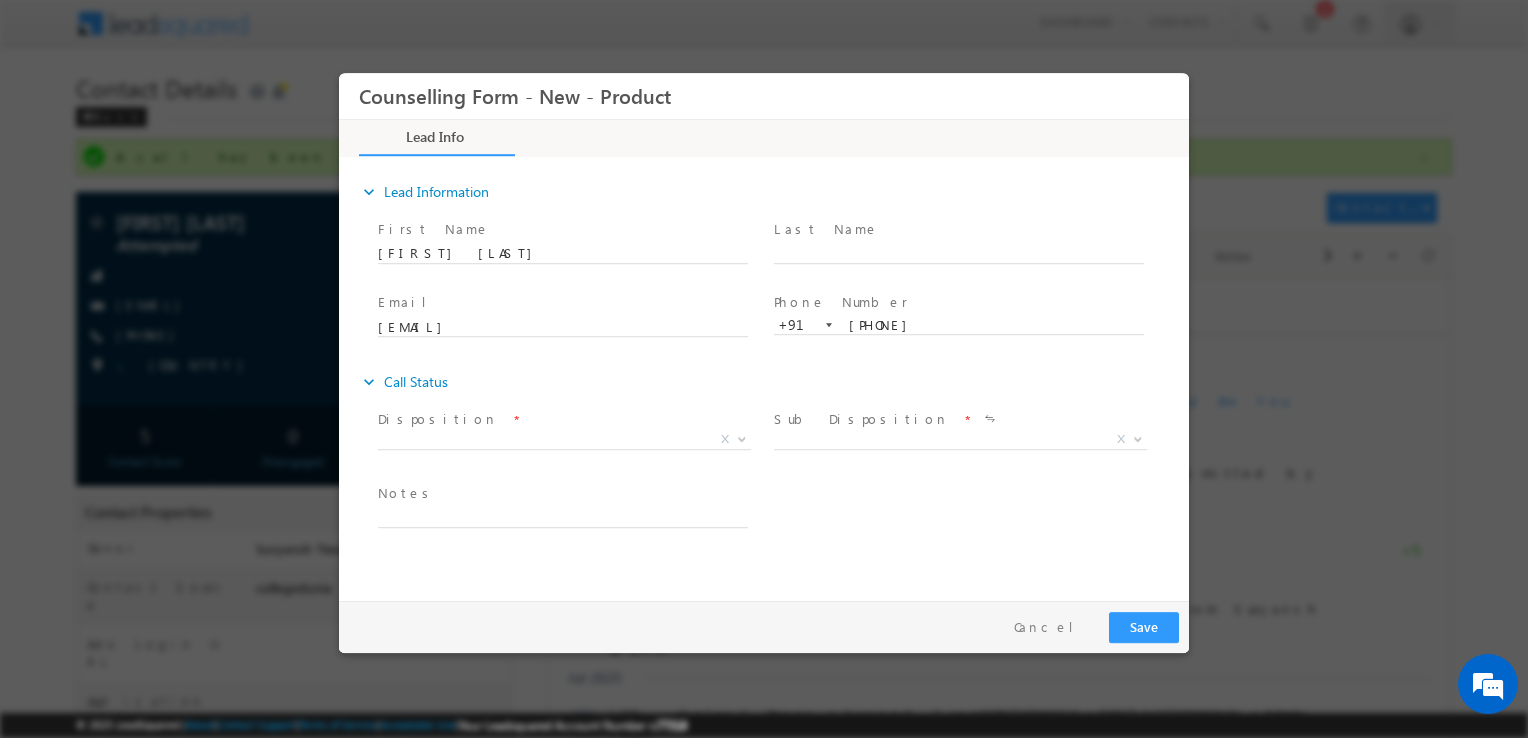 scroll, scrollTop: 0, scrollLeft: 0, axis: both 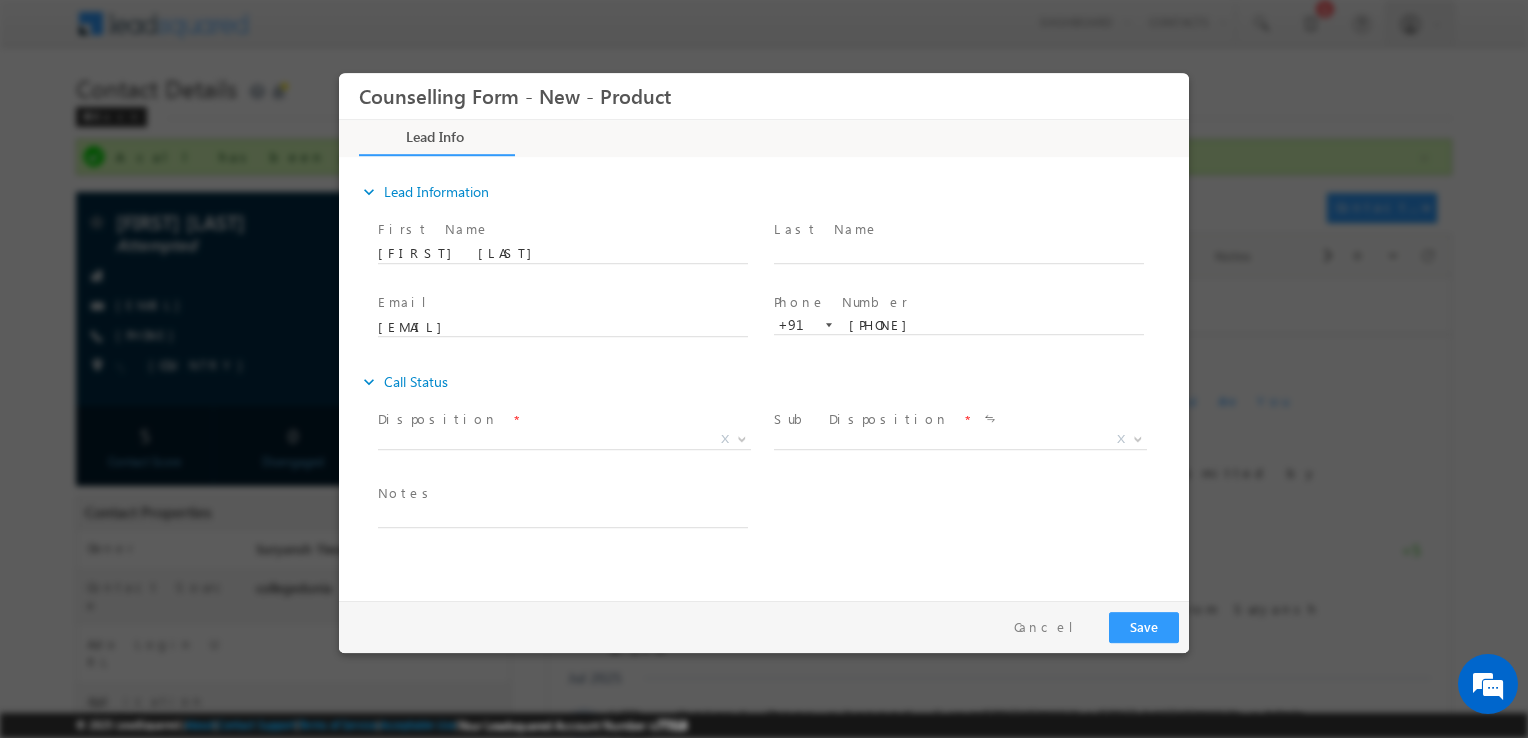 click on "X" at bounding box center (572, 443) 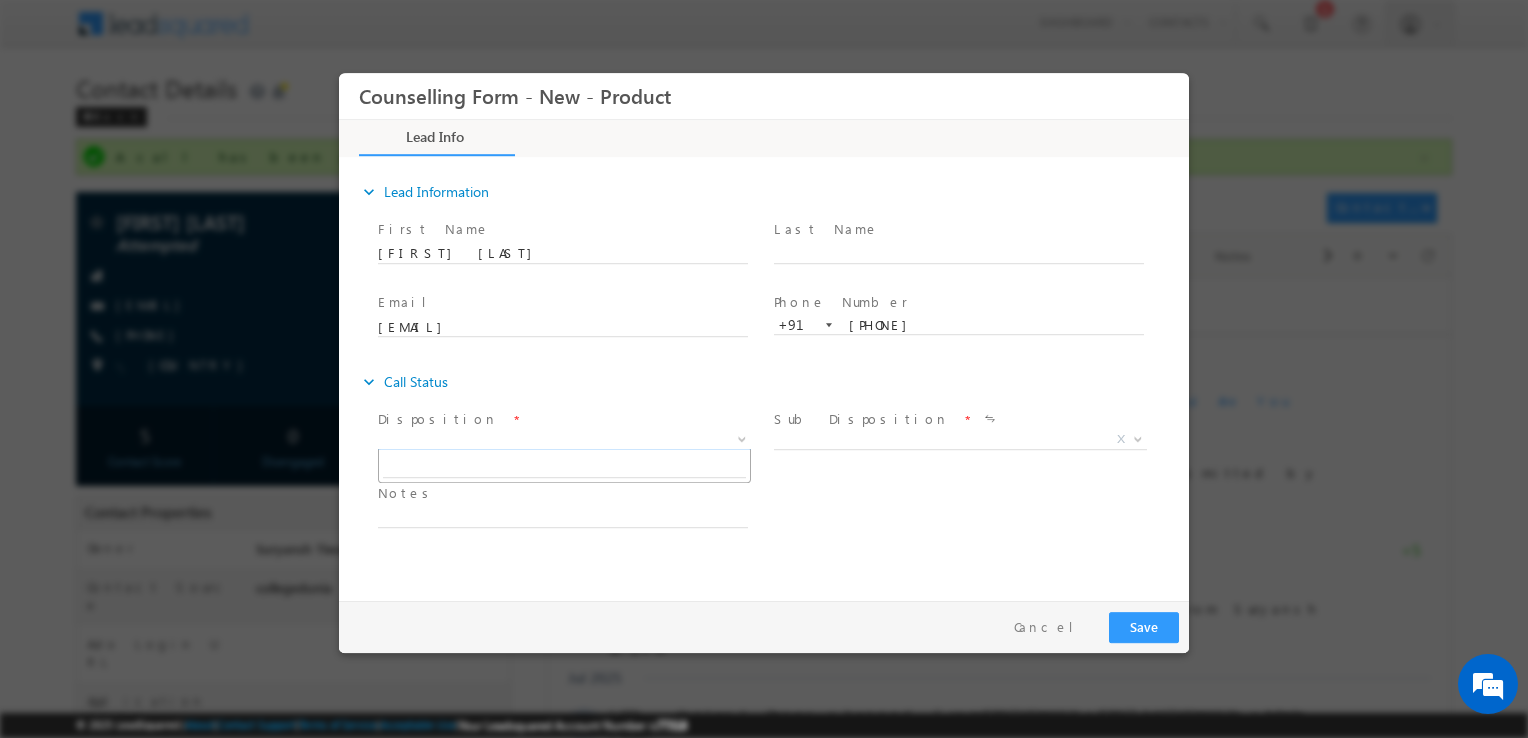 click on "X" at bounding box center [564, 440] 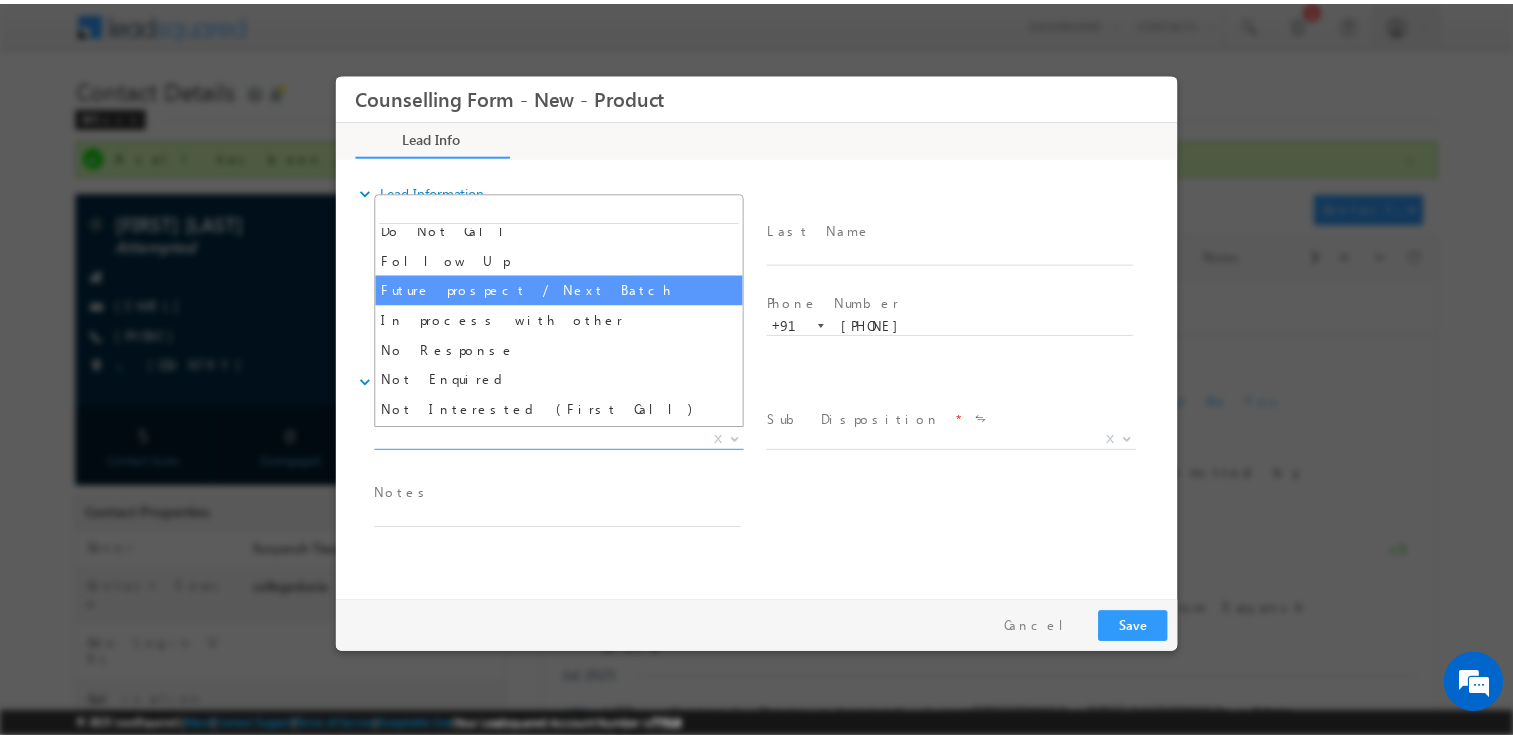 scroll, scrollTop: 44, scrollLeft: 0, axis: vertical 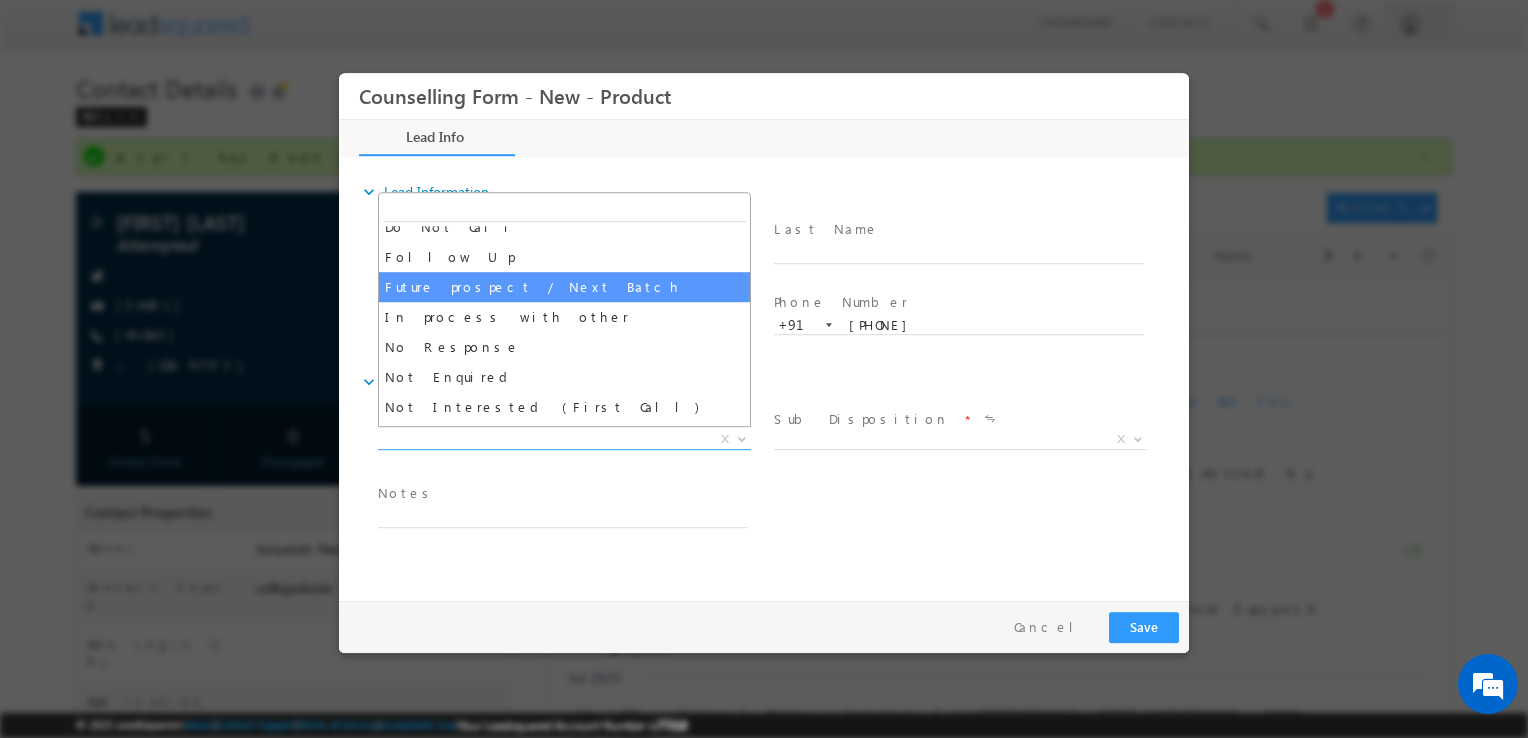 select on "Future prospect / Next Batch" 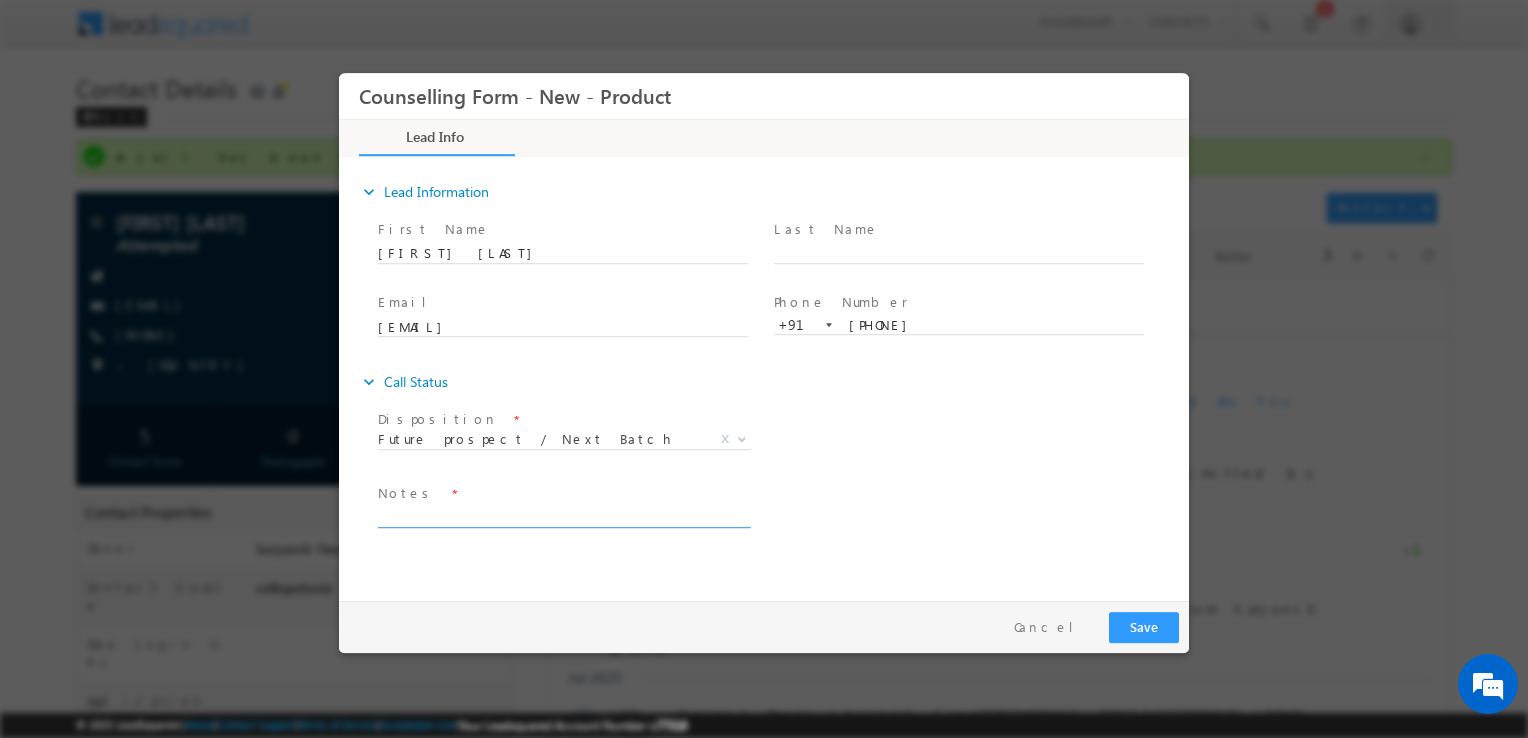 click at bounding box center [563, 516] 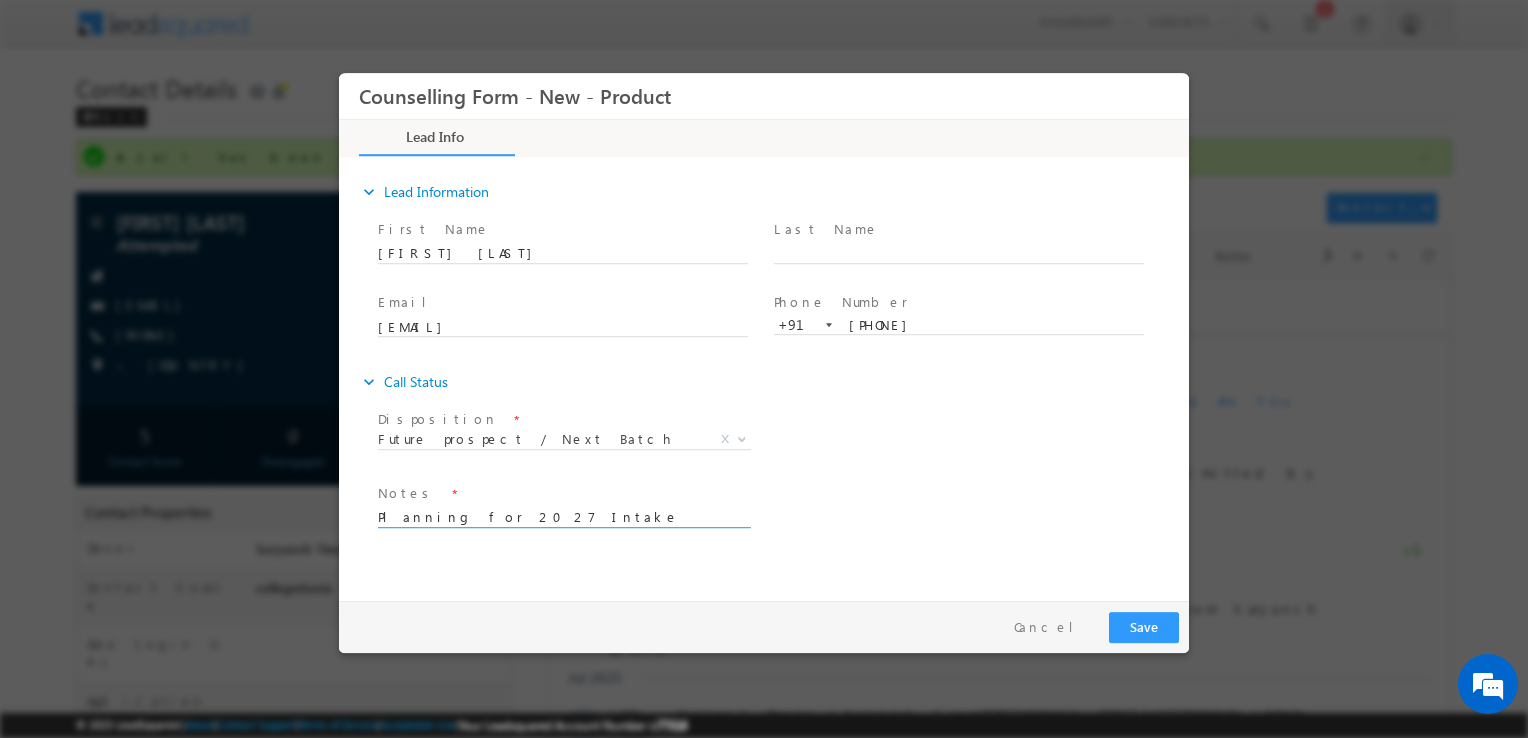 type on "Planning for 2027 Intake" 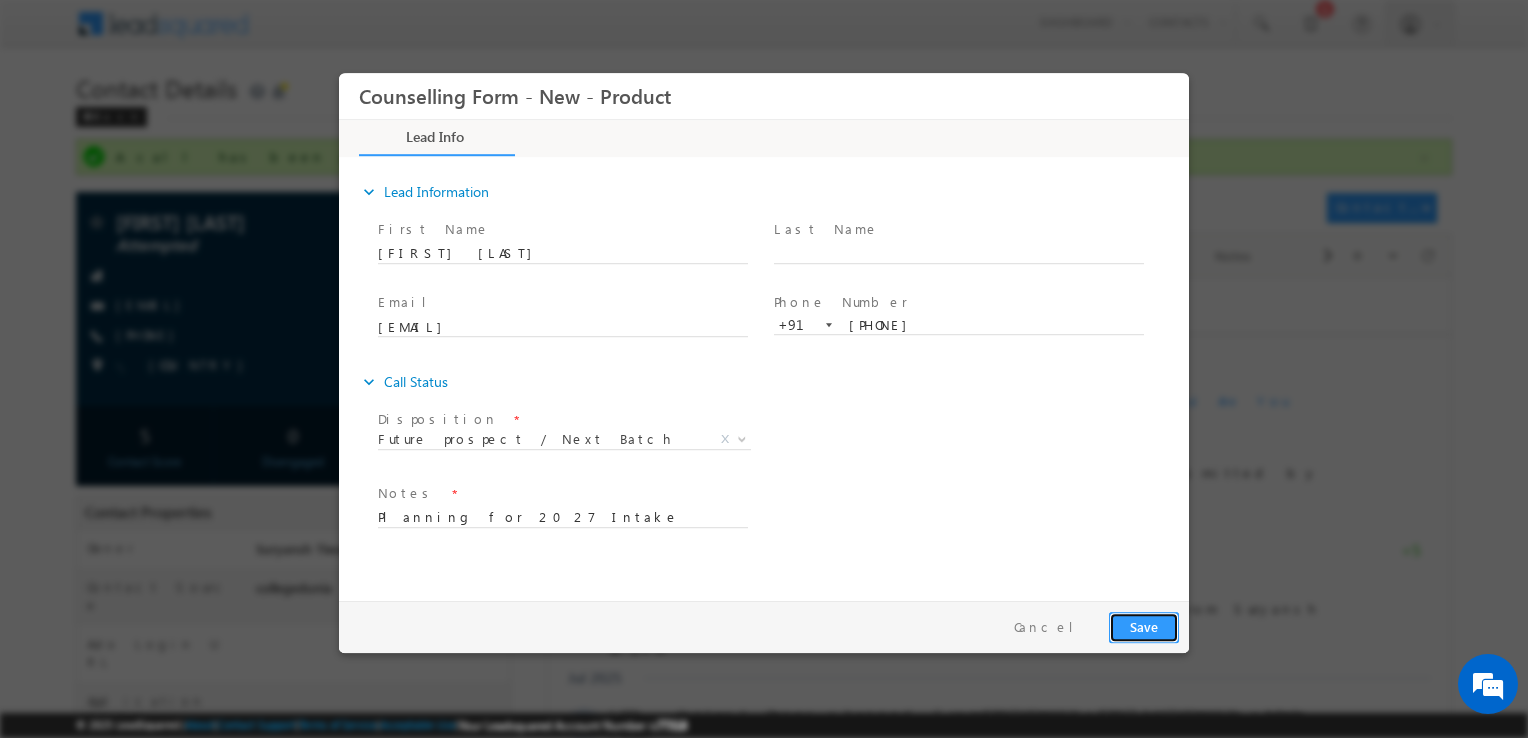 click on "Save" at bounding box center [1144, 627] 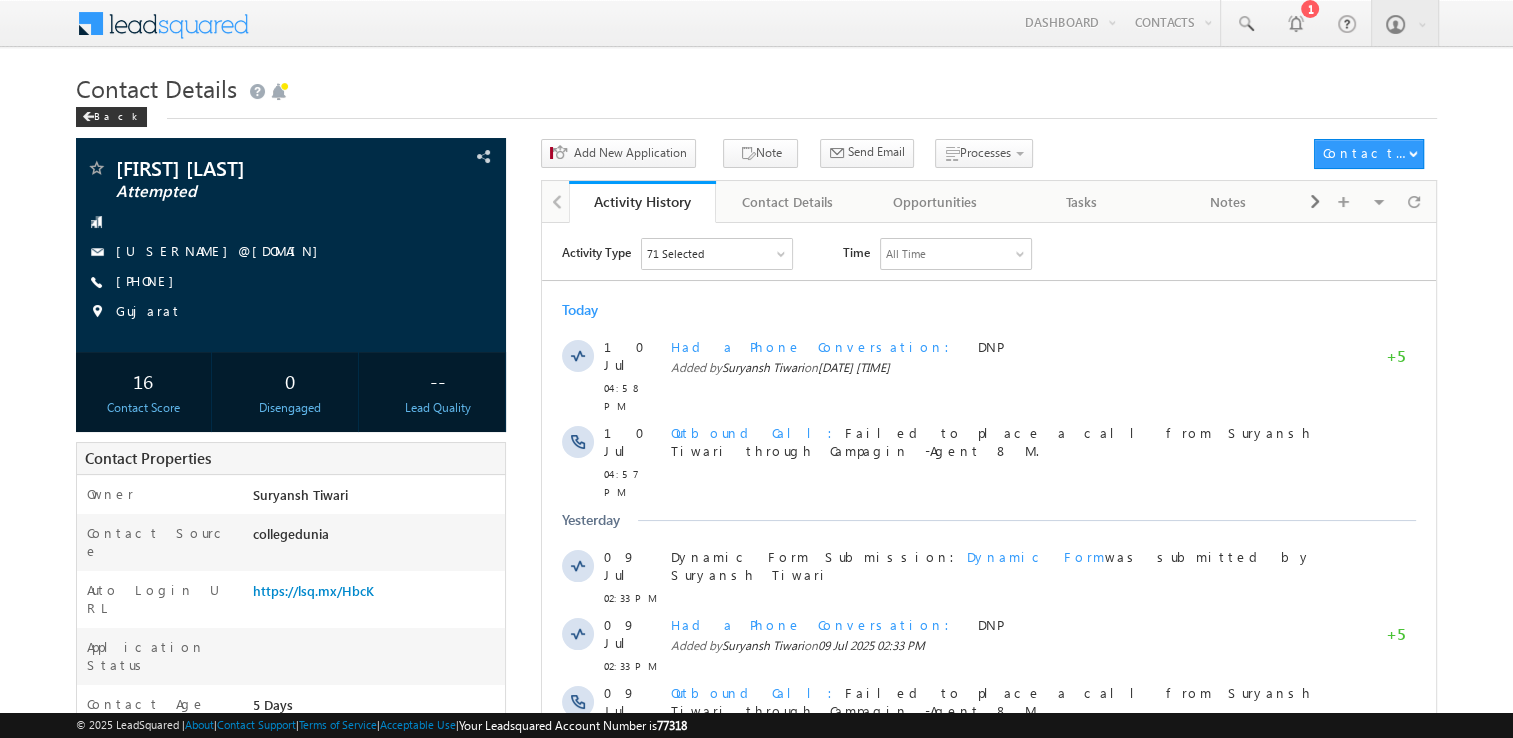 scroll, scrollTop: 0, scrollLeft: 0, axis: both 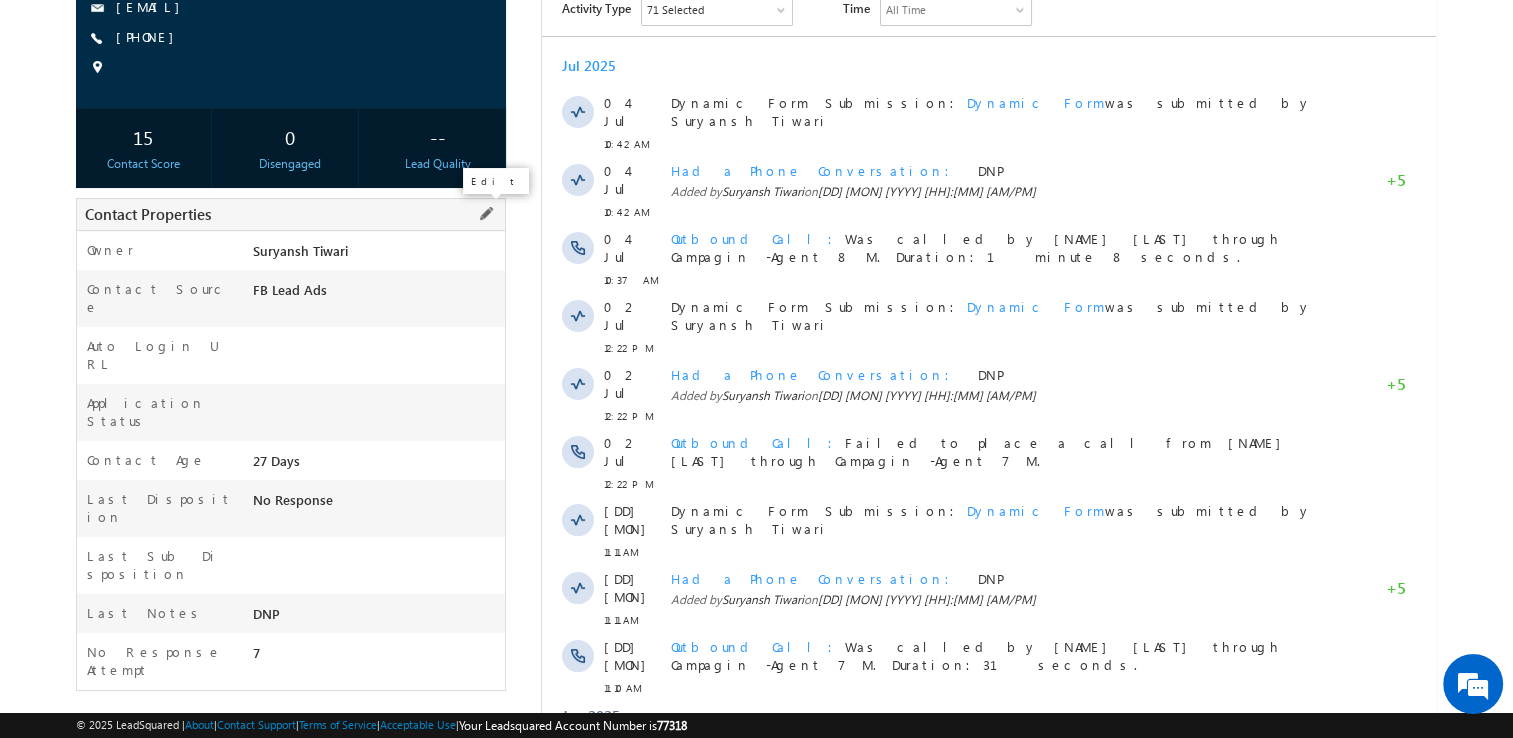 click at bounding box center [486, 214] 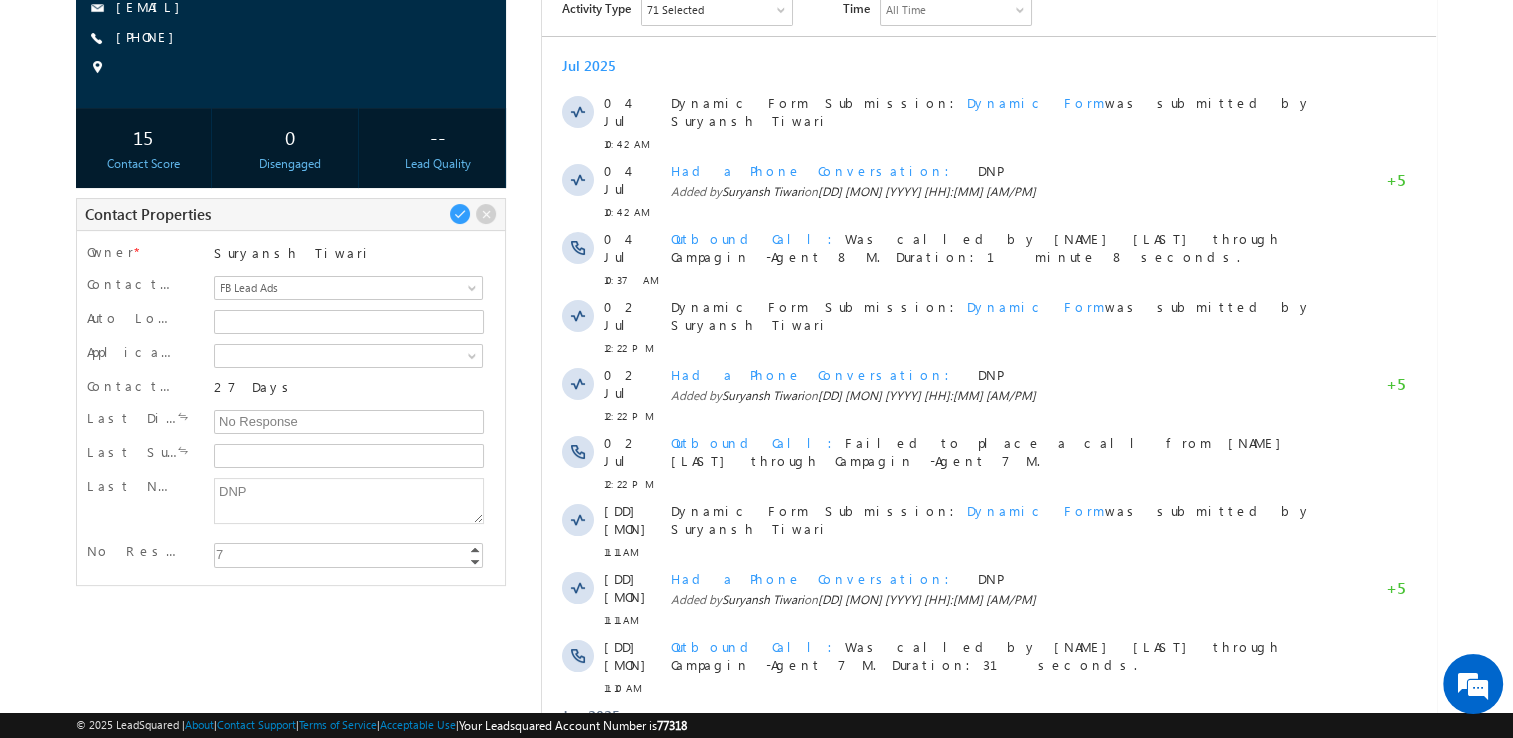 scroll, scrollTop: 392, scrollLeft: 0, axis: vertical 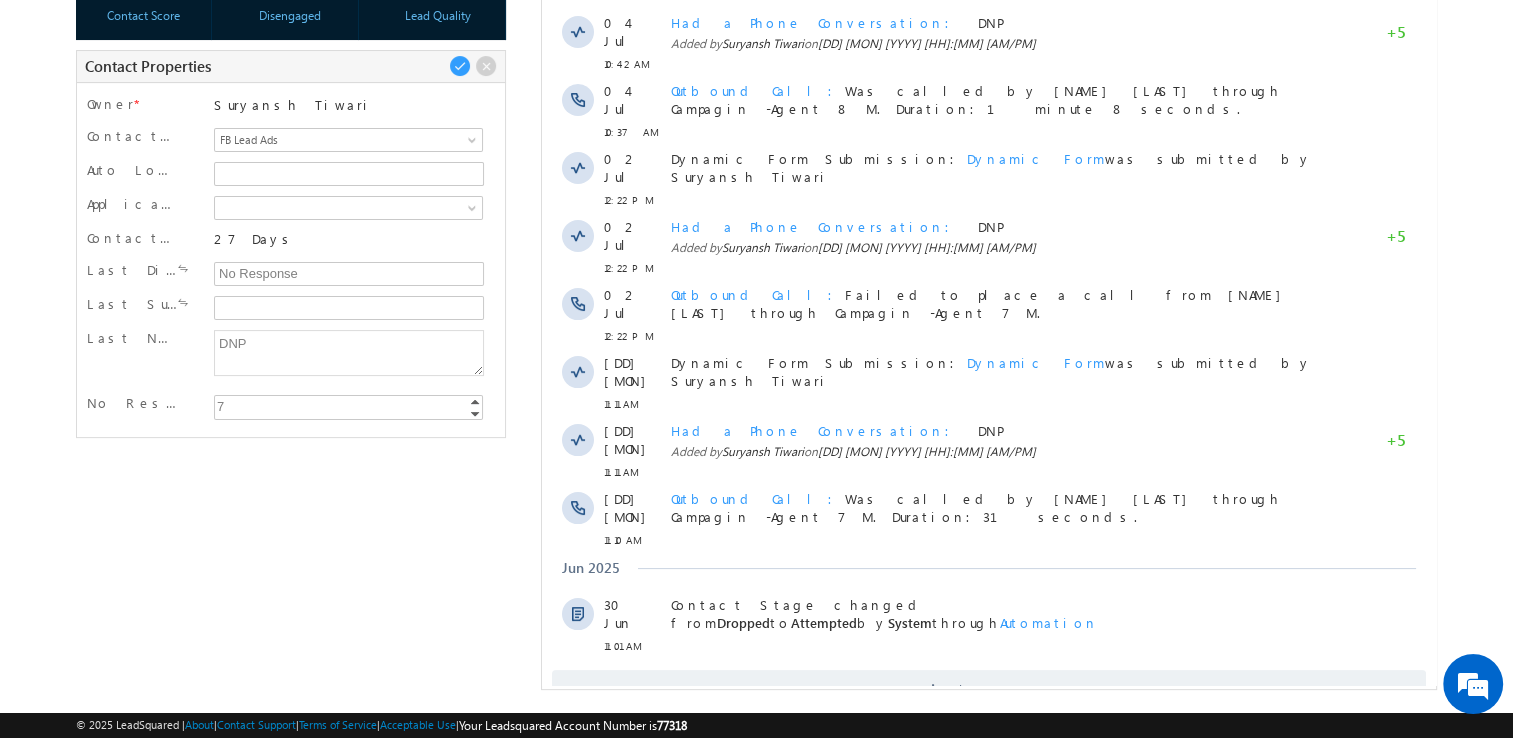 click on "7" at bounding box center (350, 406) 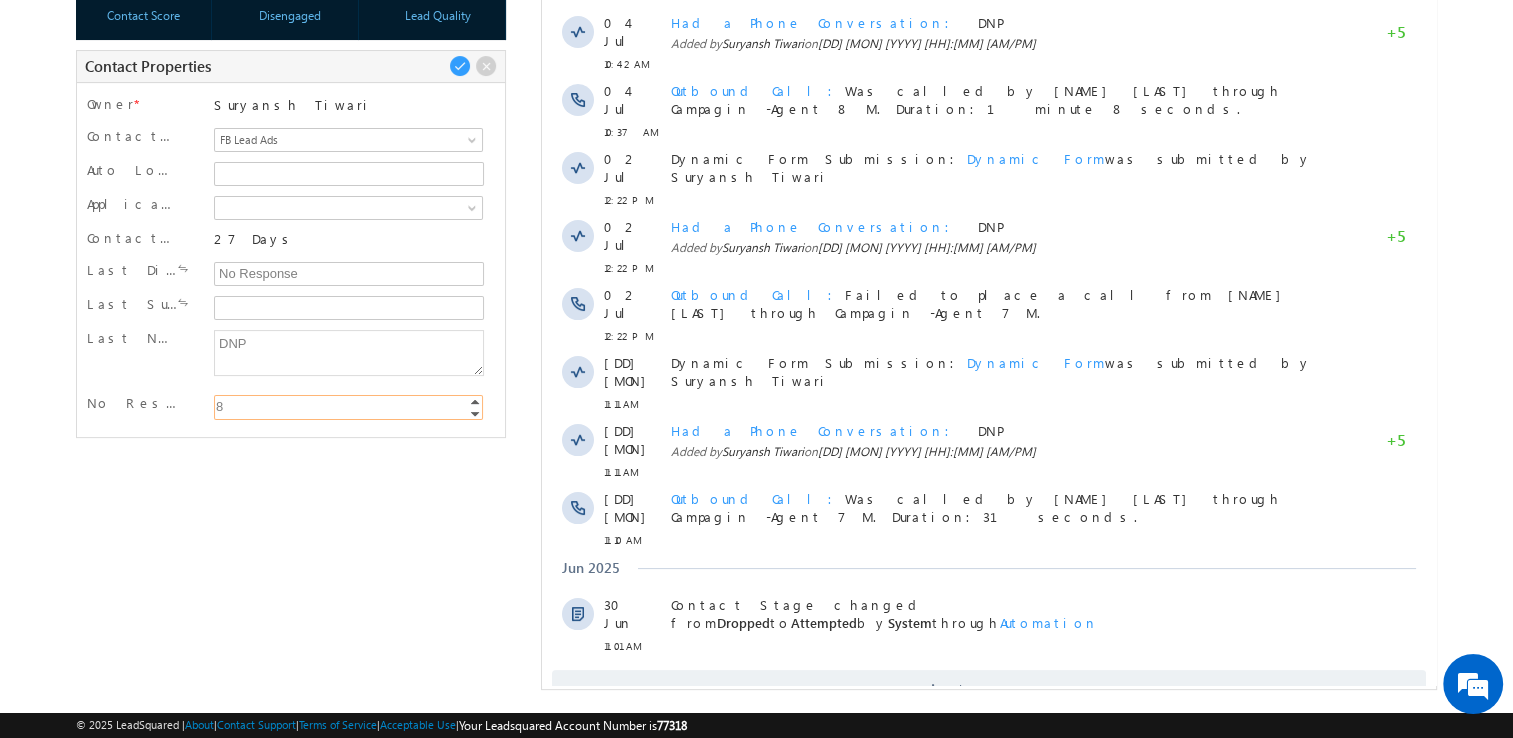click on "Increment" at bounding box center (475, 401) 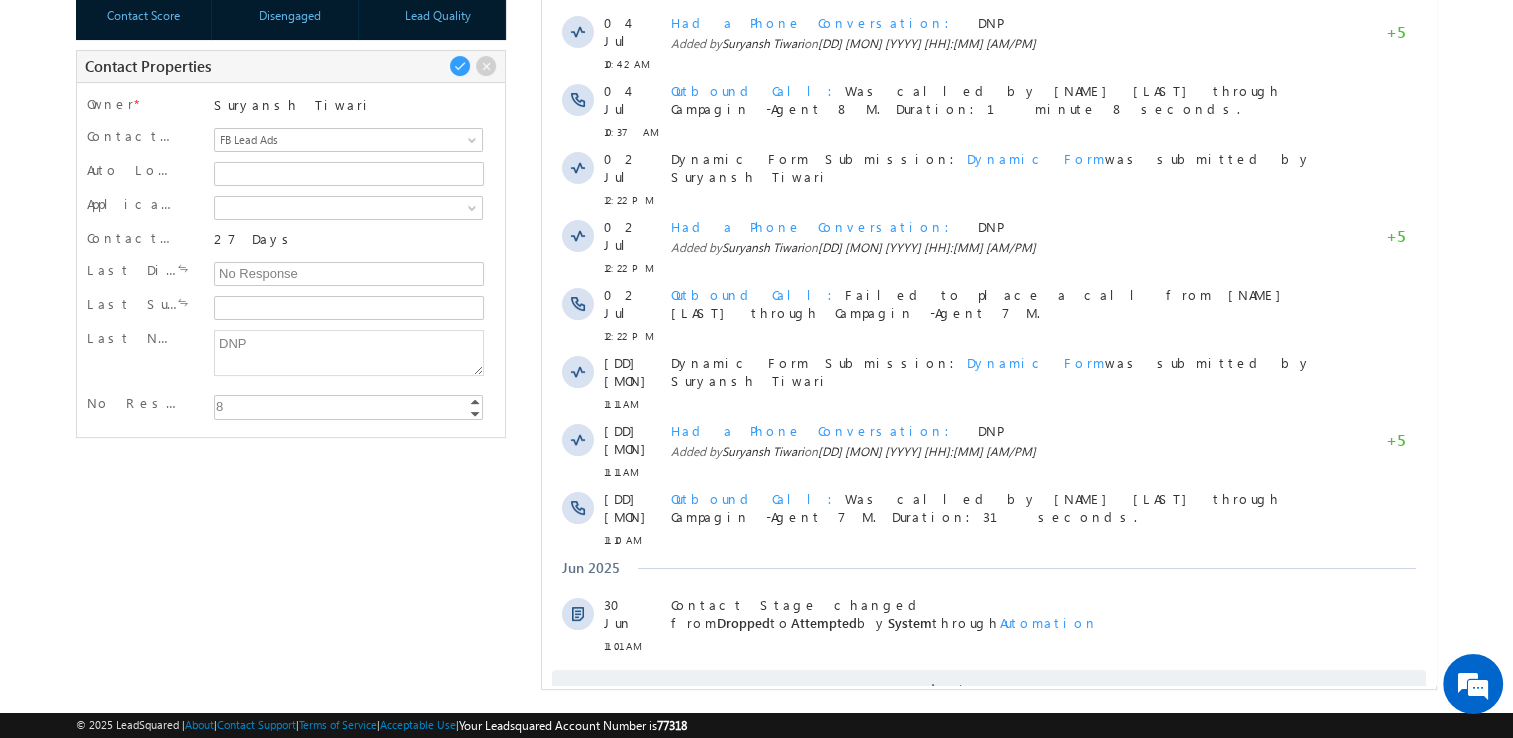 type on "9" 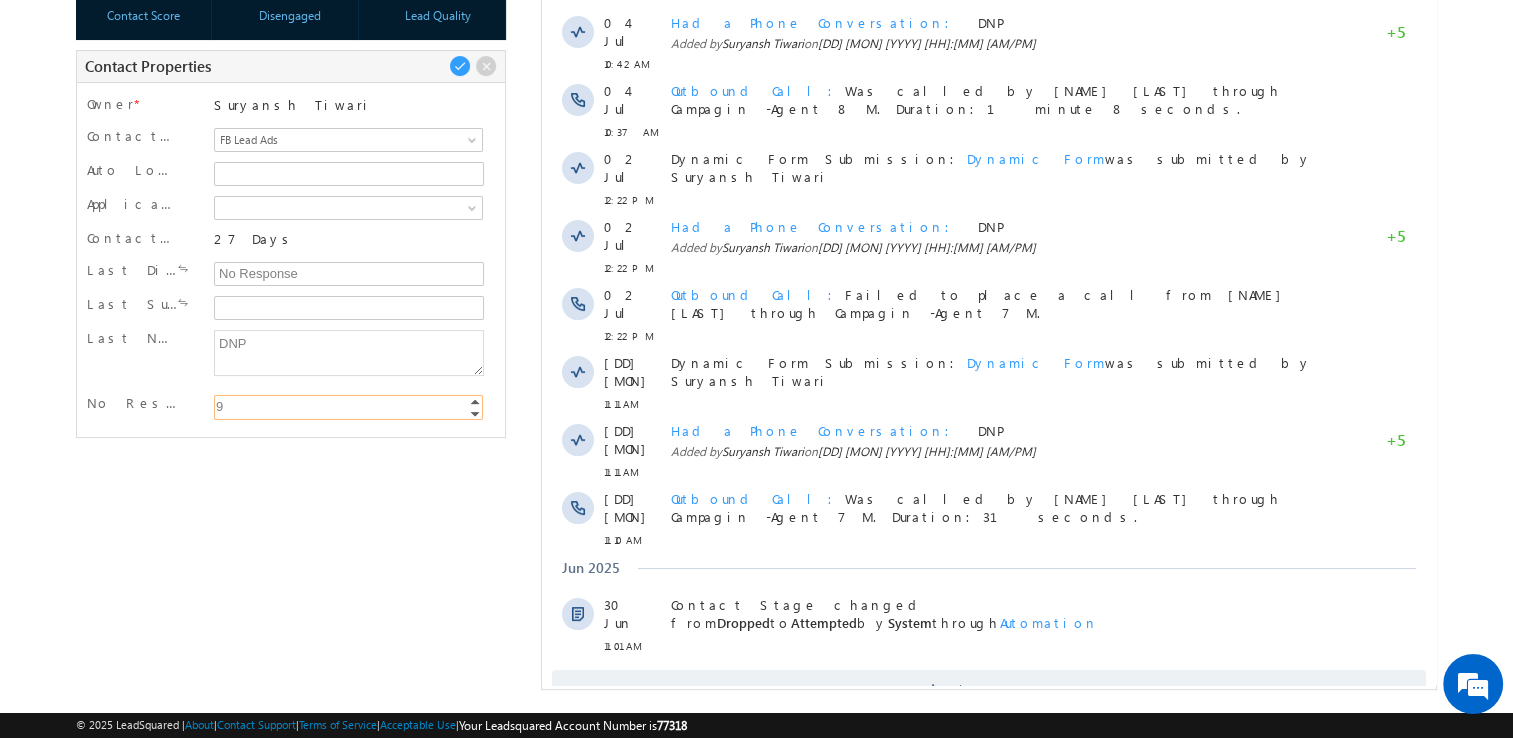 click on "Increment" at bounding box center (475, 401) 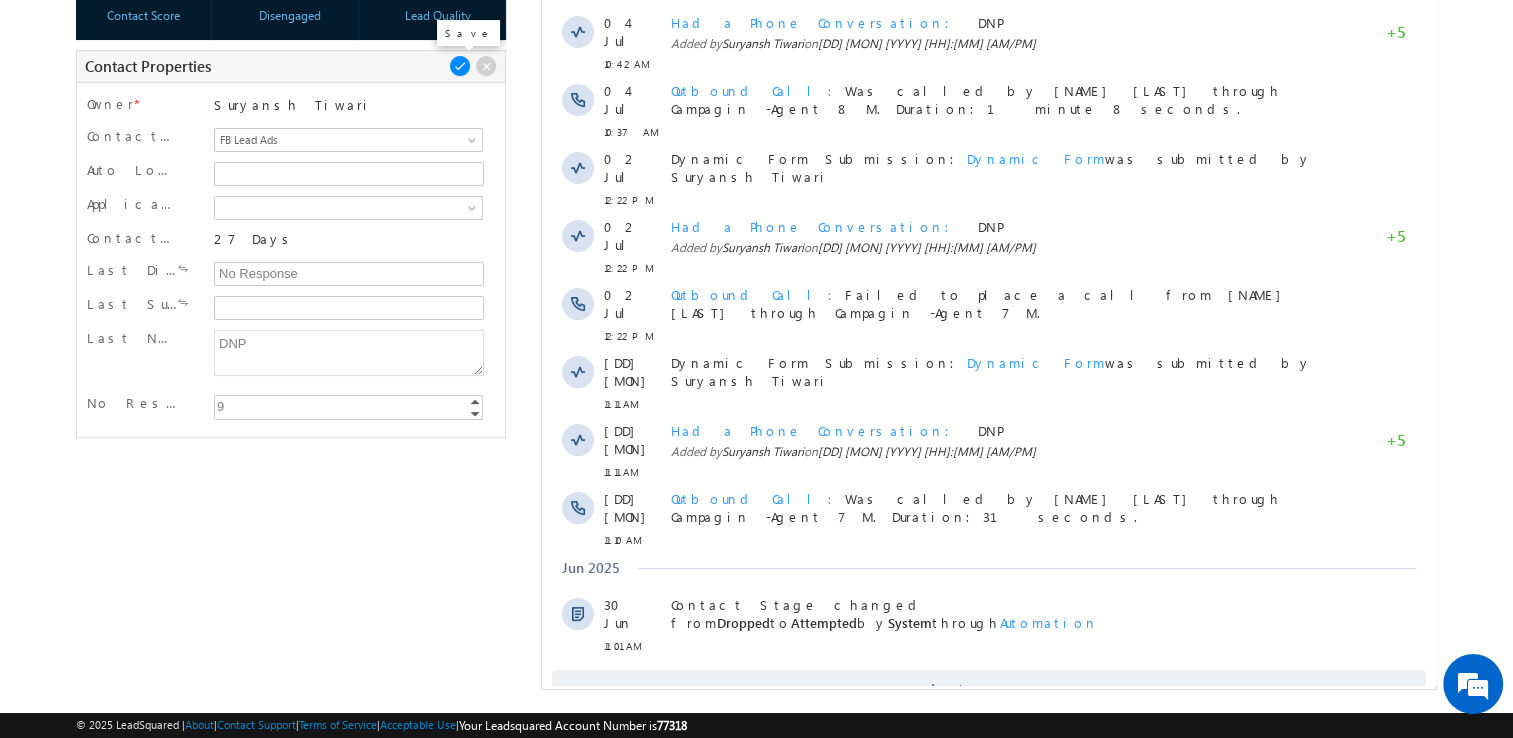 click at bounding box center (460, 66) 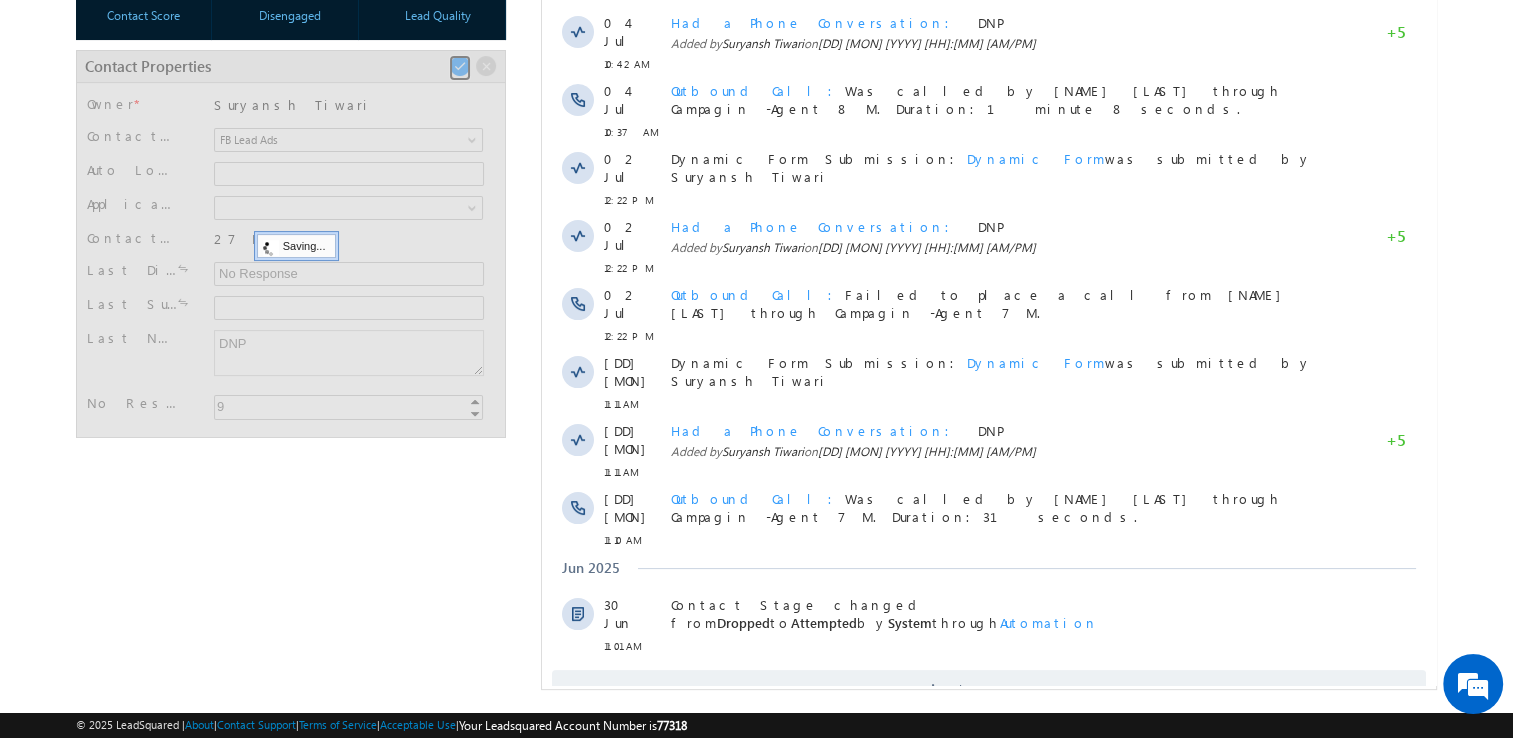 scroll, scrollTop: 0, scrollLeft: 0, axis: both 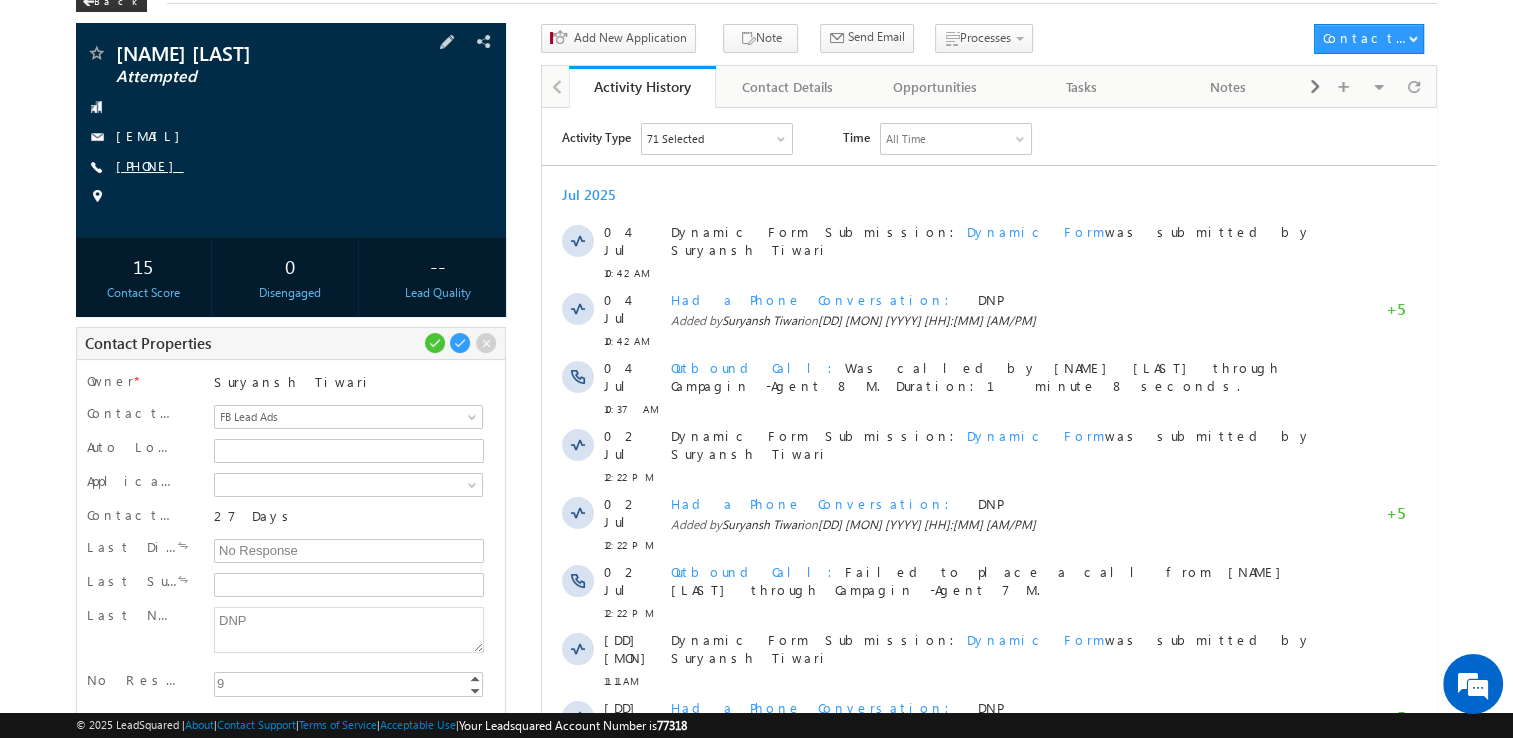 click on "+91-9528251966" at bounding box center [150, 165] 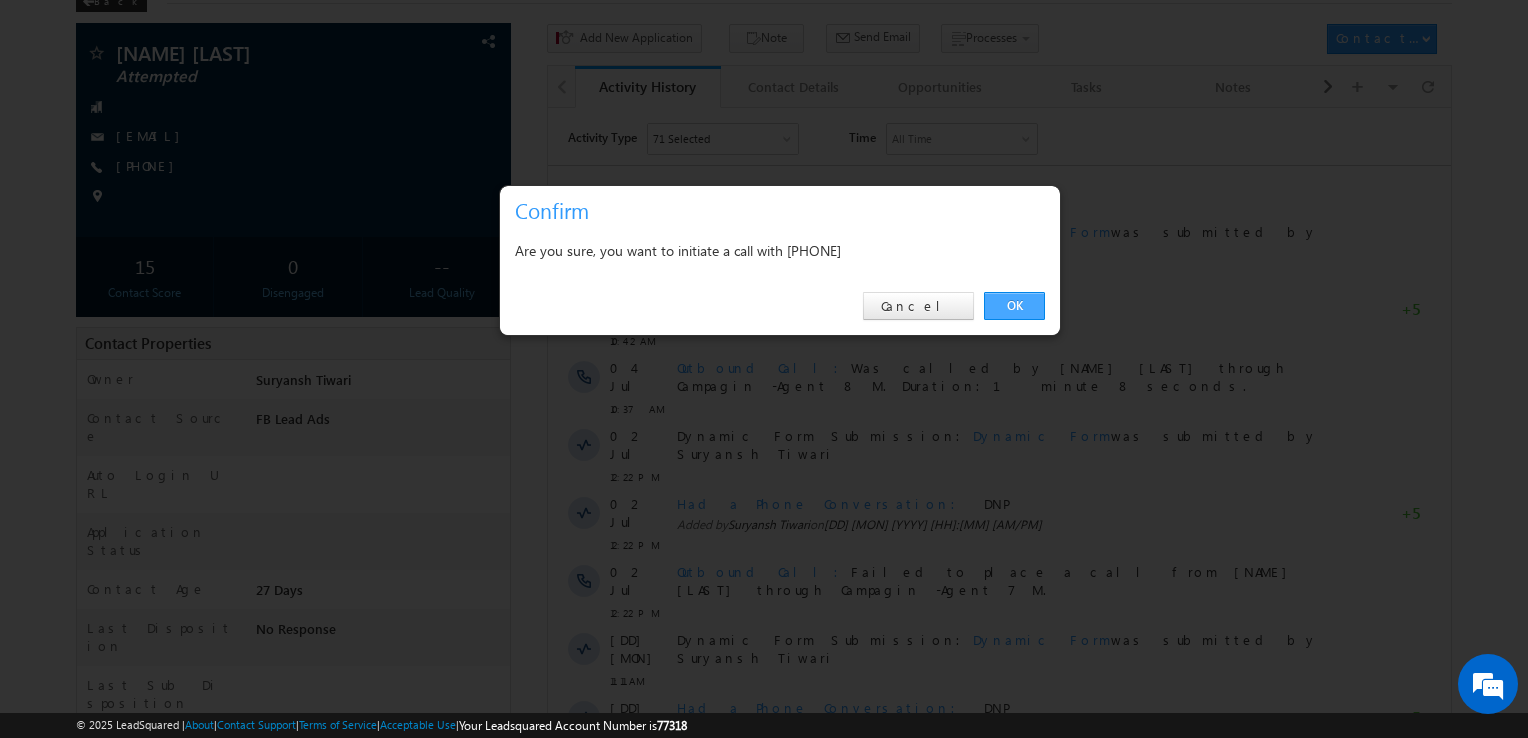 click on "OK" at bounding box center (1014, 306) 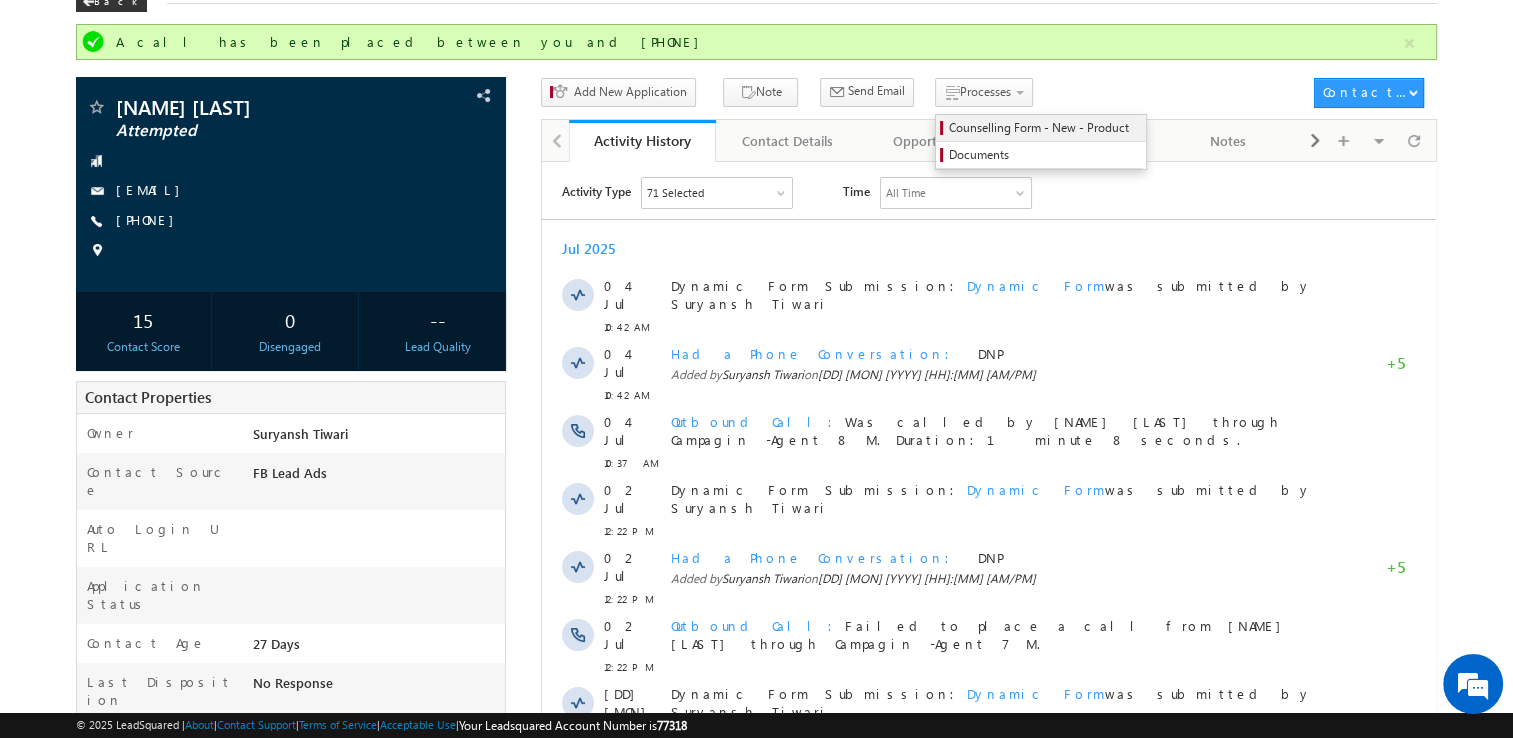 click on "Counselling Form - New - Product" at bounding box center [1044, 128] 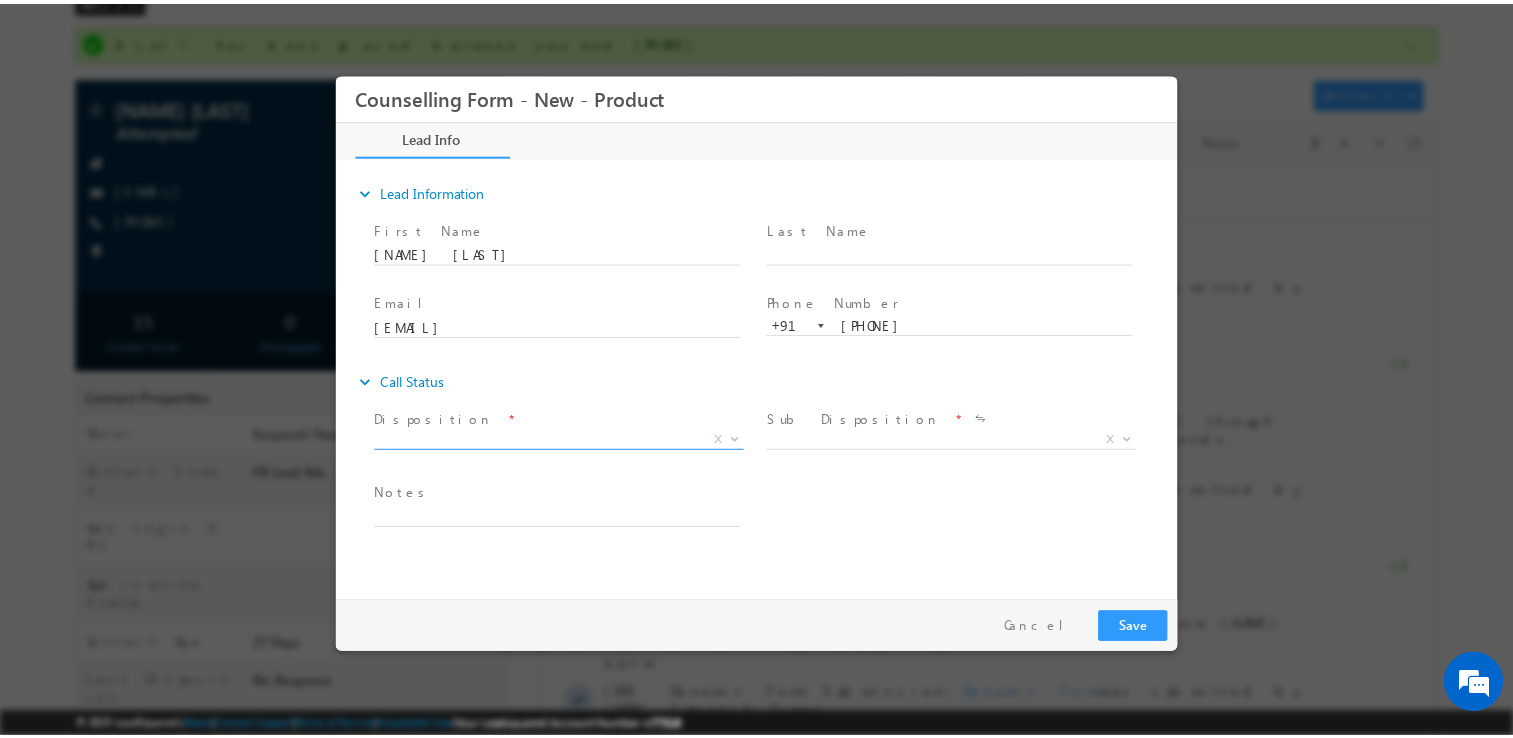 scroll, scrollTop: 0, scrollLeft: 0, axis: both 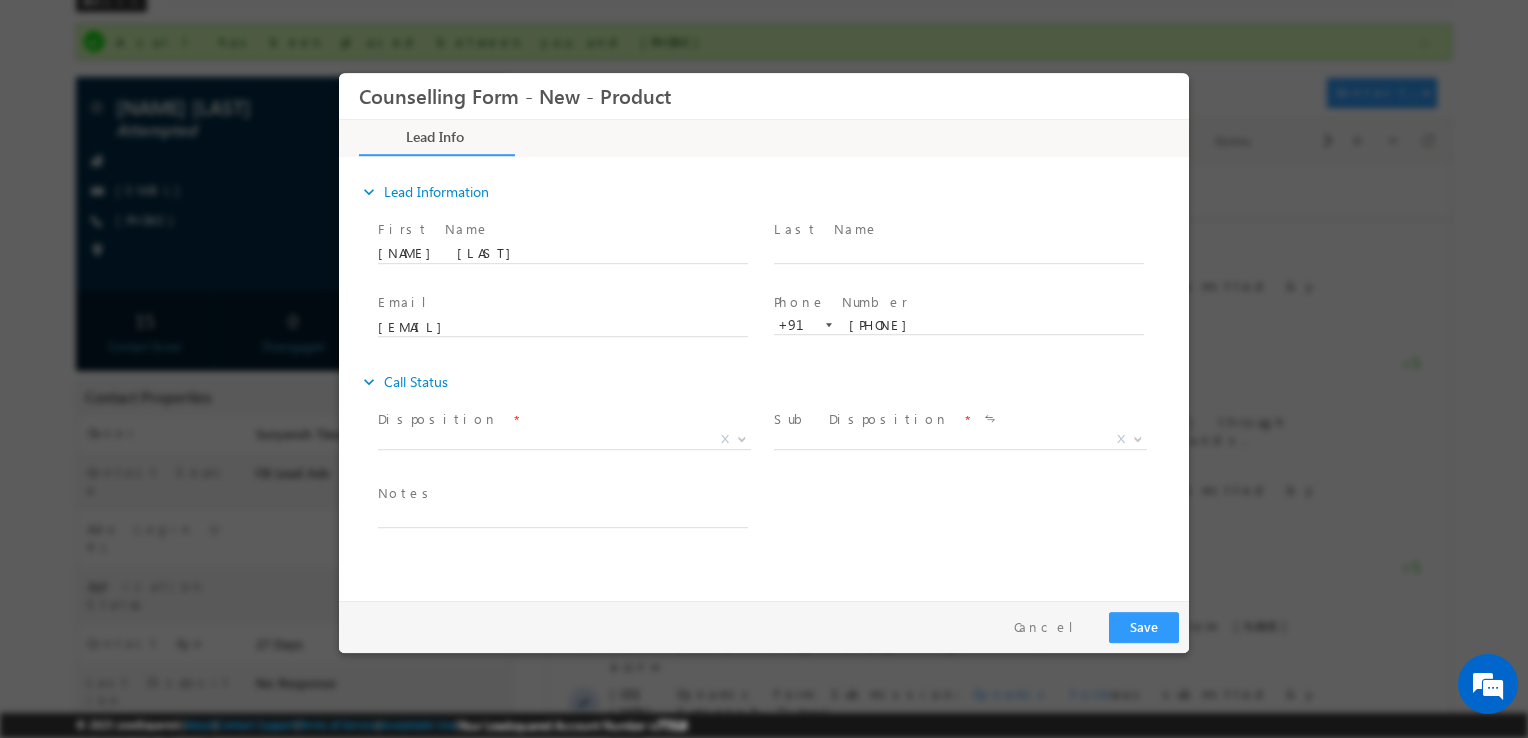 click on "Disposition
*" at bounding box center [562, 420] 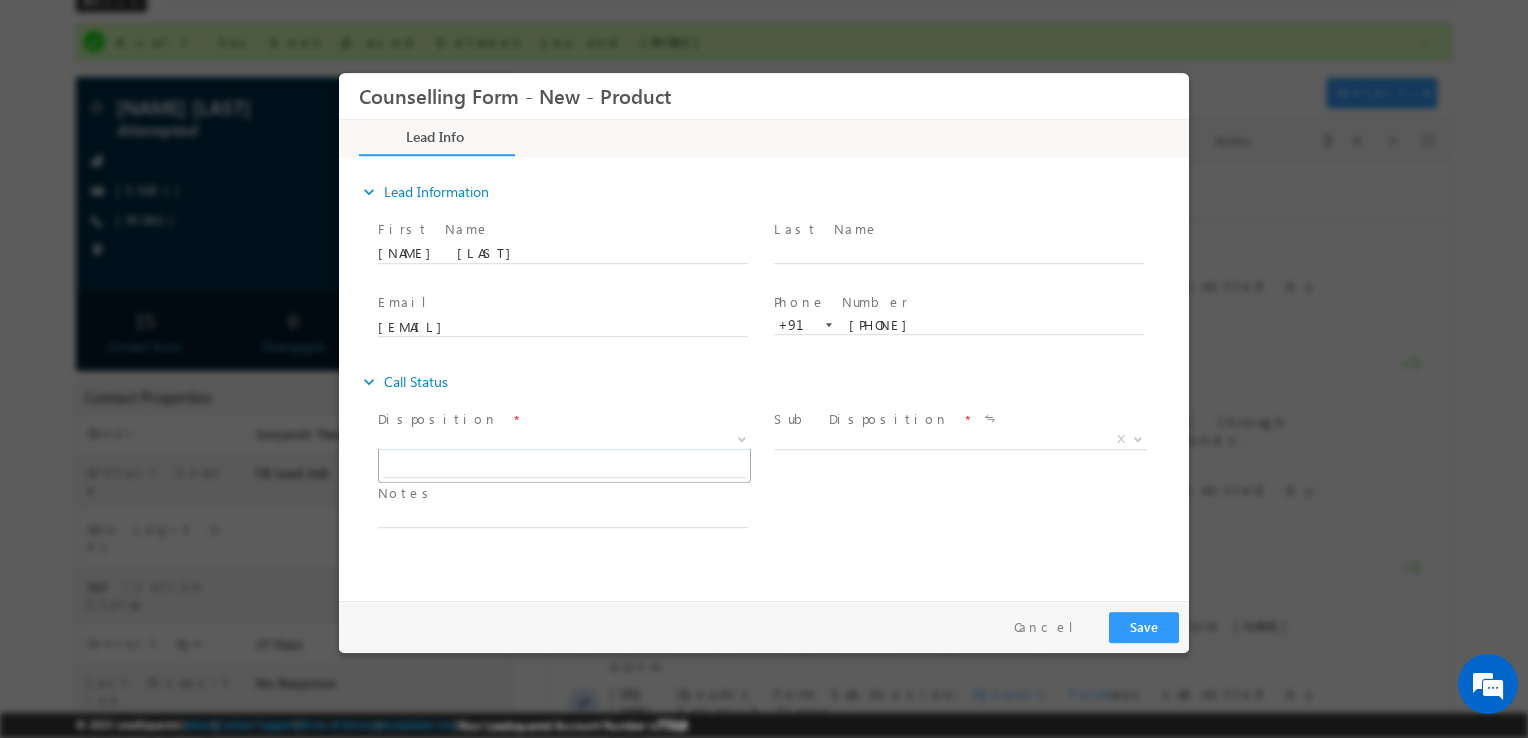 click on "X" at bounding box center [564, 440] 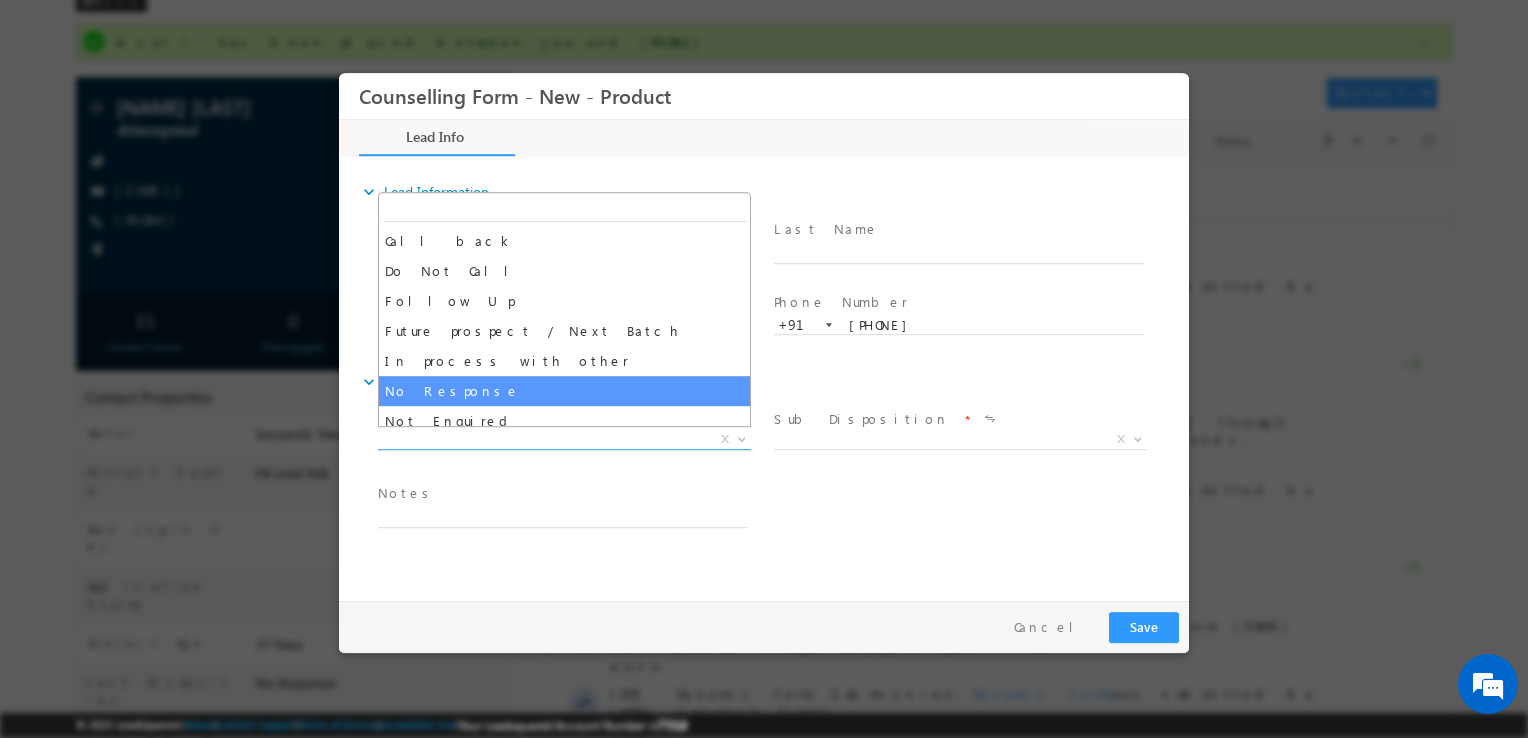 select on "No Response" 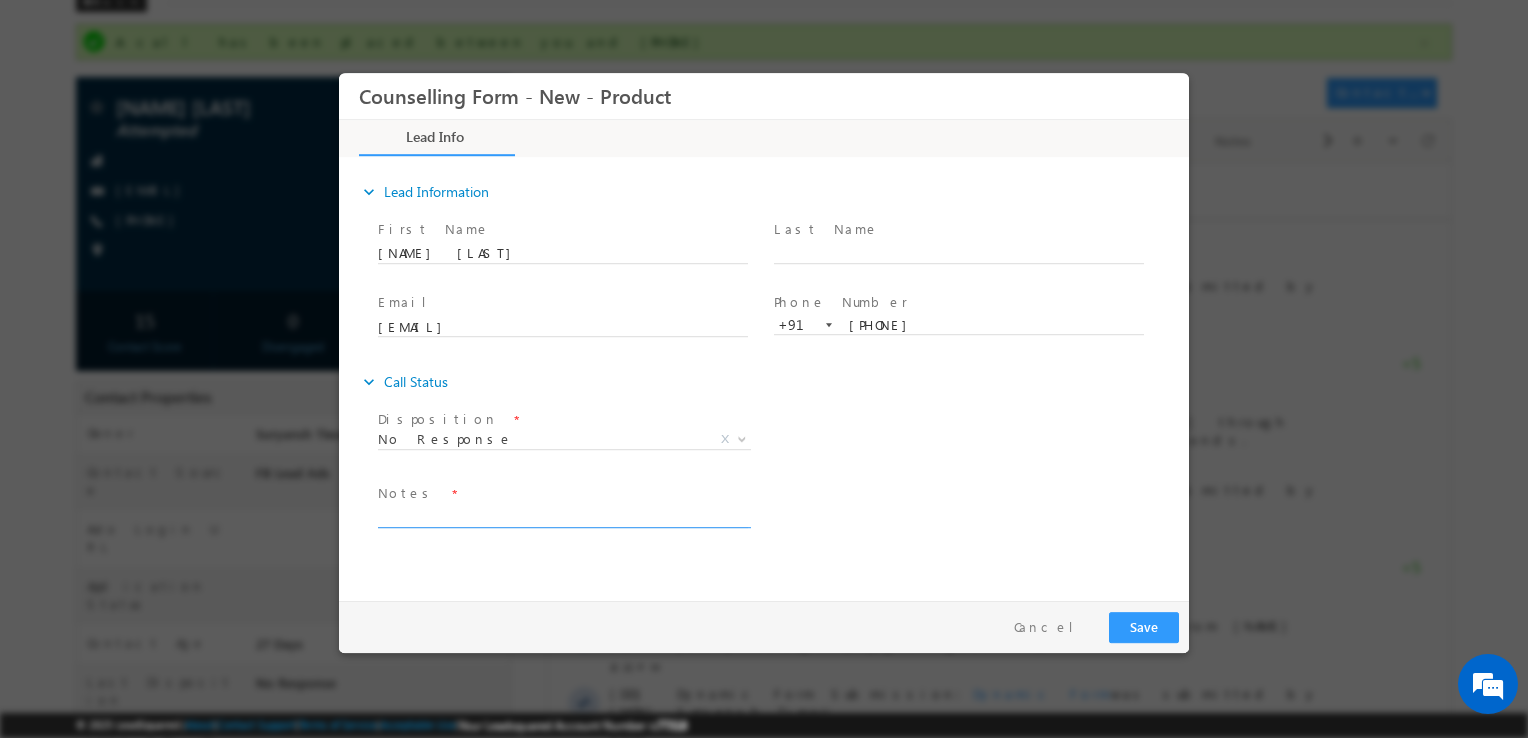 click at bounding box center (563, 516) 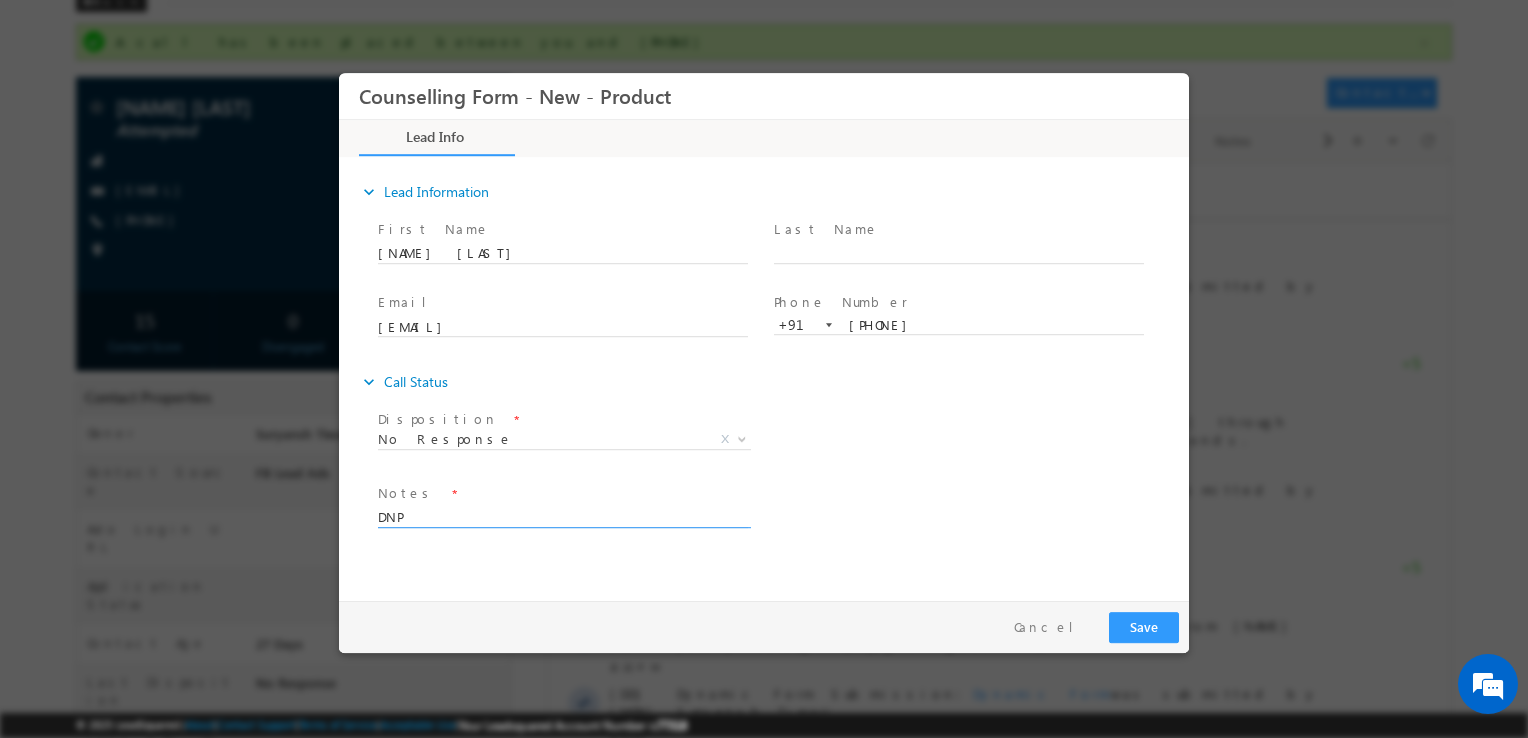type on "DNP" 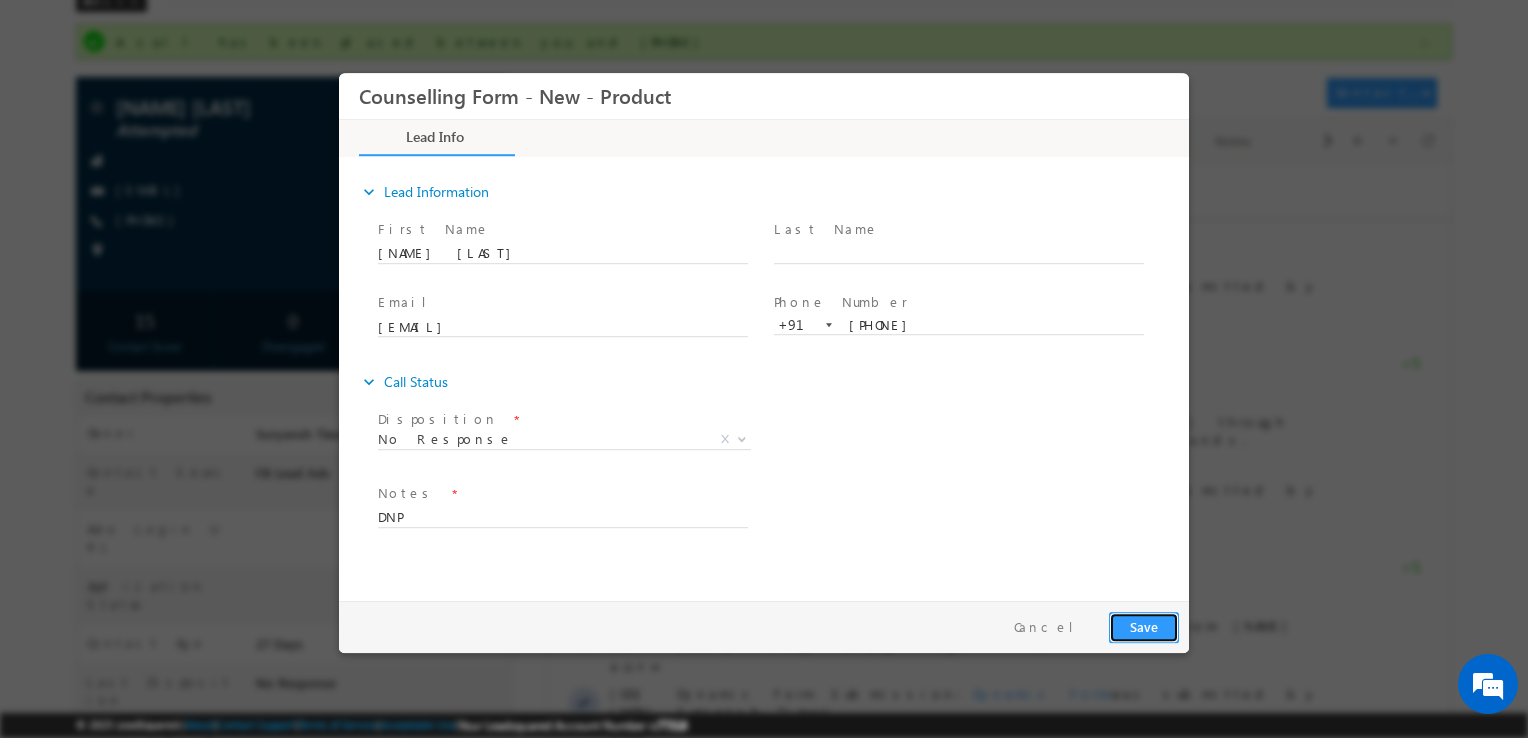 click on "Save" at bounding box center (1144, 627) 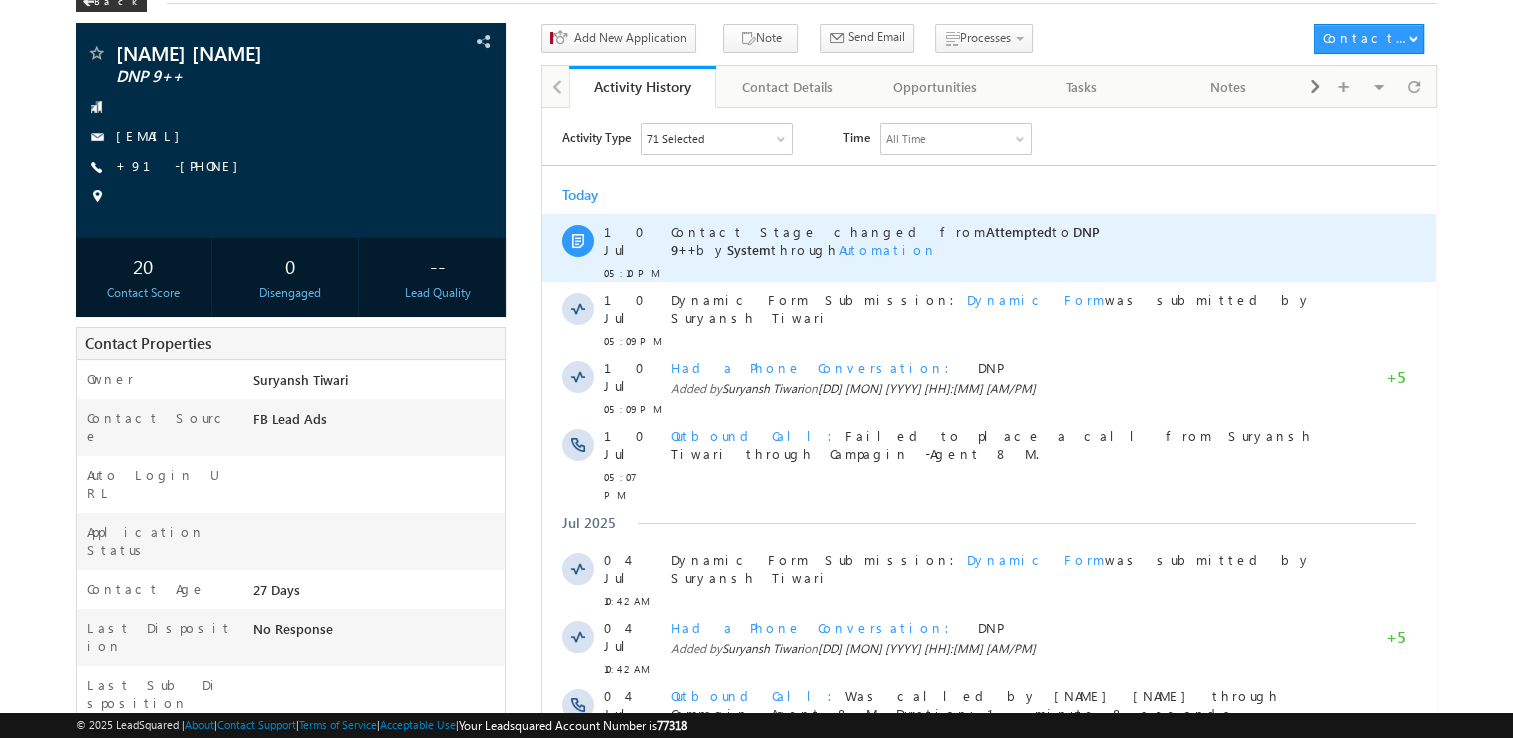 scroll, scrollTop: 0, scrollLeft: 0, axis: both 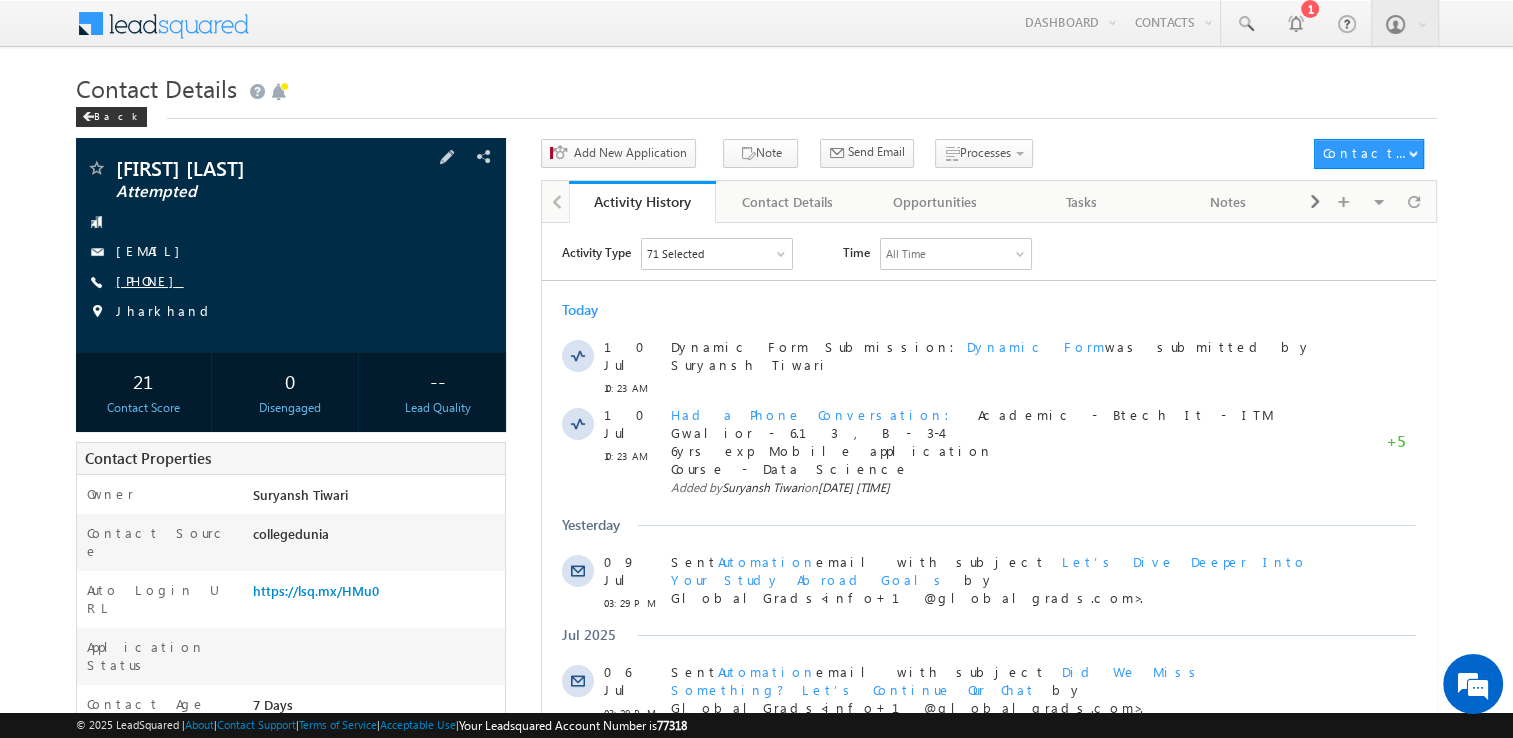click on "+91-8800453113" at bounding box center (150, 280) 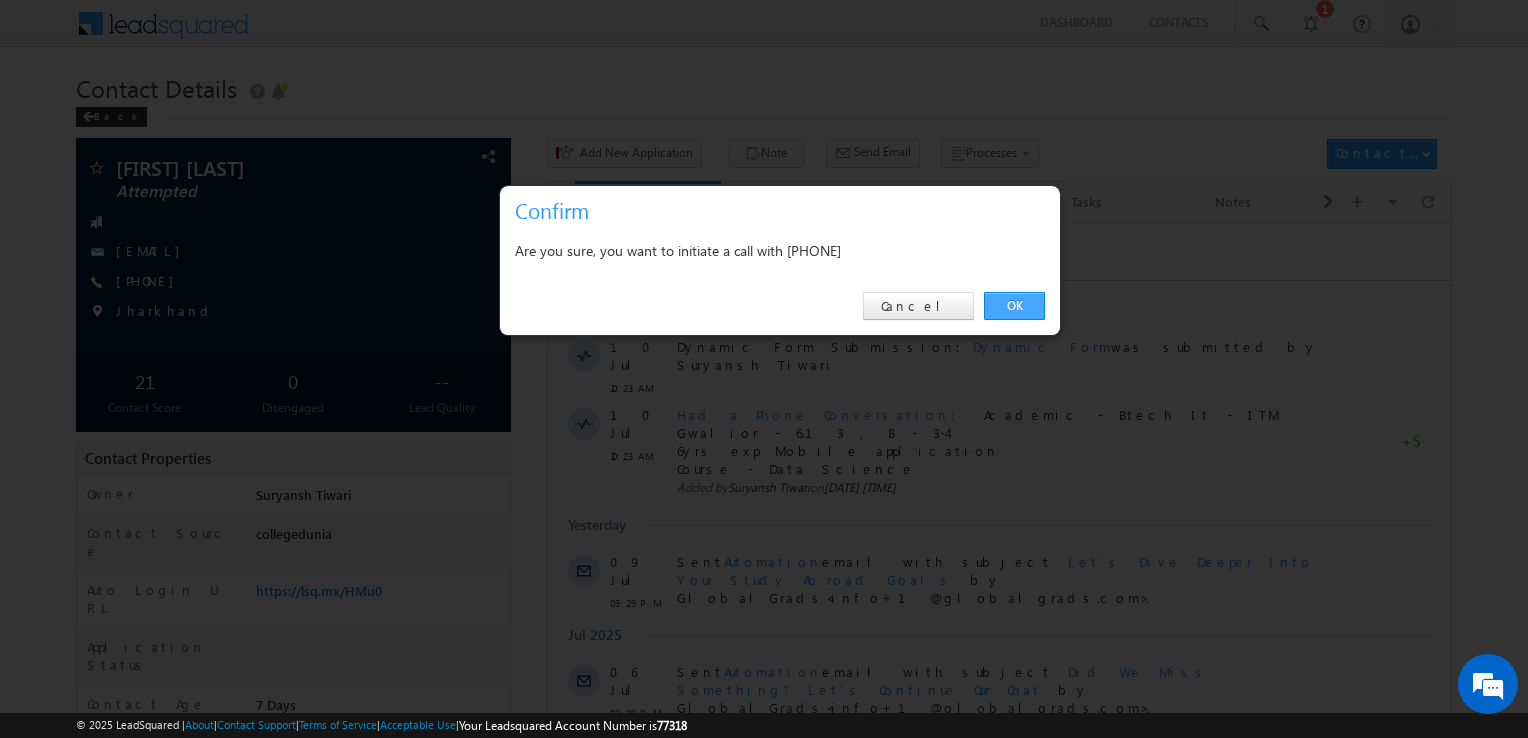 click on "OK" at bounding box center [1014, 306] 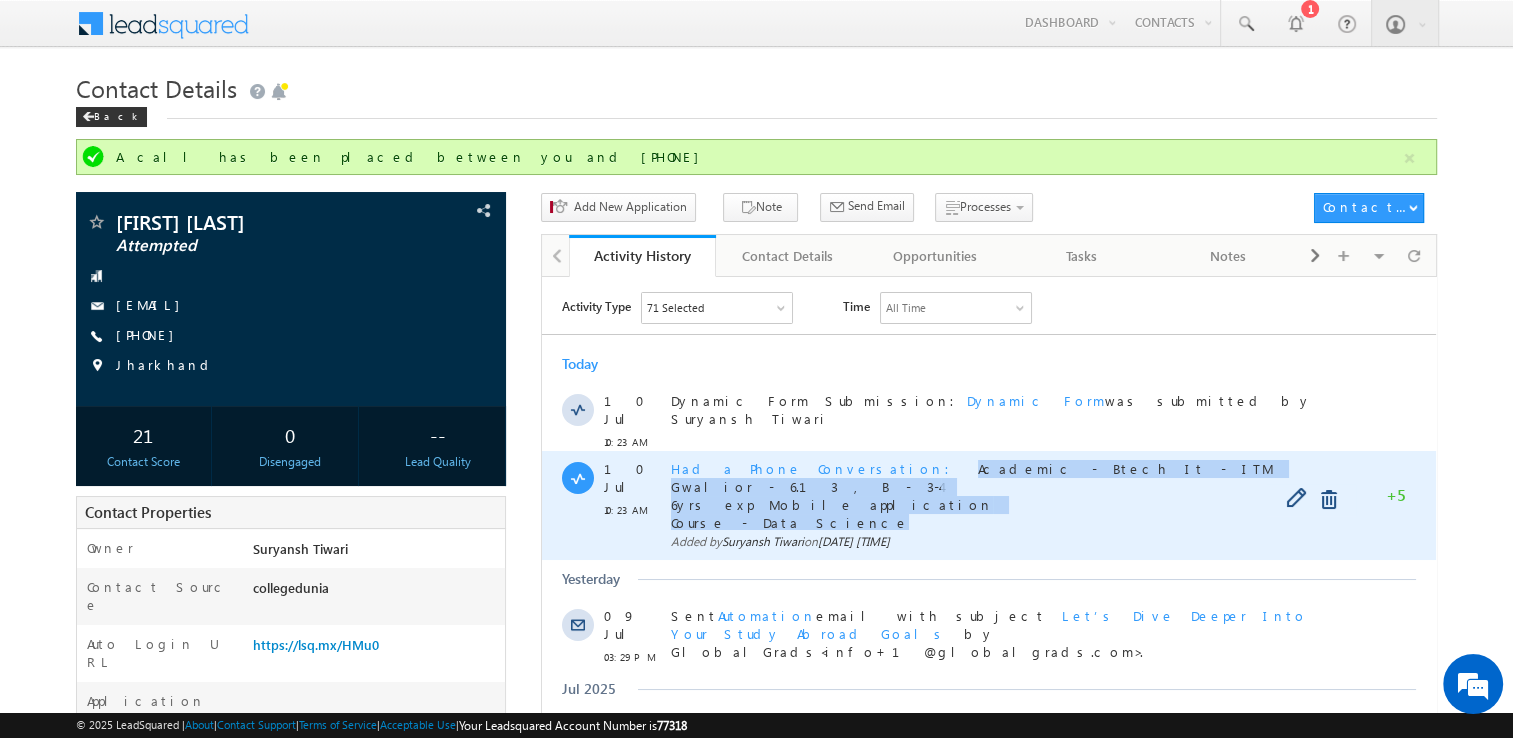 copy on "Academic - Btech It - ITM Gwalior - 6.13 , B - 3-4 6yrs exp Mobile application Course - Data Science" 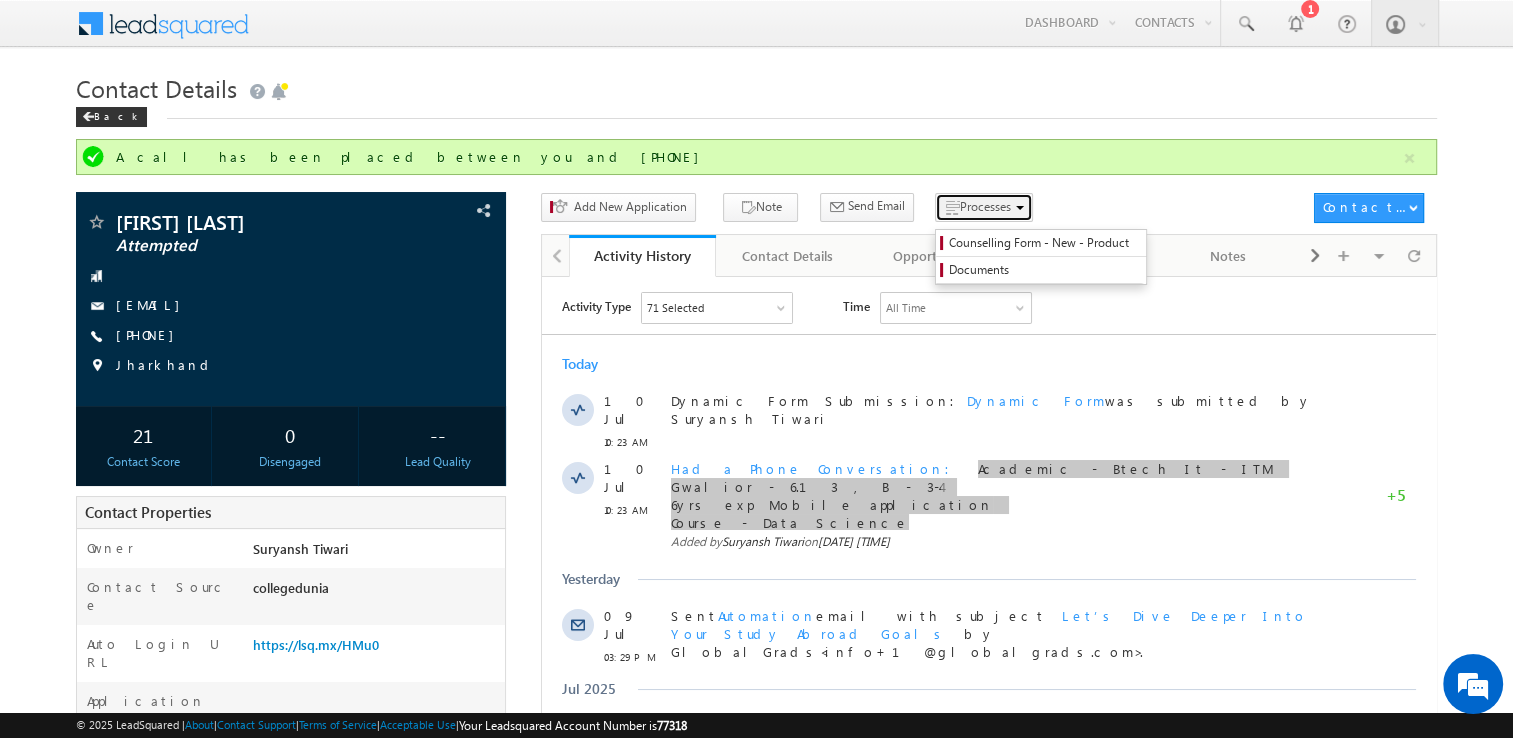 drag, startPoint x: 370, startPoint y: 214, endPoint x: 976, endPoint y: 214, distance: 606 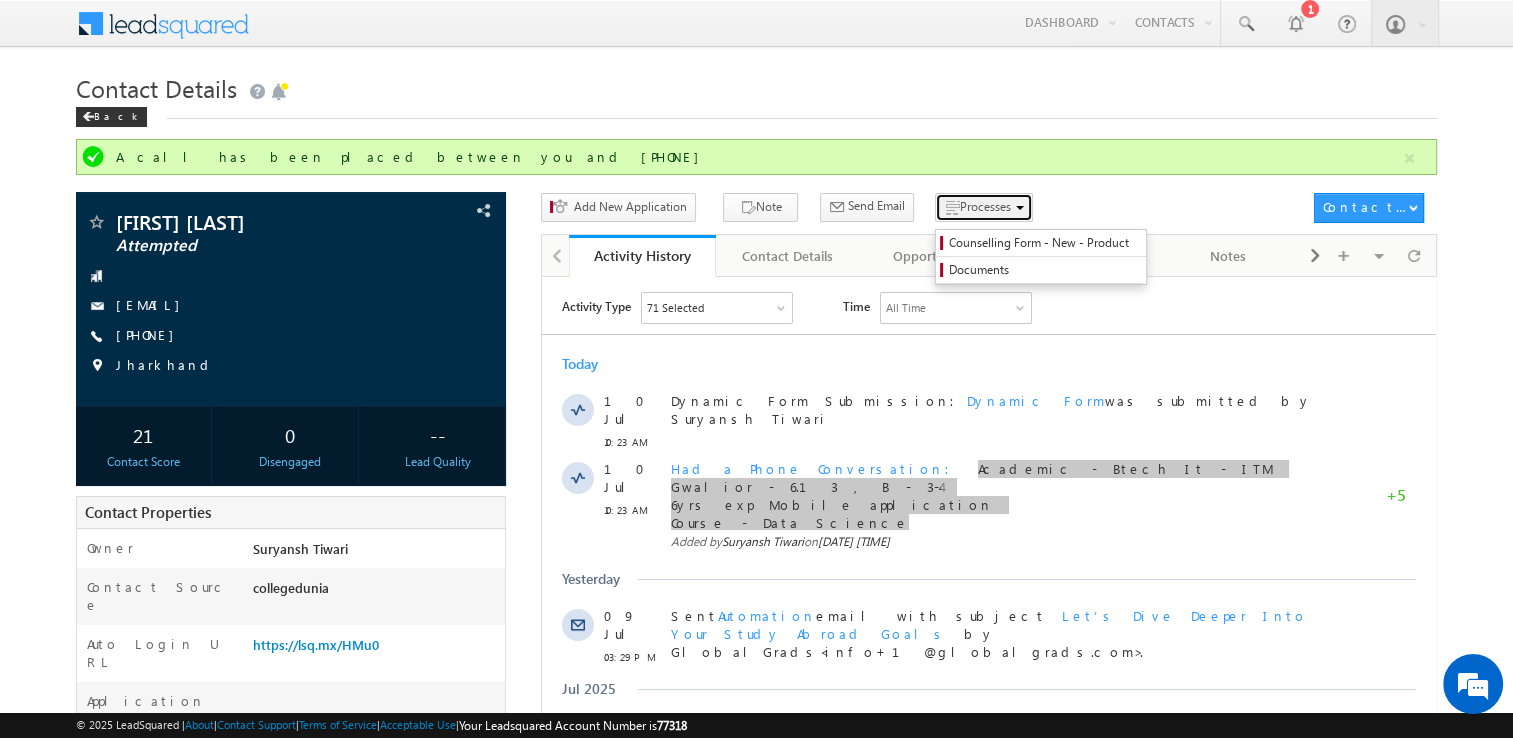 click on "Processes" at bounding box center [985, 206] 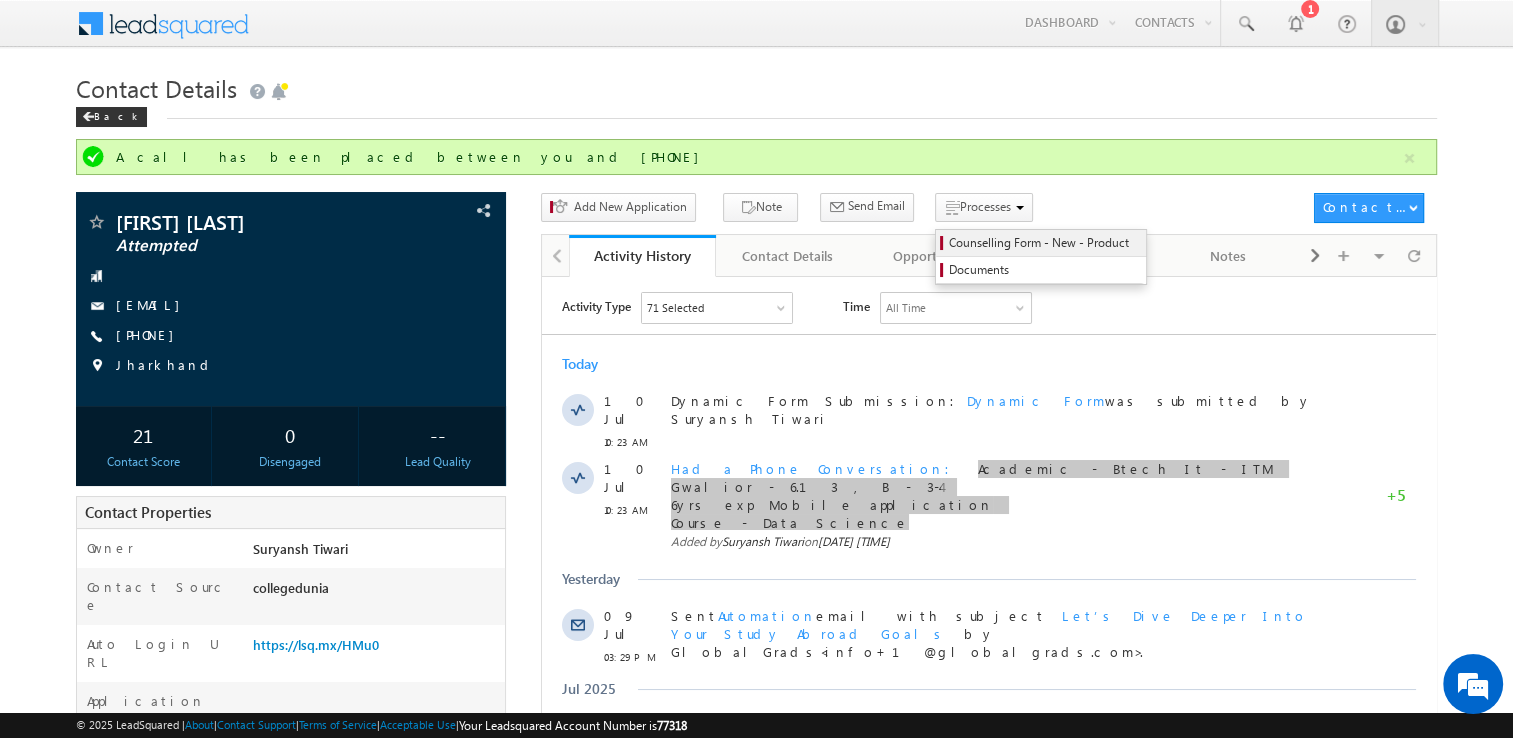click on "Counselling Form - New - Product" at bounding box center (1044, 243) 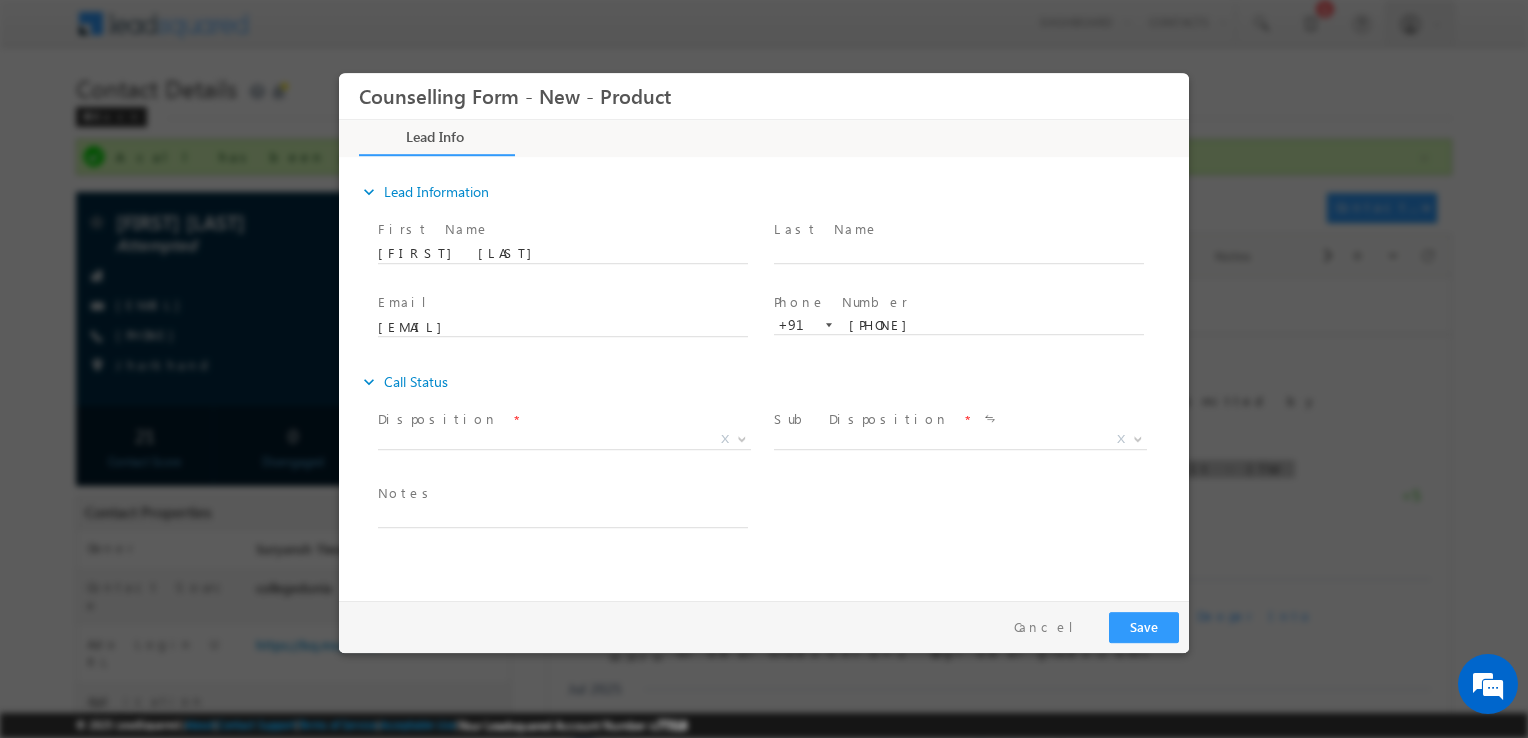 scroll, scrollTop: 0, scrollLeft: 0, axis: both 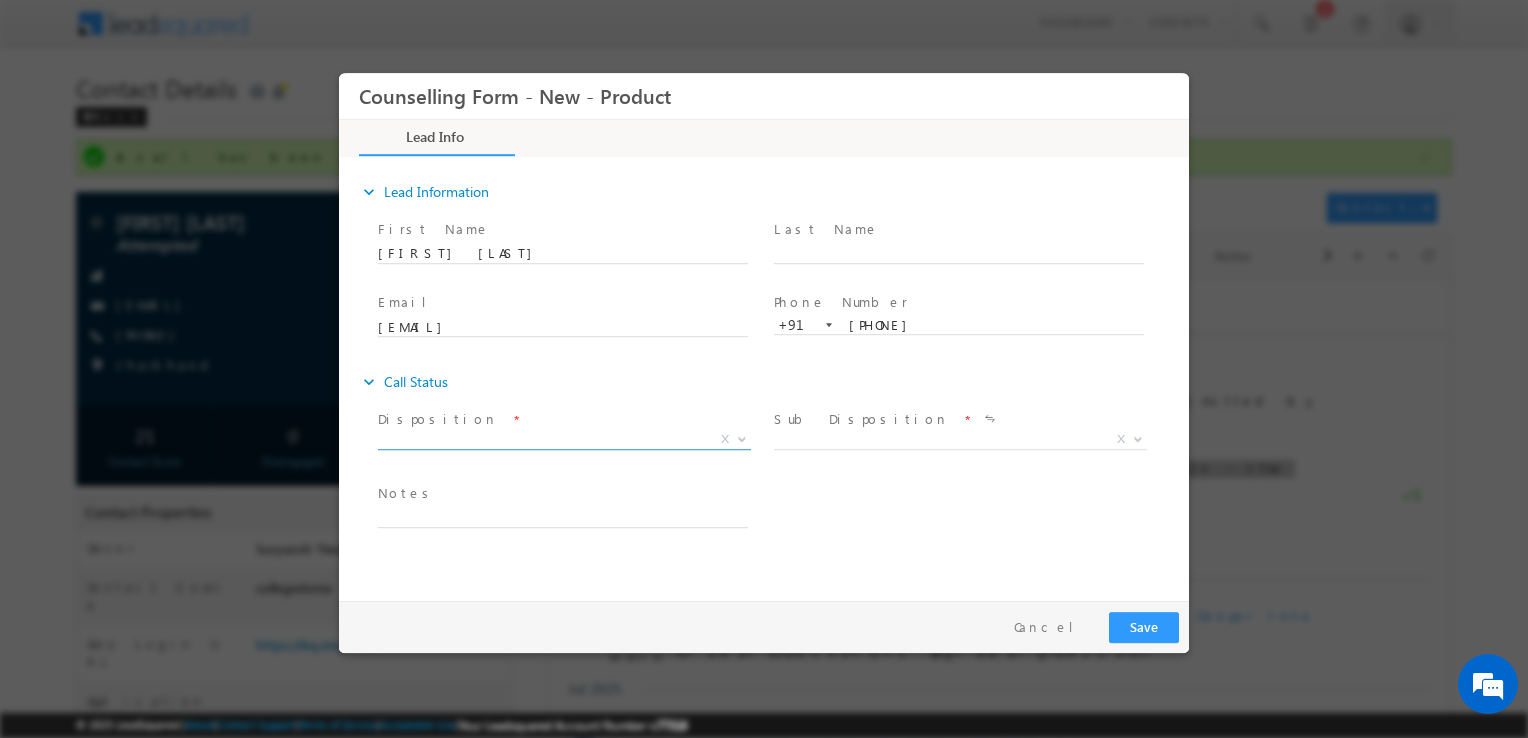 click on "X" at bounding box center [564, 440] 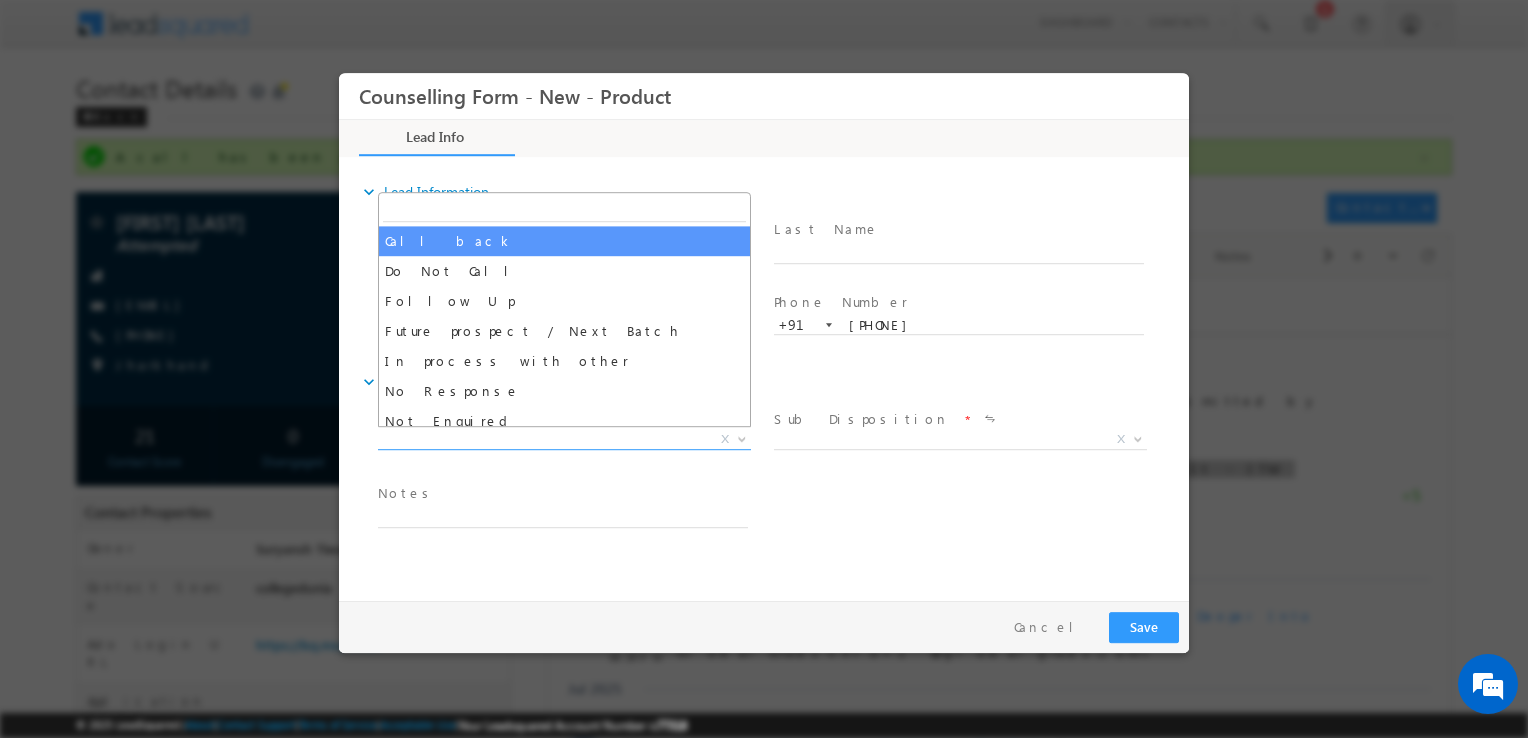 select on "Call back" 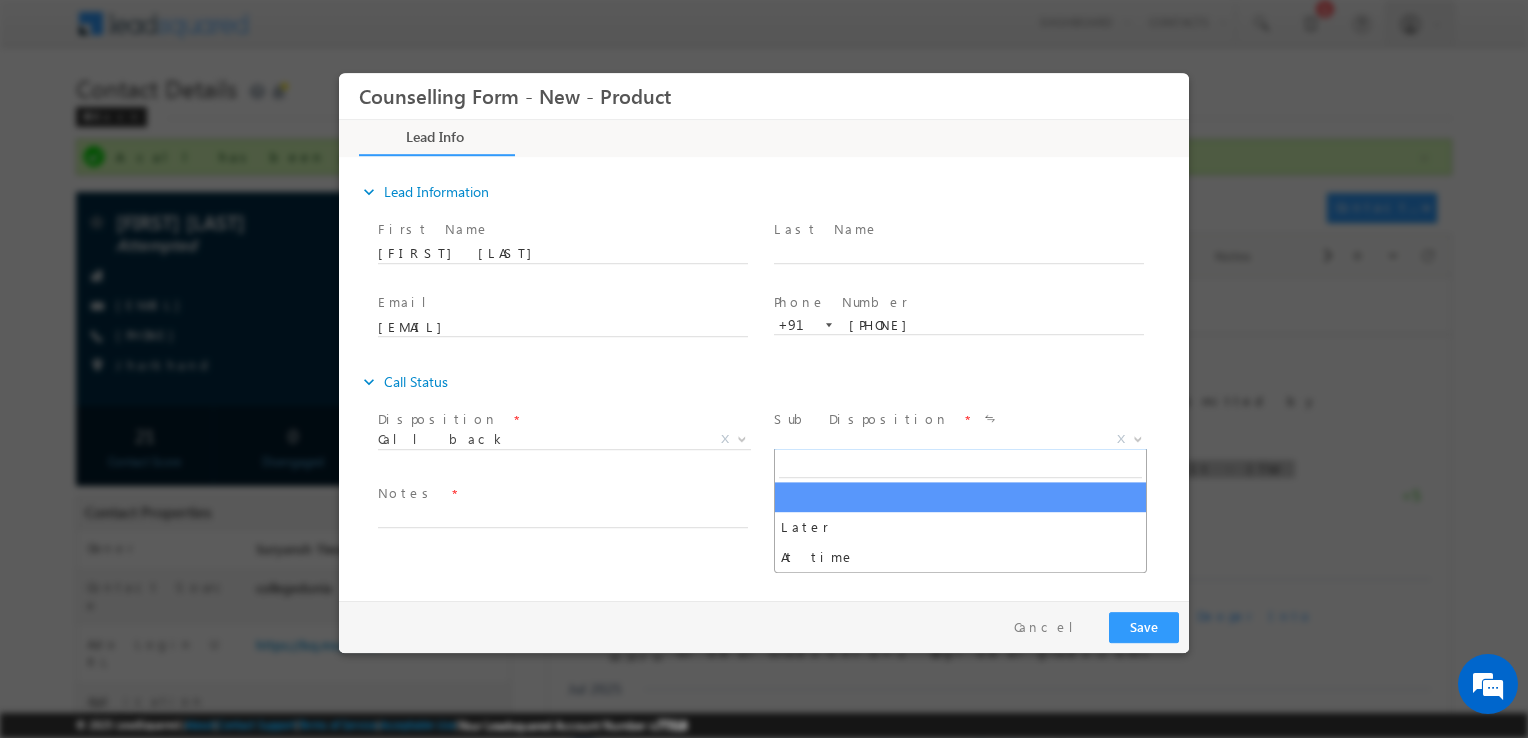 click on "X" at bounding box center [960, 440] 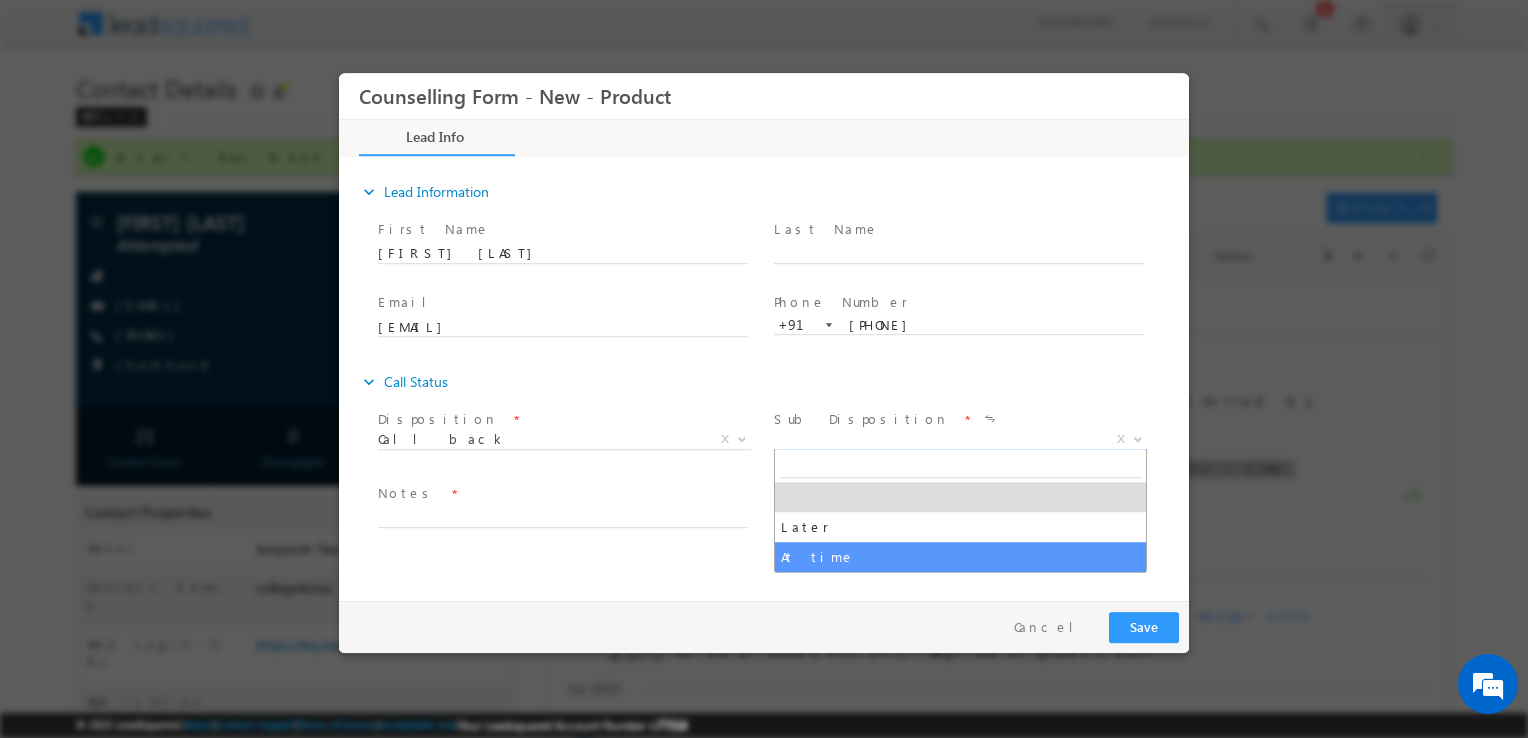 select on "At time" 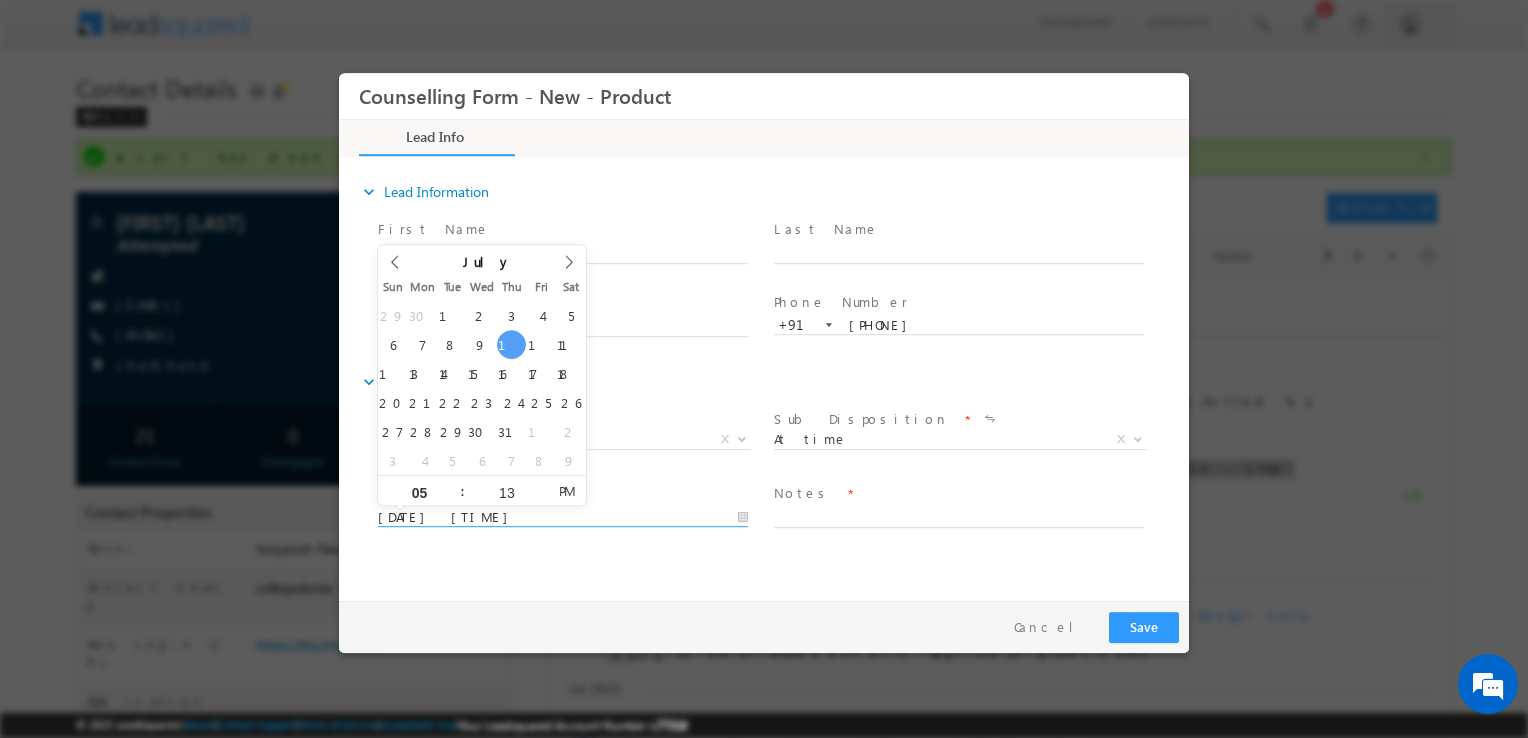 click on "10/07/2025 5:13 PM" at bounding box center [563, 518] 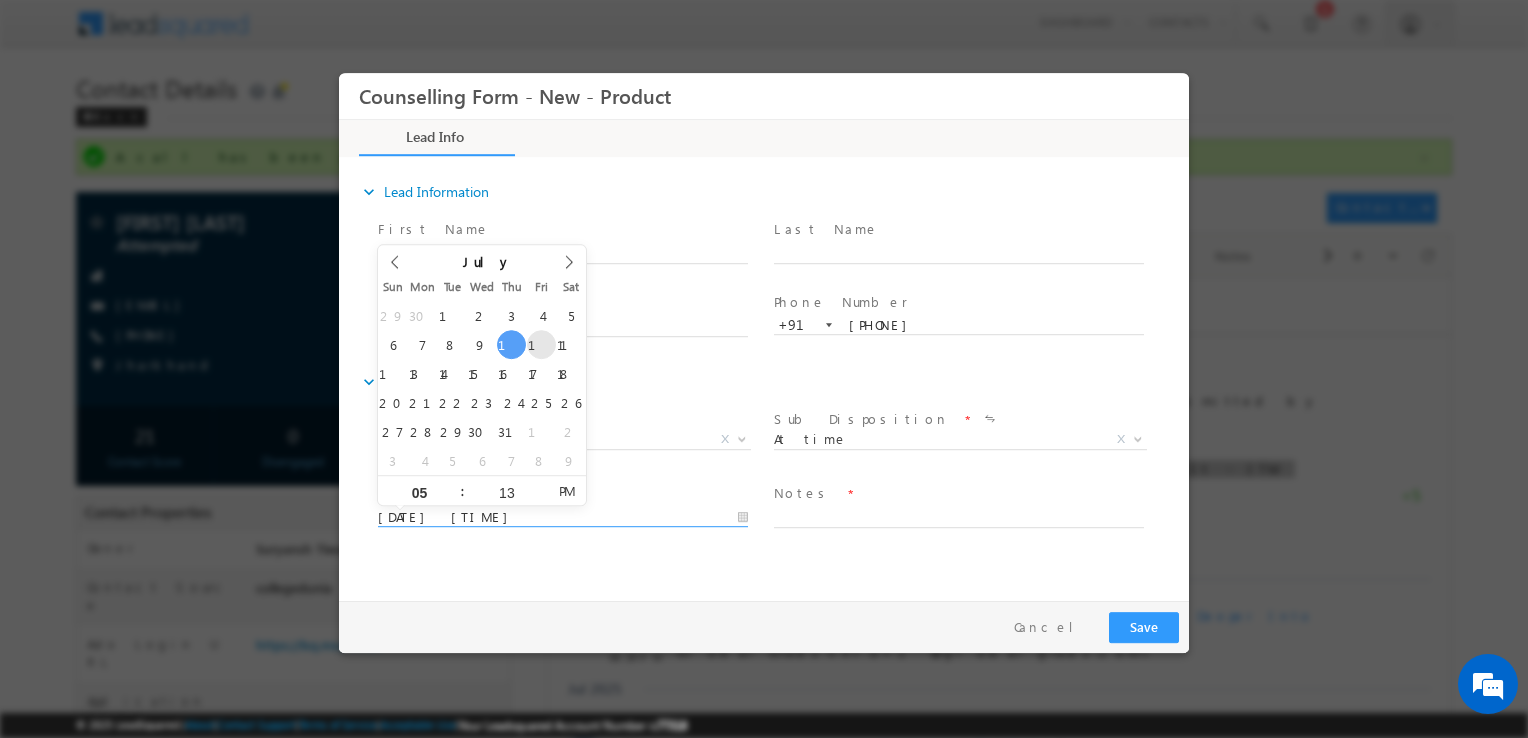 type on "11/07/2025 5:13 PM" 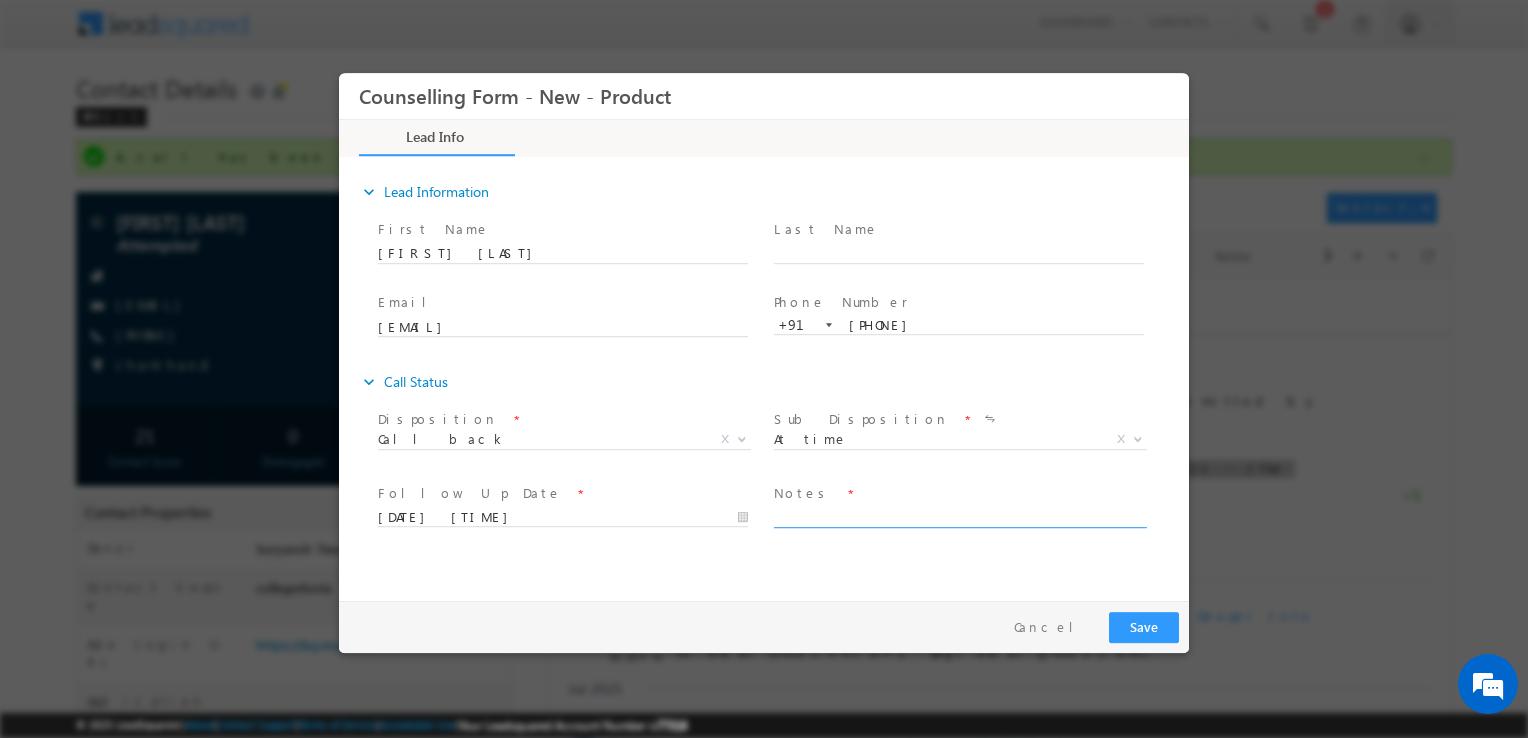 click at bounding box center (959, 516) 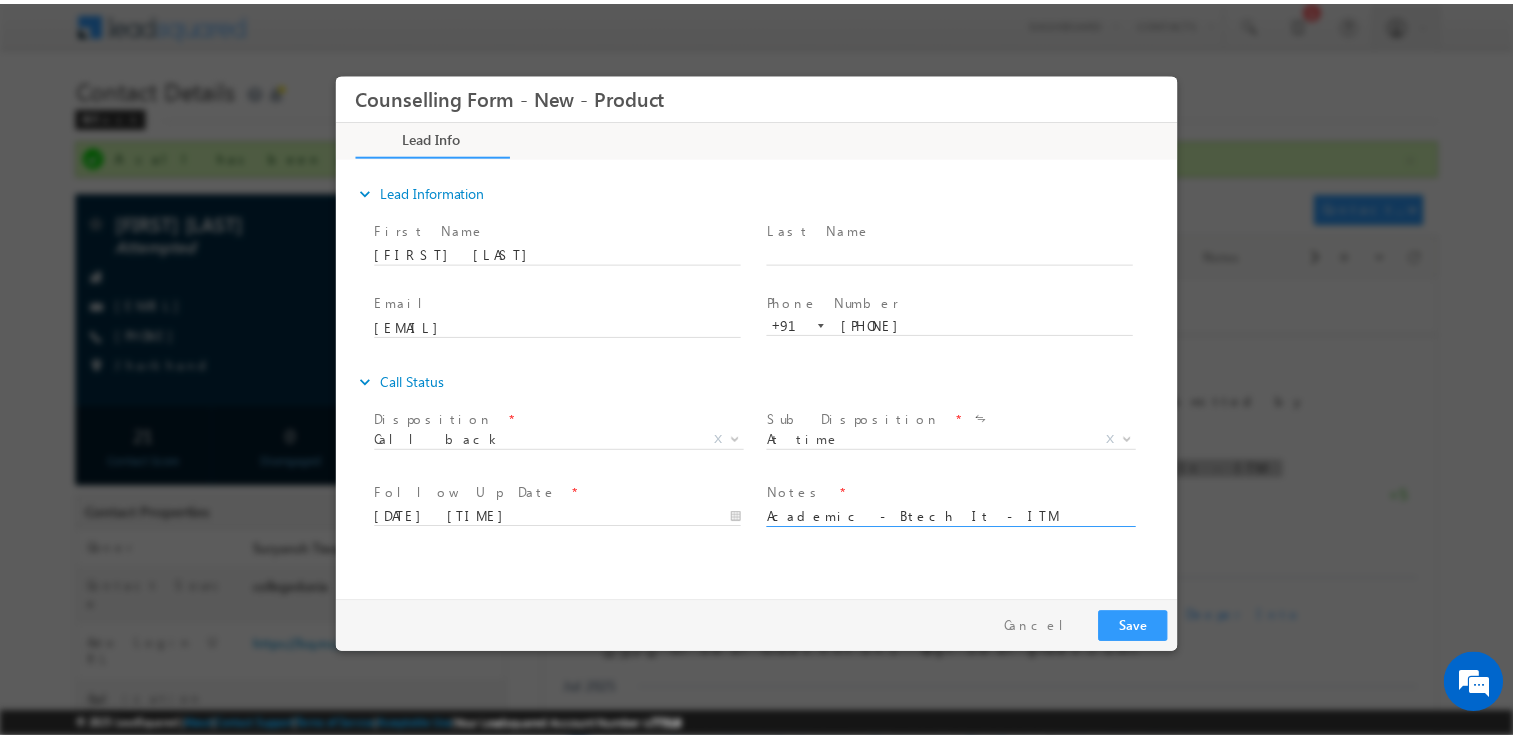 scroll, scrollTop: 3, scrollLeft: 0, axis: vertical 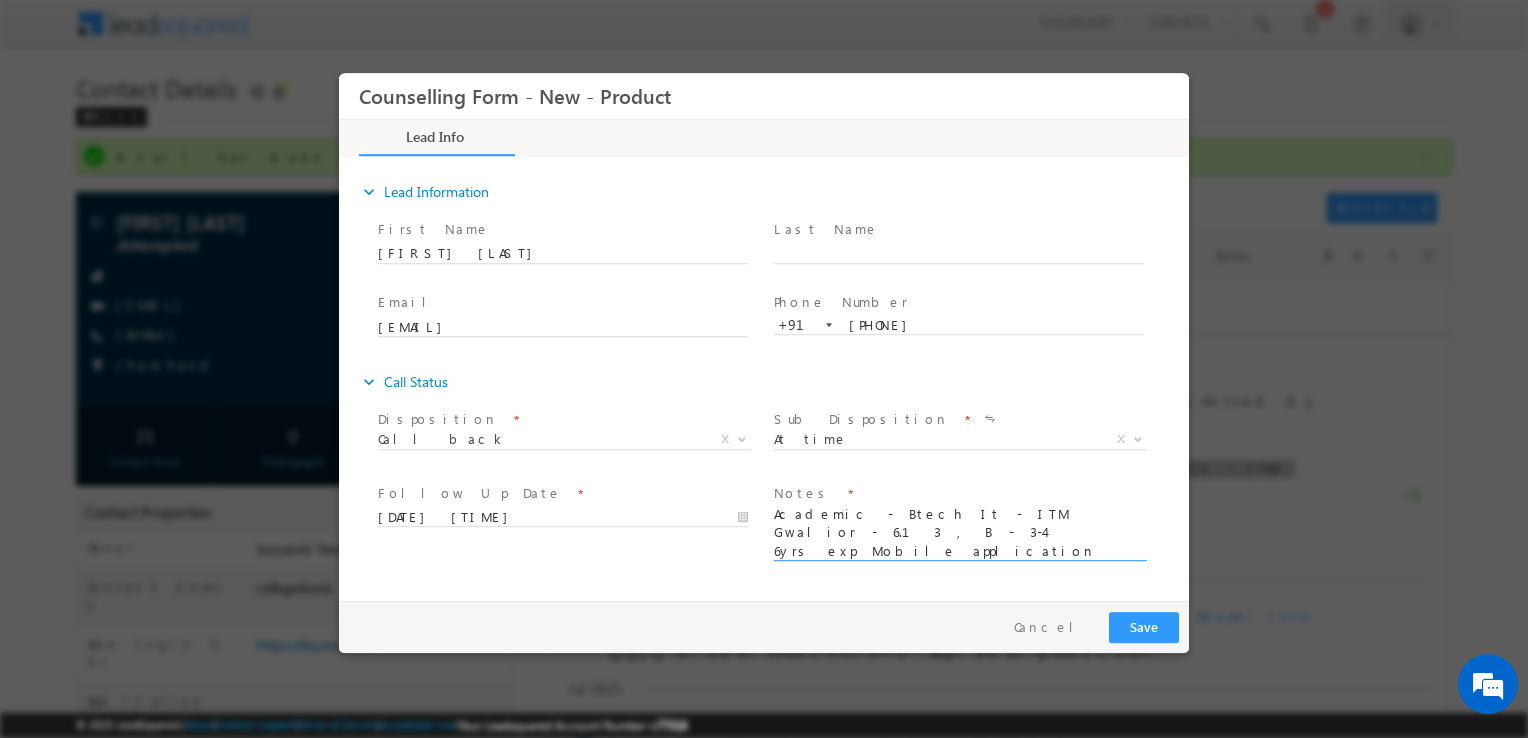 type on "Academic - Btech It - ITM Gwalior - 6.13 , B - 3-4
6yrs exp Mobile application
Course - Data Science" 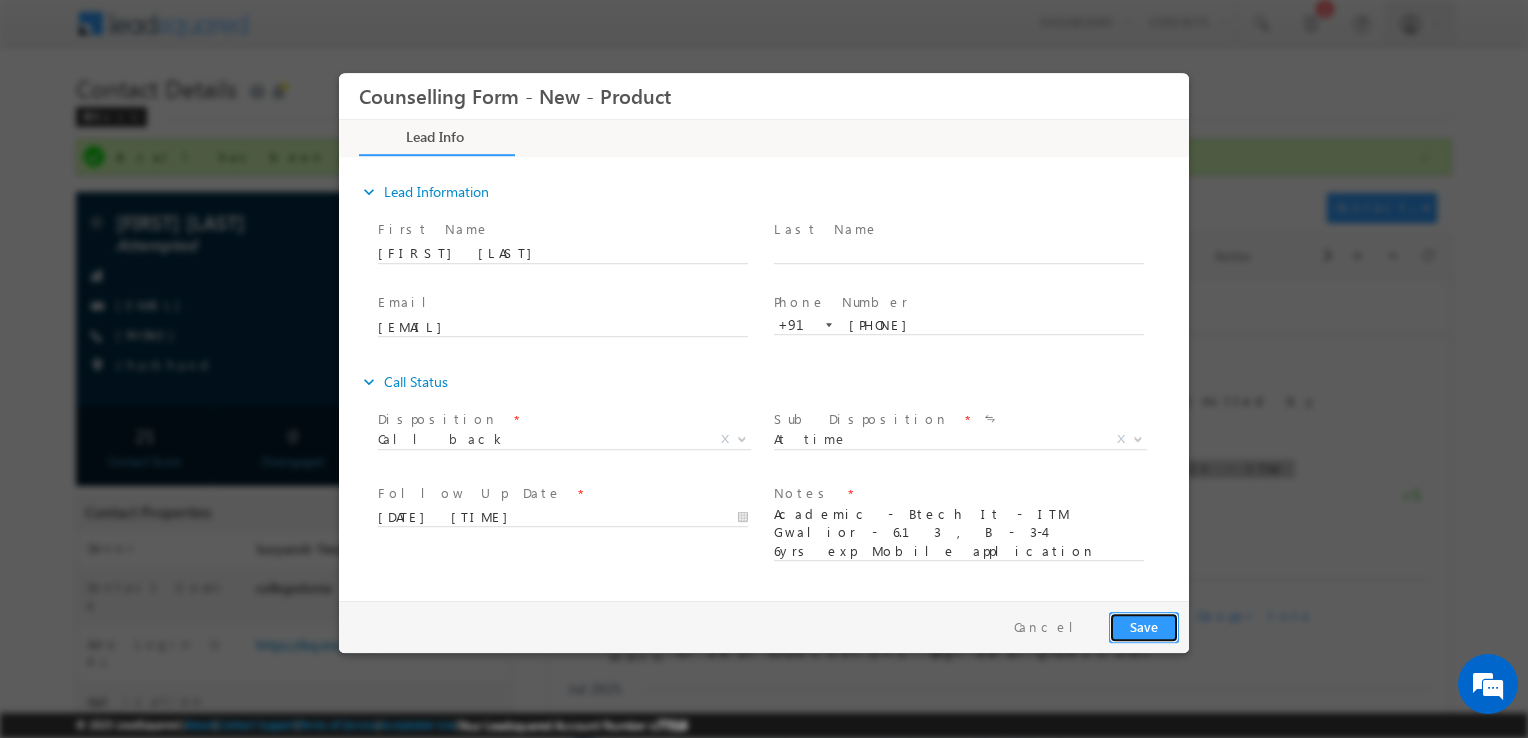 click on "Save" at bounding box center (1144, 627) 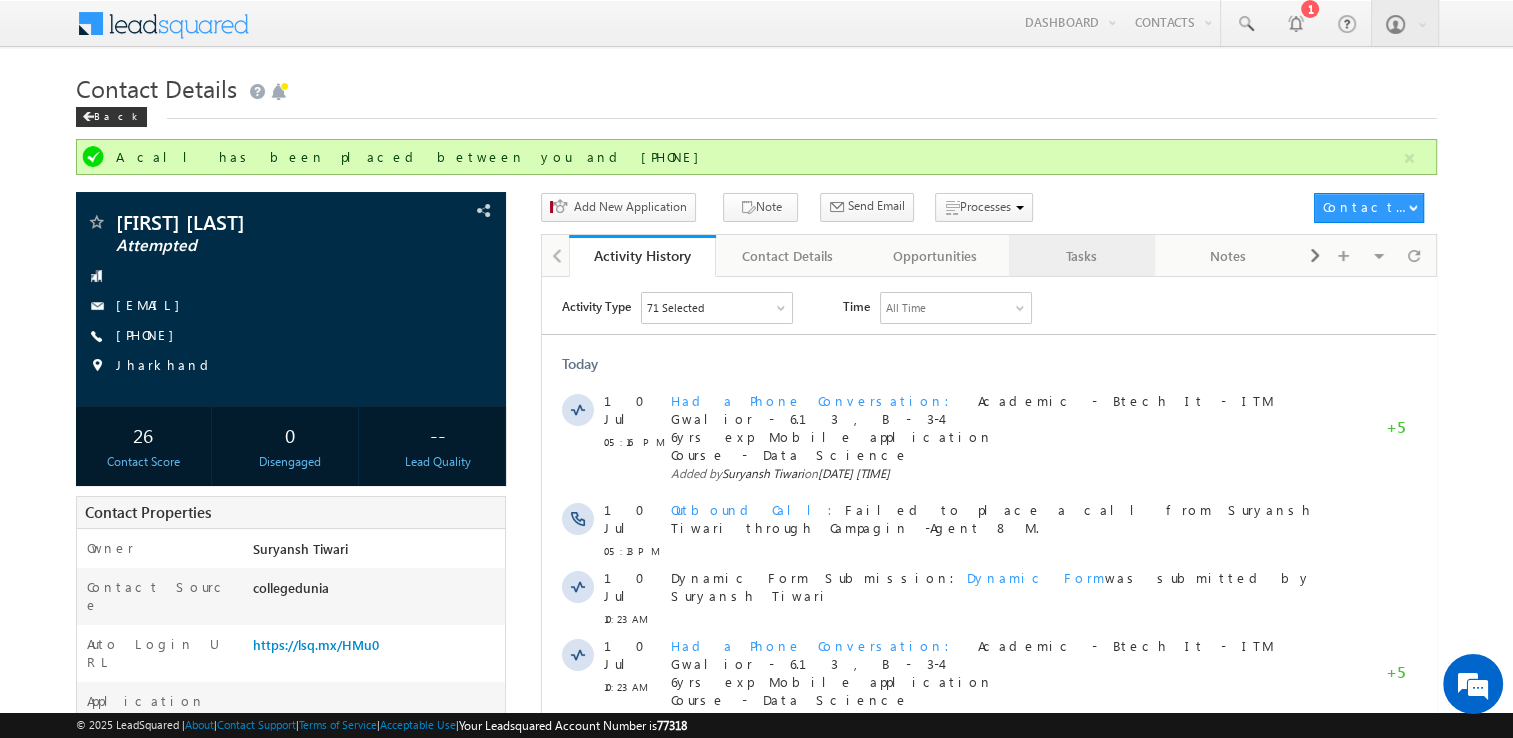 click on "Tasks" at bounding box center (1081, 256) 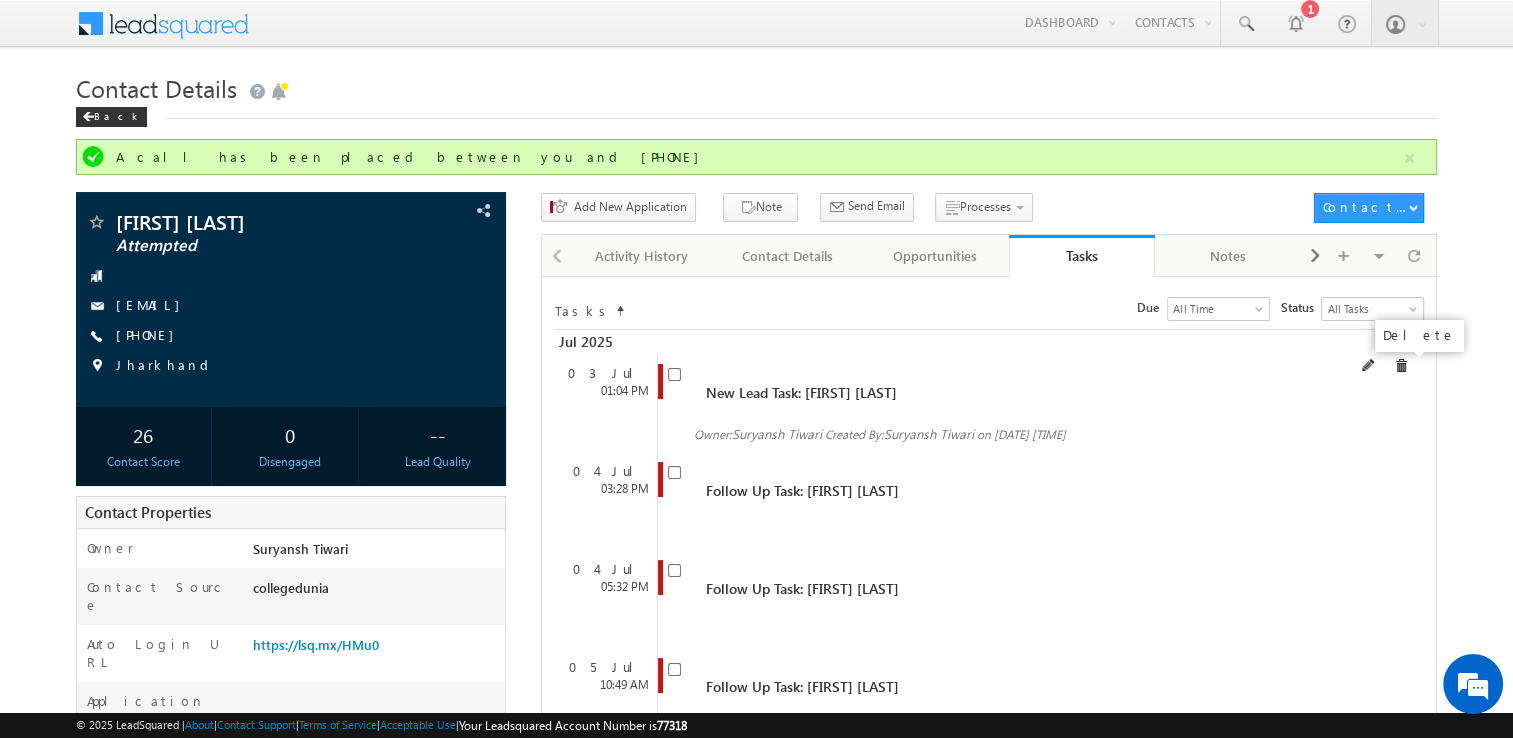 click at bounding box center (1401, 366) 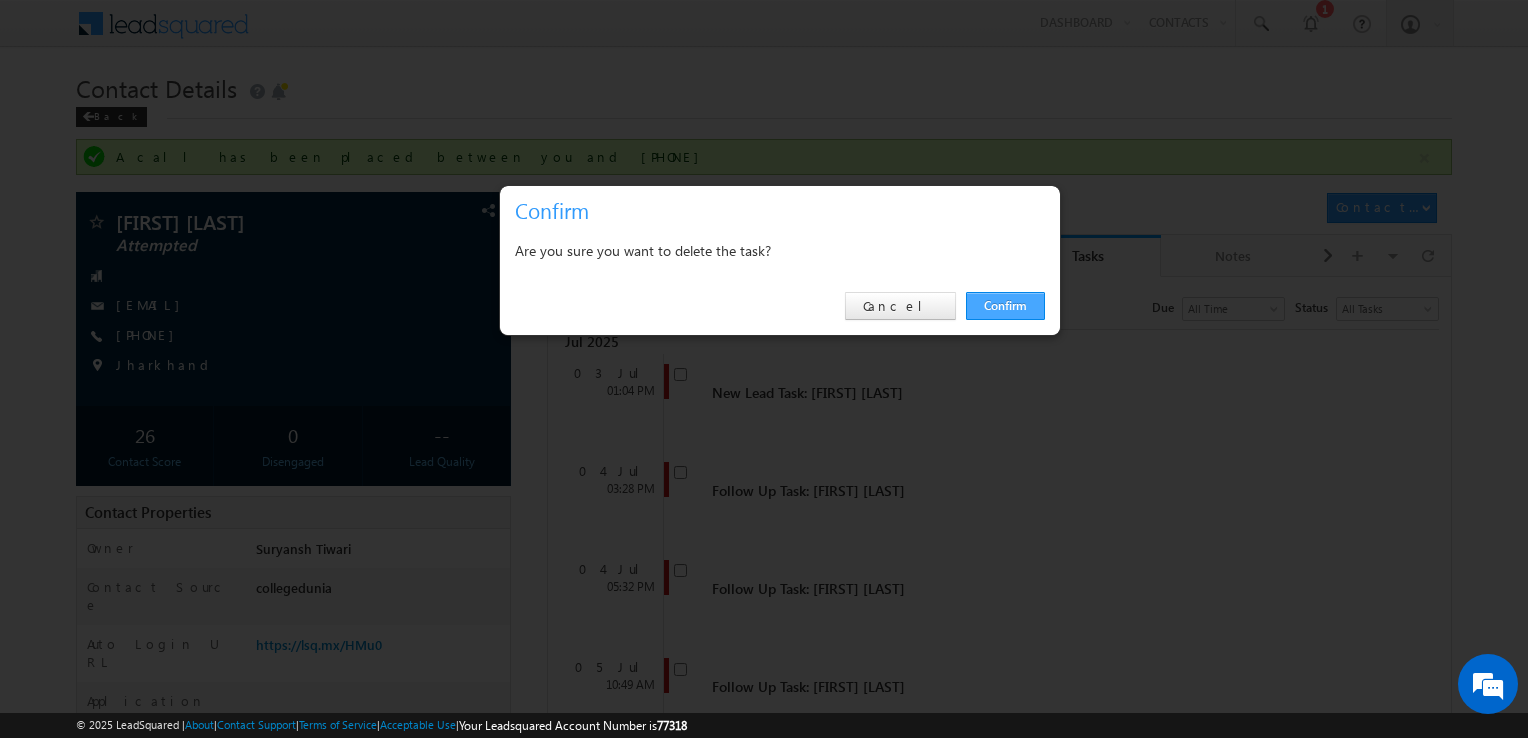 click on "Confirm" at bounding box center [1005, 306] 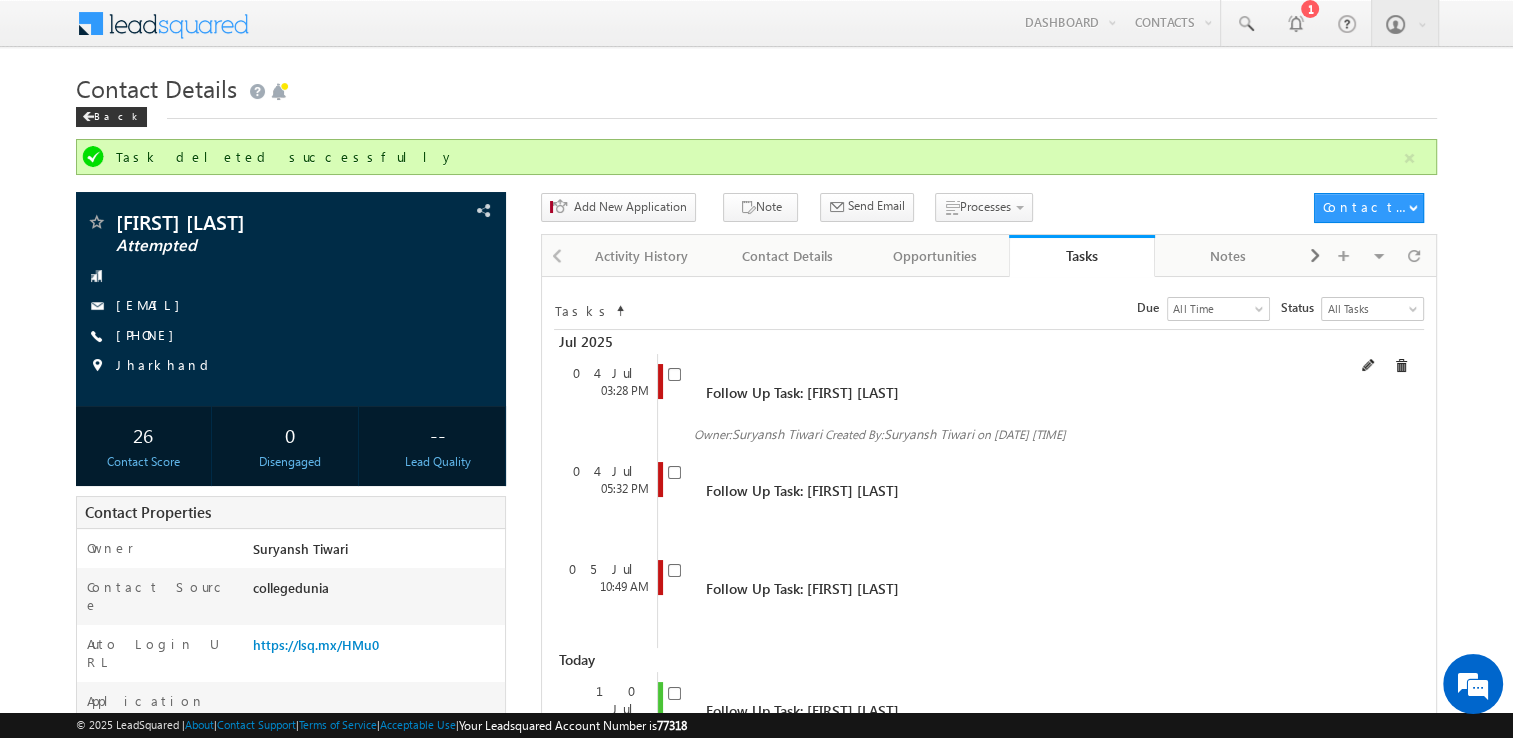 click on "04 Jul
03:28 PM
Follow Up Task: Gauraw Kumar
Owner:
Suryansh Tiwari
Suryansh Tiwari" at bounding box center [986, 403] 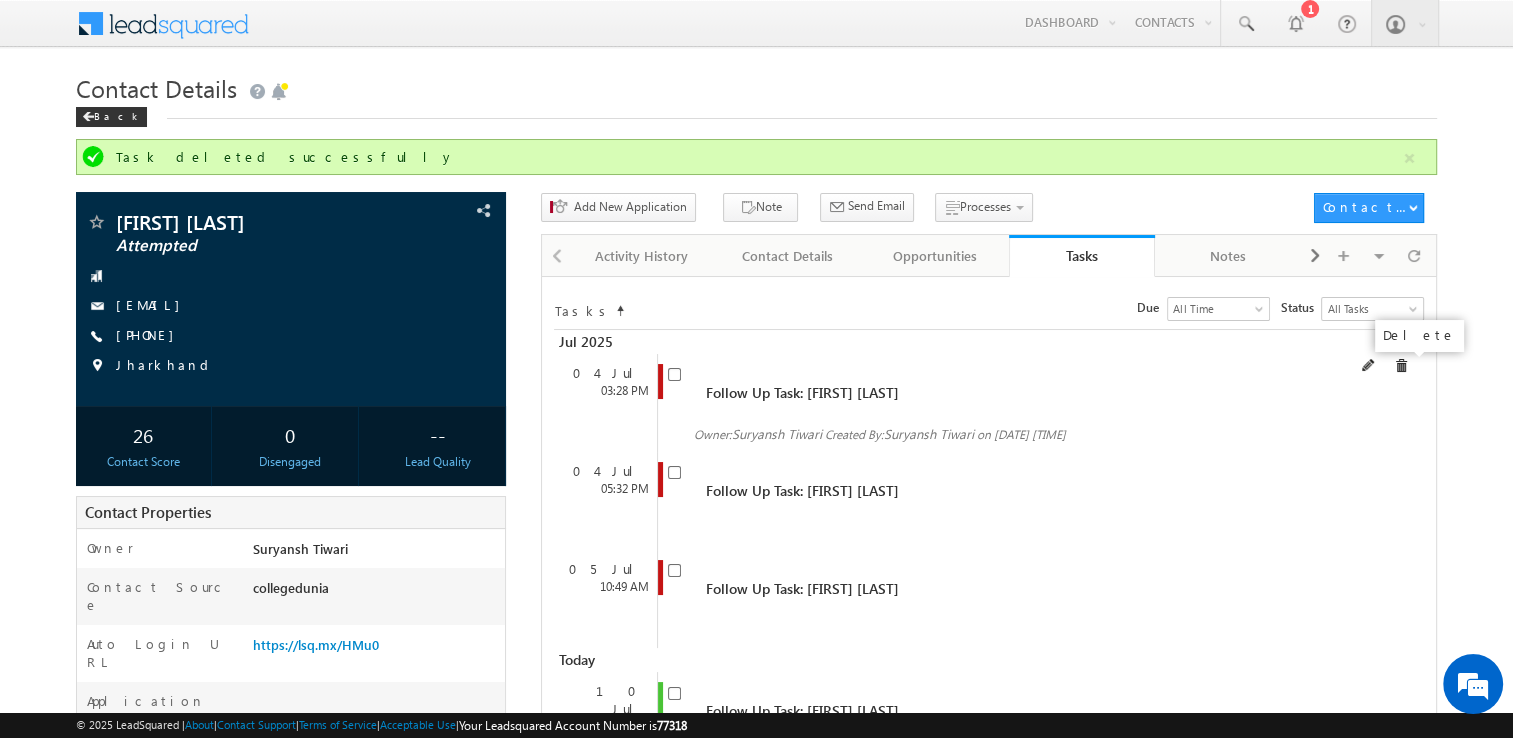 click at bounding box center (1401, 366) 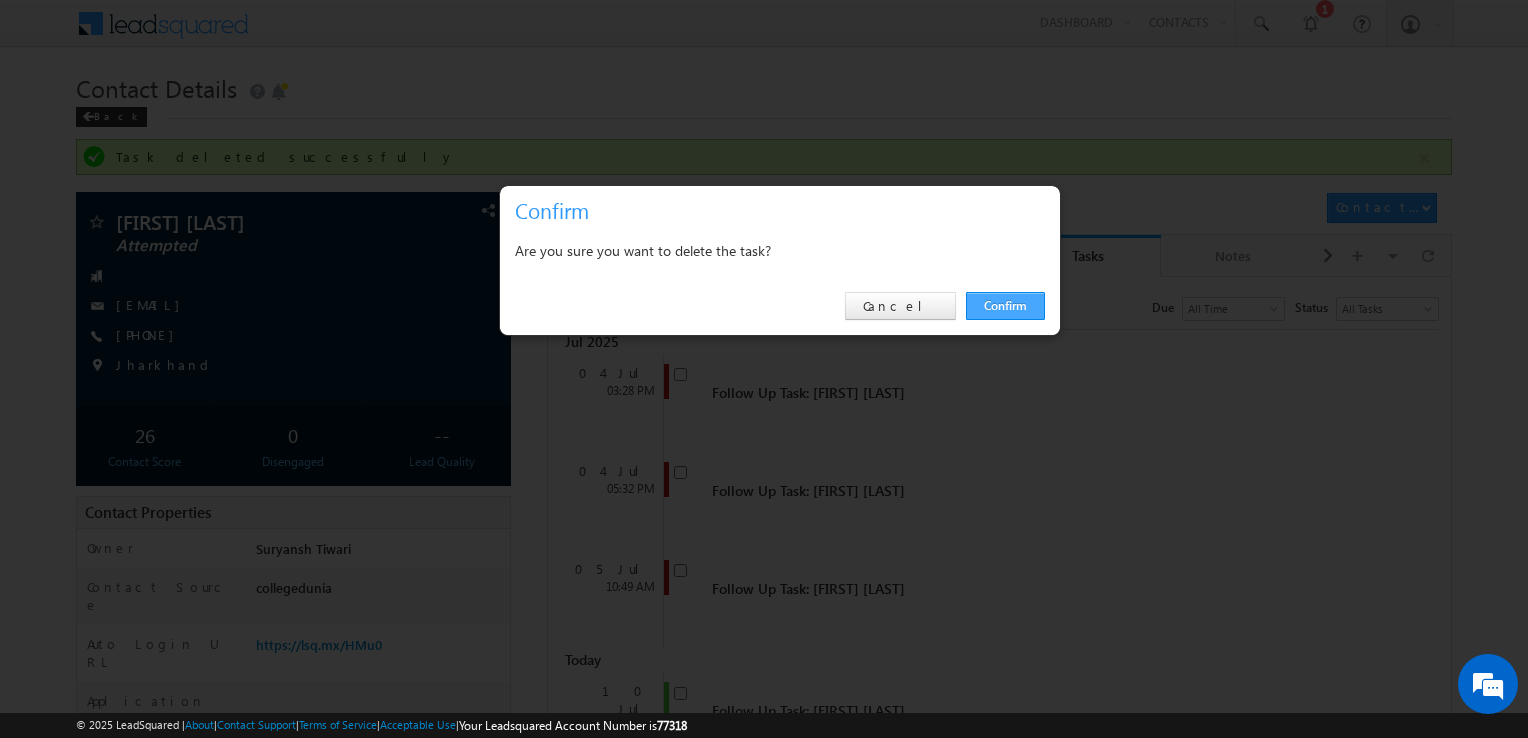 drag, startPoint x: 1002, startPoint y: 290, endPoint x: 1004, endPoint y: 300, distance: 10.198039 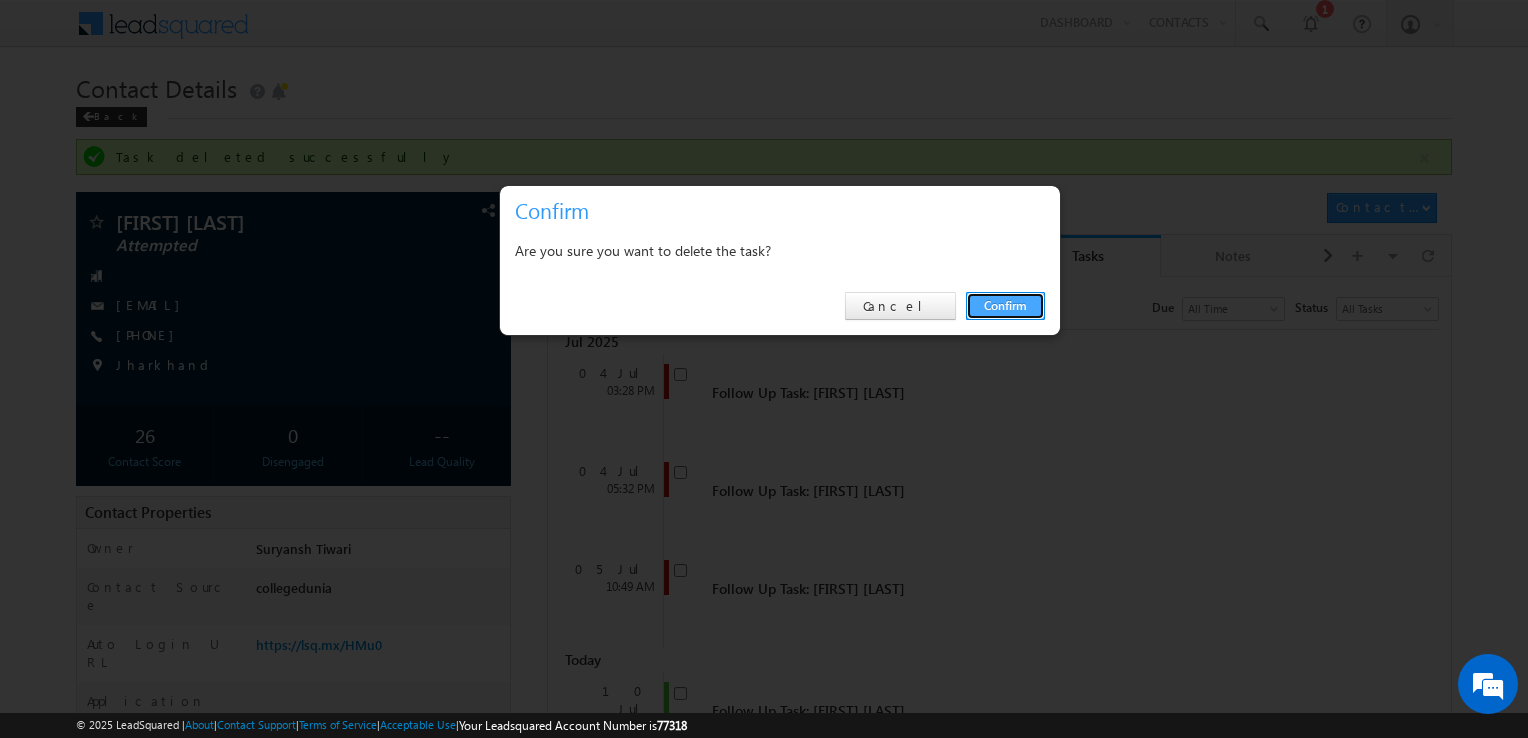 click on "Confirm" at bounding box center [1005, 306] 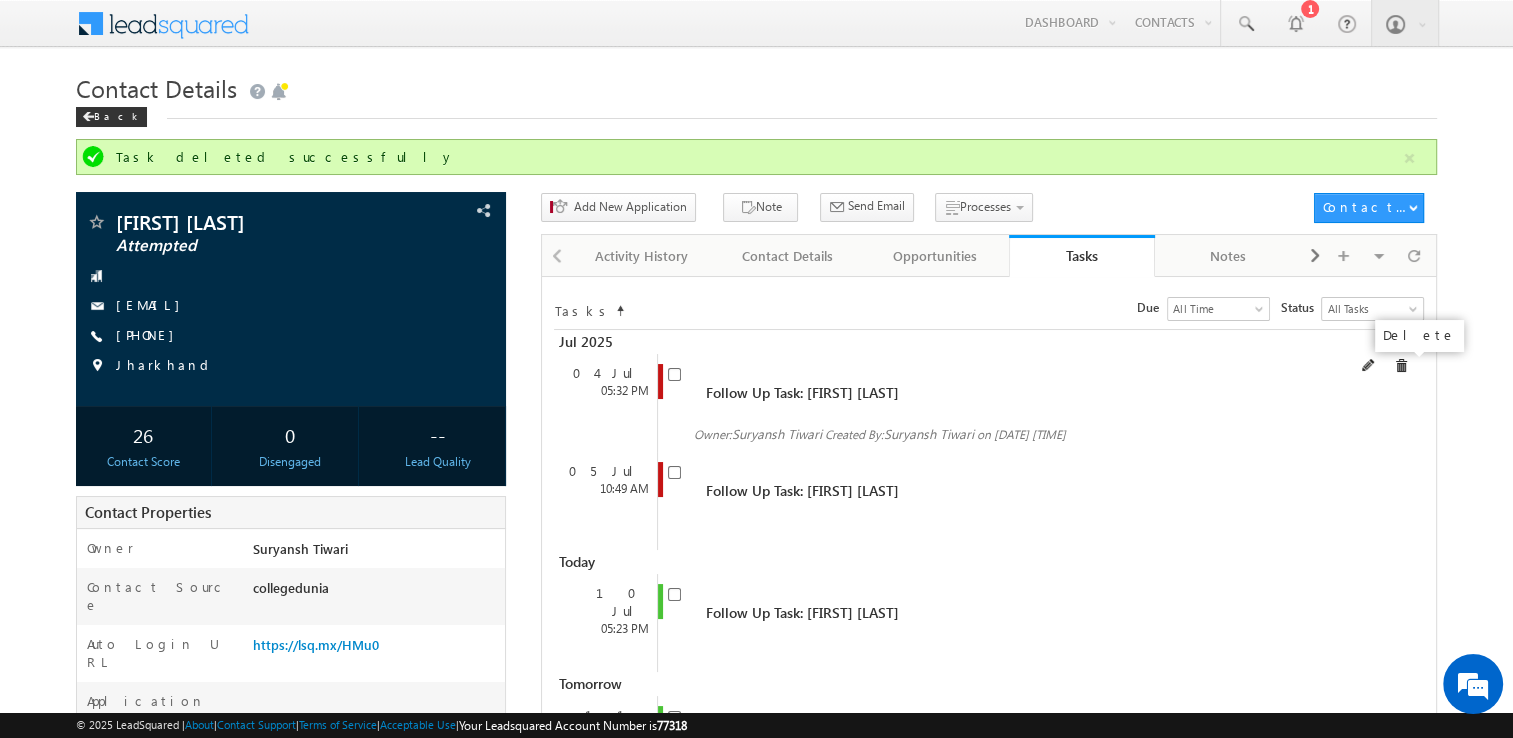 click at bounding box center (1401, 366) 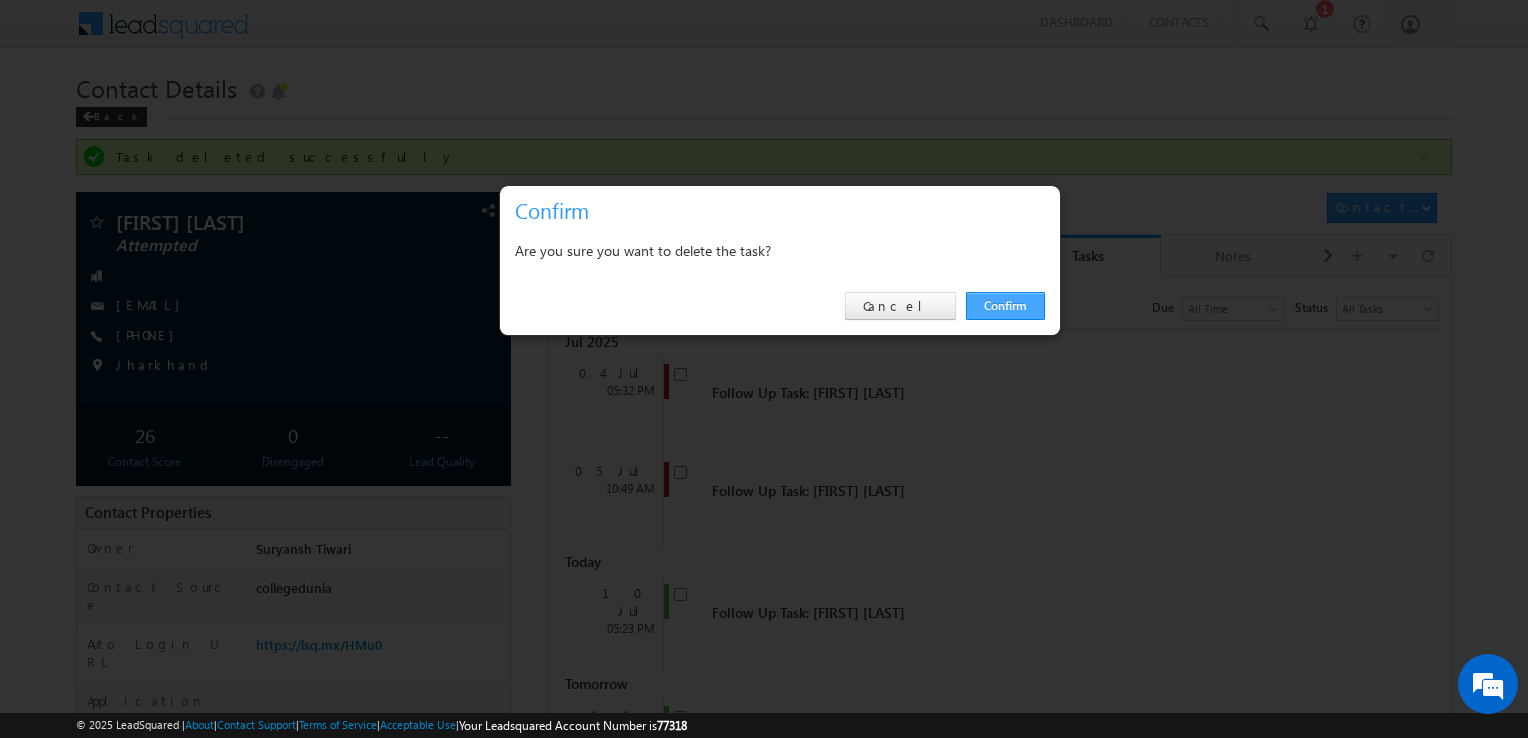 click on "Confirm" at bounding box center [1005, 306] 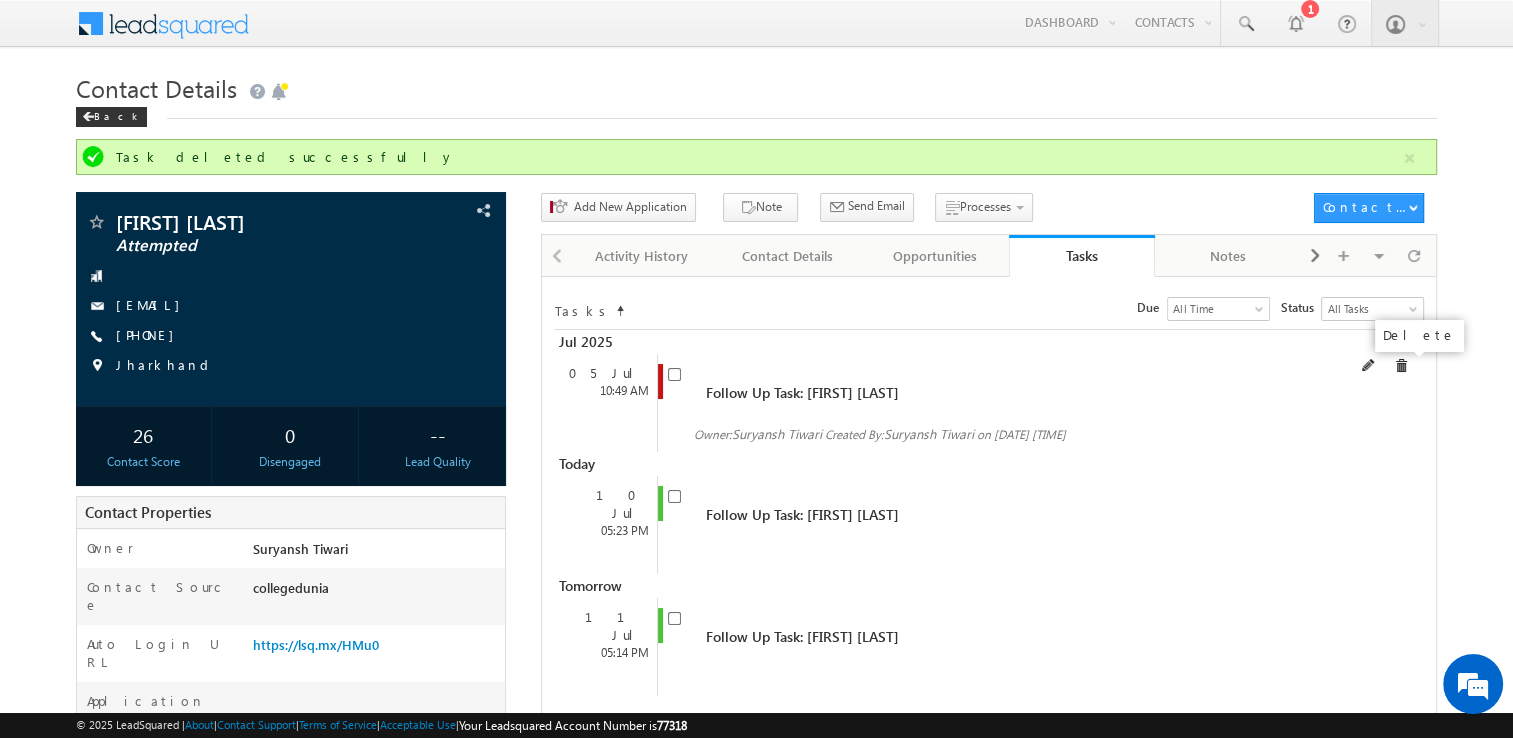 click at bounding box center (1401, 366) 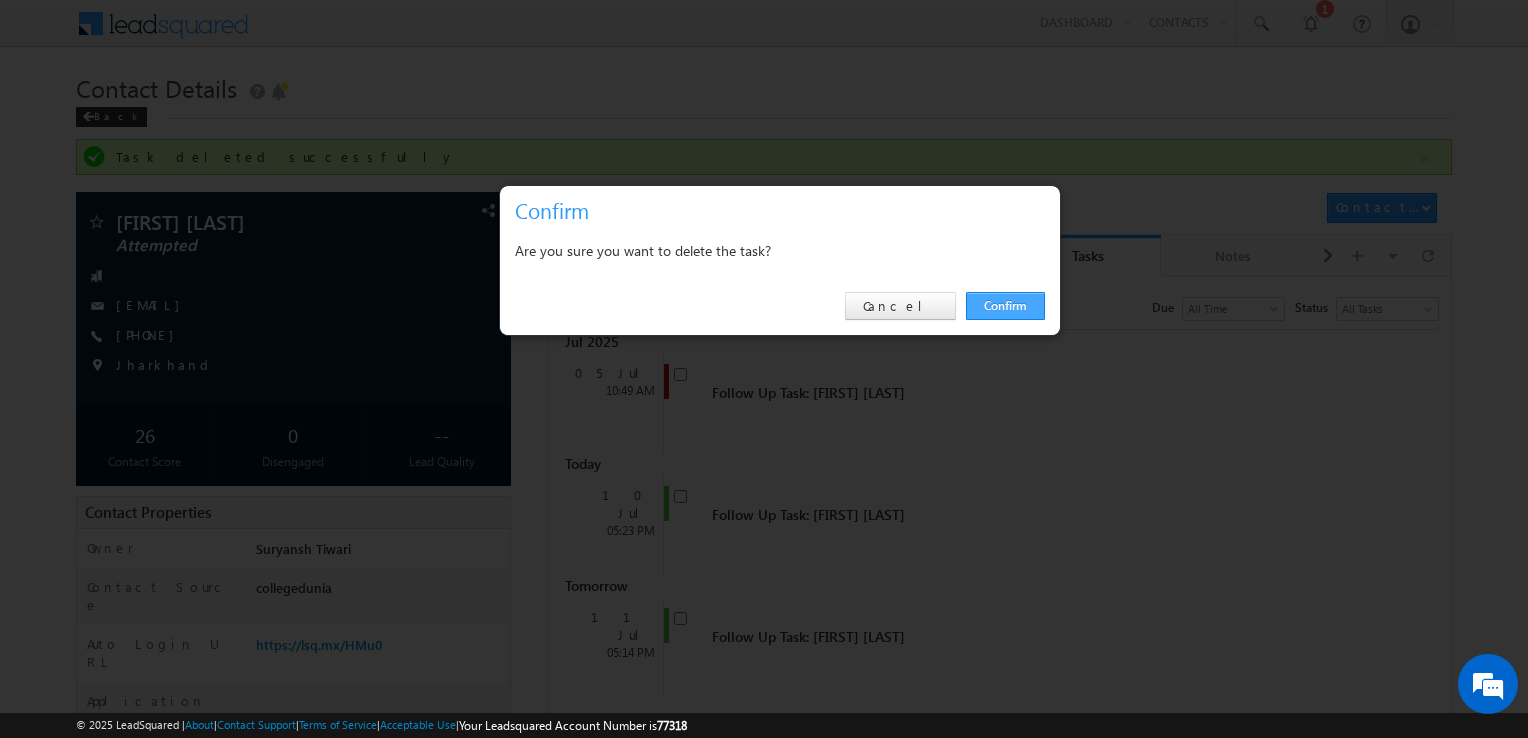 drag, startPoint x: 1004, startPoint y: 323, endPoint x: 991, endPoint y: 314, distance: 15.811388 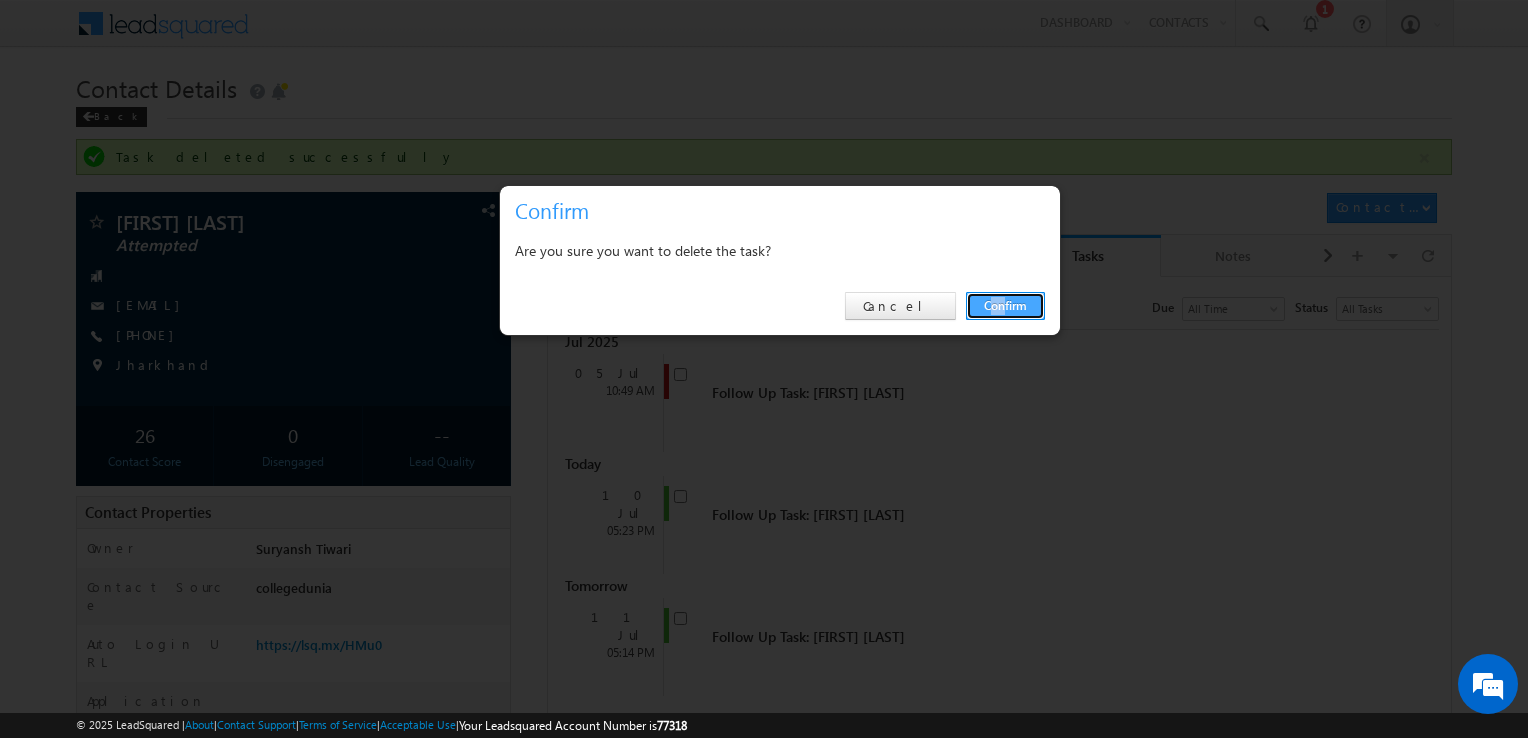 click on "Confirm" at bounding box center [1005, 306] 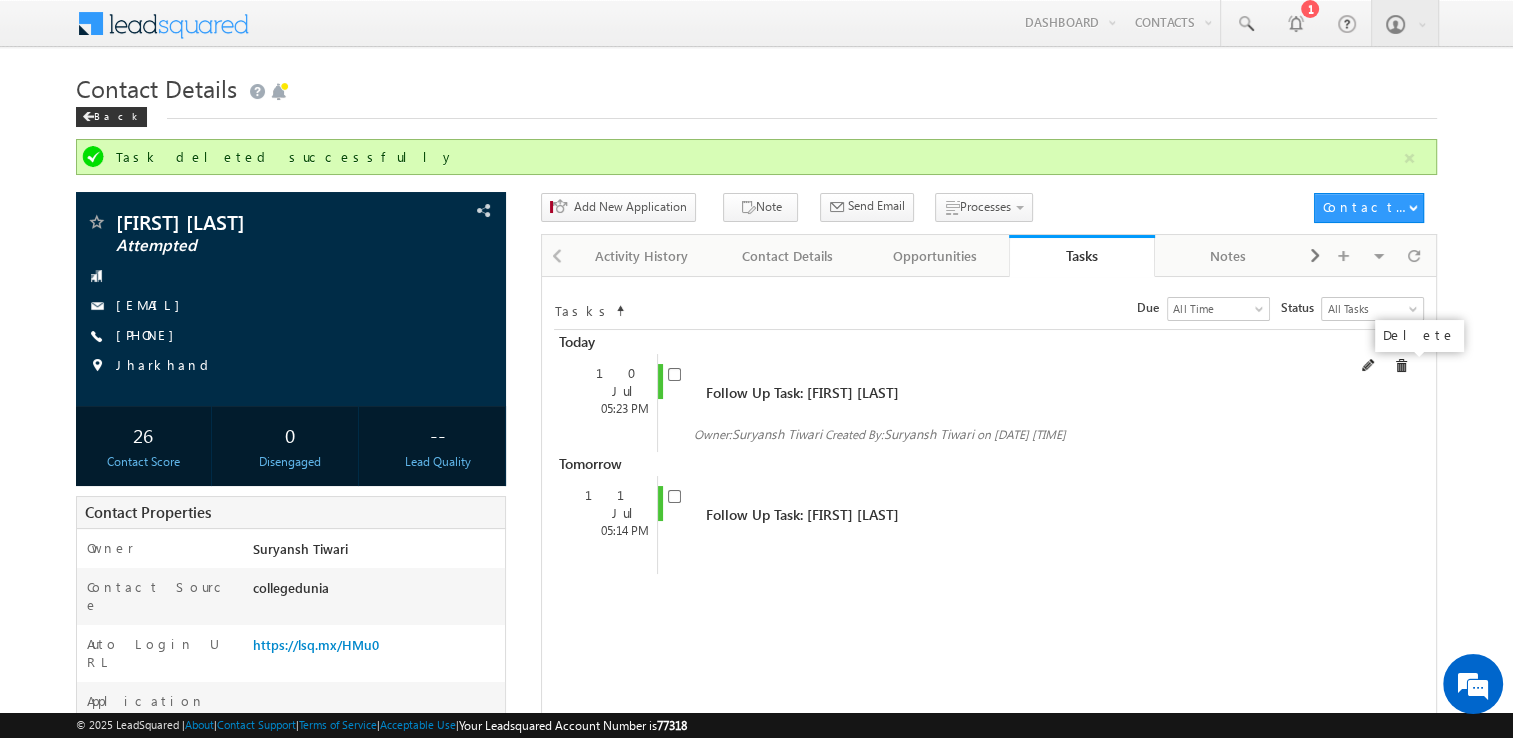 click at bounding box center [1401, 366] 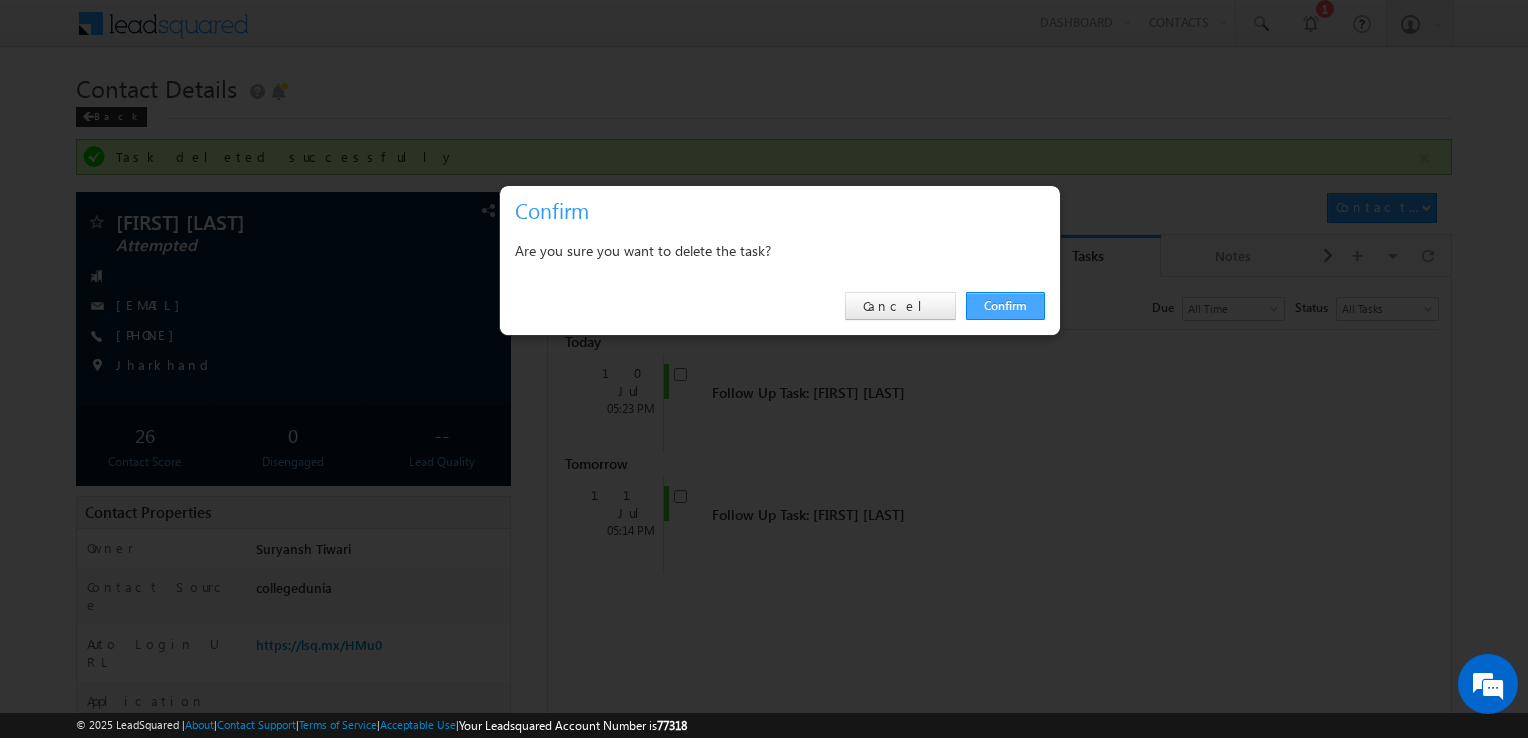 click on "Confirm" at bounding box center (1005, 306) 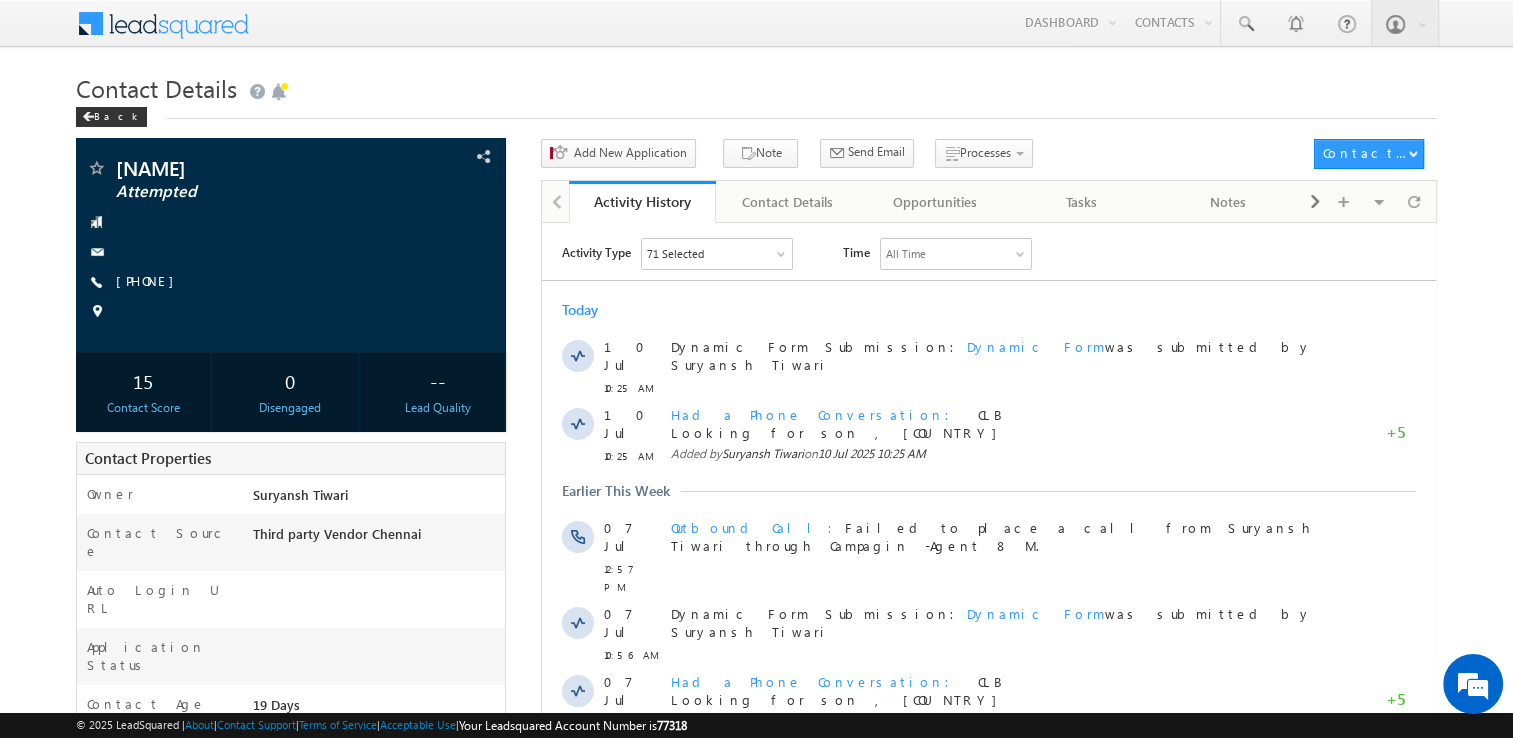 scroll, scrollTop: 0, scrollLeft: 0, axis: both 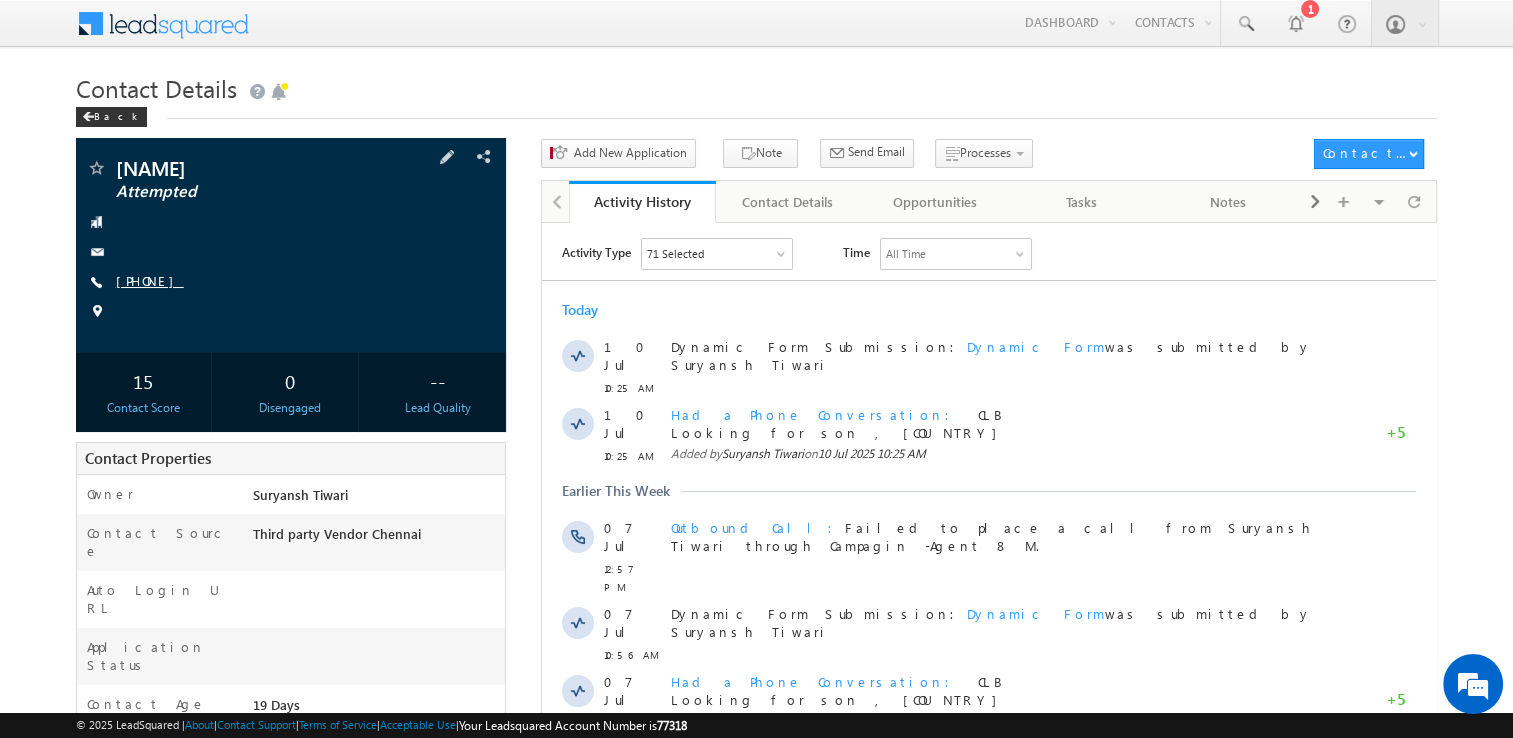 click on "[PHONE]" at bounding box center (150, 280) 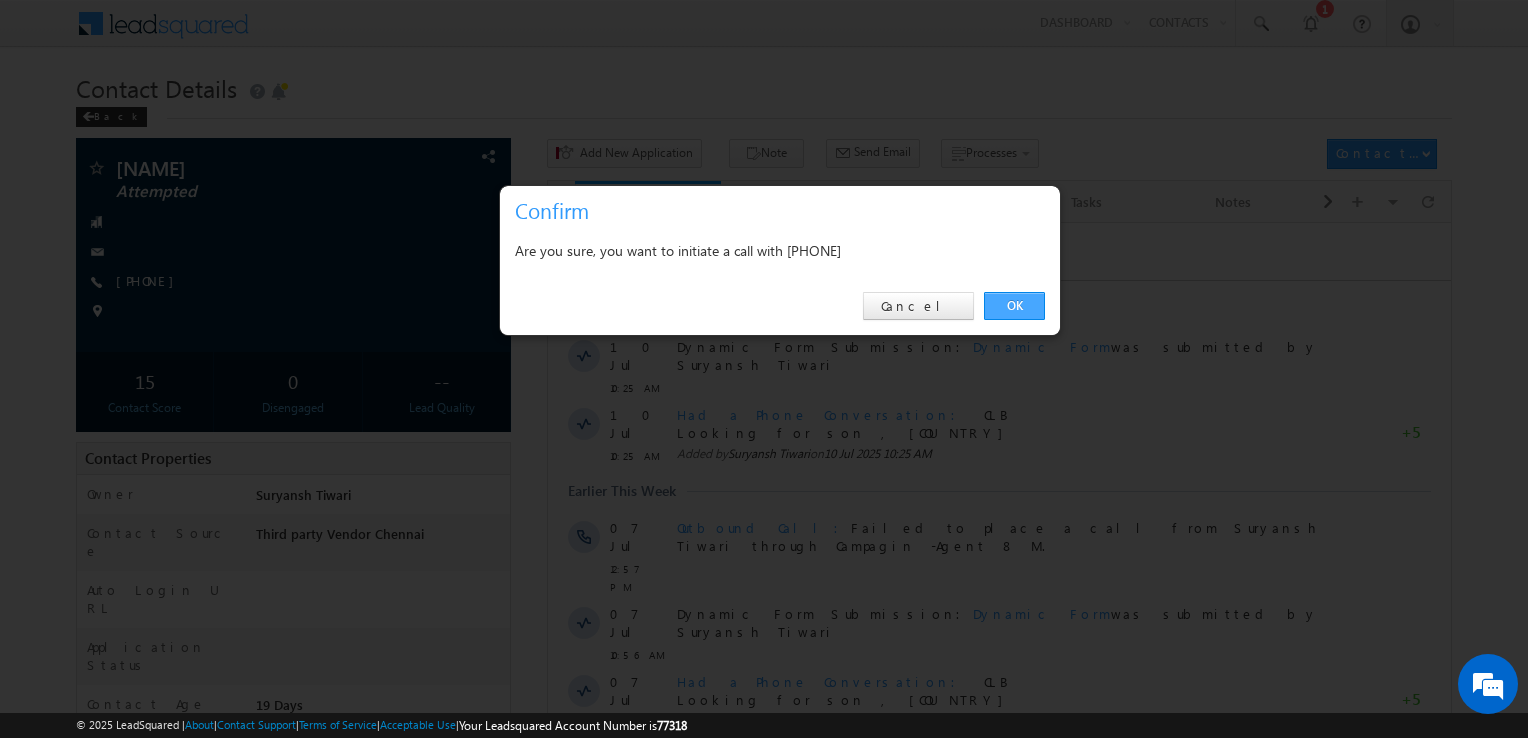 click on "OK" at bounding box center (1014, 306) 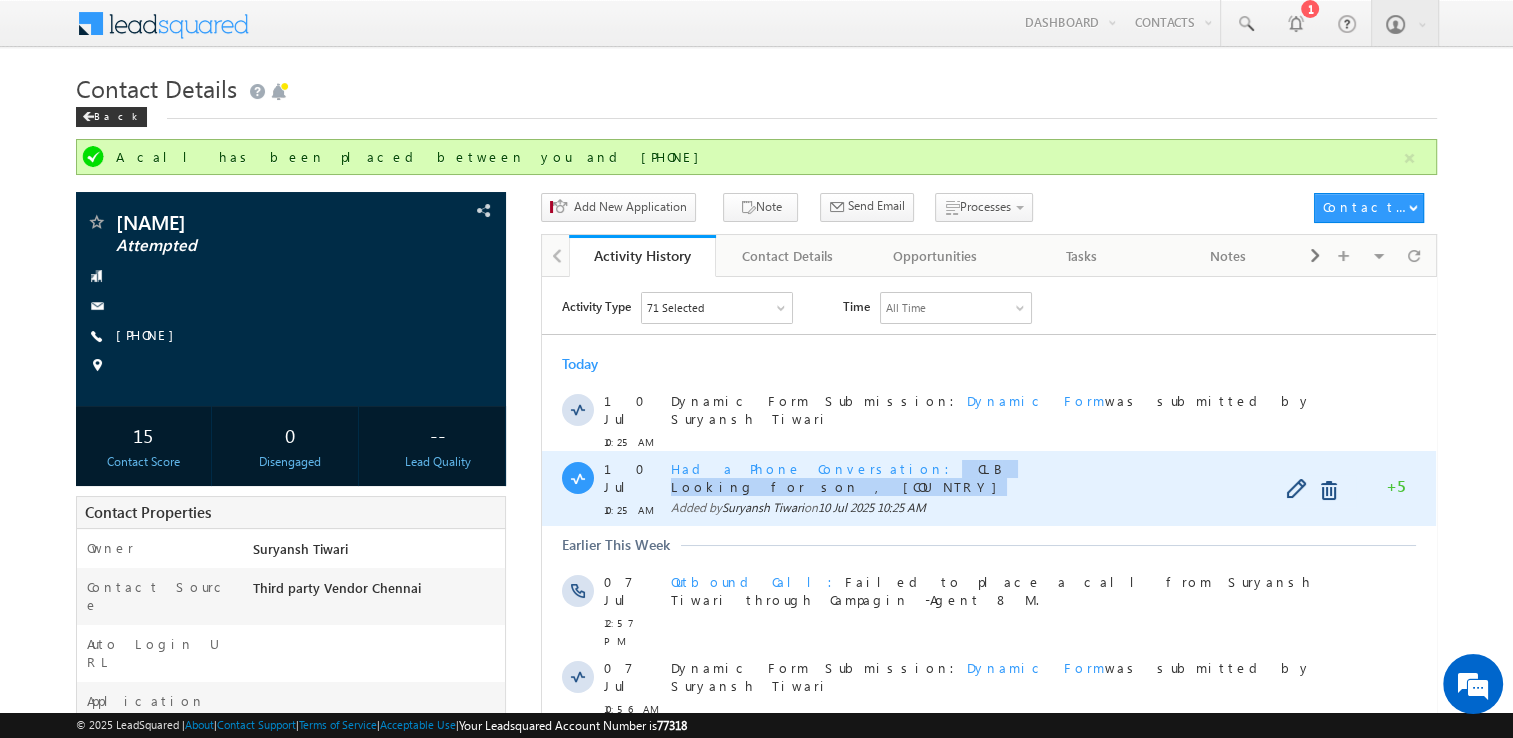 copy on "CLB Looking for son , [COUNTRY]" 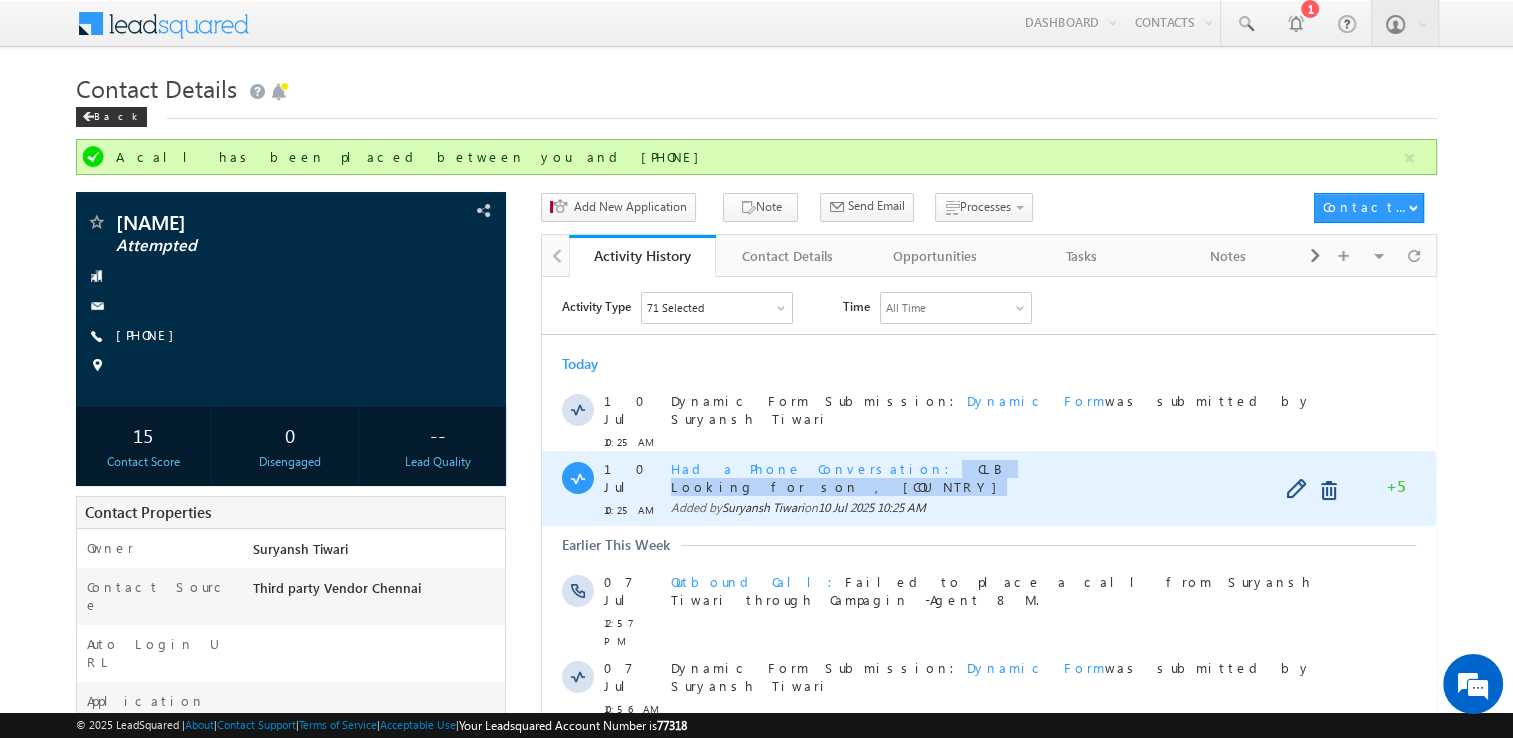 drag, startPoint x: 831, startPoint y: 454, endPoint x: 905, endPoint y: 478, distance: 77.7946 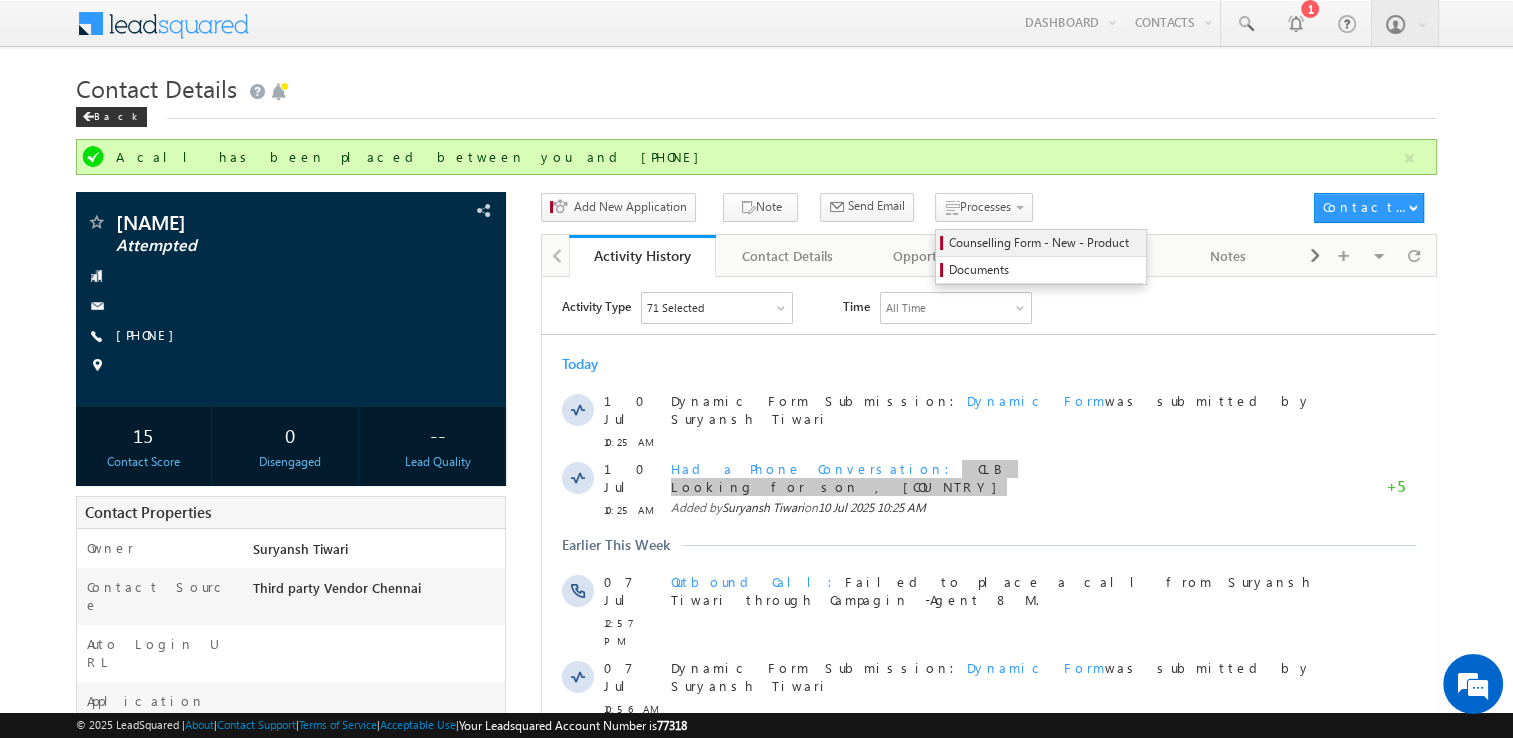 click on "Counselling Form - New - Product" at bounding box center (1044, 243) 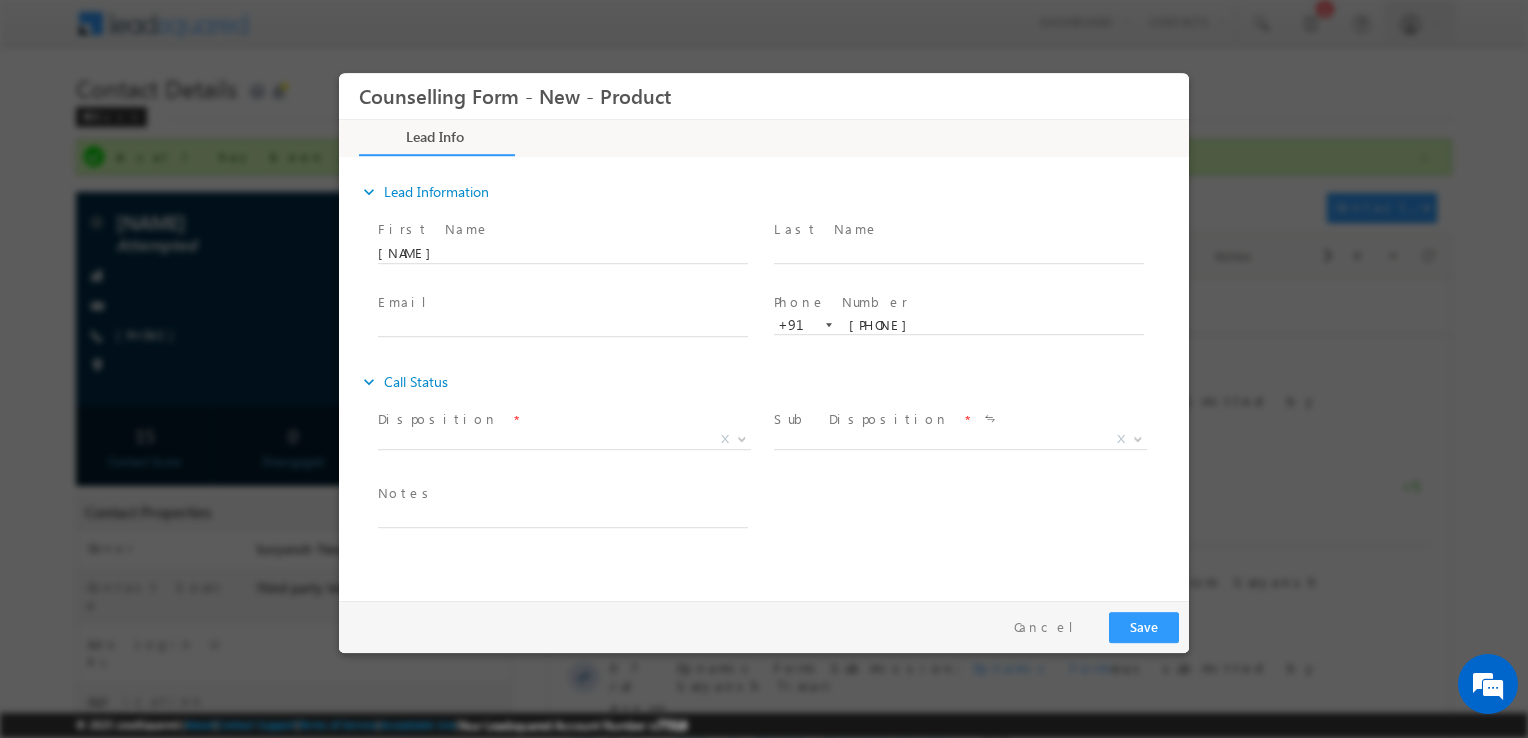 scroll, scrollTop: 0, scrollLeft: 0, axis: both 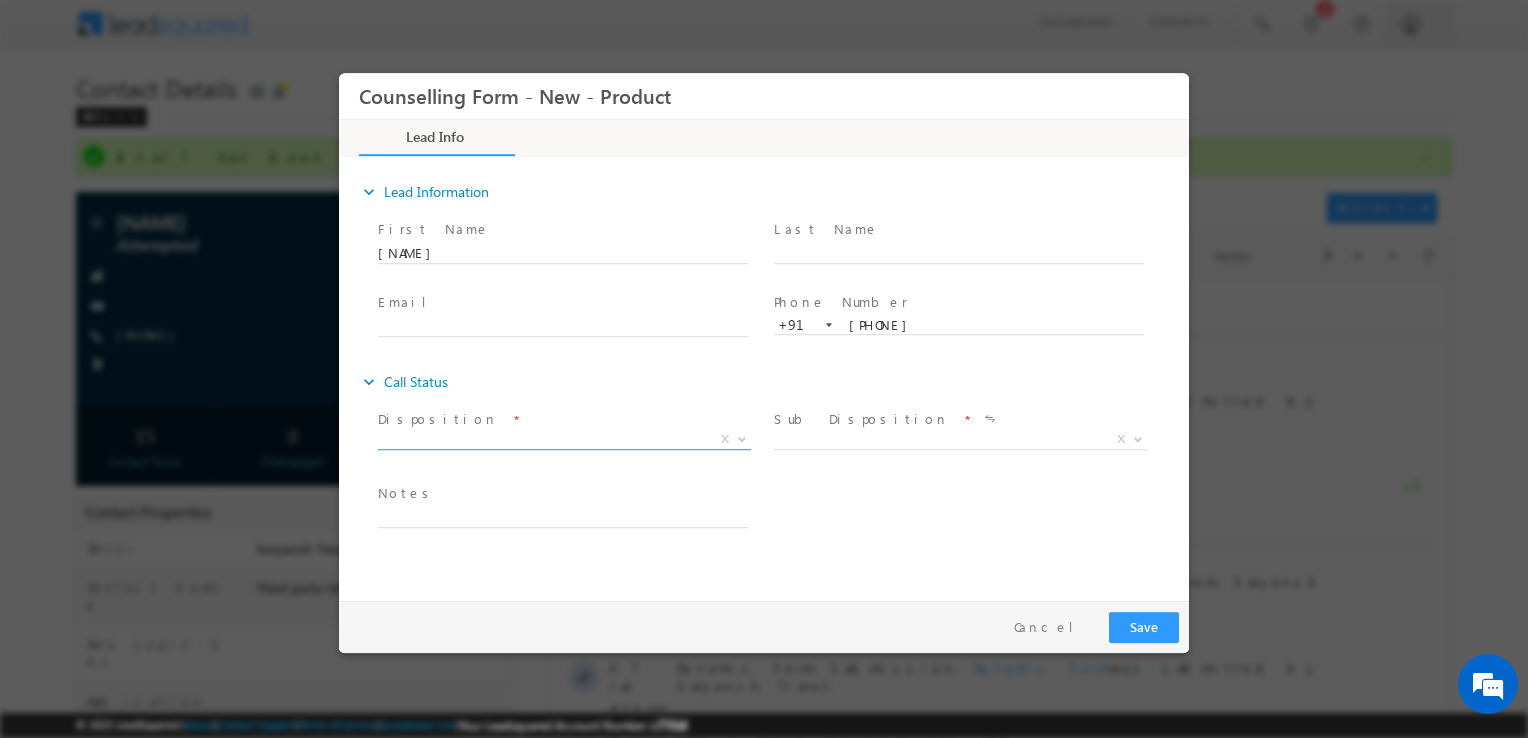 click on "X" at bounding box center [564, 440] 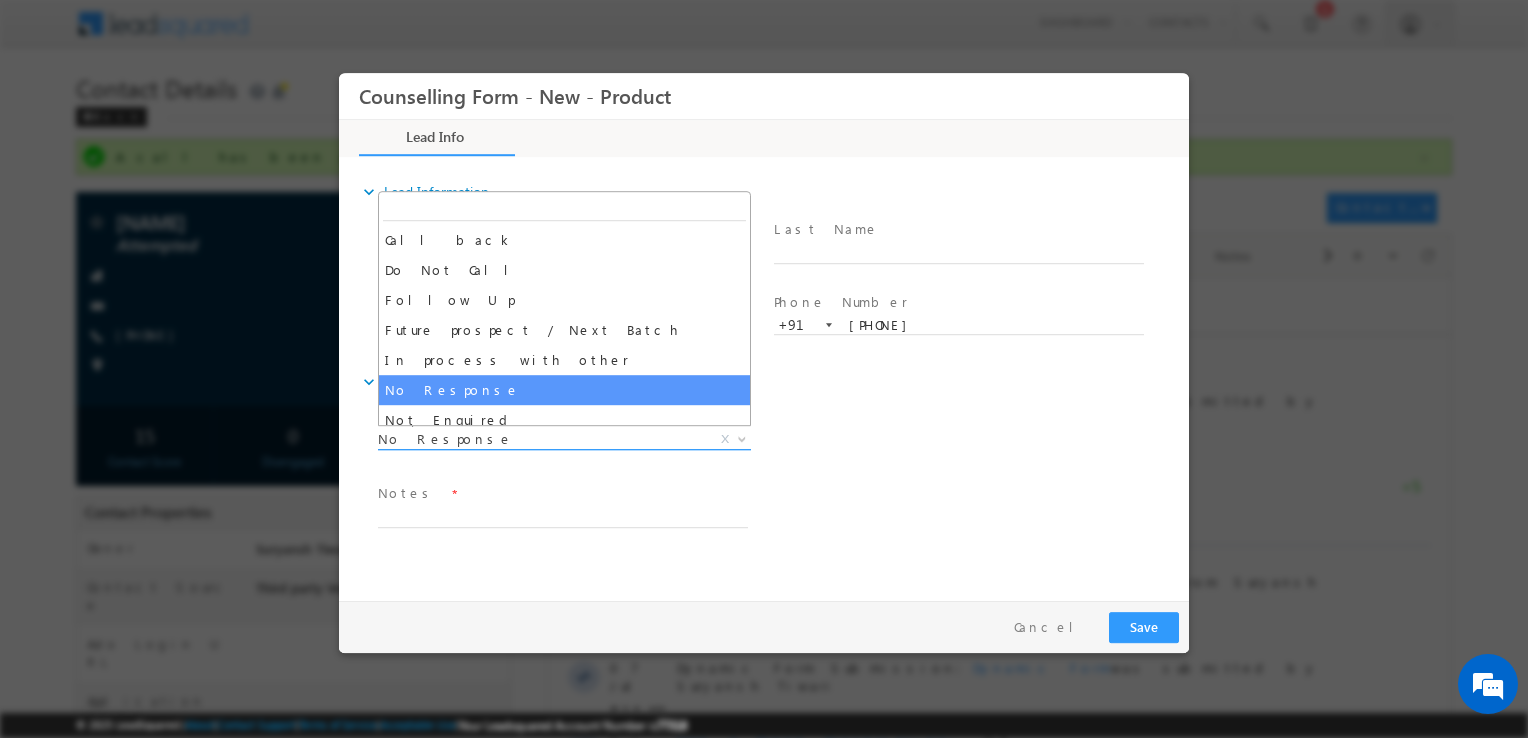 click on "No Response" at bounding box center (540, 439) 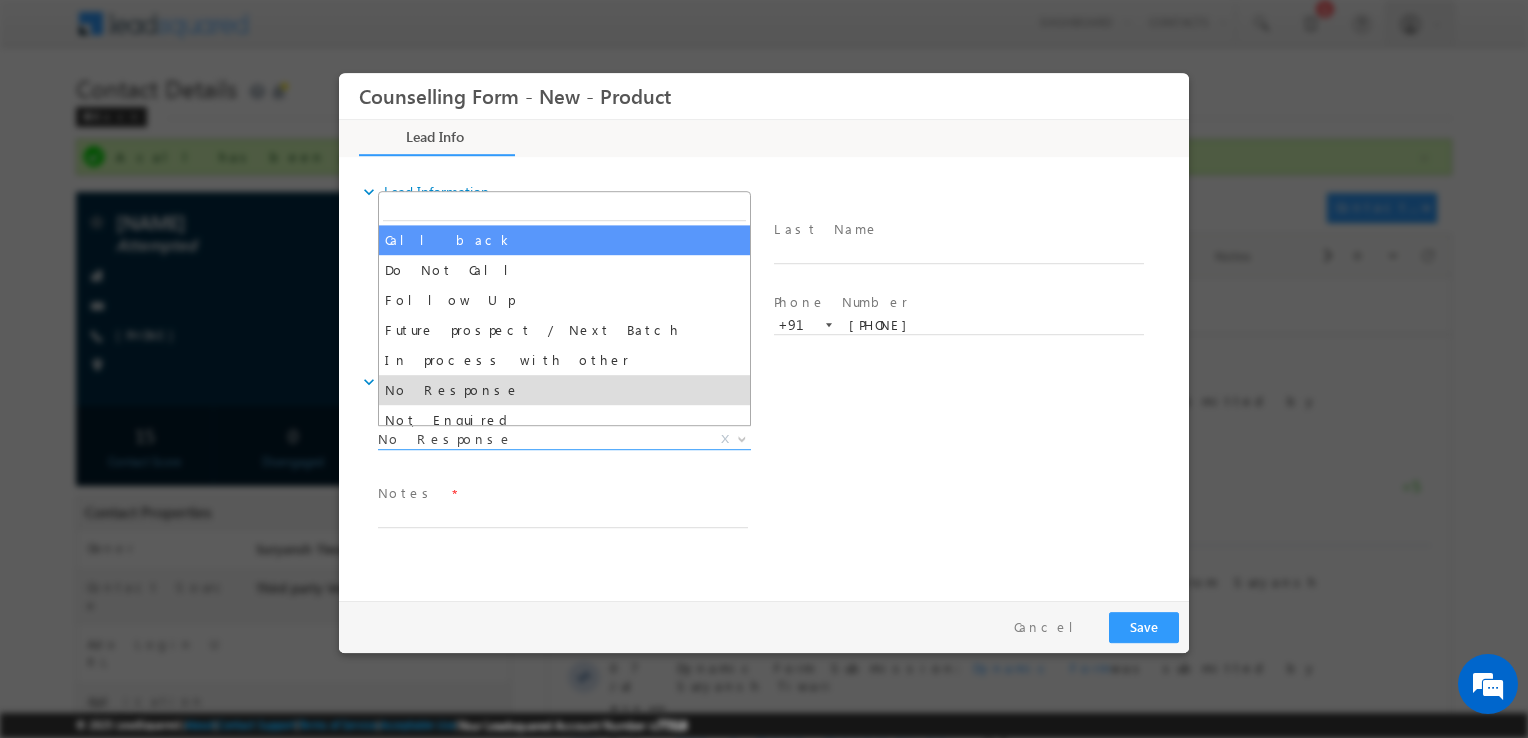 select on "Call back" 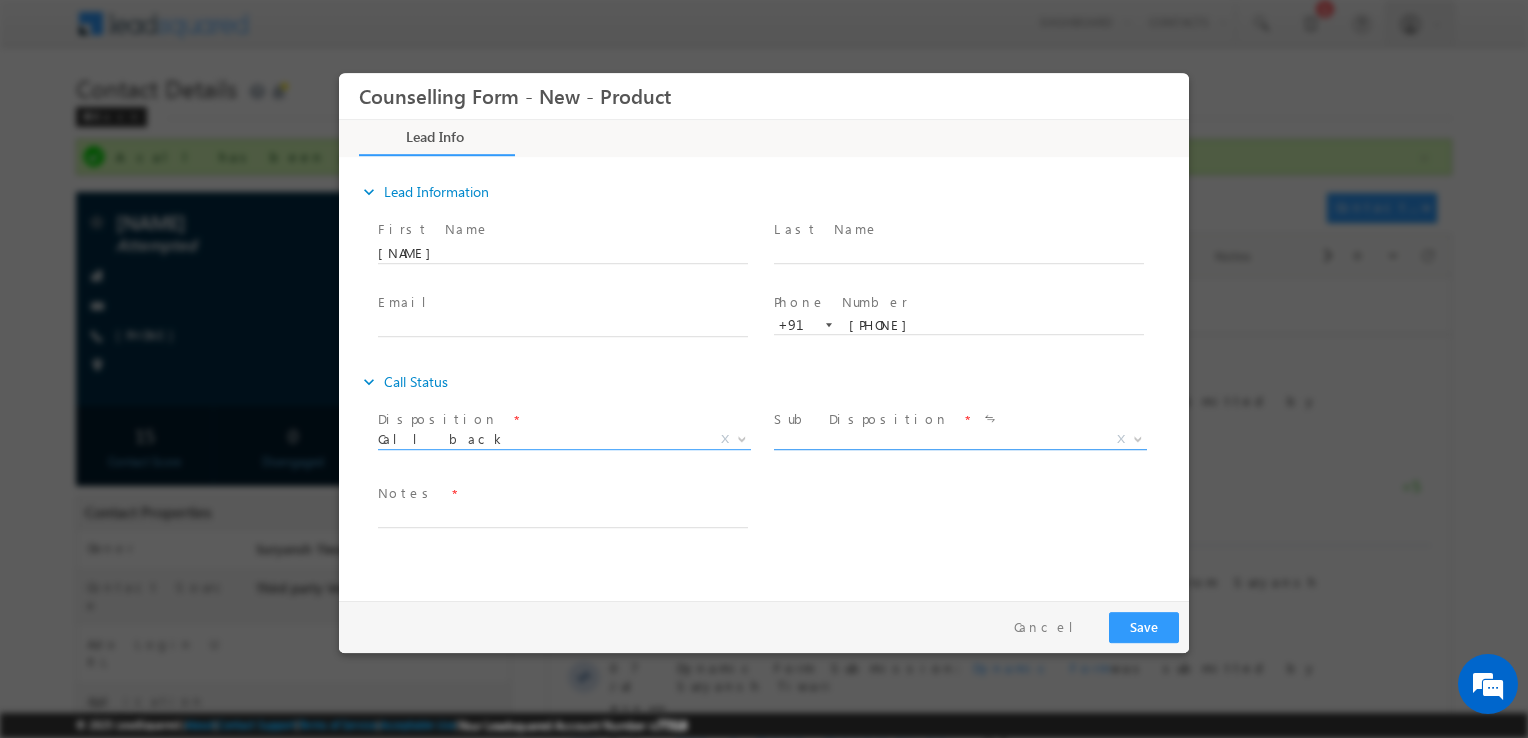 click on "X" at bounding box center [960, 440] 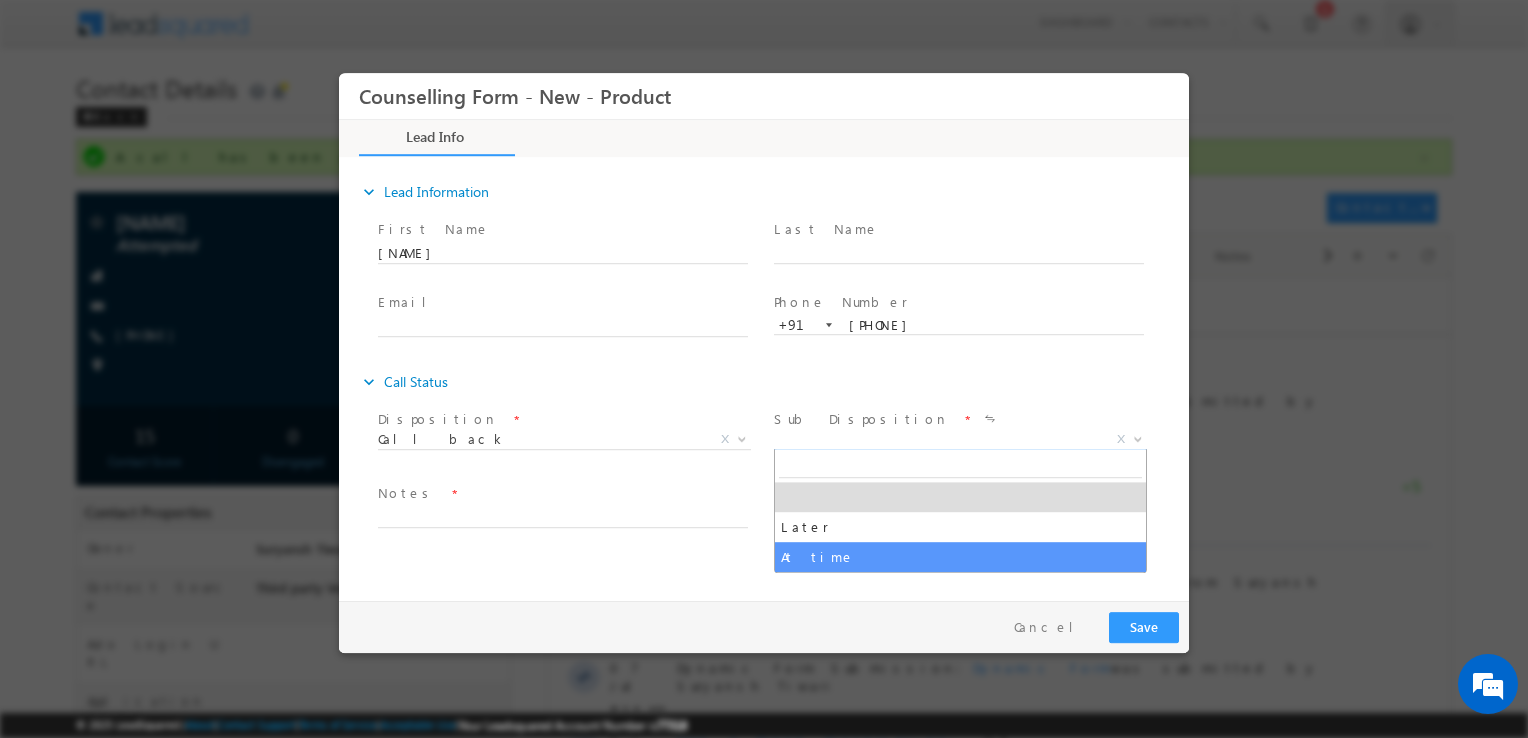 select on "At time" 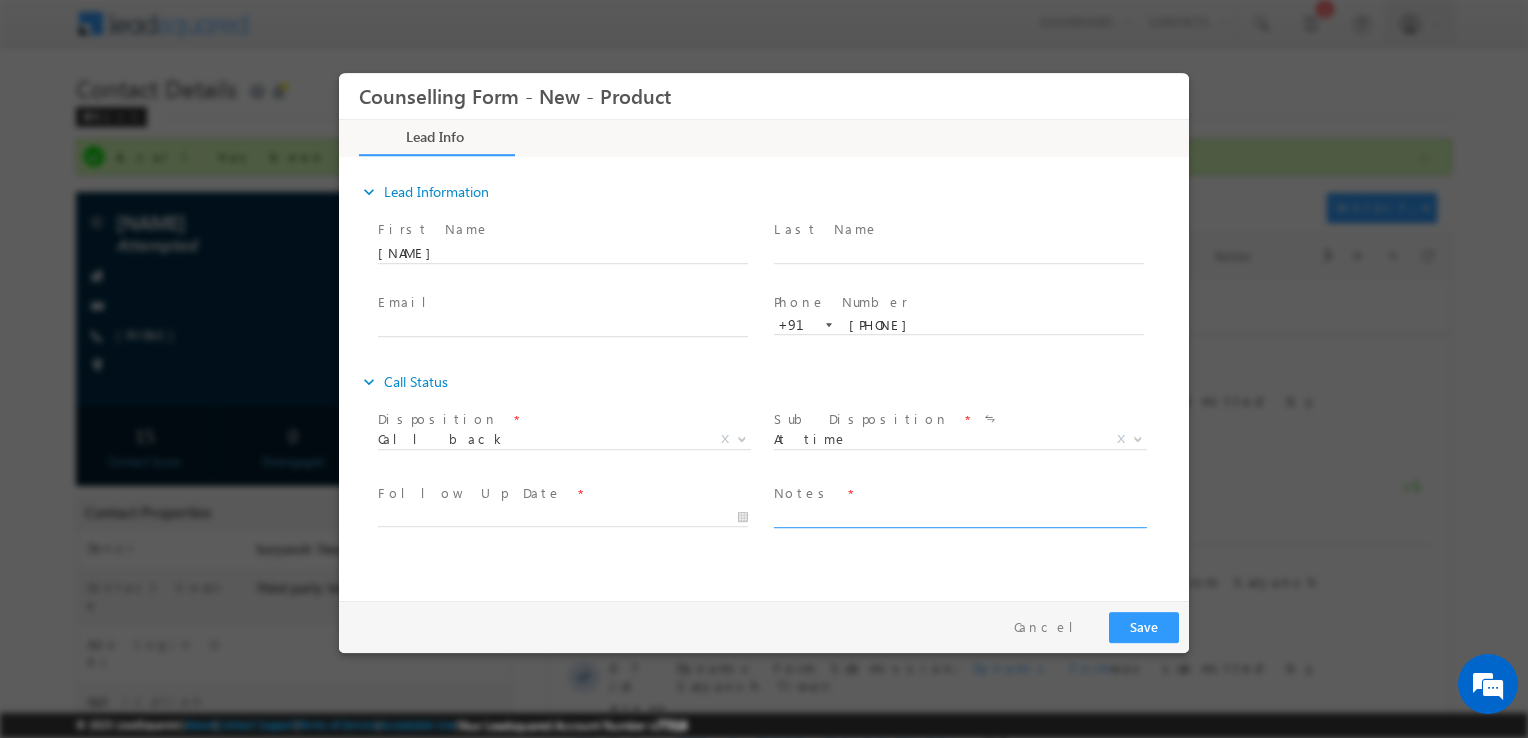click at bounding box center (959, 516) 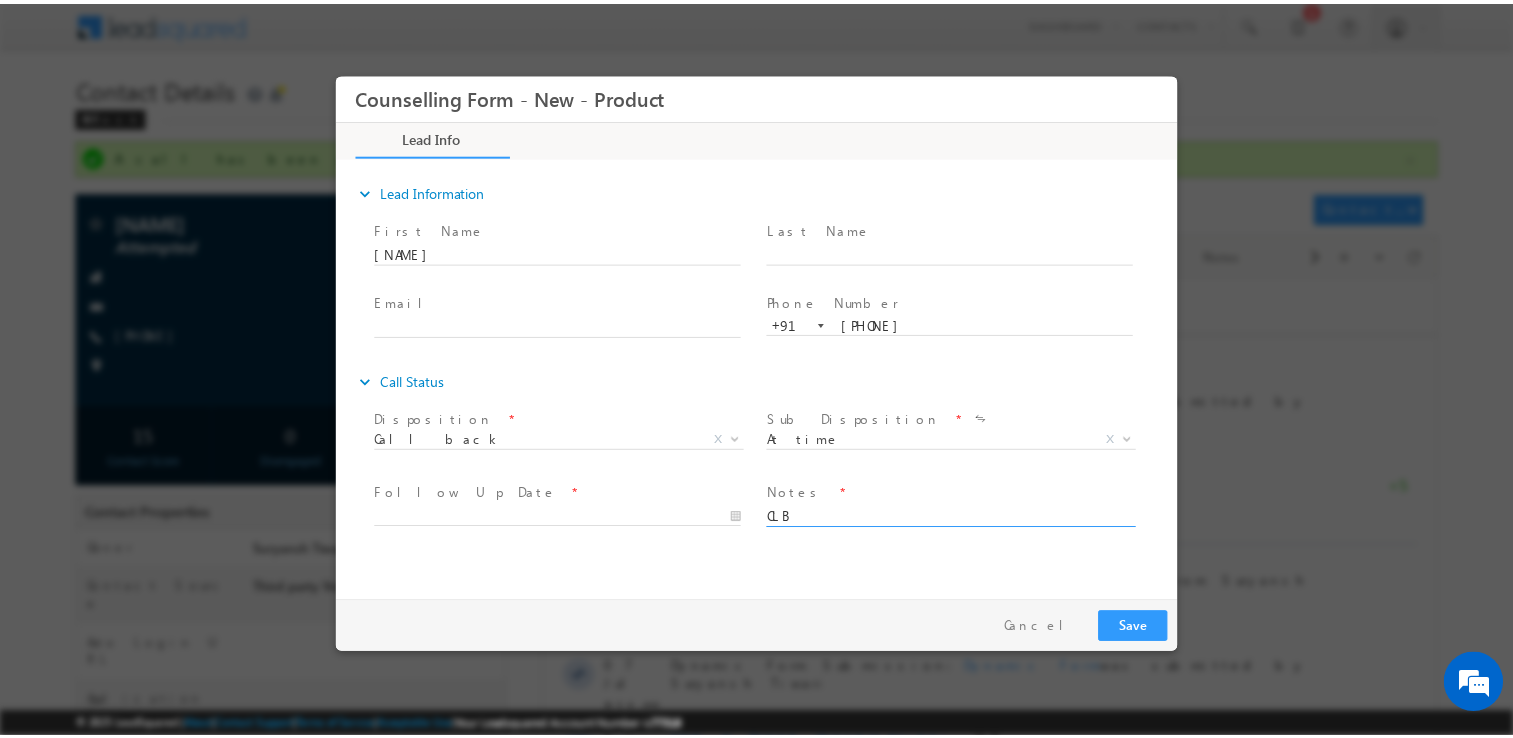 scroll, scrollTop: 4, scrollLeft: 0, axis: vertical 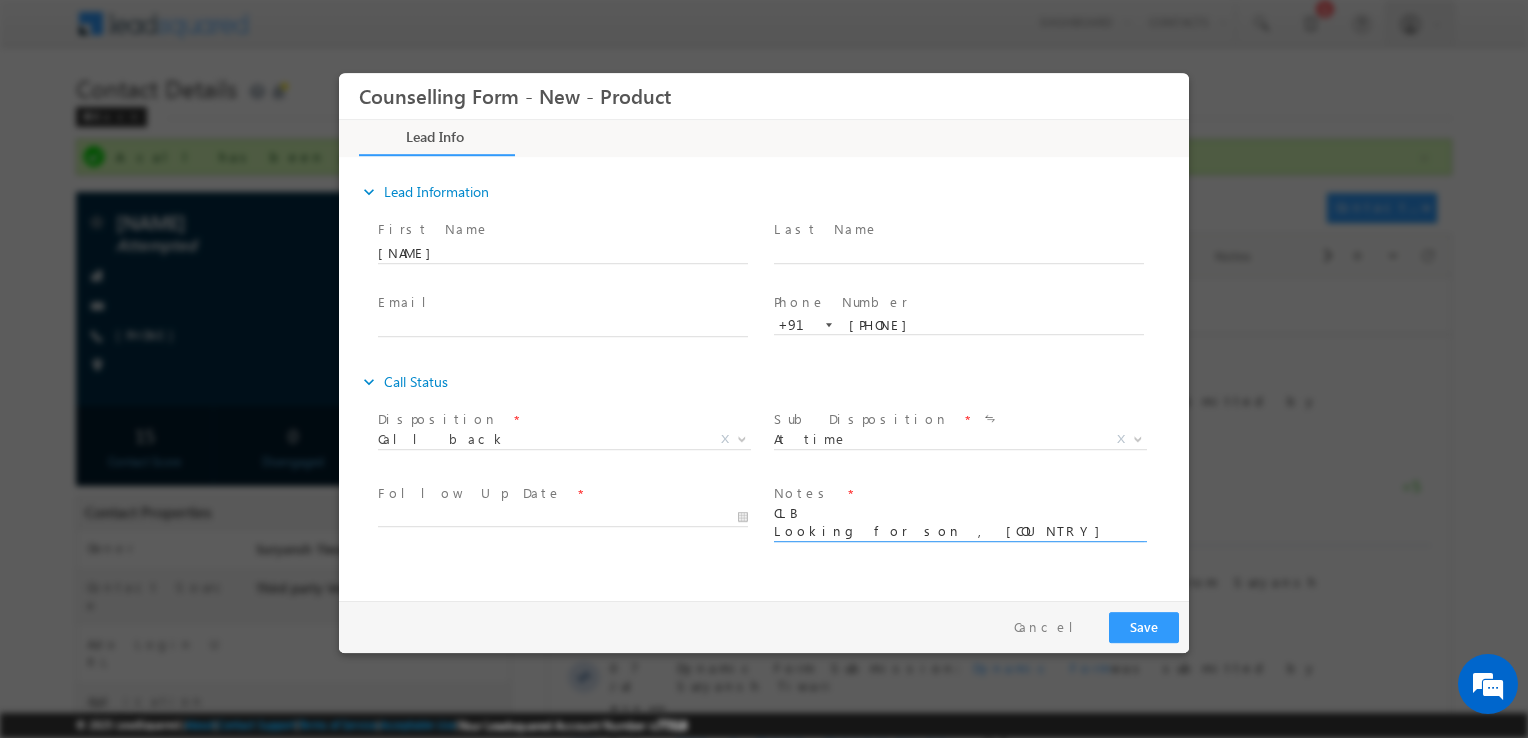 type on "CLB
Looking for son , Australia" 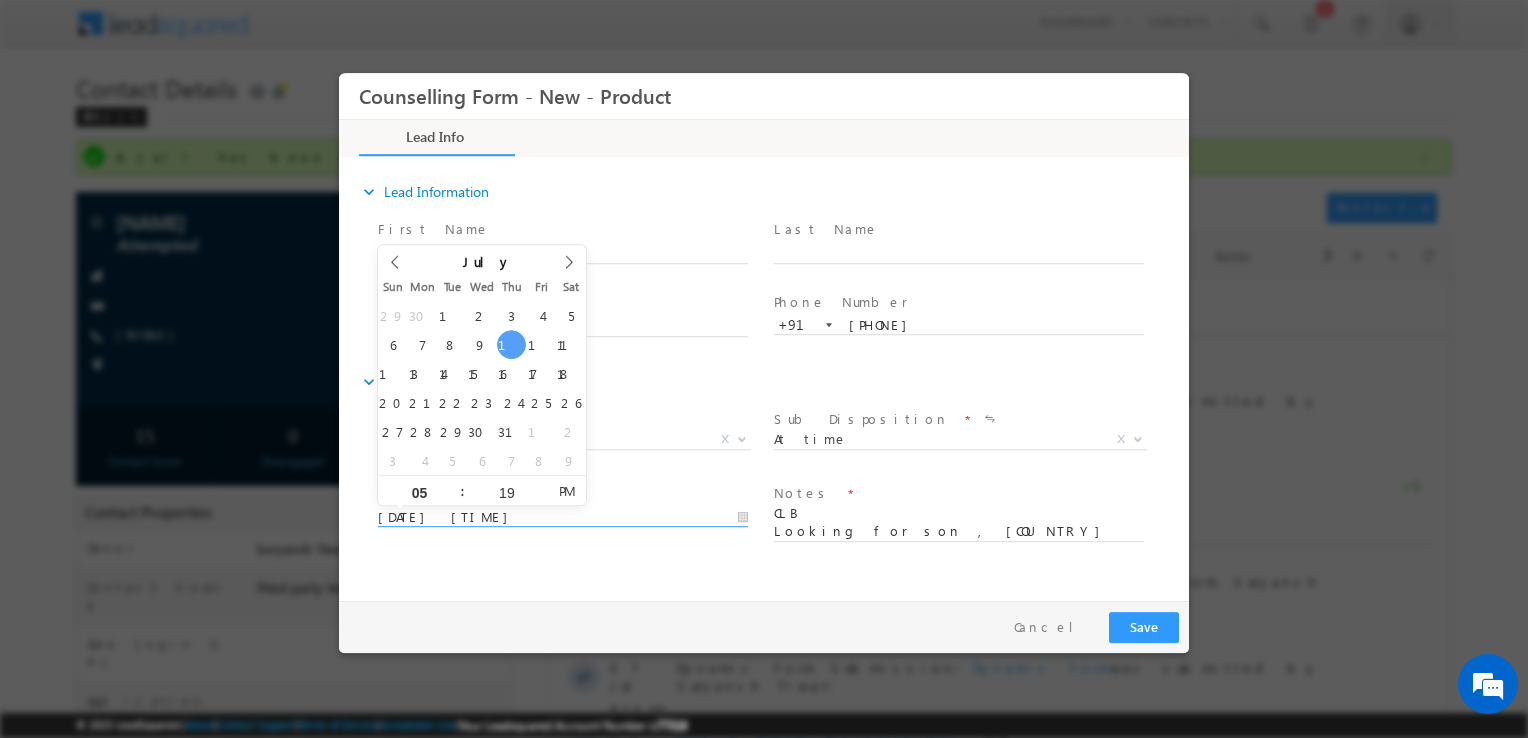 click on "10/07/2025 5:19 PM" at bounding box center [563, 518] 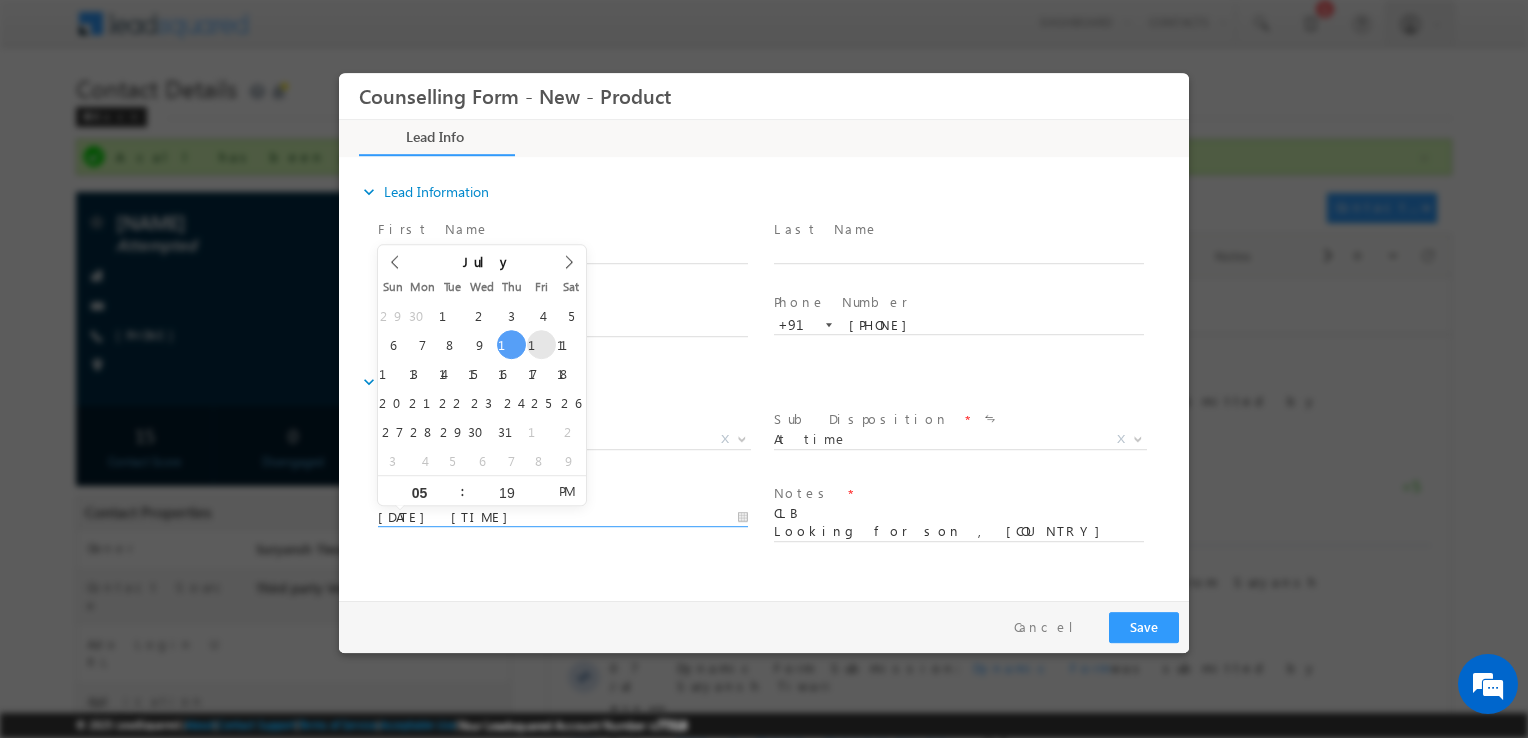 type on "11/07/2025 5:19 PM" 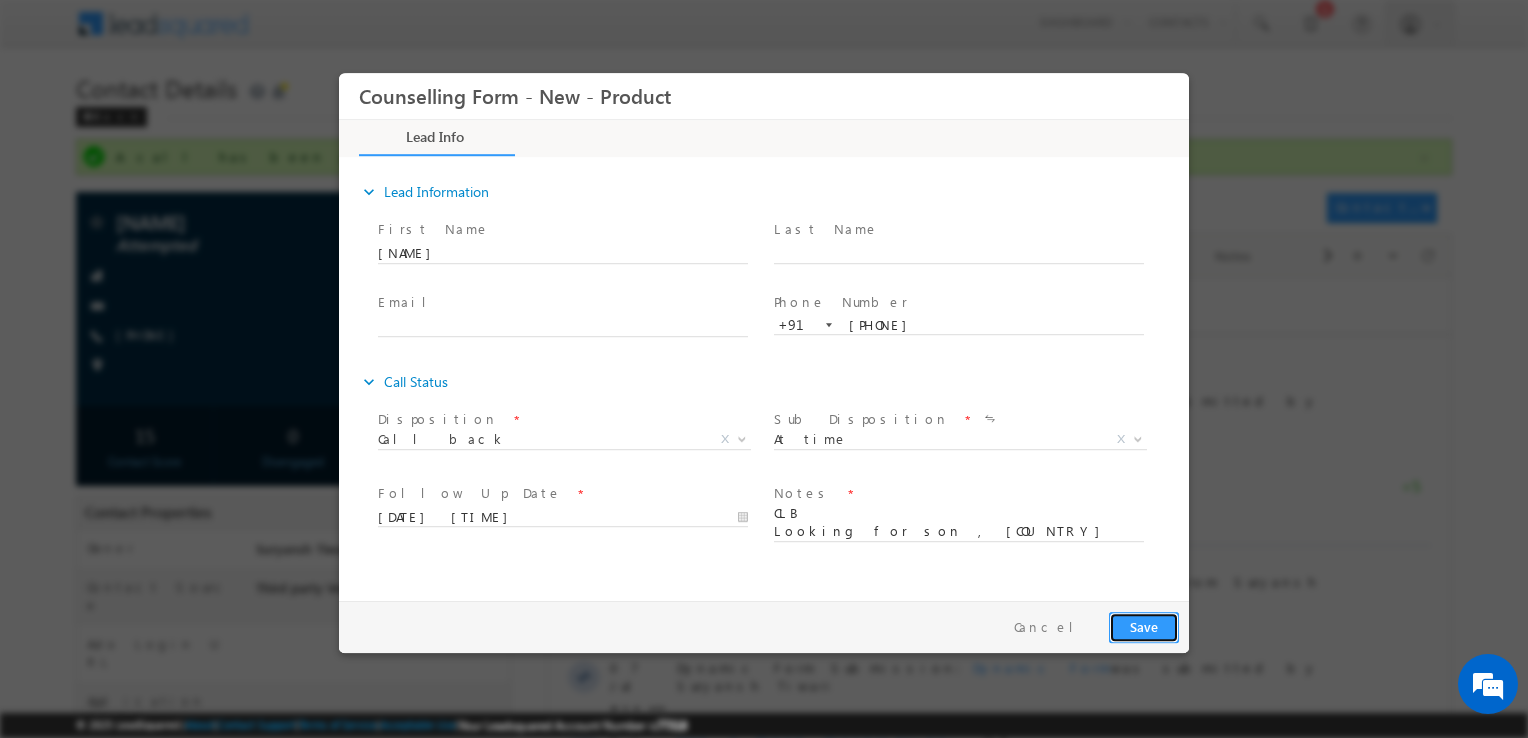 click on "Save" at bounding box center [1144, 627] 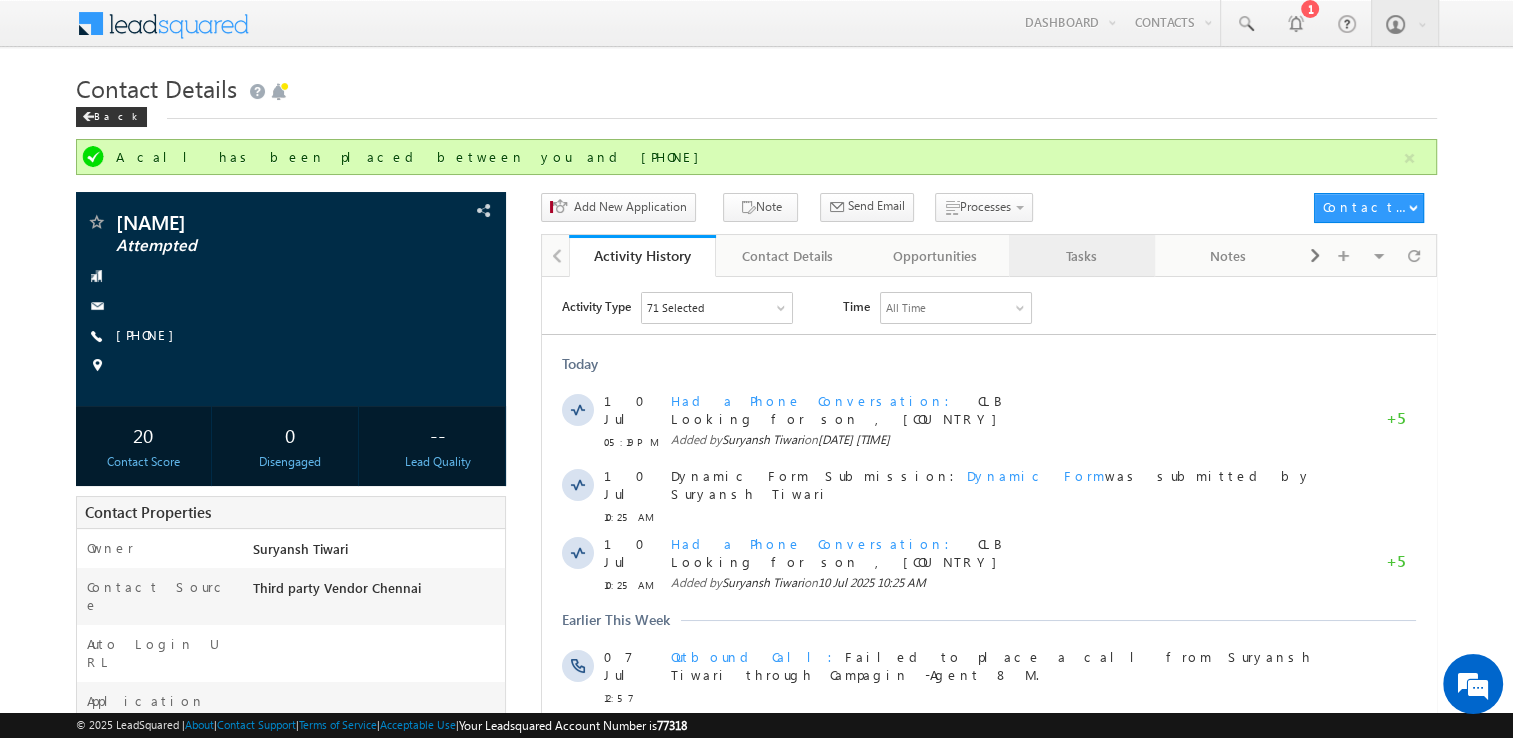 click on "Tasks" at bounding box center [1082, 256] 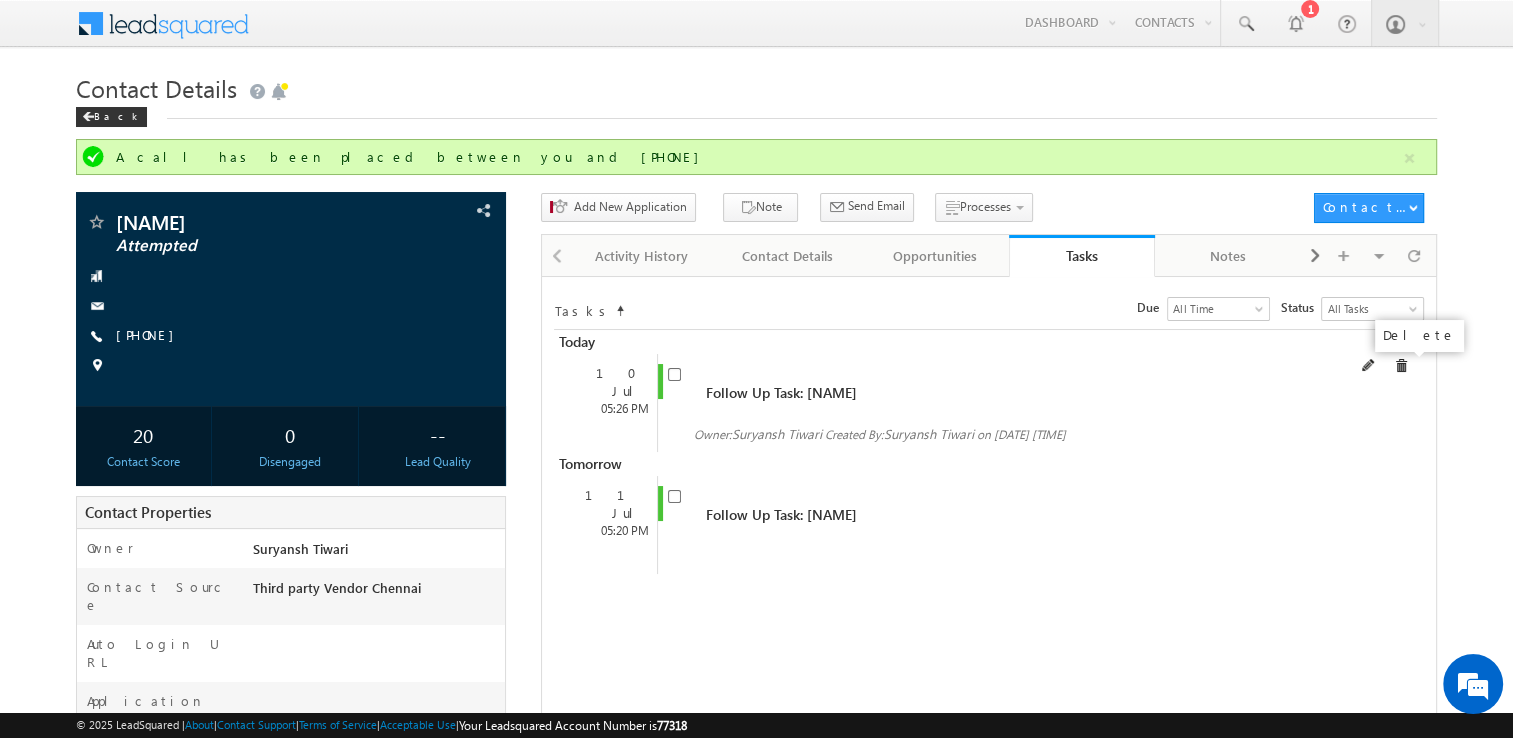 click at bounding box center (1401, 366) 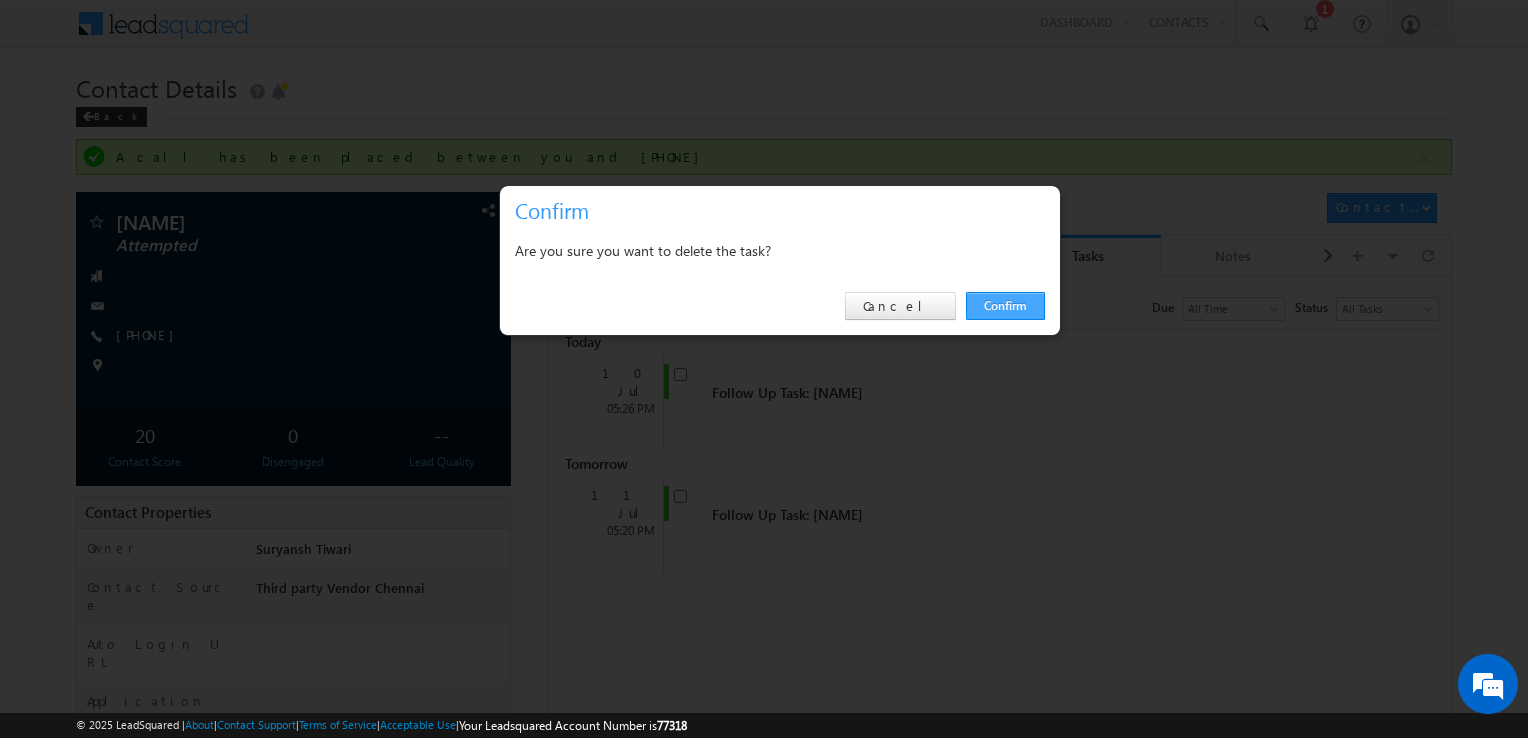 click on "Confirm" at bounding box center [1005, 306] 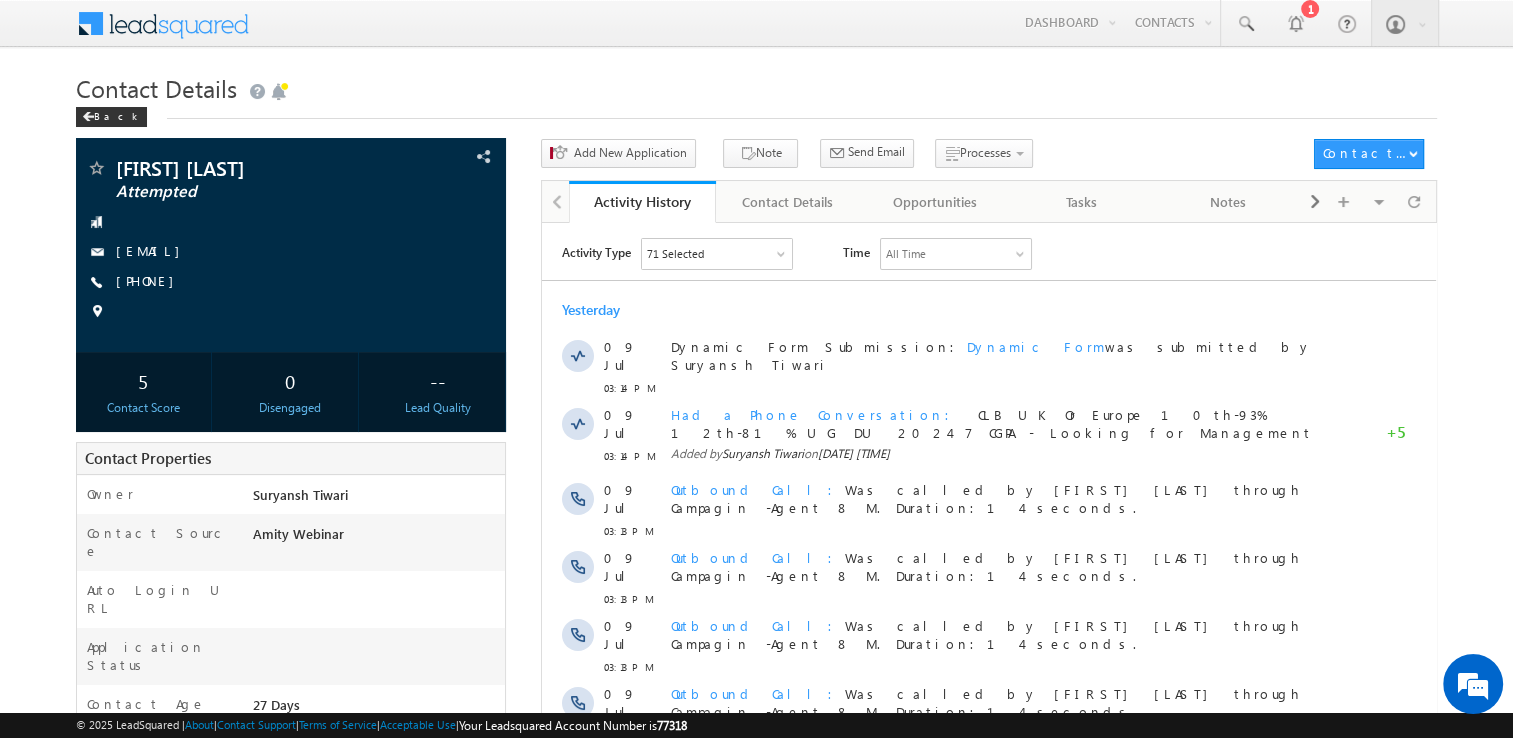 scroll, scrollTop: 0, scrollLeft: 0, axis: both 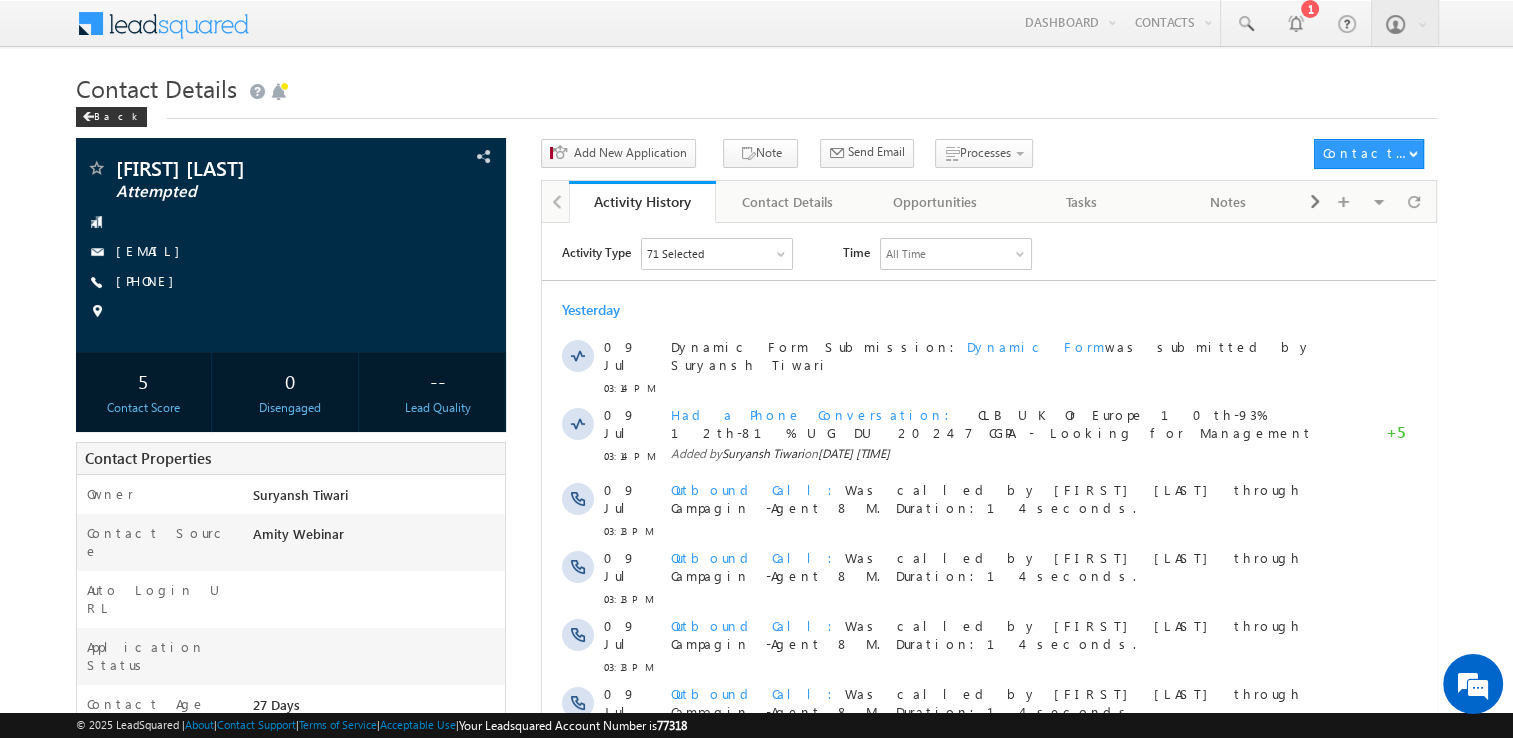 click on "Menu
[FIRST] [LAST]
[EMAIL]" at bounding box center [756, 529] 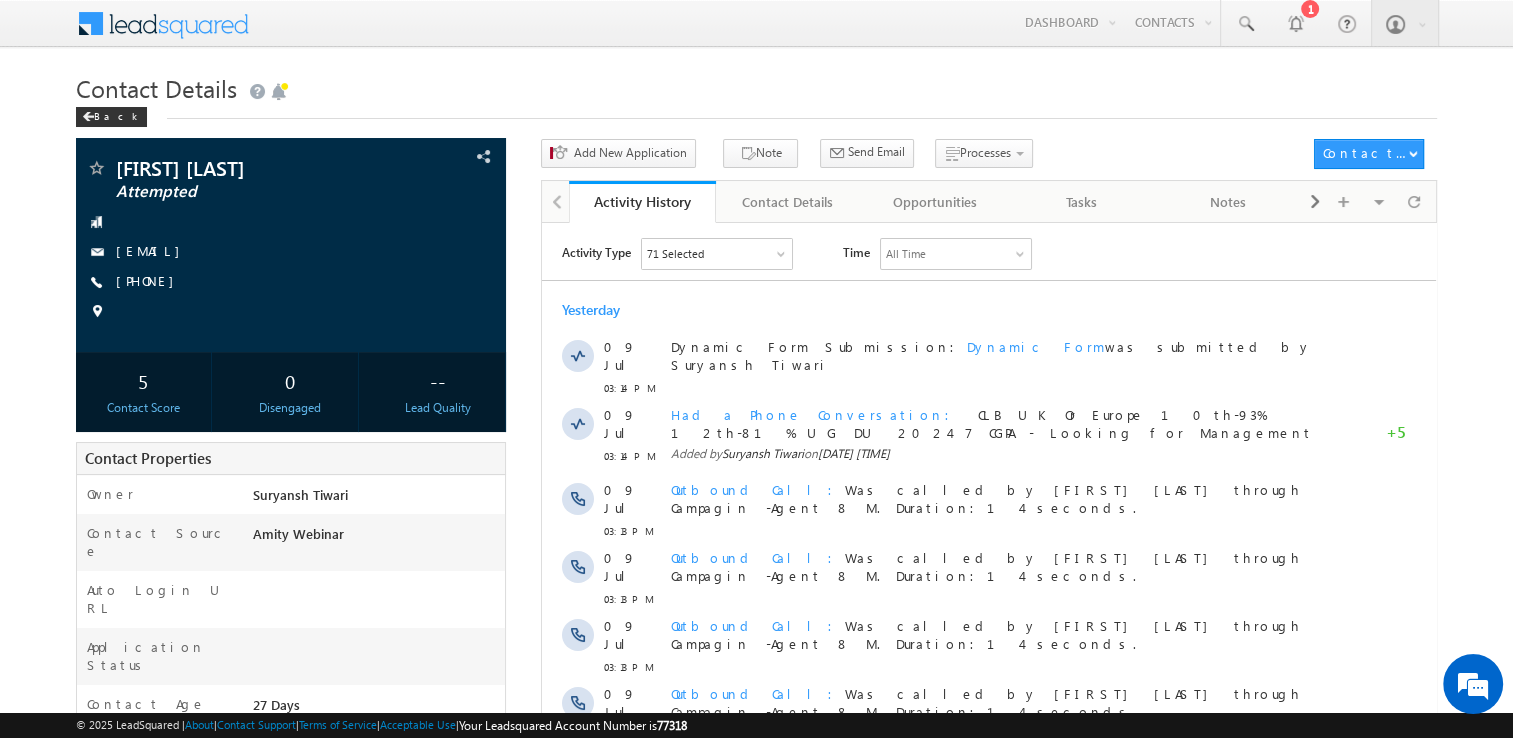 scroll, scrollTop: 0, scrollLeft: 0, axis: both 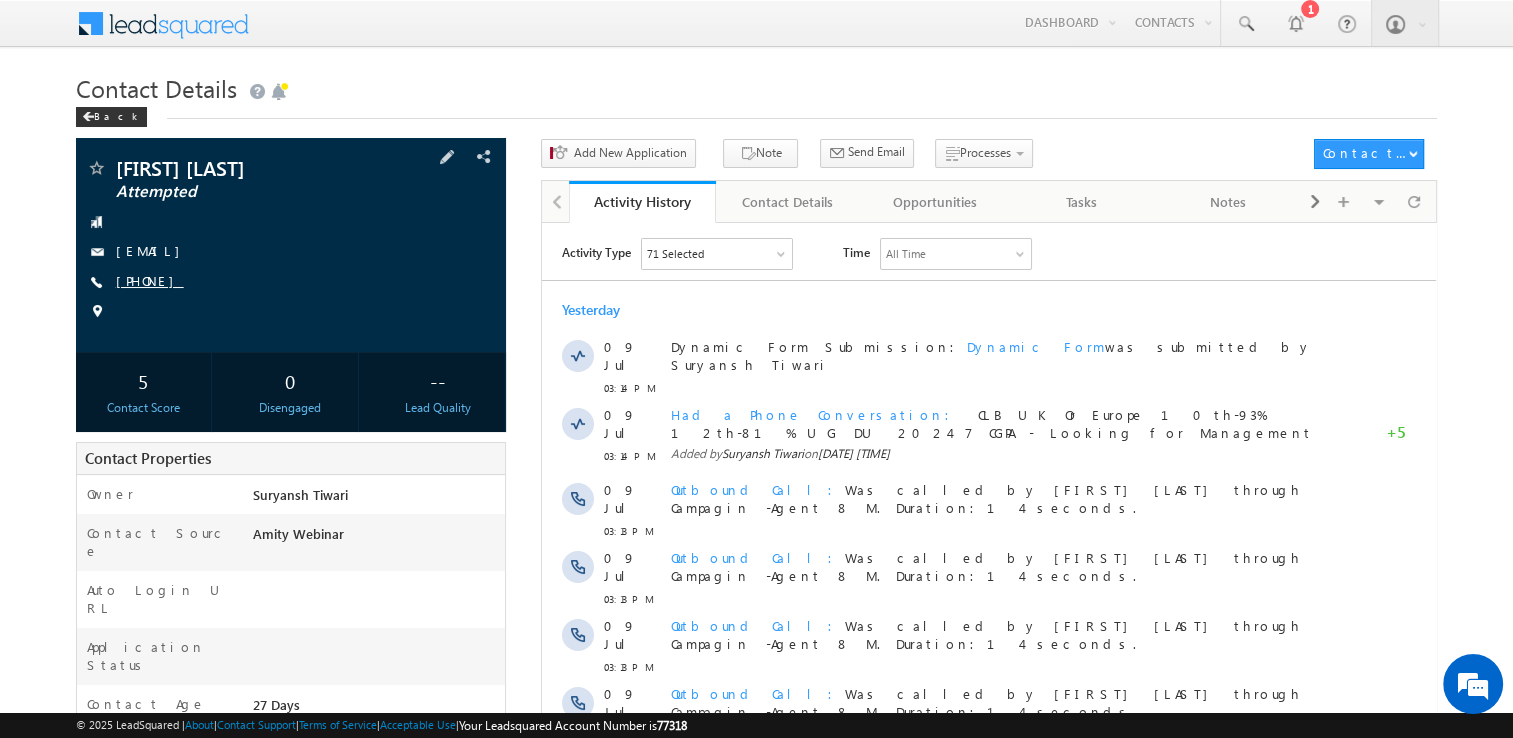 click on "[PHONE]" at bounding box center (150, 280) 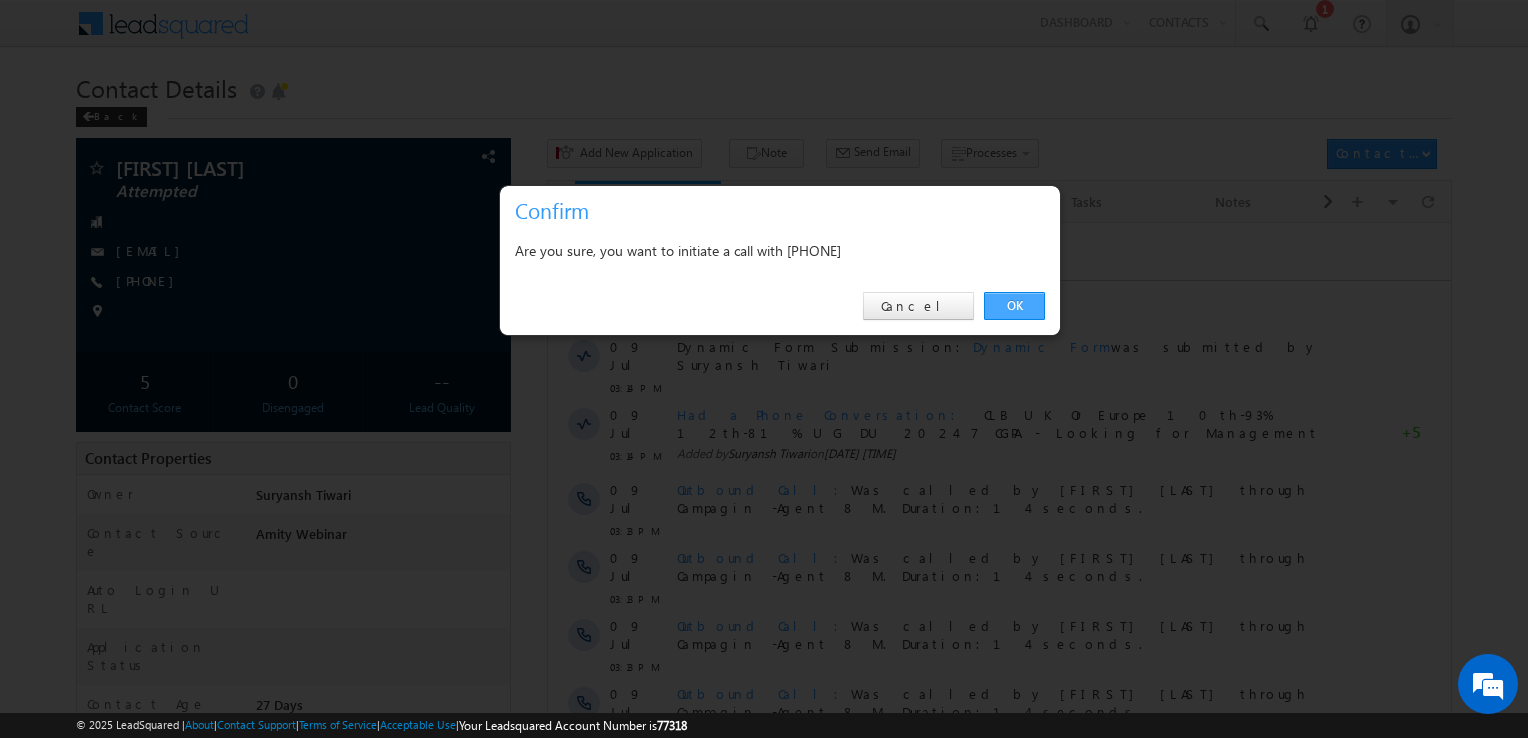 click on "OK" at bounding box center (1014, 306) 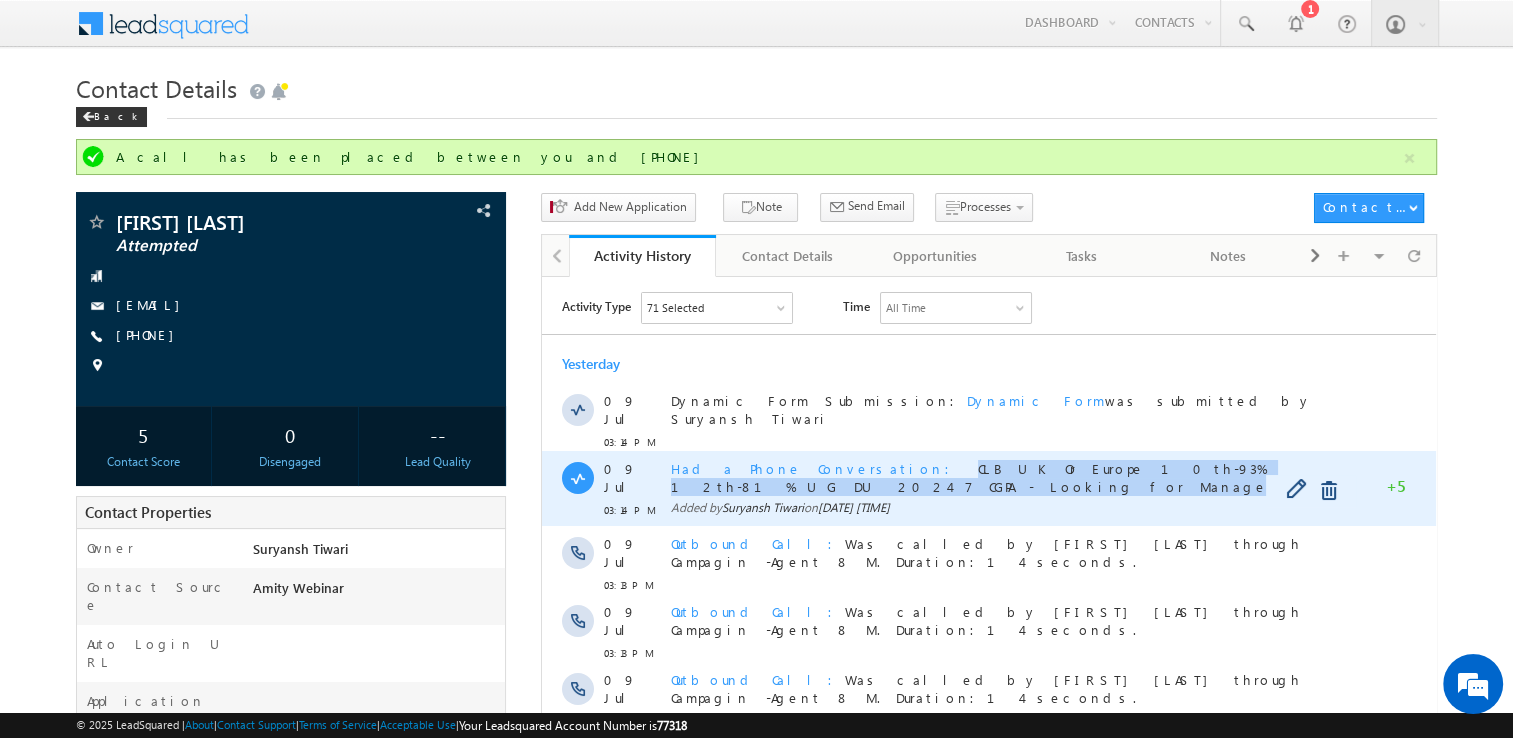 copy on "CLB UK Or Europe 10th-93% 12th-81% UG DU 2024 7 CGPA - Looking for Management" 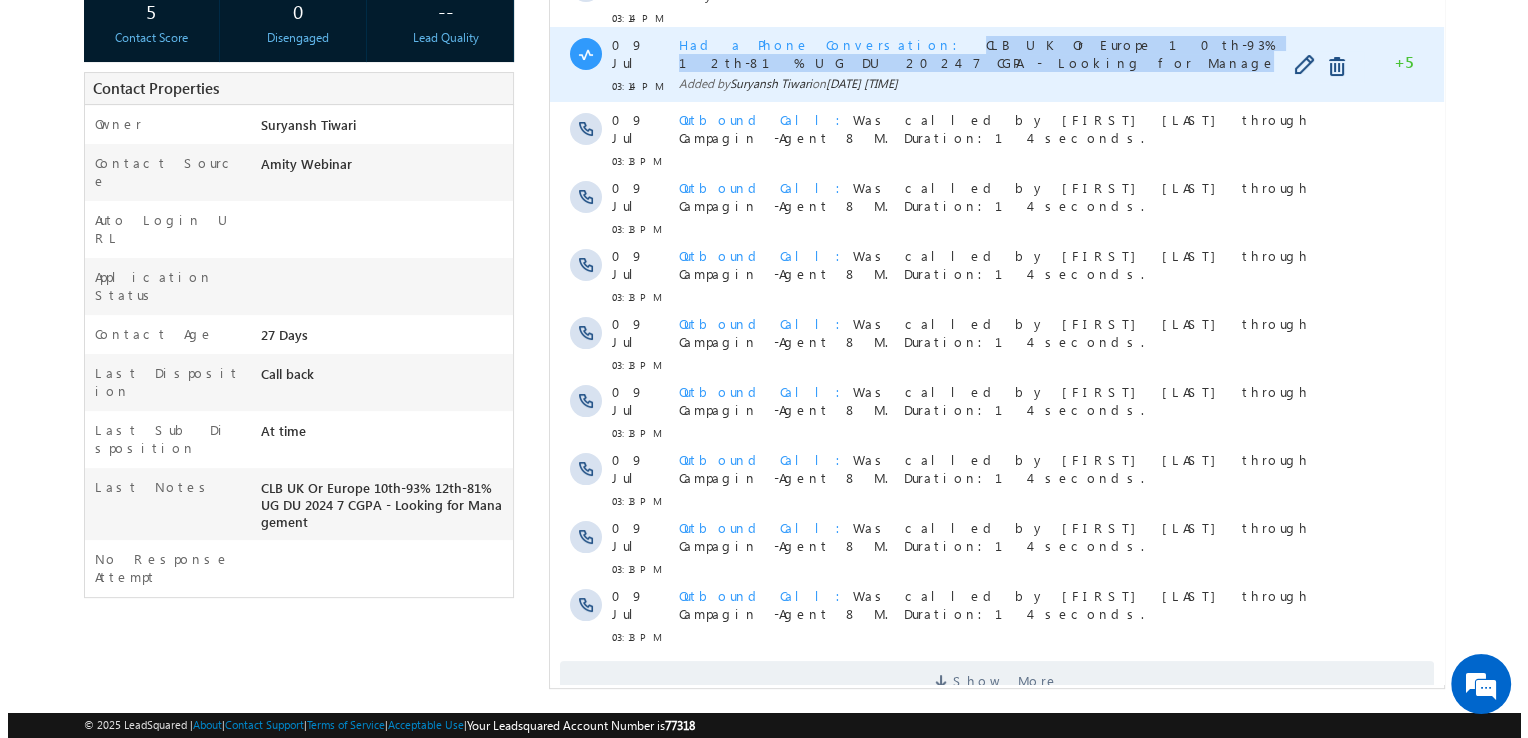 scroll, scrollTop: 0, scrollLeft: 0, axis: both 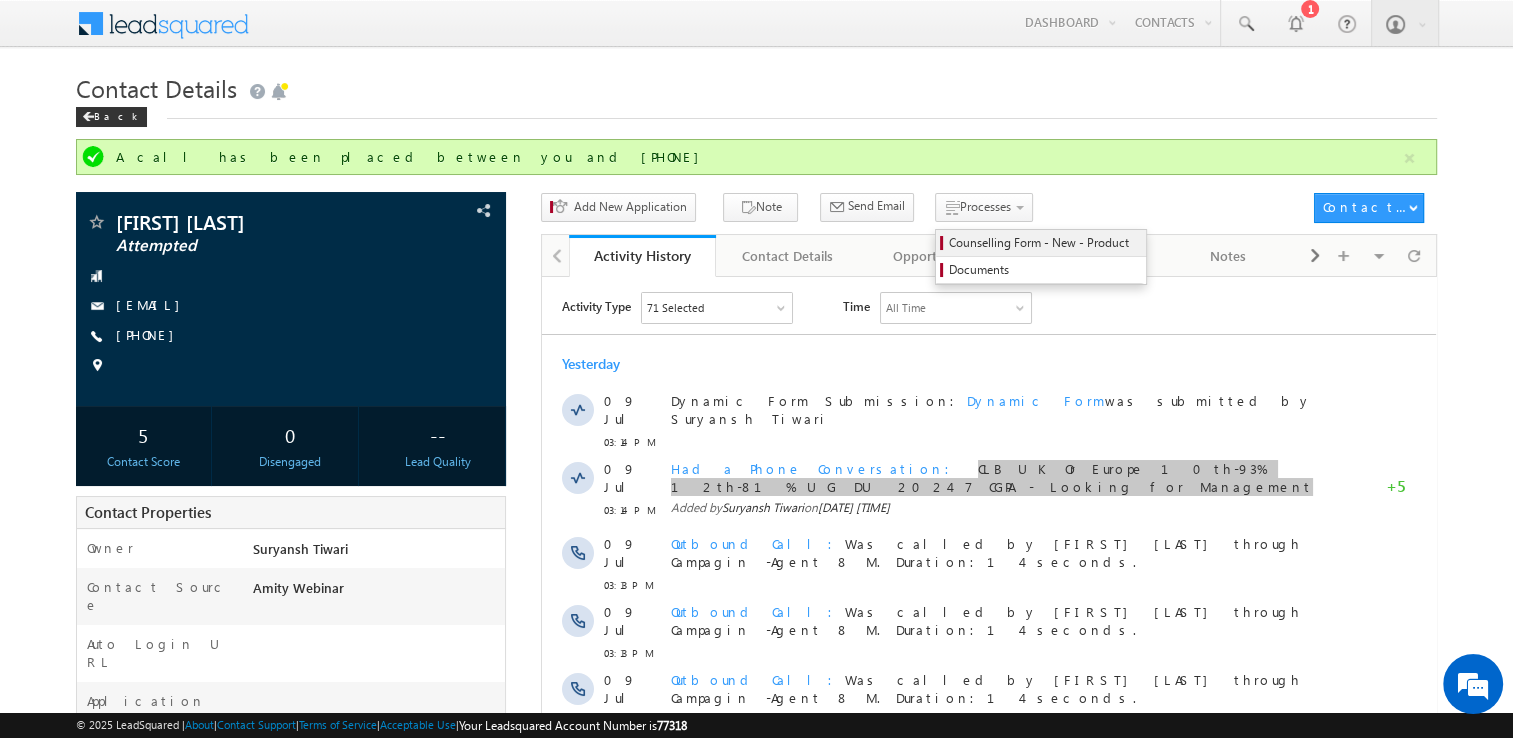 click on "Counselling Form - New - Product" at bounding box center (1041, 243) 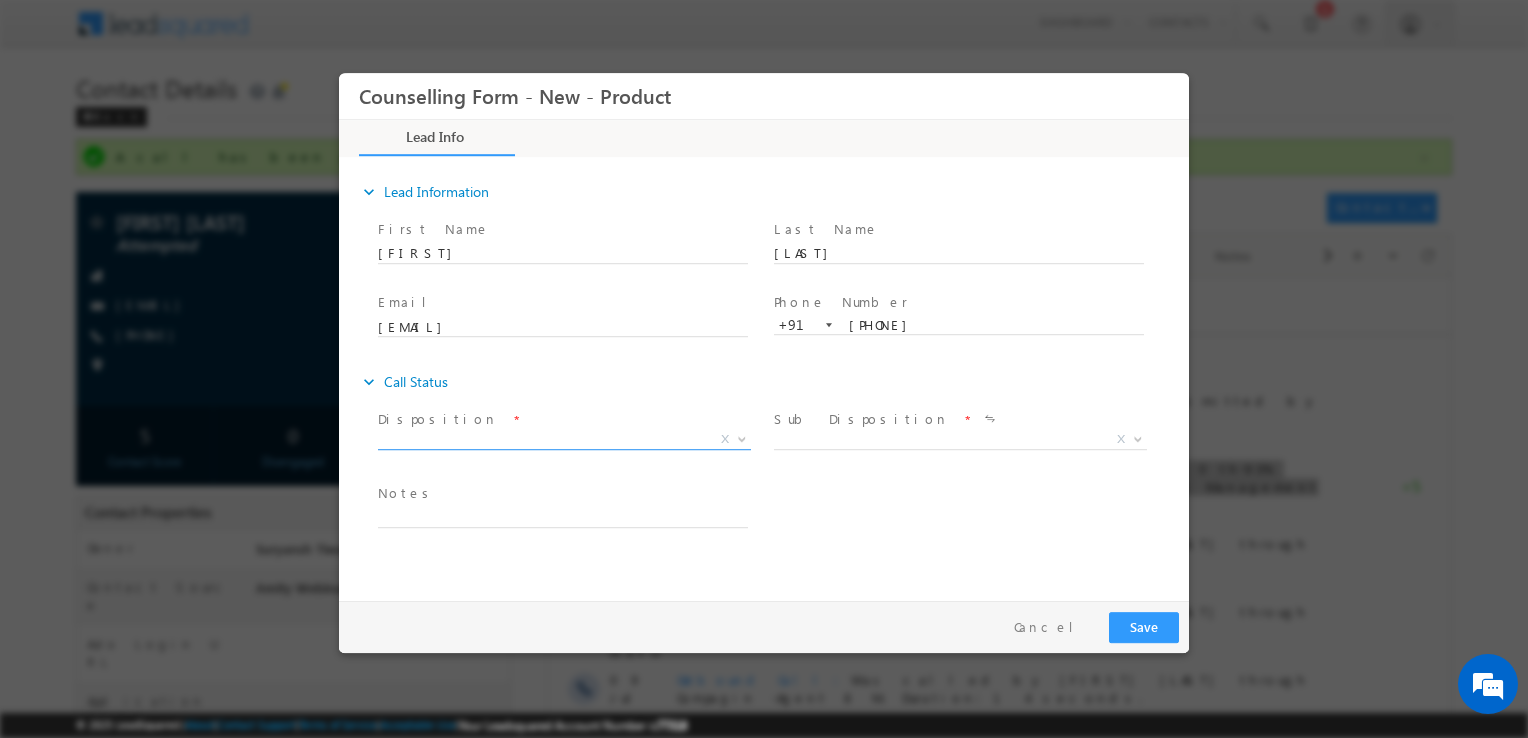 scroll, scrollTop: 0, scrollLeft: 0, axis: both 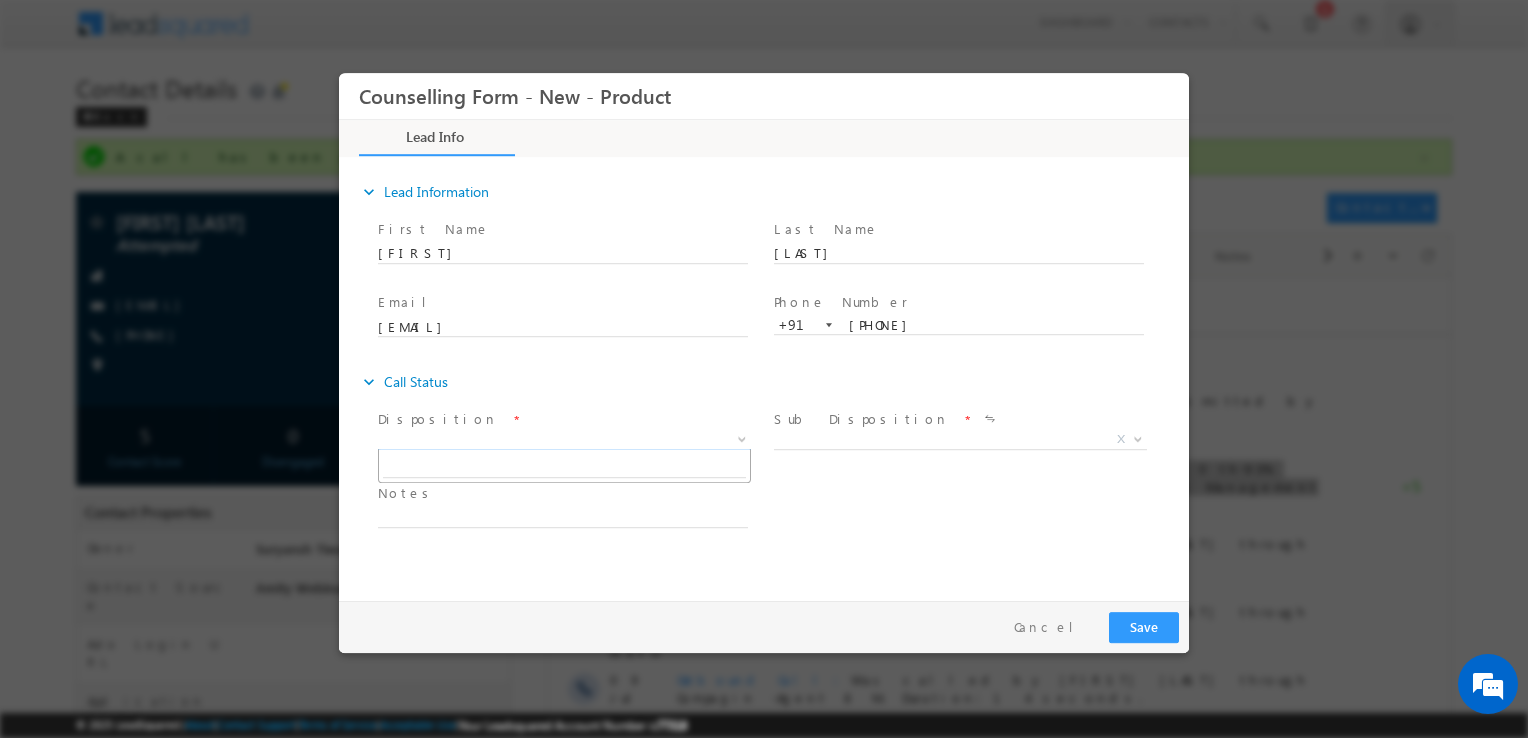 click on "X" at bounding box center [564, 440] 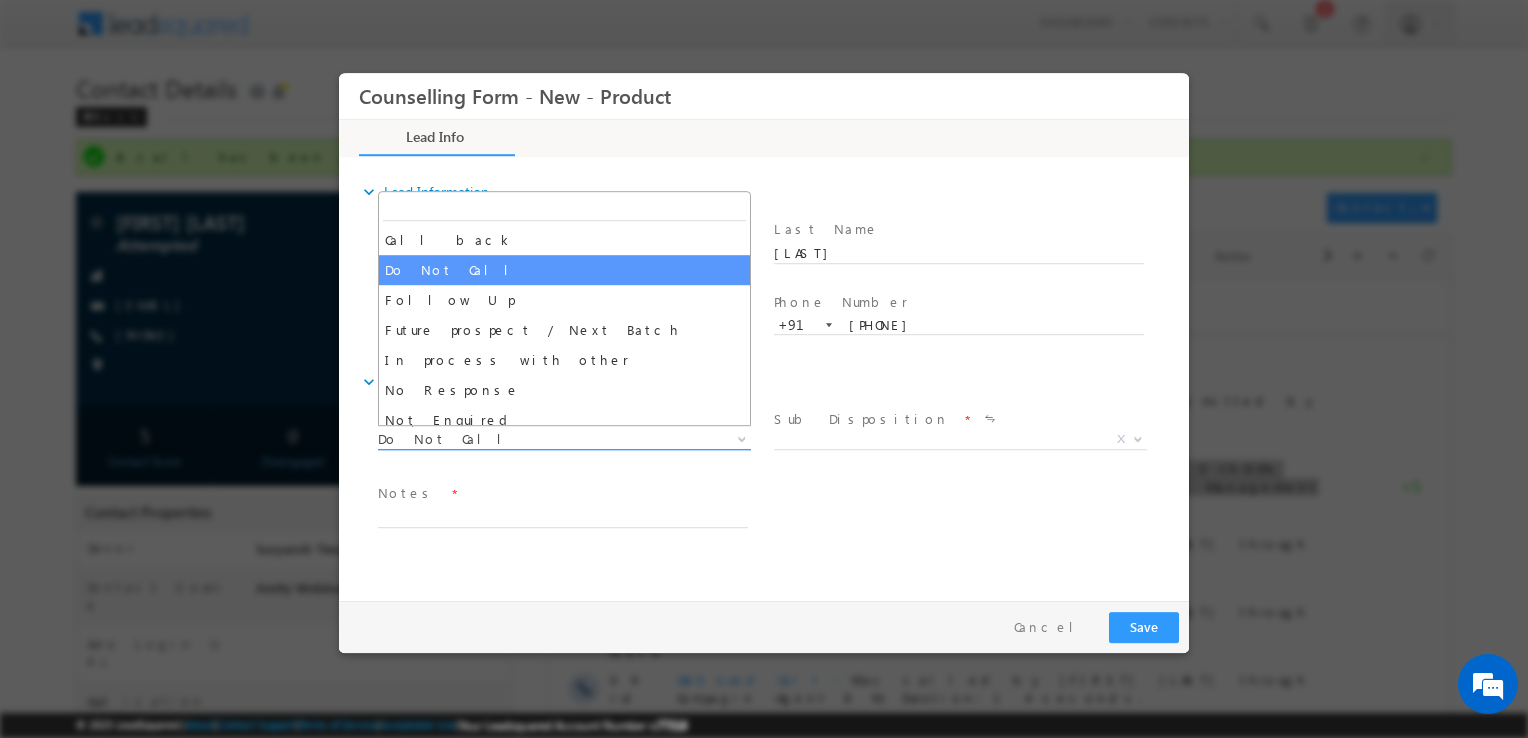 click on "Do Not Call" at bounding box center (540, 439) 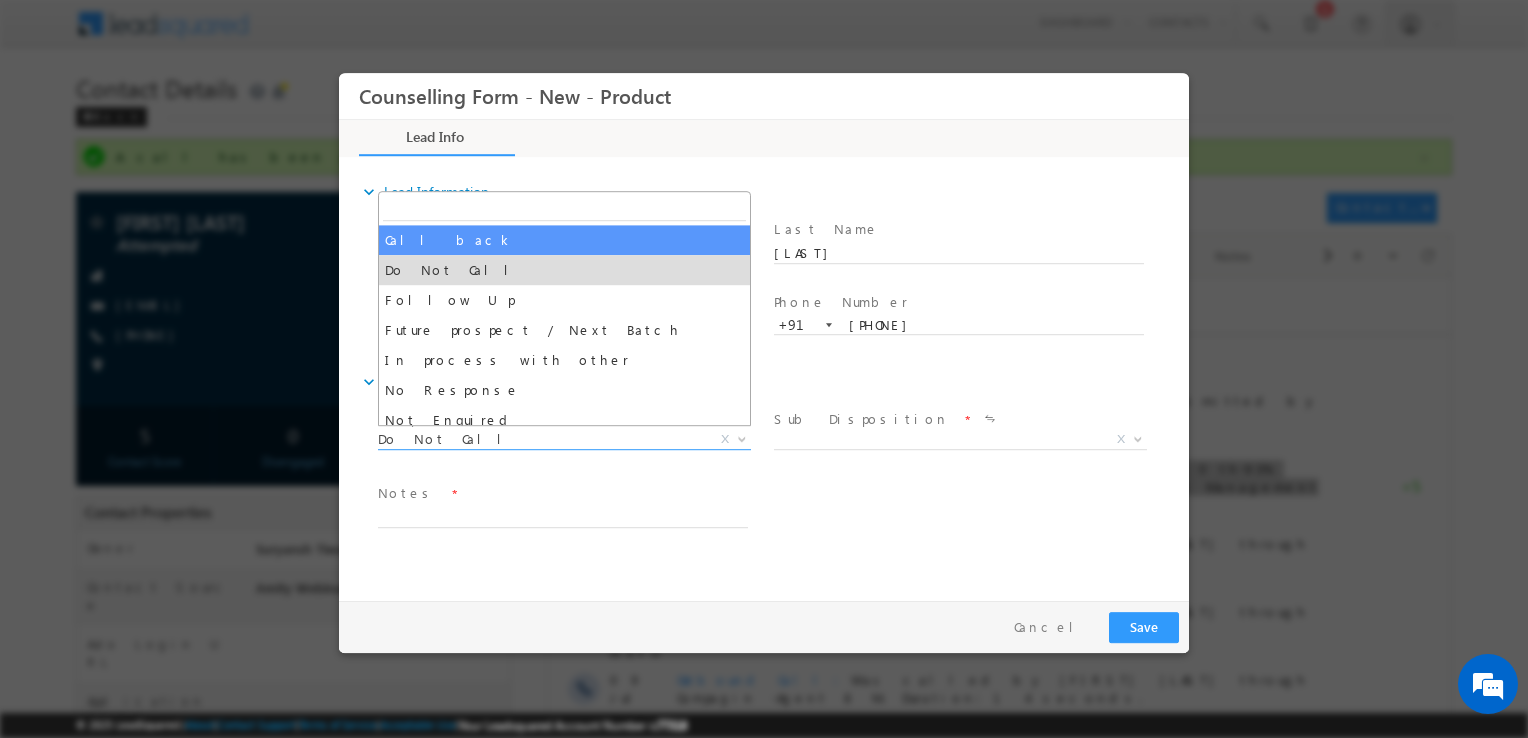 select on "Call back" 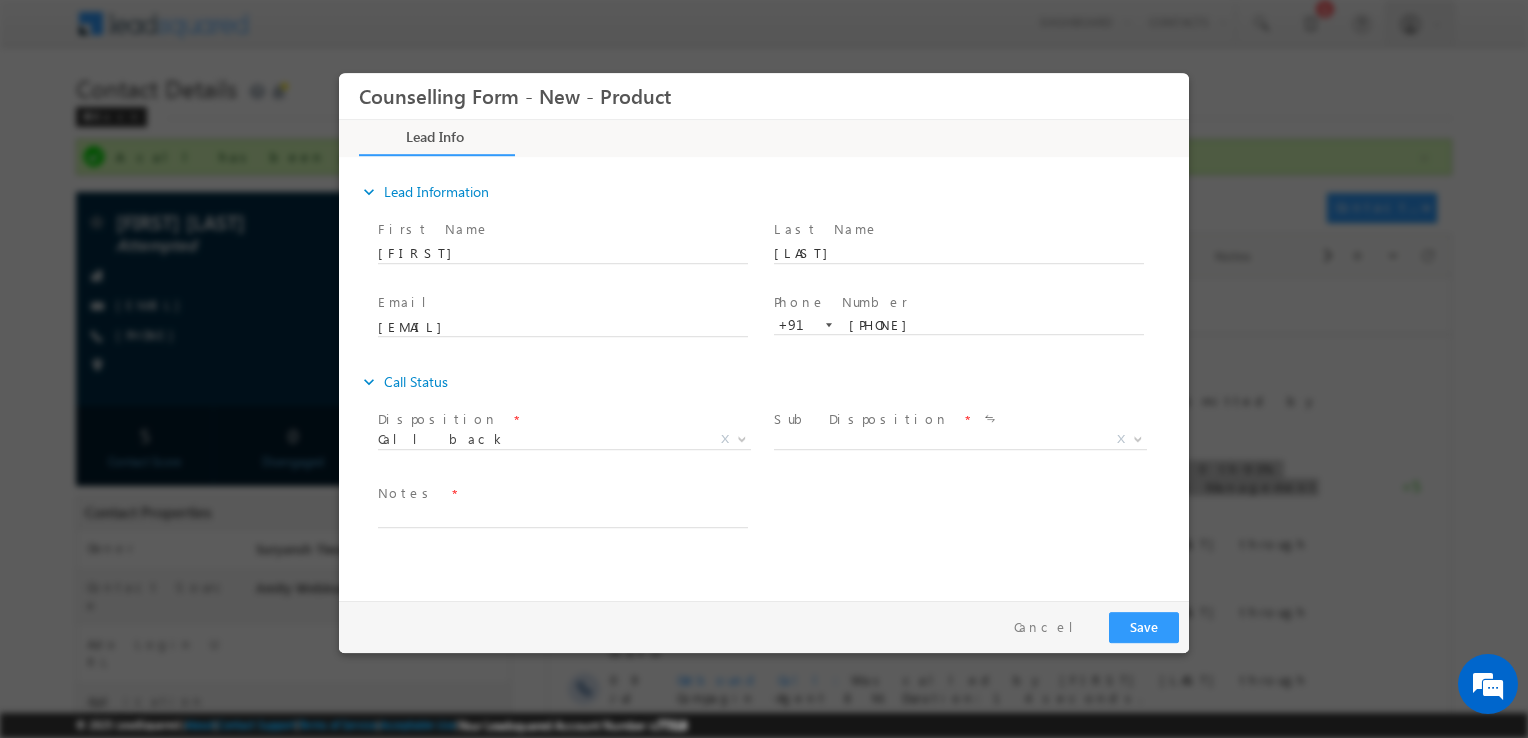 click on "Later At time X" at bounding box center [968, 443] 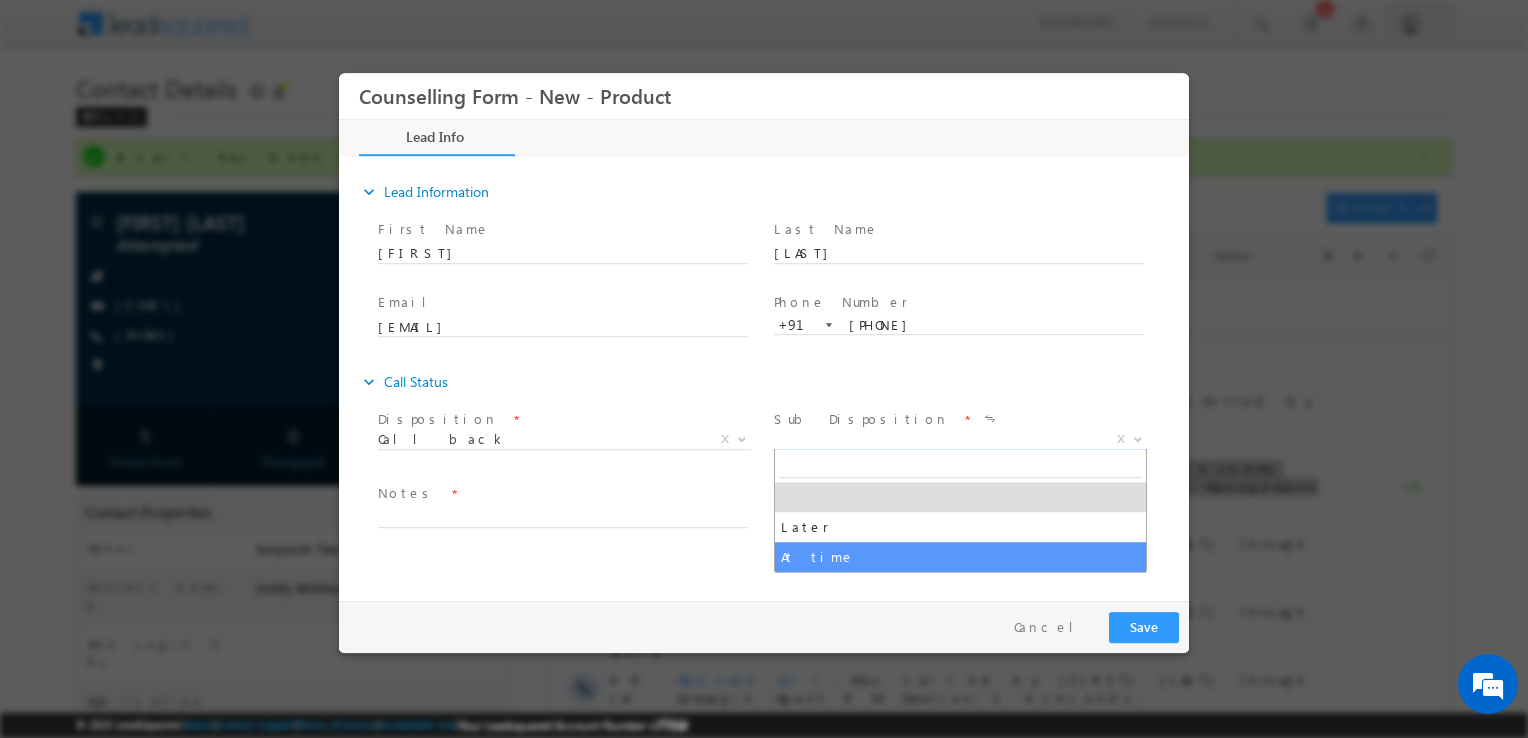 select on "At time" 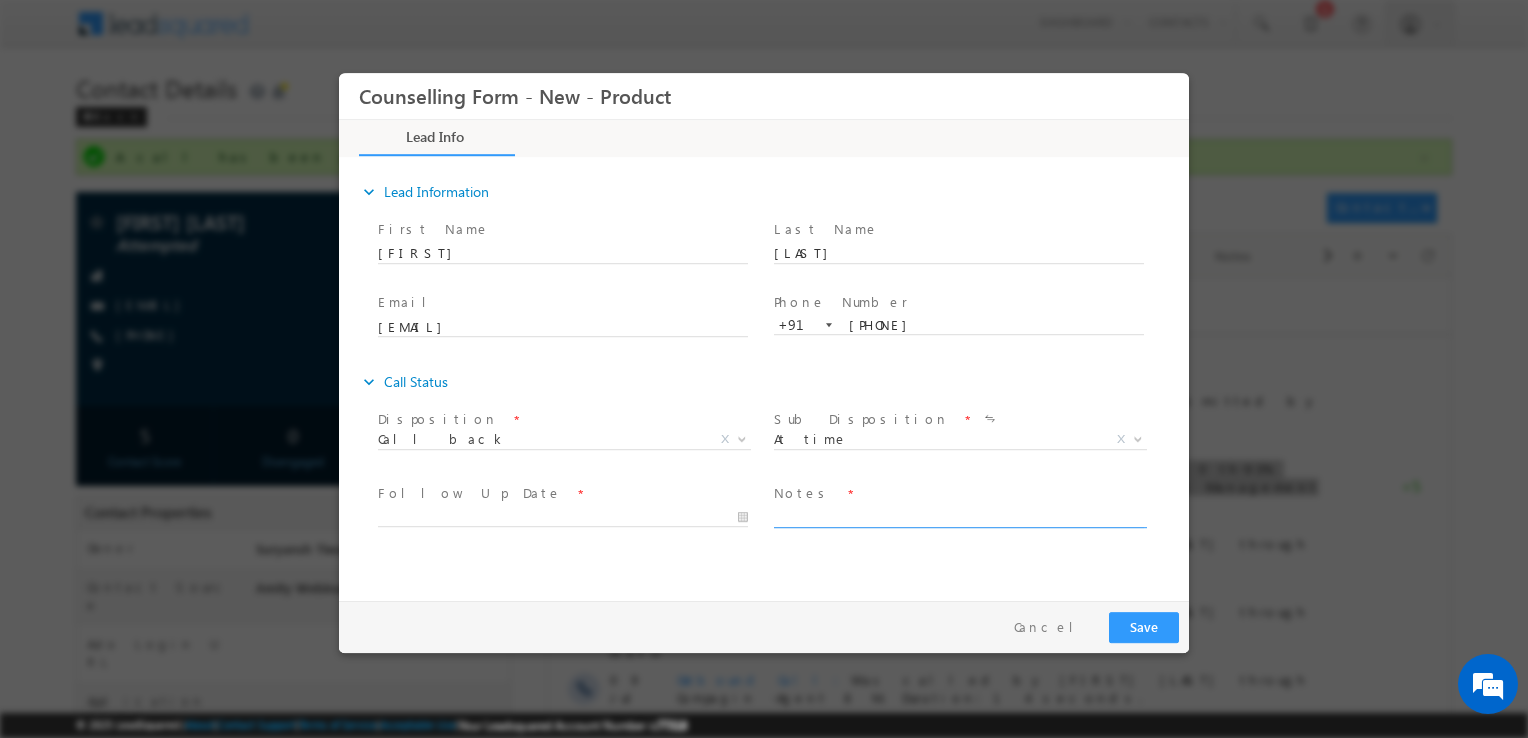 click at bounding box center [959, 516] 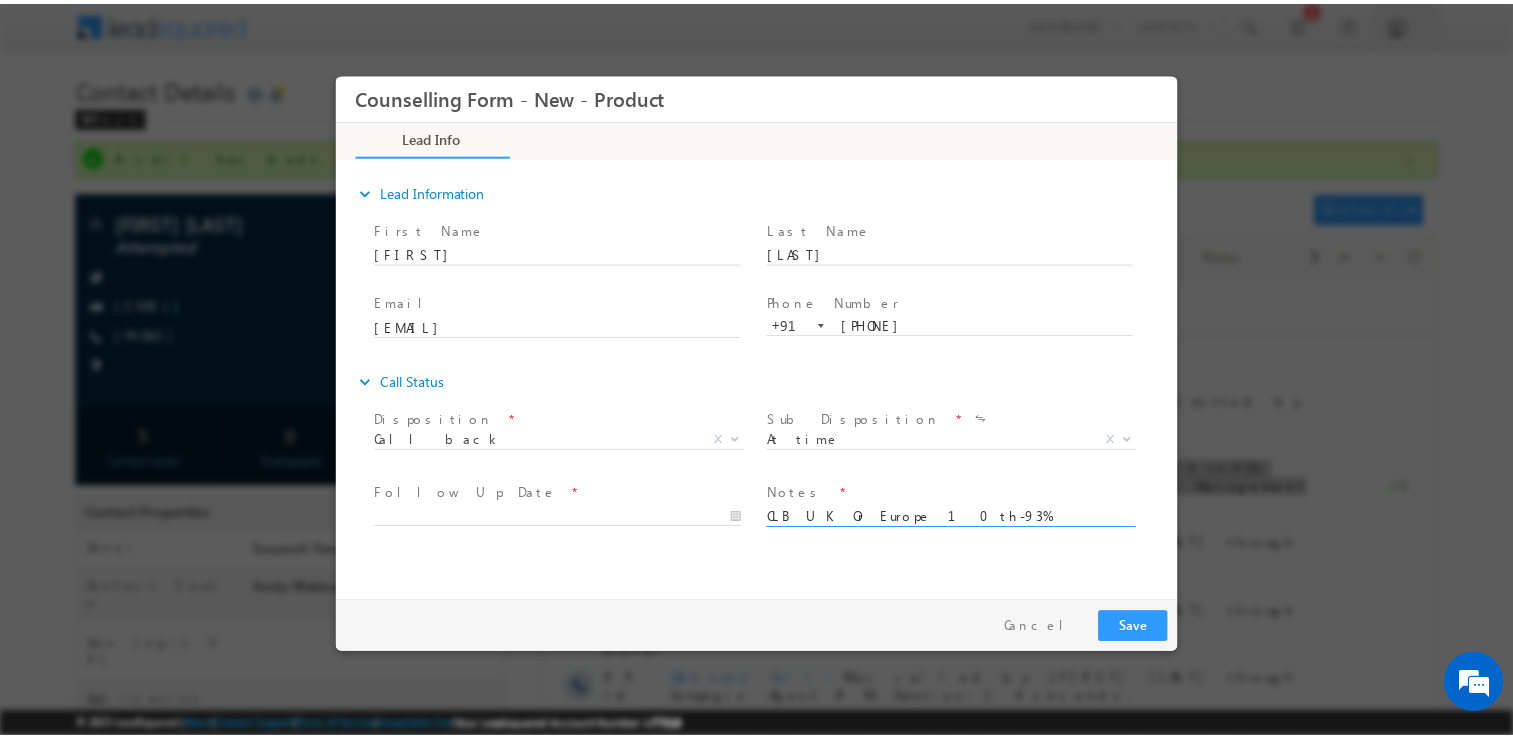 scroll, scrollTop: 4, scrollLeft: 0, axis: vertical 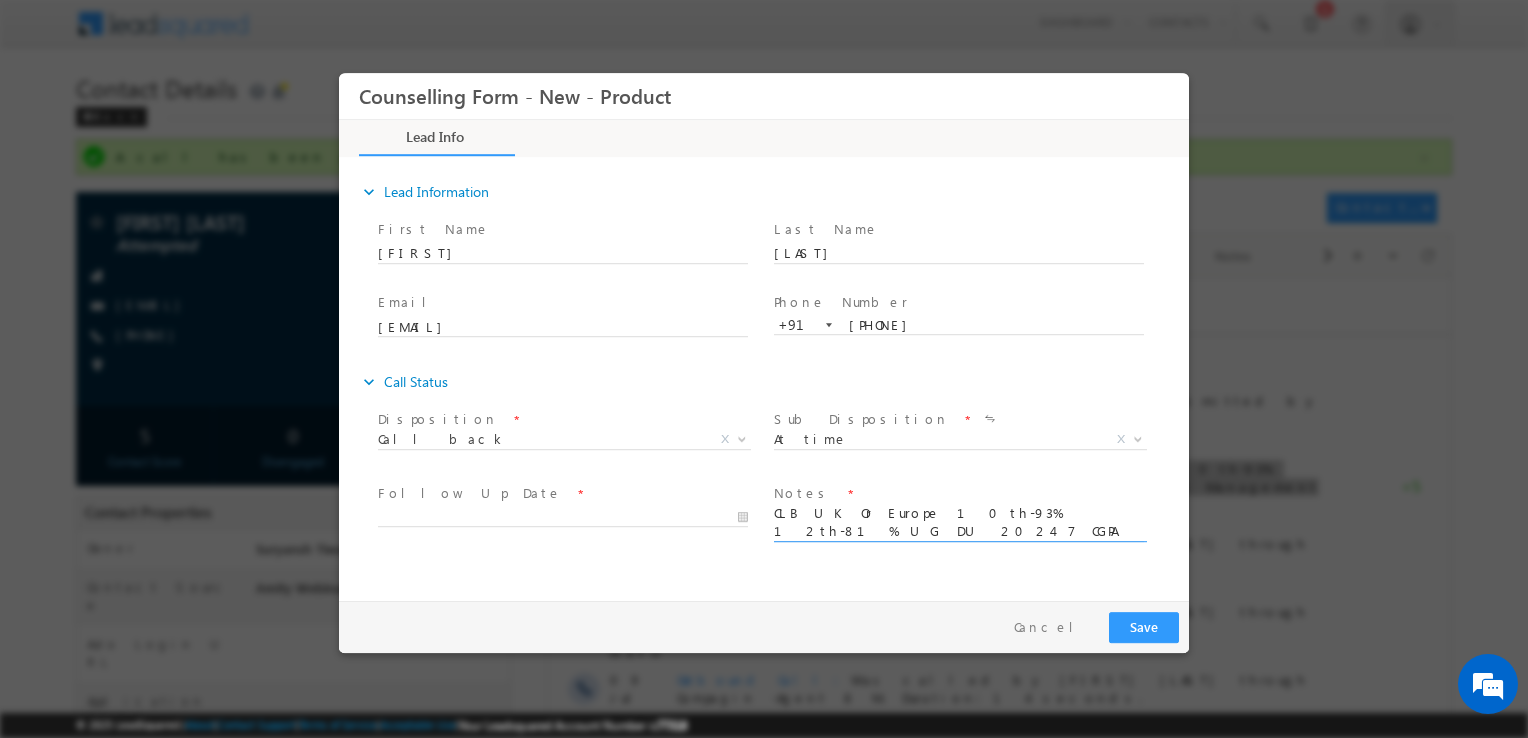 type on "CLB UK Or Europe 10th-93% 12th-81% UG DU 2024 7 CGPA - Looking for Management" 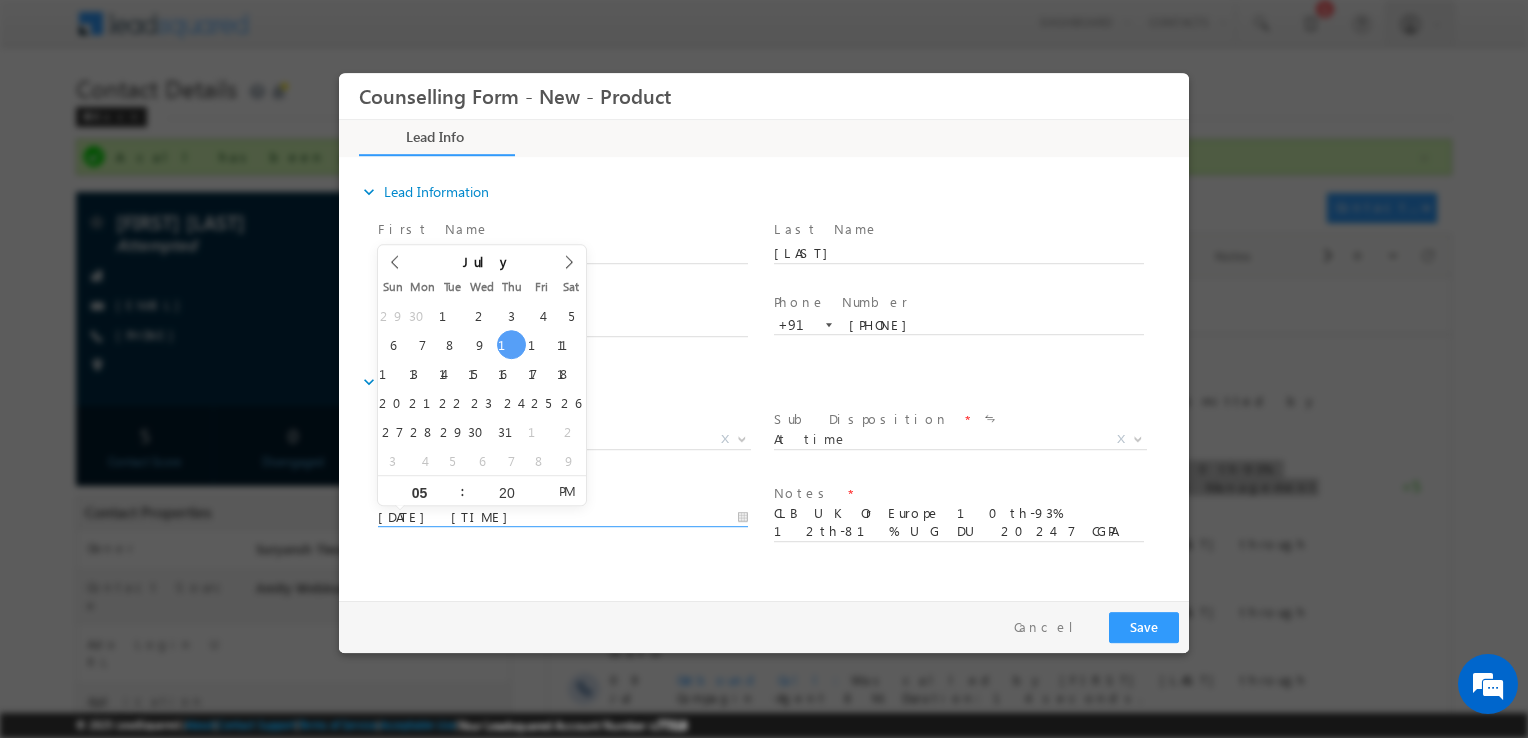 drag, startPoint x: 630, startPoint y: 523, endPoint x: 597, endPoint y: 513, distance: 34.48188 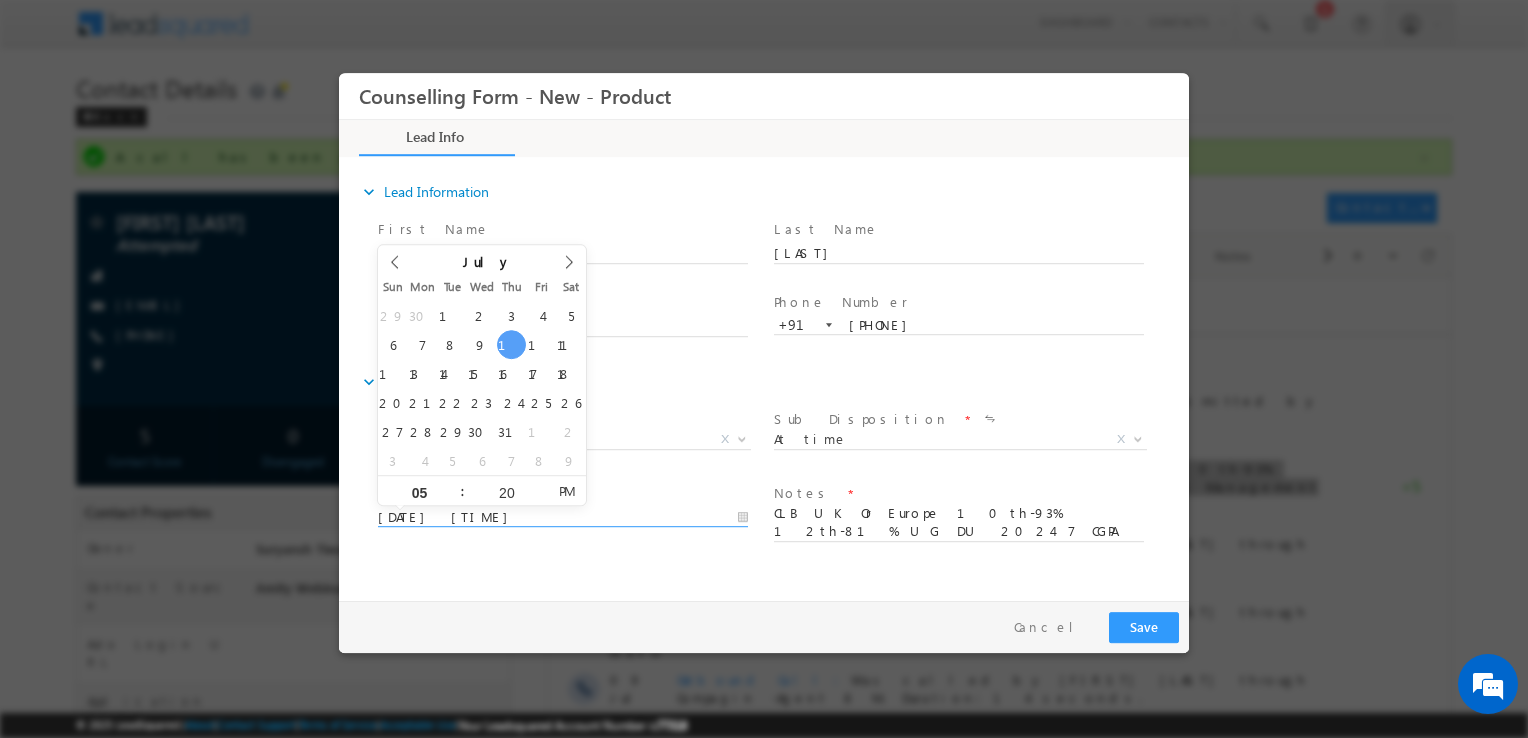 click on "[DATE] [TIME]" at bounding box center [563, 518] 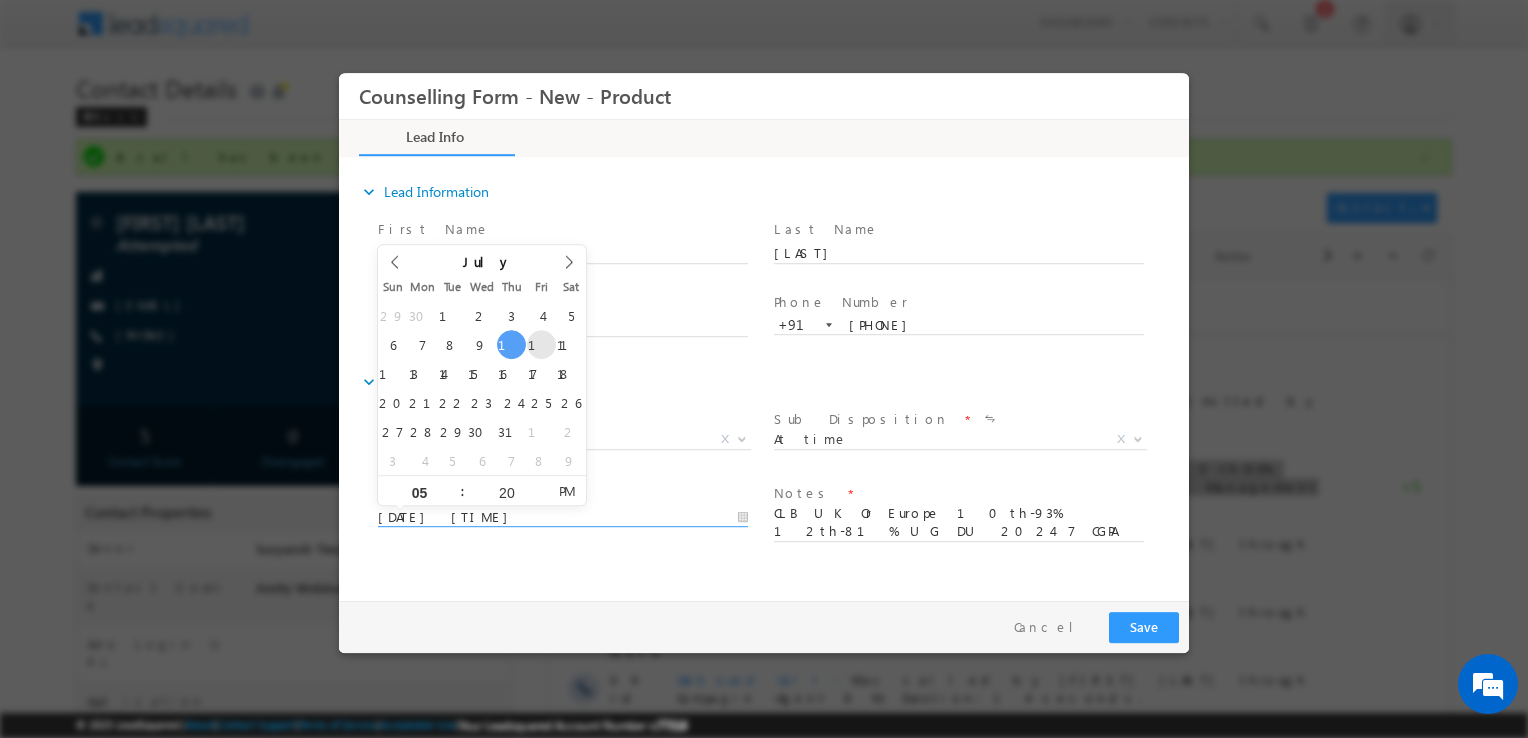 type on "[DATE] [TIME]" 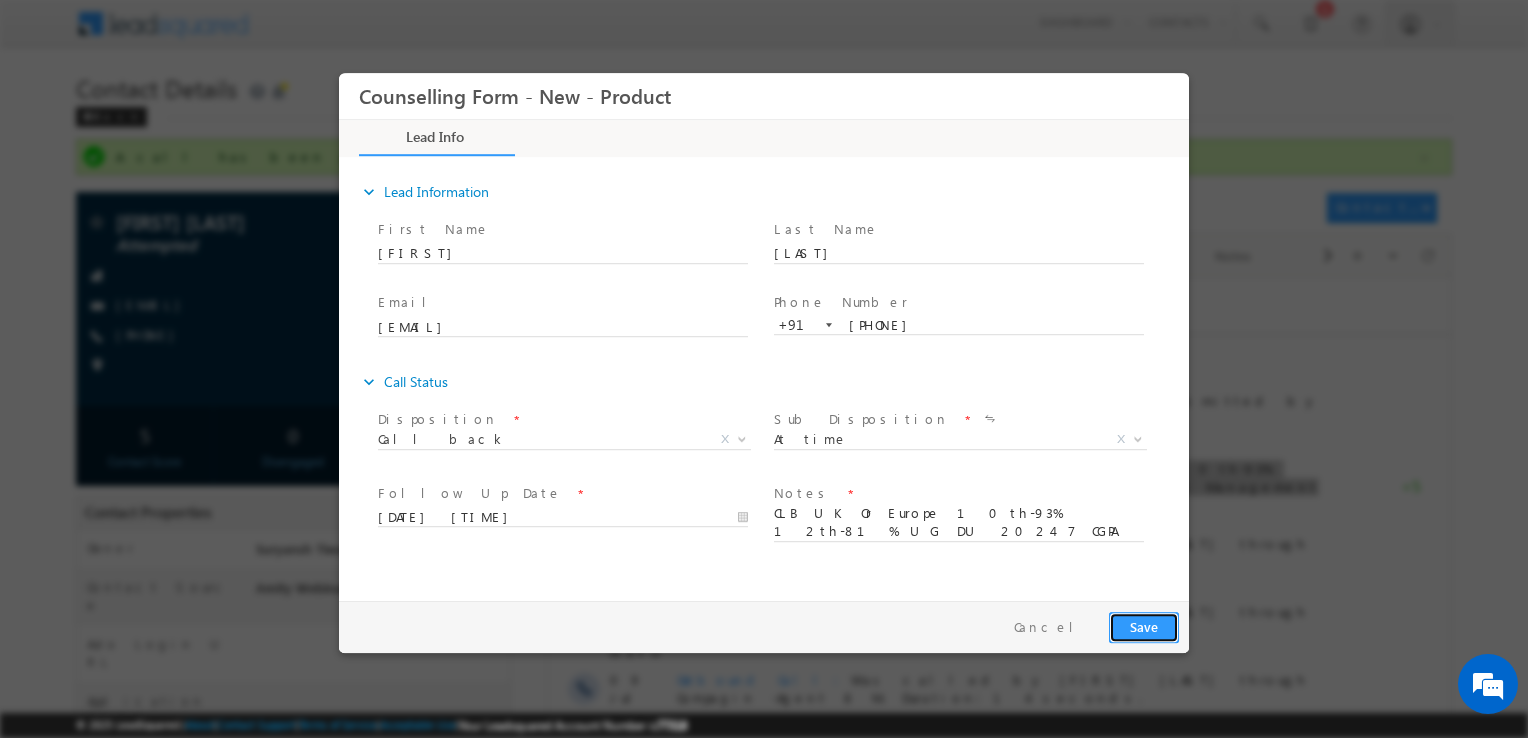 click on "Save" at bounding box center [1144, 627] 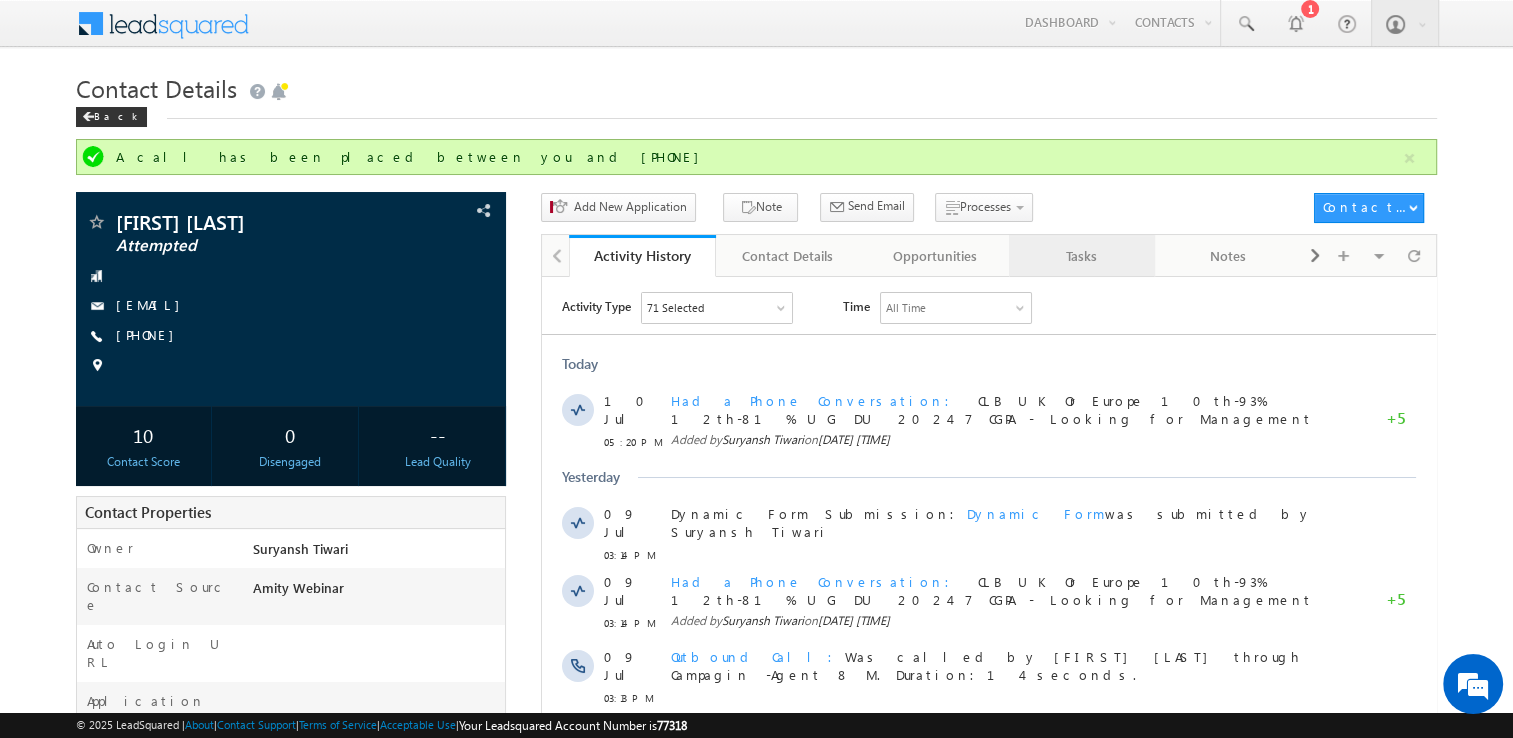 click on "Tasks" at bounding box center (1082, 256) 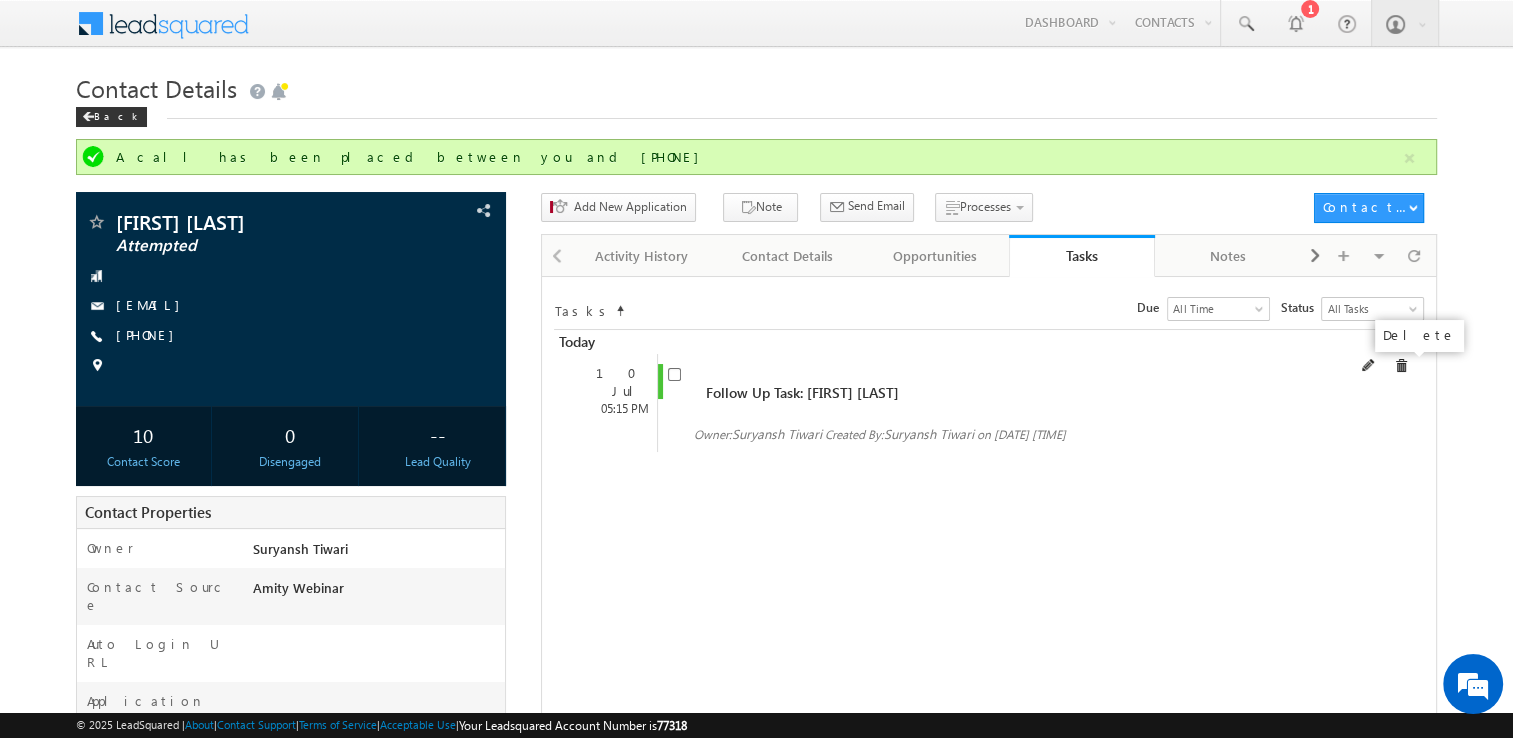 click at bounding box center (1401, 366) 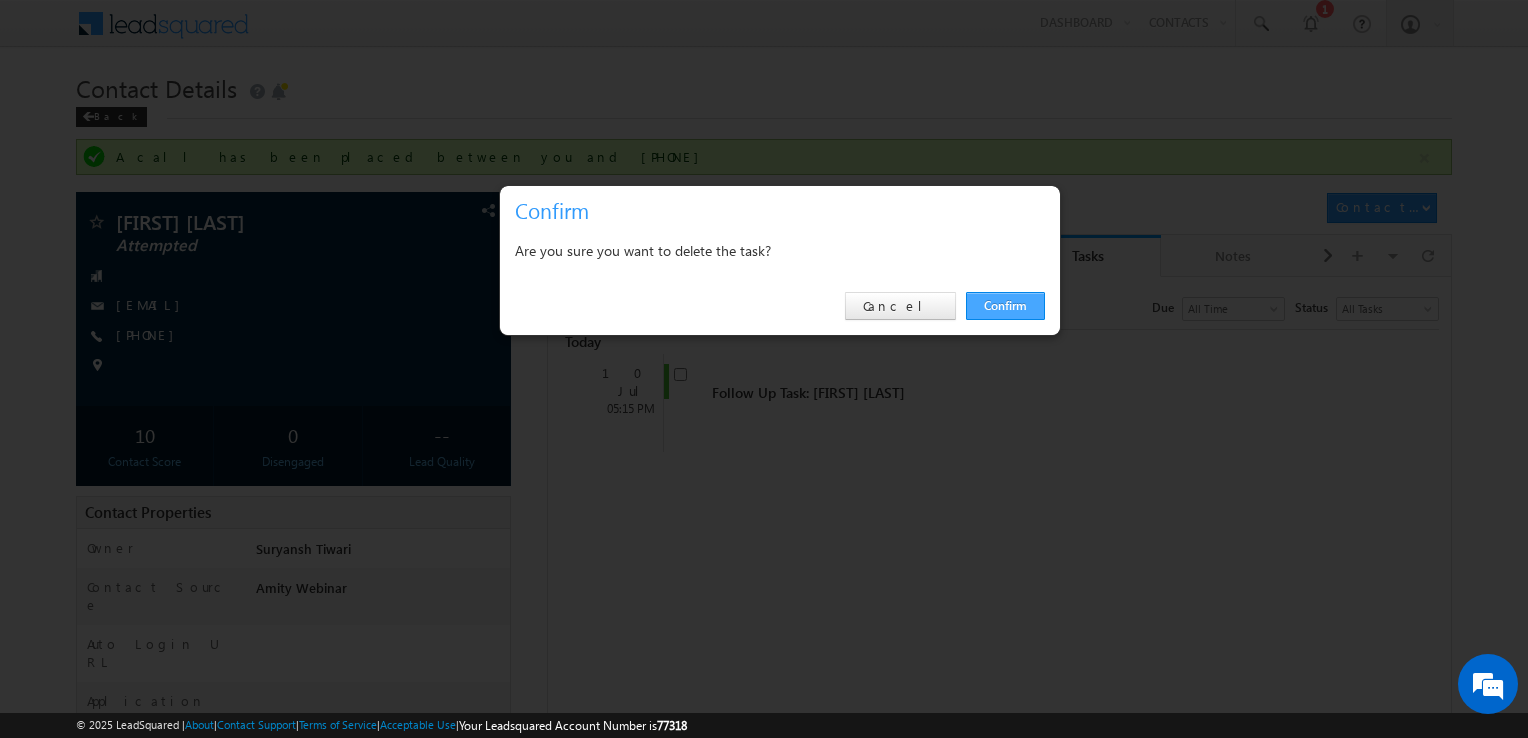 click on "Confirm" at bounding box center (1005, 306) 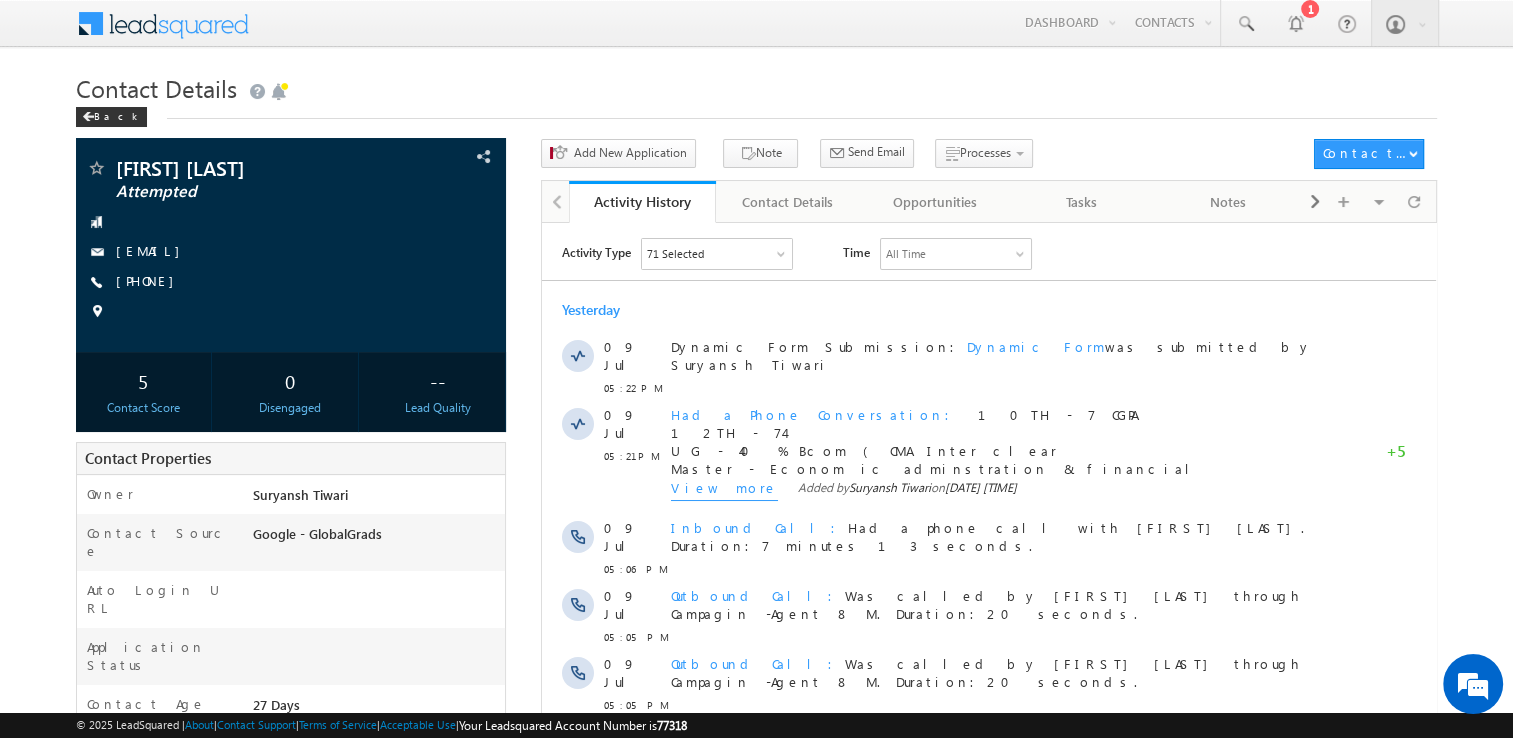 scroll, scrollTop: 0, scrollLeft: 0, axis: both 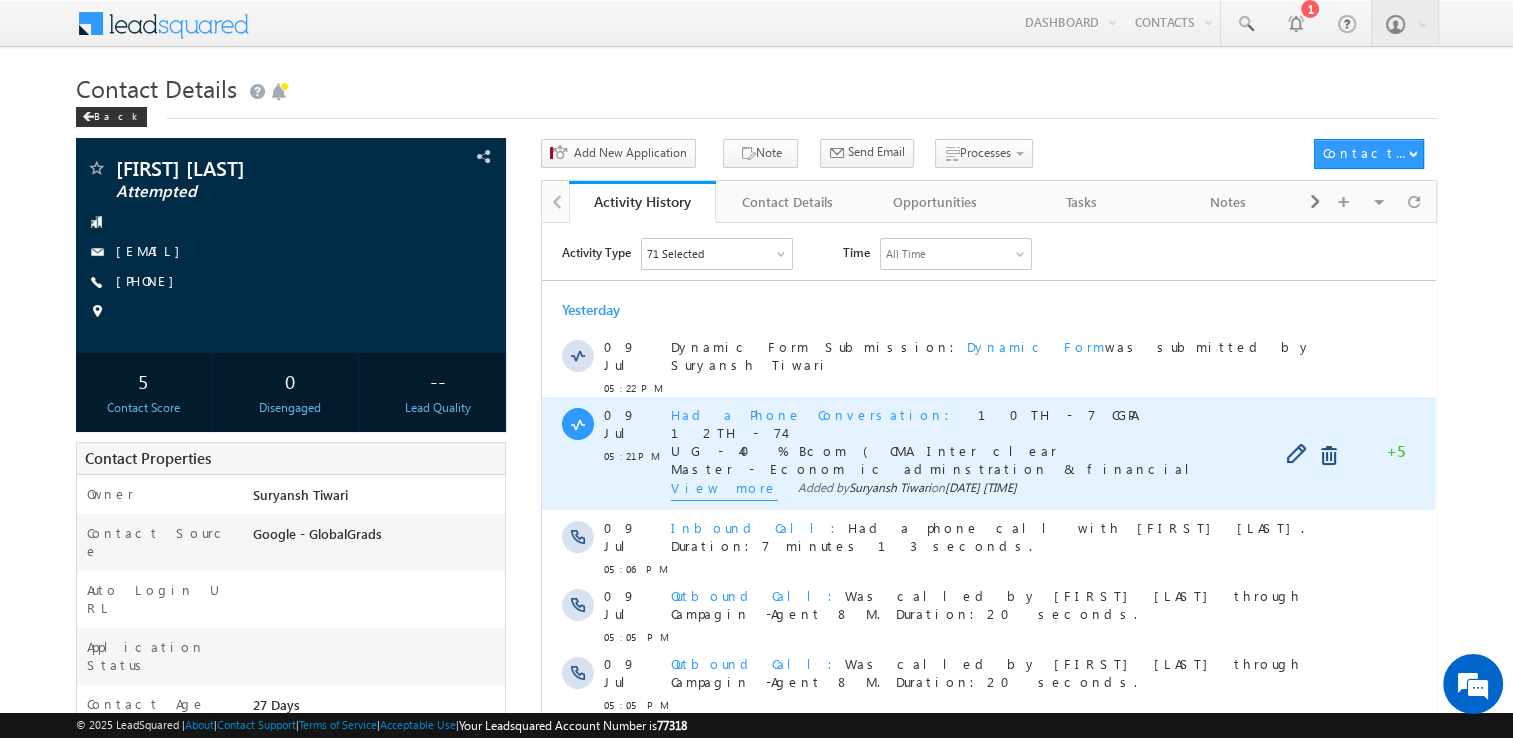 click on "View more" at bounding box center [724, 489] 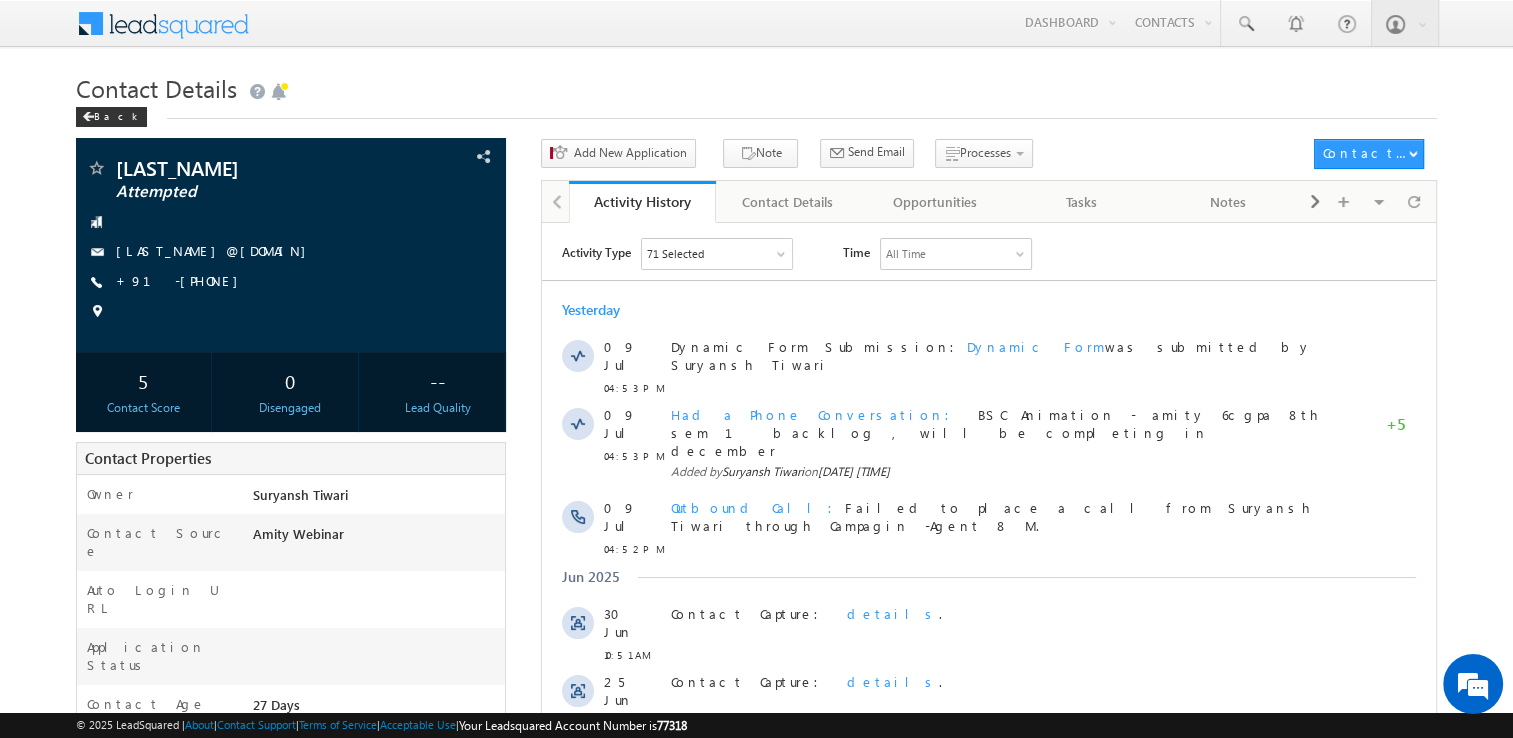 scroll, scrollTop: 0, scrollLeft: 0, axis: both 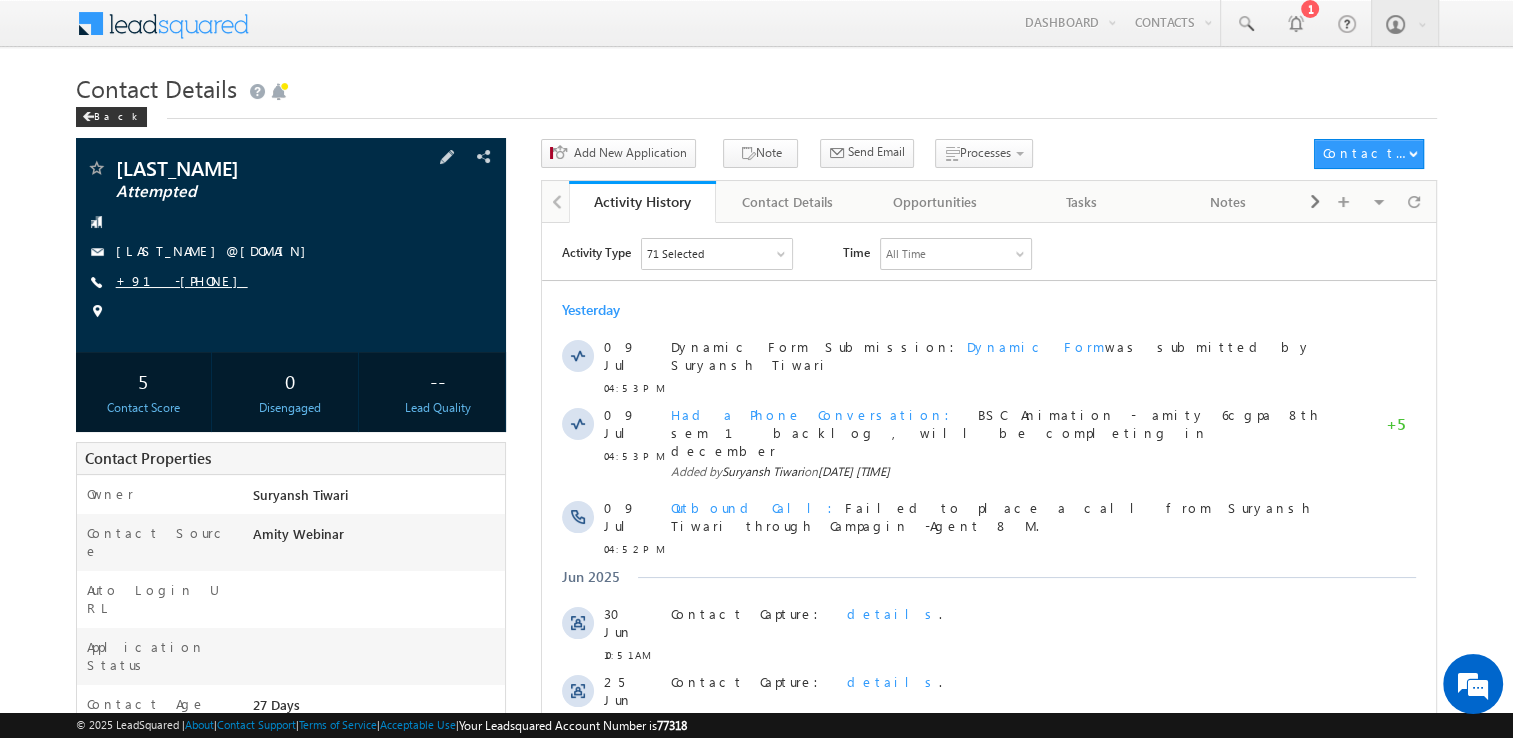click on "+91-[PHONE]" at bounding box center [182, 280] 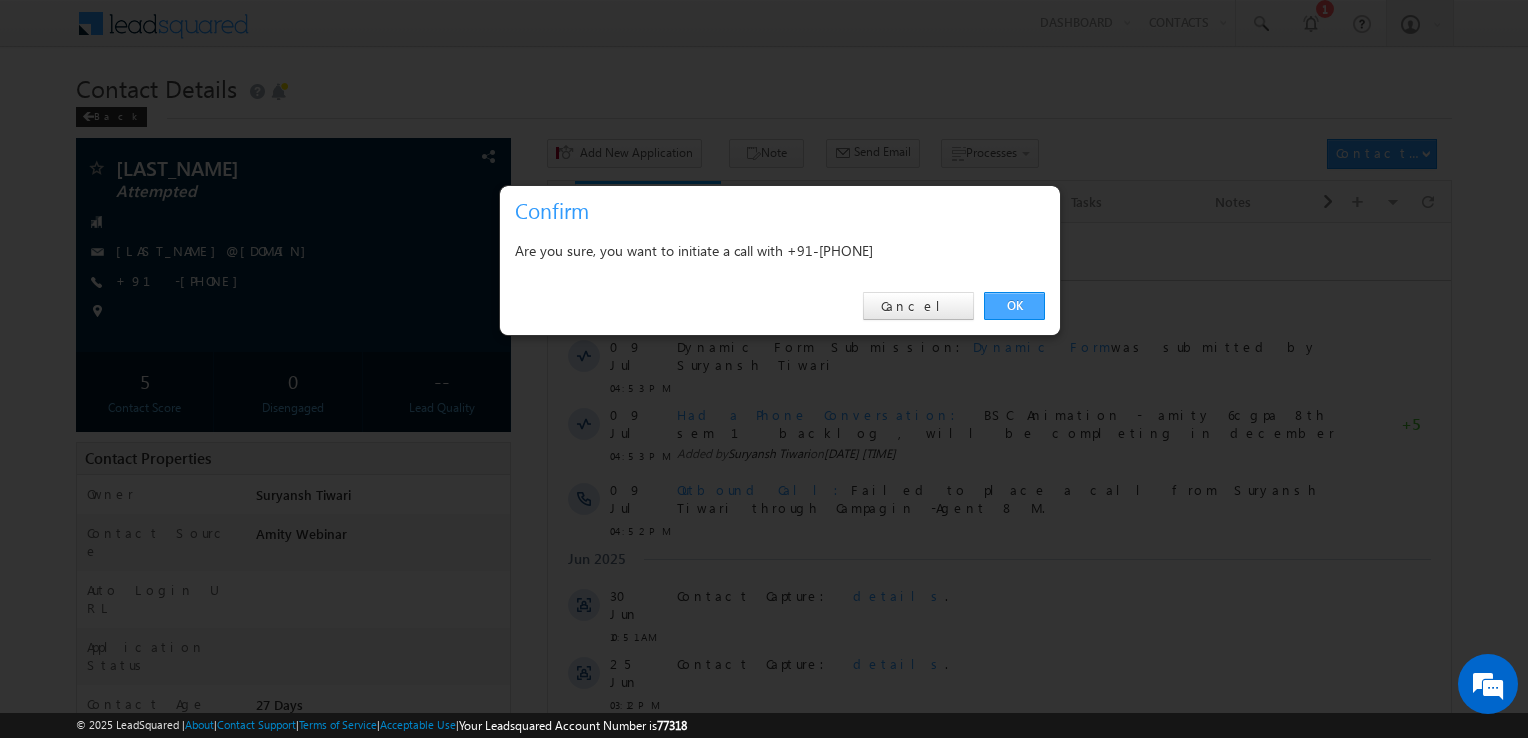 click on "OK" at bounding box center [1014, 306] 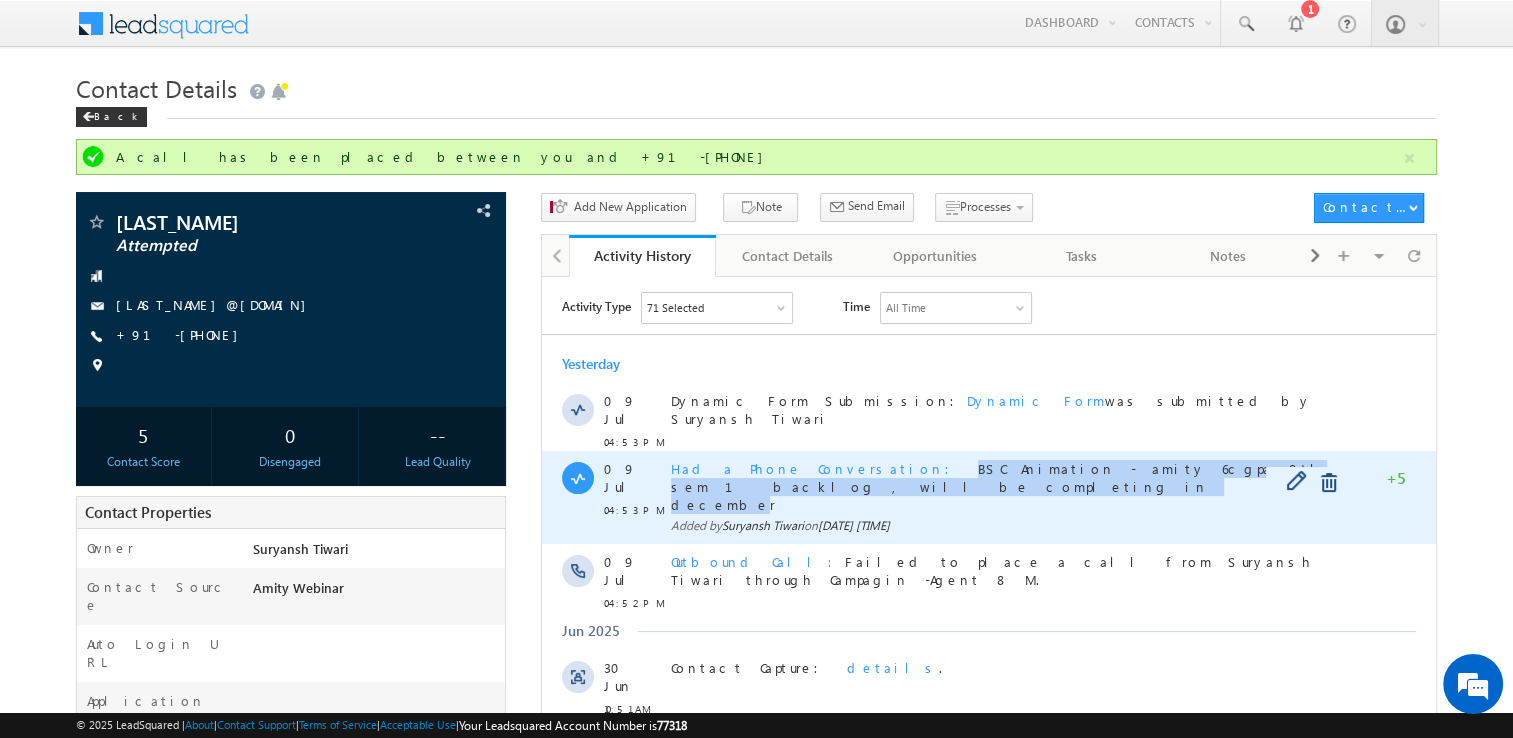 copy on "BSC Animation - amity 6cgpa 8th sem 1 backlog , will be completing in decembe" 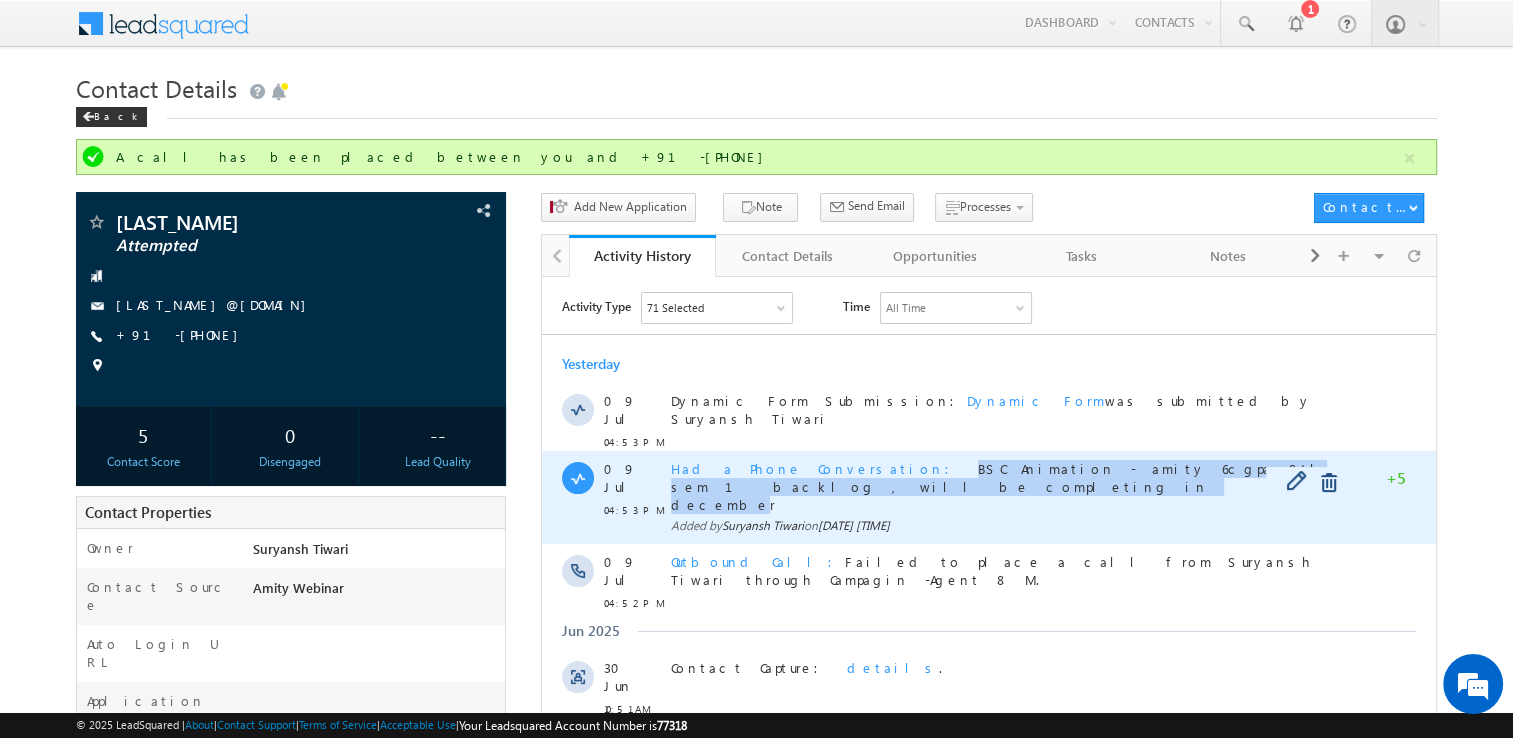 drag, startPoint x: 836, startPoint y: 457, endPoint x: 1295, endPoint y: 451, distance: 459.0392 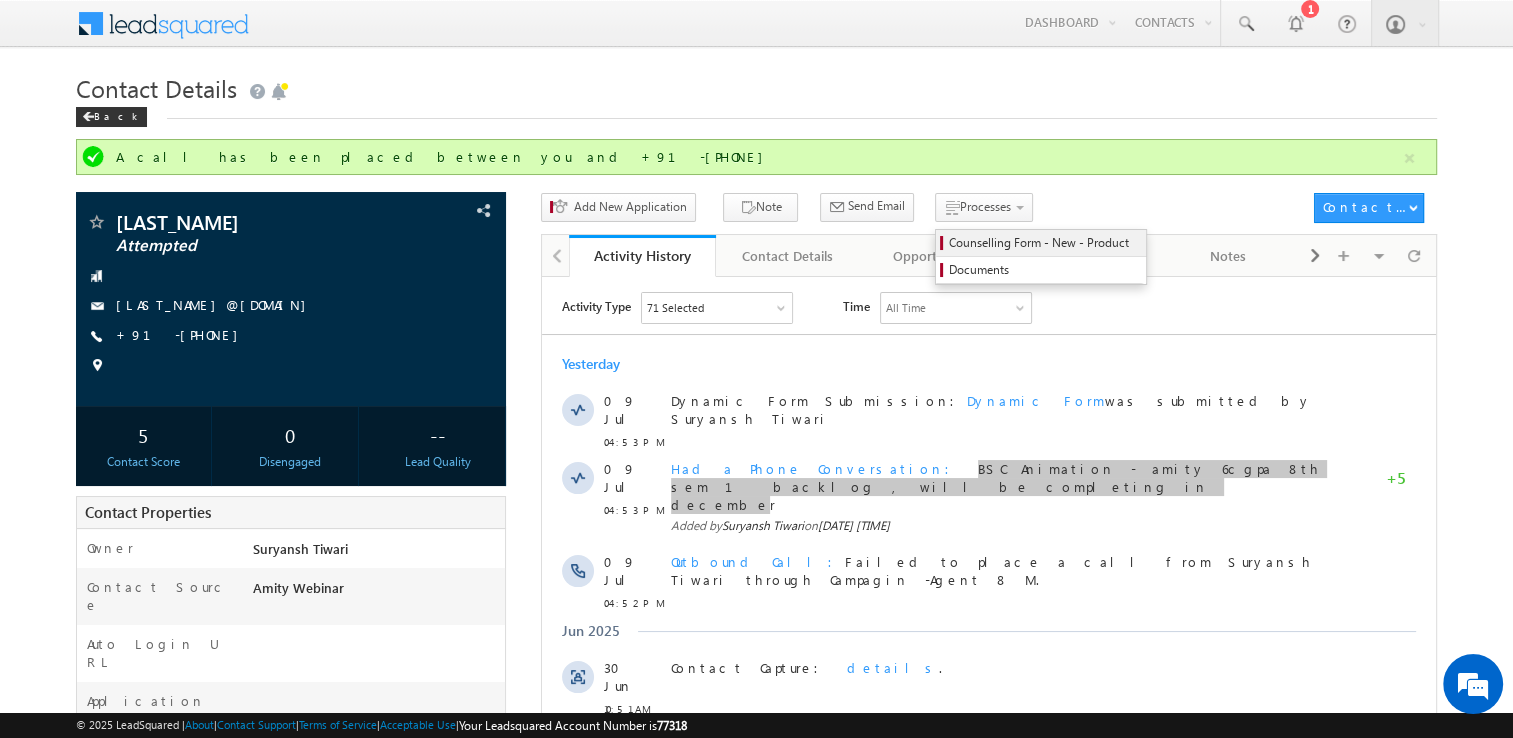 click on "Counselling Form - New - Product" at bounding box center (1044, 243) 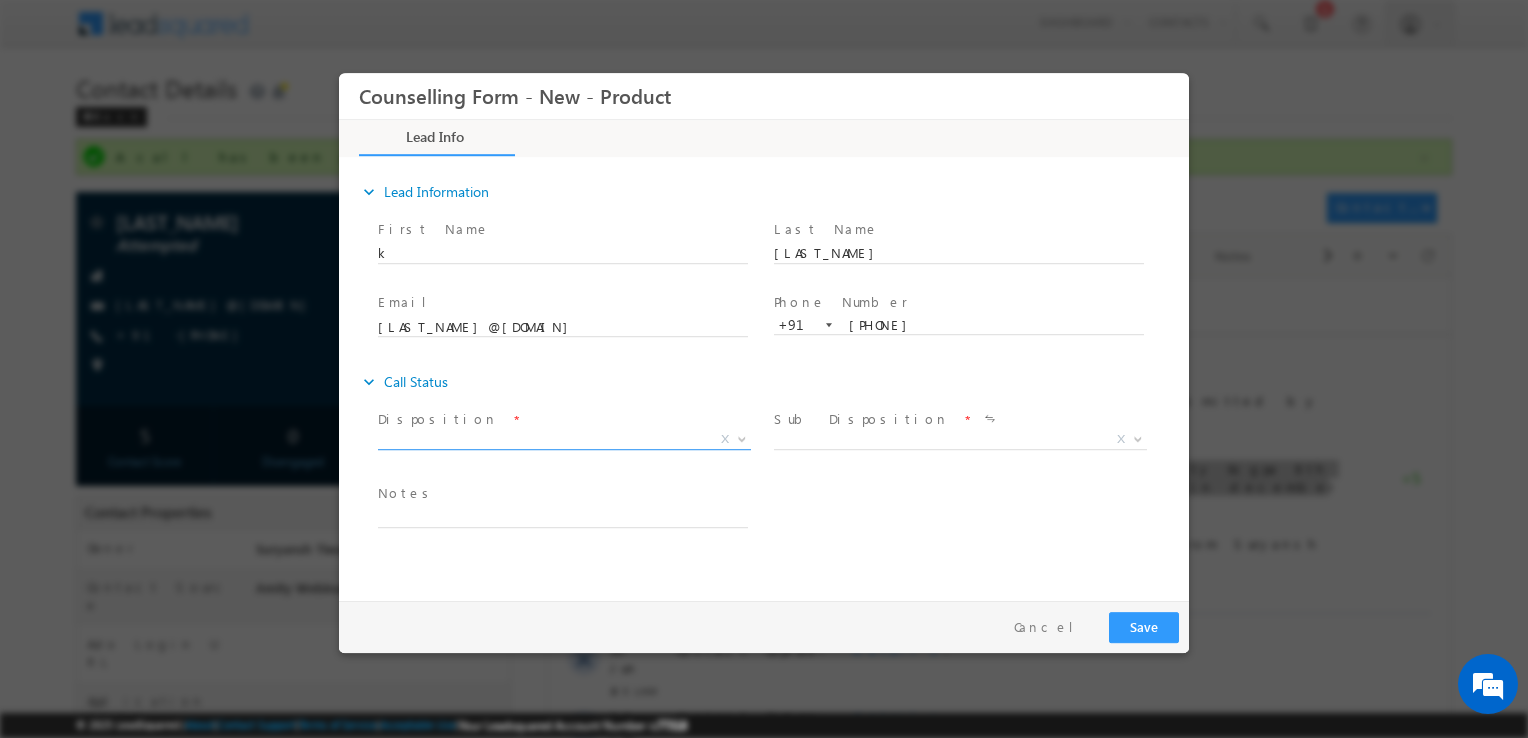 scroll, scrollTop: 0, scrollLeft: 0, axis: both 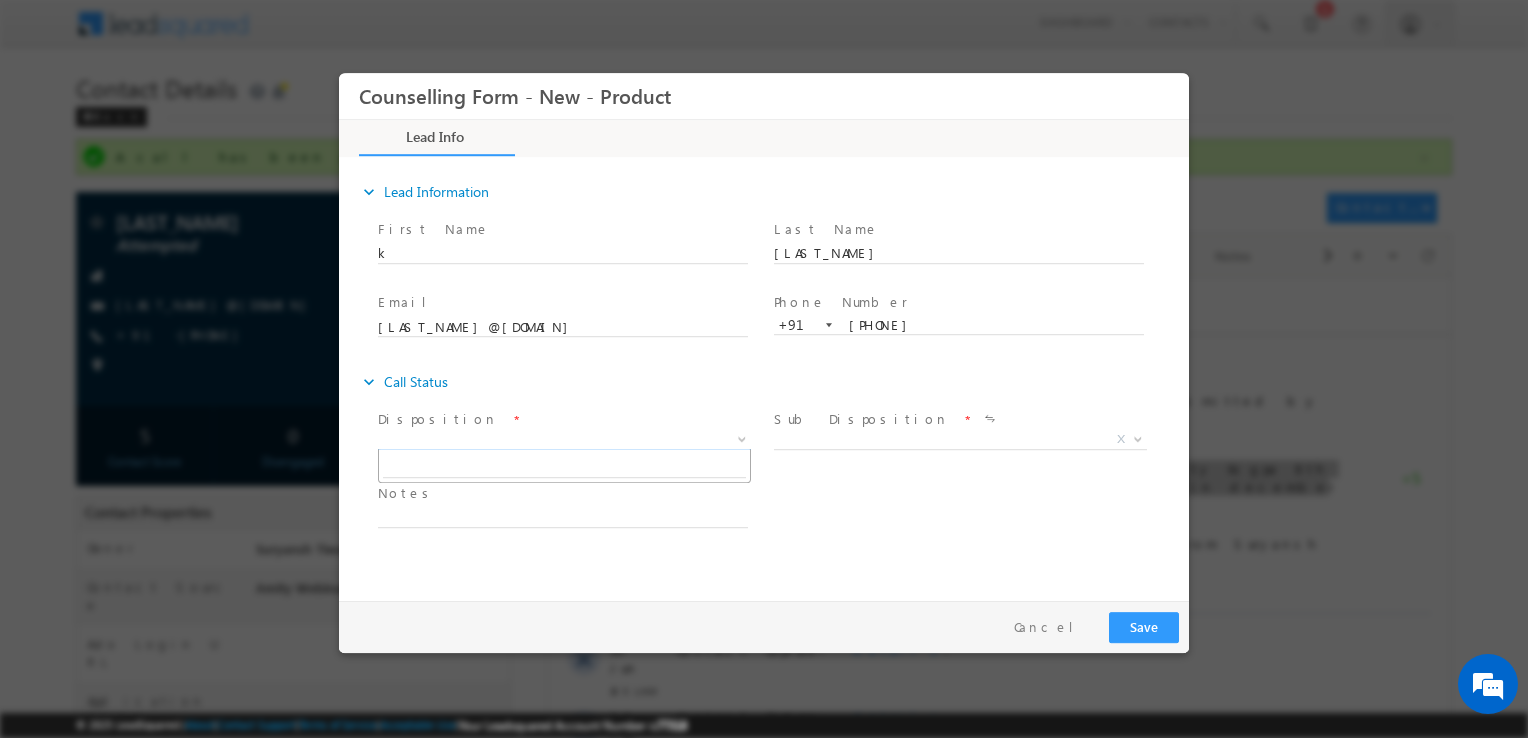 click on "X" at bounding box center (564, 440) 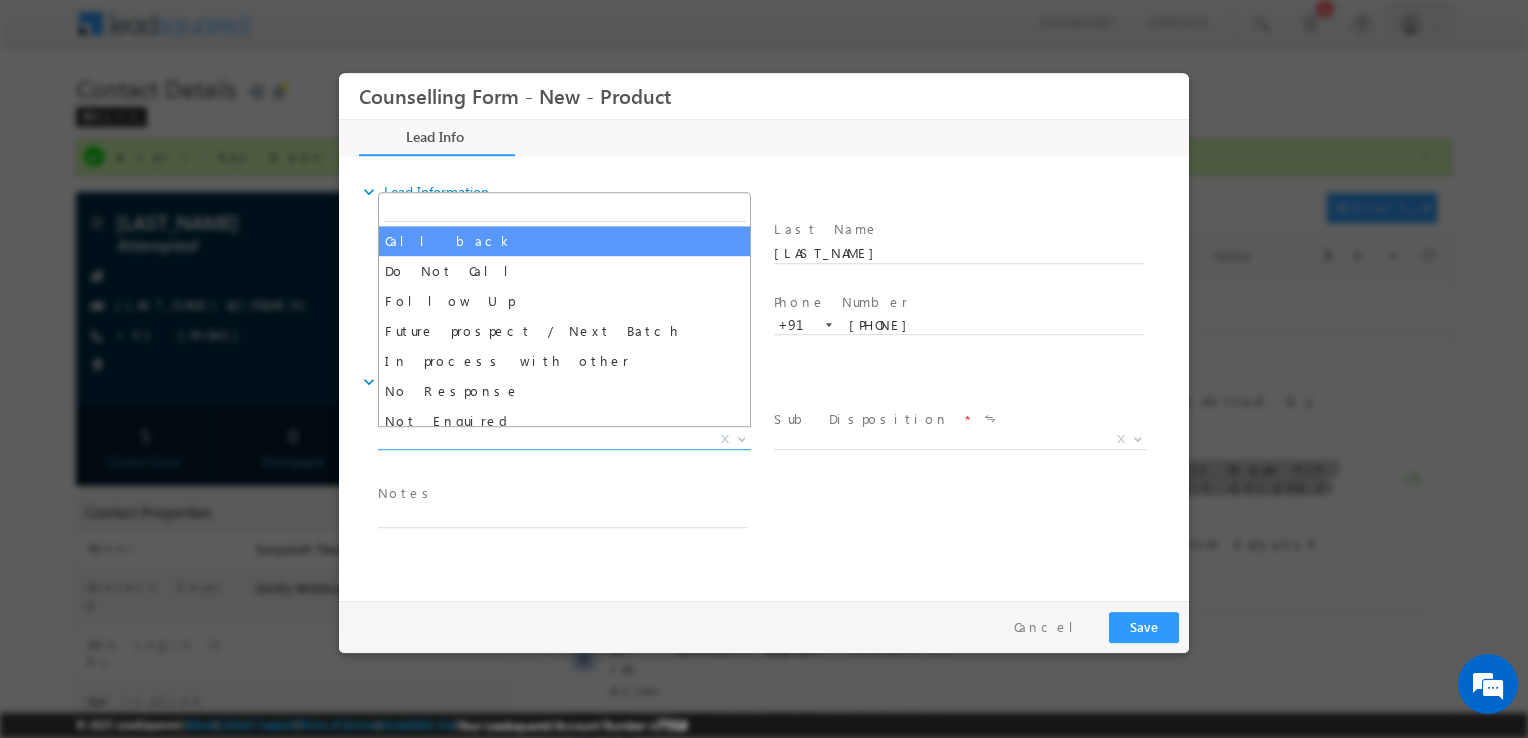 select on "Call back" 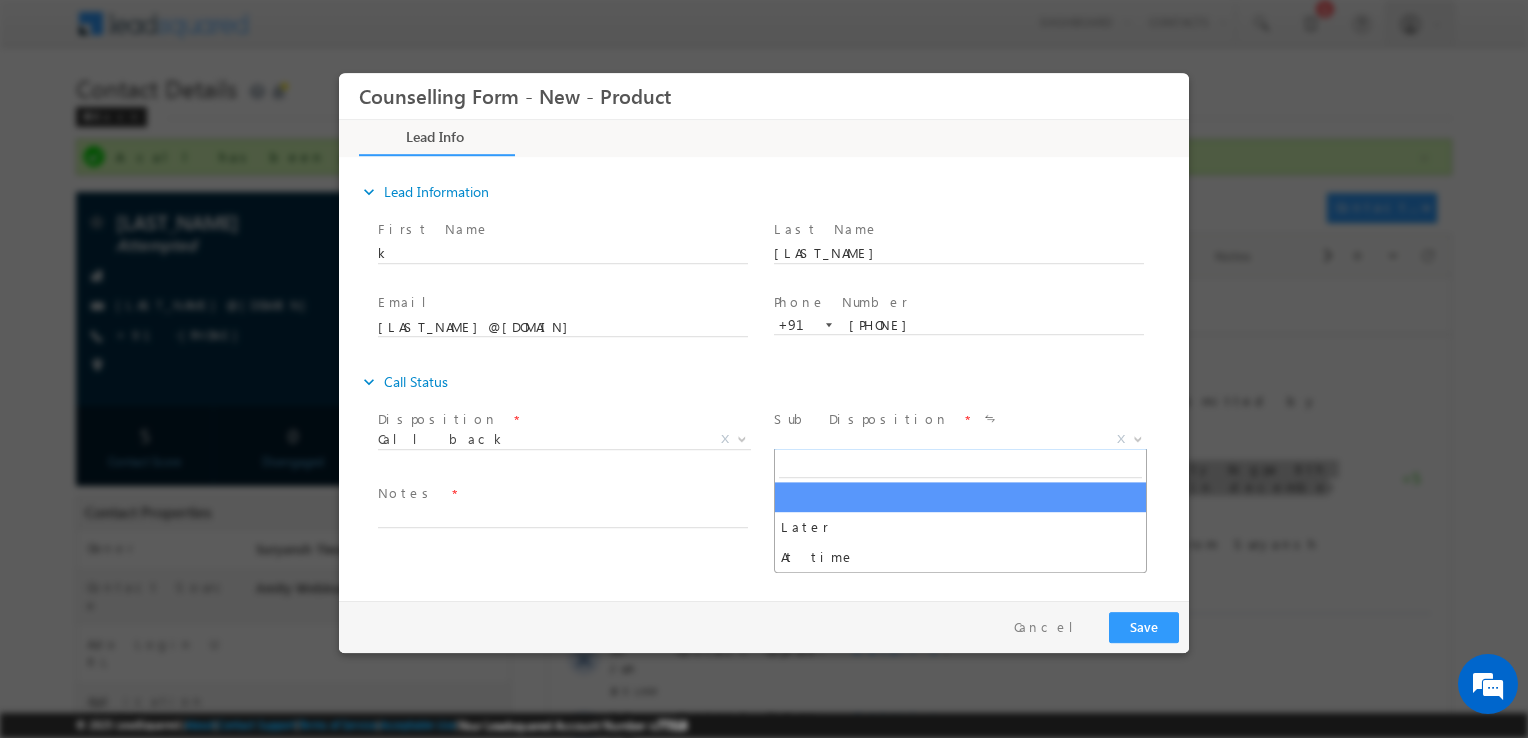 click on "X" at bounding box center (960, 440) 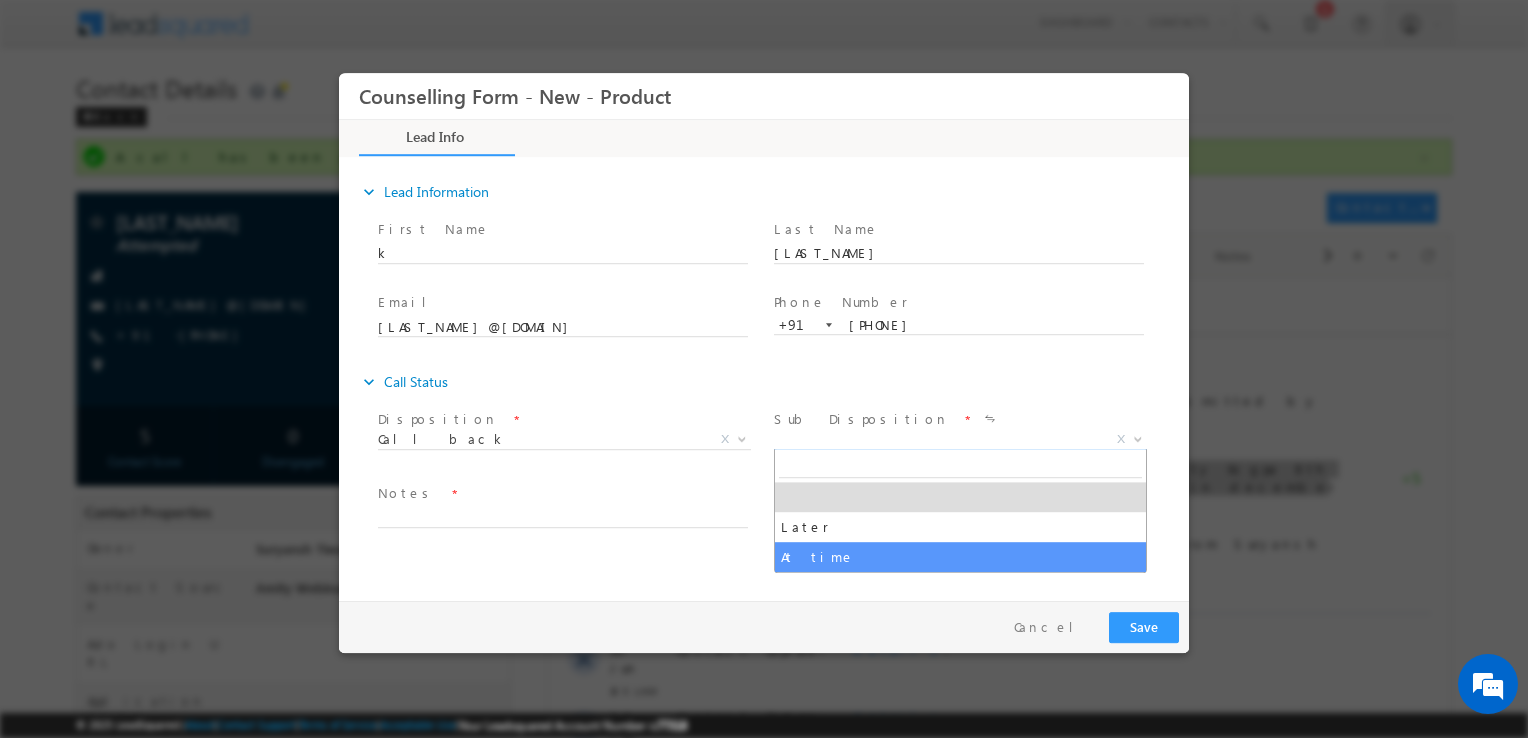 select on "At time" 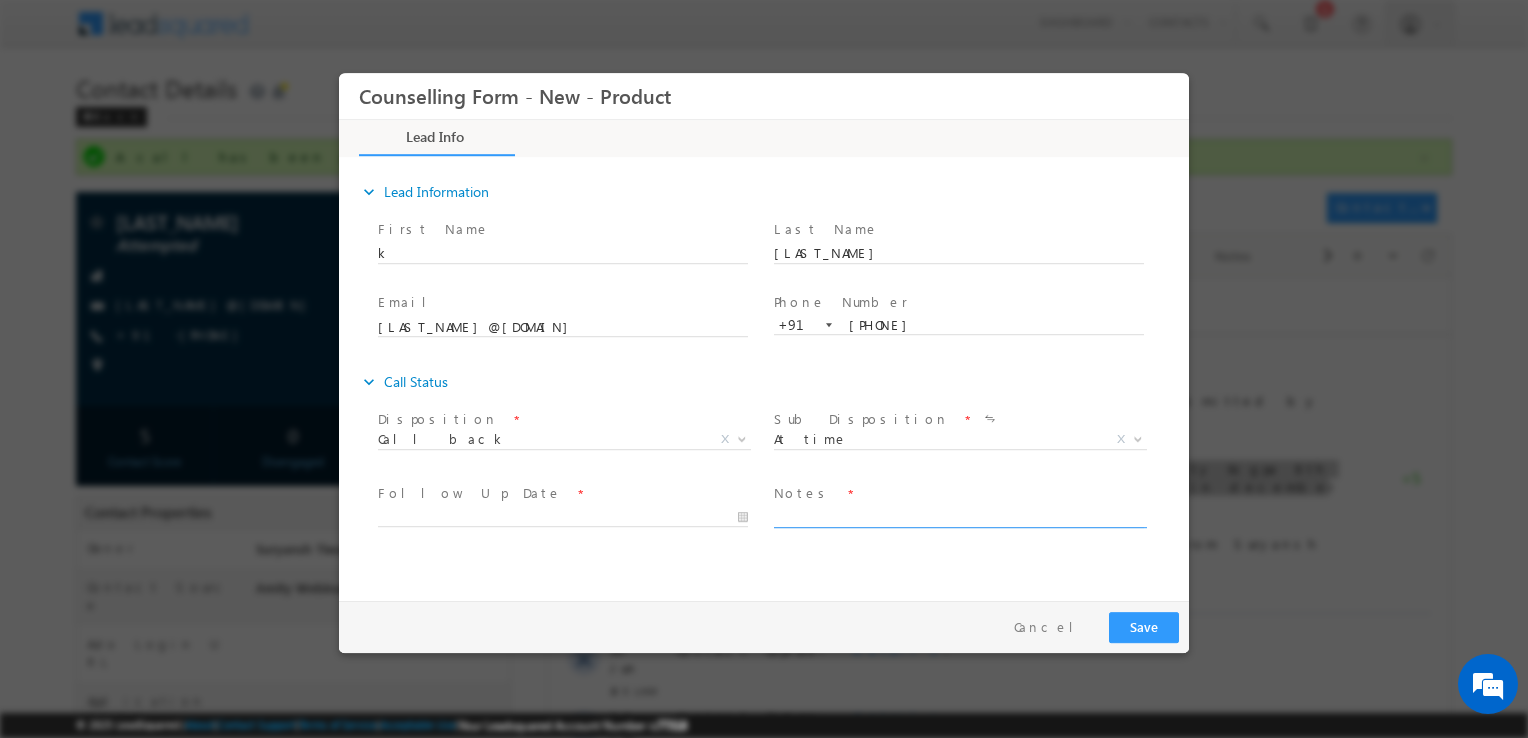 click at bounding box center (959, 516) 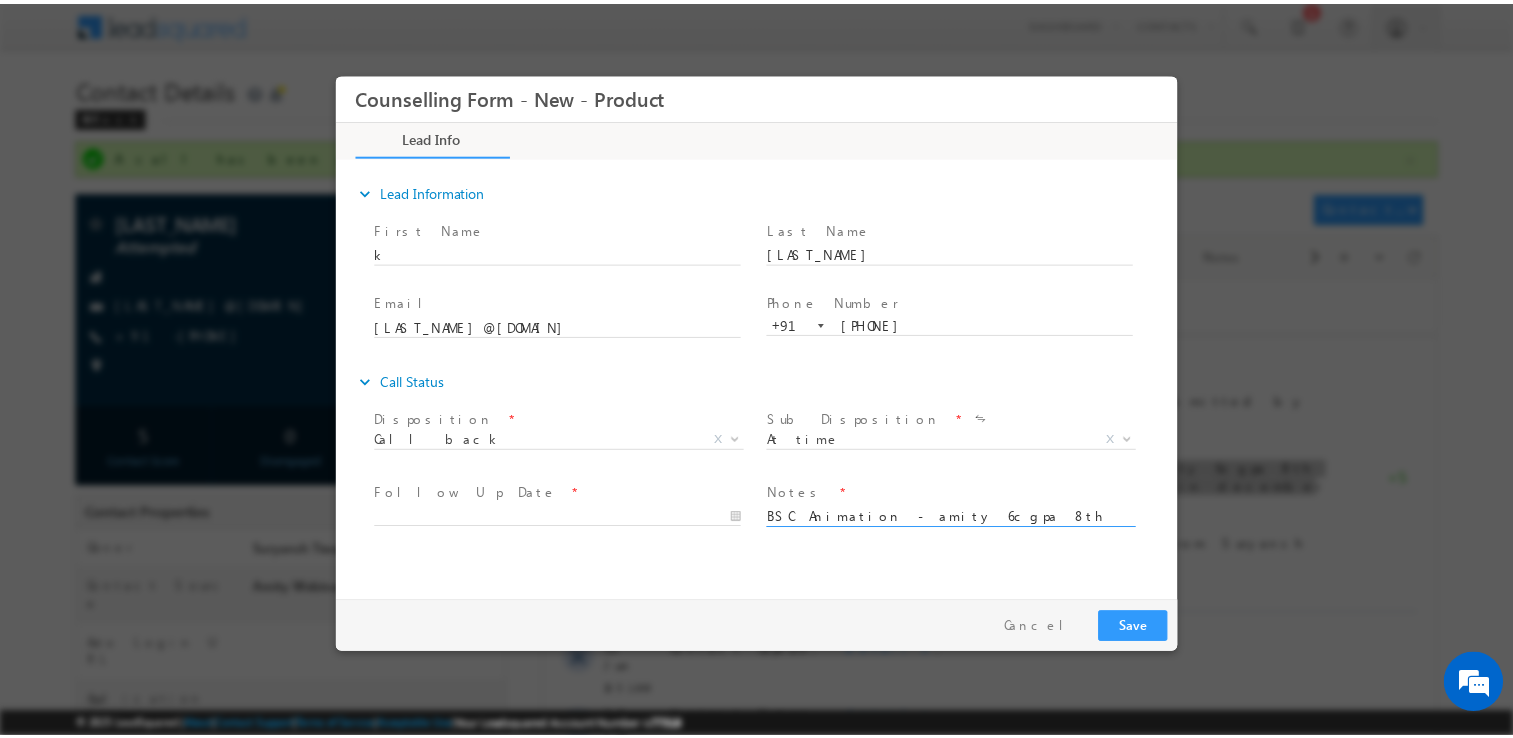 scroll, scrollTop: 4, scrollLeft: 0, axis: vertical 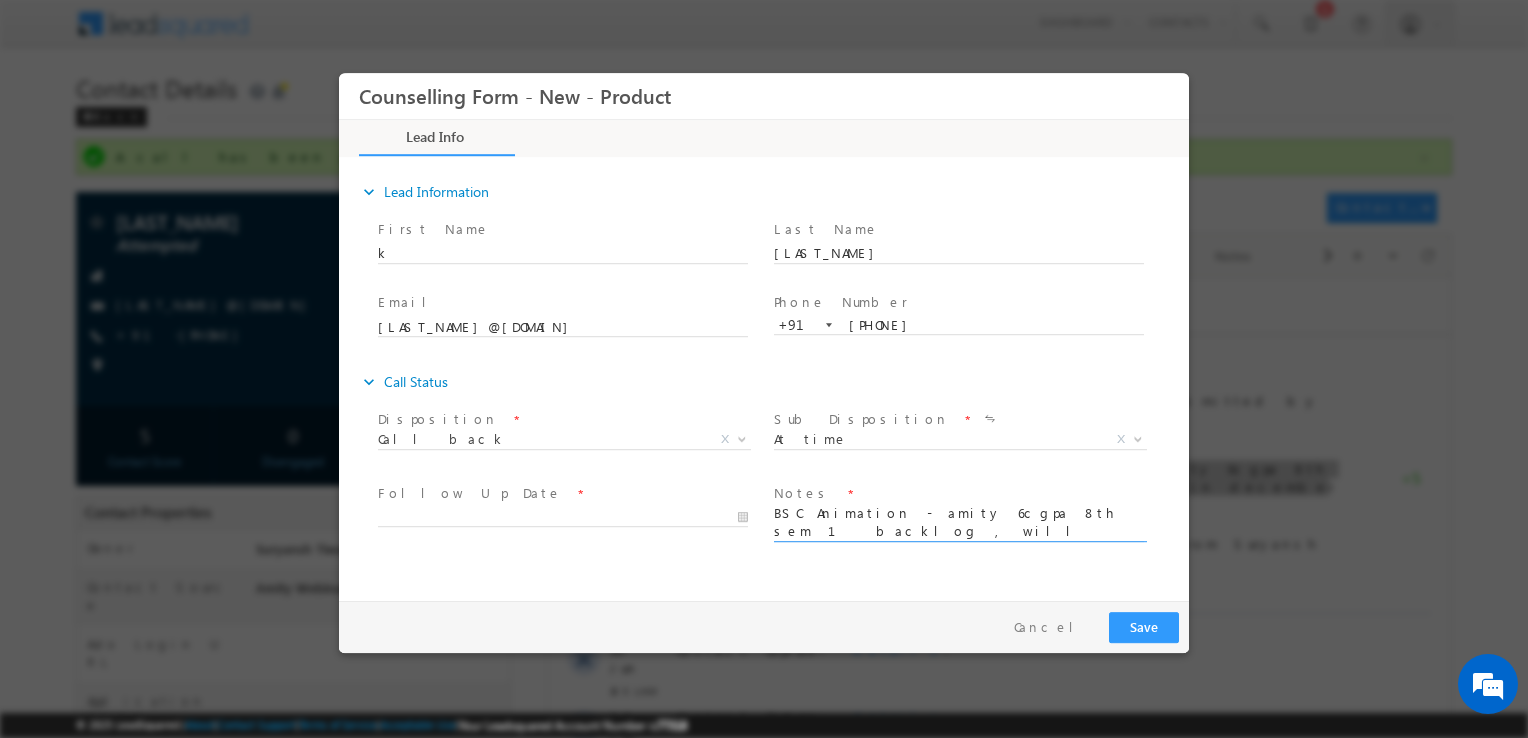 click on "BSC Animation - amity 6cgpa 8th sem 1 backlog , will be completing in December" at bounding box center (959, 523) 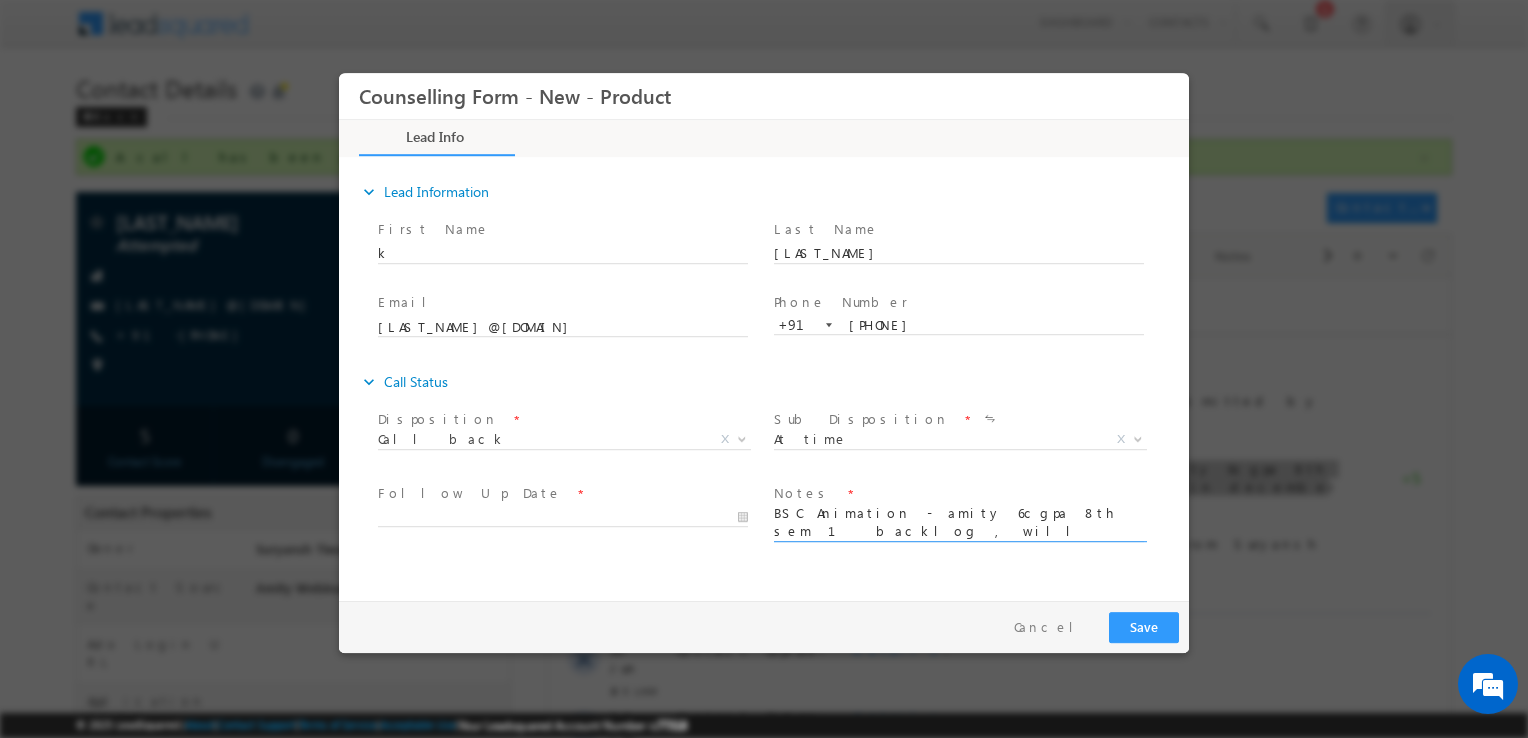type on "BSC Animation - amity 6cgpa 8th sem 1 backlog , will be completing in December" 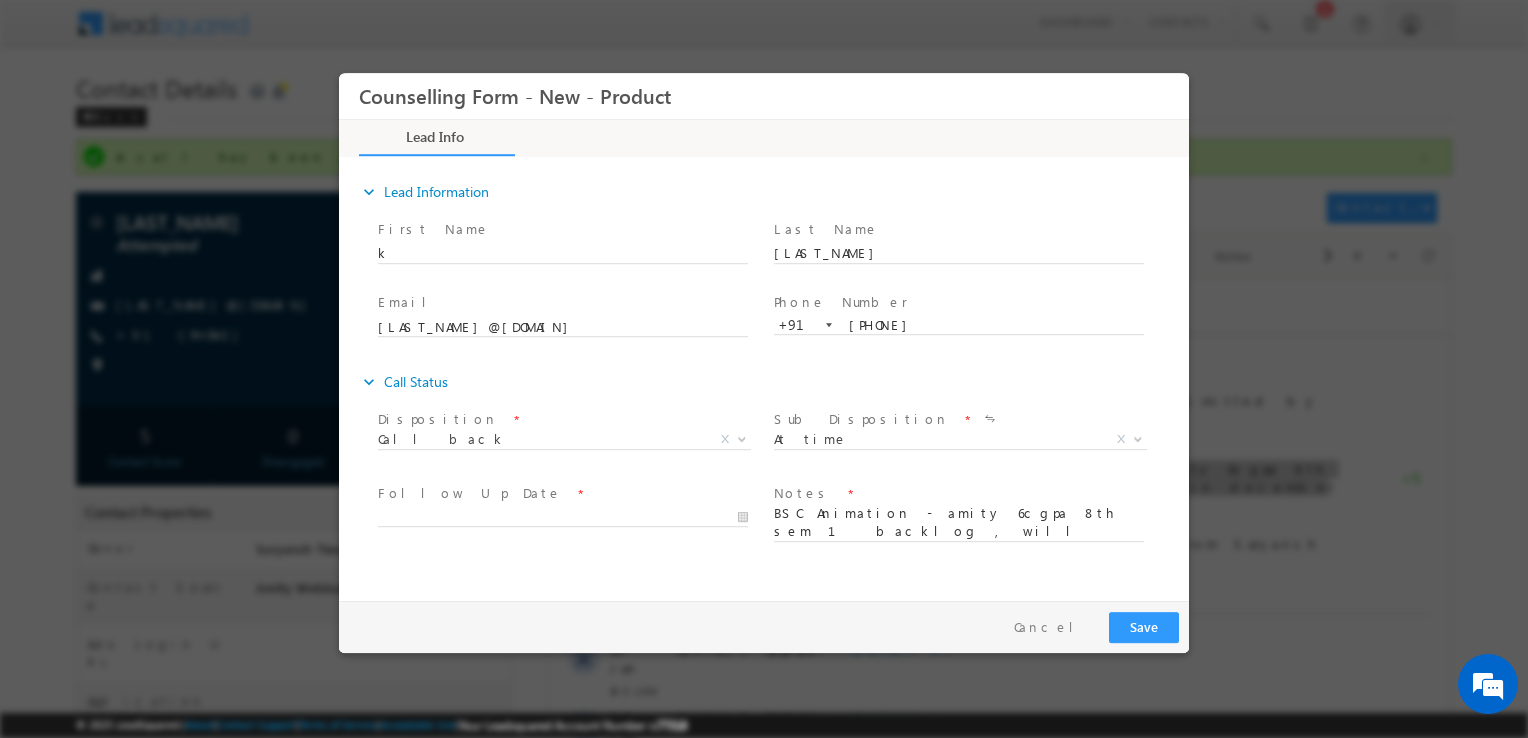 drag, startPoint x: 484, startPoint y: 486, endPoint x: 502, endPoint y: 495, distance: 20.12461 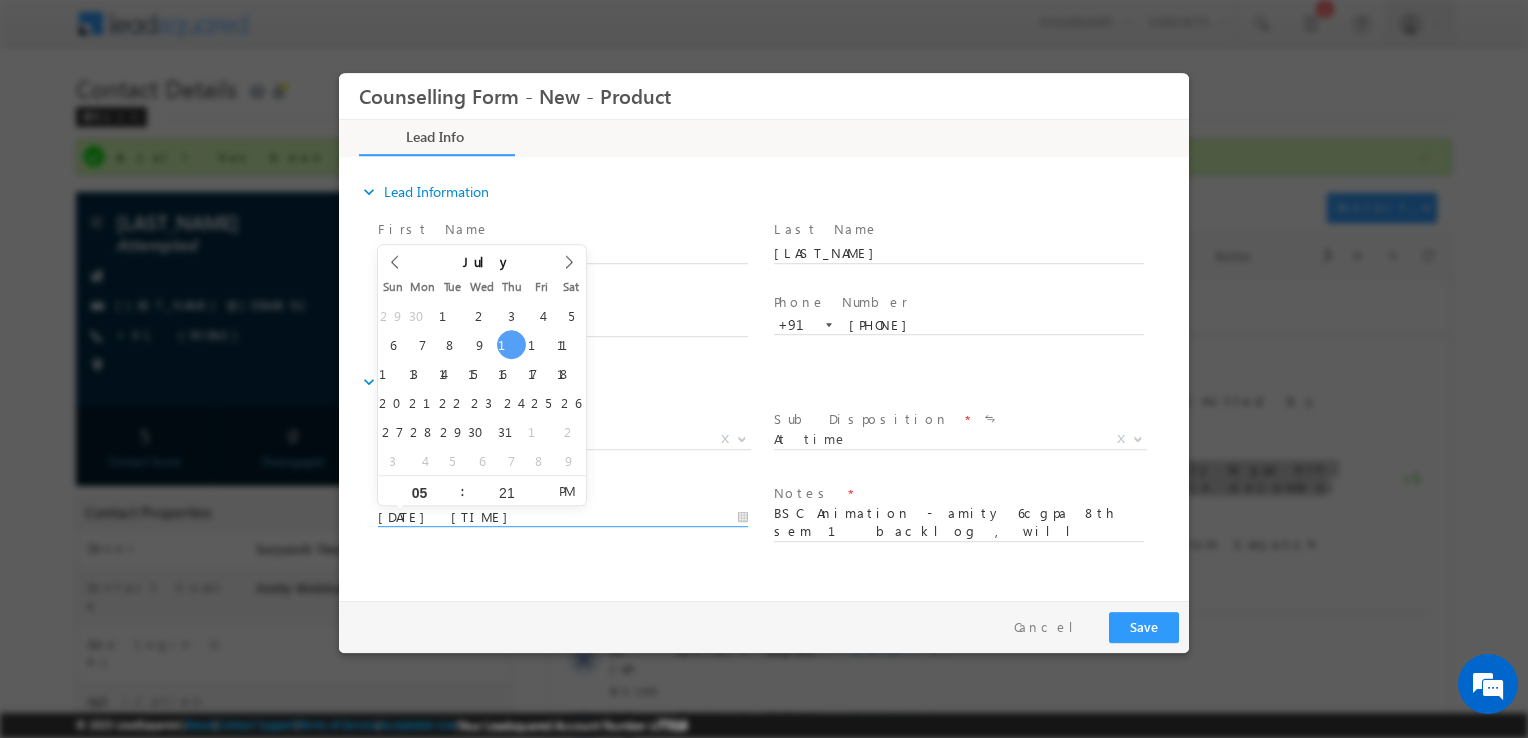 click on "10/07/2025 5:21 PM" at bounding box center [563, 518] 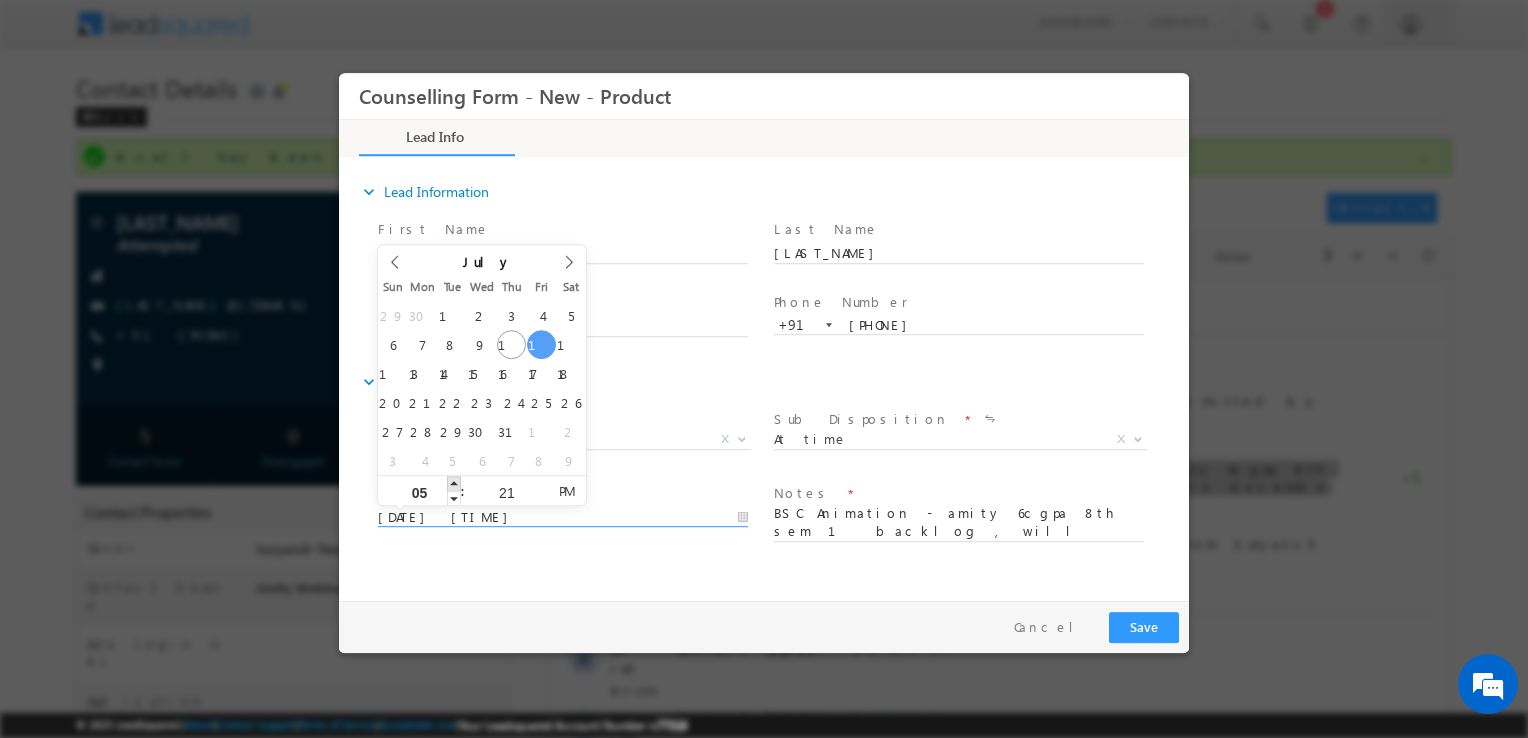 type on "11/07/2025 6:21 PM" 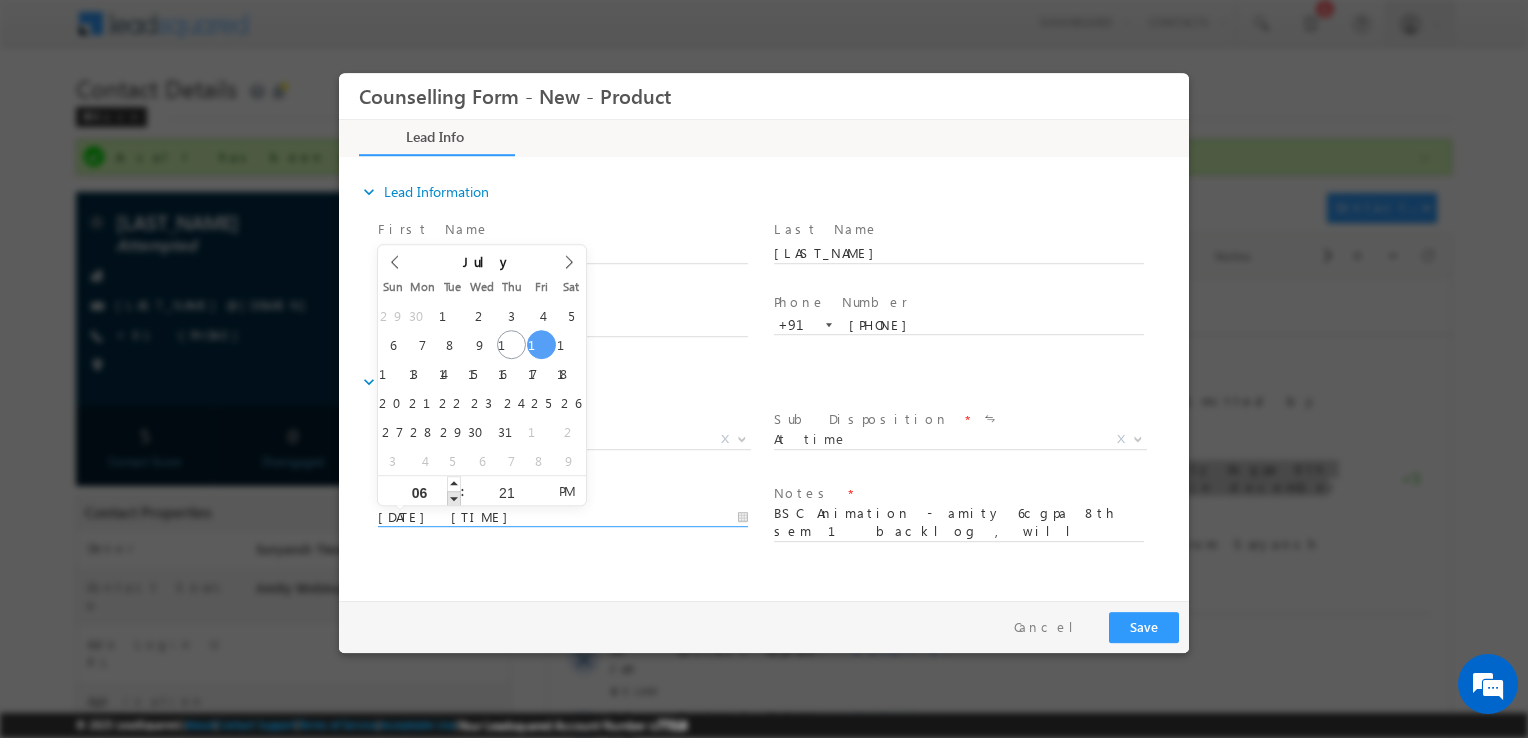 drag, startPoint x: 450, startPoint y: 485, endPoint x: 451, endPoint y: 495, distance: 10.049875 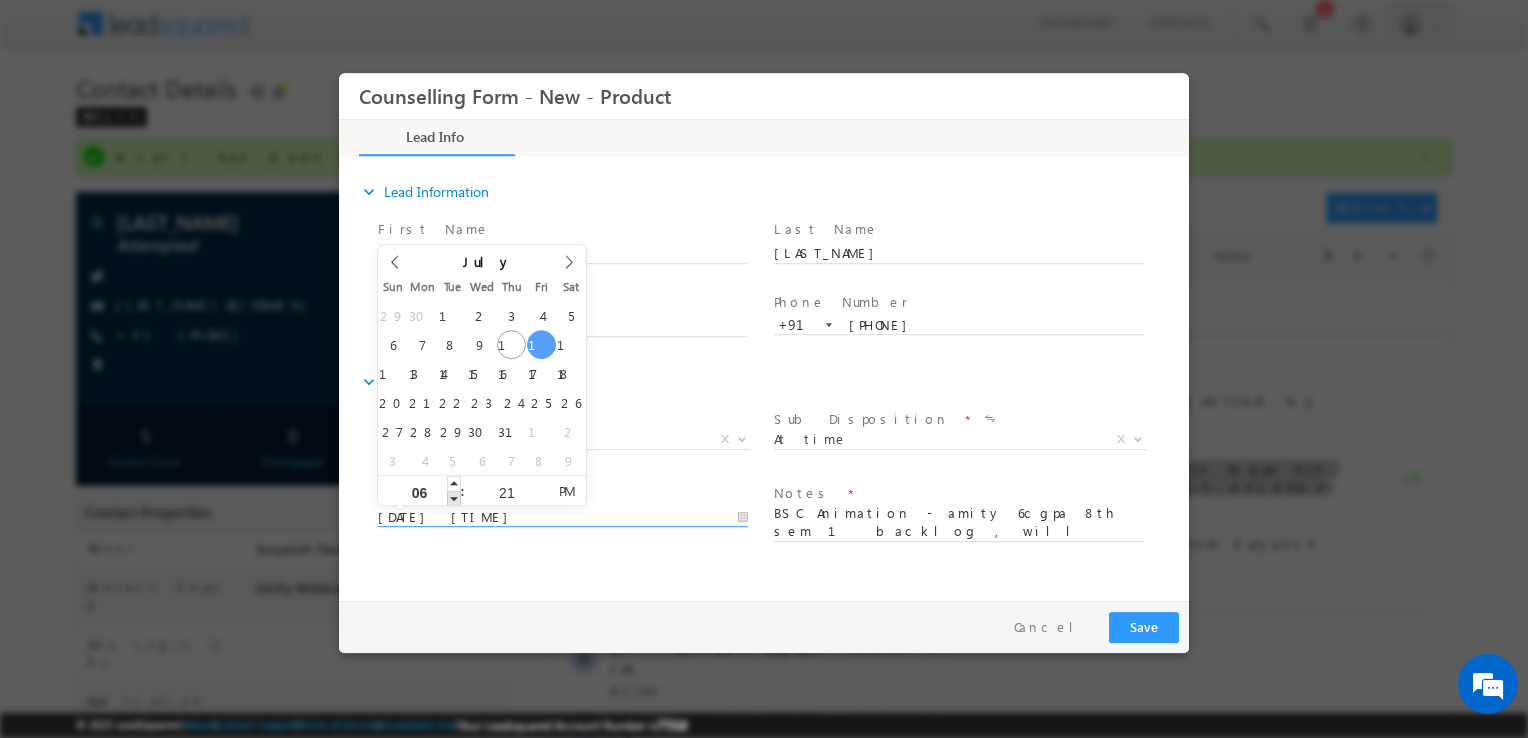 type on "05" 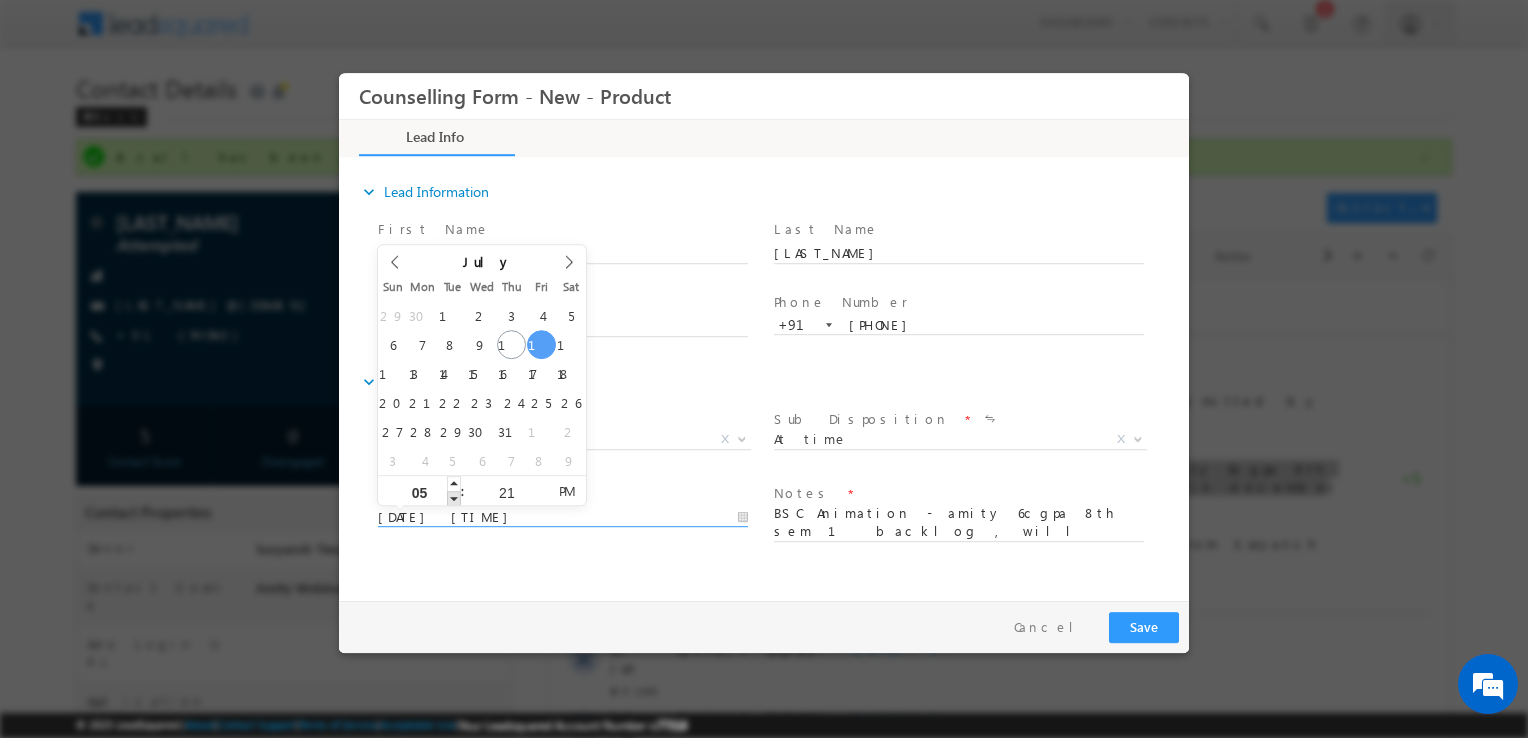 click at bounding box center [454, 498] 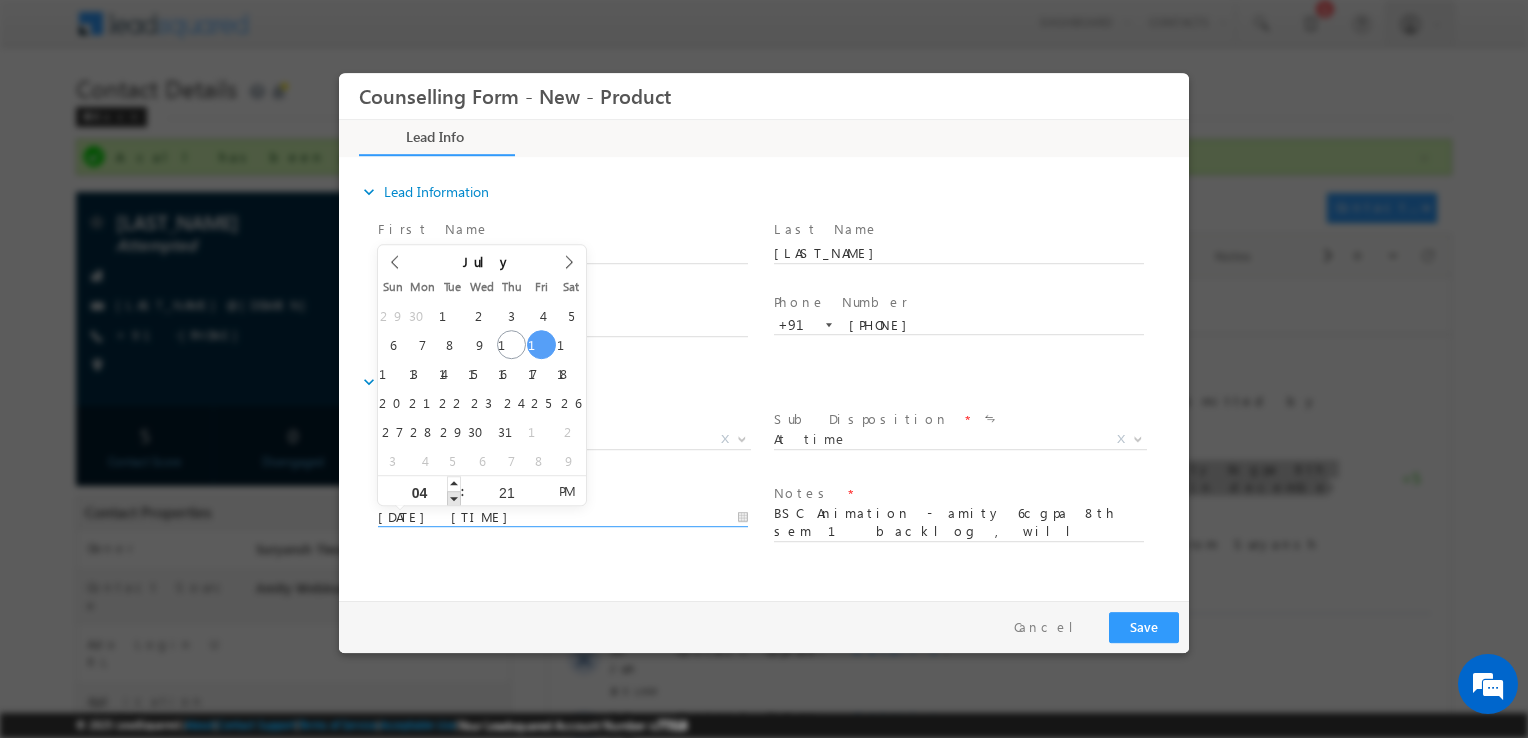 click at bounding box center [454, 498] 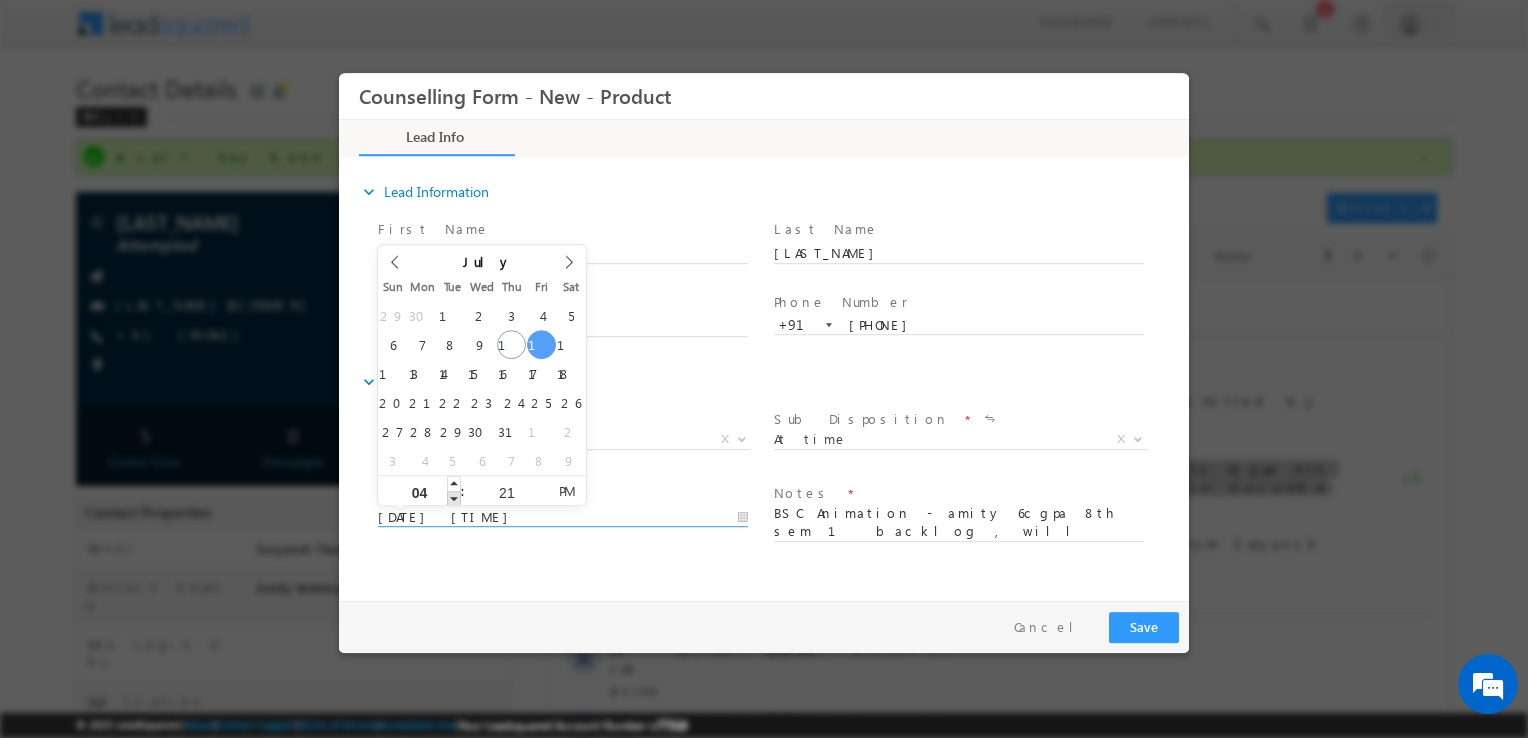 type on "11/07/2025 3:21 PM" 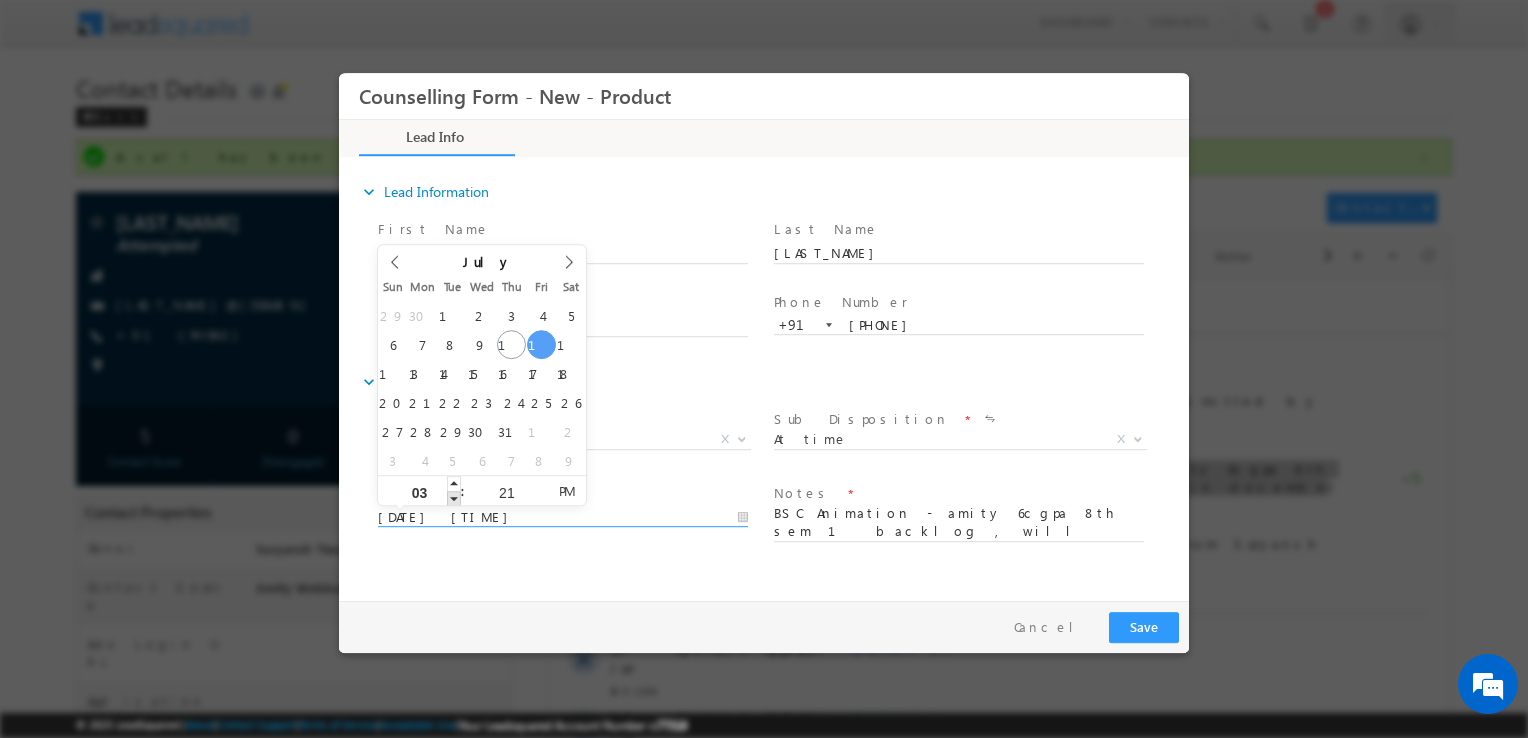 click at bounding box center [454, 498] 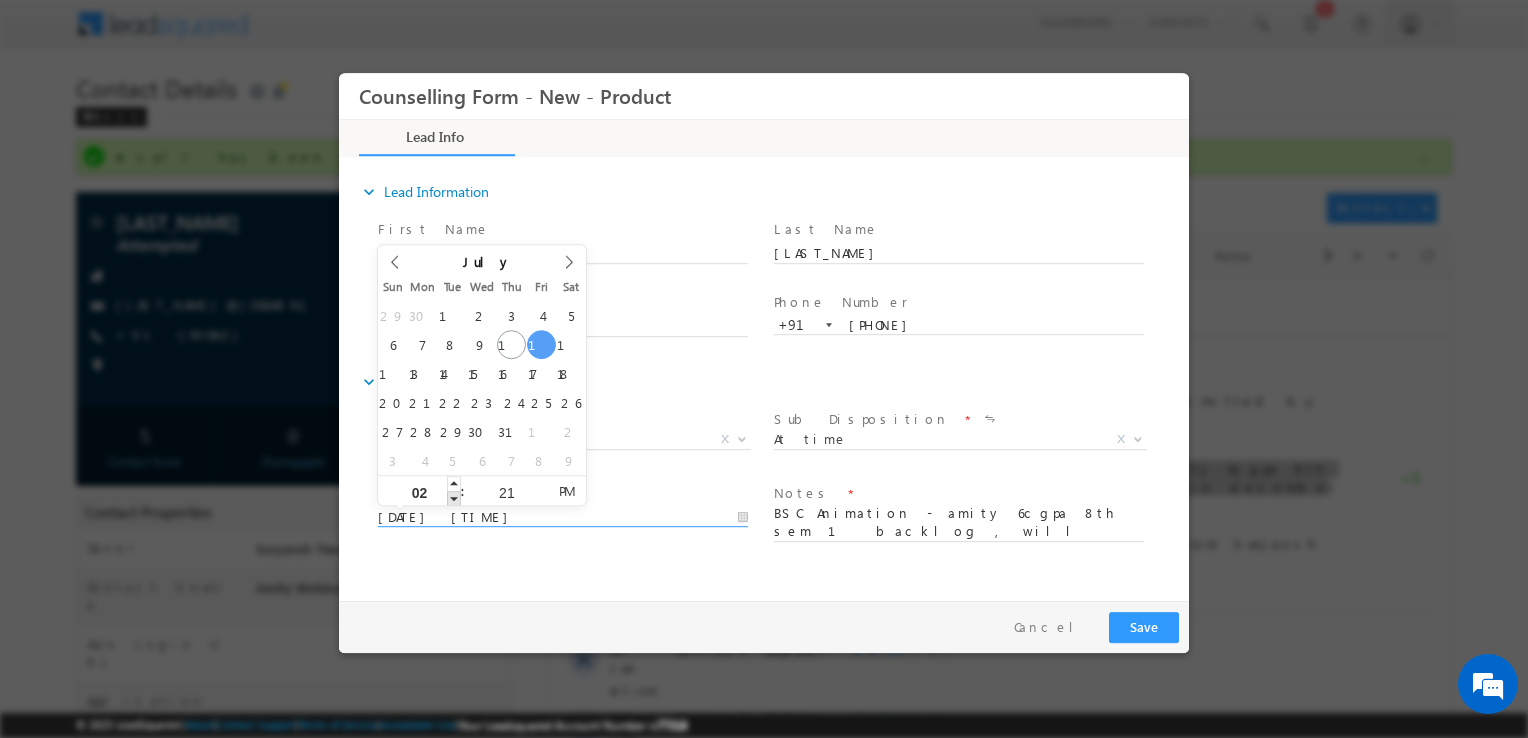 type on "11/07/2025 1:21 PM" 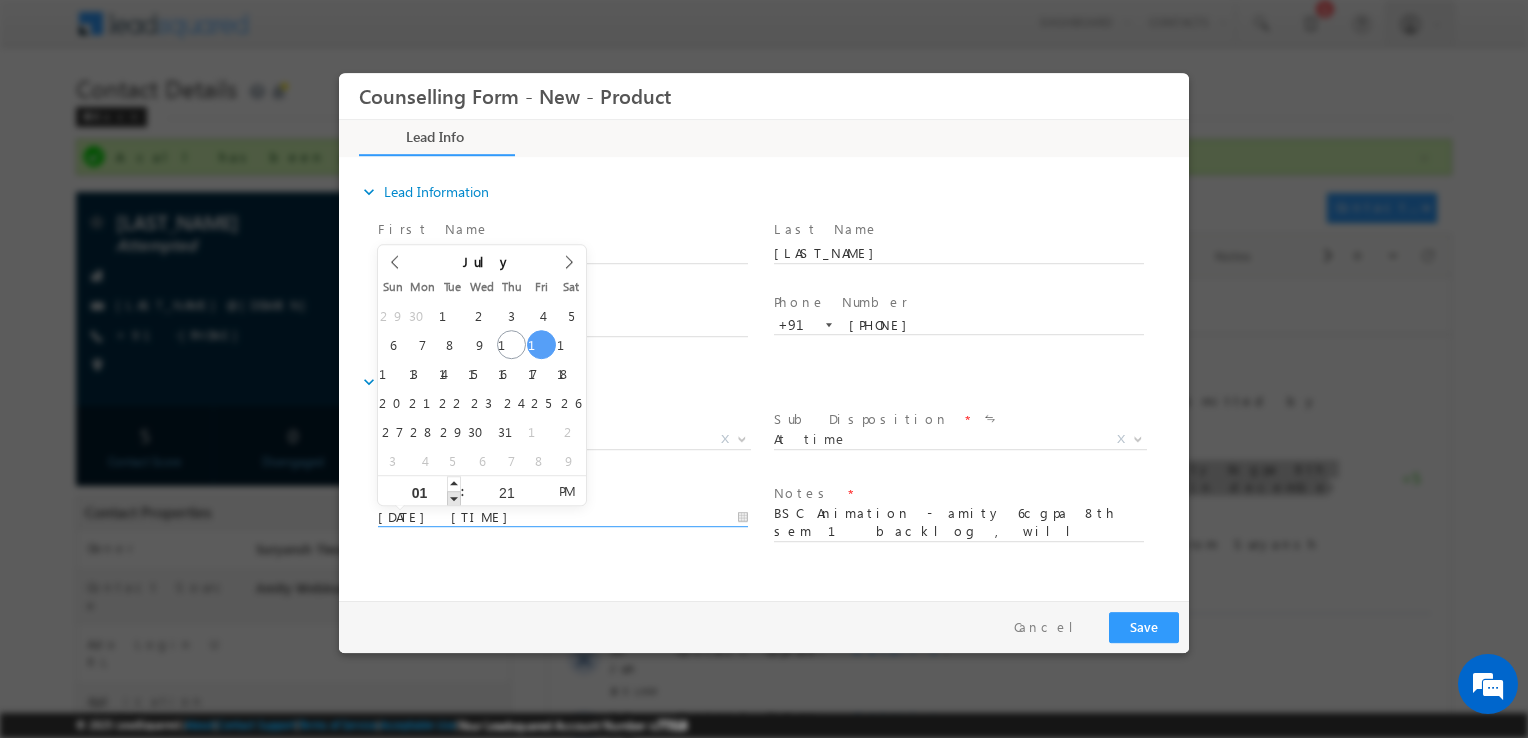 click at bounding box center (454, 498) 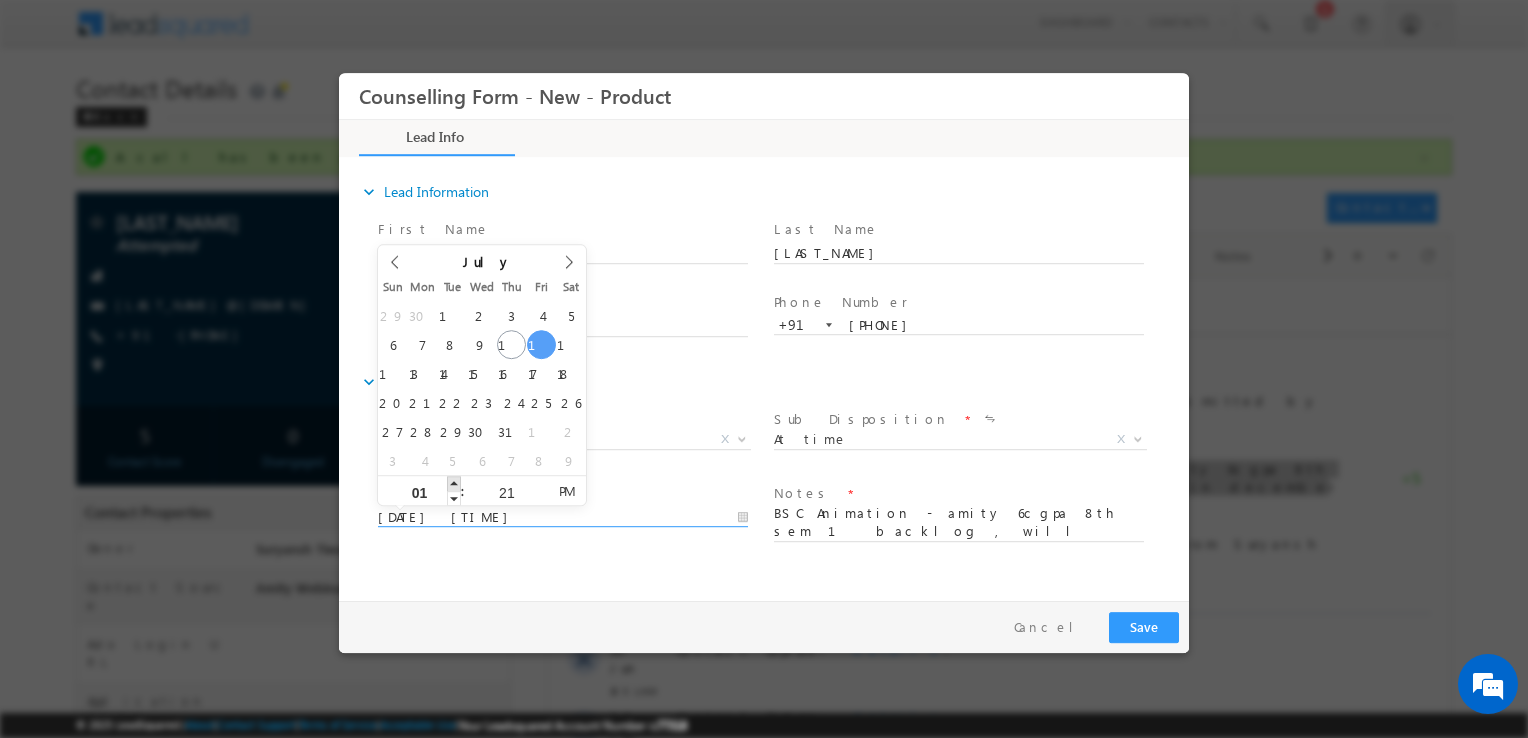 type on "11/07/2025 2:21 PM" 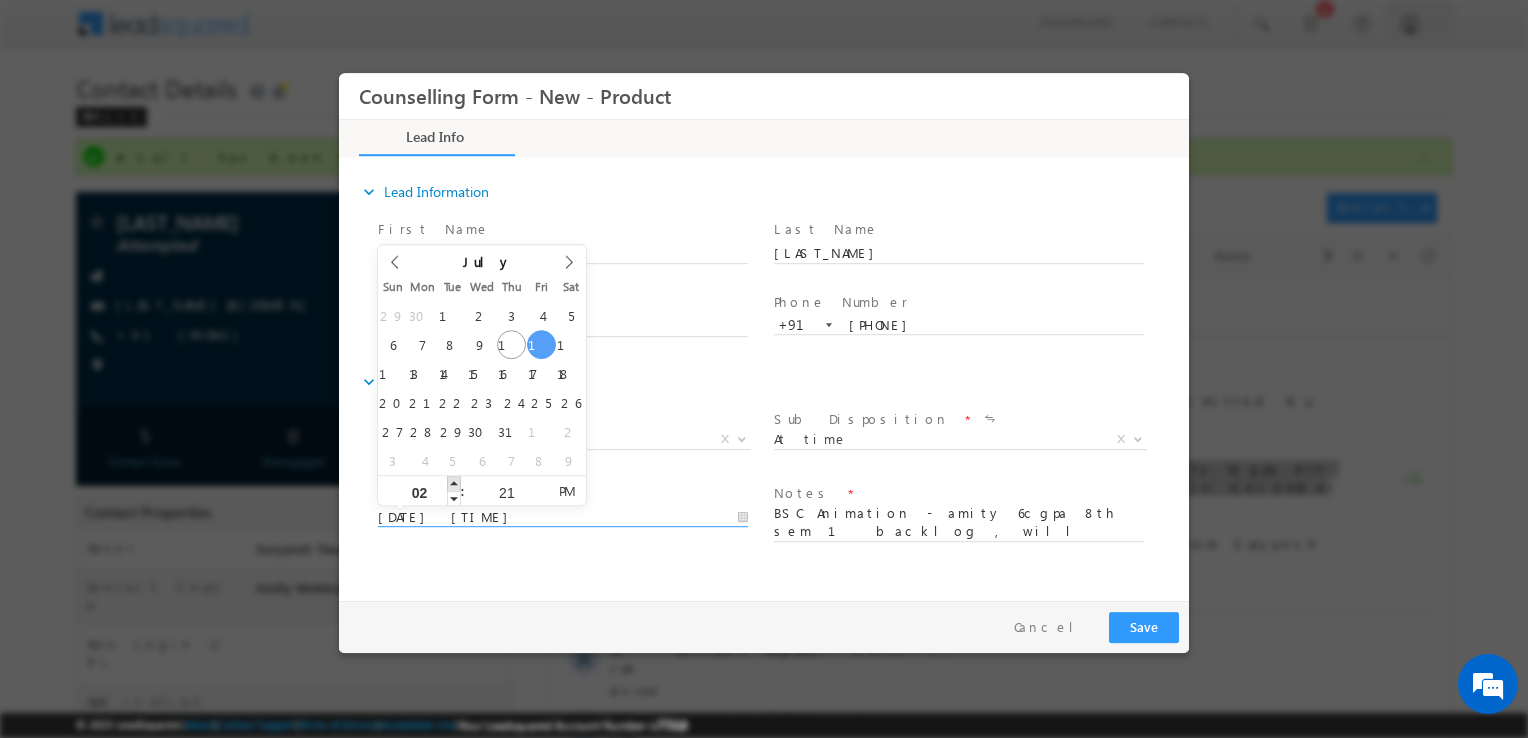 click at bounding box center (454, 483) 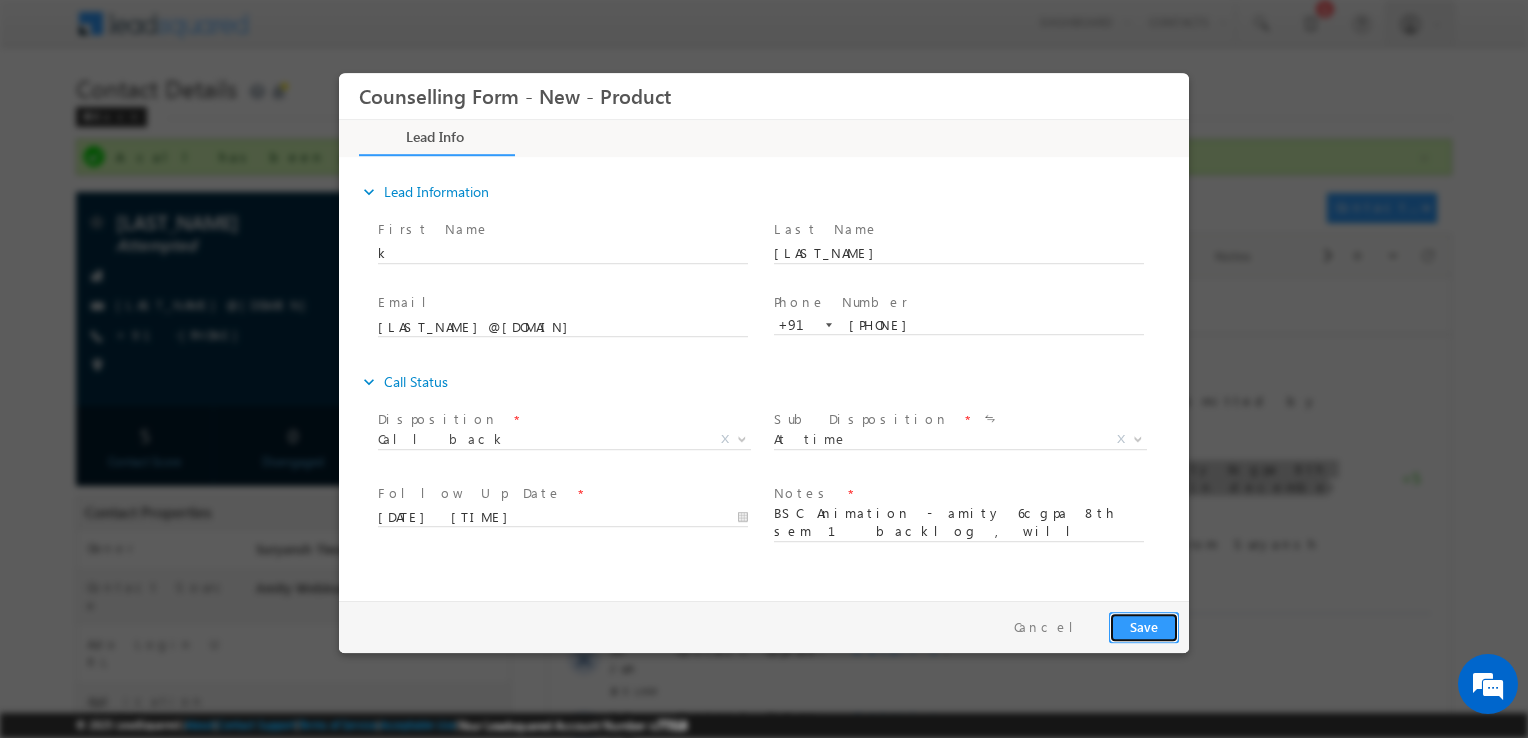 click on "Save" at bounding box center (1144, 627) 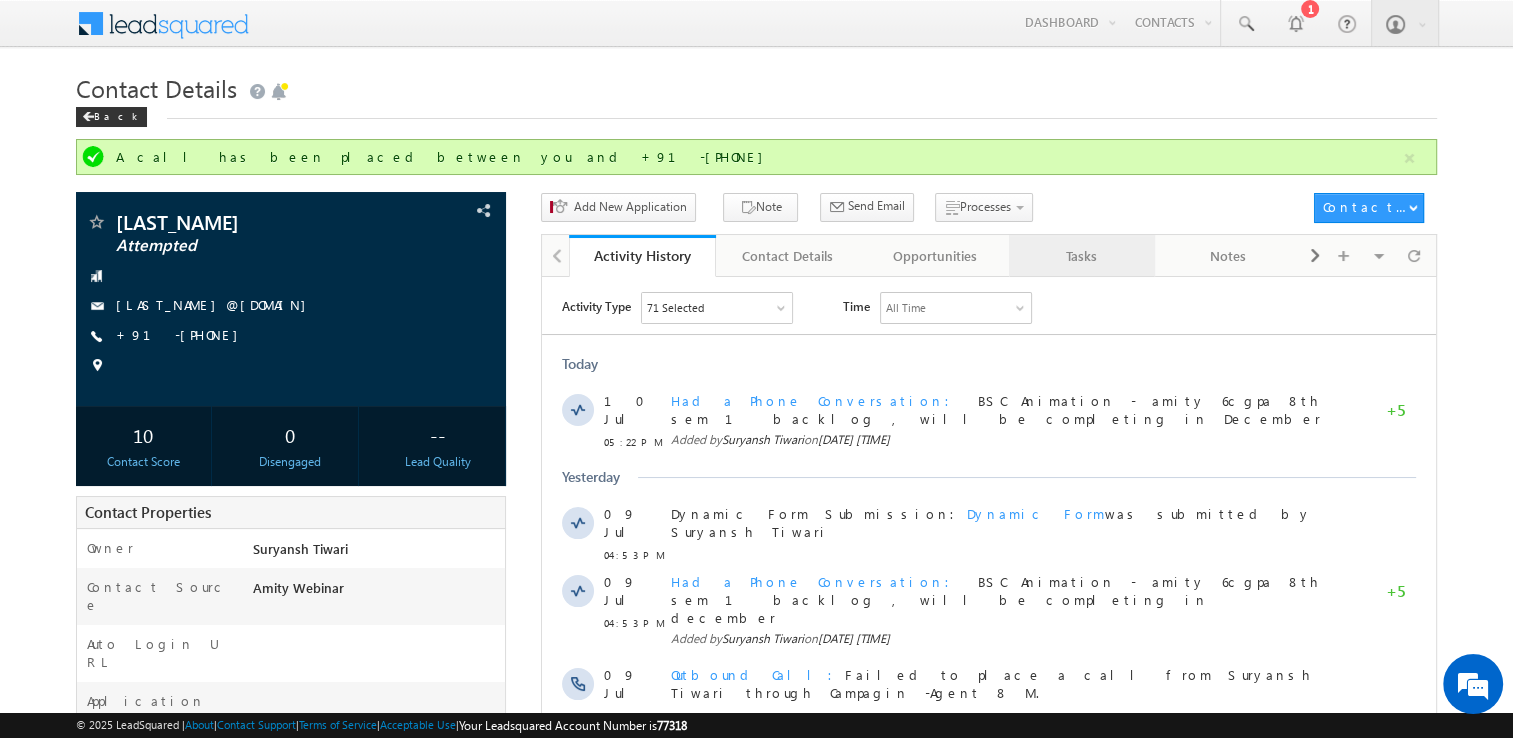 click on "Tasks" at bounding box center [1081, 256] 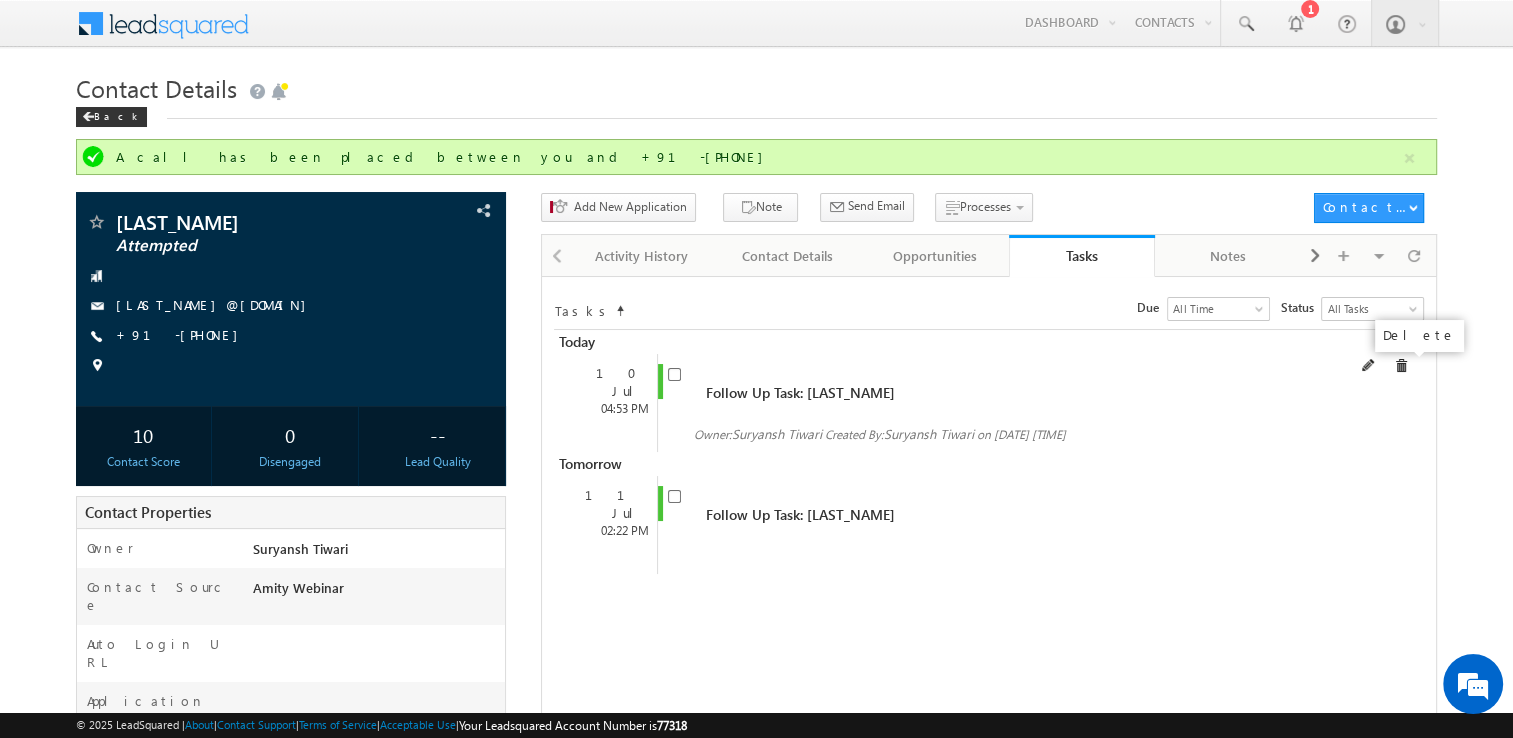 click at bounding box center [1401, 366] 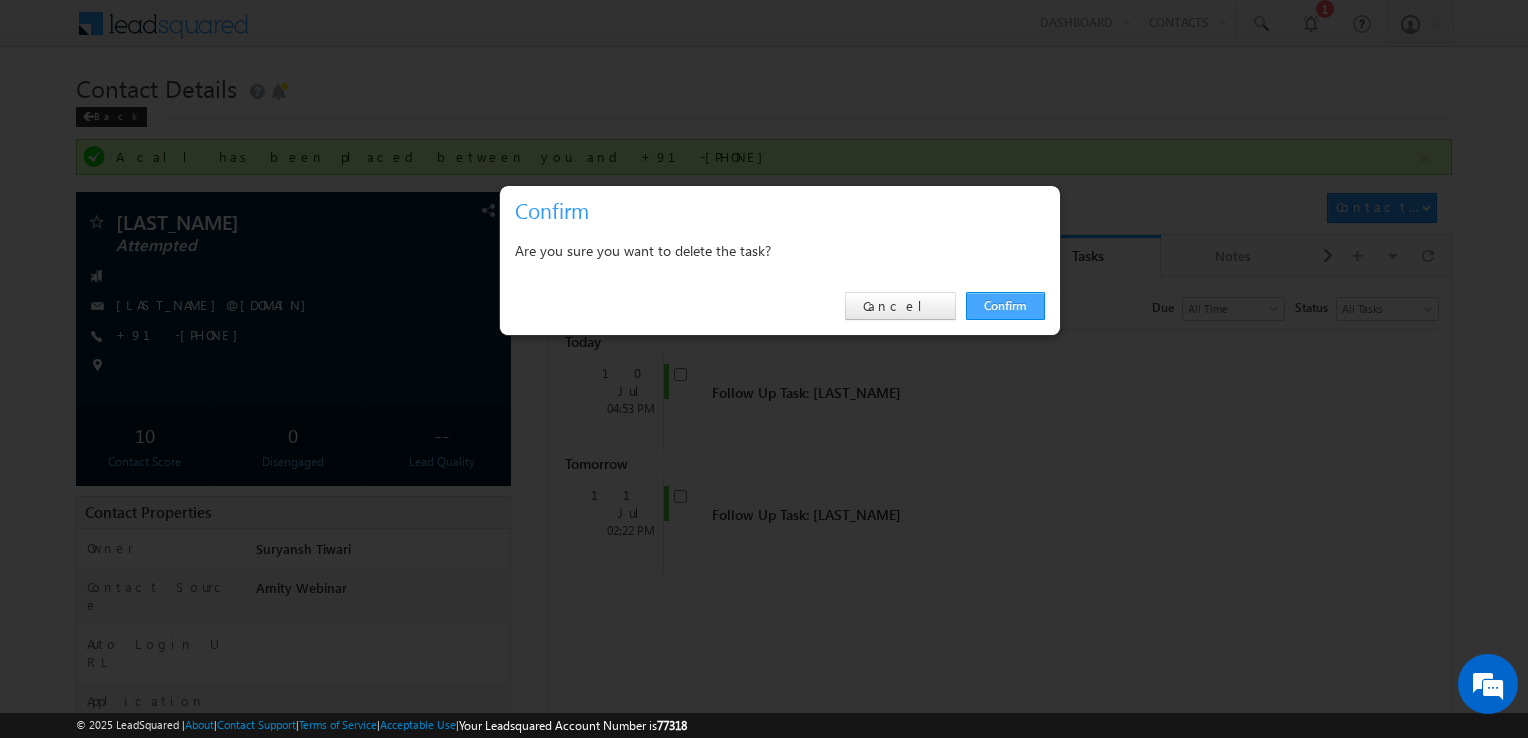 click on "Confirm" at bounding box center [1005, 306] 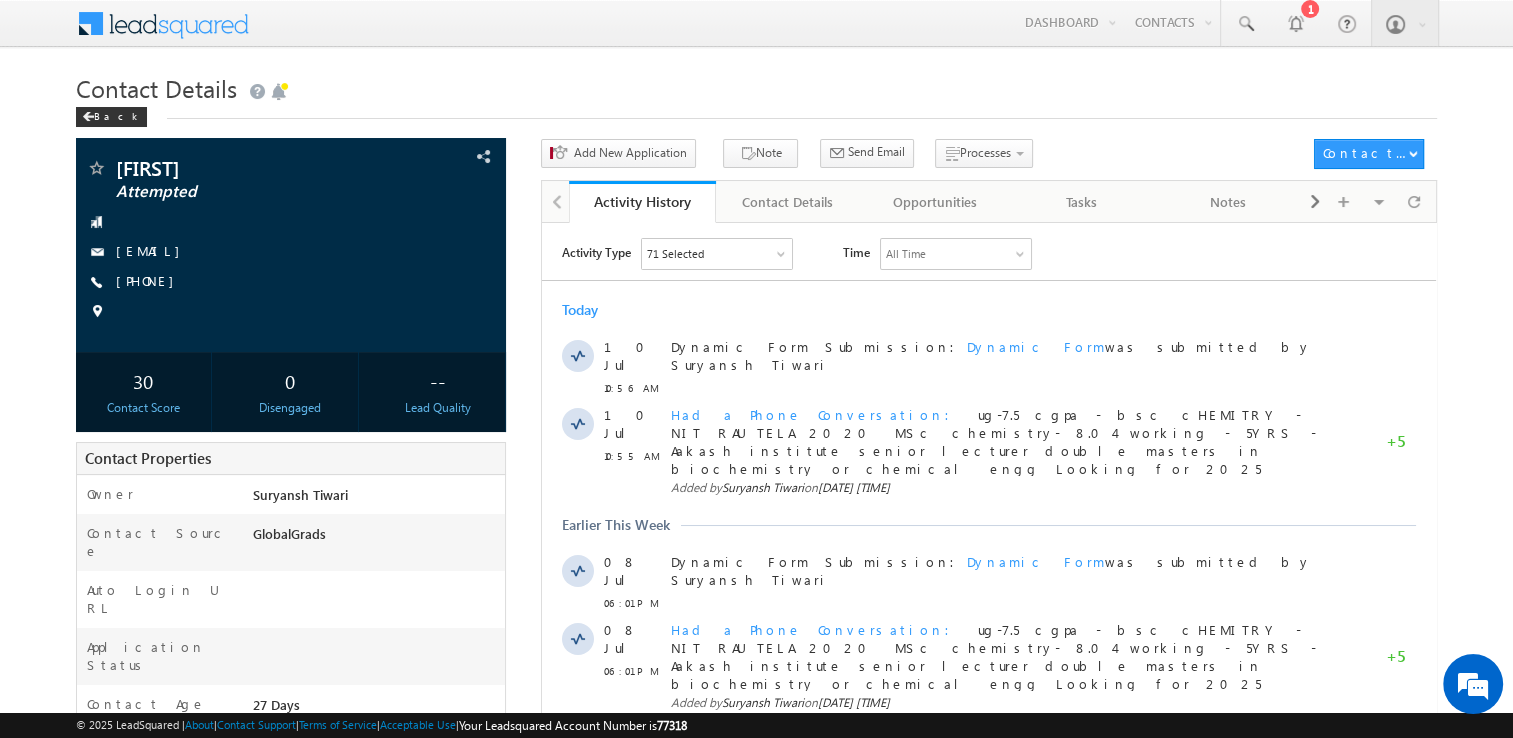 scroll, scrollTop: 0, scrollLeft: 0, axis: both 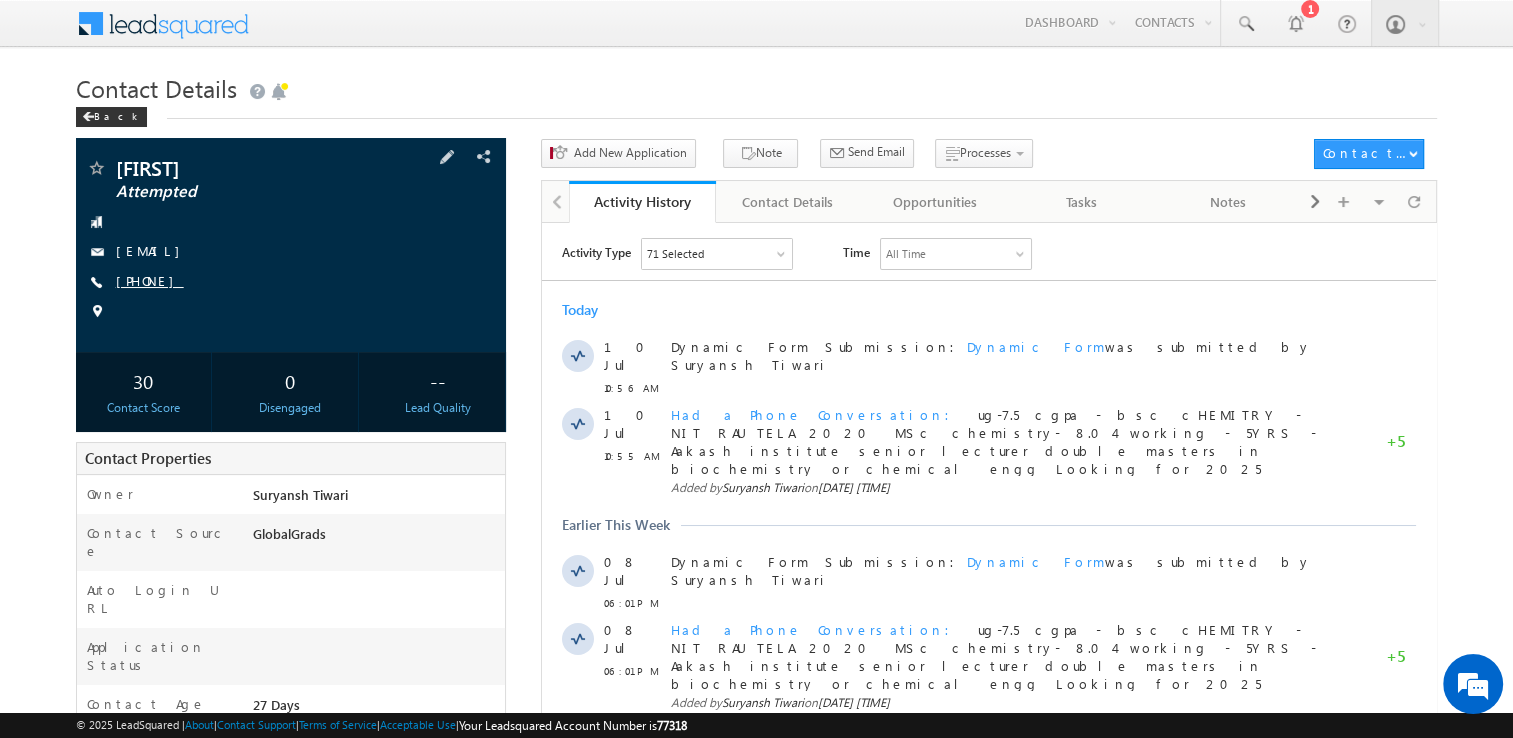 click on "+91-9861852353" at bounding box center [150, 280] 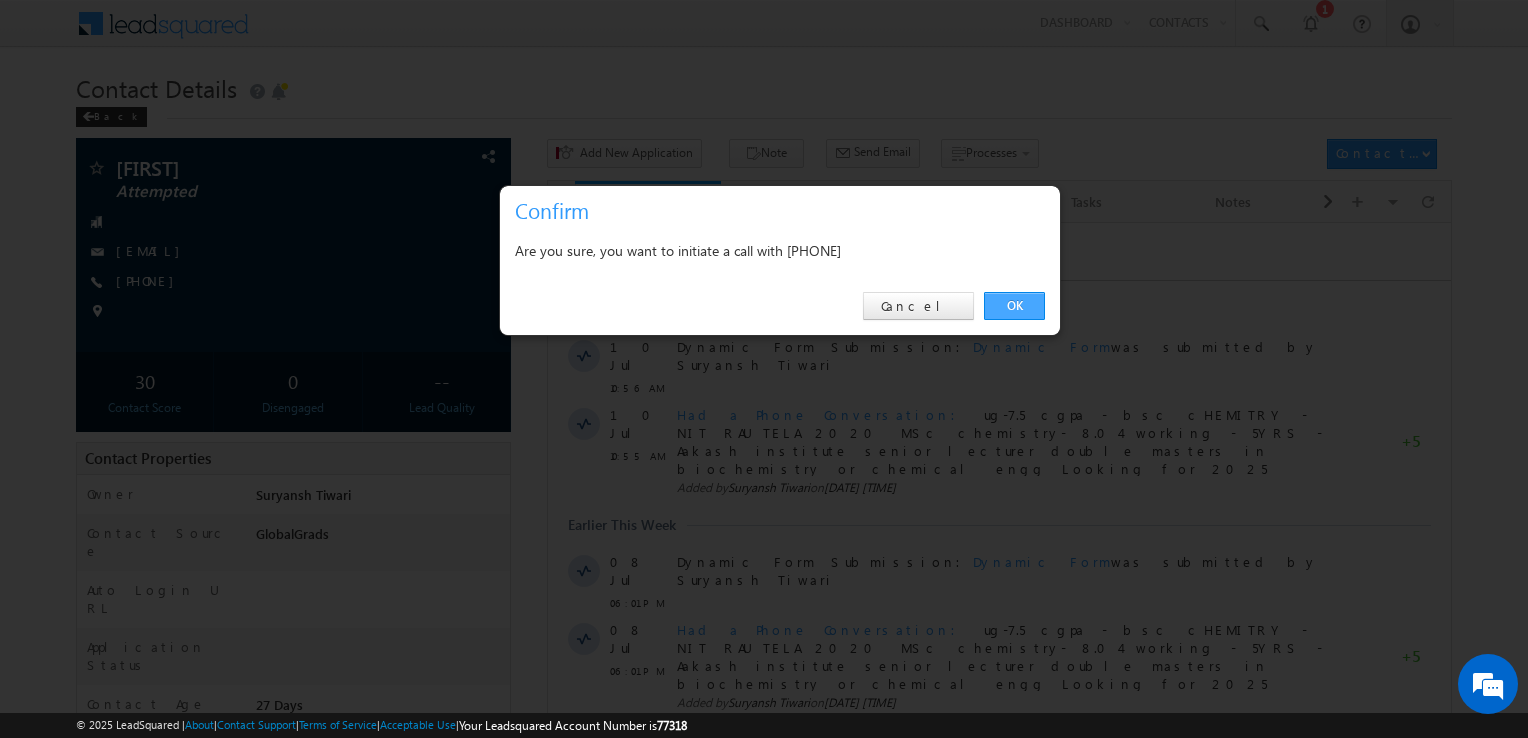 drag, startPoint x: 1000, startPoint y: 322, endPoint x: 1012, endPoint y: 313, distance: 15 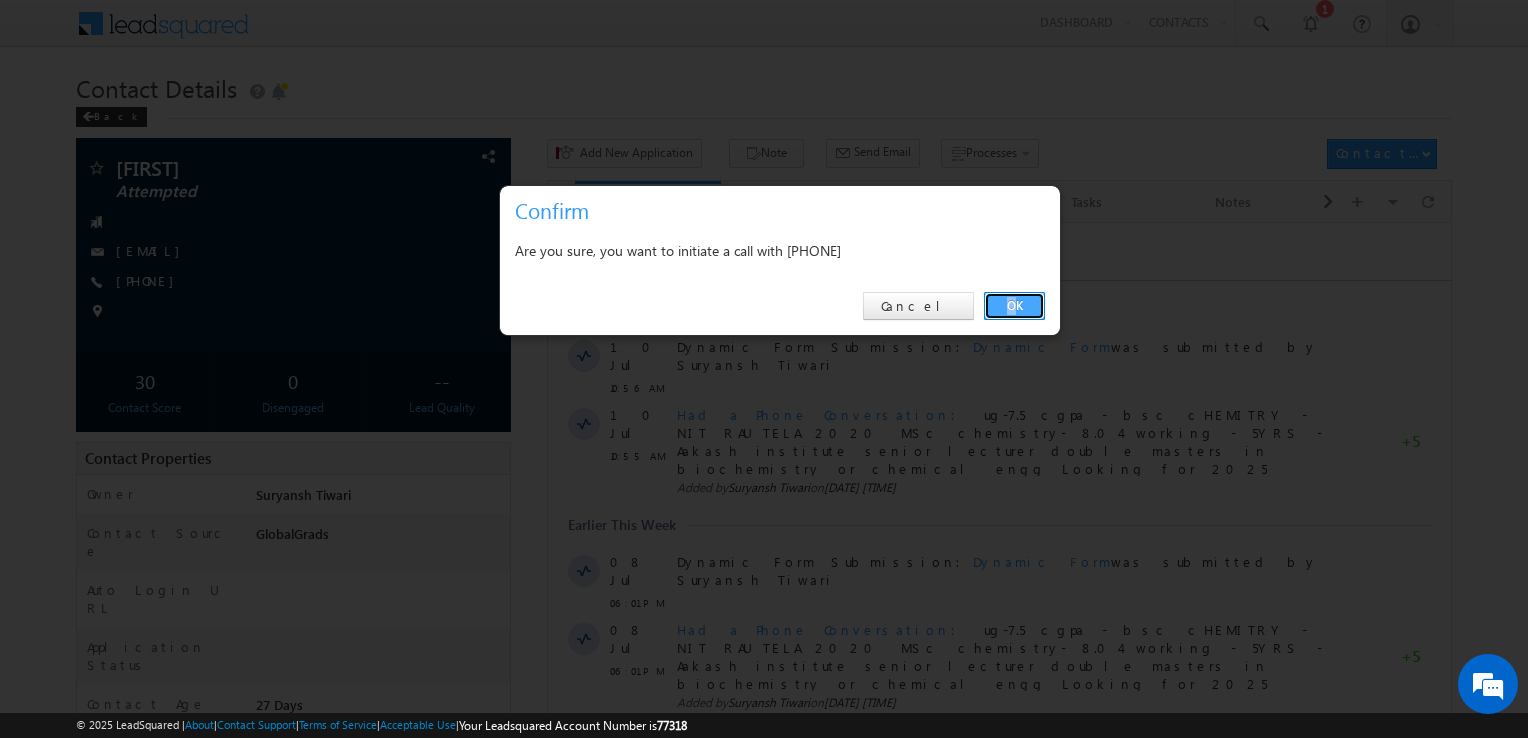 click on "OK" at bounding box center [1014, 306] 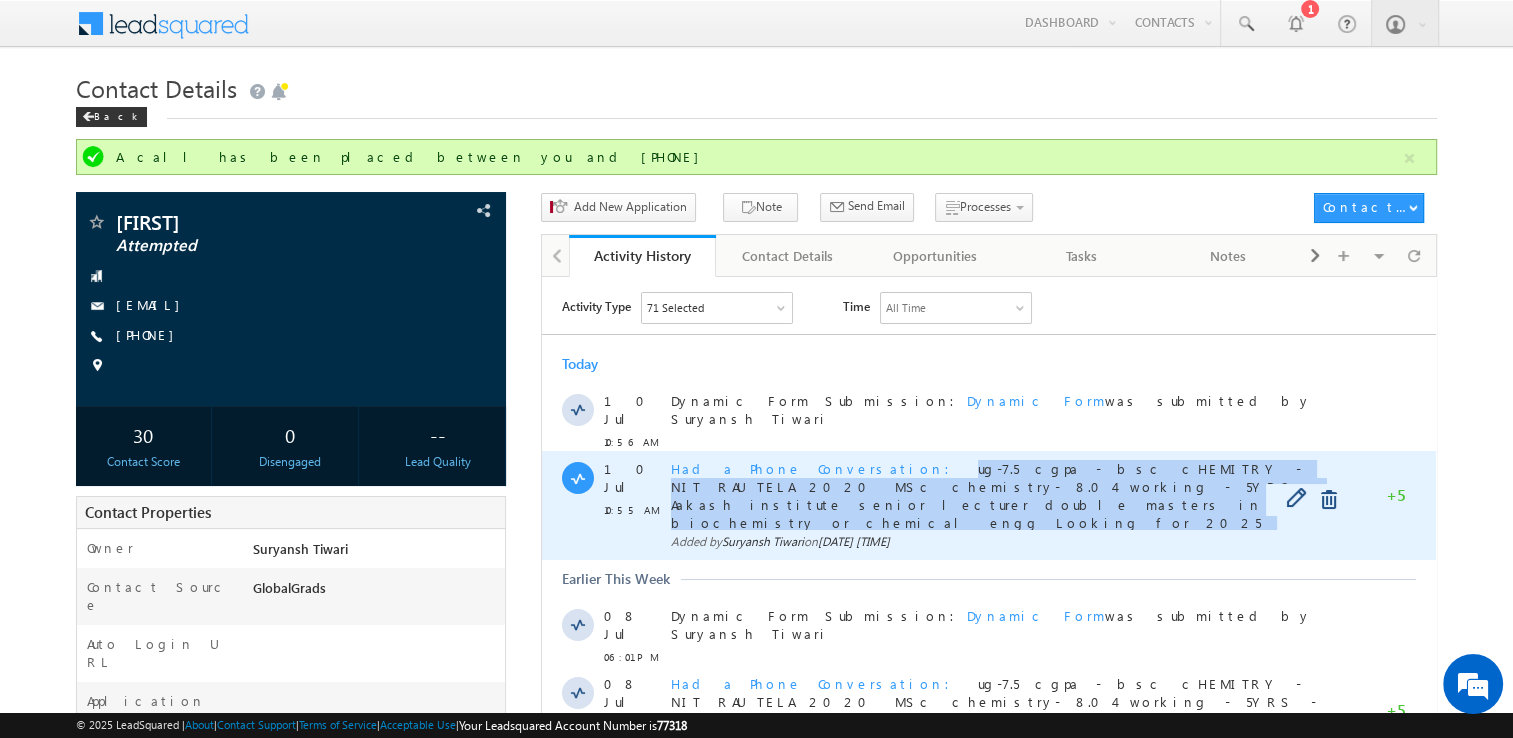 copy on "ug-7.5 cgpa - bsc cHEMITRY - NIT RAUTELA 2020 MSc chemistry- 8.04 working - 5YRS - Aakash institute senior lecturer double masters in biochemistry or chemical engg Looking for 2025 january USA Not open for management courses Course not available City - Ordisa" 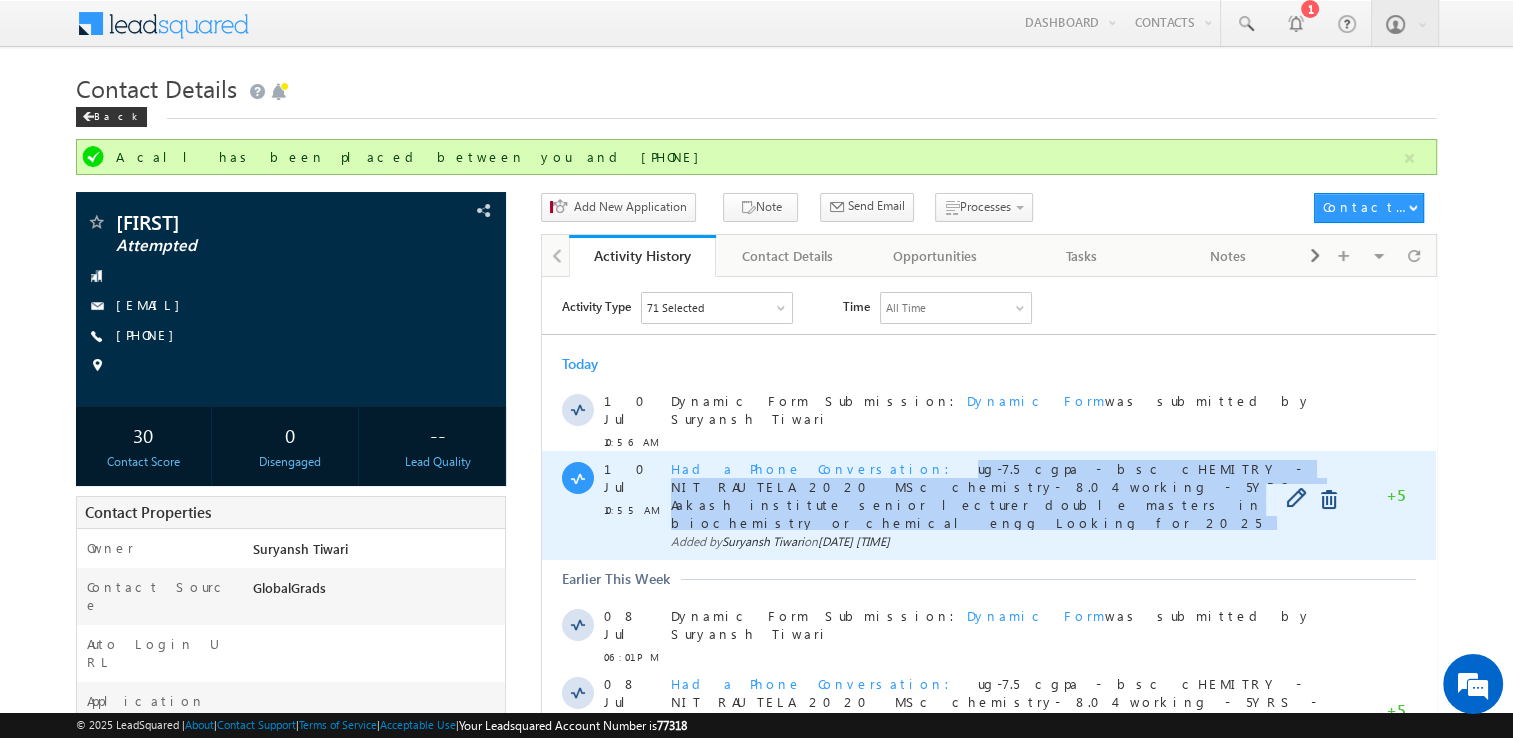 drag, startPoint x: 834, startPoint y: 454, endPoint x: 1097, endPoint y: 494, distance: 266.02444 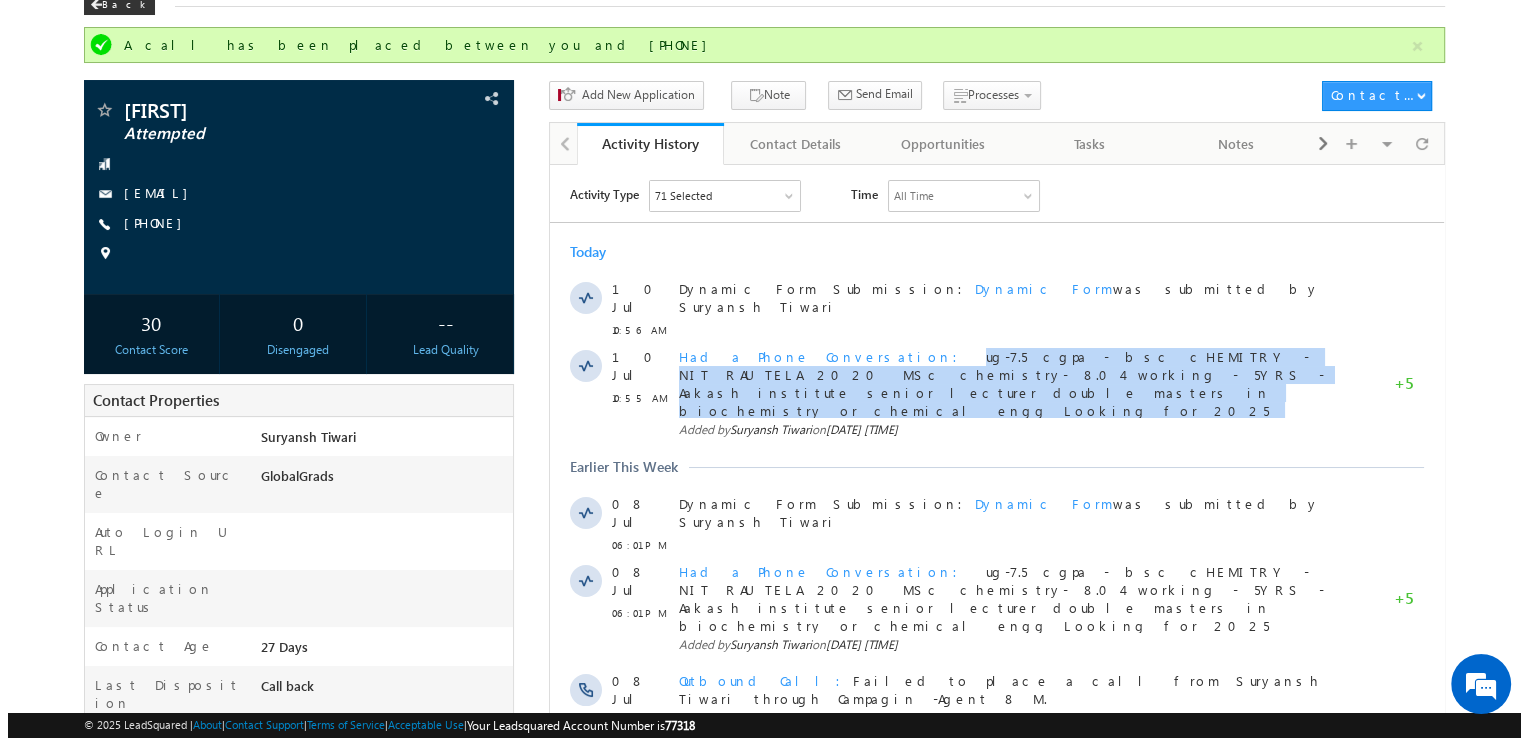 scroll, scrollTop: 0, scrollLeft: 0, axis: both 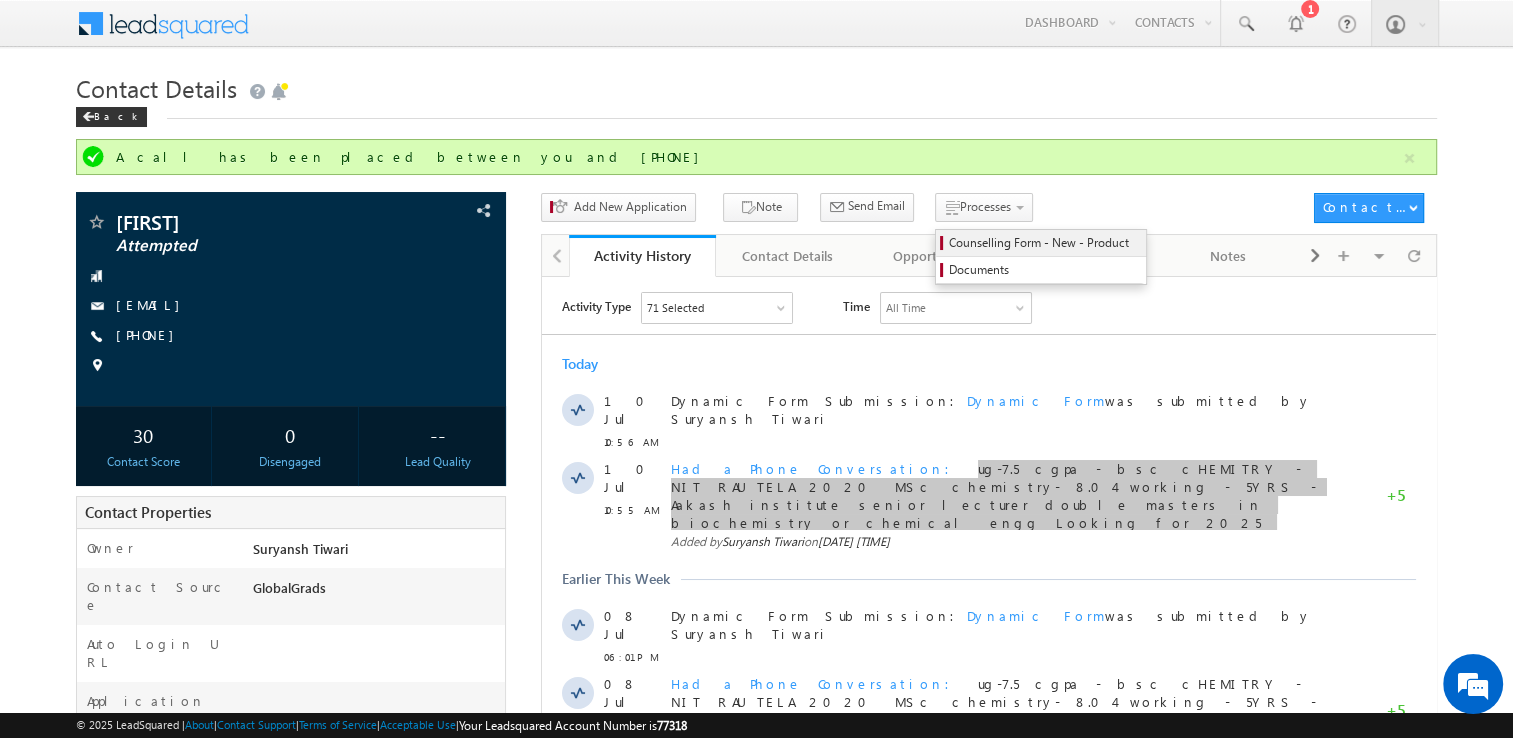 click on "Counselling Form - New - Product" at bounding box center (1044, 243) 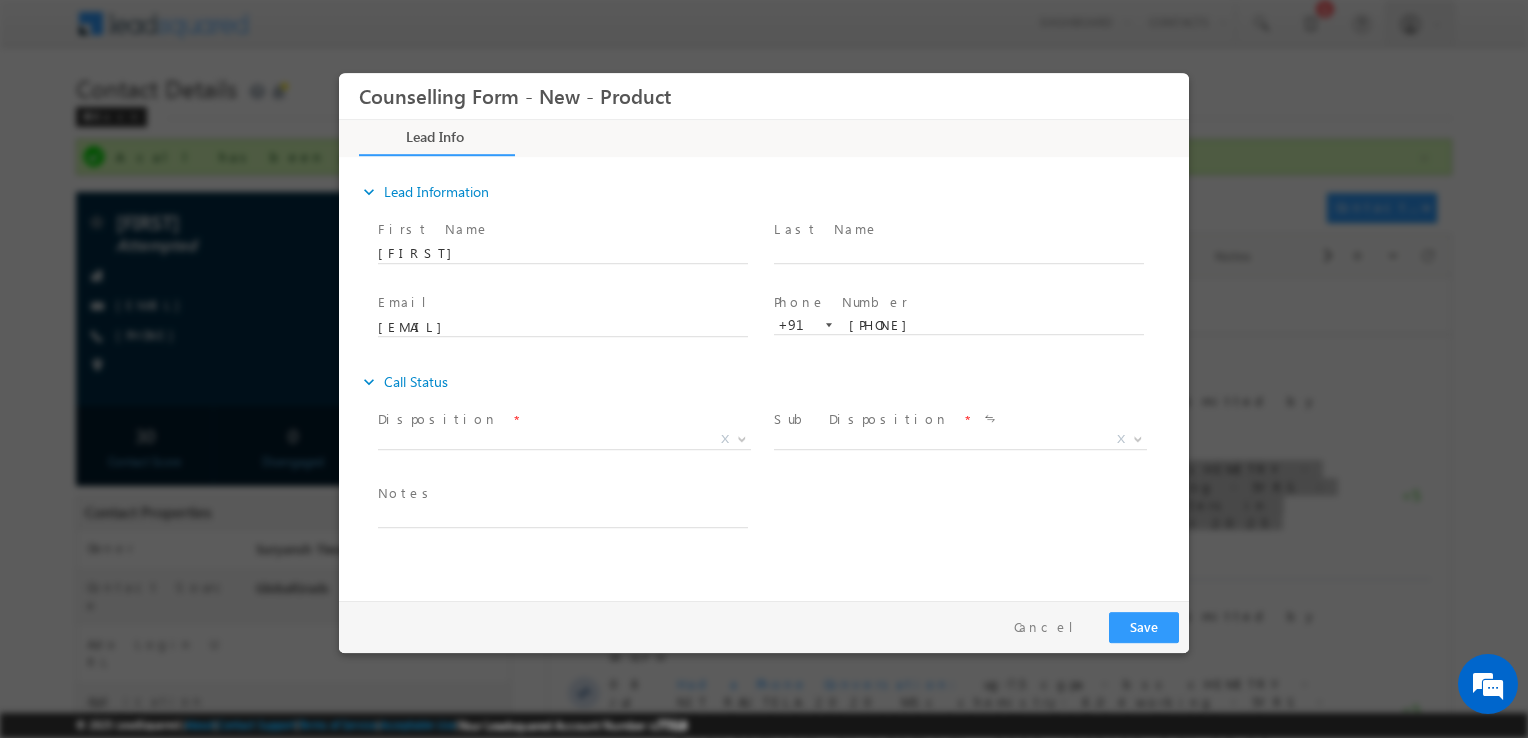 scroll, scrollTop: 0, scrollLeft: 0, axis: both 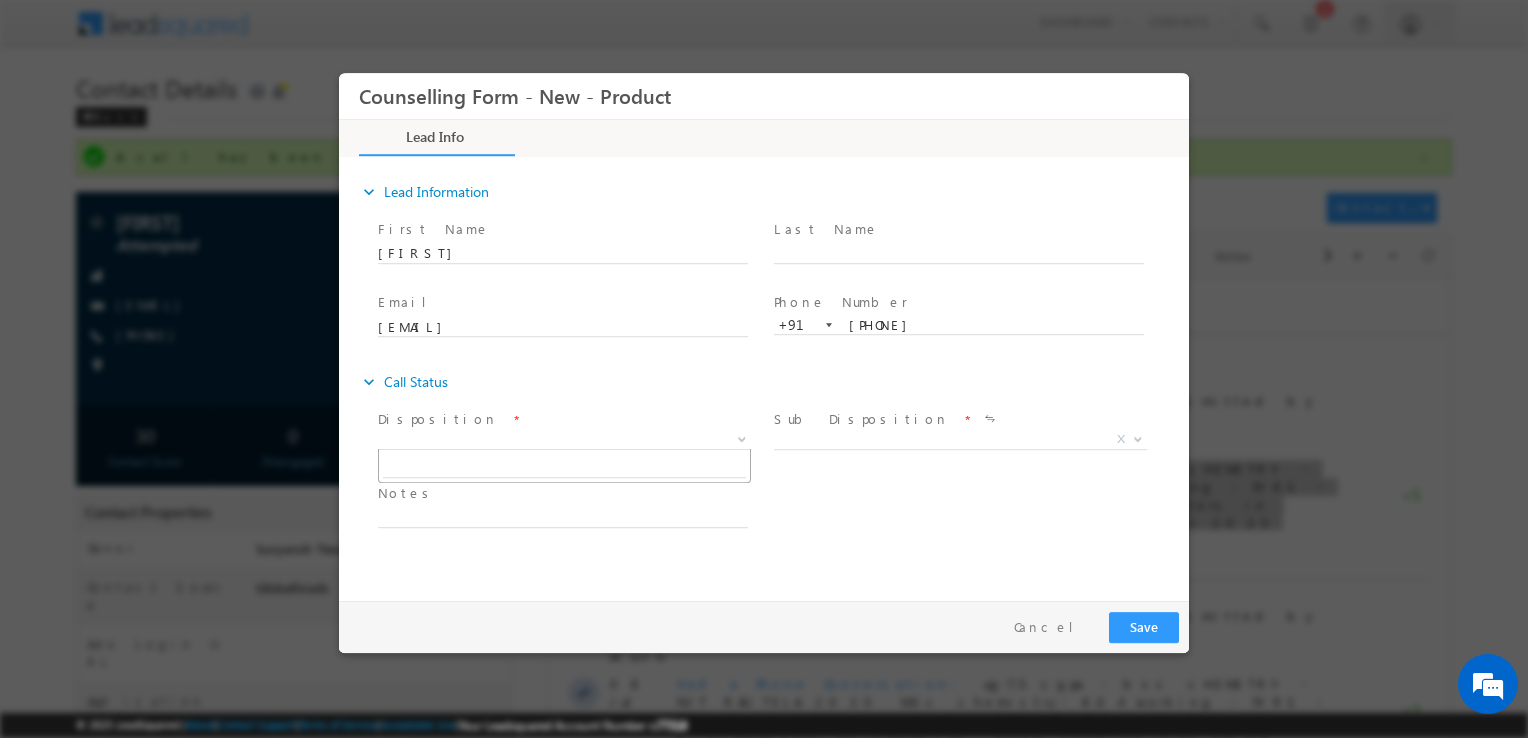 click on "X" at bounding box center (564, 440) 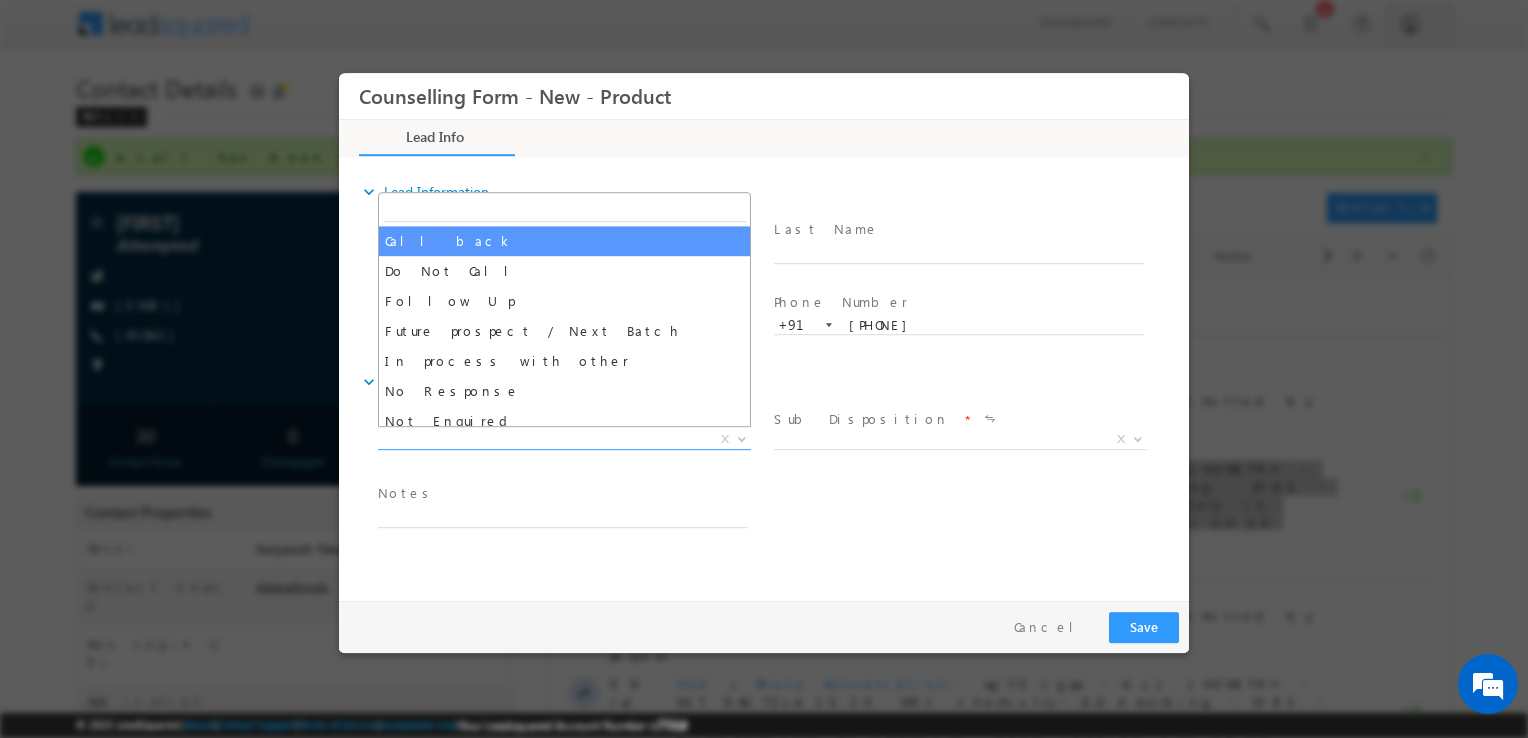 drag, startPoint x: 491, startPoint y: 222, endPoint x: 518, endPoint y: 241, distance: 33.01515 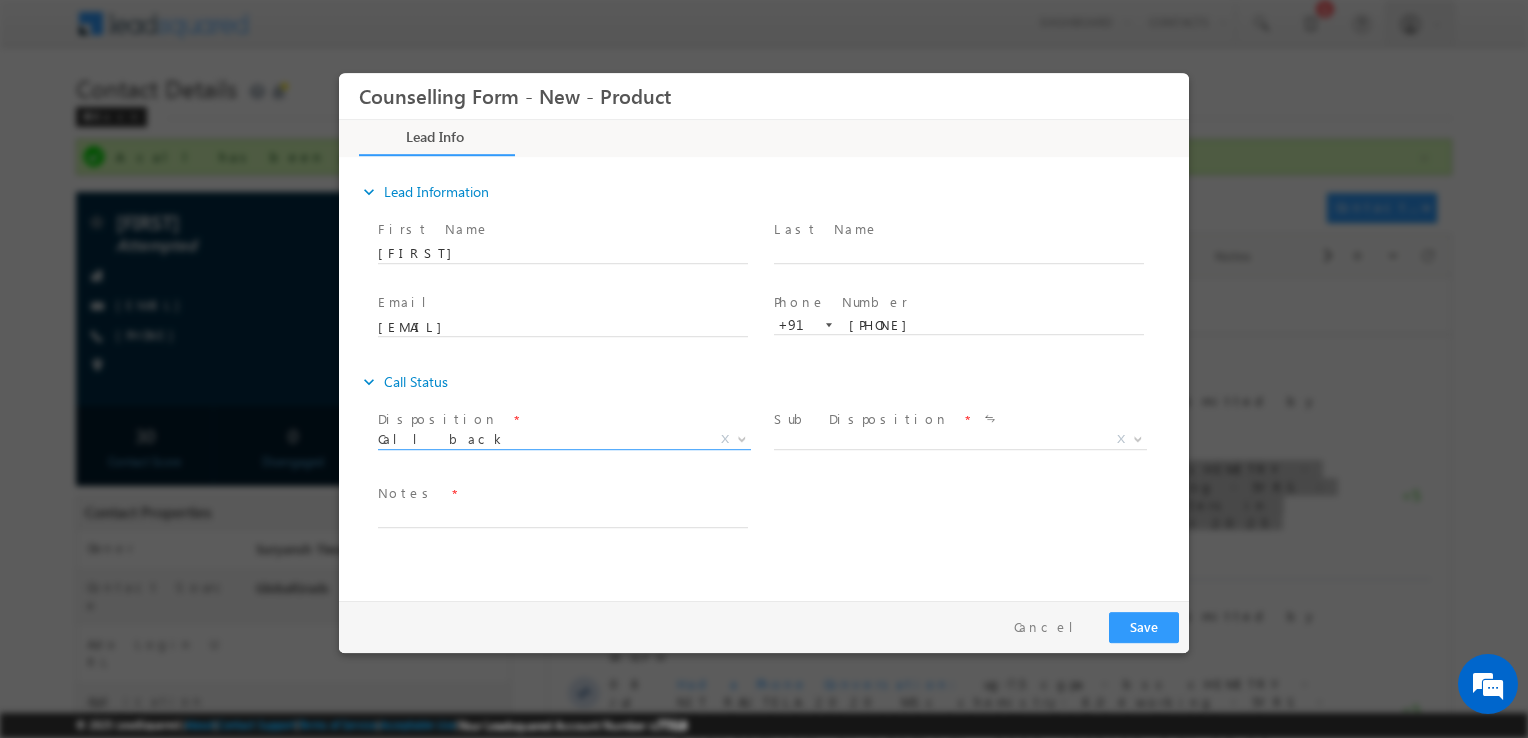 select on "Call back" 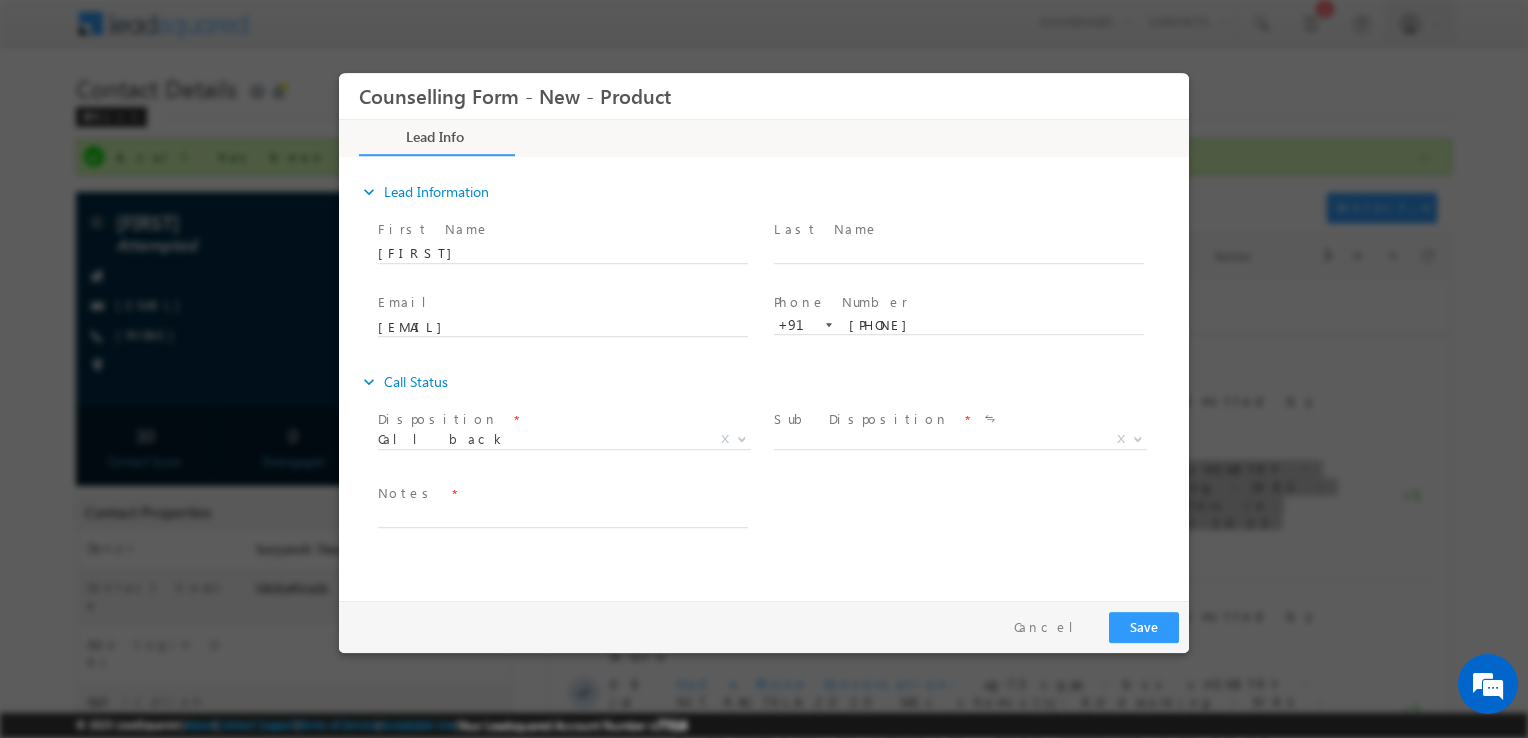 click on "Ashutosh" at bounding box center [572, 254] 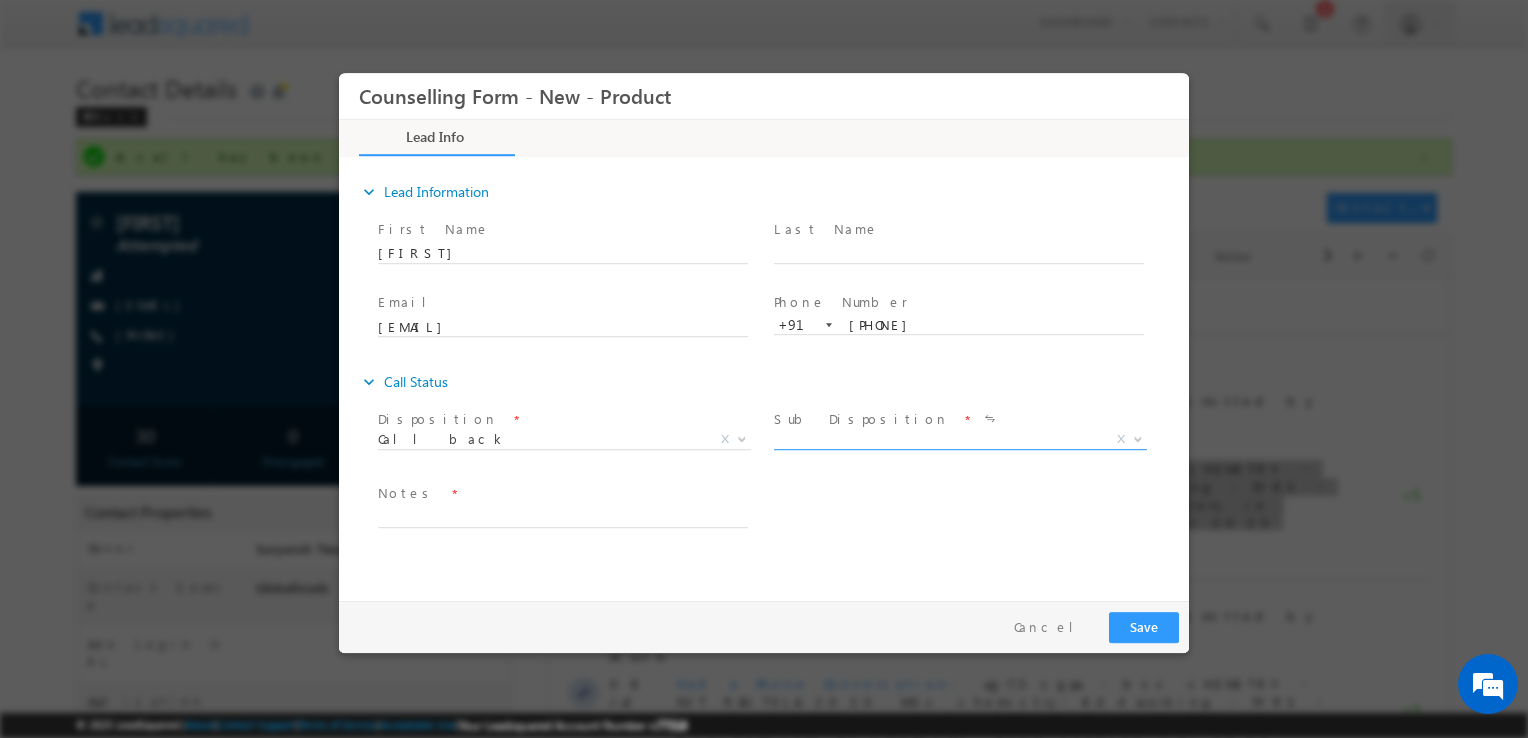 click on "X" at bounding box center [960, 444] 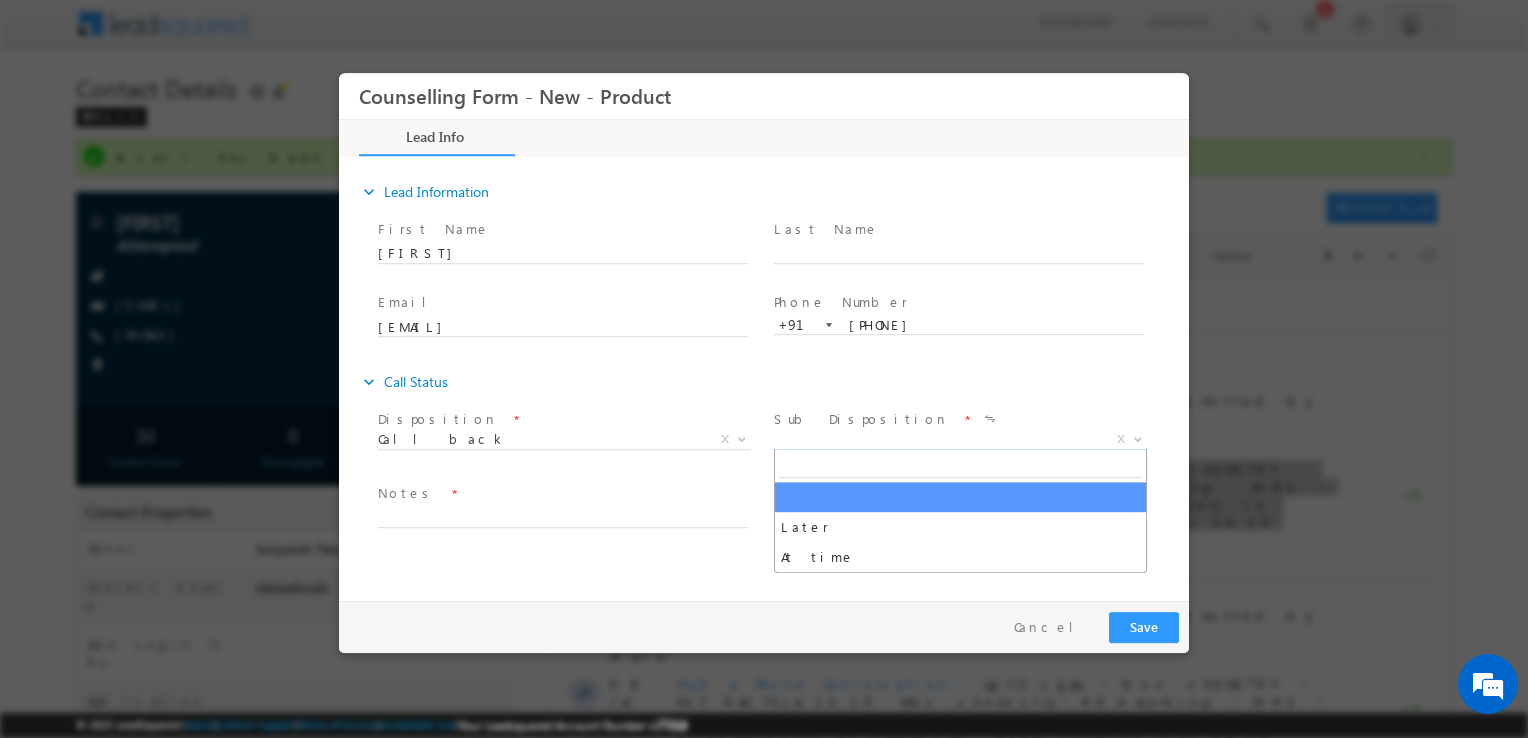 click on "X" at bounding box center (960, 440) 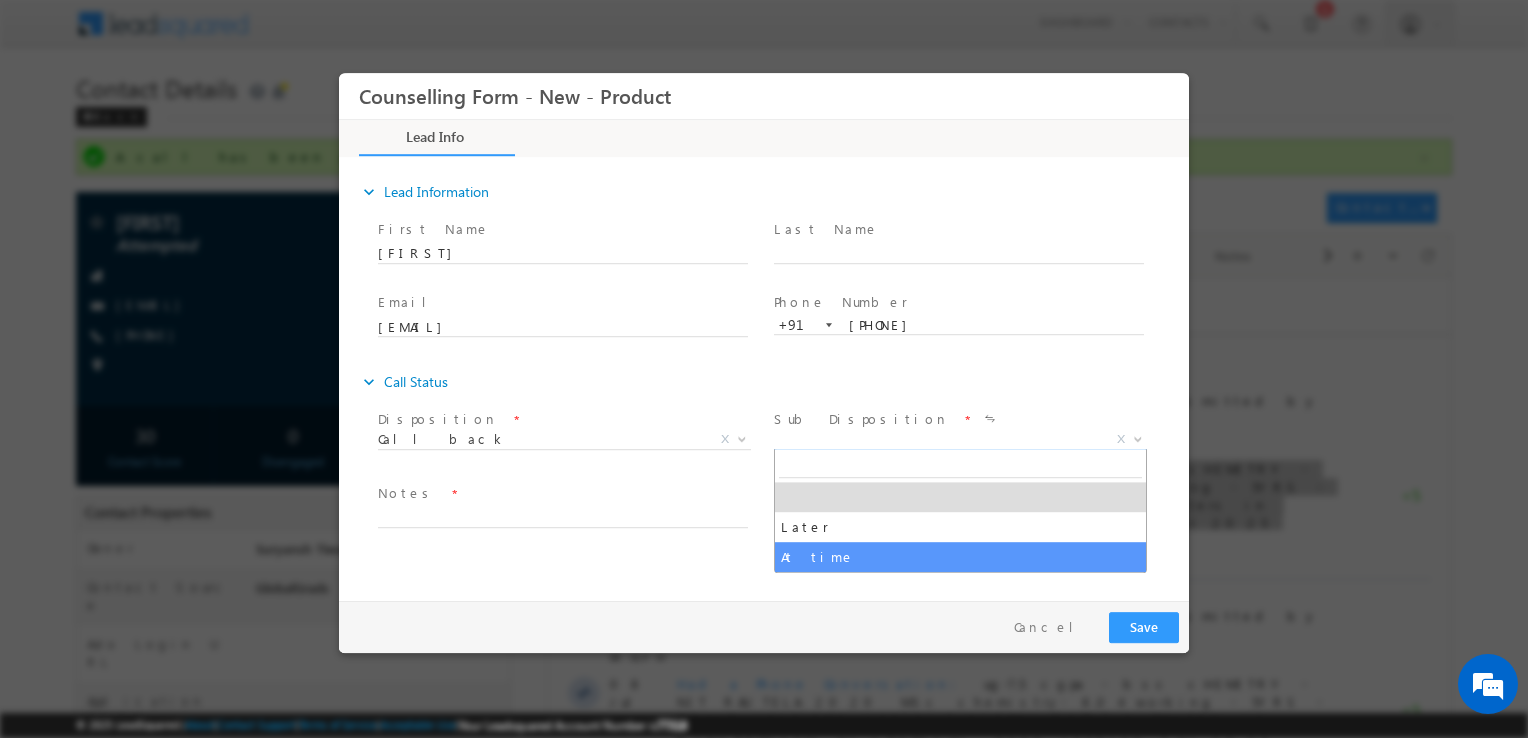 select on "At time" 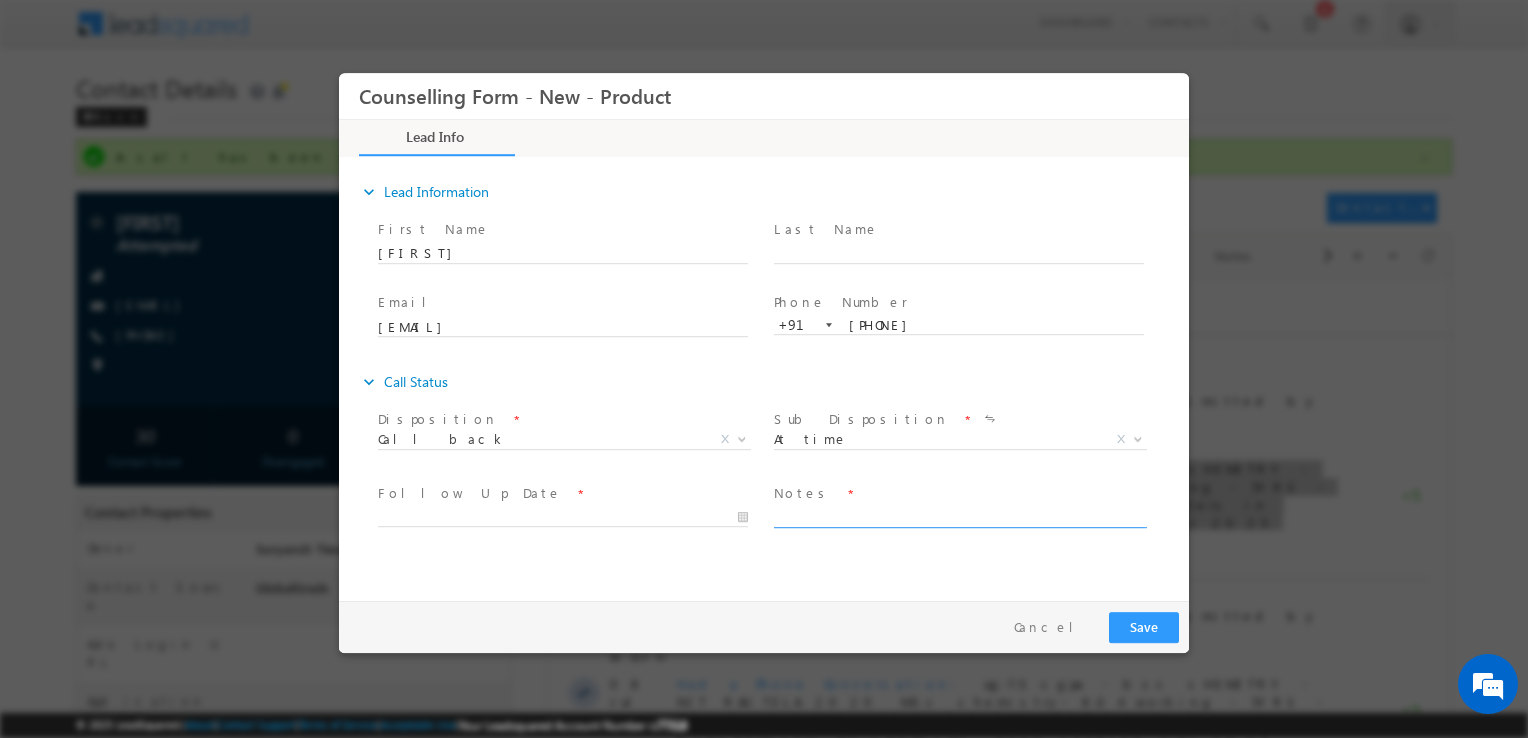 click at bounding box center (959, 516) 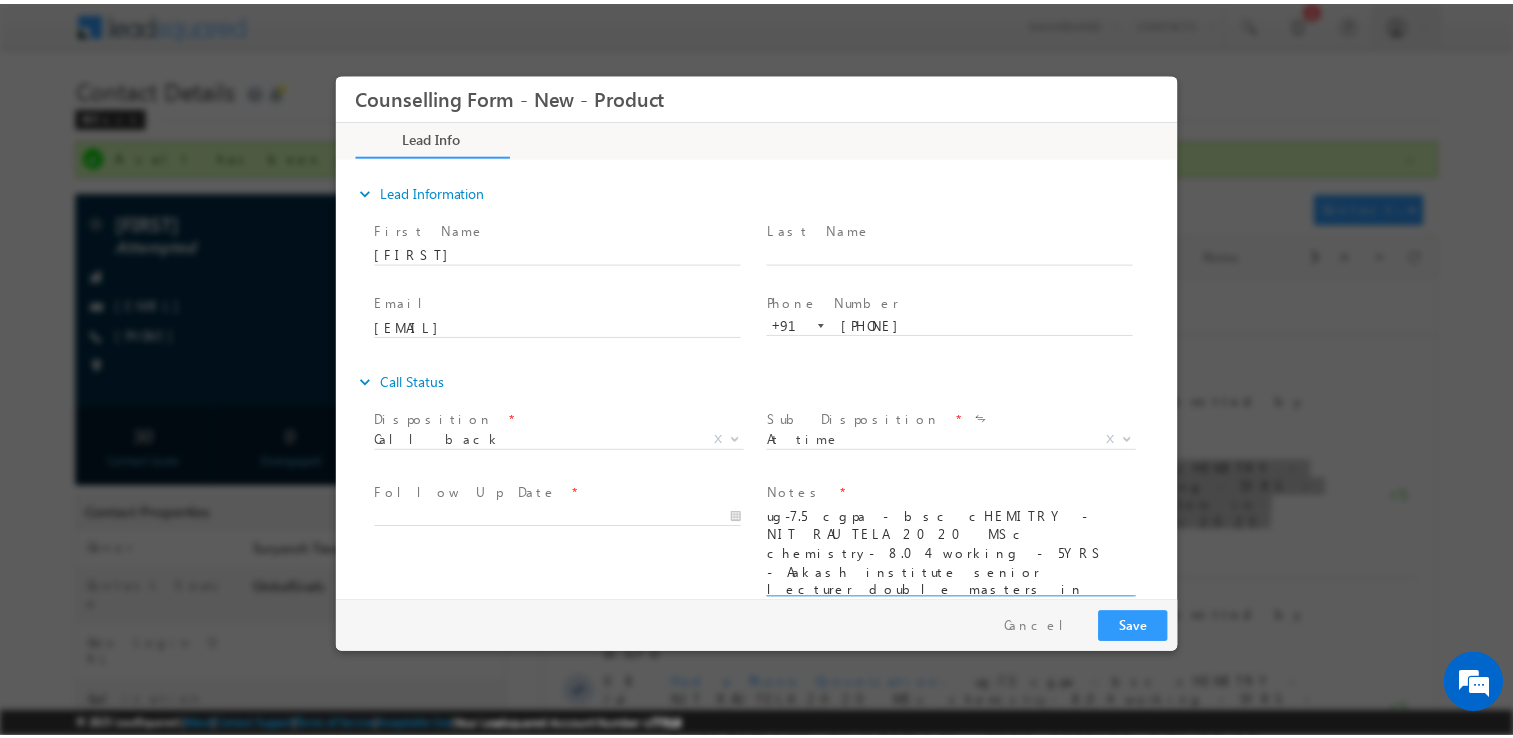scroll, scrollTop: 4, scrollLeft: 0, axis: vertical 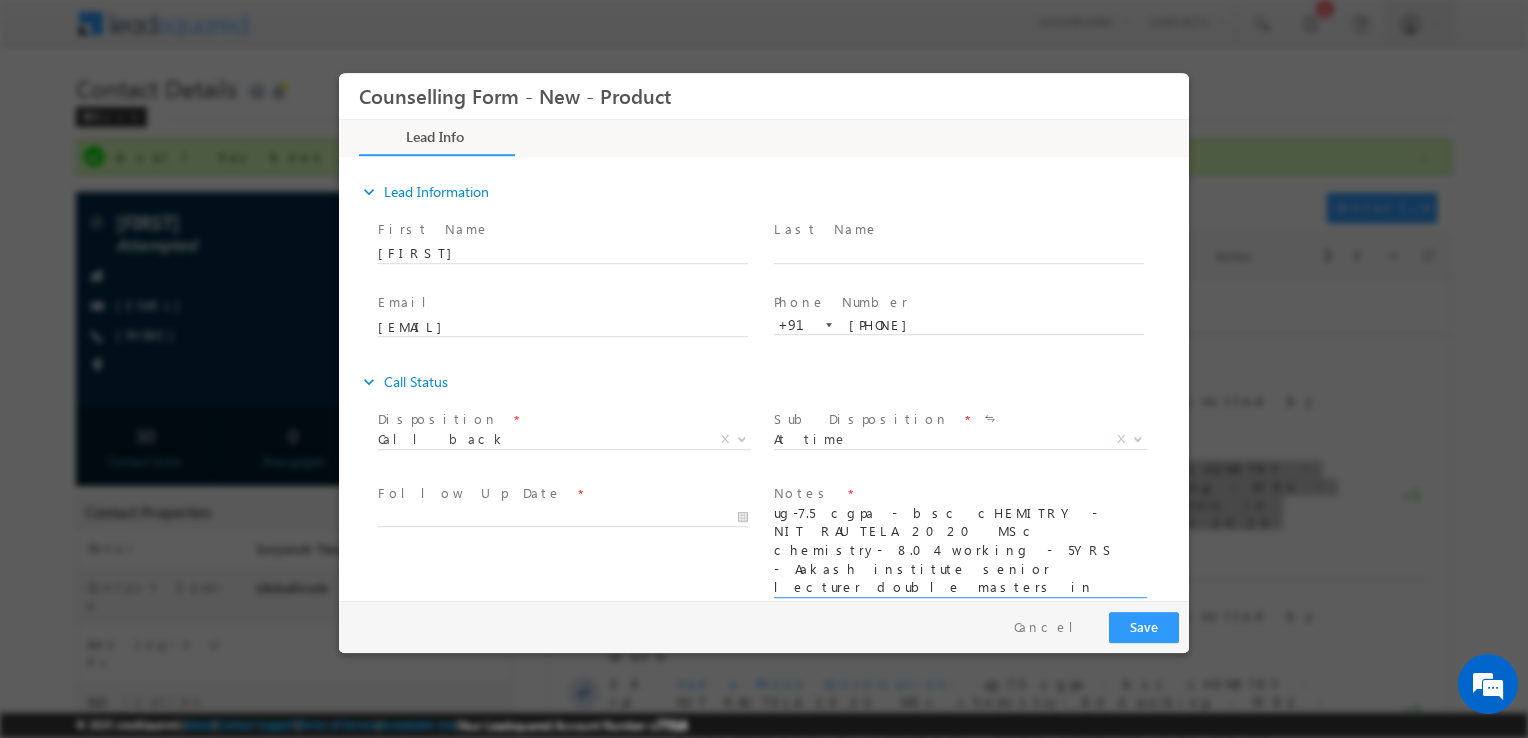 type on "ug-7.5 cgpa - bsc cHEMITRY - NIT RAUTELA 2020 MSc chemistry- 8.04 working - 5YRS - Aakash institute senior lecturer double masters in biochemistry or chemical engg Looking for 2025 january USA Not open for management courses Course not available City - Ordisa" 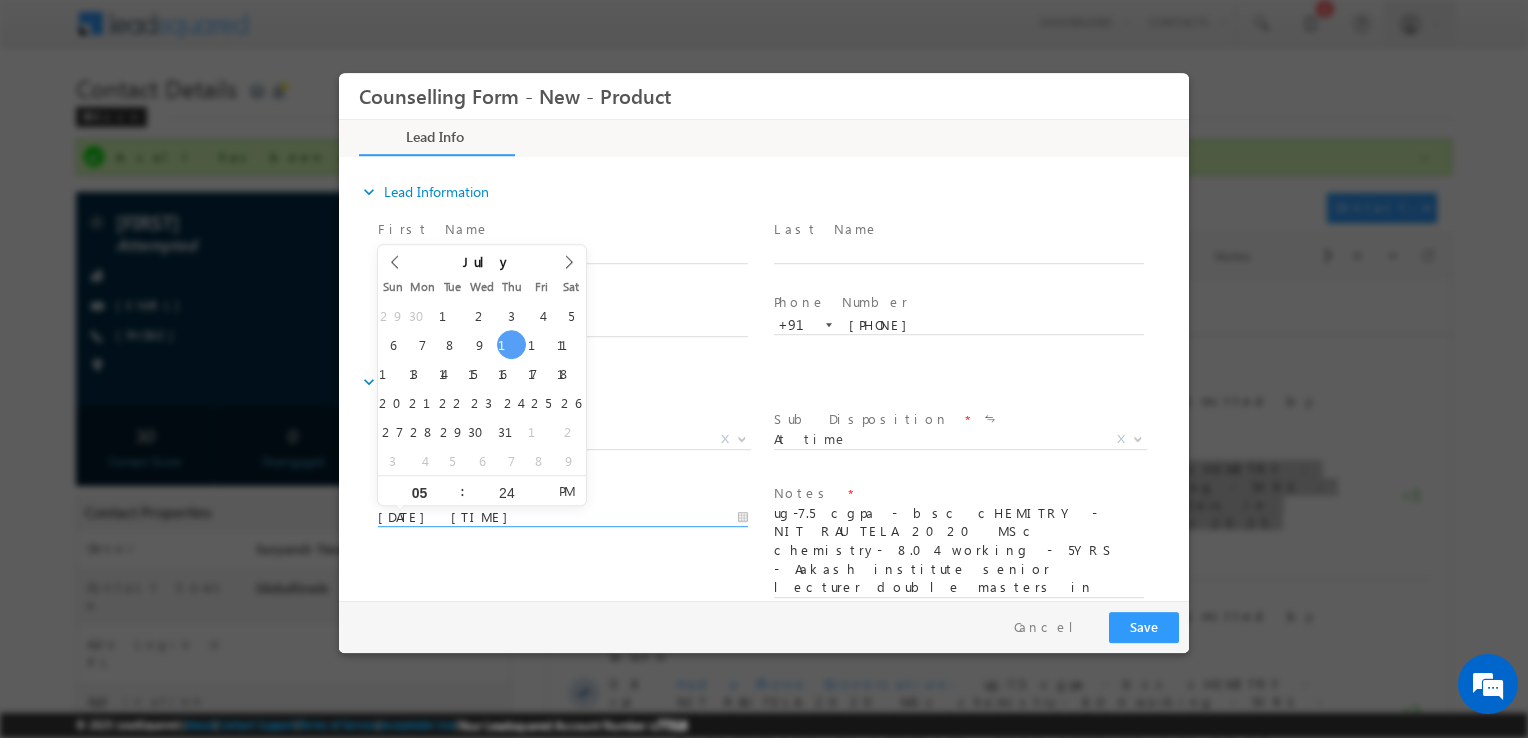 click on "10/07/2025 5:24 PM" at bounding box center [563, 518] 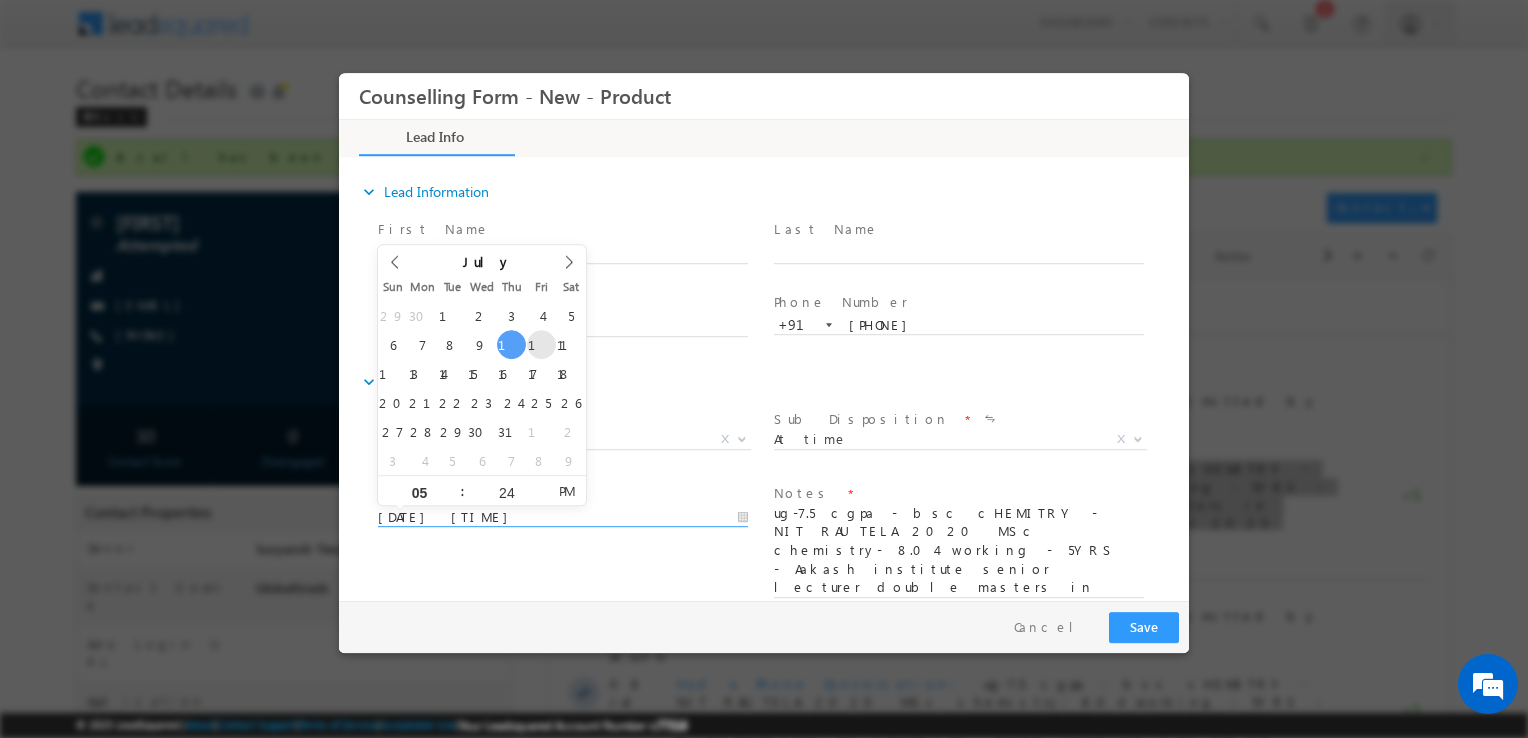 type on "11/07/2025 5:24 PM" 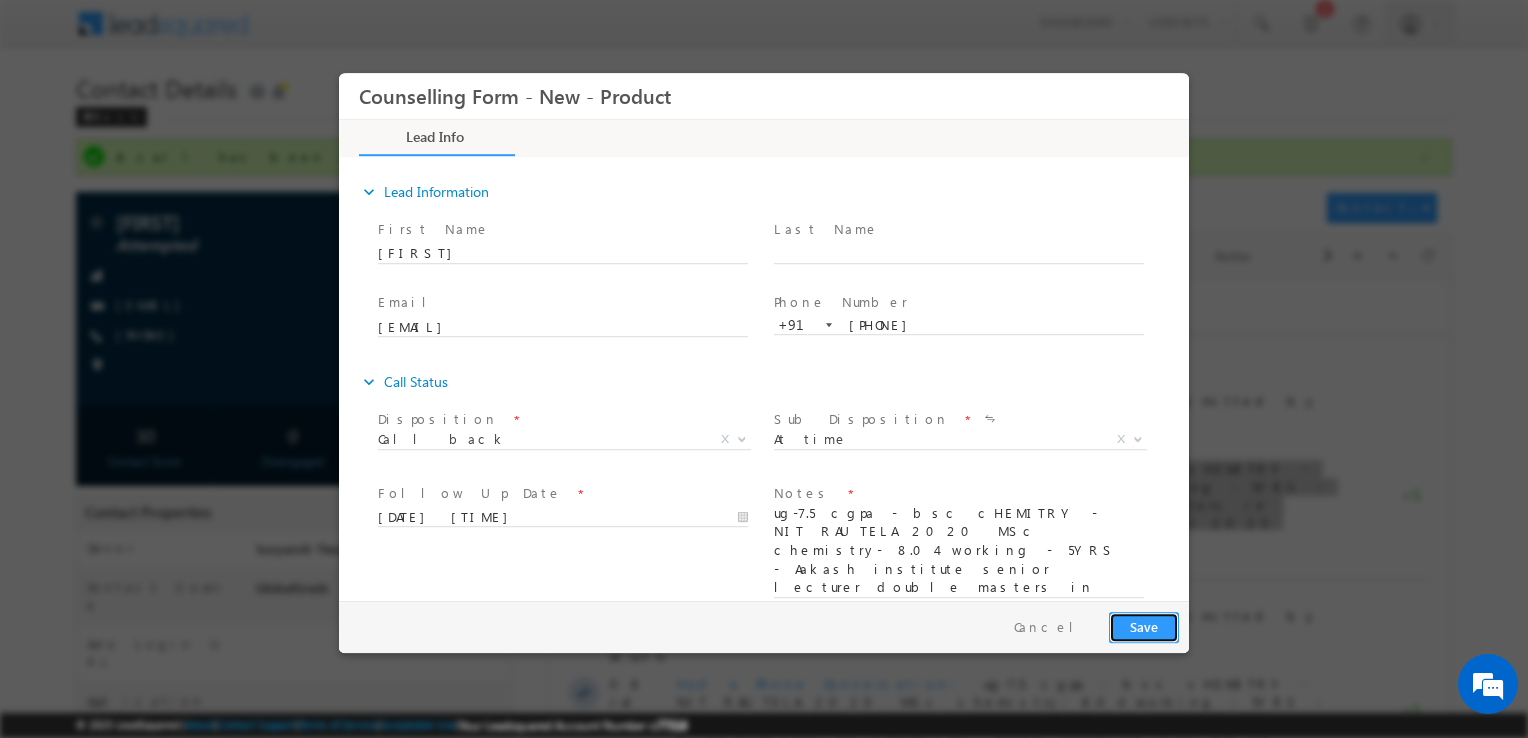 click on "Save" at bounding box center [1144, 627] 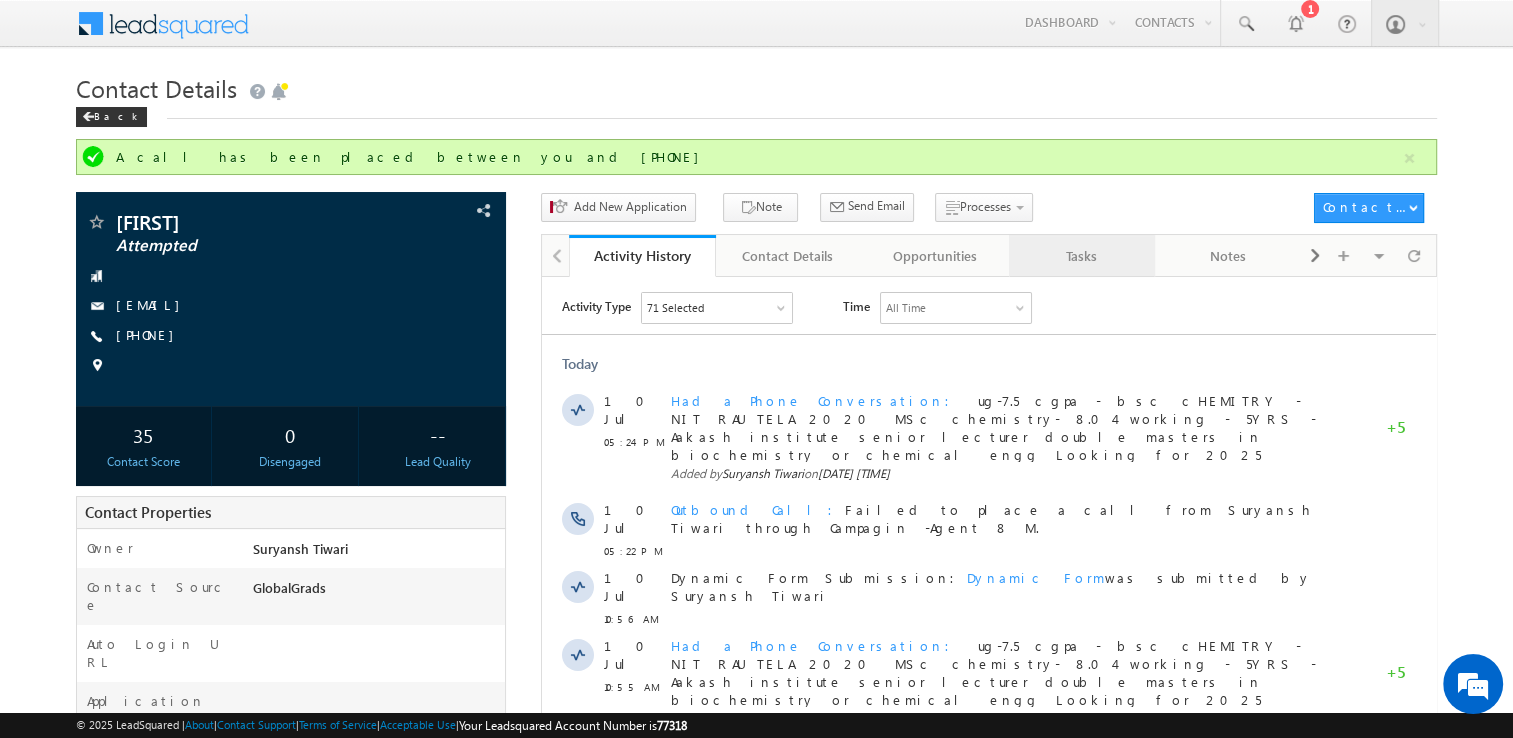 click on "Tasks" at bounding box center [1082, 256] 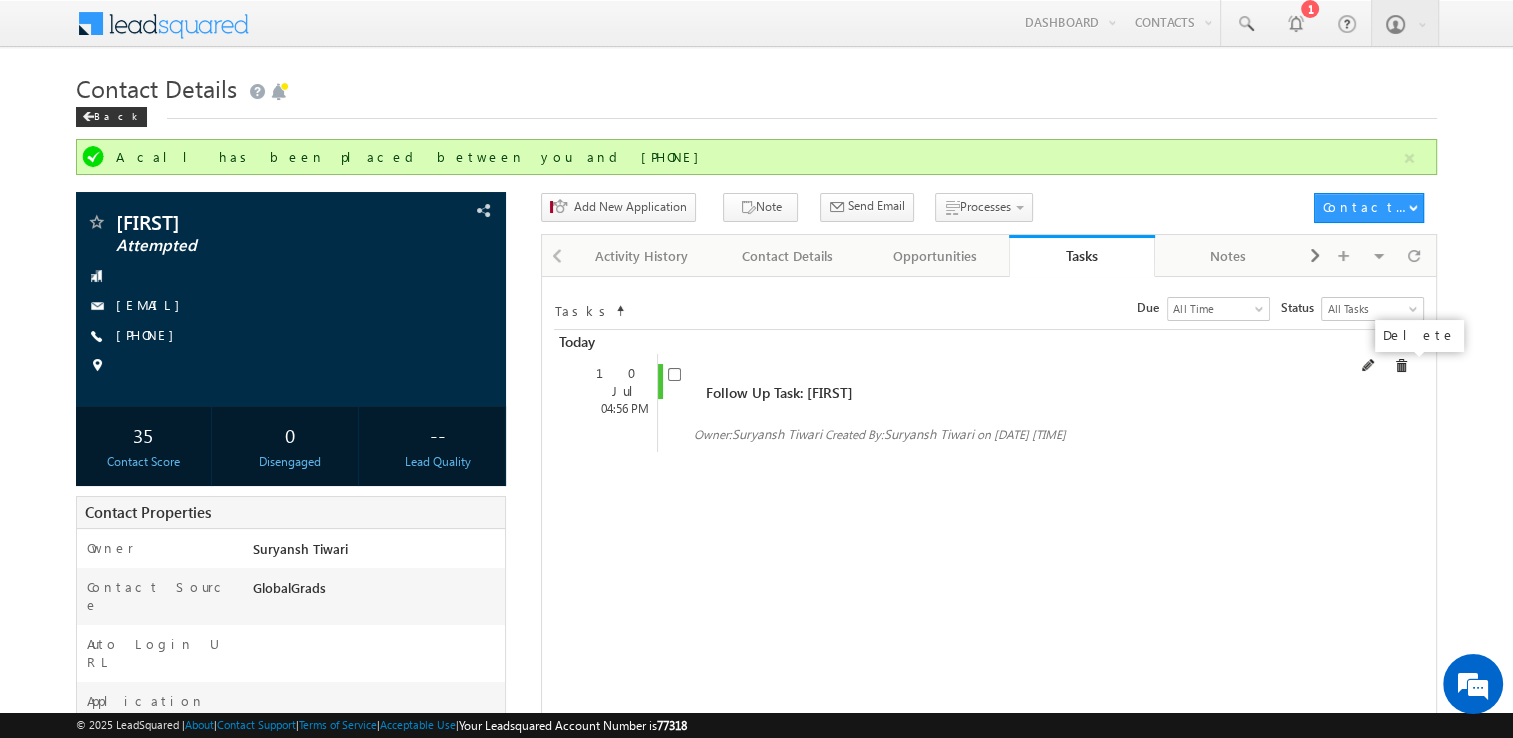 click at bounding box center [1401, 366] 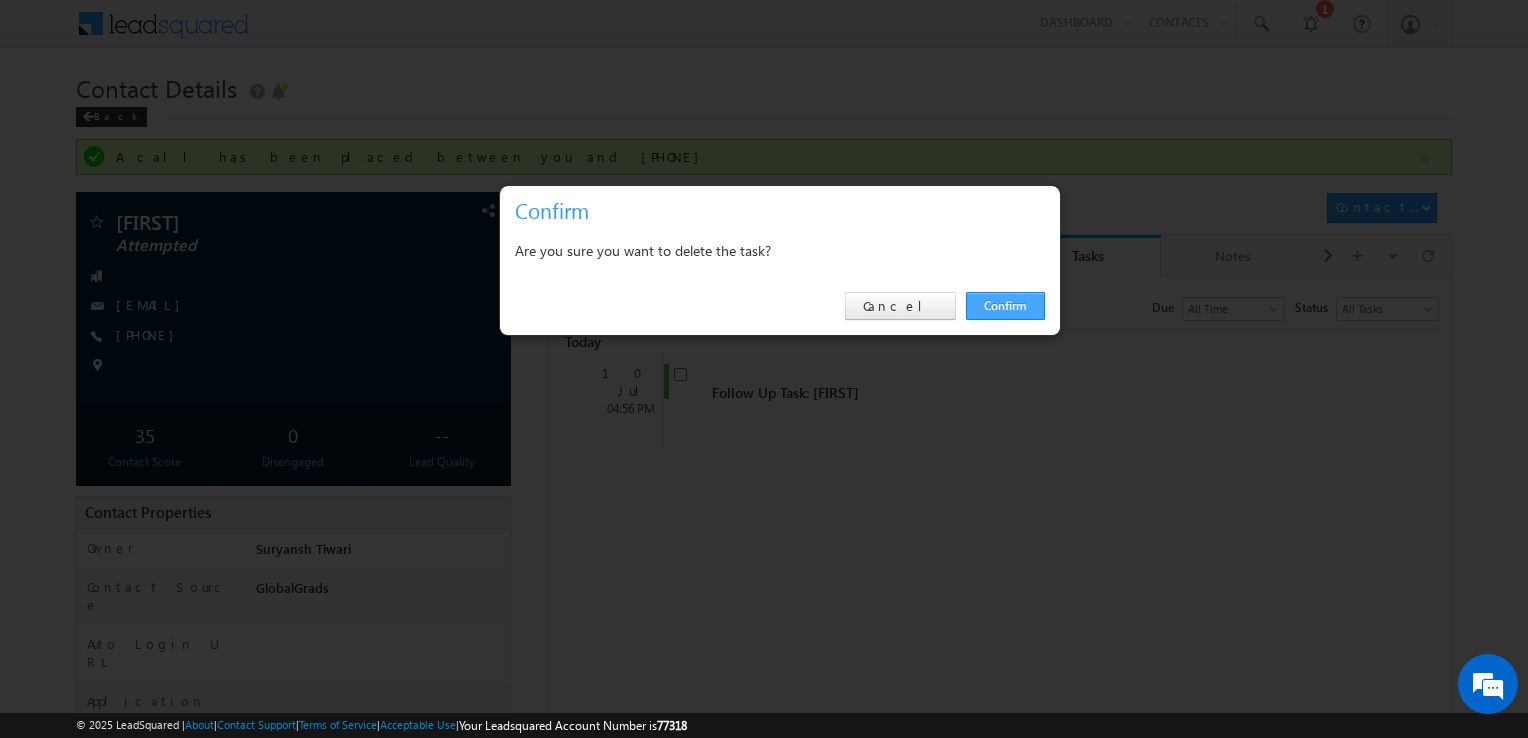click on "Confirm" at bounding box center (1005, 306) 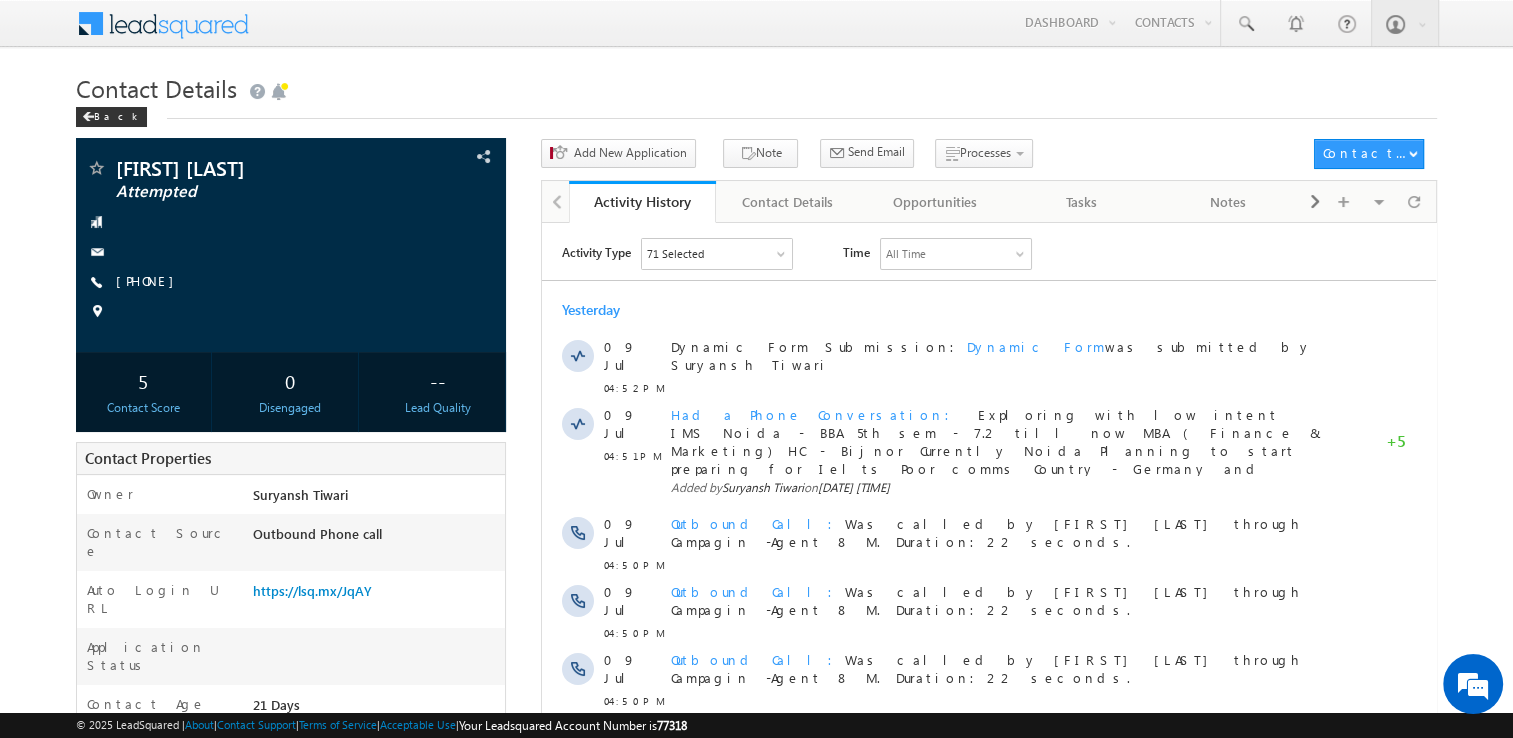scroll, scrollTop: 0, scrollLeft: 0, axis: both 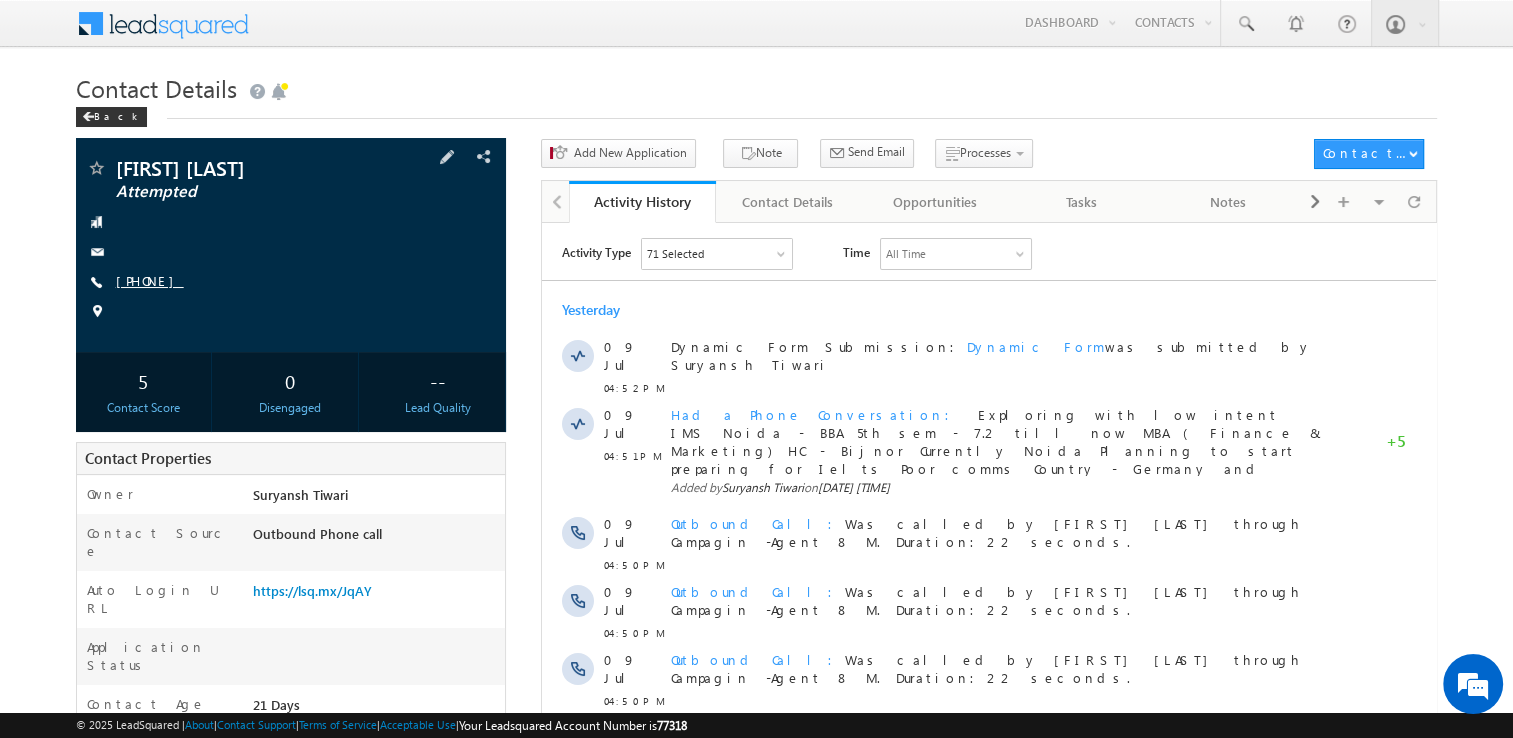 click on "+91-9837984171" at bounding box center [150, 280] 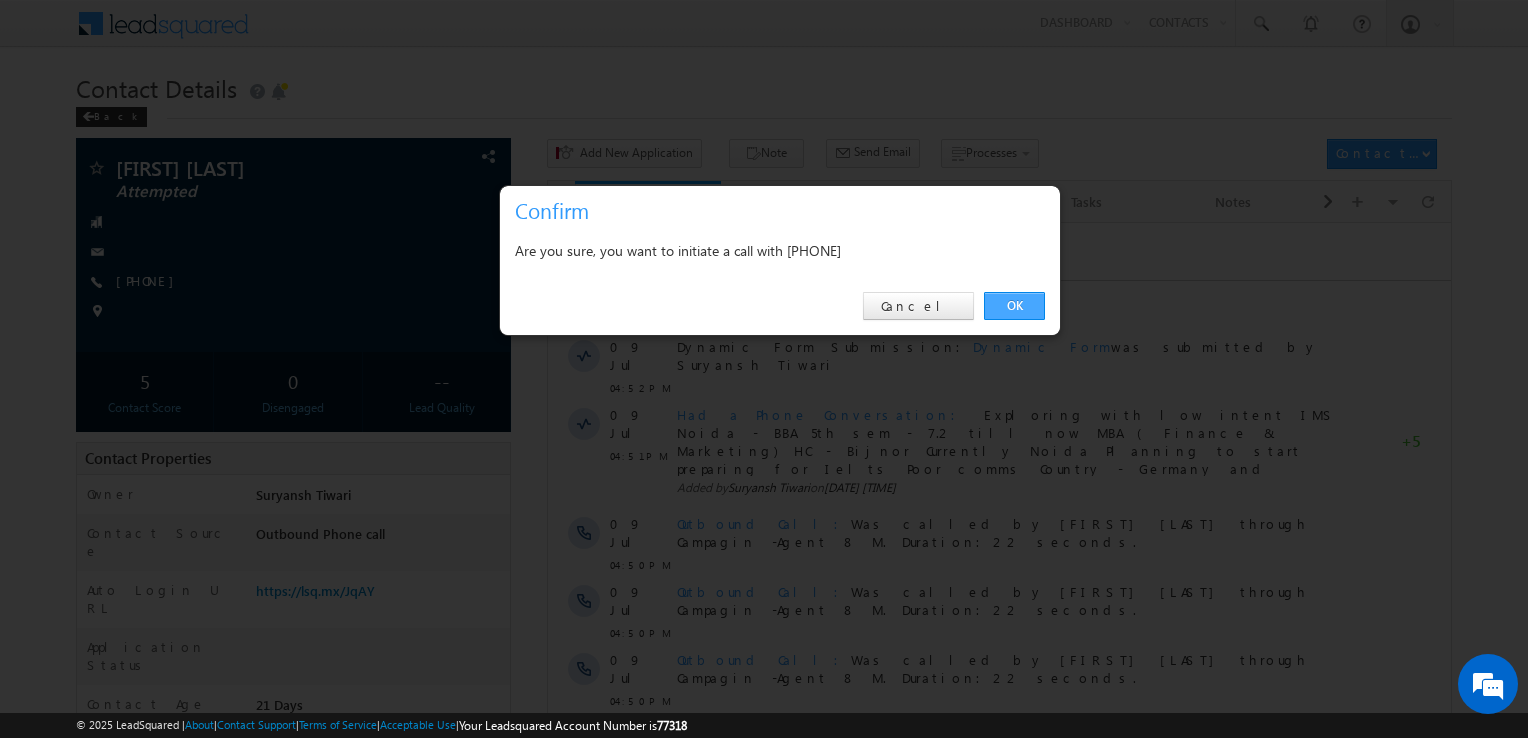 click on "OK" at bounding box center [1014, 306] 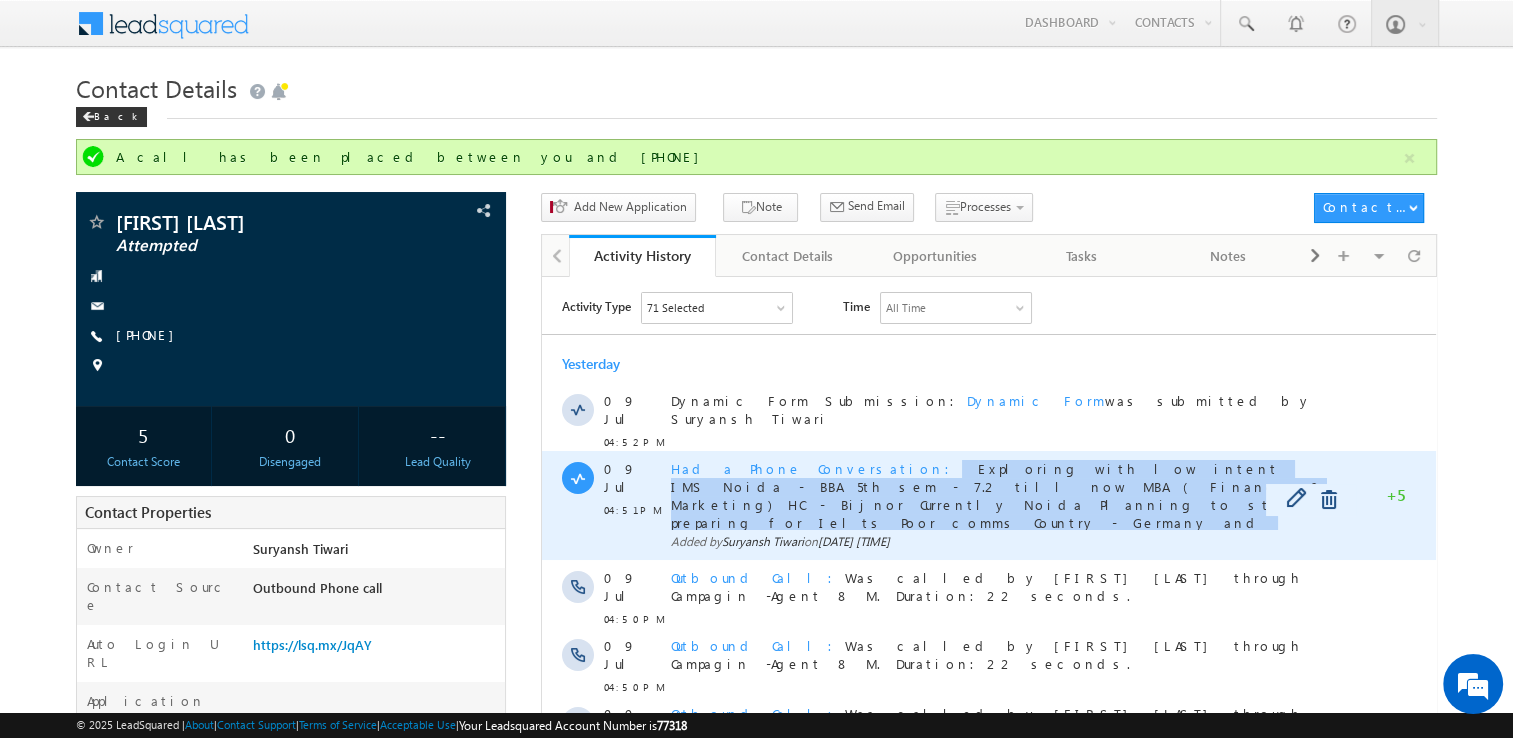 drag, startPoint x: 829, startPoint y: 456, endPoint x: 1279, endPoint y: 506, distance: 452.76926 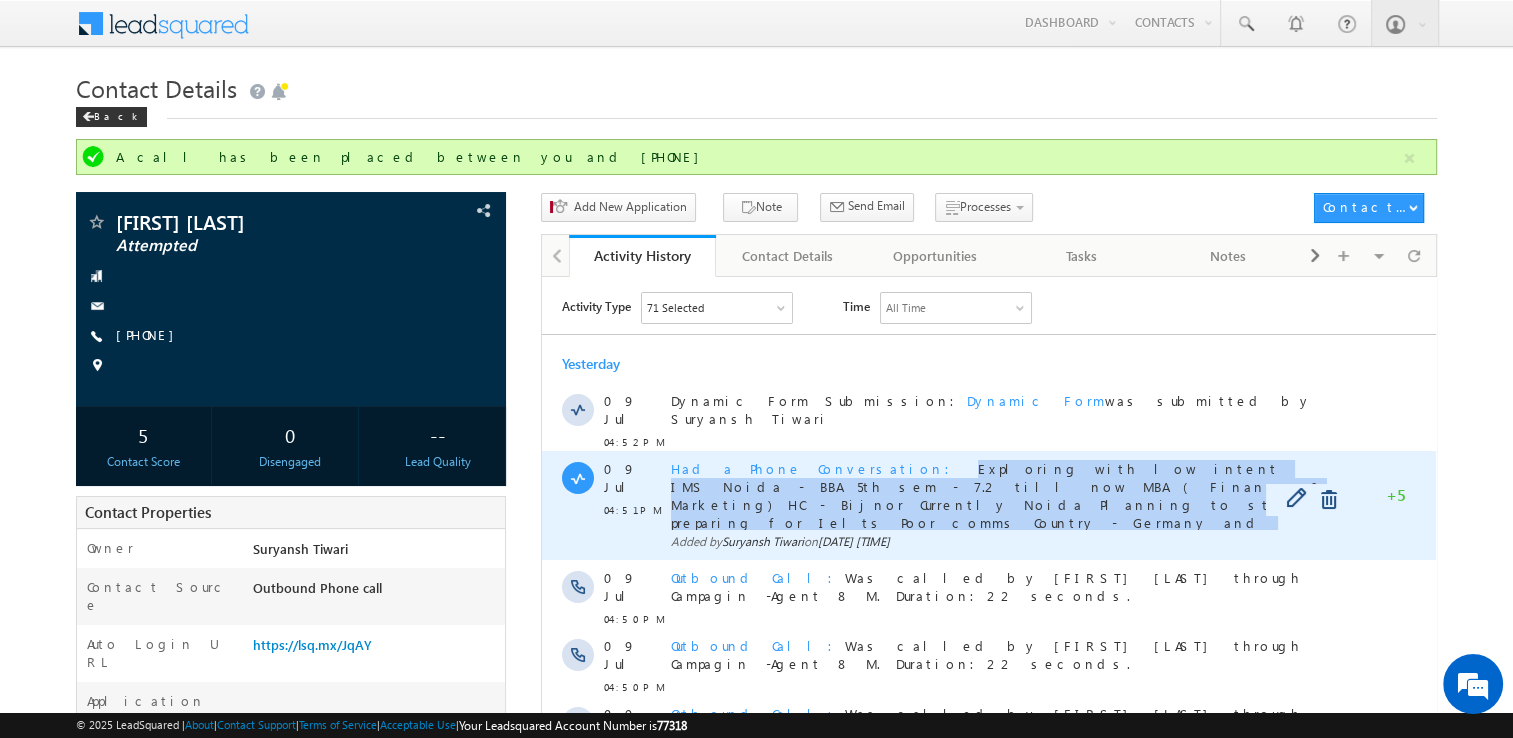 copy on "Exploring with low intent IMS Noida - BBA 5th sem - 7.2 till now MBA ( Finance & Marketing) HC - Bijnor Currently Noida Planning to start preparing for Ielts Poor comms Country - Germany and Canada" 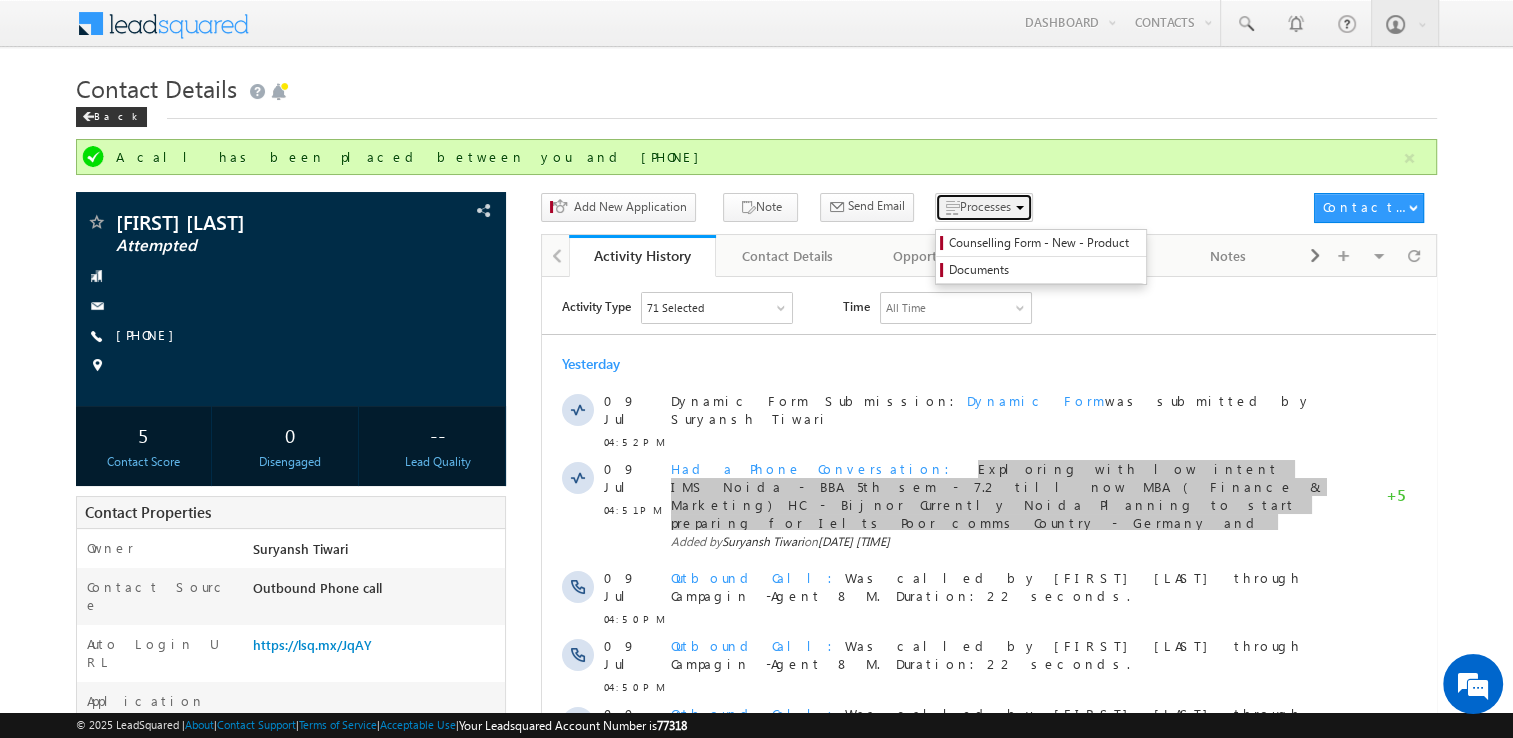 drag, startPoint x: 293, startPoint y: 187, endPoint x: 942, endPoint y: 218, distance: 649.7399 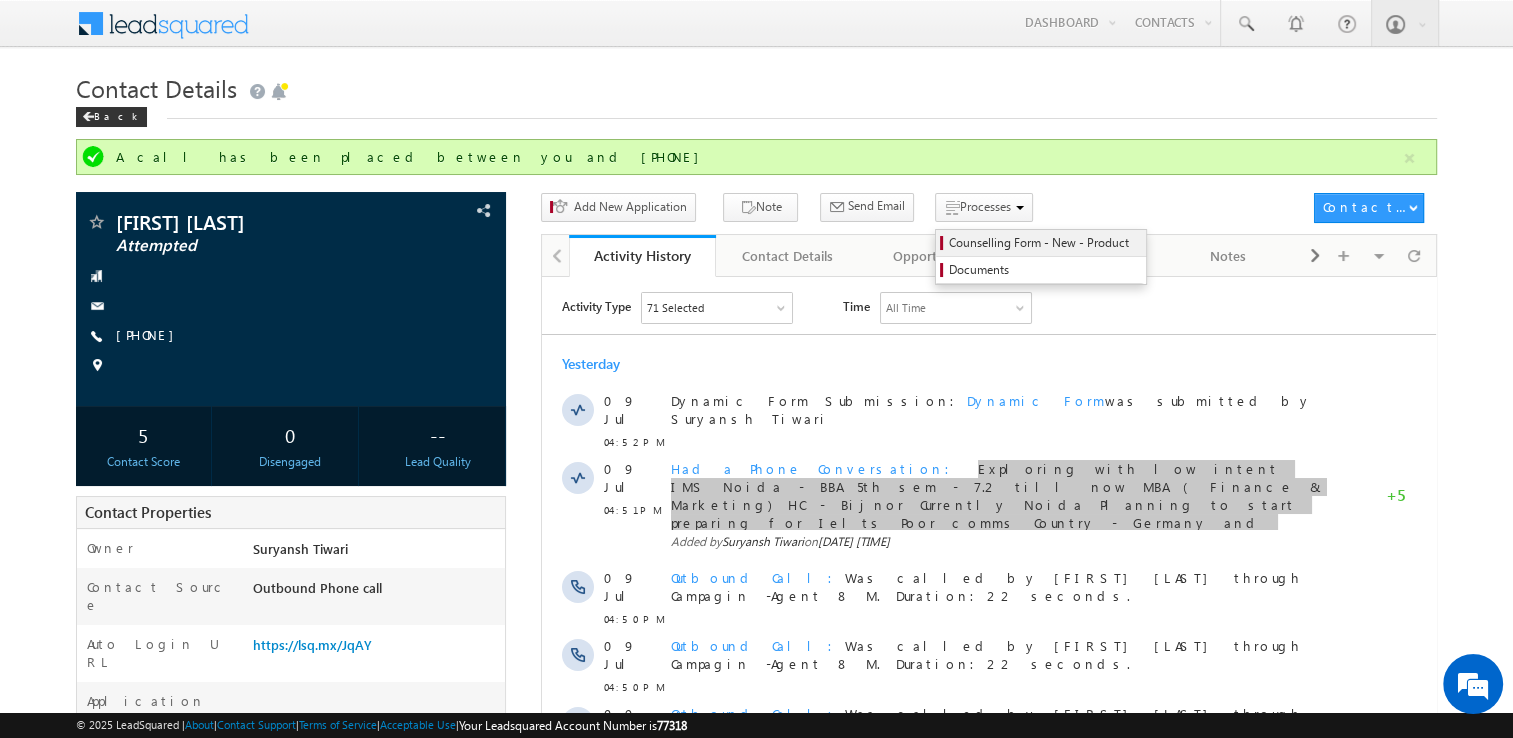 click on "Counselling Form - New - Product" at bounding box center (1044, 243) 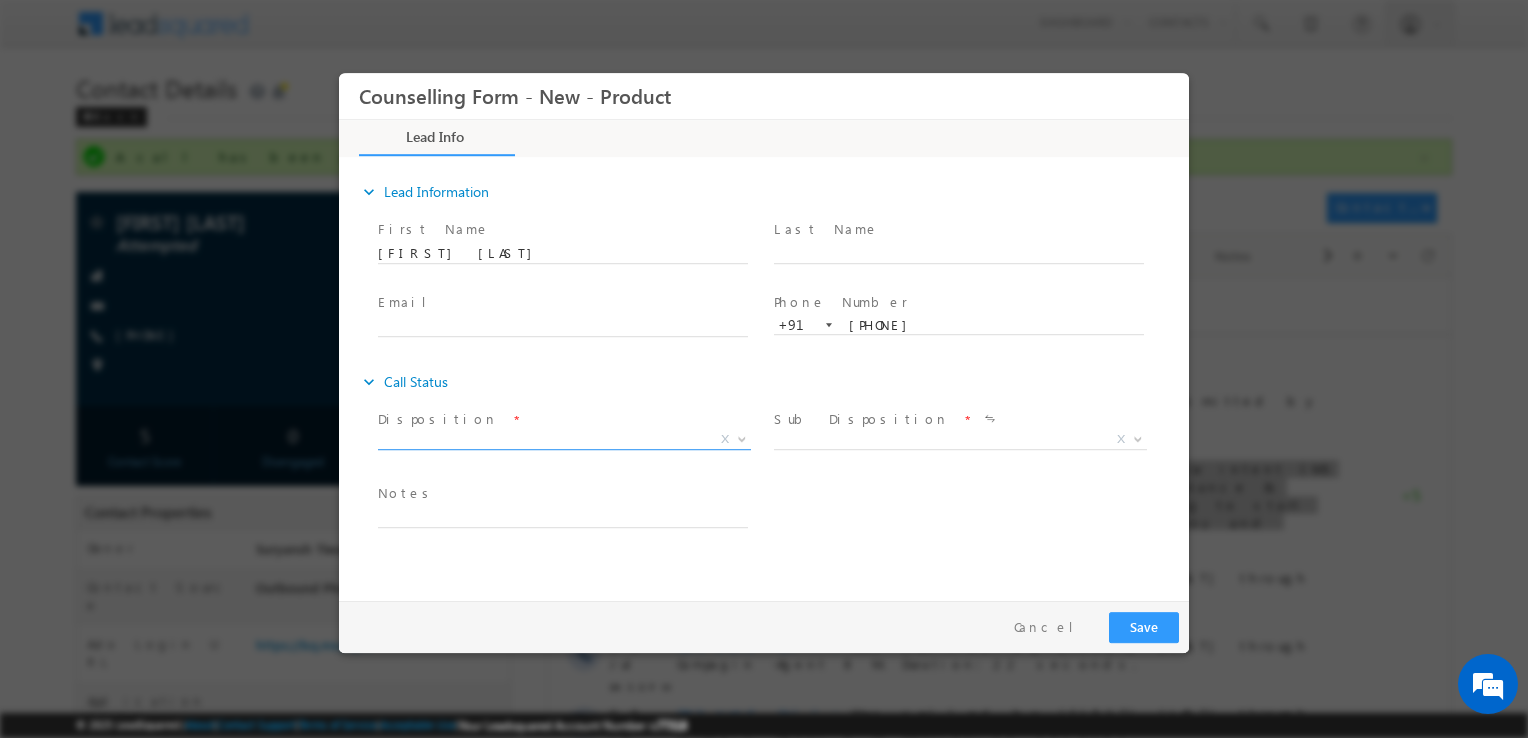 scroll, scrollTop: 0, scrollLeft: 0, axis: both 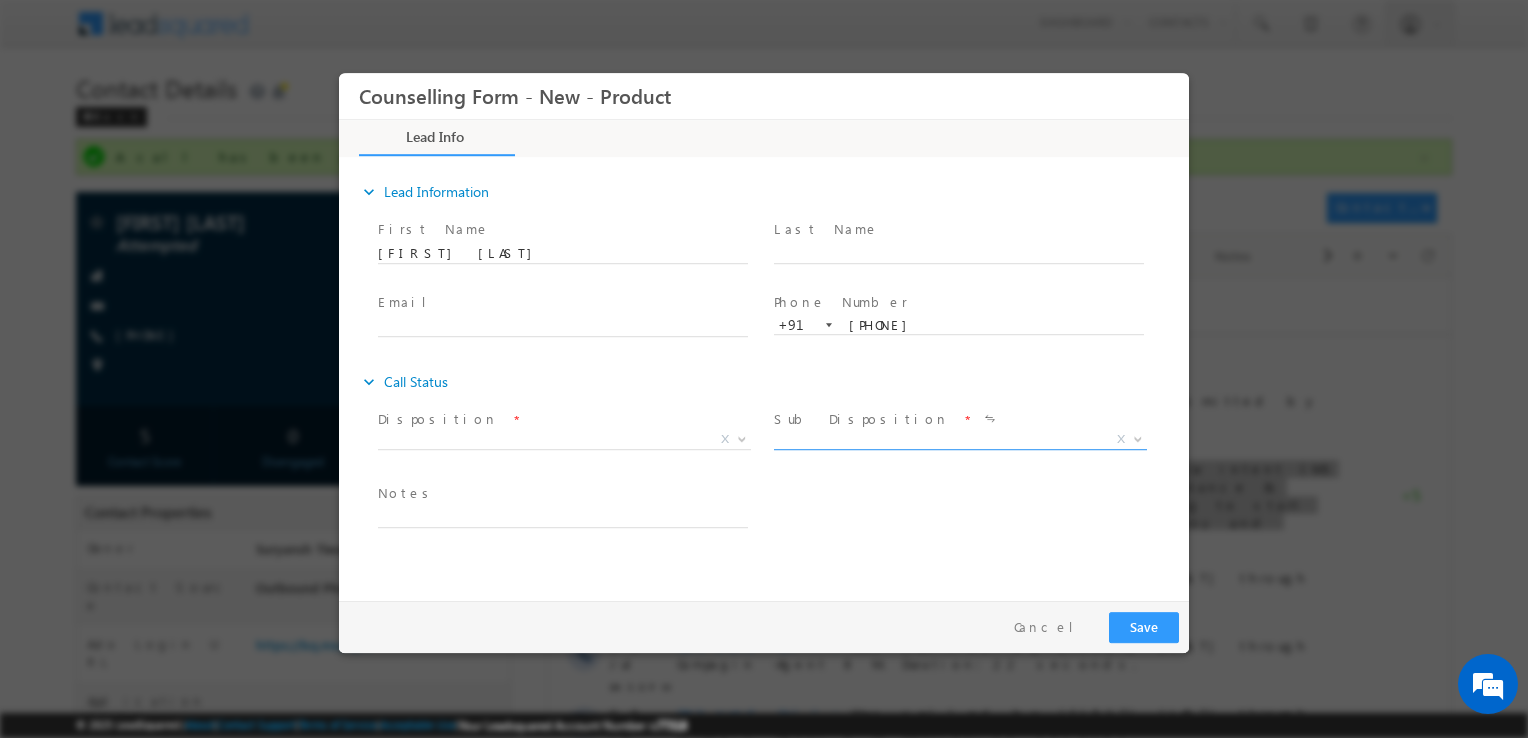drag, startPoint x: 793, startPoint y: 451, endPoint x: 793, endPoint y: 440, distance: 11 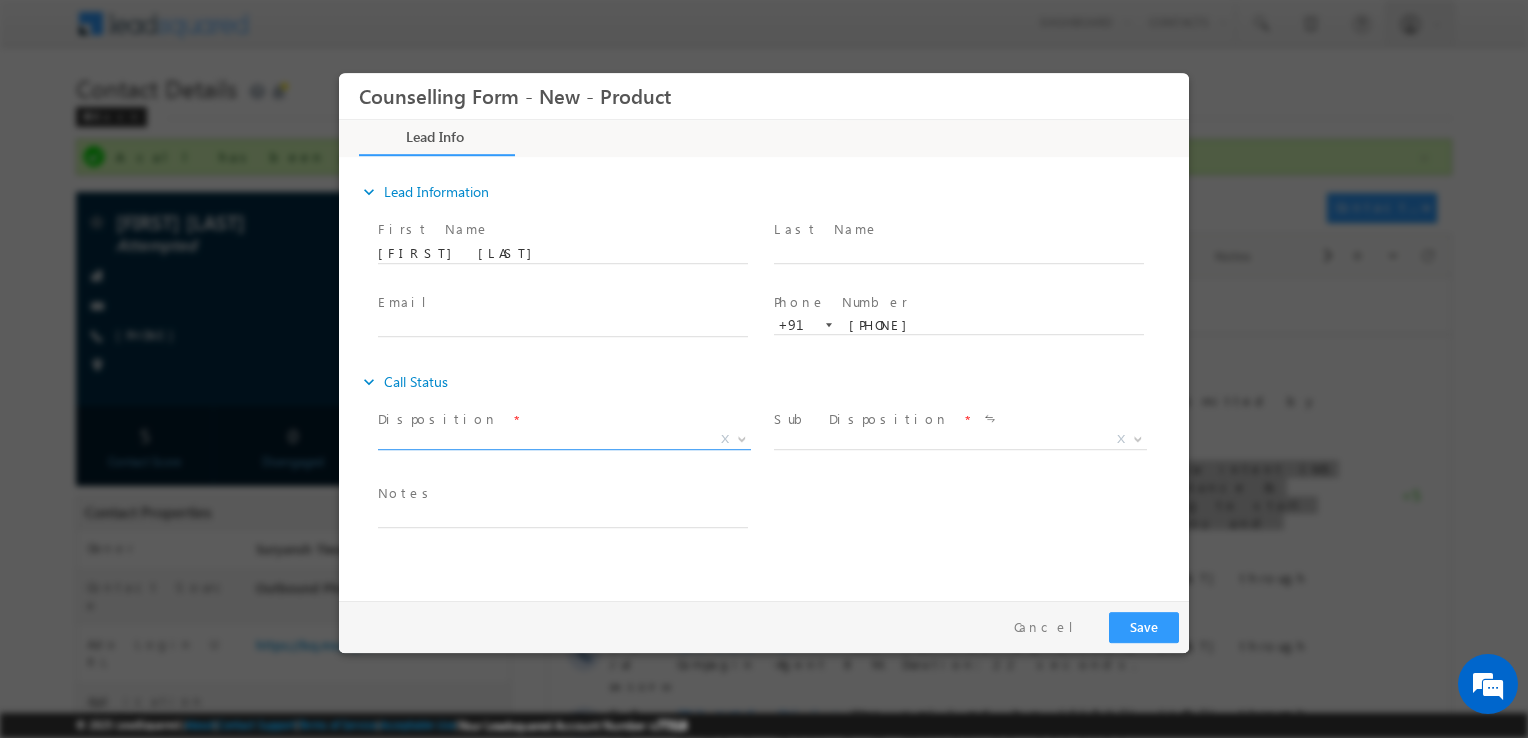 click on "X" at bounding box center (564, 444) 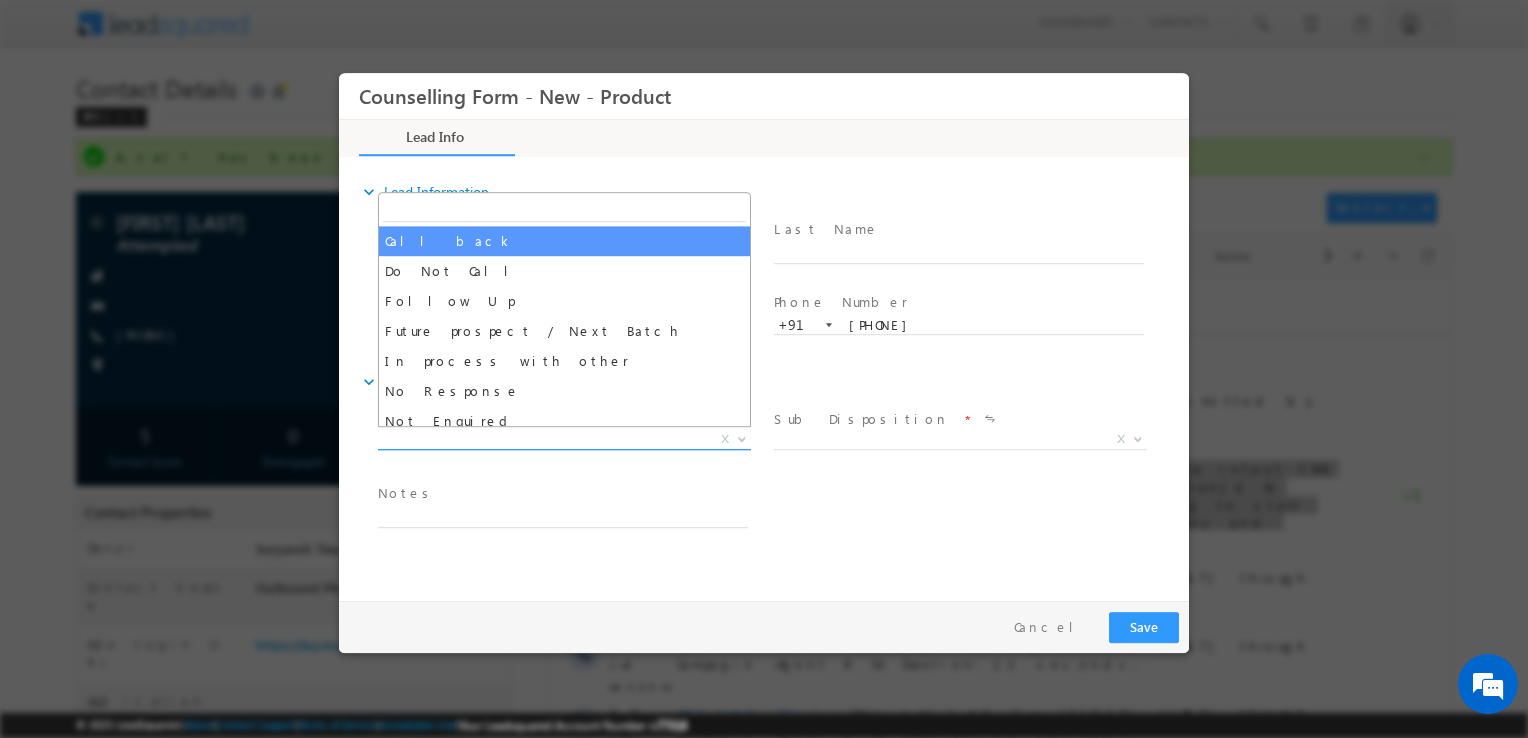 click on "X" at bounding box center (564, 440) 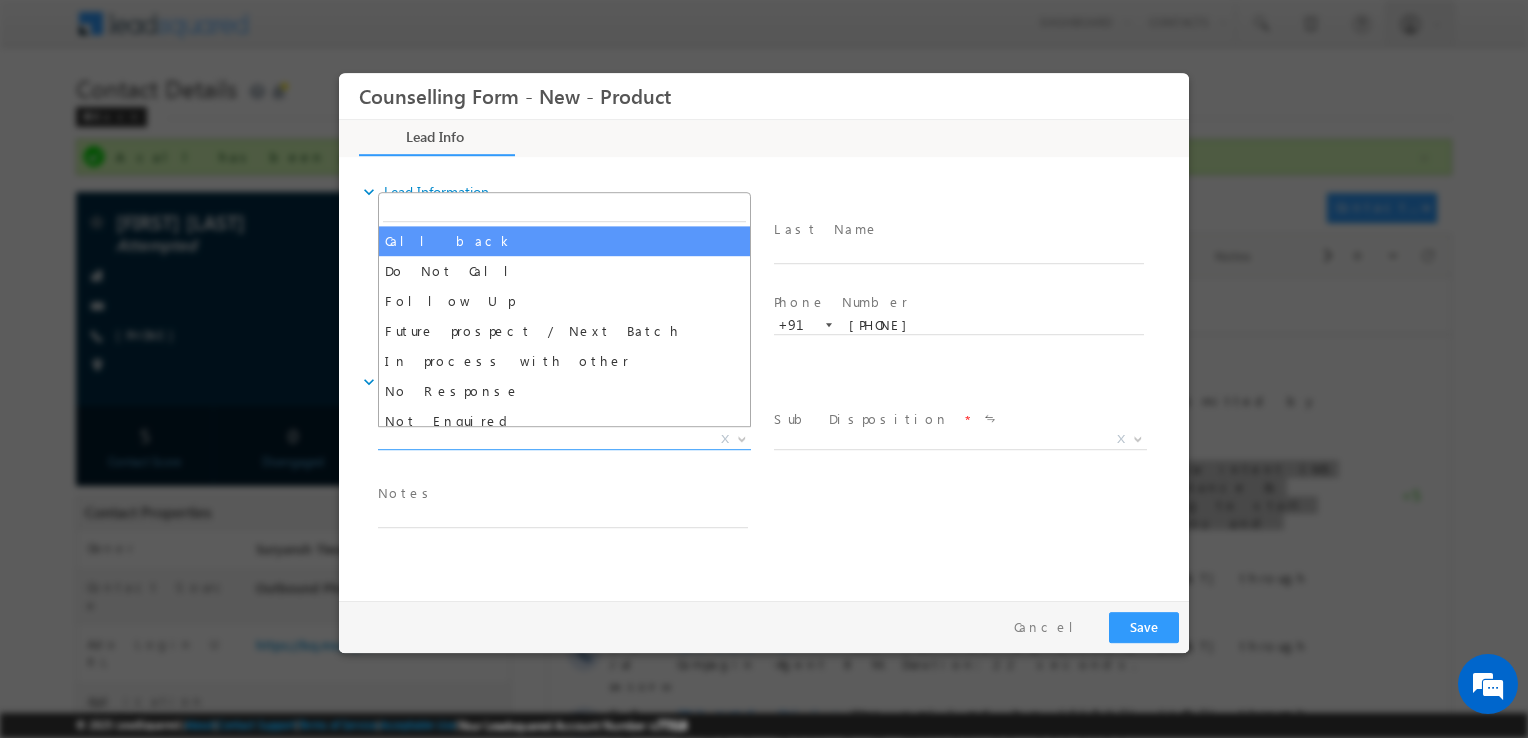 select on "Call back" 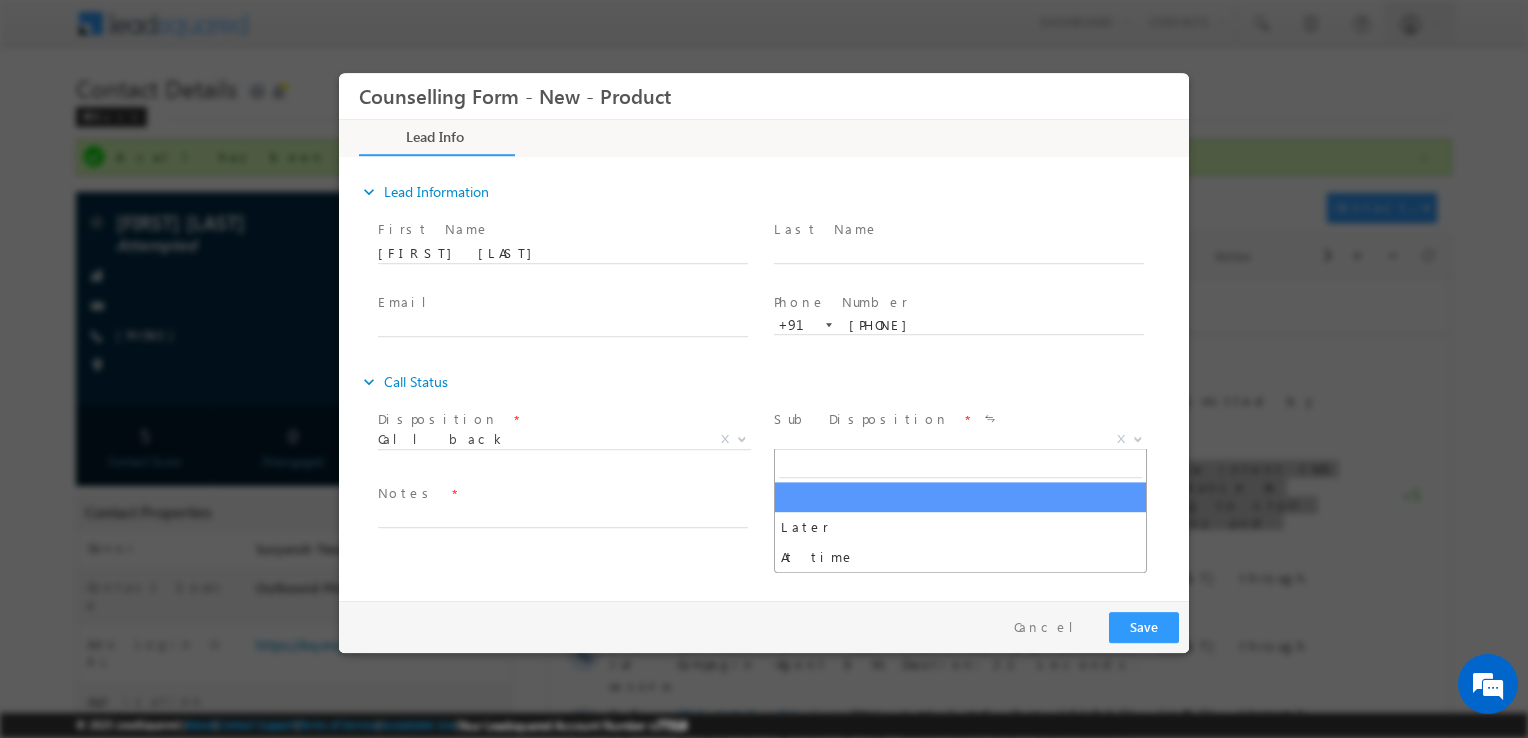 click on "X" at bounding box center [960, 440] 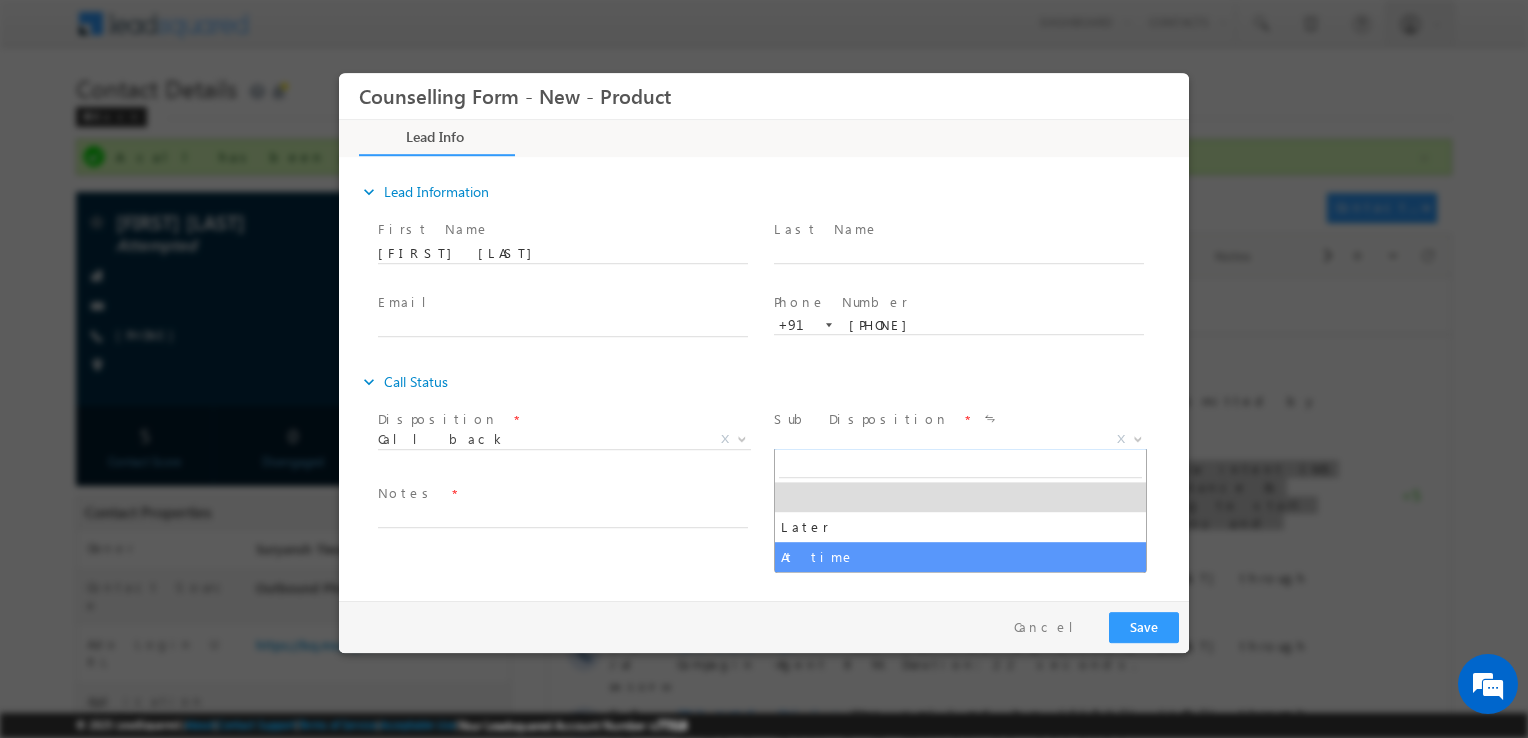 select on "At time" 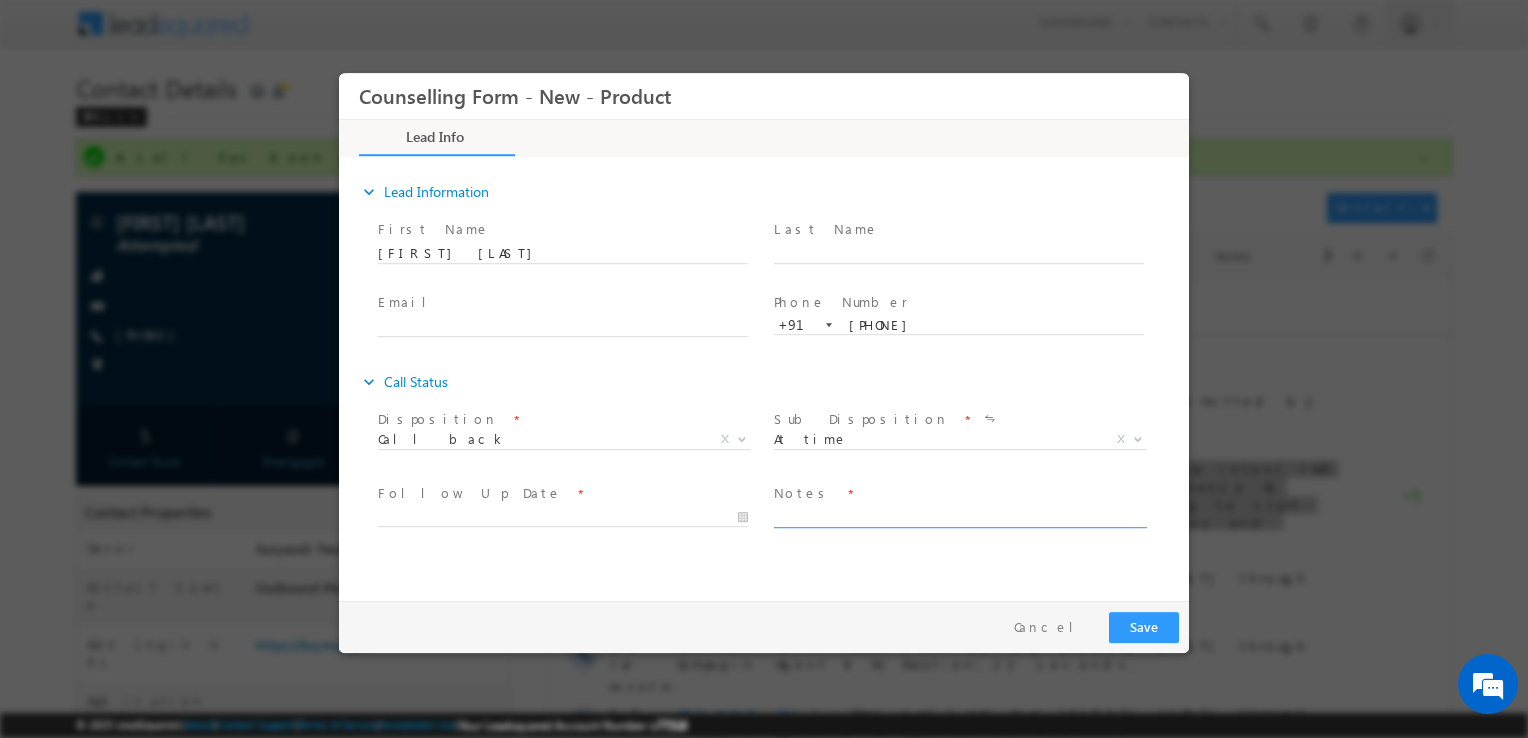 click at bounding box center (959, 516) 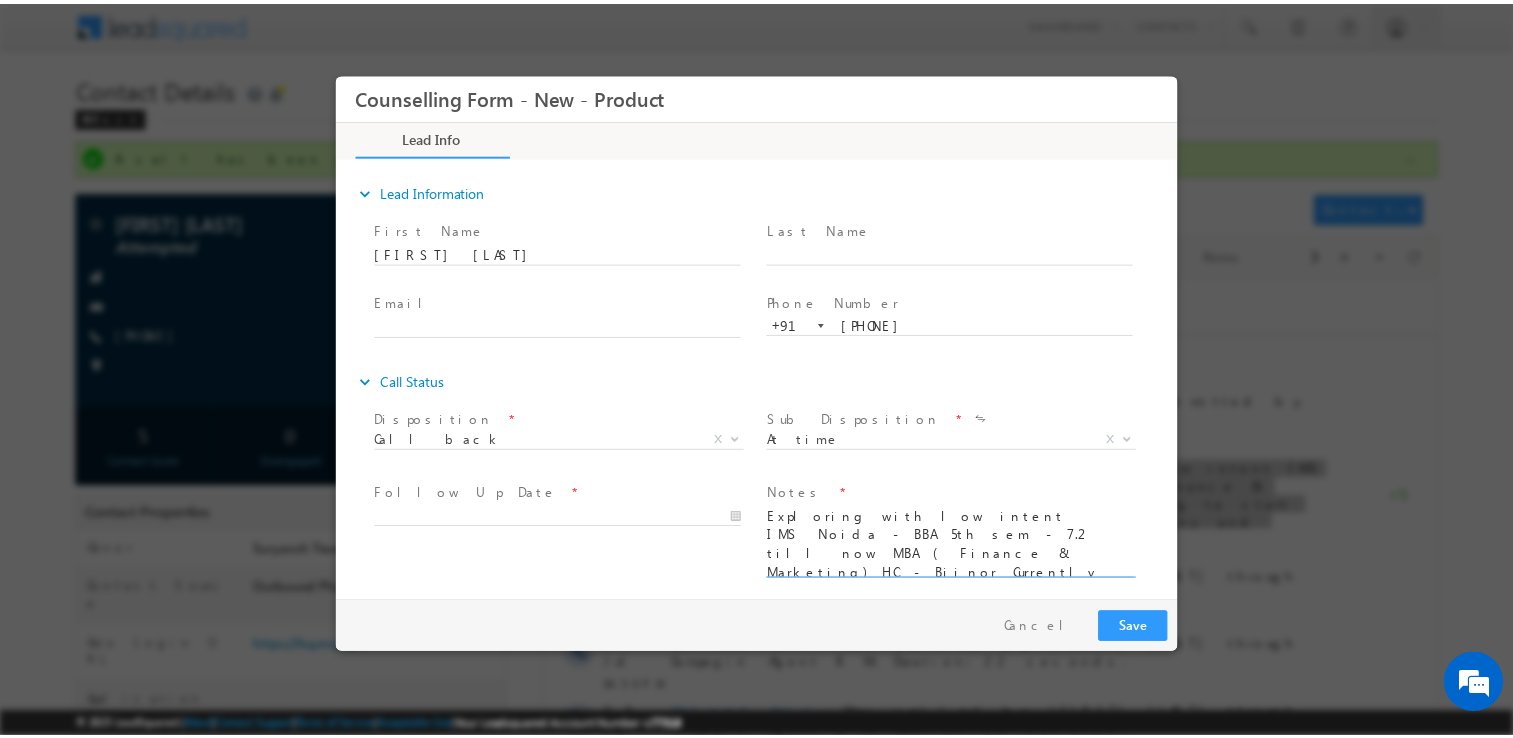 scroll, scrollTop: 4, scrollLeft: 0, axis: vertical 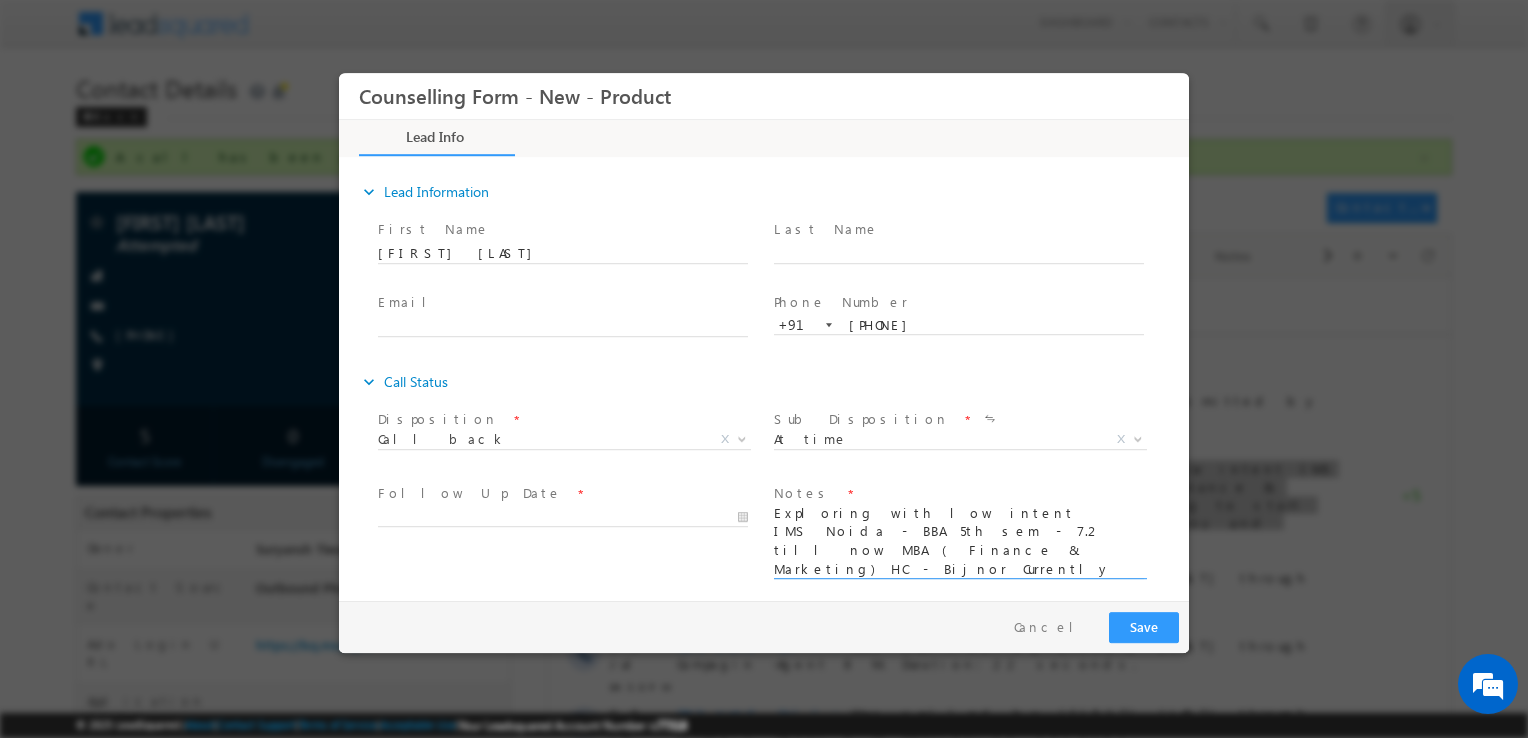 type on "Exploring with low intent IMS Noida - BBA 5th sem - 7.2 till now MBA ( Finance & Marketing) HC - Bijnor Currently Noida Planning to start preparing for Ielts Poor comms Country - Germany and Canada" 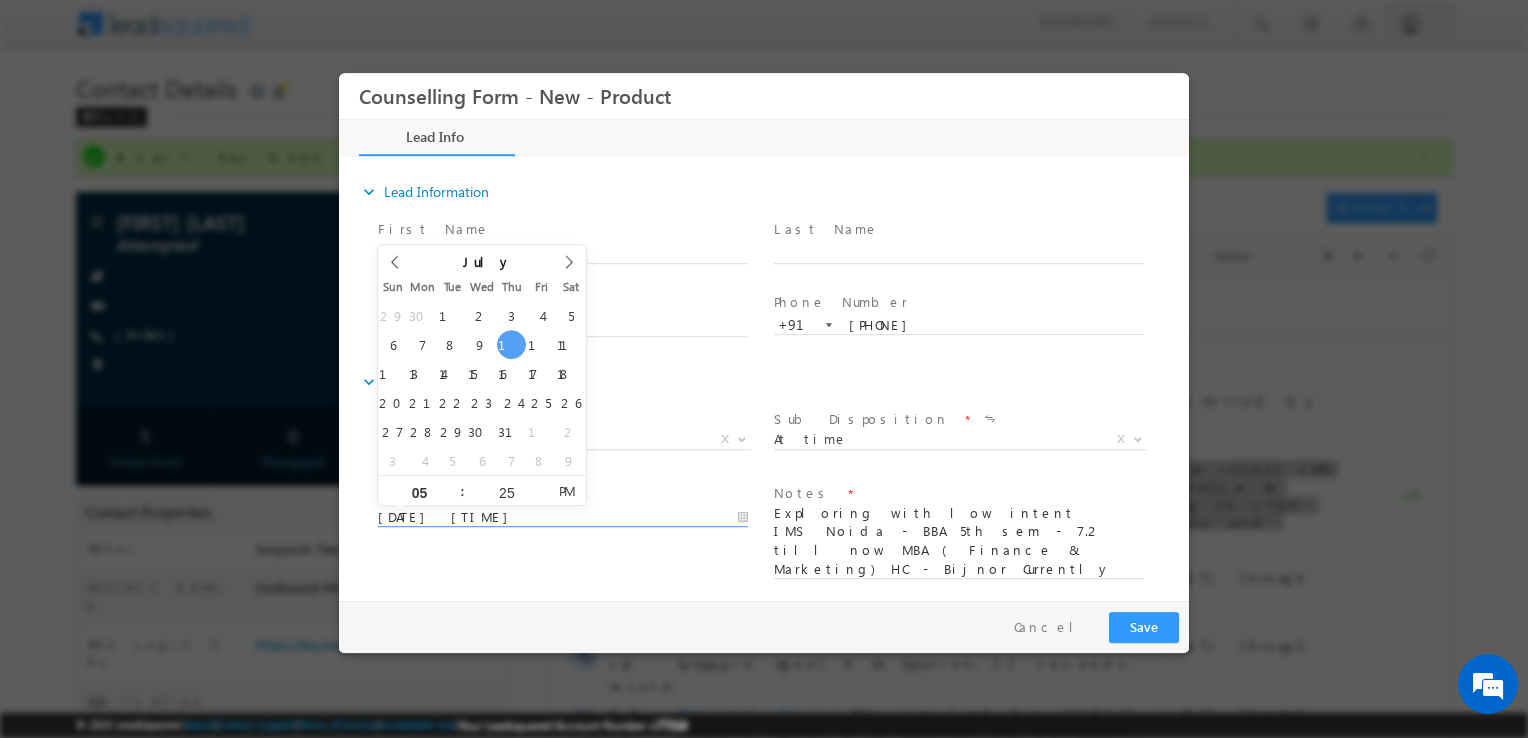 click on "10/07/2025 5:25 PM" at bounding box center (563, 518) 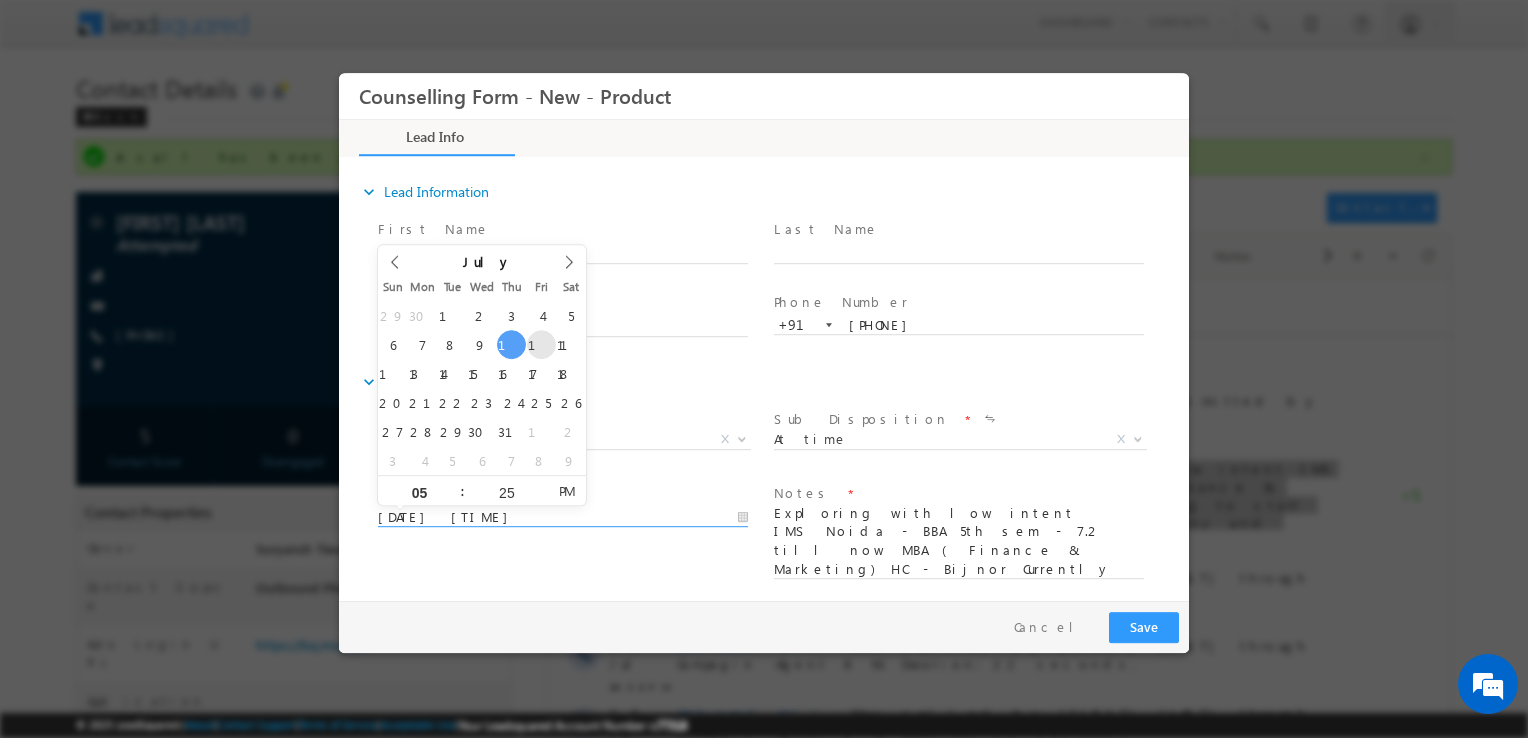 type on "11/07/2025 5:25 PM" 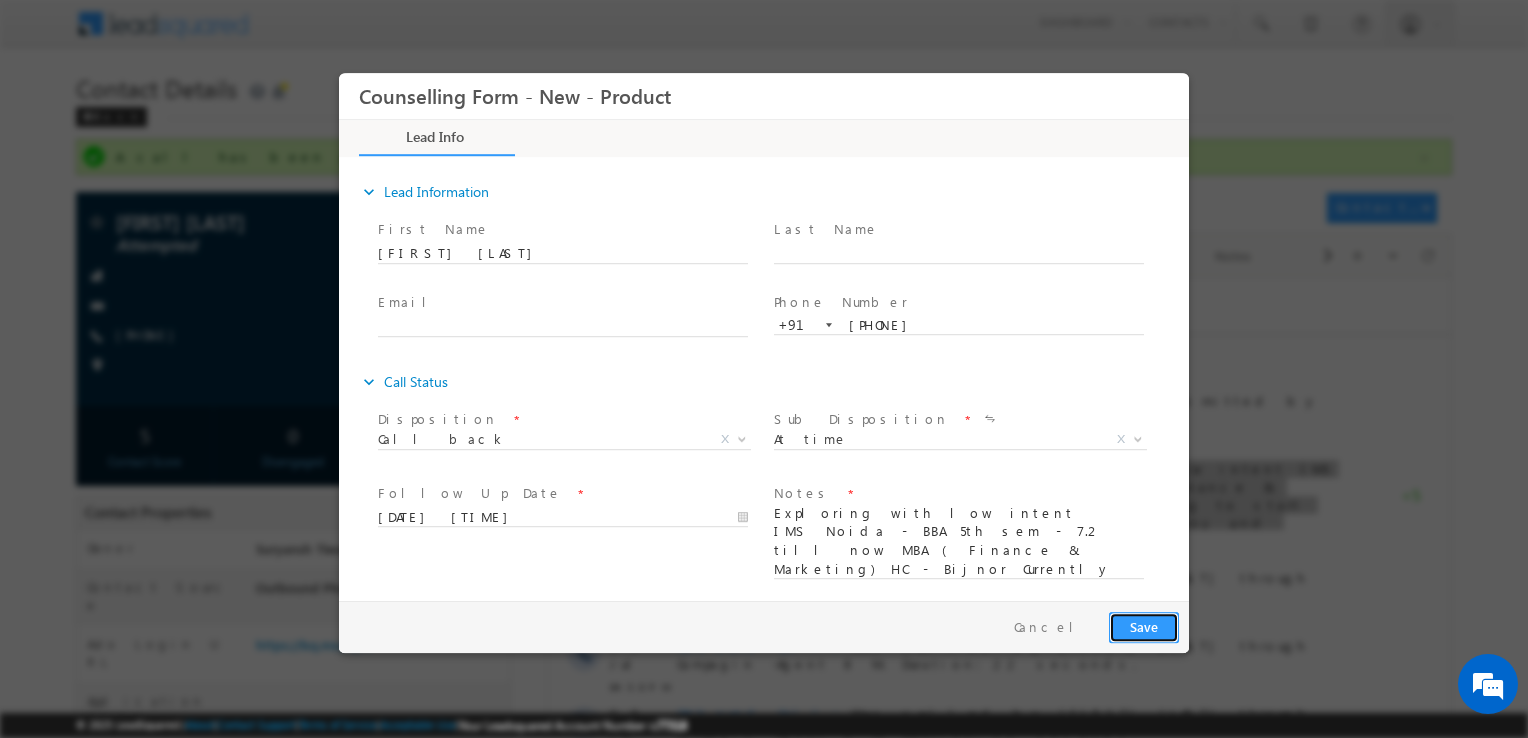 click on "Save" at bounding box center (1144, 627) 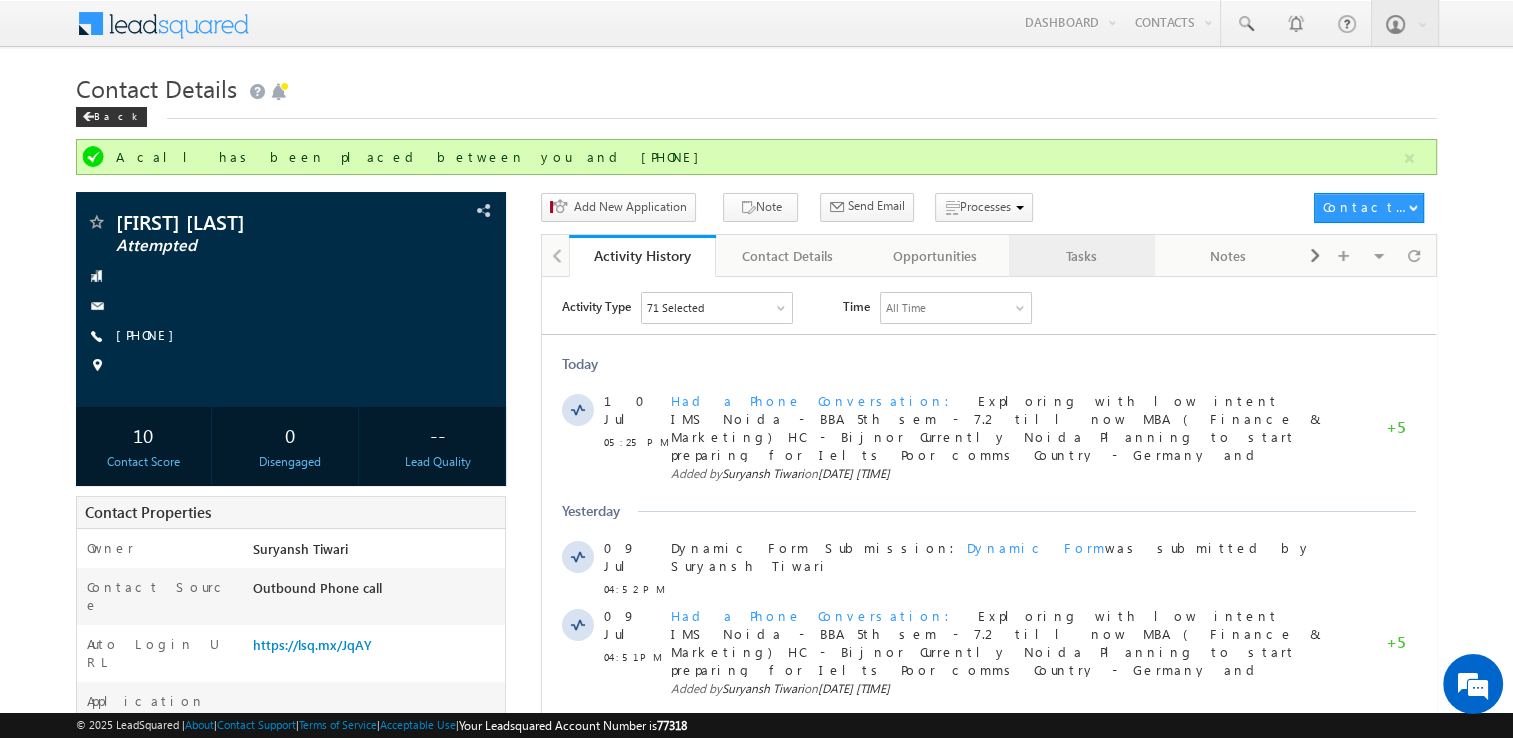 click on "Tasks" at bounding box center [1081, 256] 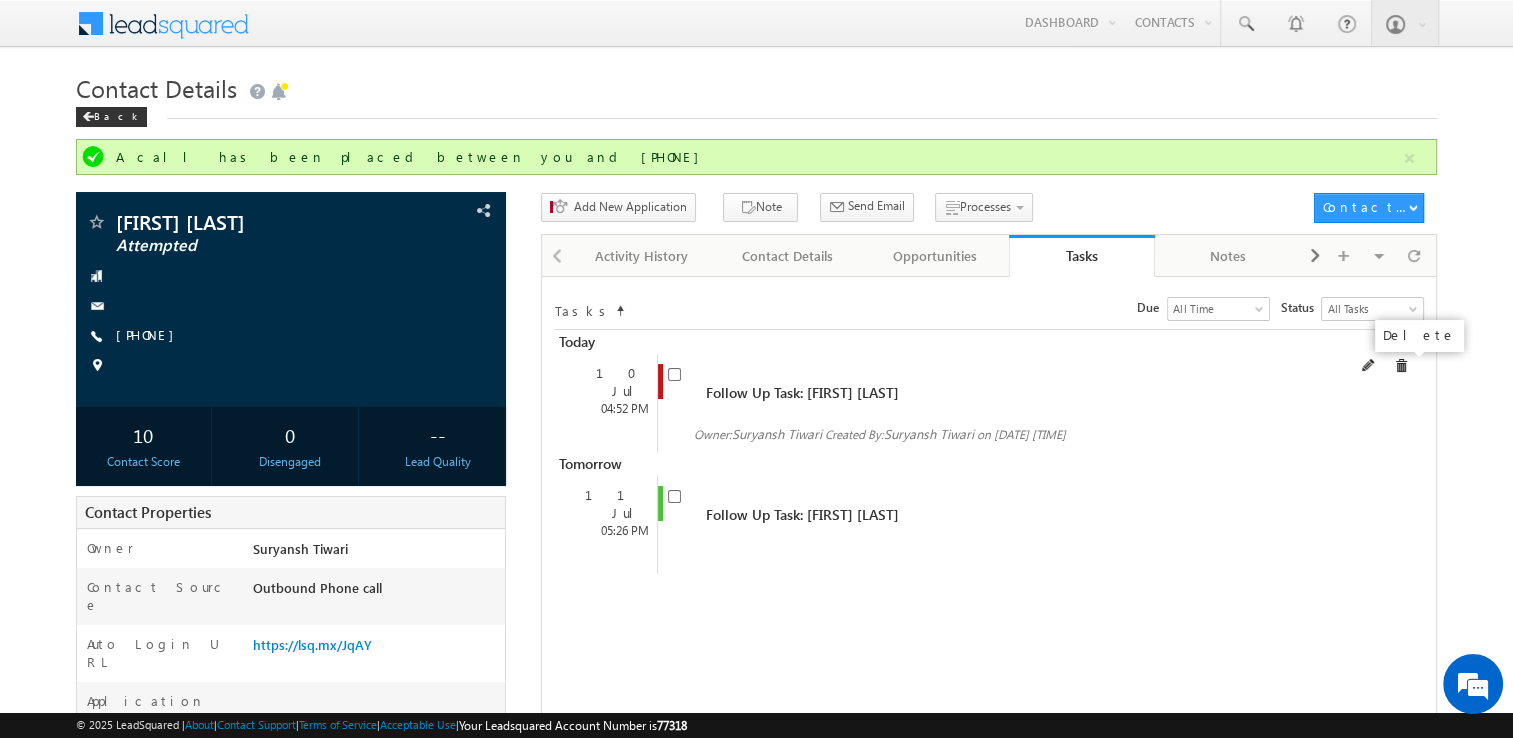 click at bounding box center [1401, 366] 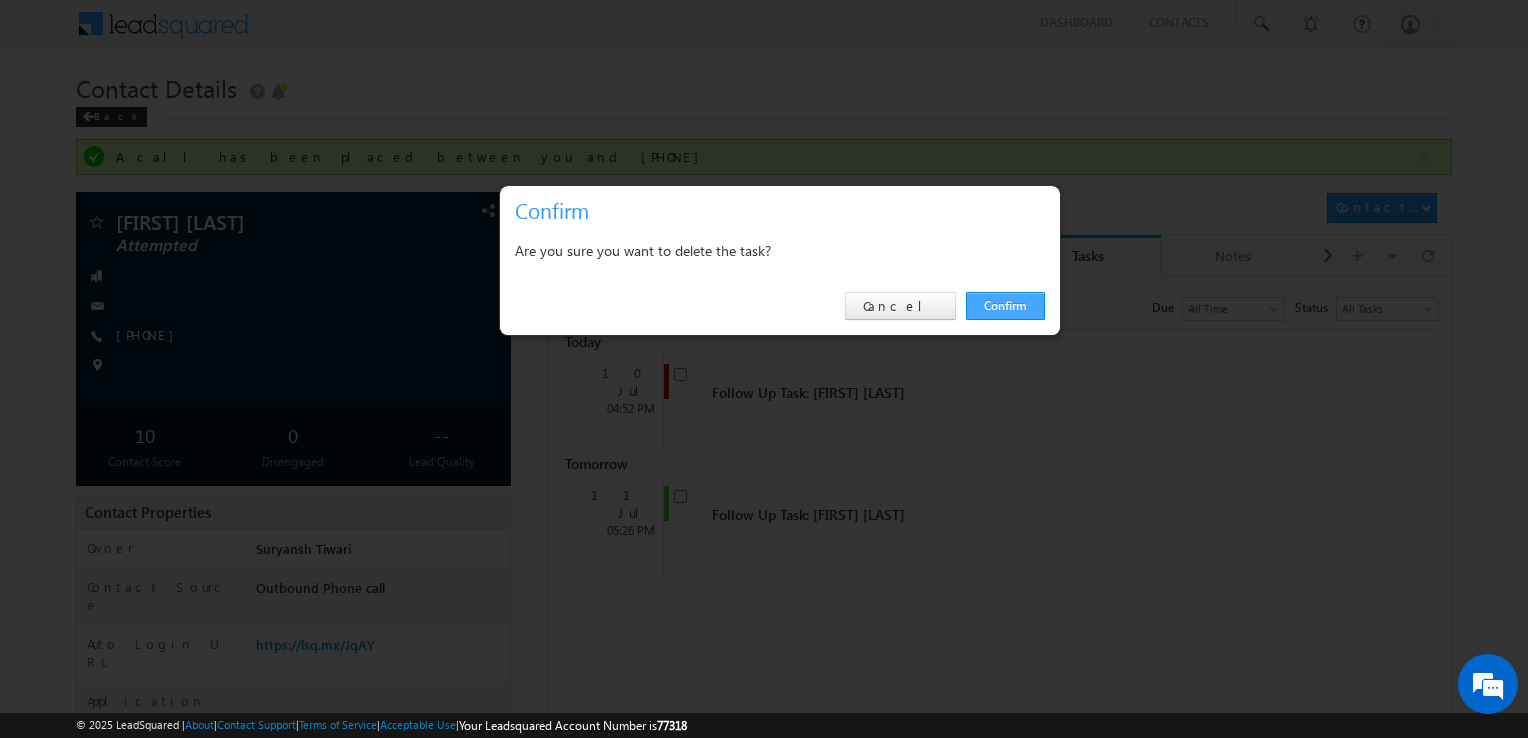 click on "Confirm" at bounding box center (1005, 306) 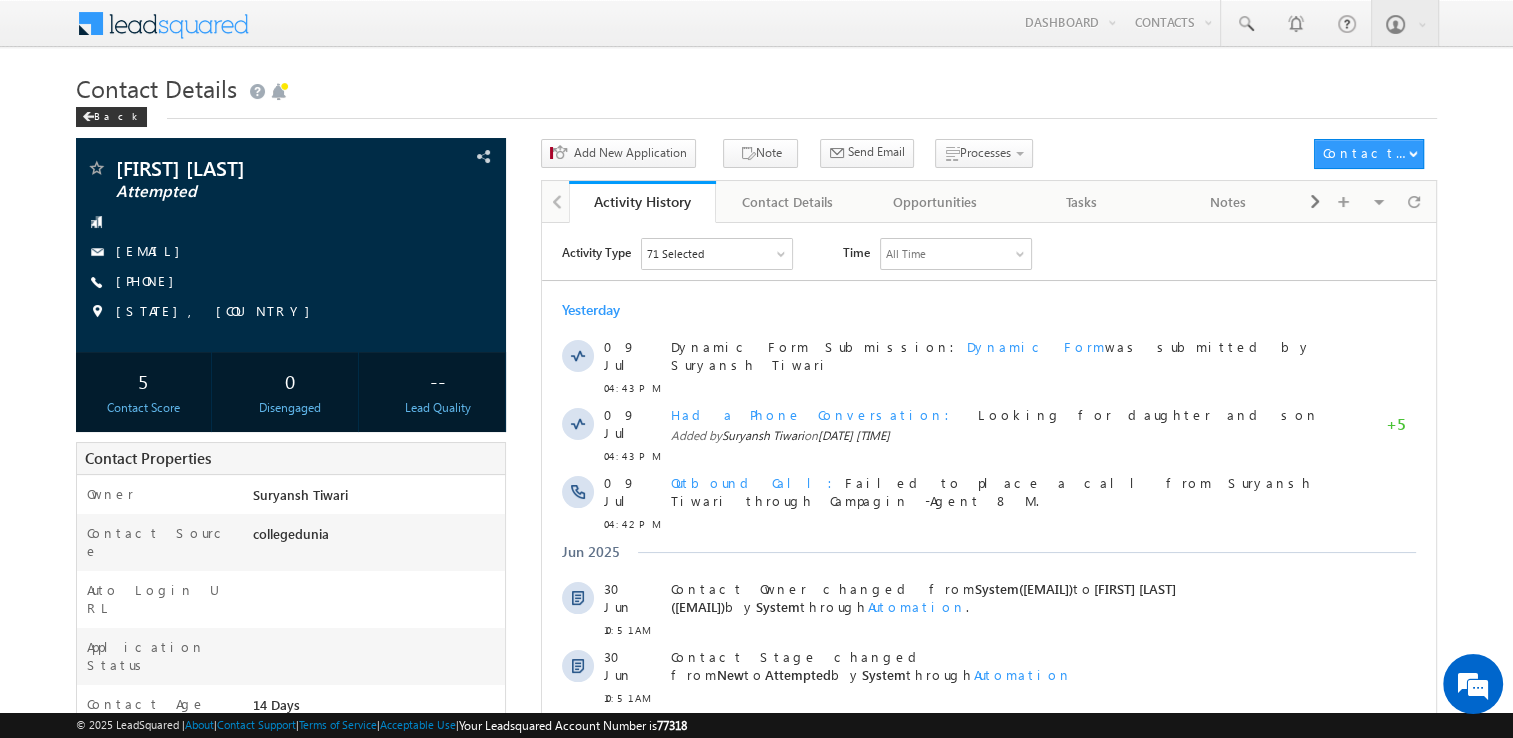 scroll, scrollTop: 0, scrollLeft: 0, axis: both 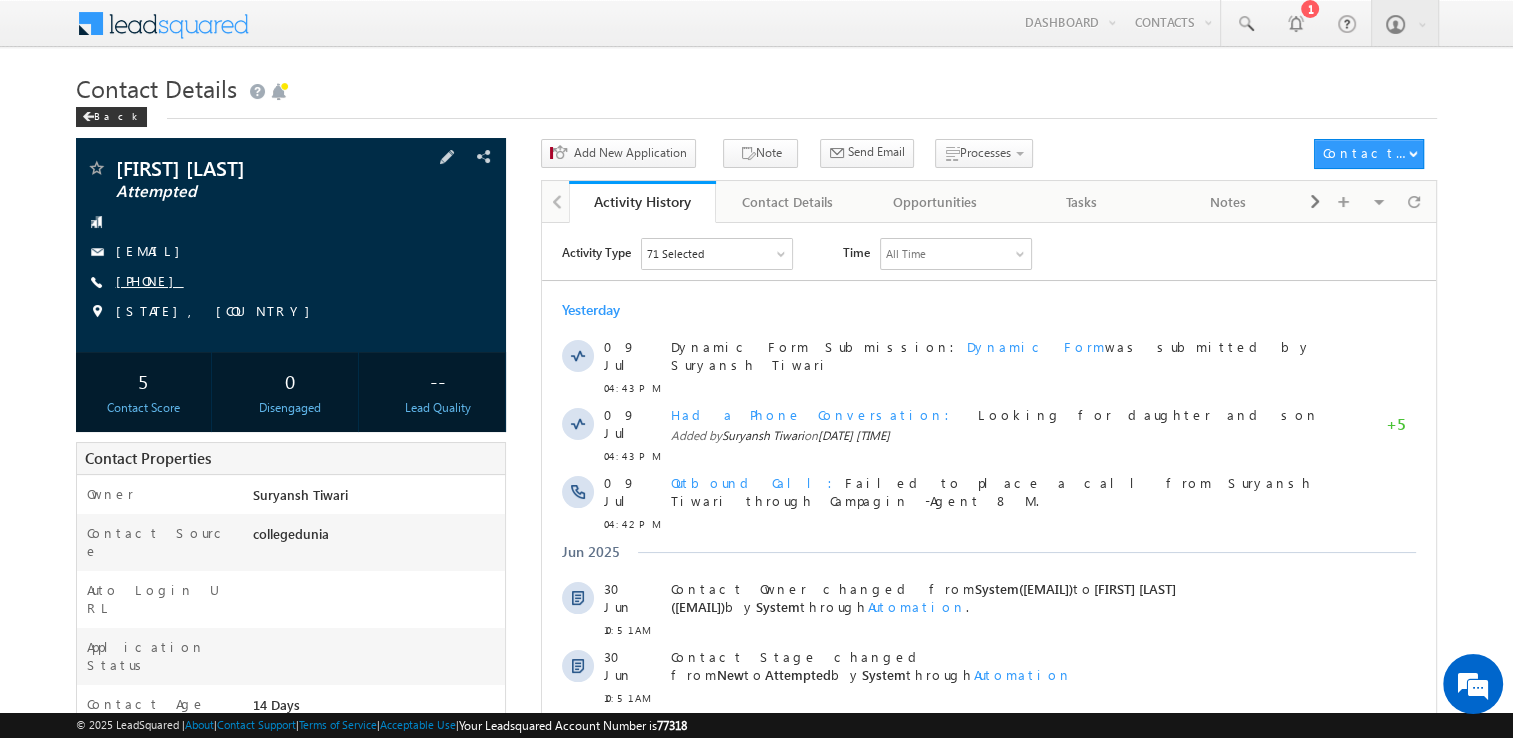 click on "[PHONE]" at bounding box center [150, 280] 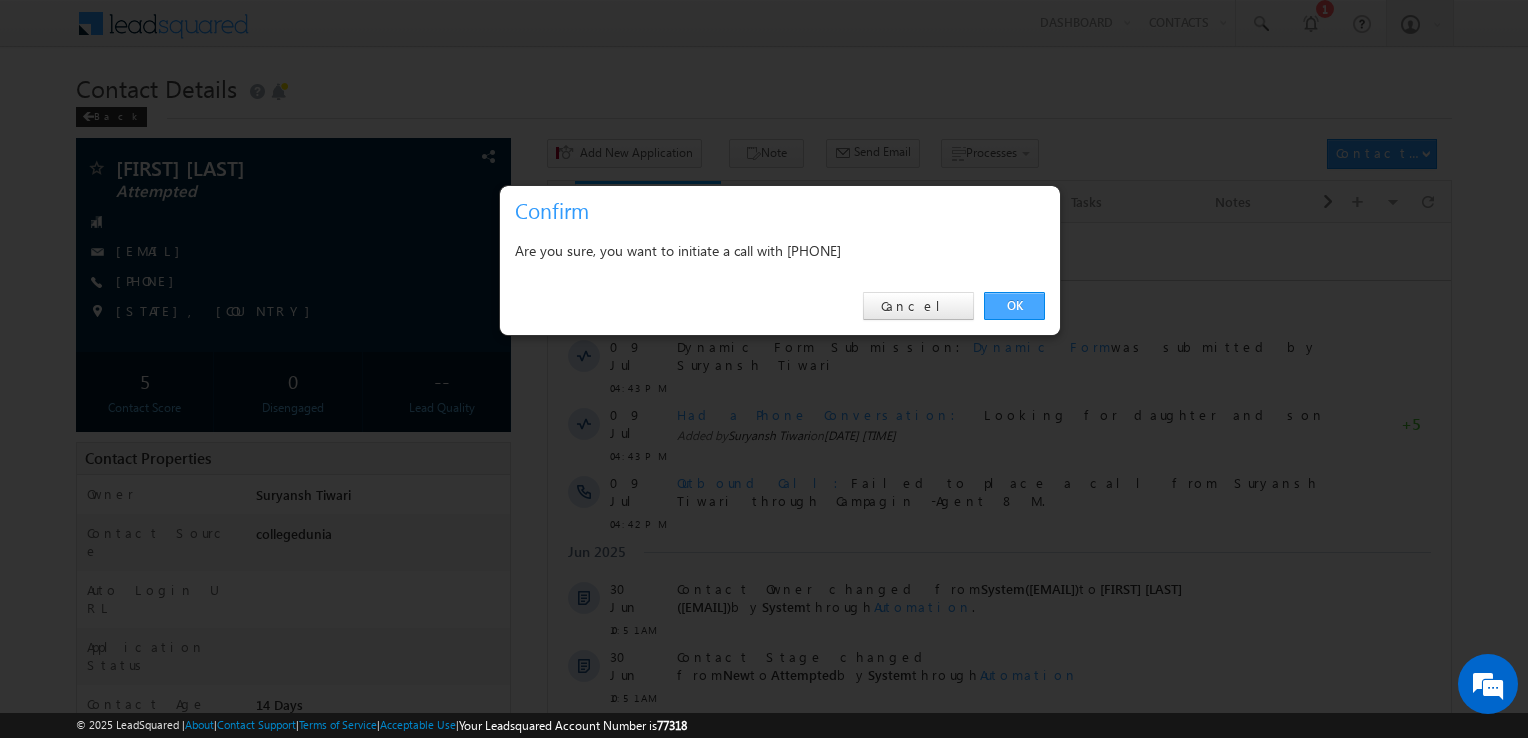 drag, startPoint x: 1010, startPoint y: 308, endPoint x: 334, endPoint y: 175, distance: 688.95935 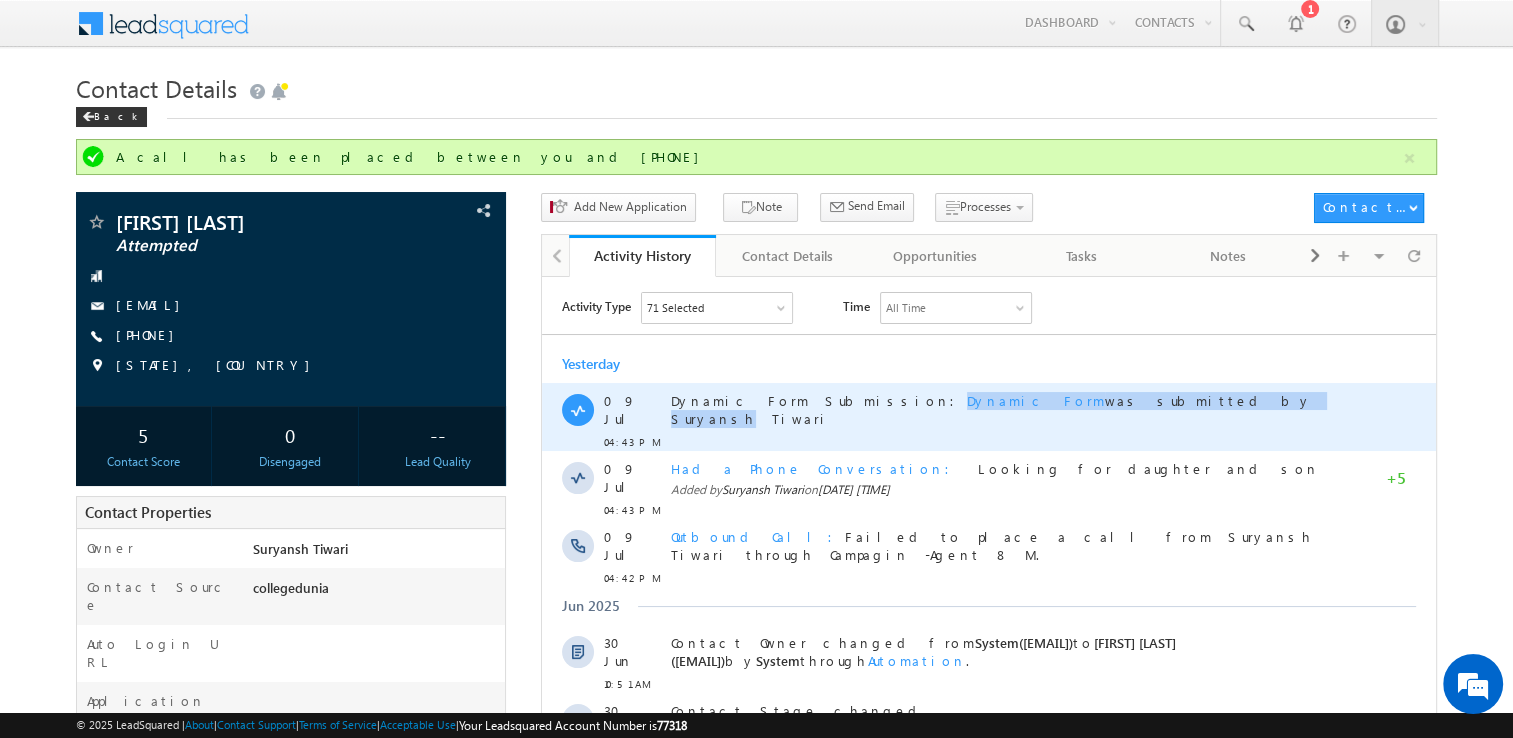 drag, startPoint x: 830, startPoint y: 458, endPoint x: 1067, endPoint y: 436, distance: 238.0189 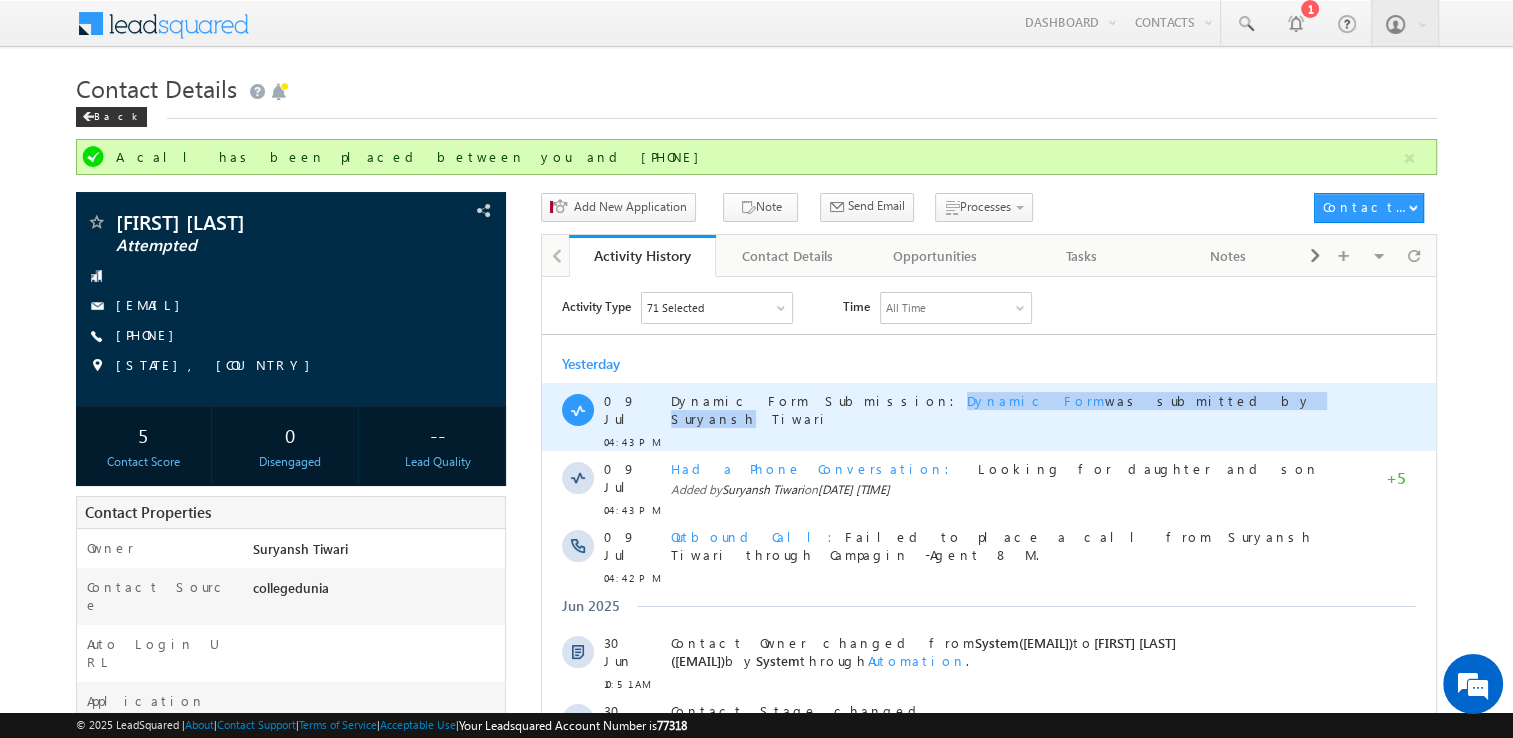 click on "Dynamic Form Submission:  Dynamic Form  was submitted by [FIRST] [LAST]" at bounding box center [999, 416] 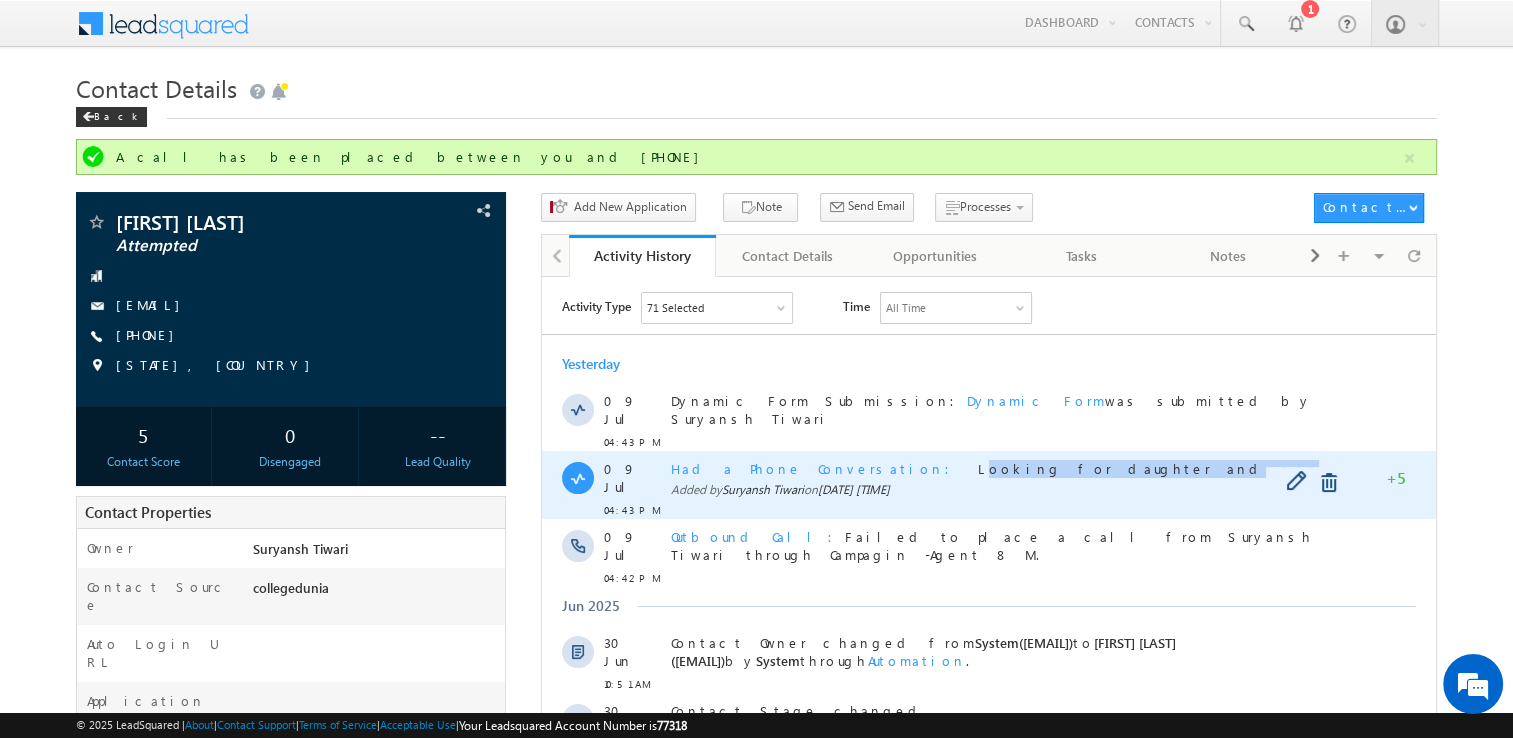 drag, startPoint x: 837, startPoint y: 462, endPoint x: 1043, endPoint y: 450, distance: 206.34921 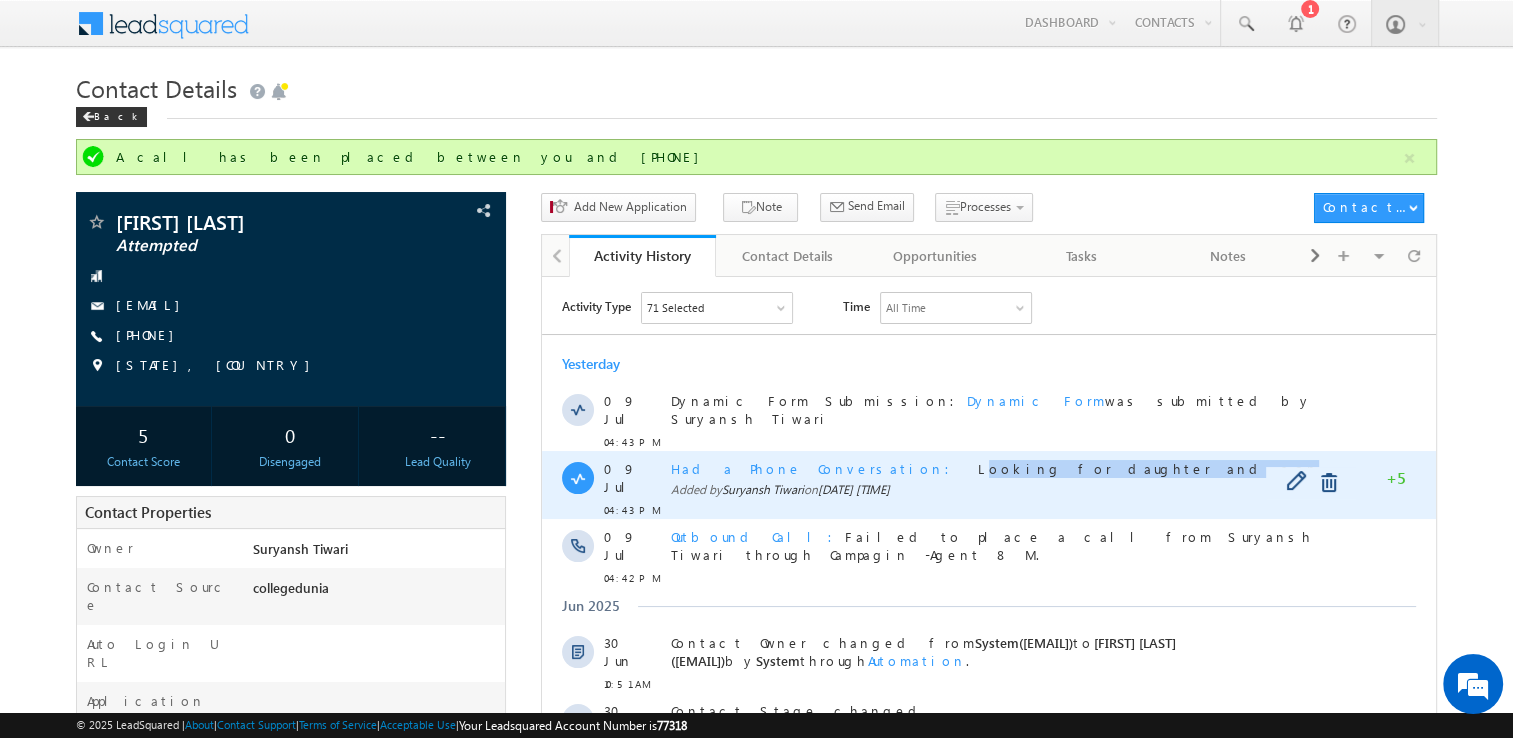 click on "Had a Phone Conversation
Looking for daughter and son" at bounding box center [999, 468] 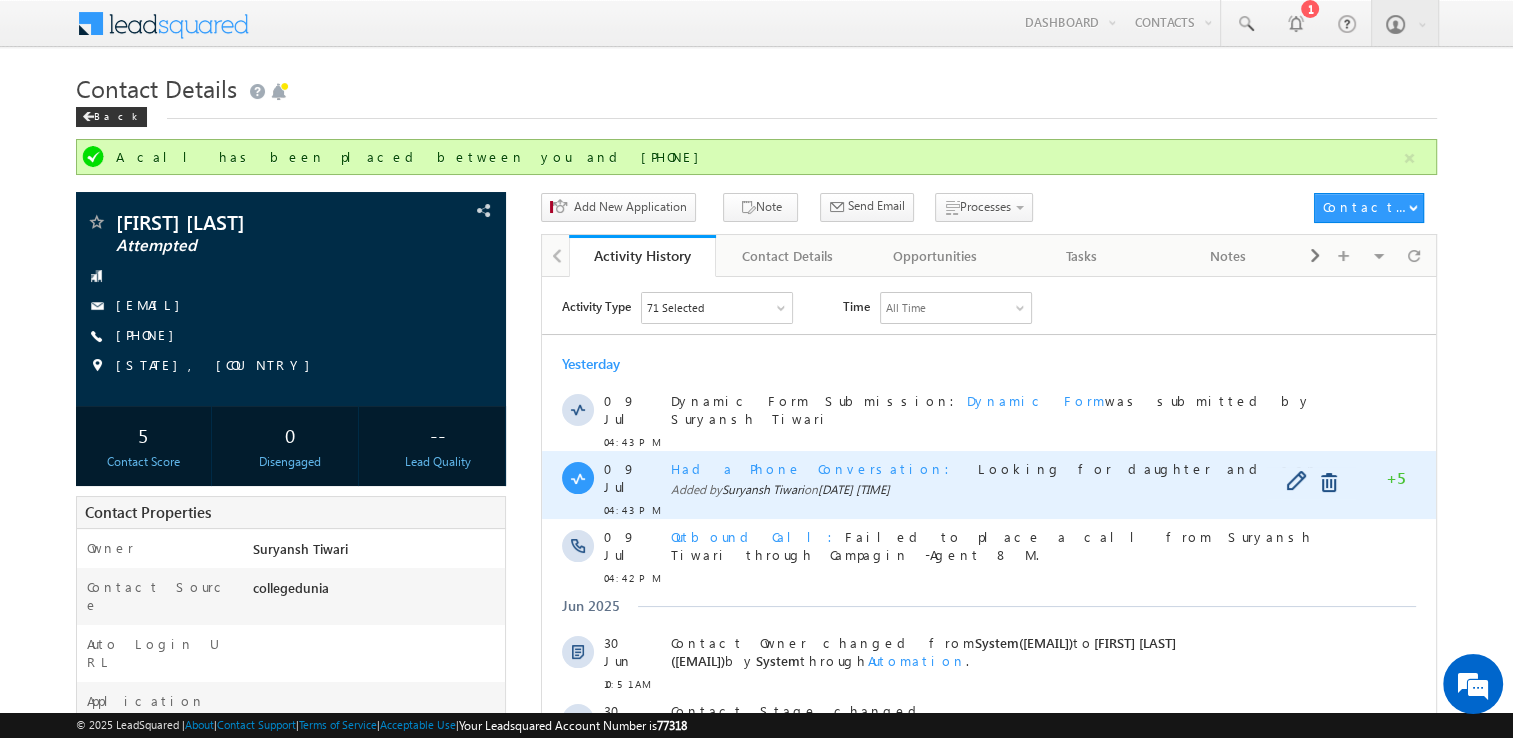 click on "Looking for daughter and son" at bounding box center [1148, 467] 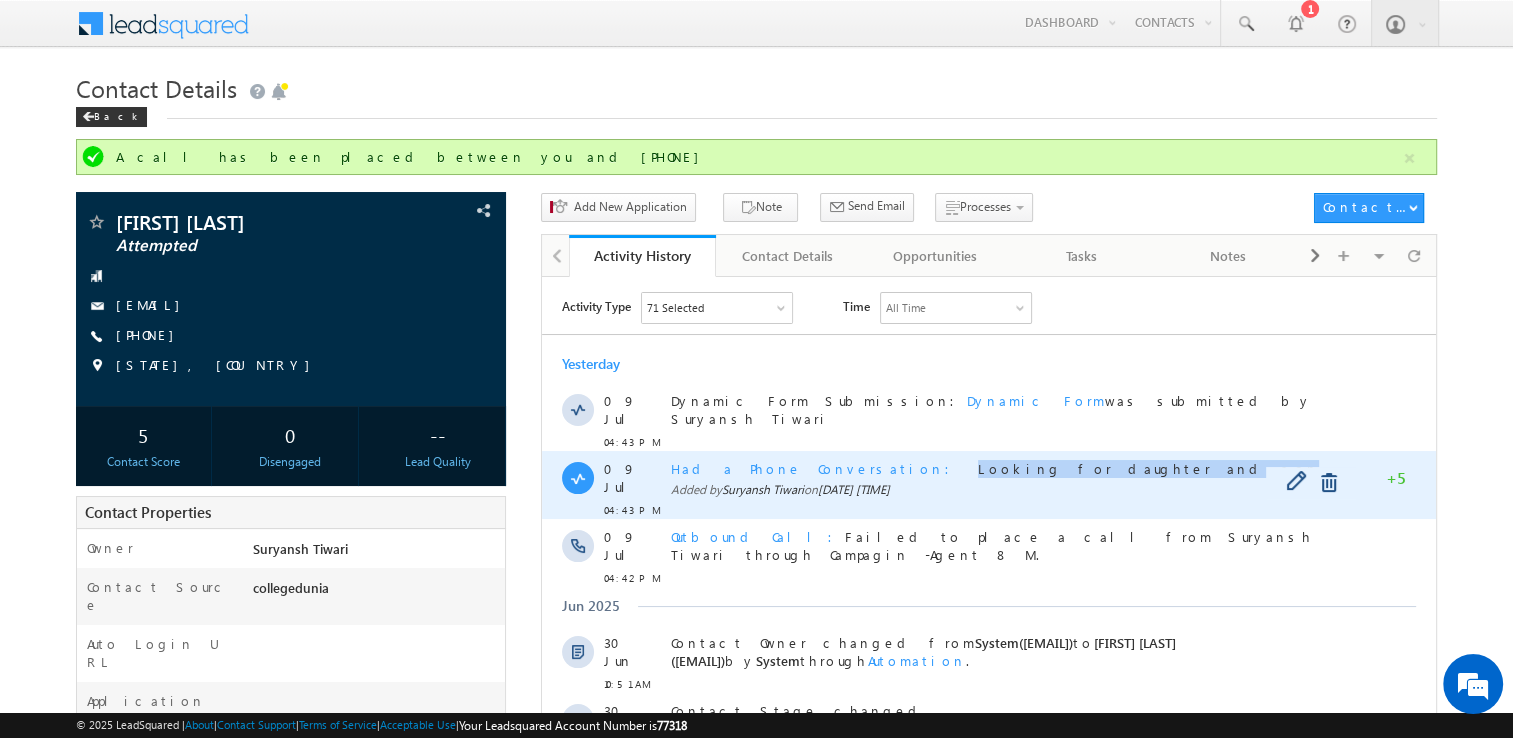 copy on "Looking for daughter and son" 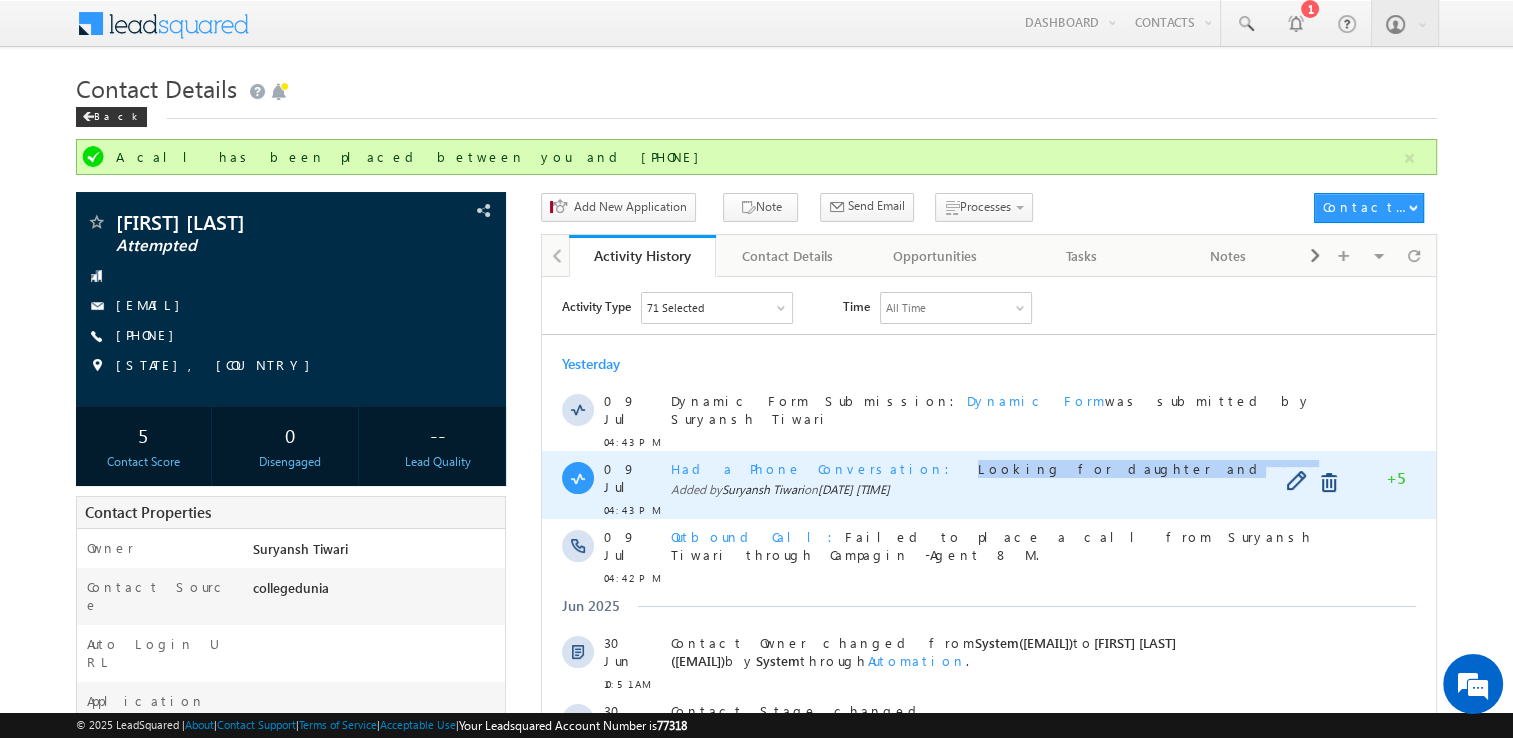 drag, startPoint x: 834, startPoint y: 460, endPoint x: 1000, endPoint y: 468, distance: 166.19266 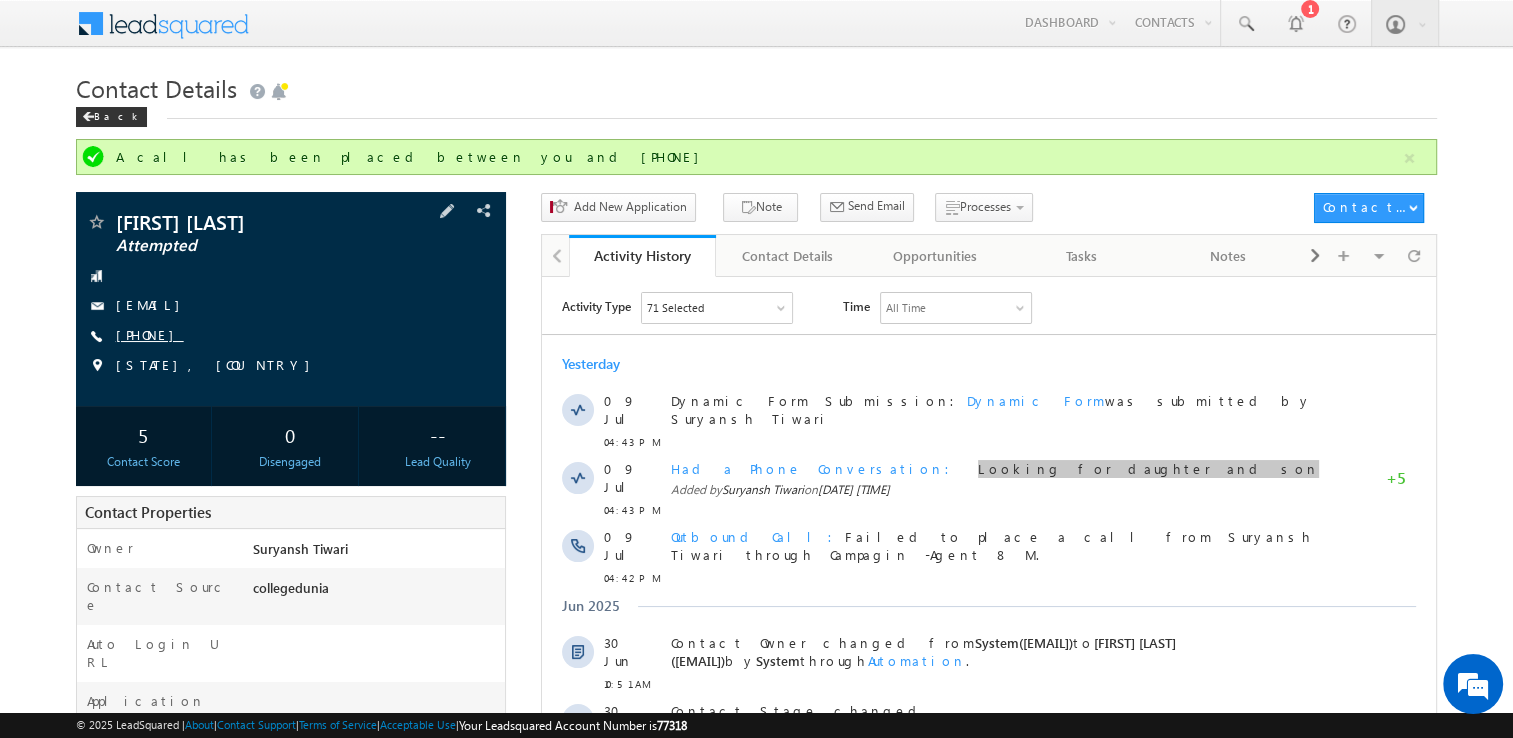 click on "[PHONE]" at bounding box center [150, 334] 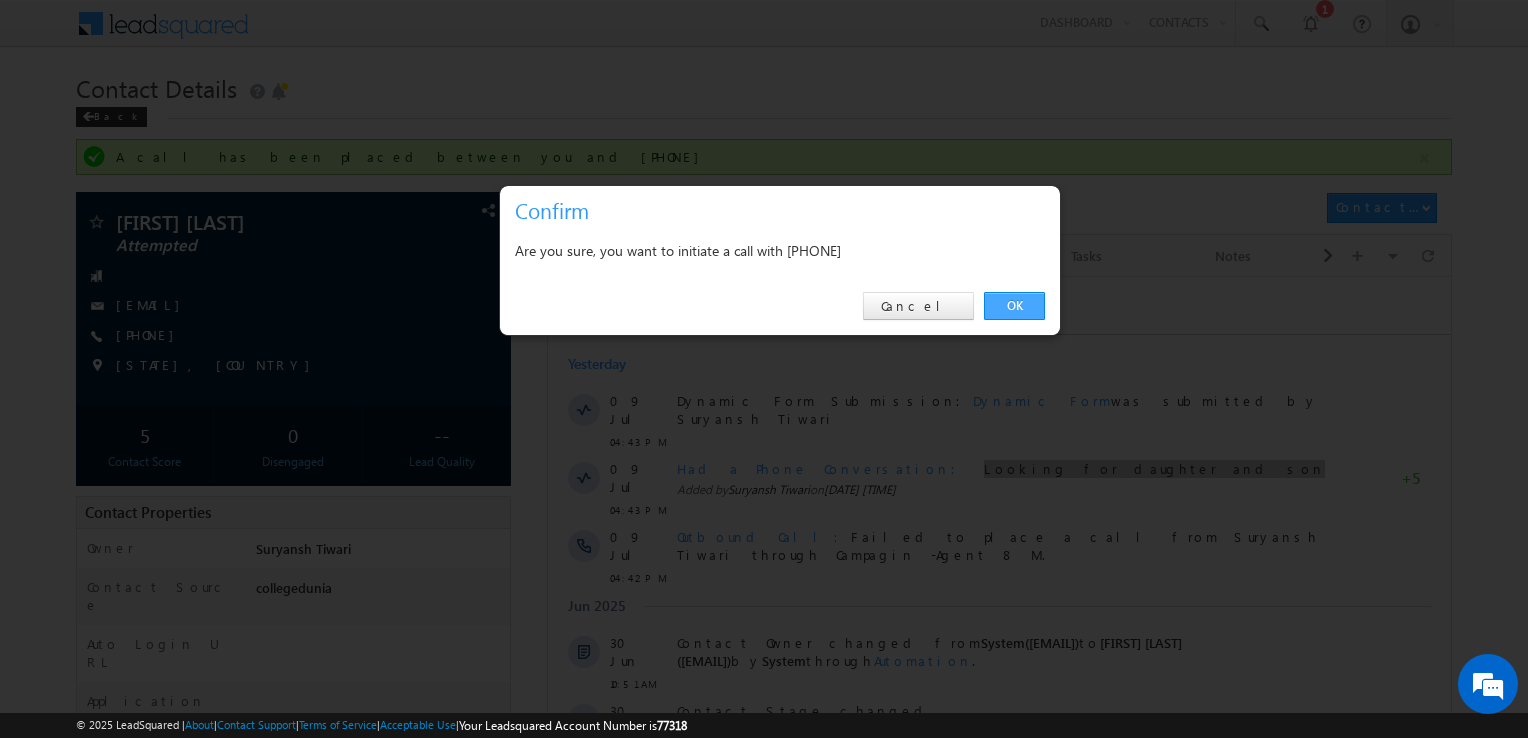 drag, startPoint x: 982, startPoint y: 300, endPoint x: 1007, endPoint y: 301, distance: 25.019993 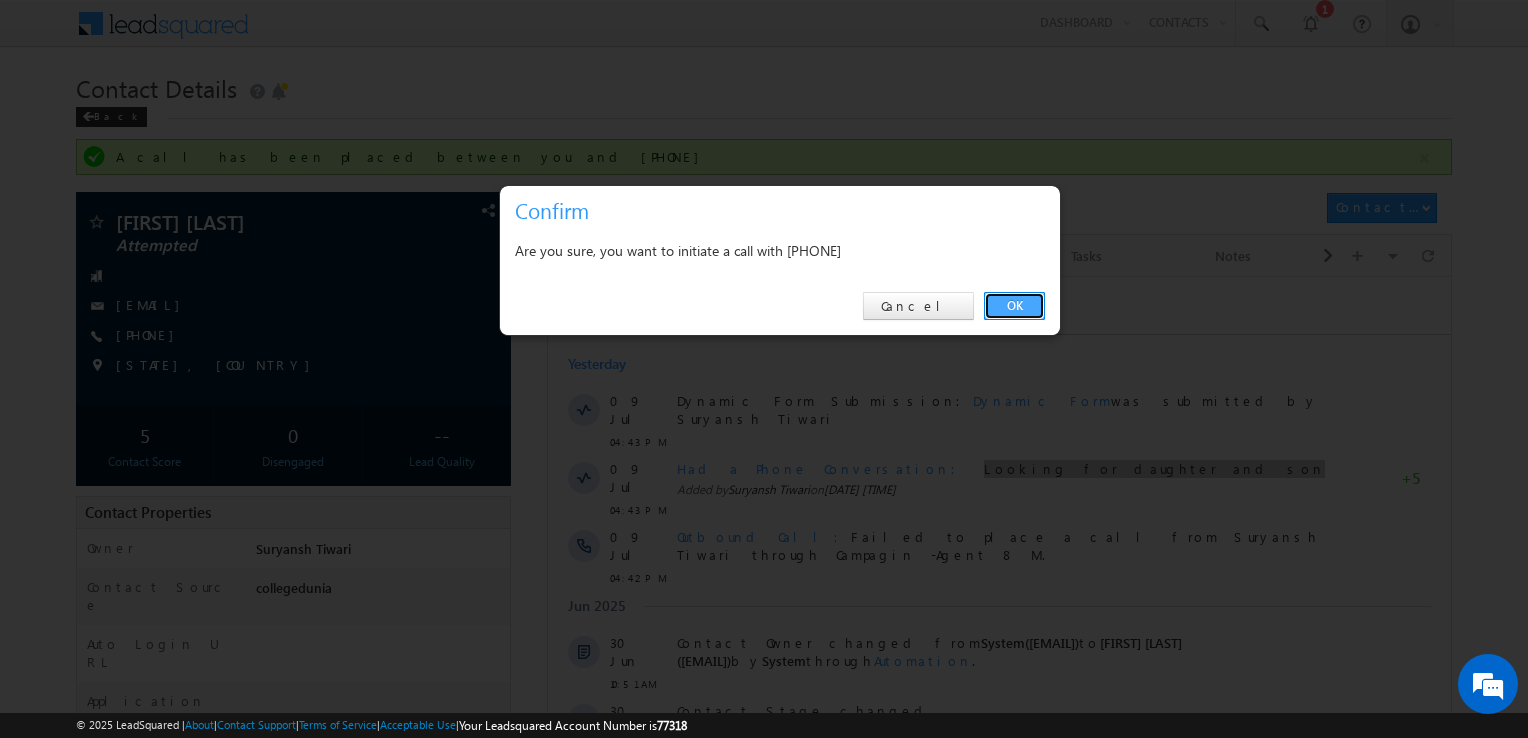 click on "OK" at bounding box center [1014, 306] 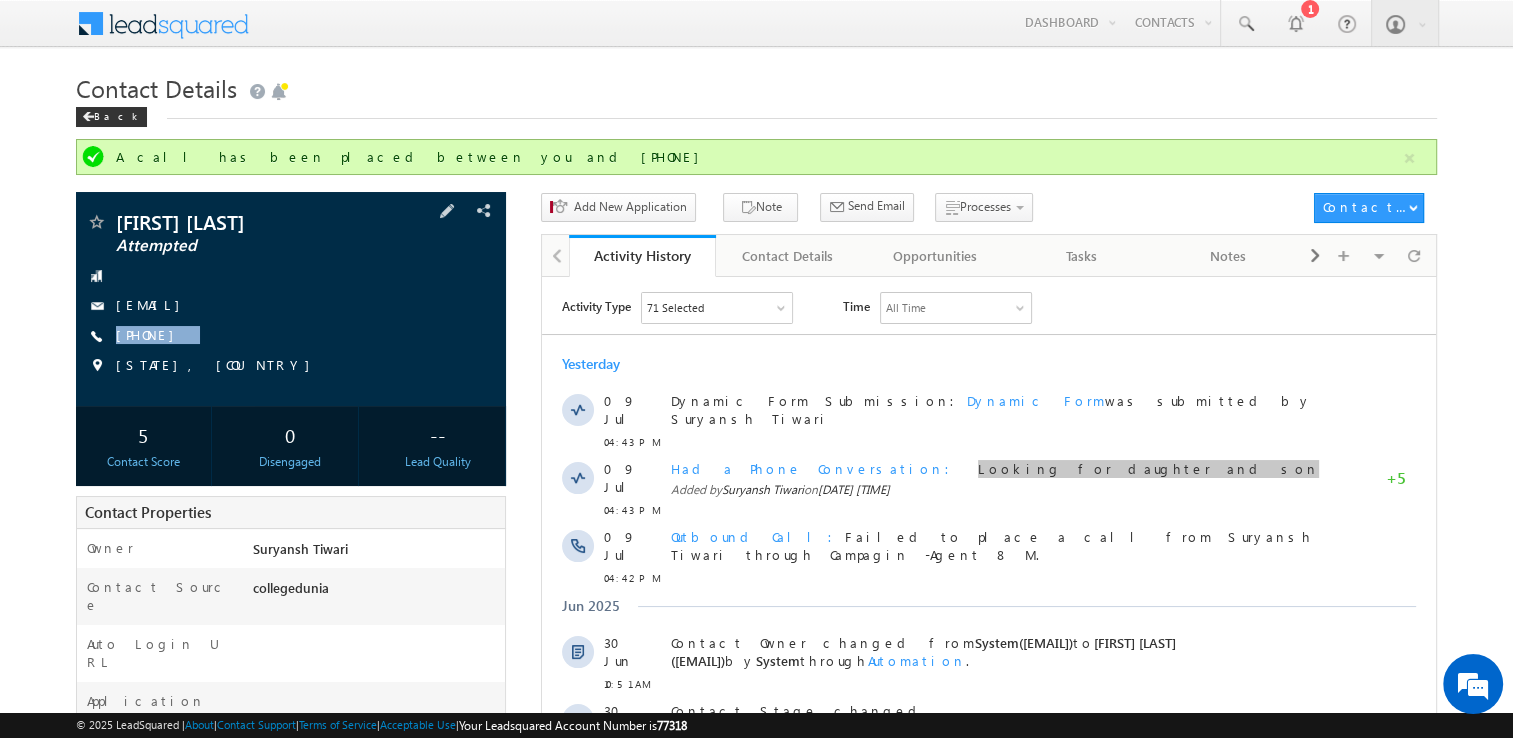 copy on "+91-8279630223" 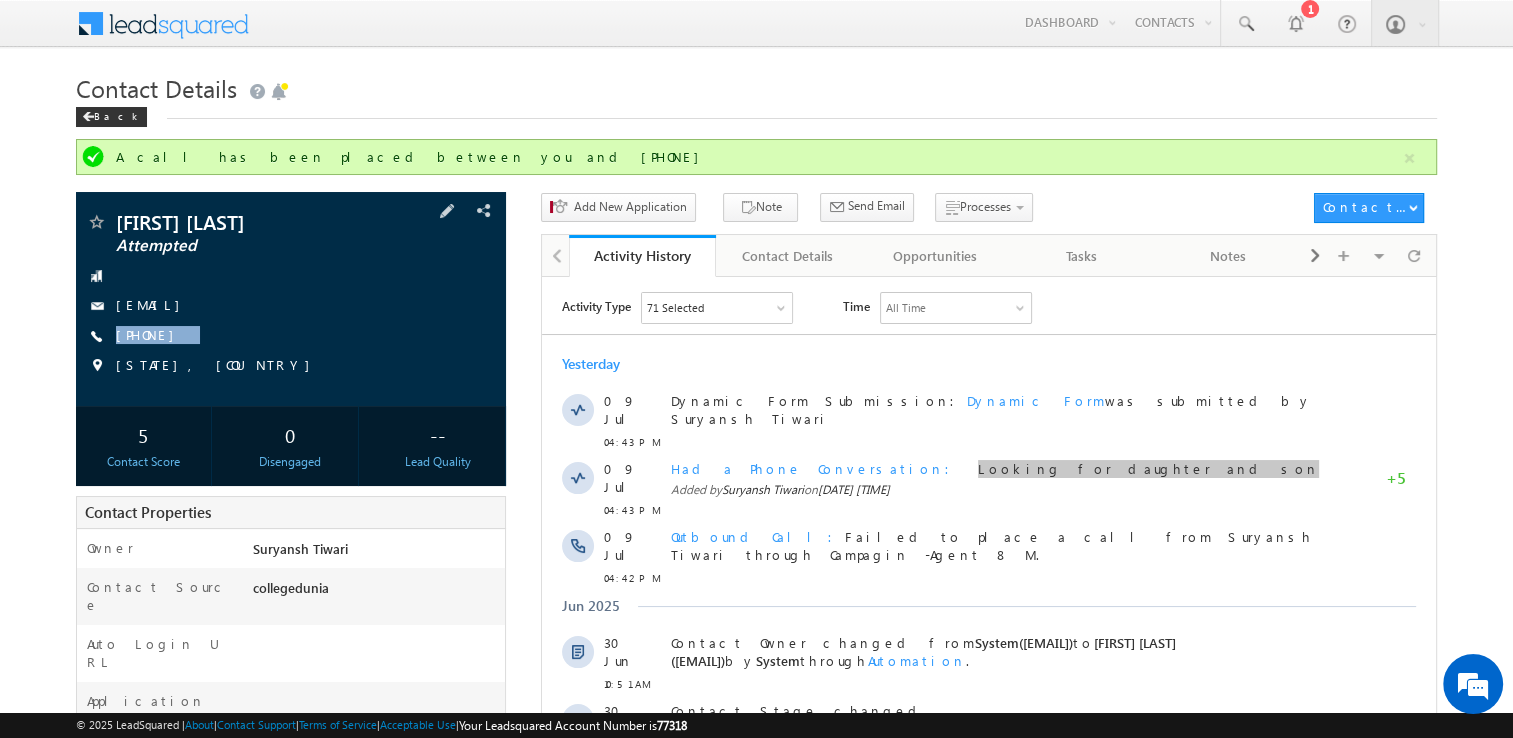 drag, startPoint x: 226, startPoint y: 332, endPoint x: 218, endPoint y: 353, distance: 22.472204 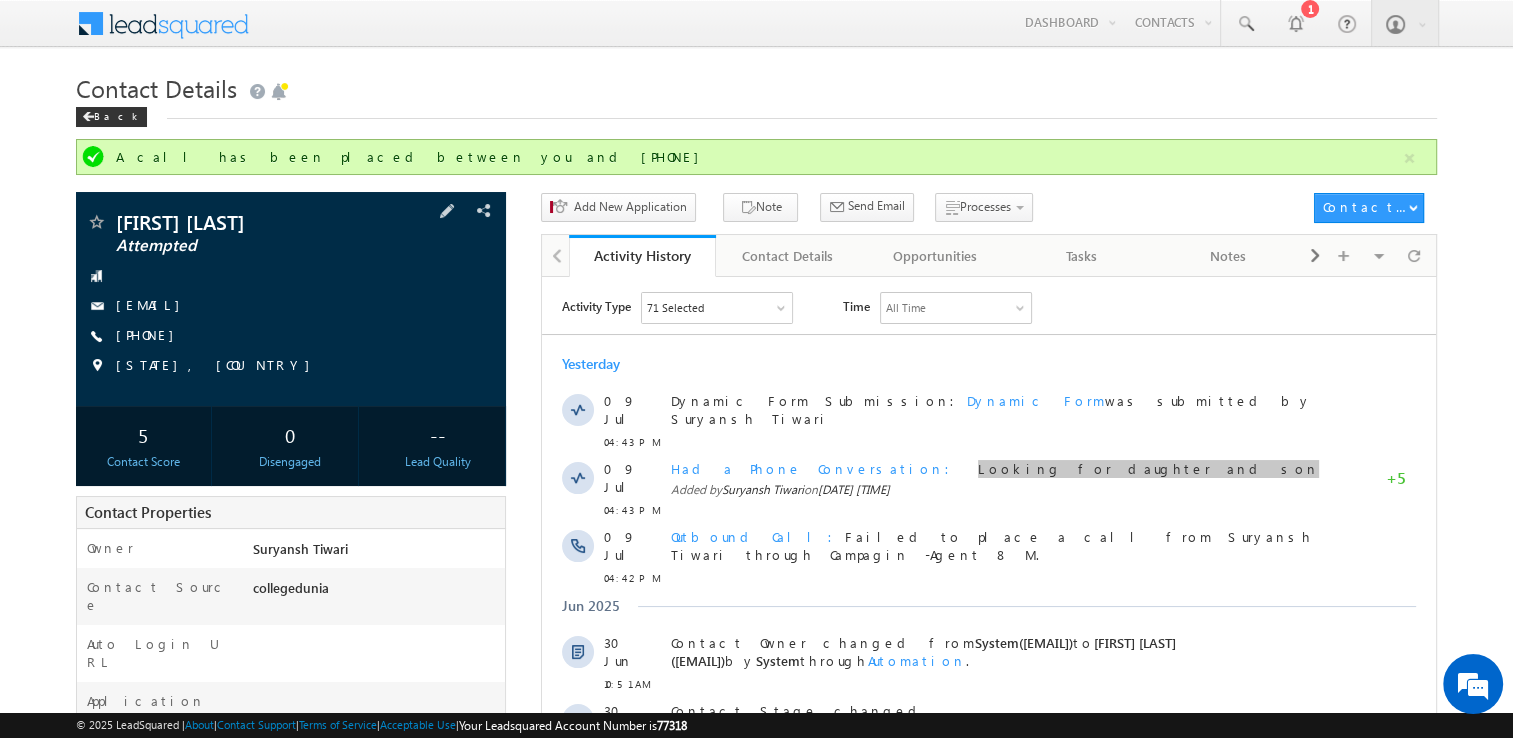 click on "+91-8279630223" at bounding box center [291, 336] 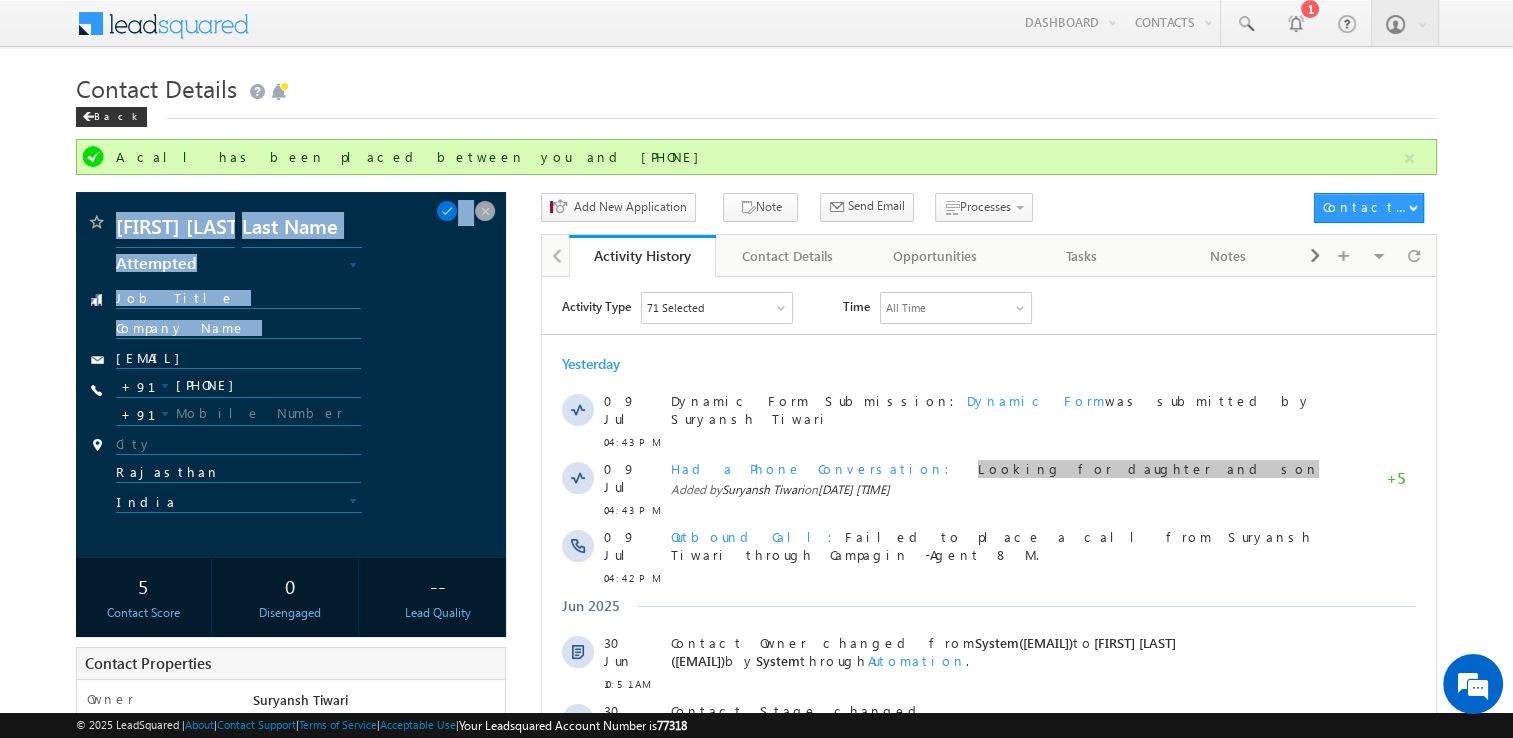 drag, startPoint x: 220, startPoint y: 334, endPoint x: 285, endPoint y: 345, distance: 65.9242 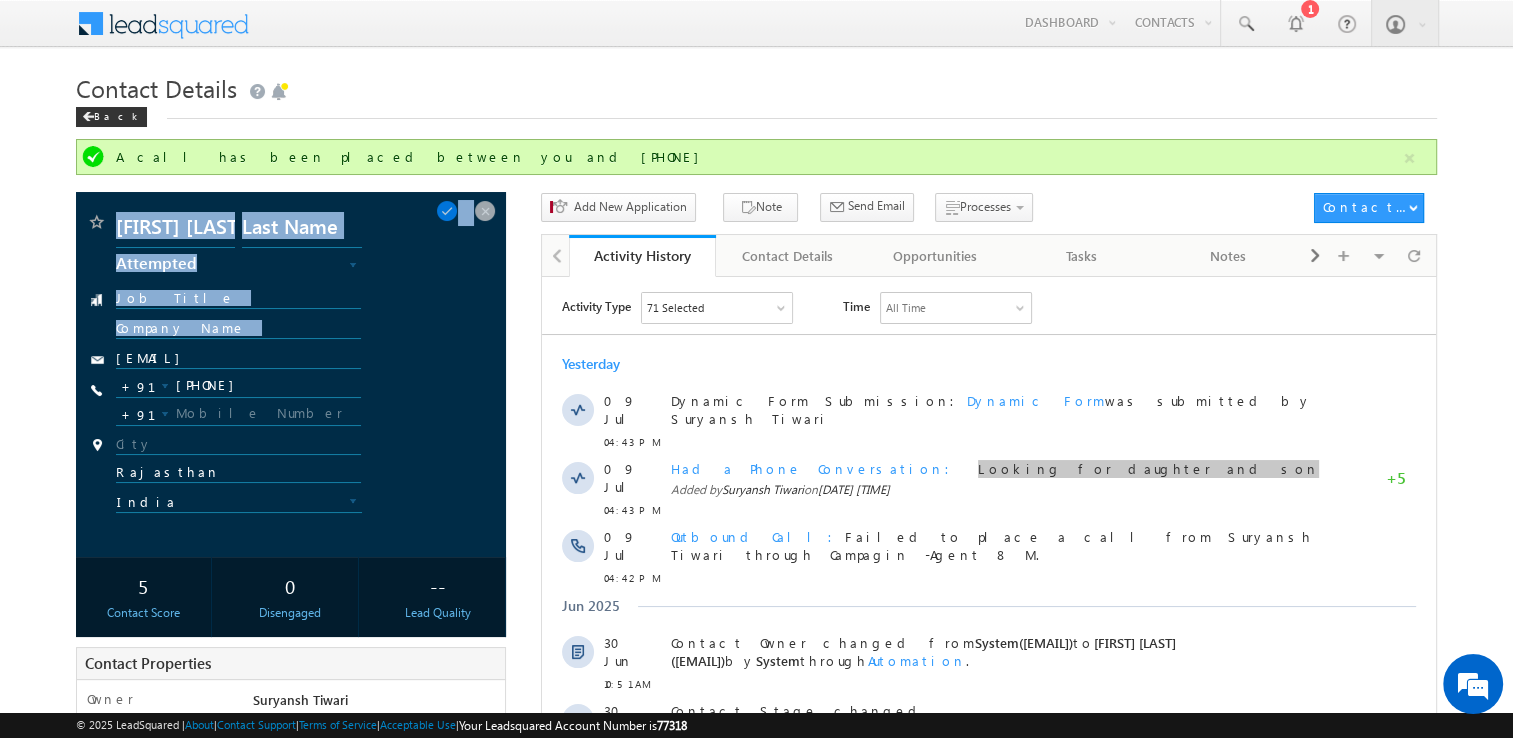 click on "Mukesh kumar
Attempted
dmukesh159@gmail.com" at bounding box center [291, 414] 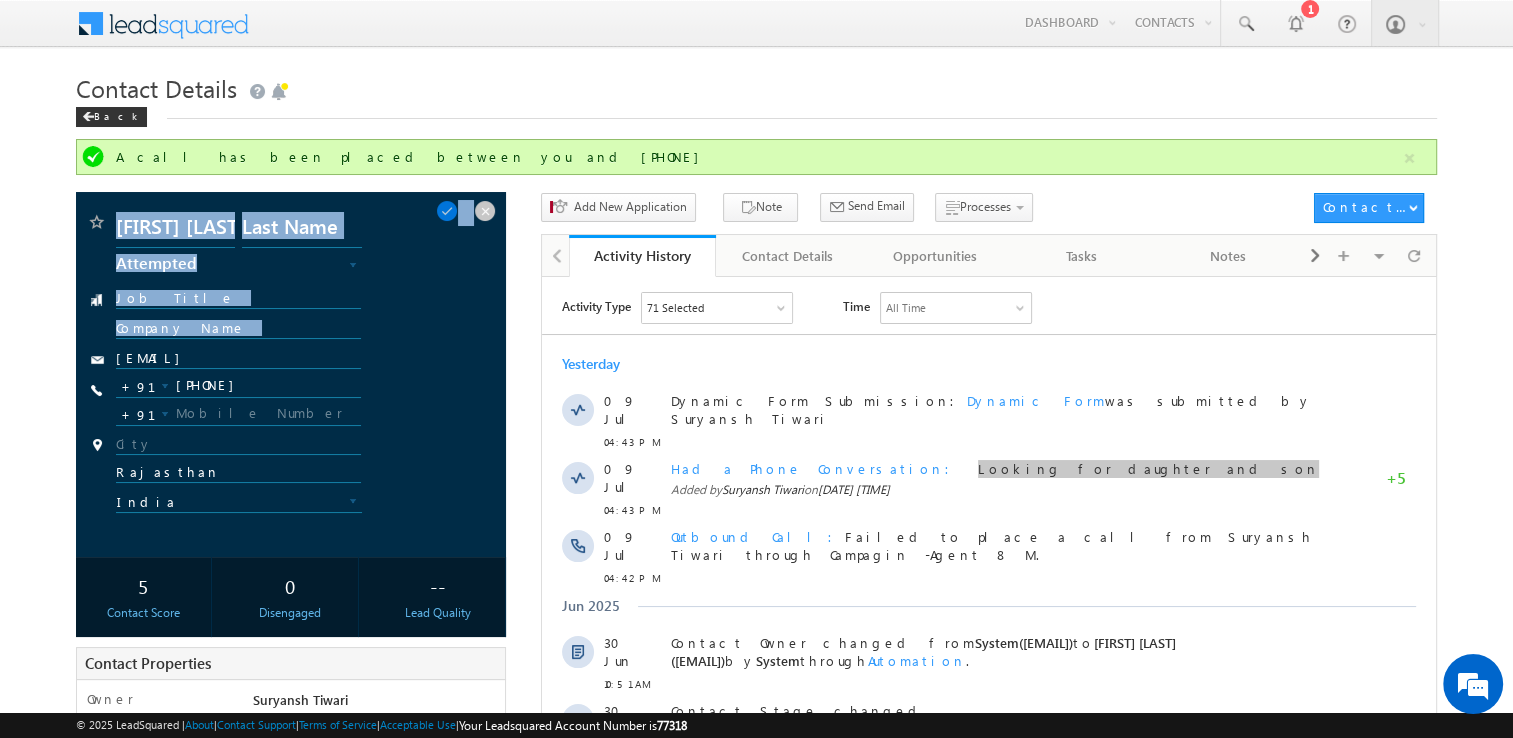 drag, startPoint x: 285, startPoint y: 345, endPoint x: 485, endPoint y: 218, distance: 236.9156 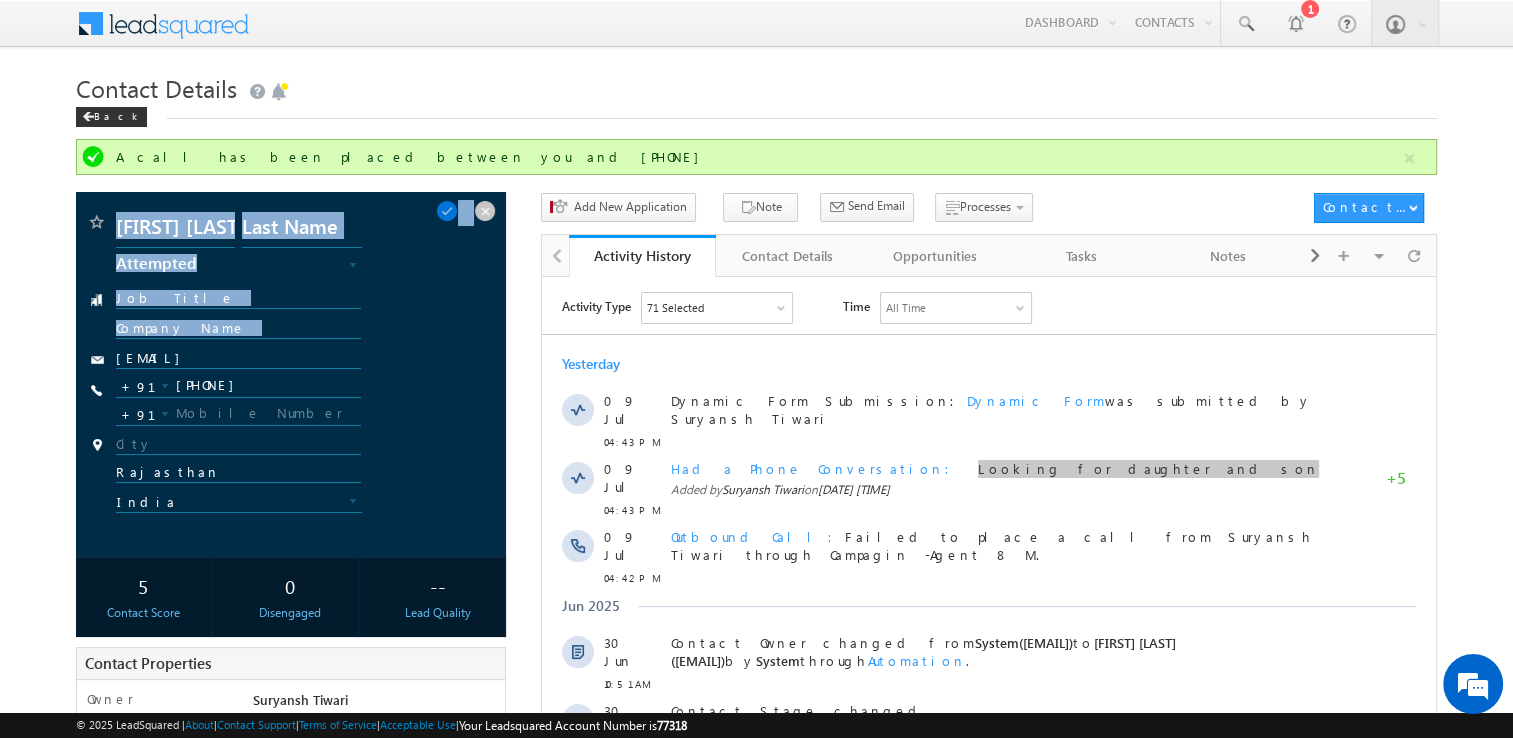 click at bounding box center [485, 211] 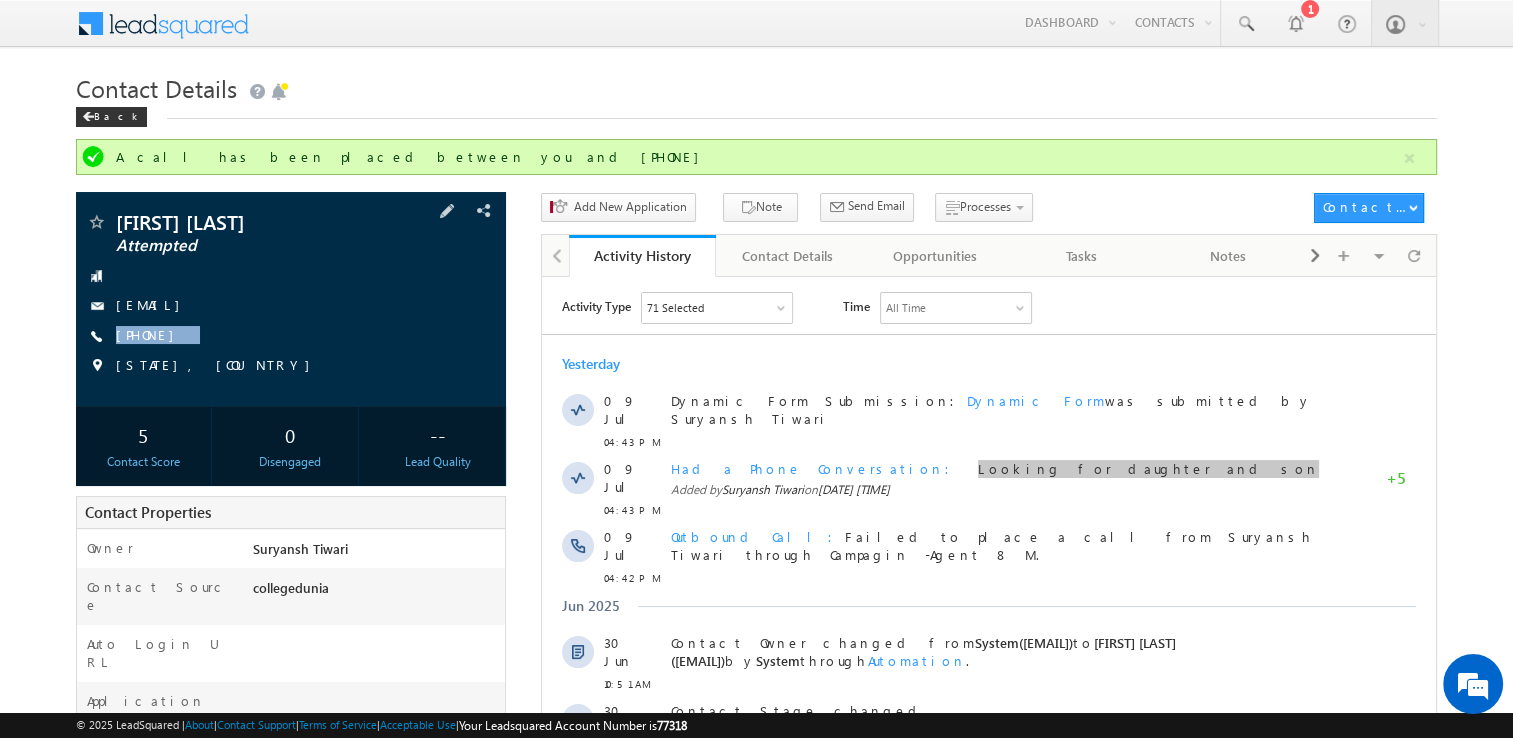 copy on "+91-8279630223" 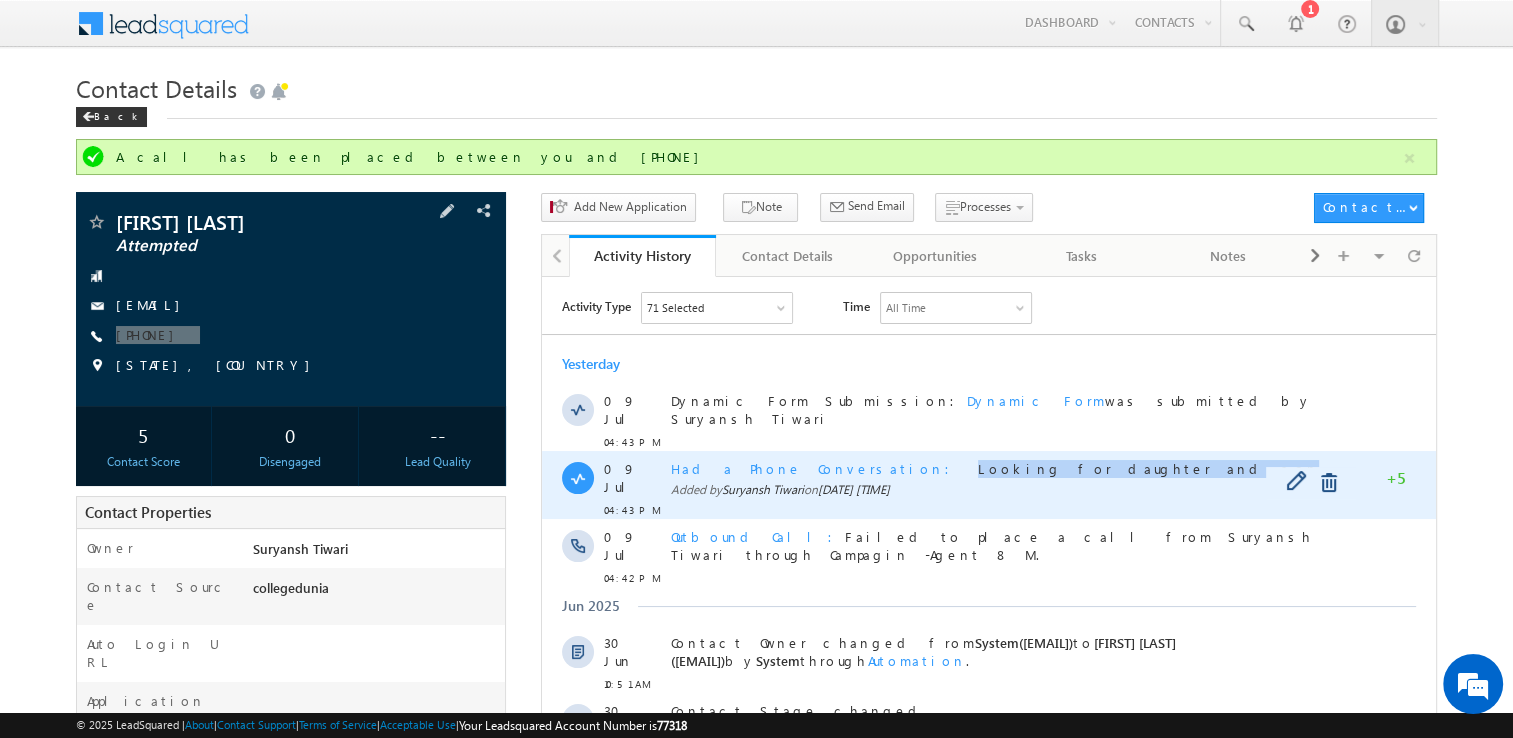 click on "Looking for daughter and son" at bounding box center (1148, 467) 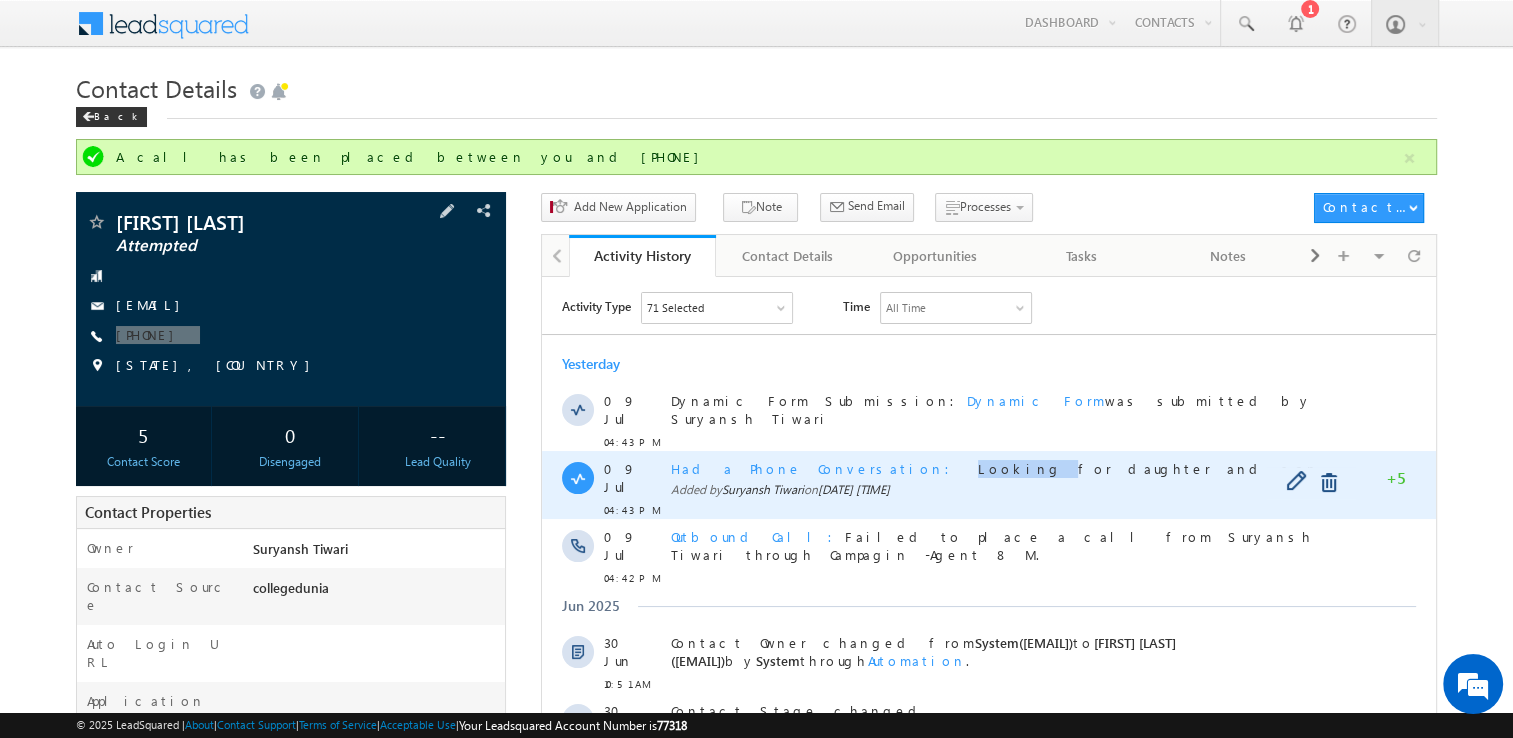 click on "Looking for daughter and son" at bounding box center (1148, 467) 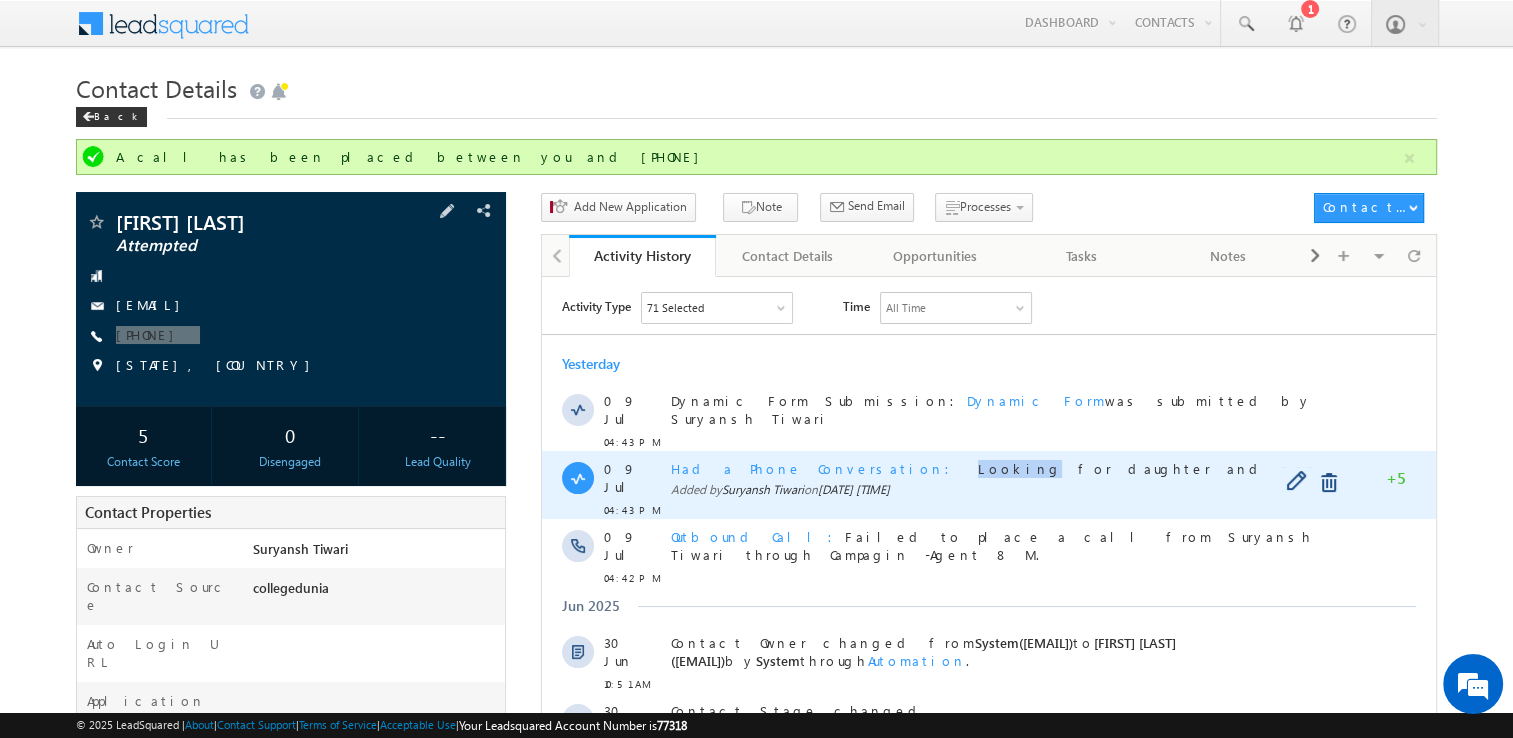 click on "Looking for daughter and son" at bounding box center [1148, 467] 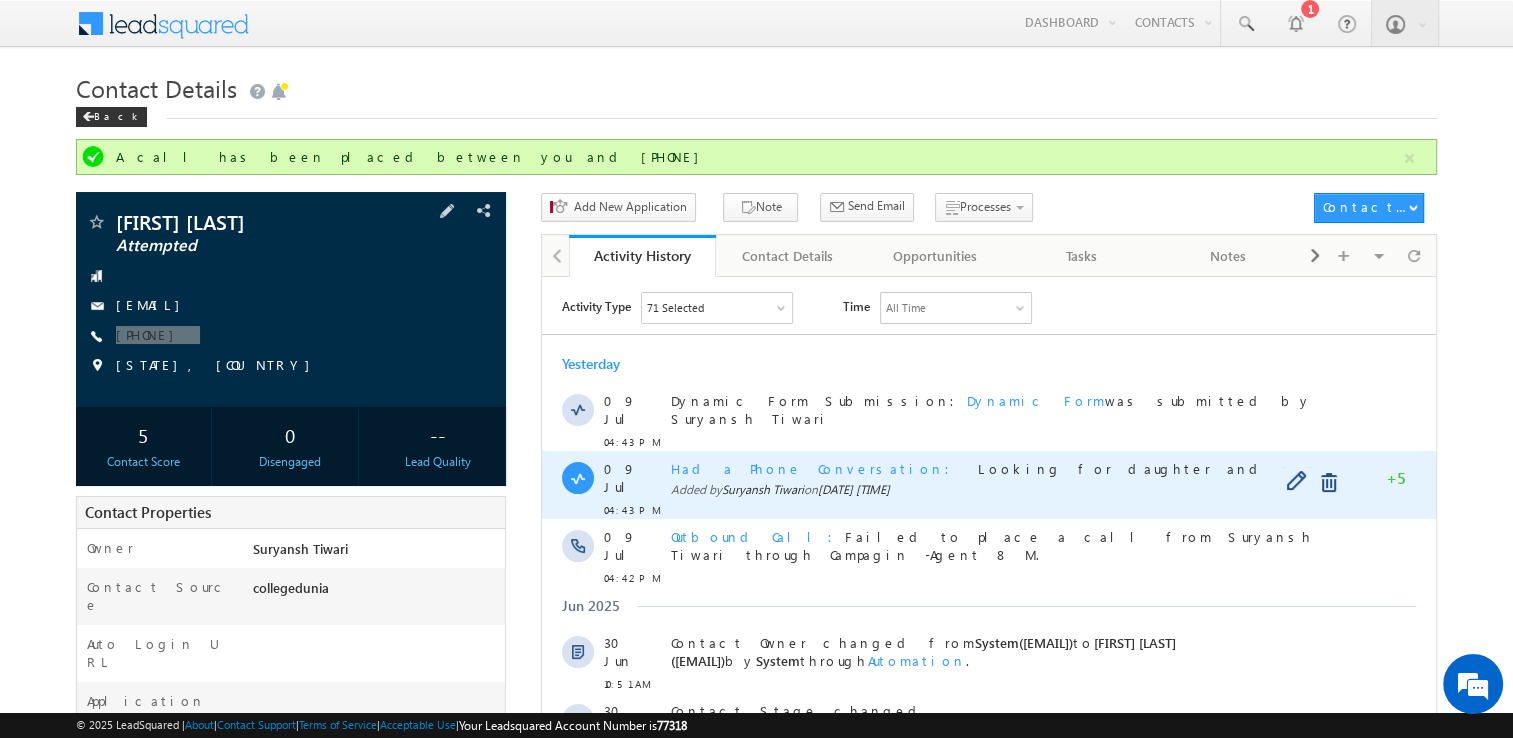 drag, startPoint x: 835, startPoint y: 459, endPoint x: 1003, endPoint y: 463, distance: 168.0476 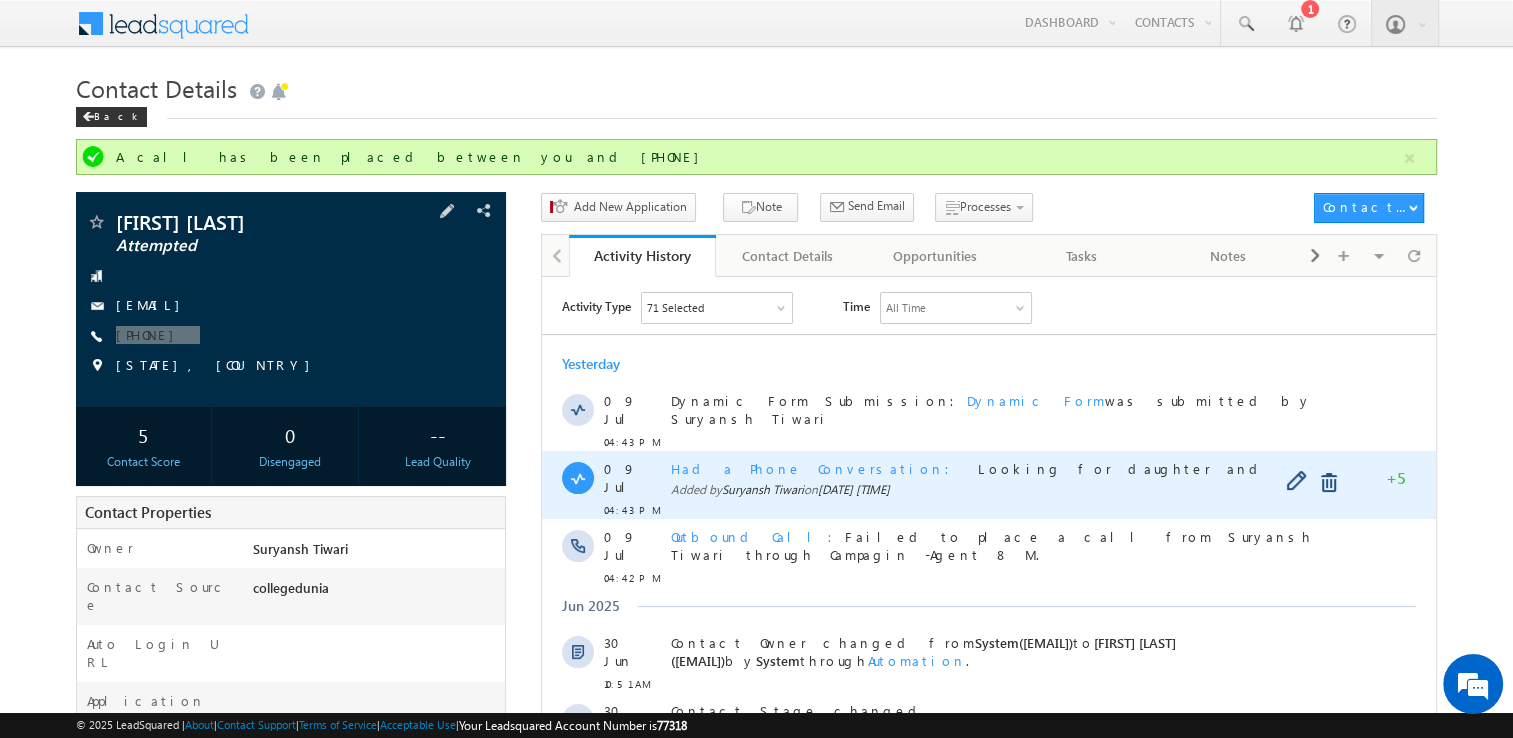 click on "Looking for daughter and son" at bounding box center (1148, 467) 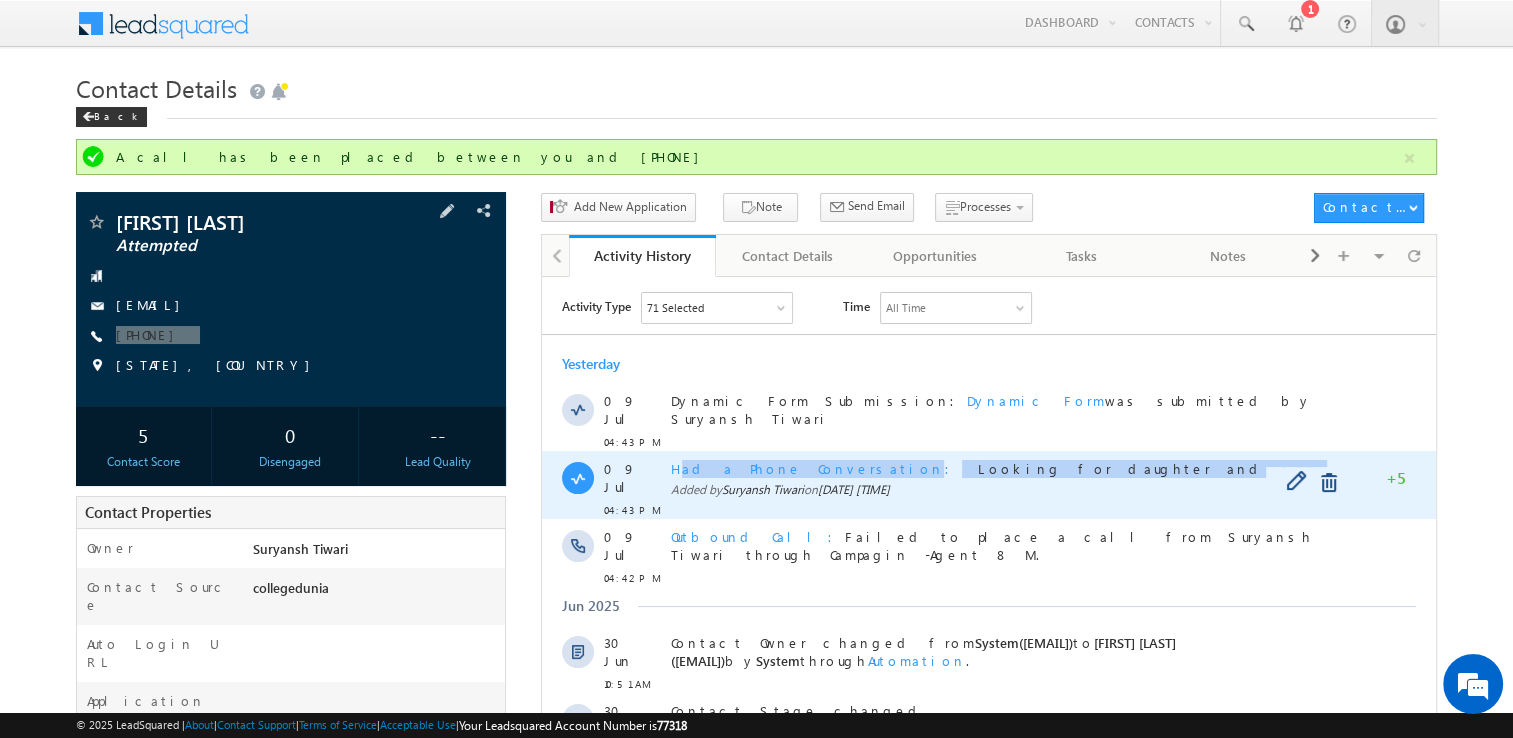 click on "Looking for daughter and son" at bounding box center [1148, 467] 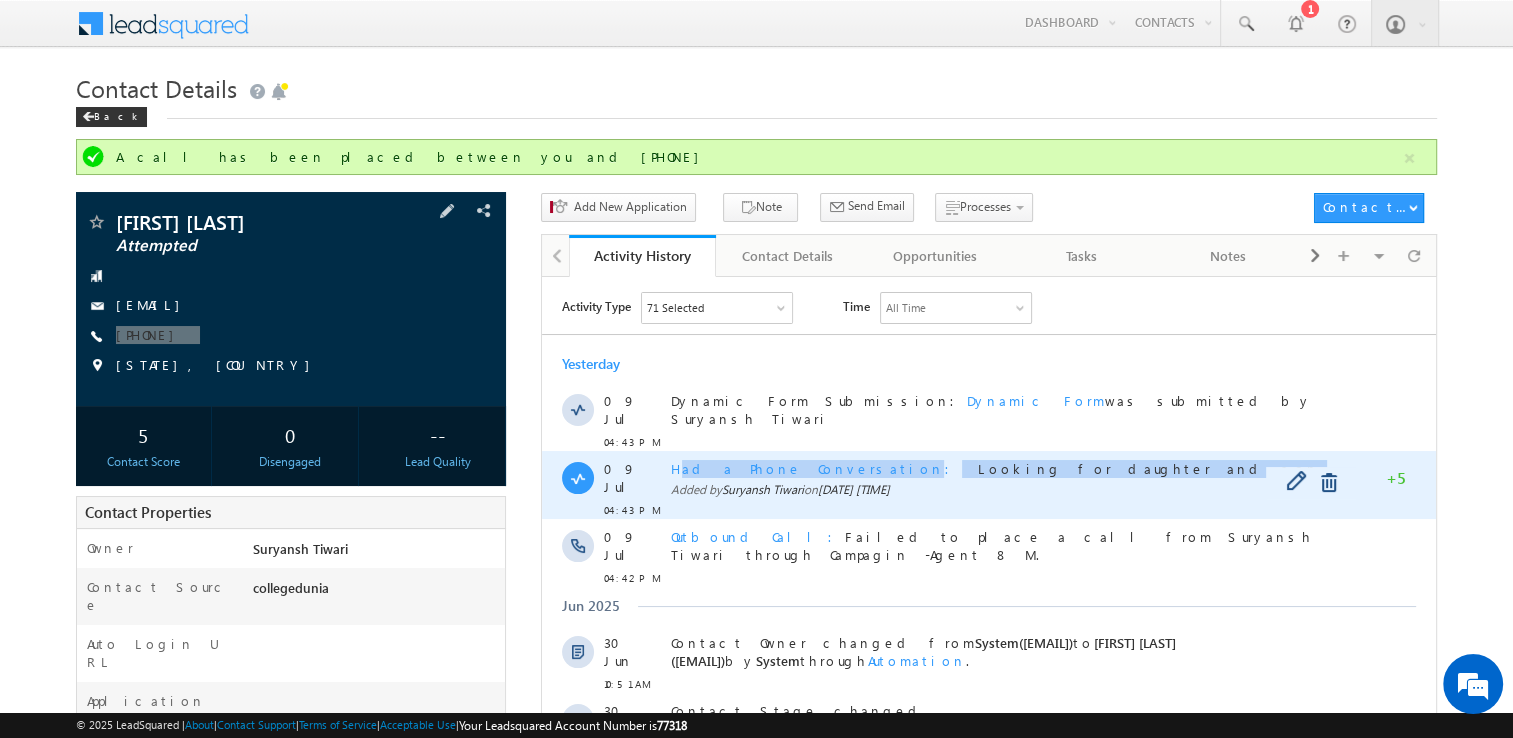 click on "Looking for daughter and son" at bounding box center (1148, 467) 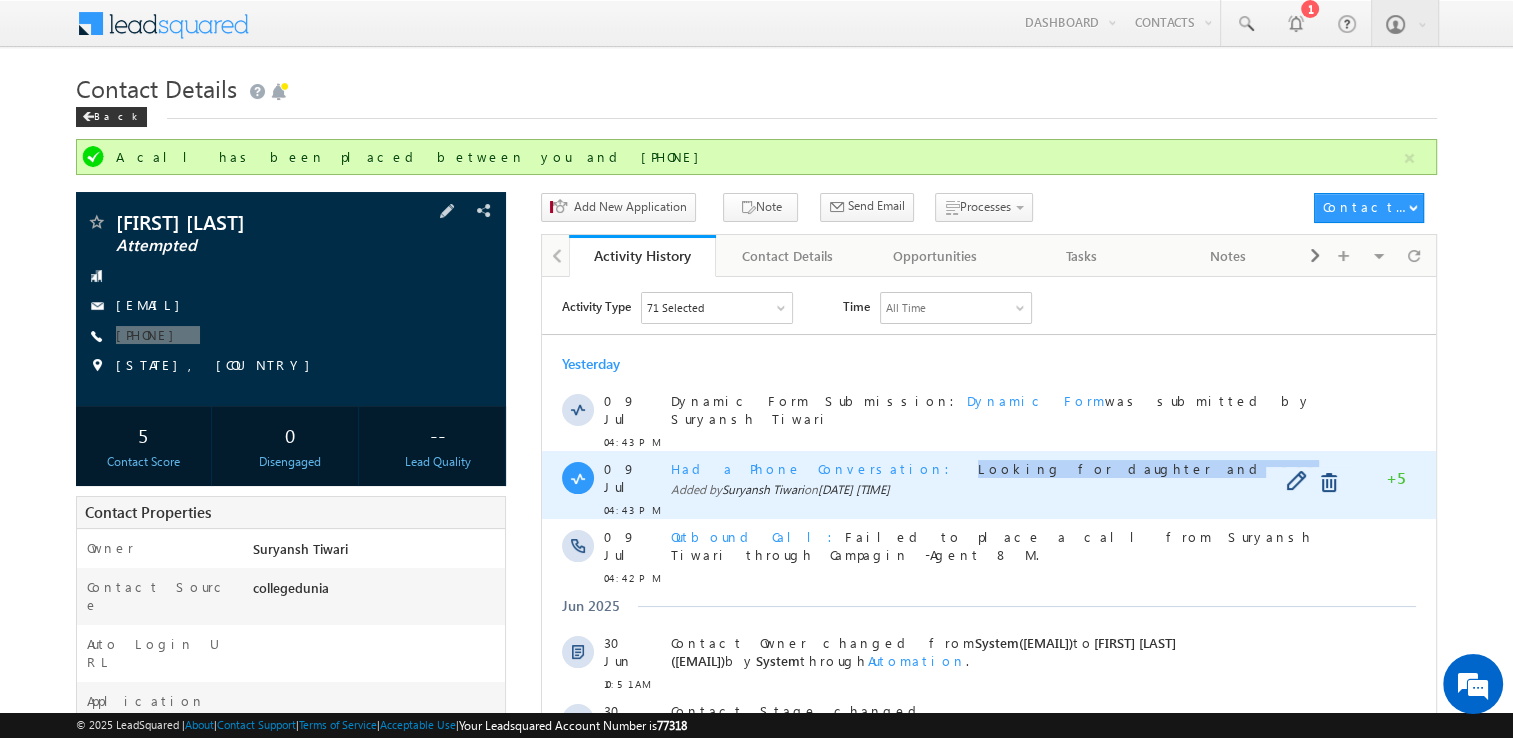 copy on "Looking for daughter and son" 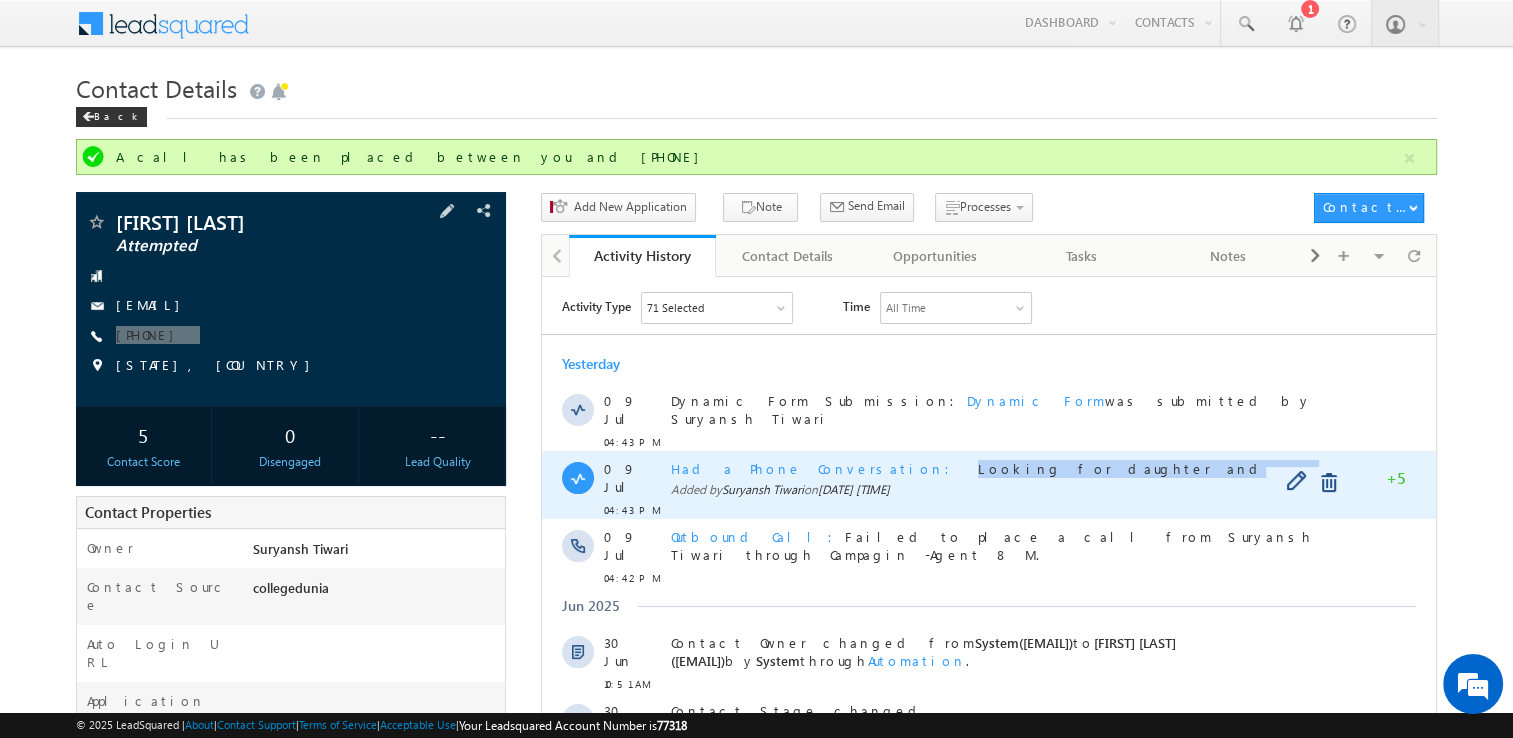 drag, startPoint x: 1005, startPoint y: 462, endPoint x: 834, endPoint y: 458, distance: 171.04678 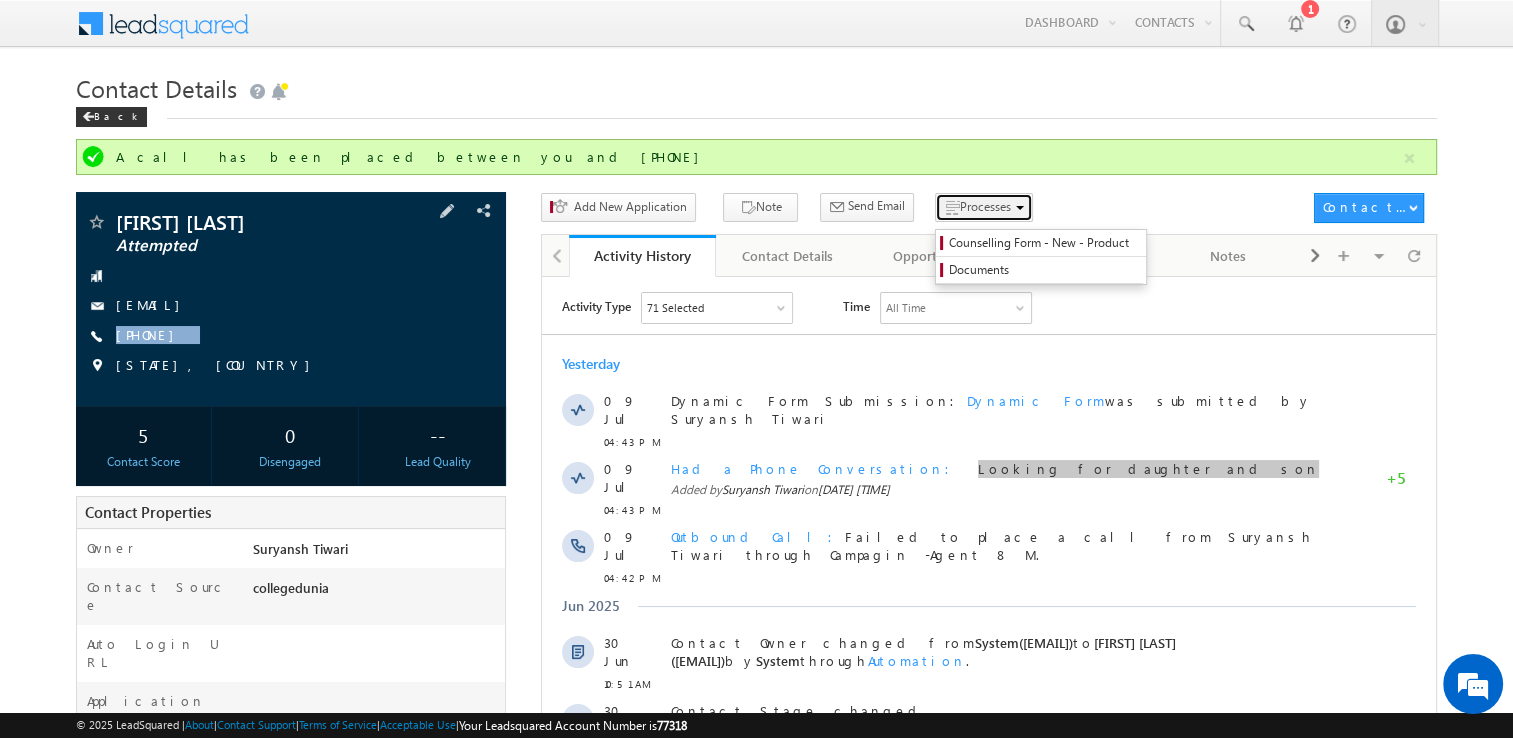 drag, startPoint x: 292, startPoint y: 182, endPoint x: 951, endPoint y: 204, distance: 659.3671 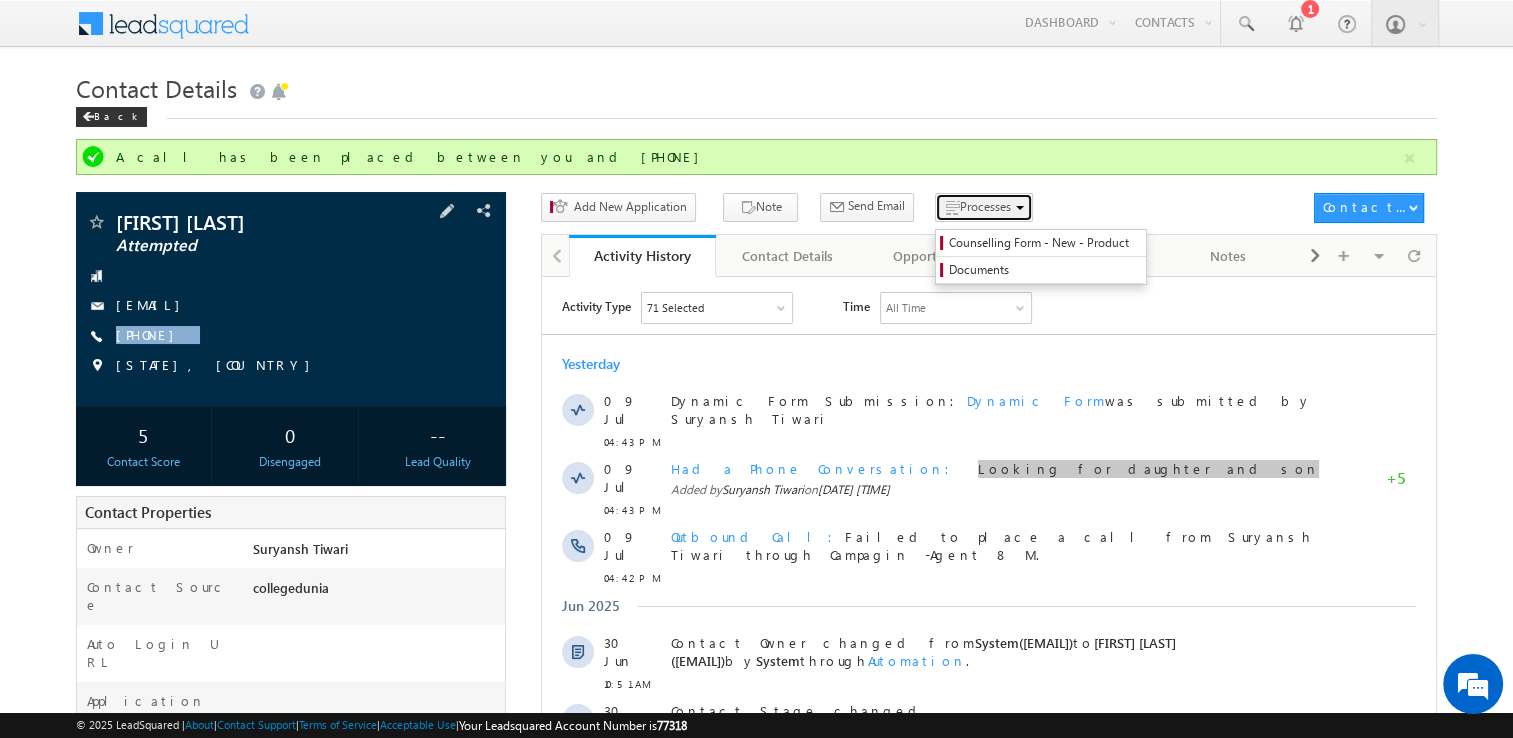 click on "Processes" at bounding box center (985, 206) 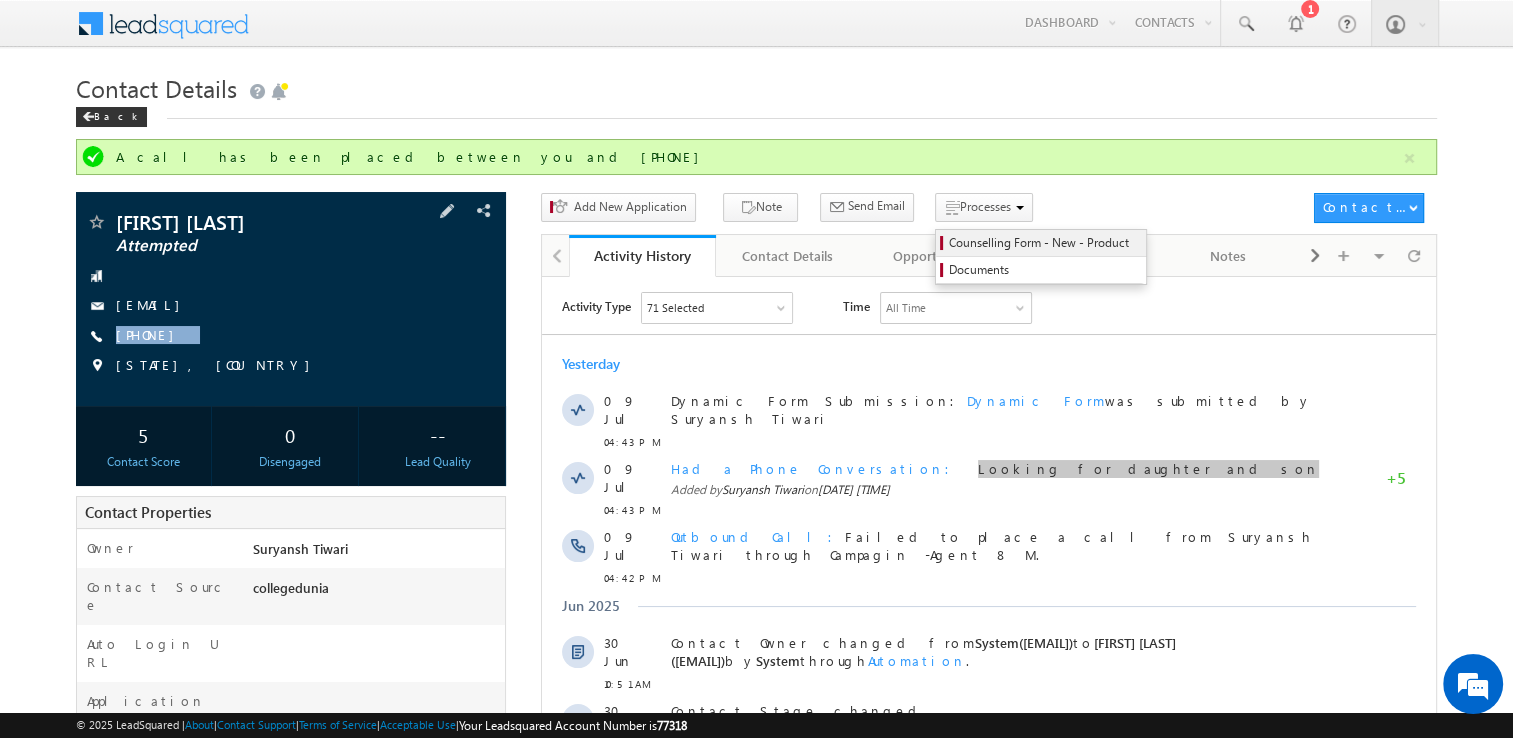 click on "Counselling Form - New - Product" at bounding box center (1041, 243) 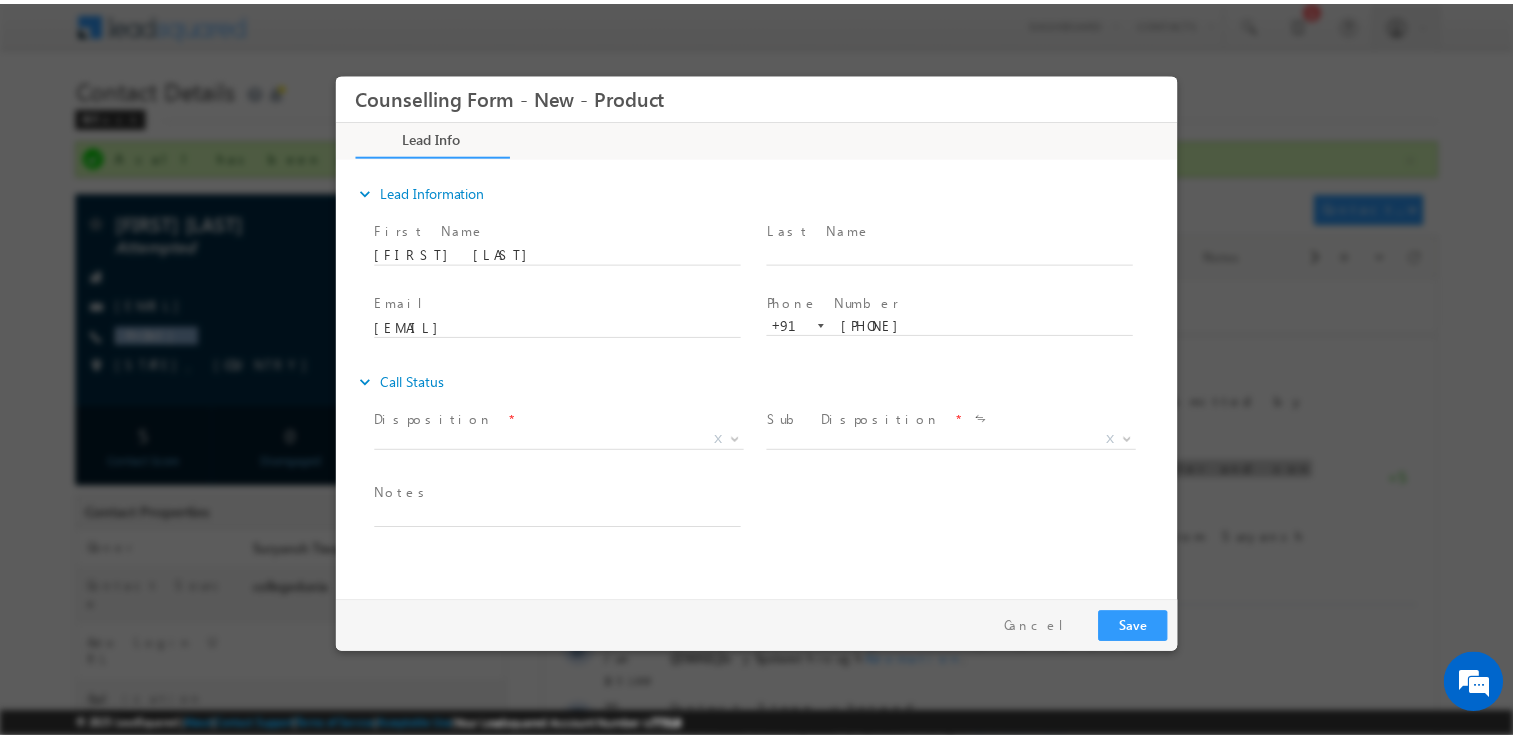 scroll, scrollTop: 0, scrollLeft: 0, axis: both 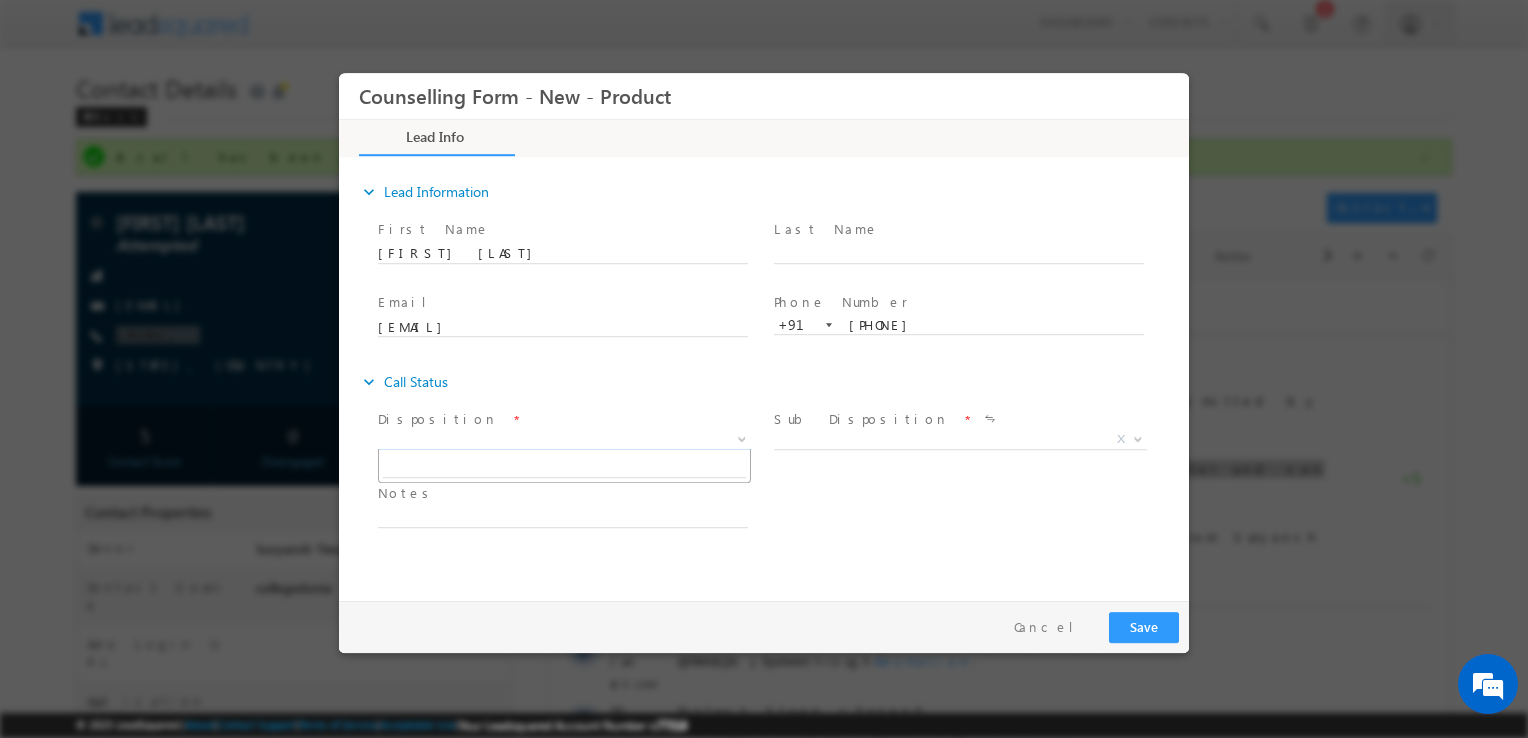 click on "X" at bounding box center [564, 440] 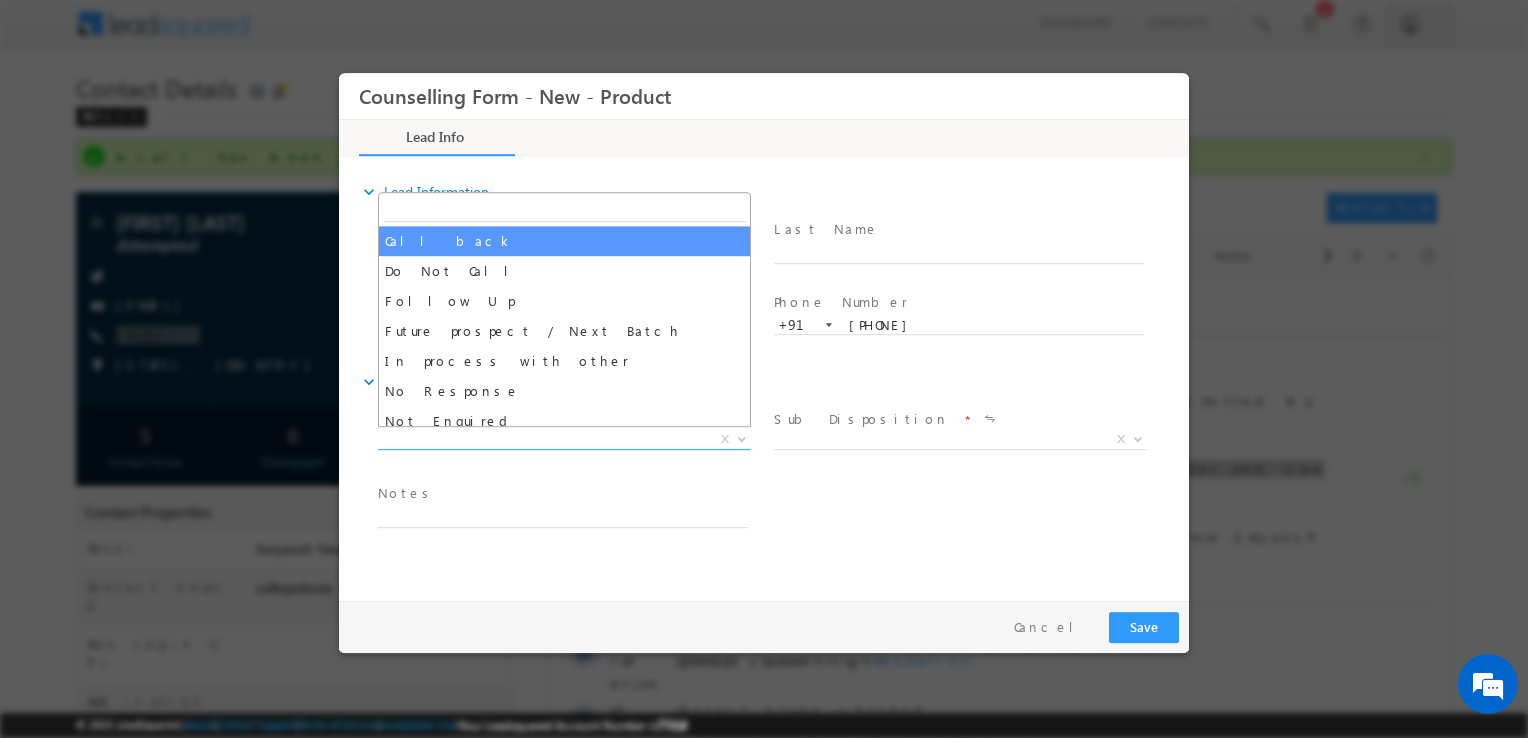 select on "Call back" 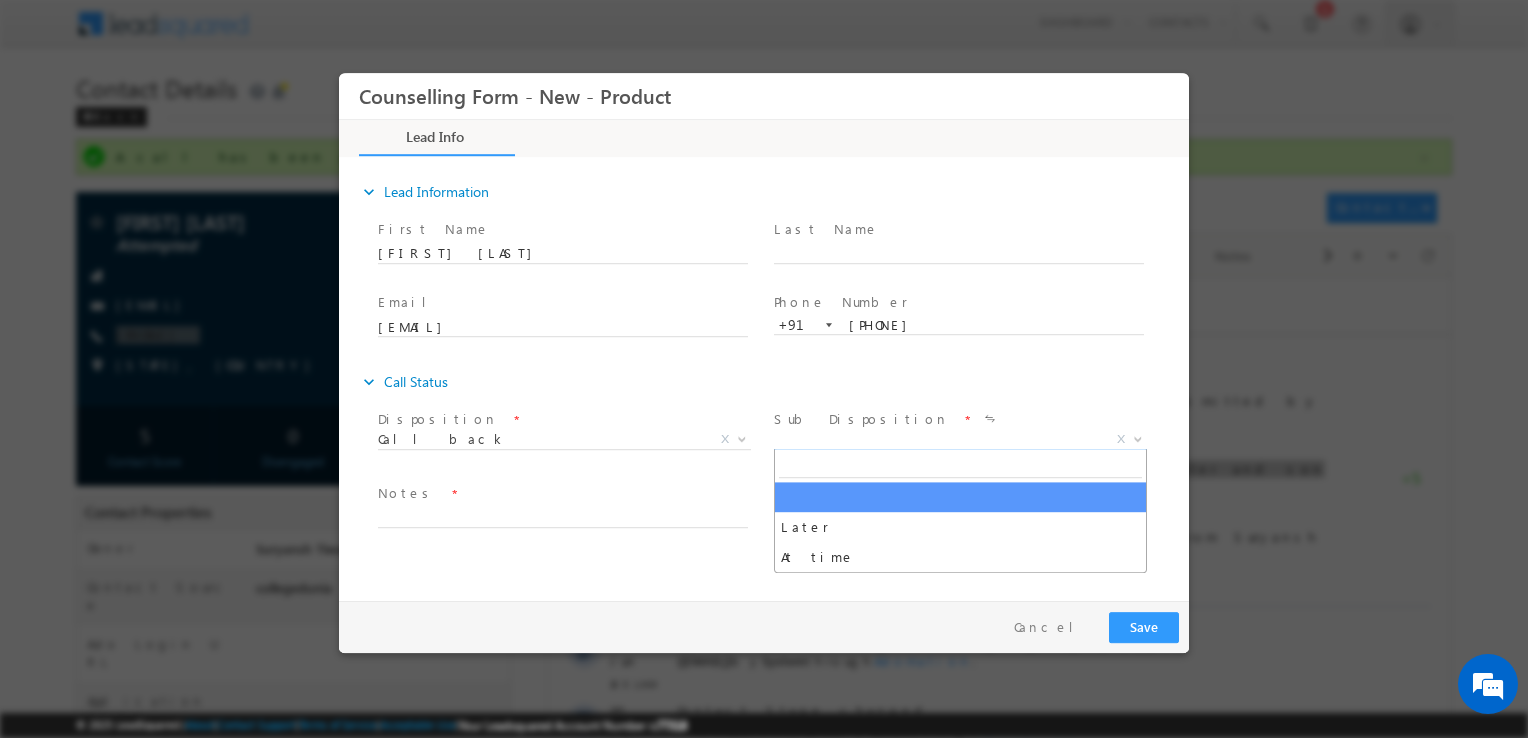 drag, startPoint x: 845, startPoint y: 435, endPoint x: 872, endPoint y: 614, distance: 181.02486 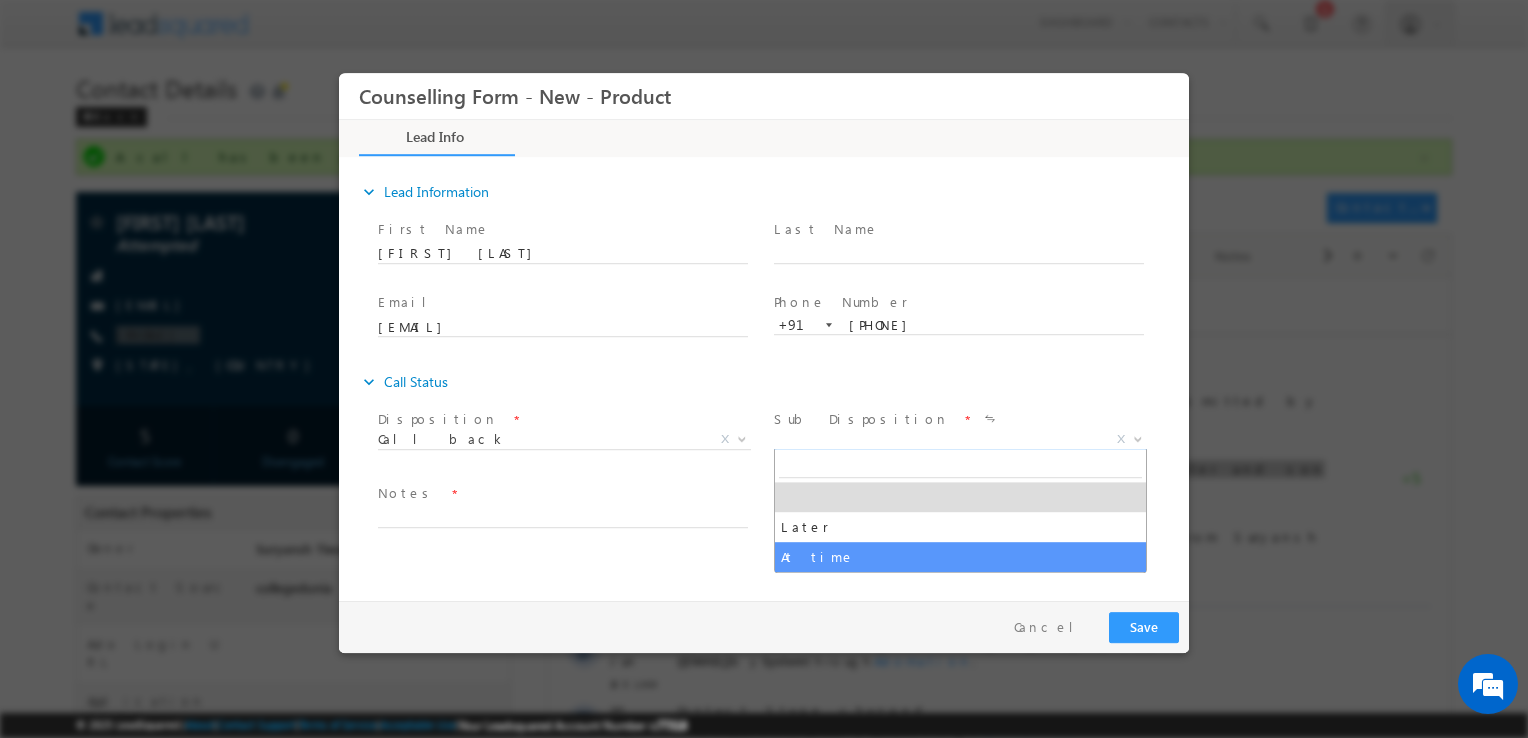 select on "At time" 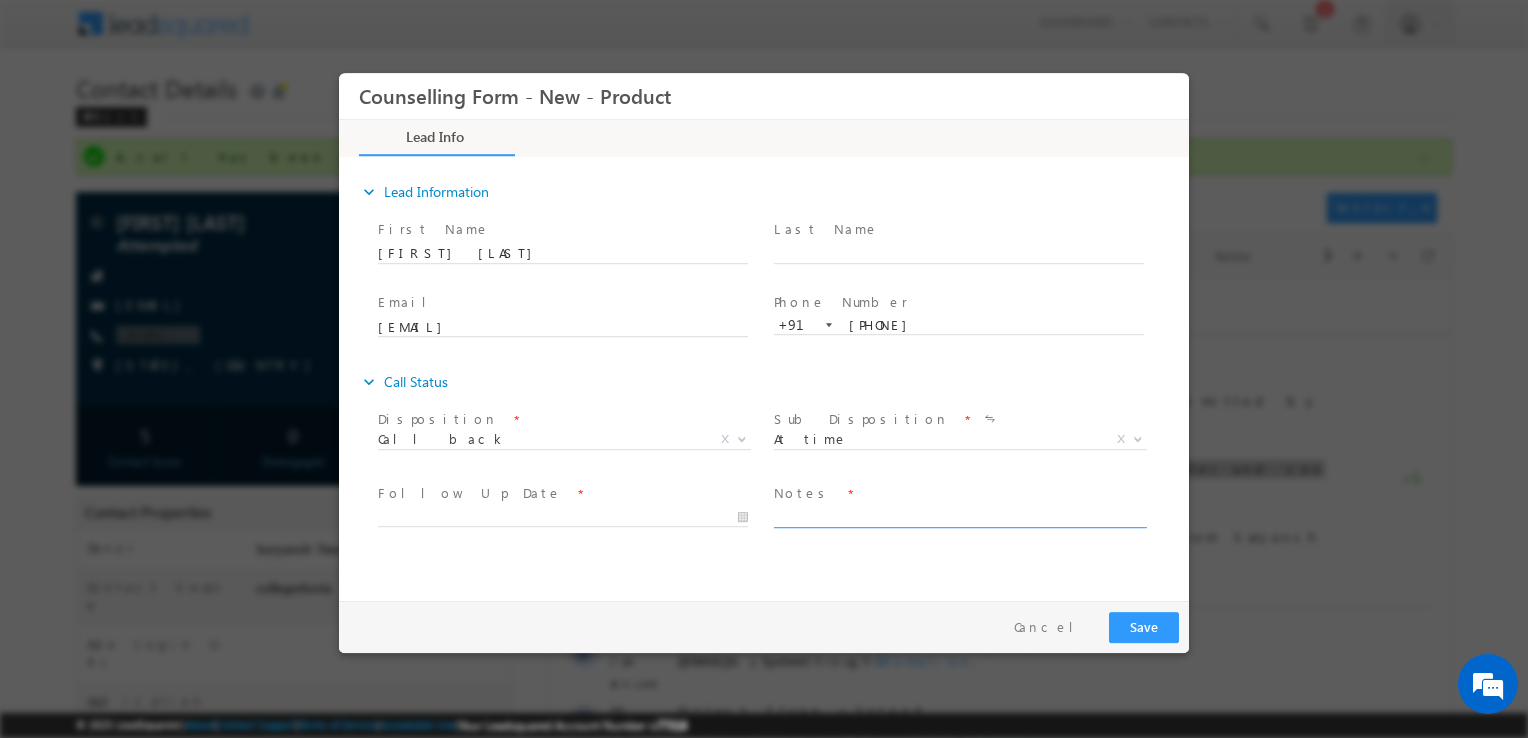paste on "Looking for daughter and son" 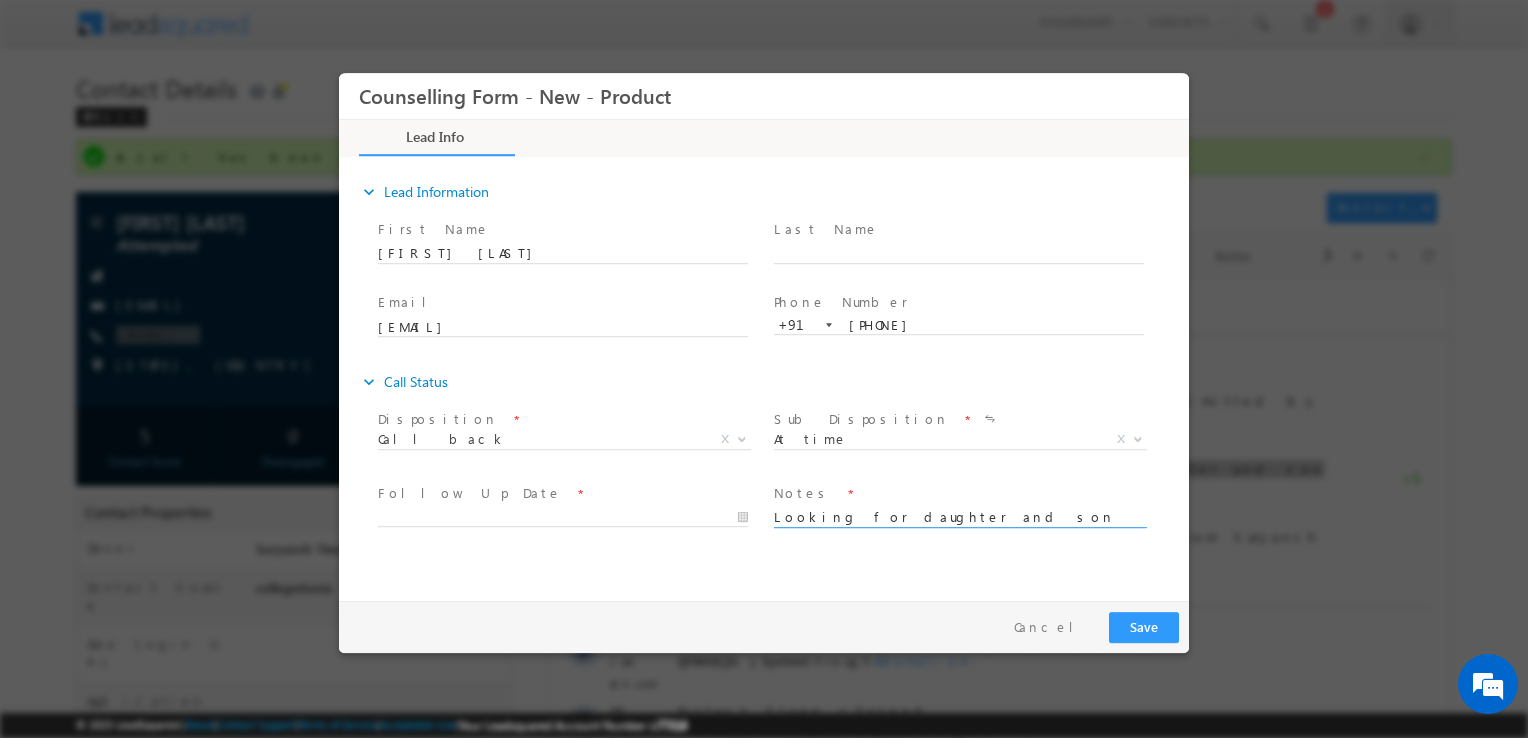 click on "Looking for daughter and son" at bounding box center [959, 516] 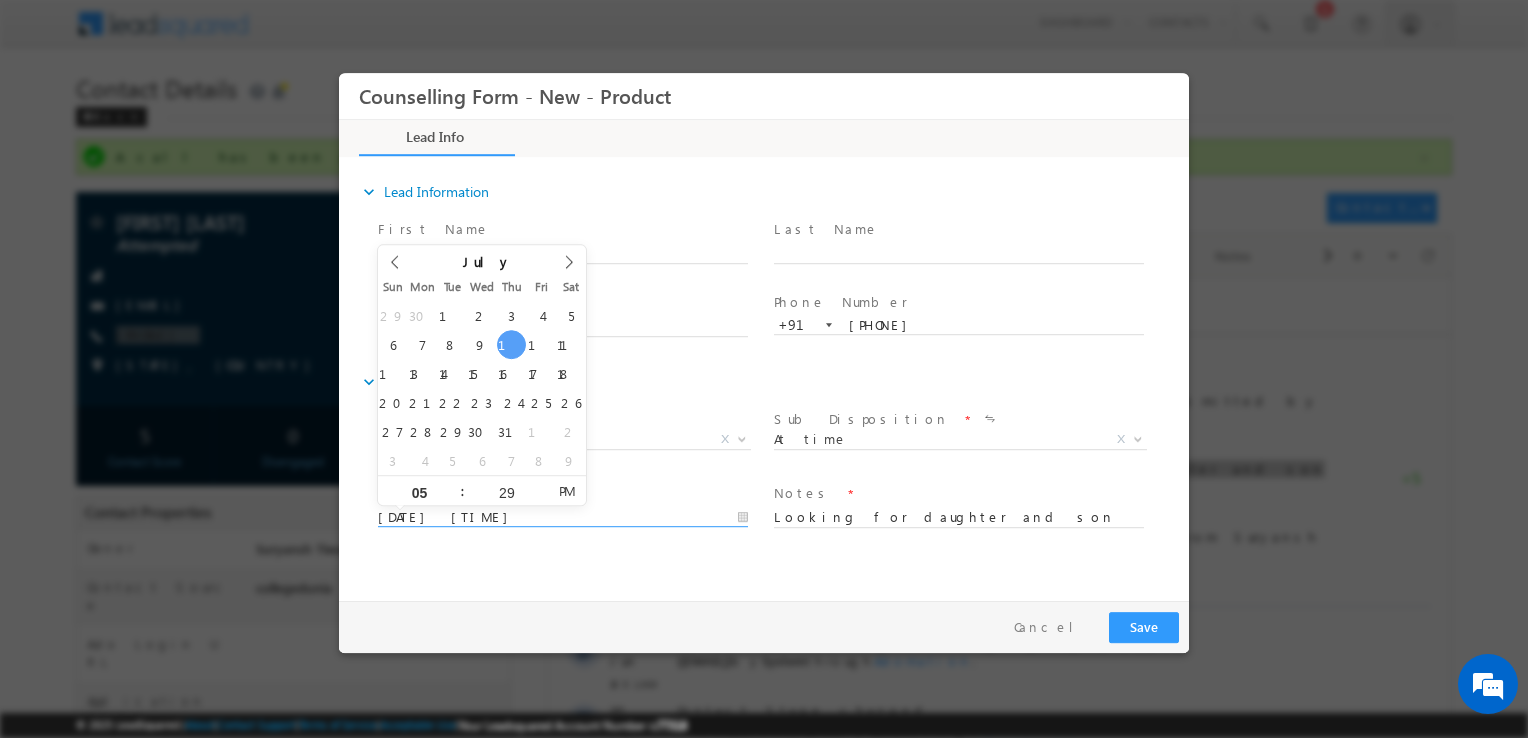 click on "10/07/2025 5:29 PM" at bounding box center [563, 518] 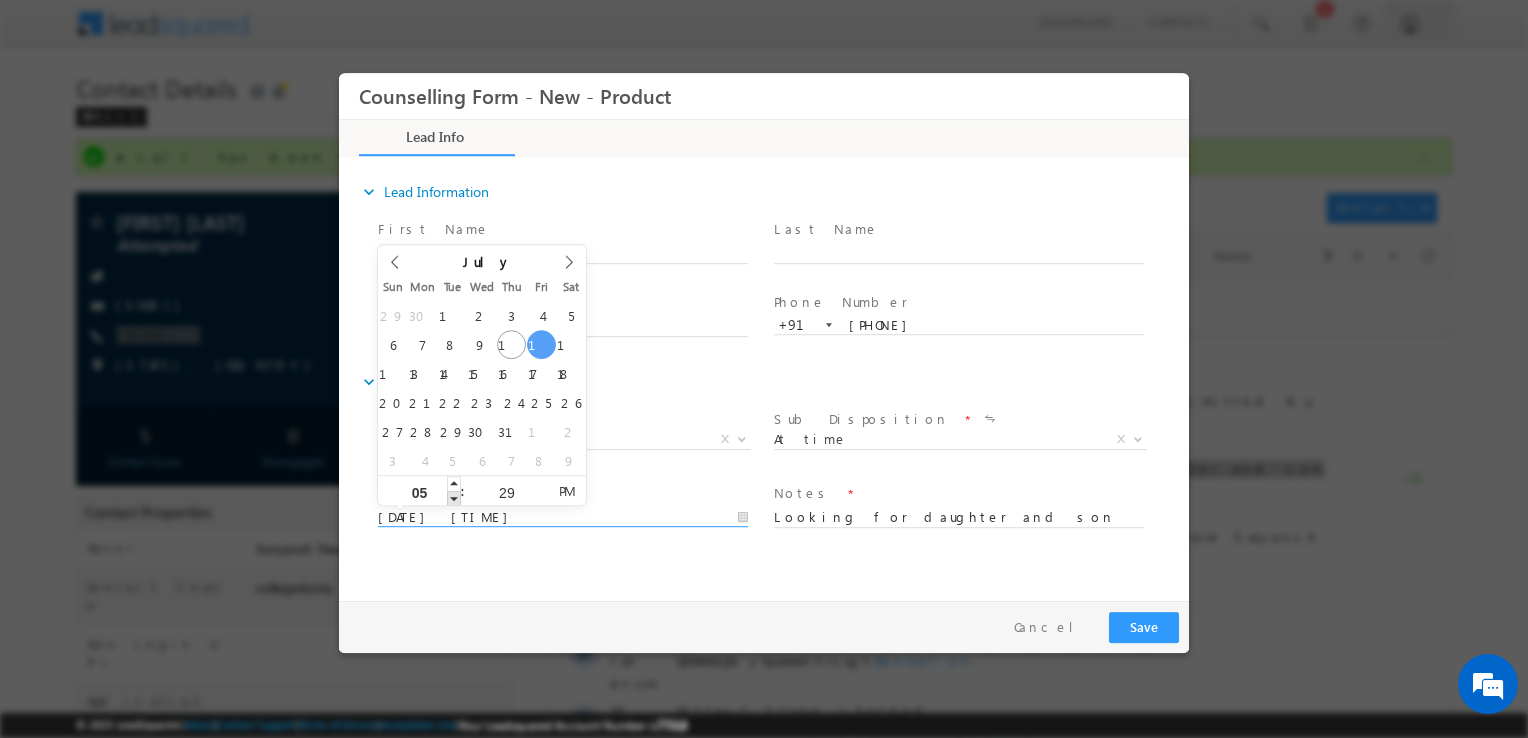 type on "11/07/2025 4:29 PM" 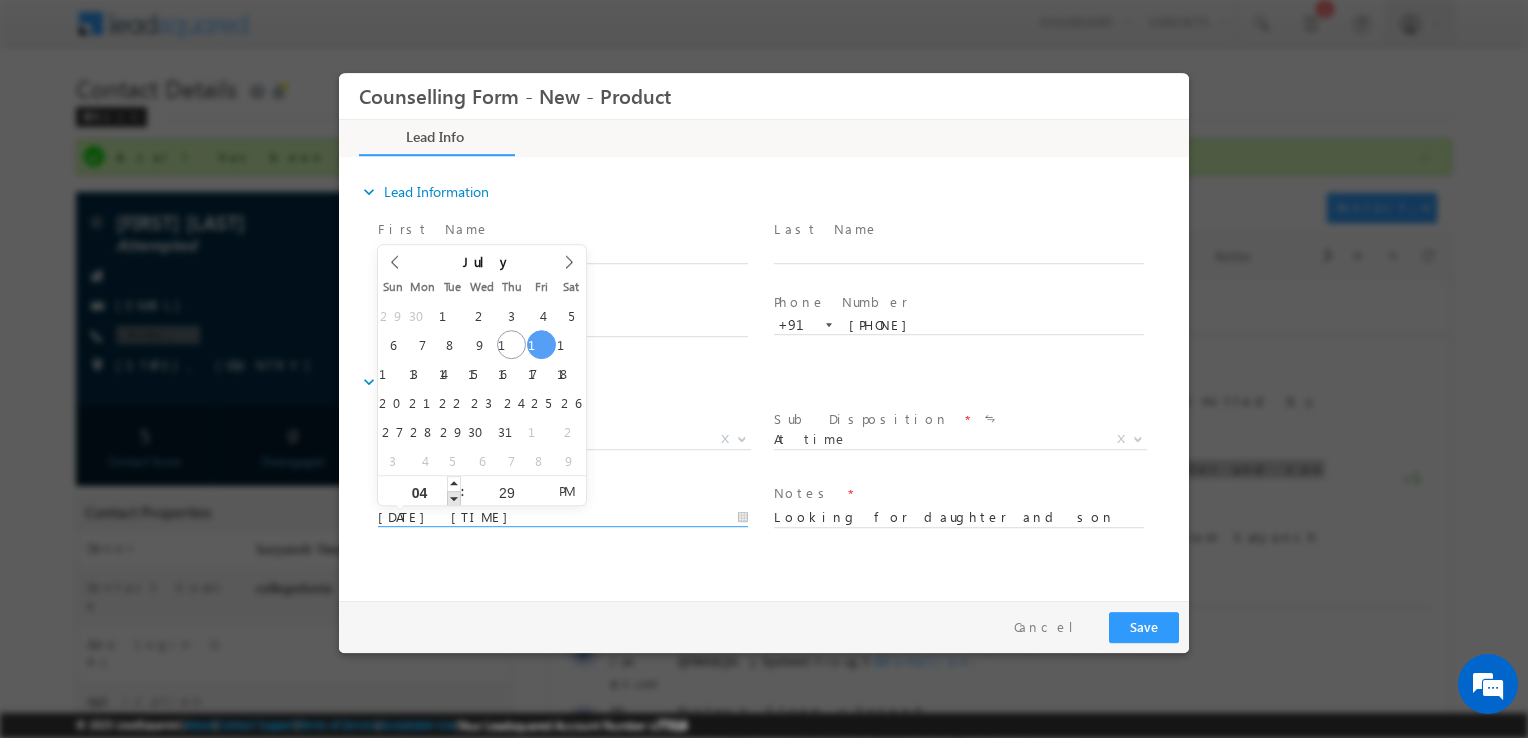 click at bounding box center [454, 498] 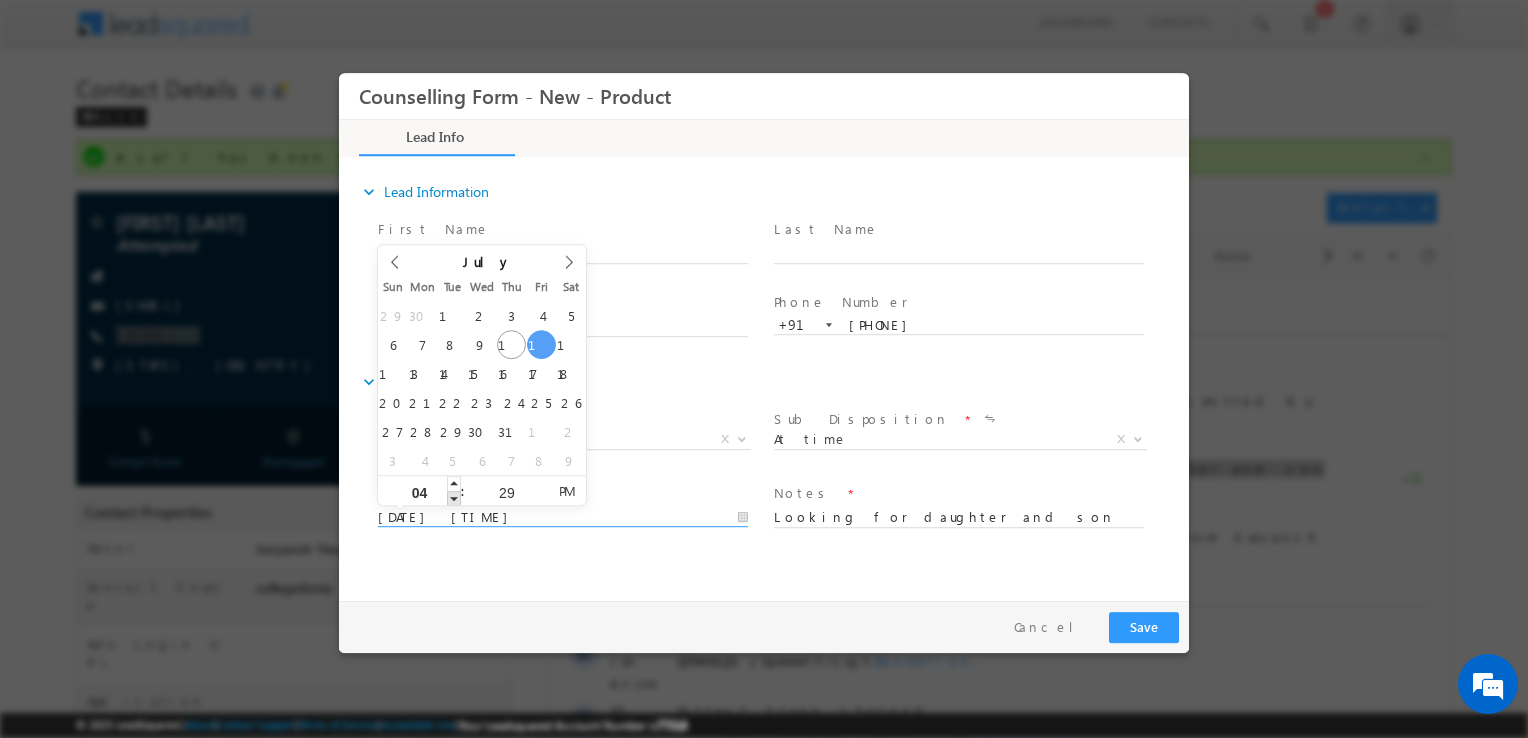 type on "03" 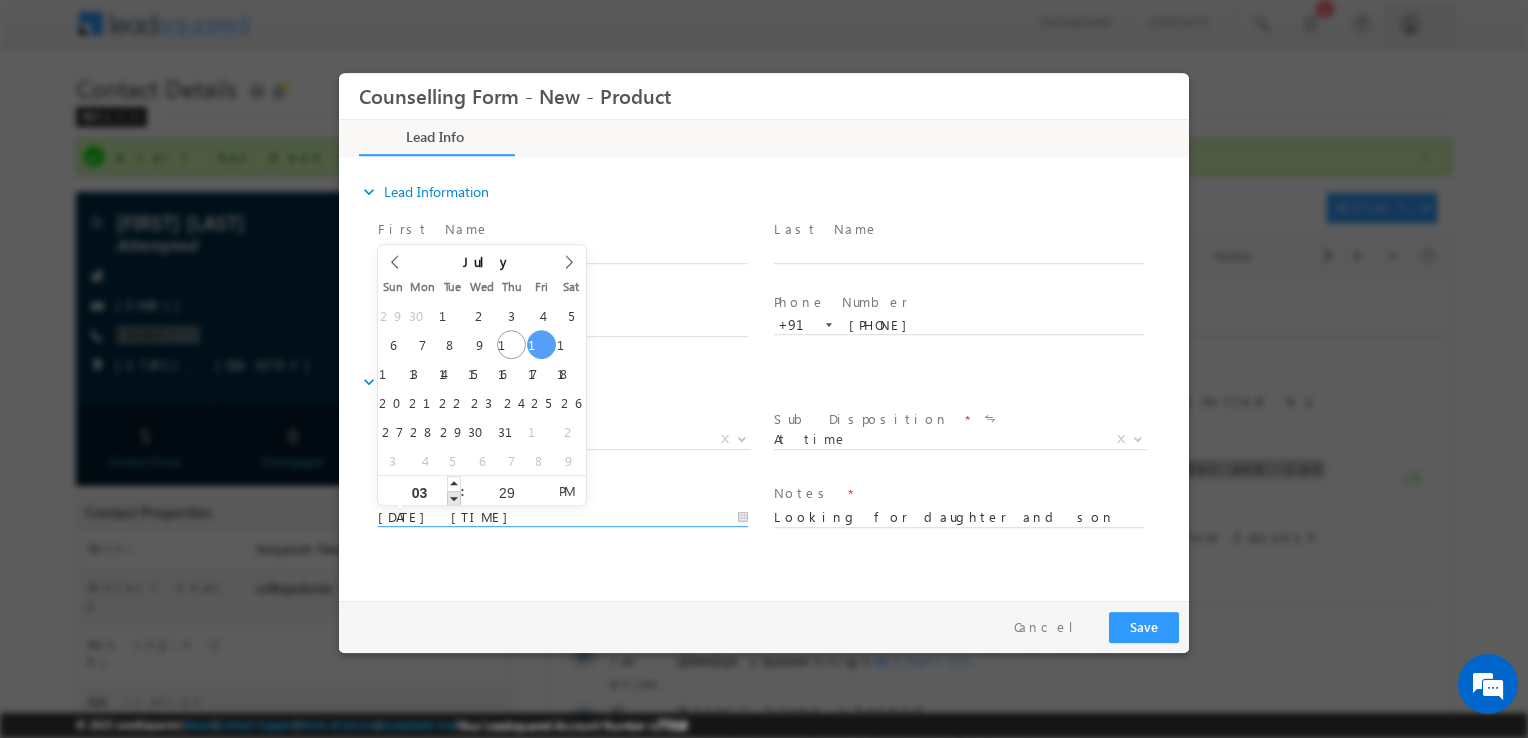 click at bounding box center [454, 498] 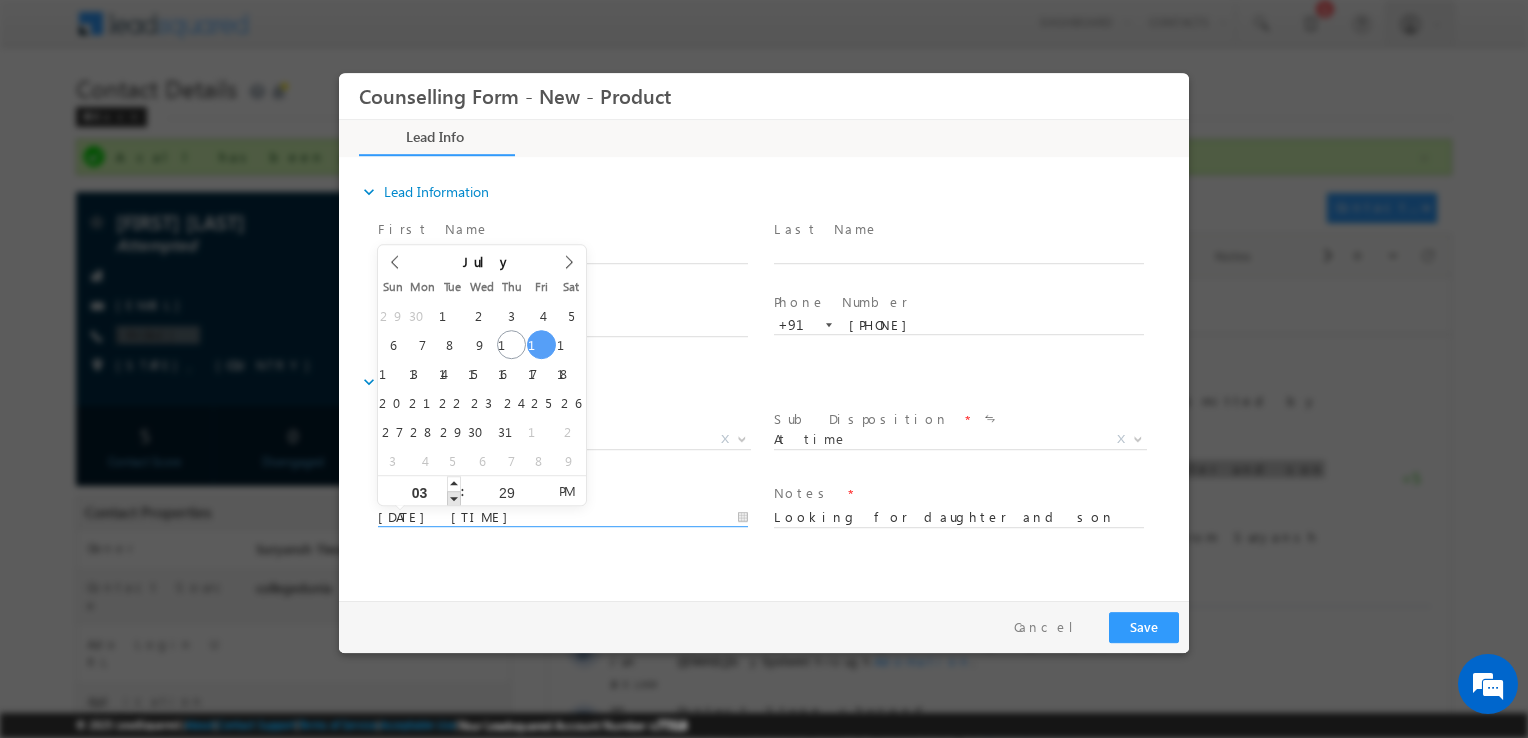 type on "11/07/2025 2:29 PM" 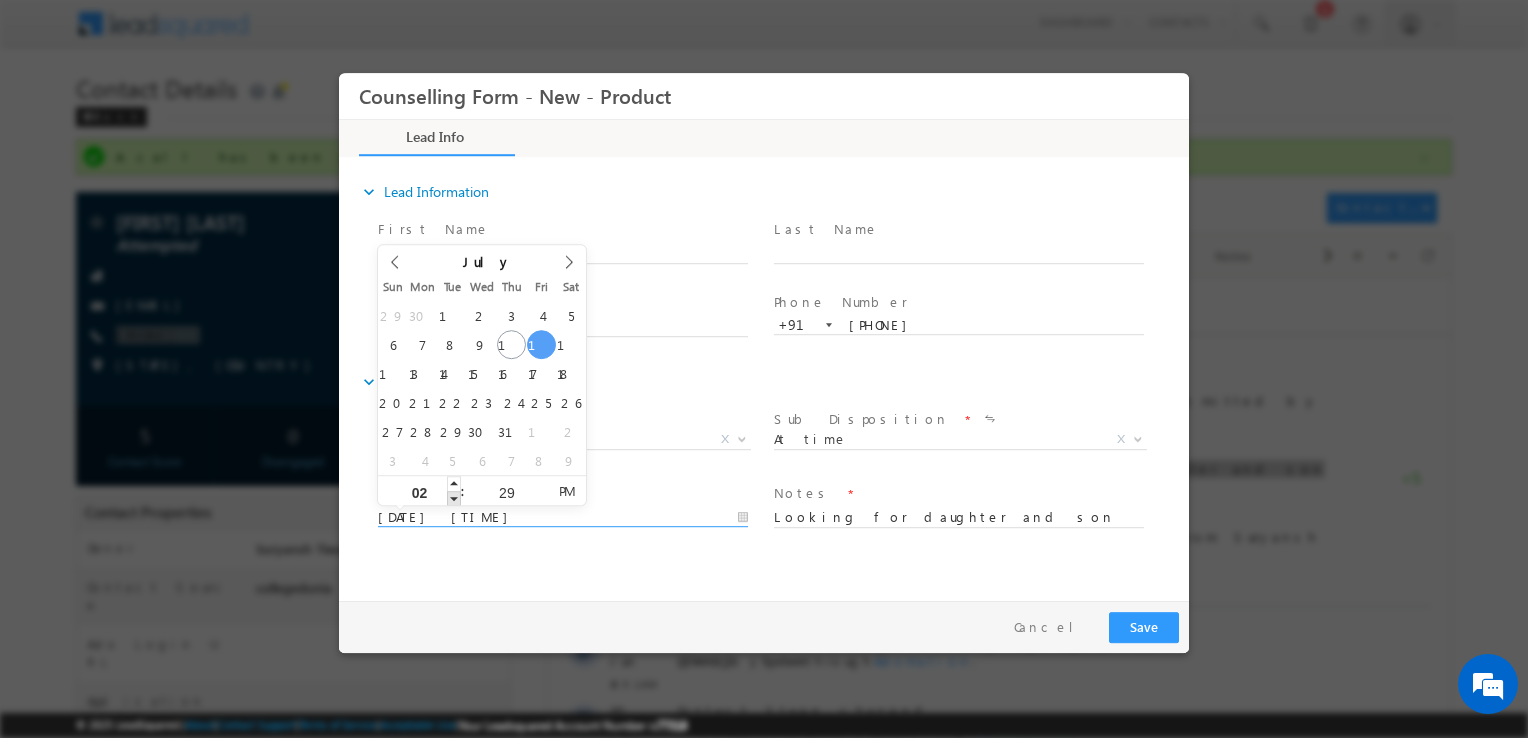 click at bounding box center [454, 498] 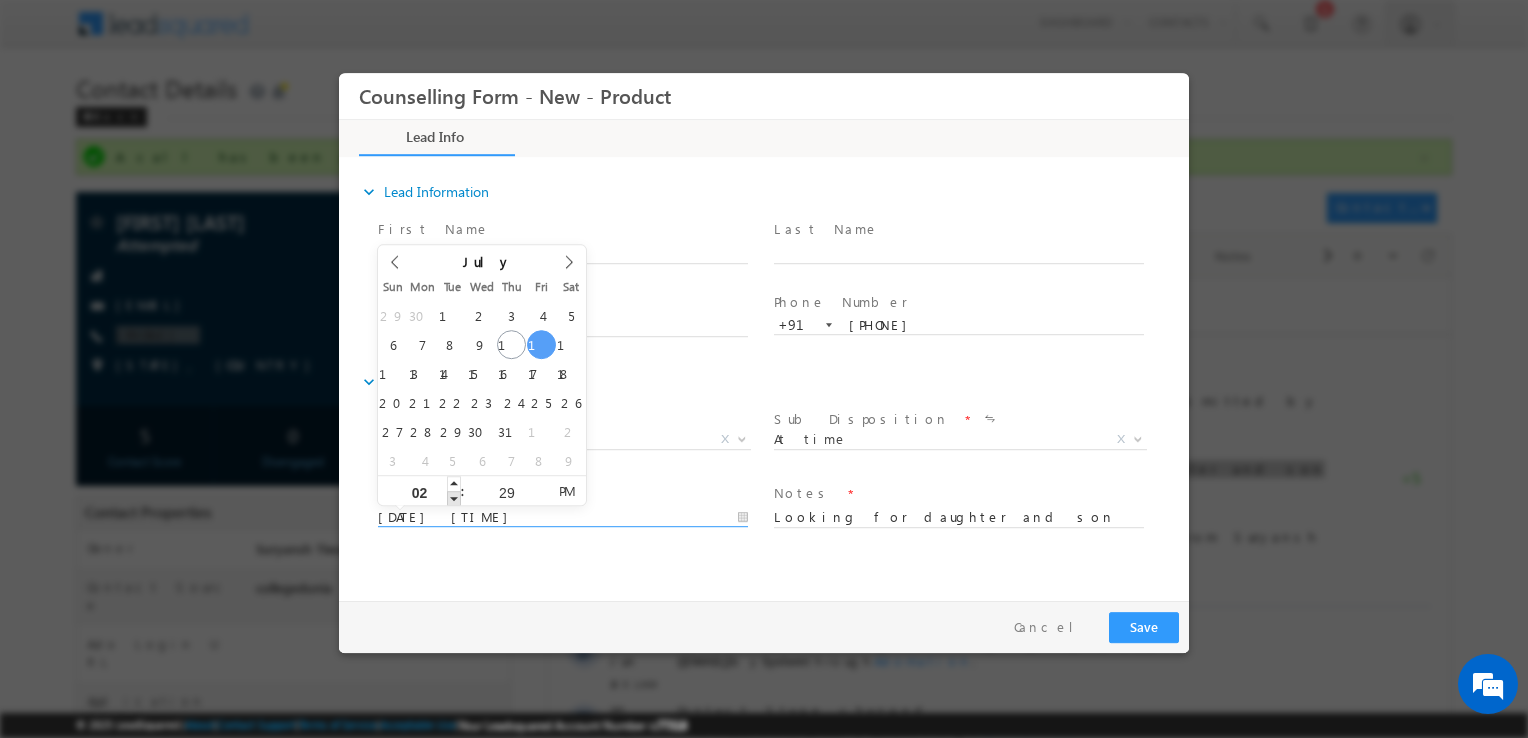 type on "11/07/2025 1:29 PM" 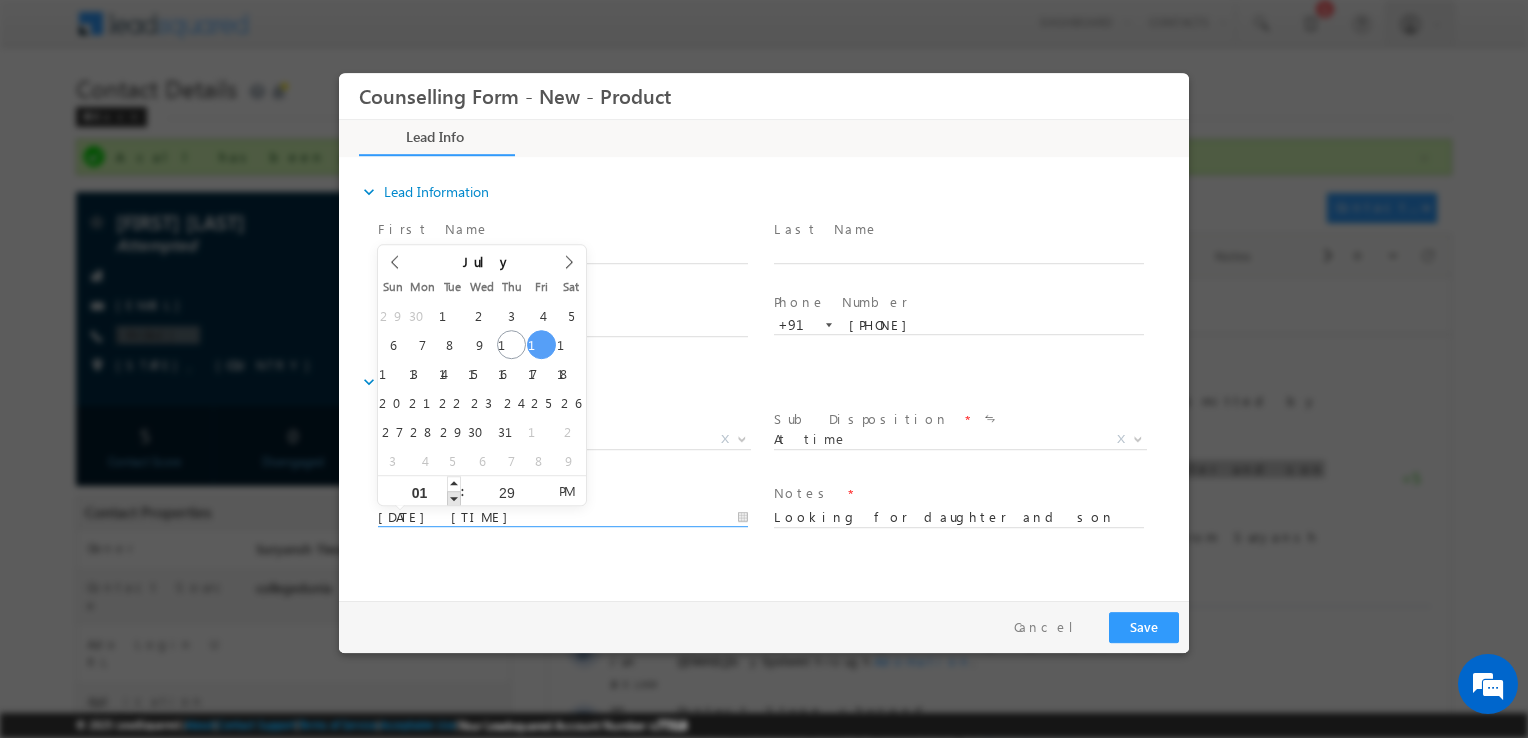 click at bounding box center (454, 498) 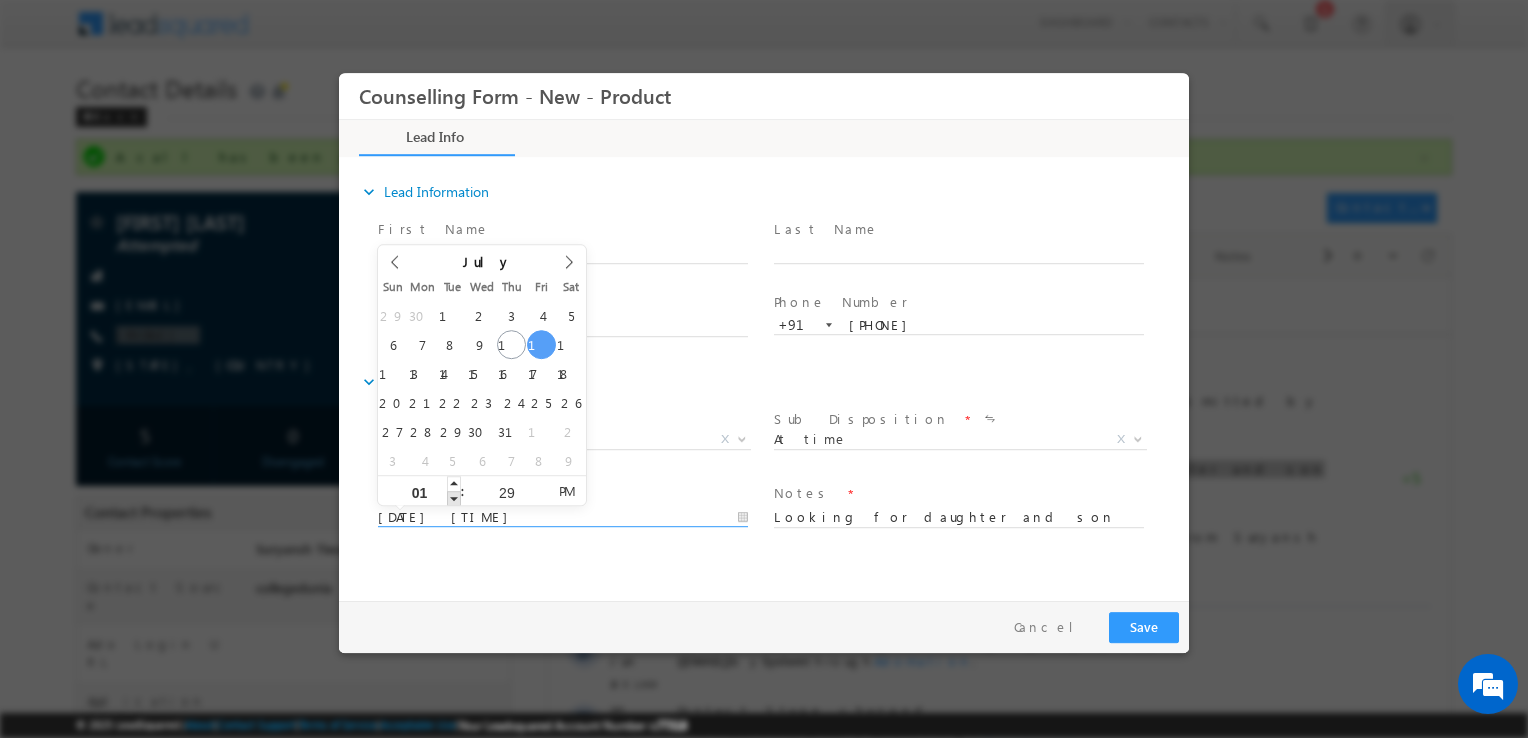 type on "11/07/2025 12:29 PM" 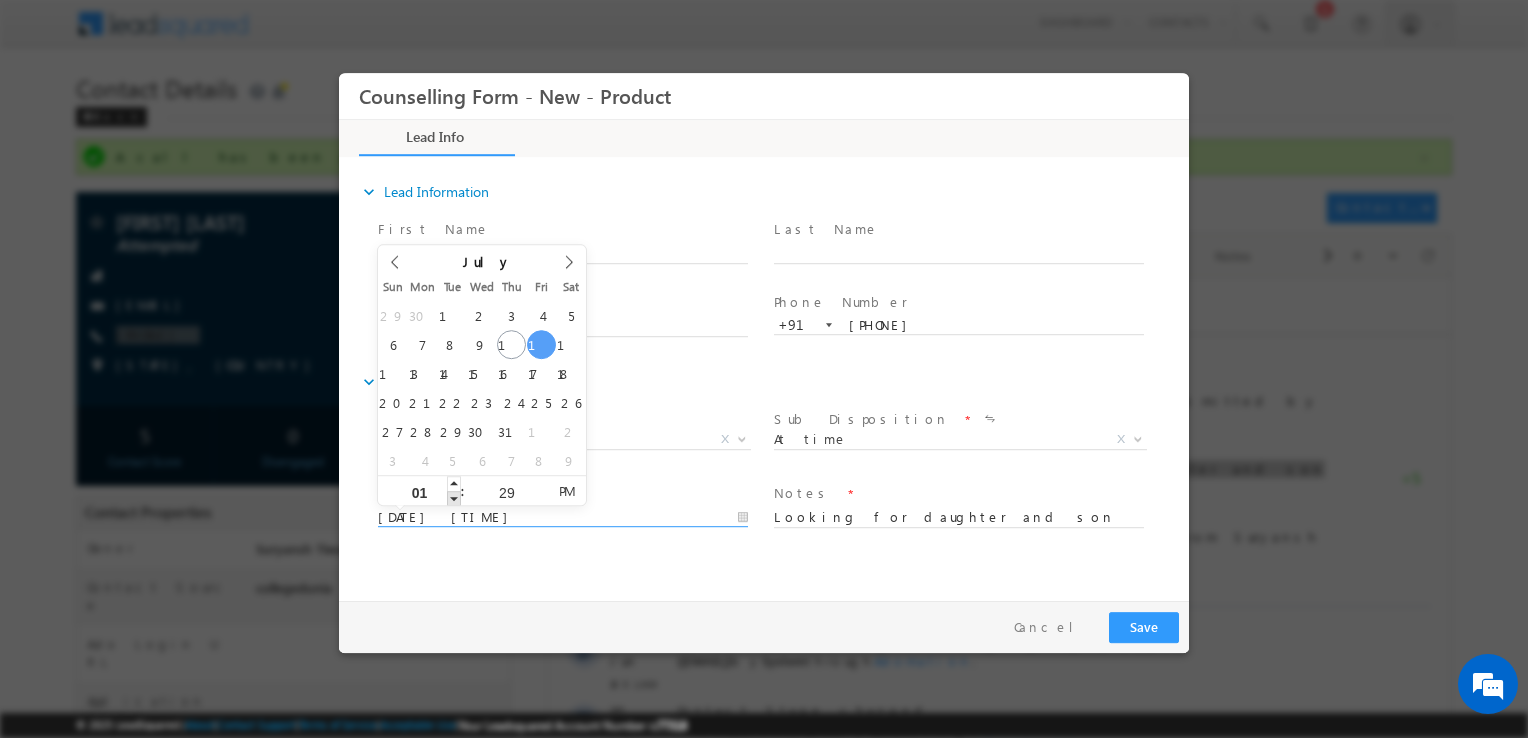 type on "12" 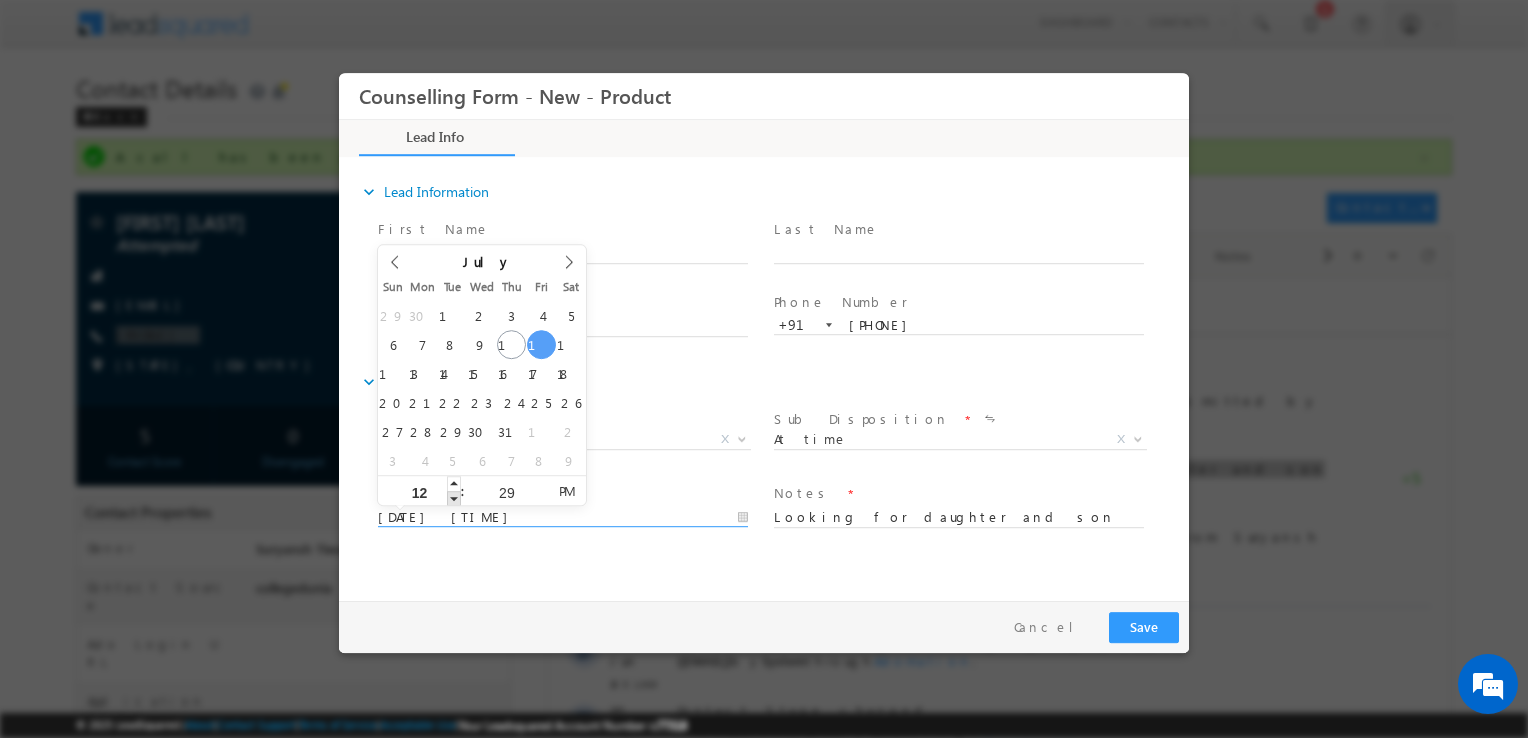 click at bounding box center [454, 498] 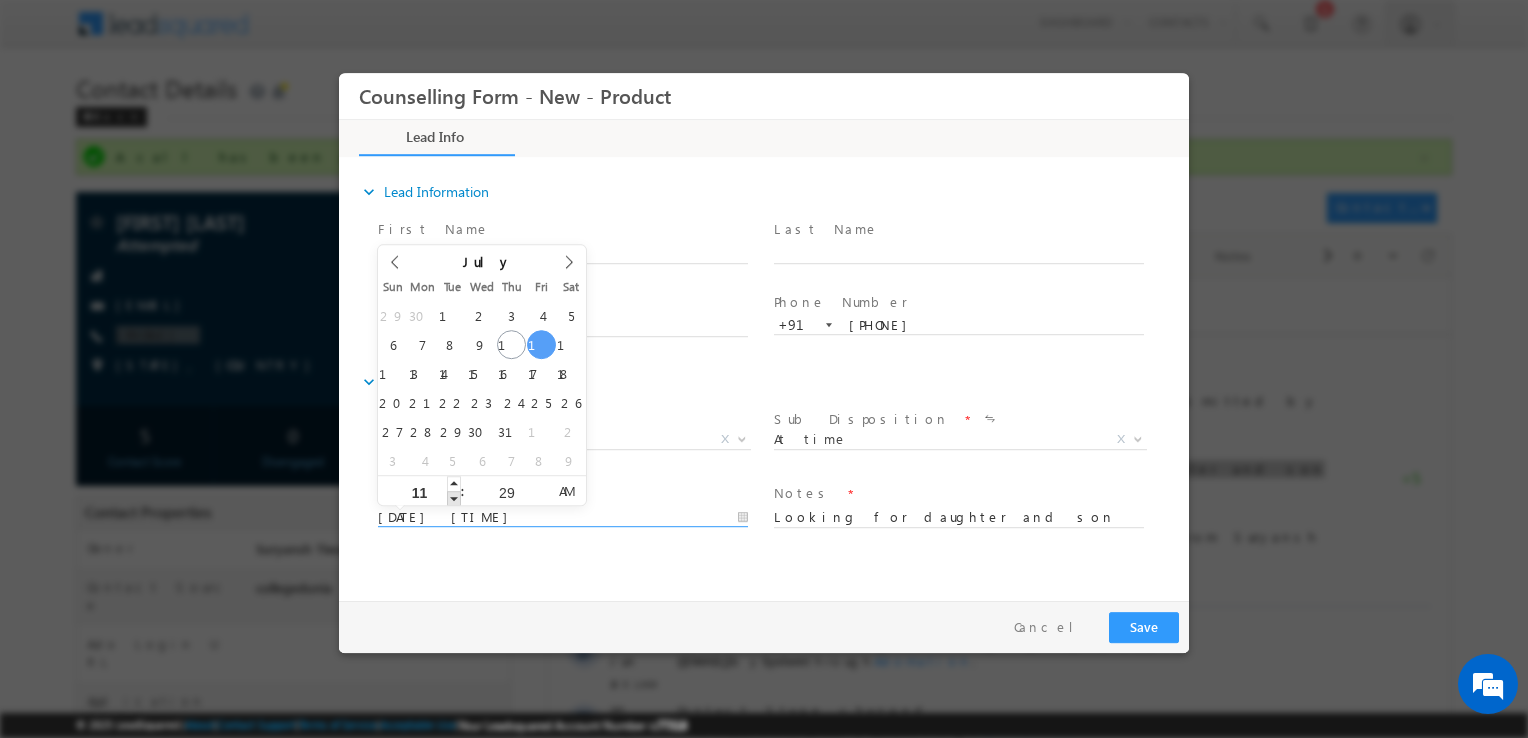 click at bounding box center (454, 498) 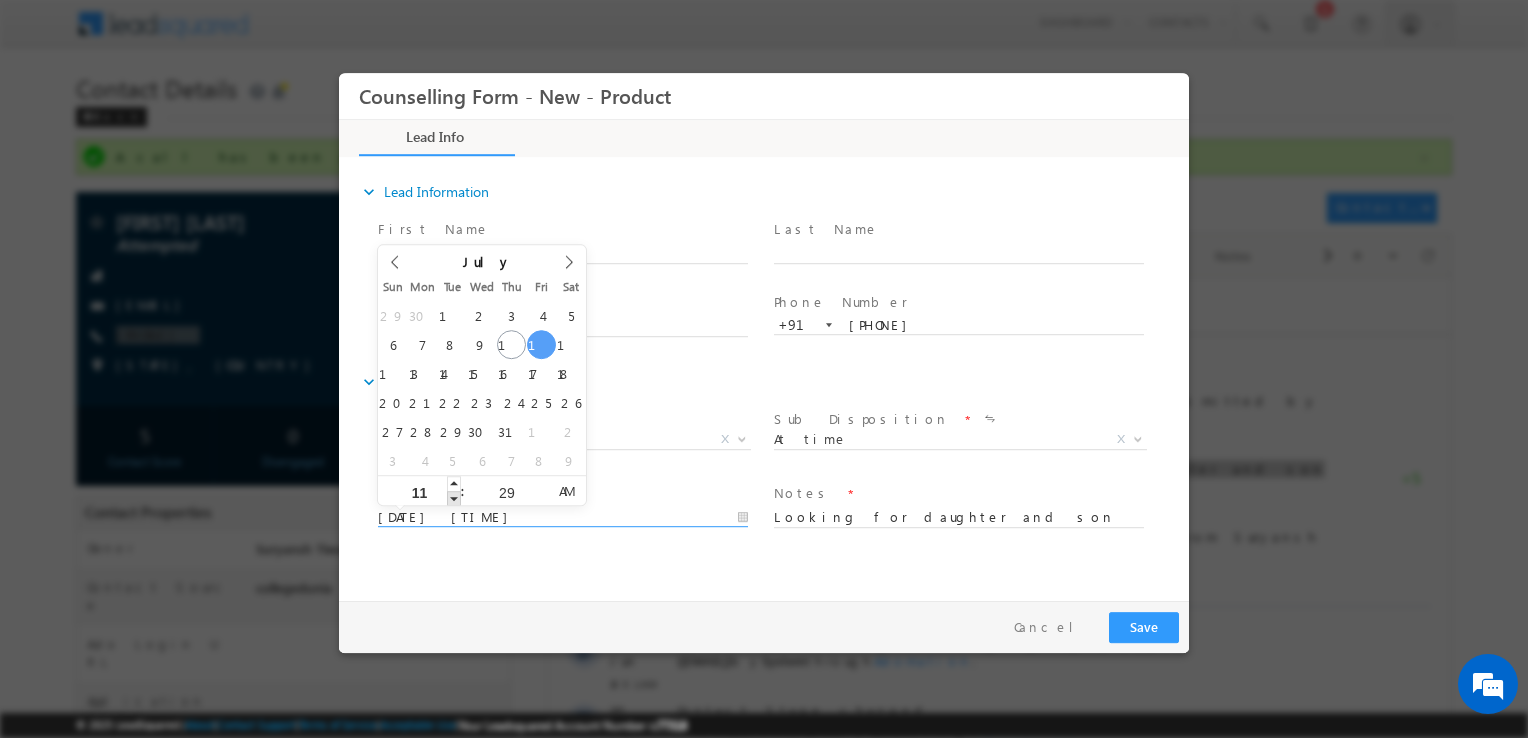 type on "11/07/2025 10:29 AM" 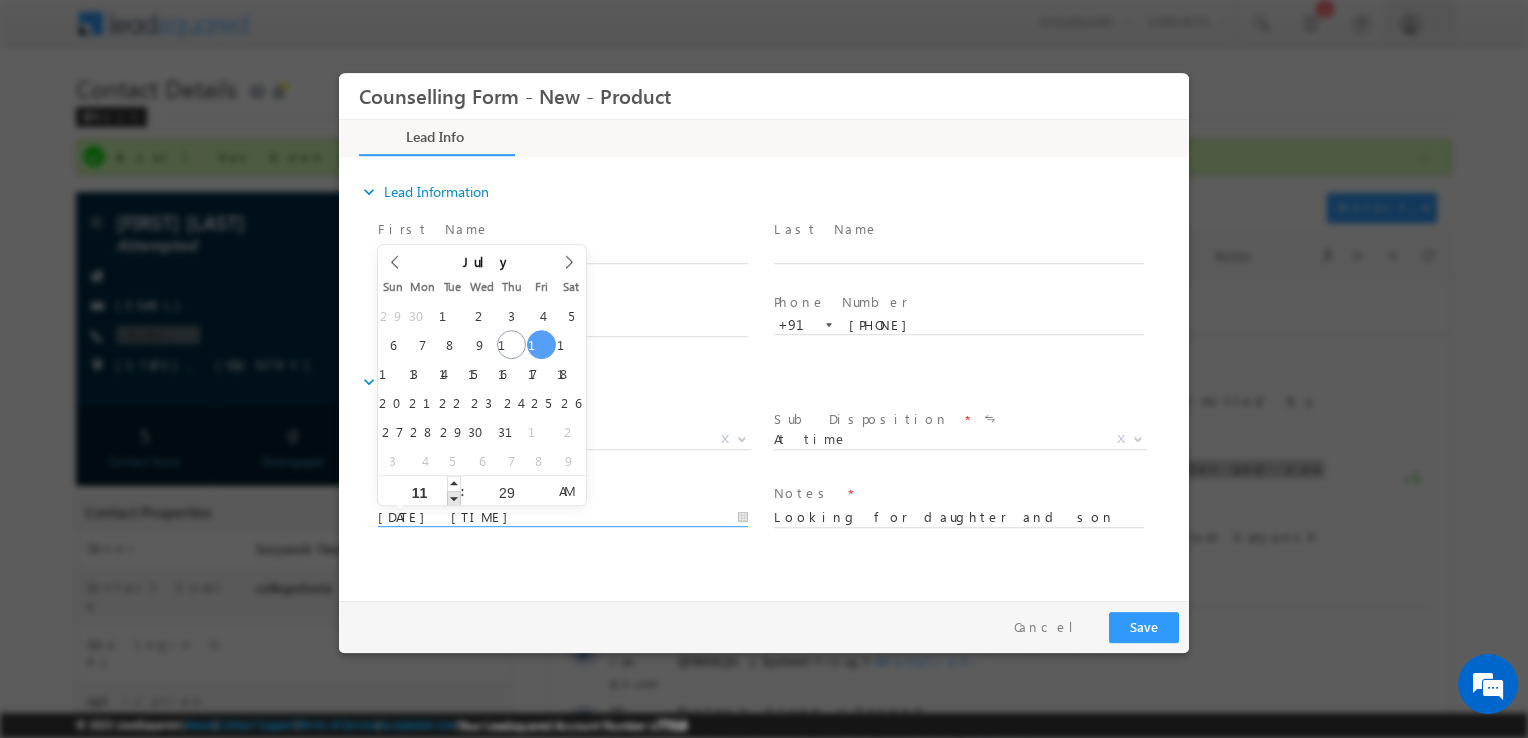 type on "10" 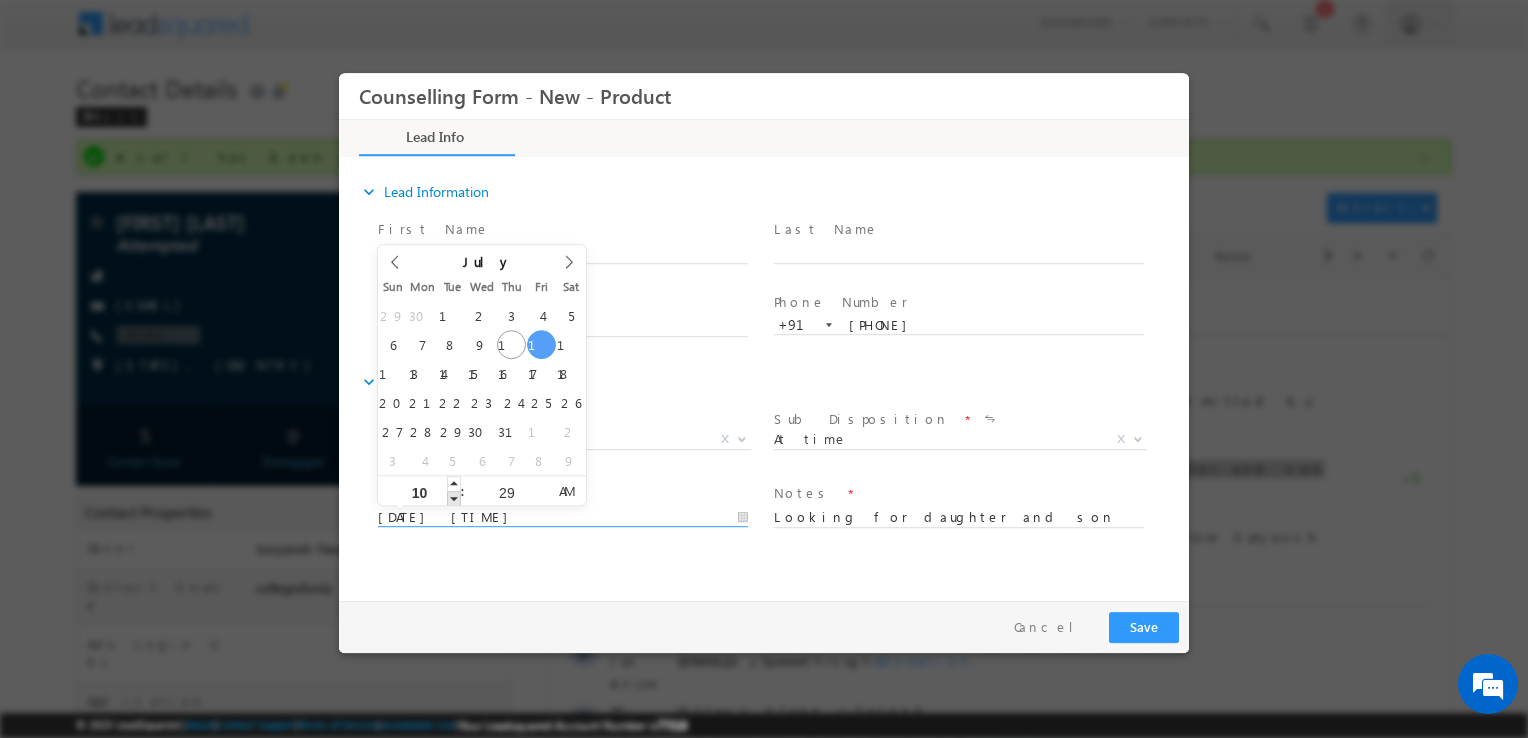 click at bounding box center (454, 498) 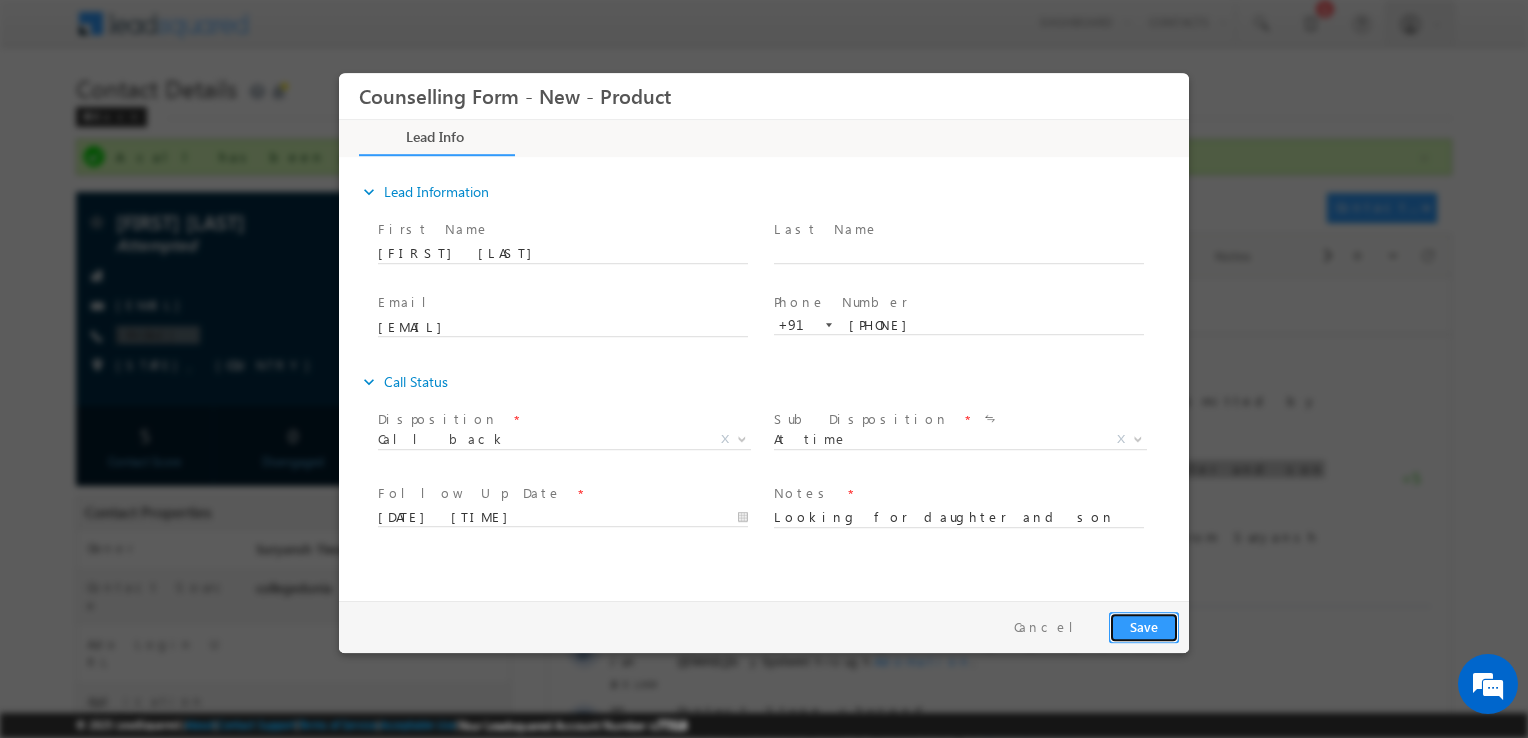 click on "Save" at bounding box center (1144, 627) 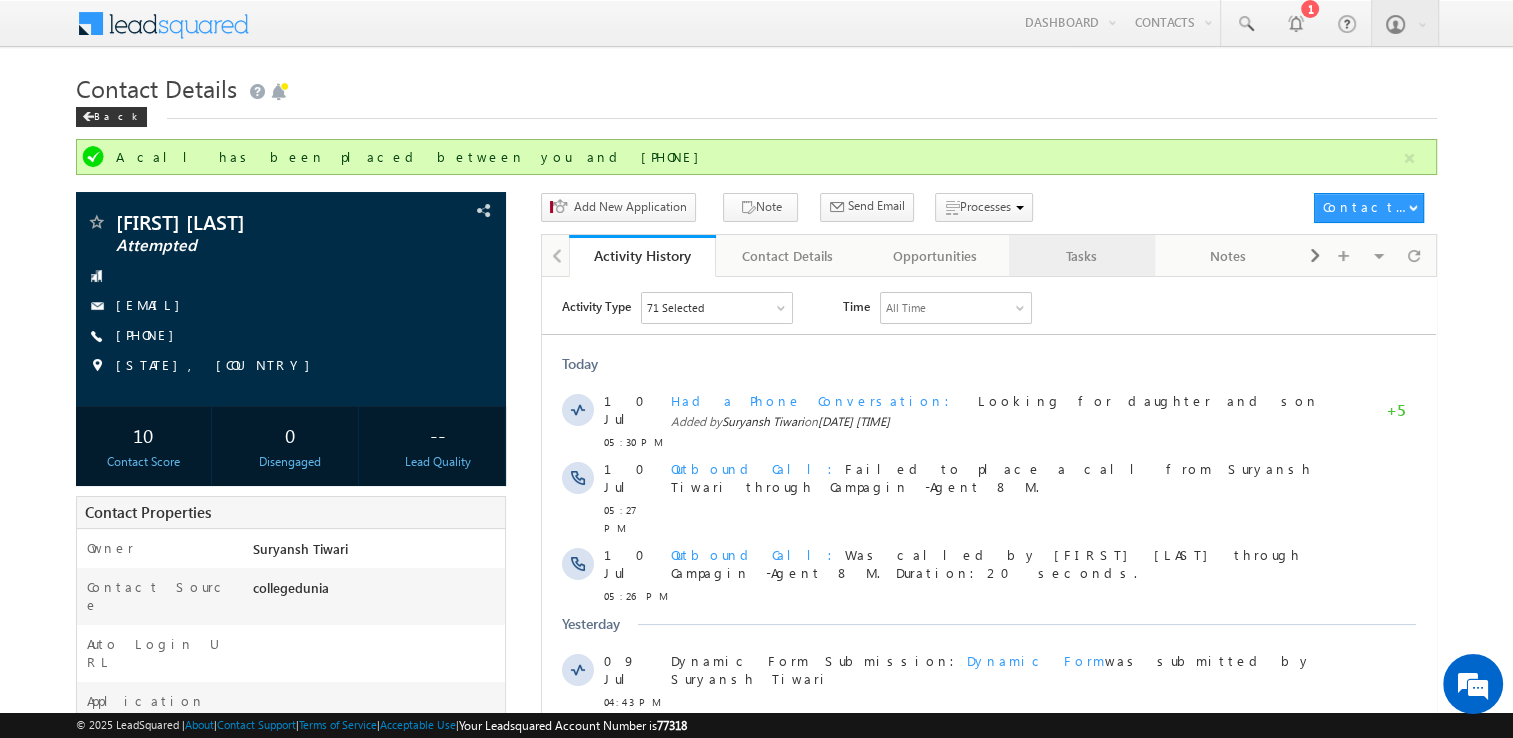 click on "Tasks" at bounding box center (1082, 256) 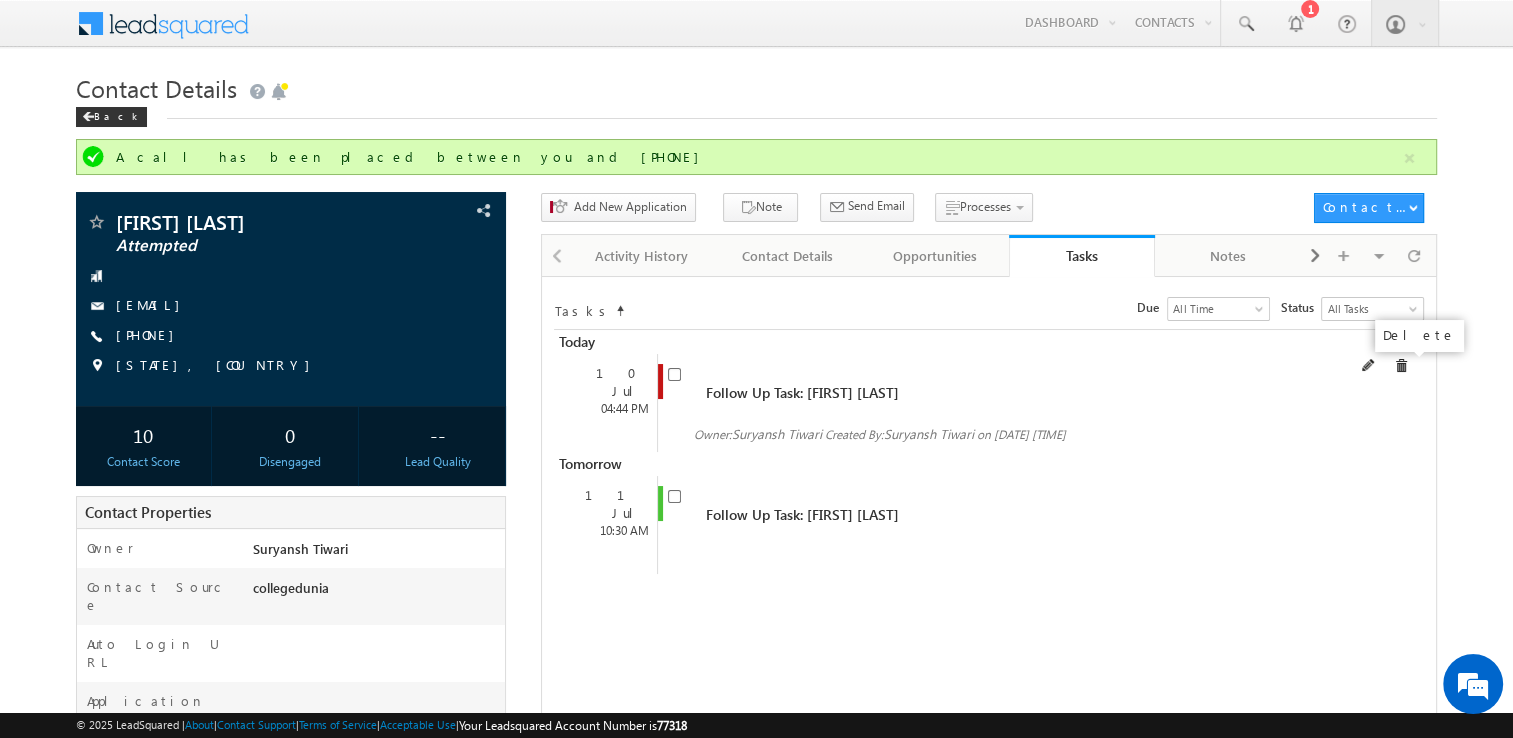 click at bounding box center [1401, 366] 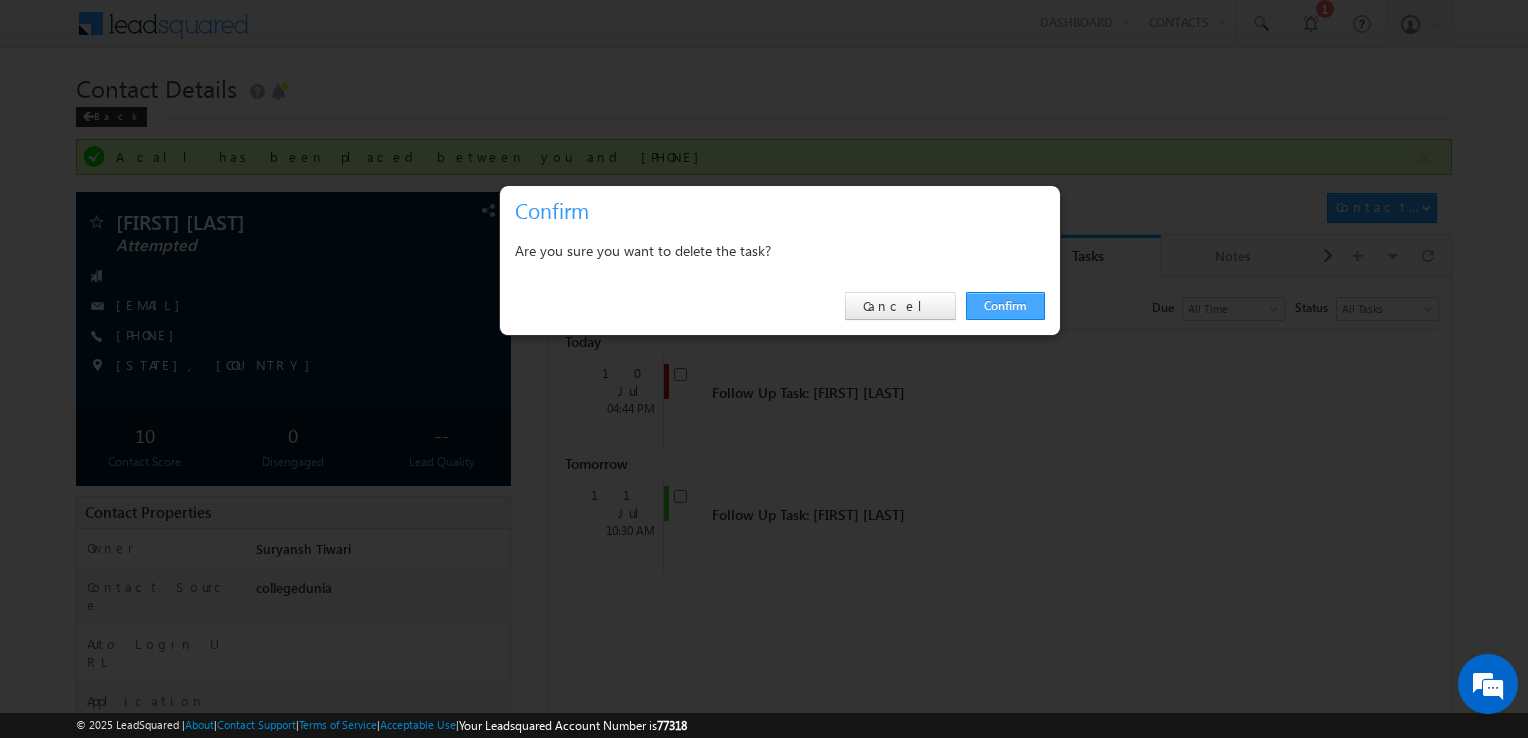 click on "Confirm" at bounding box center [1005, 306] 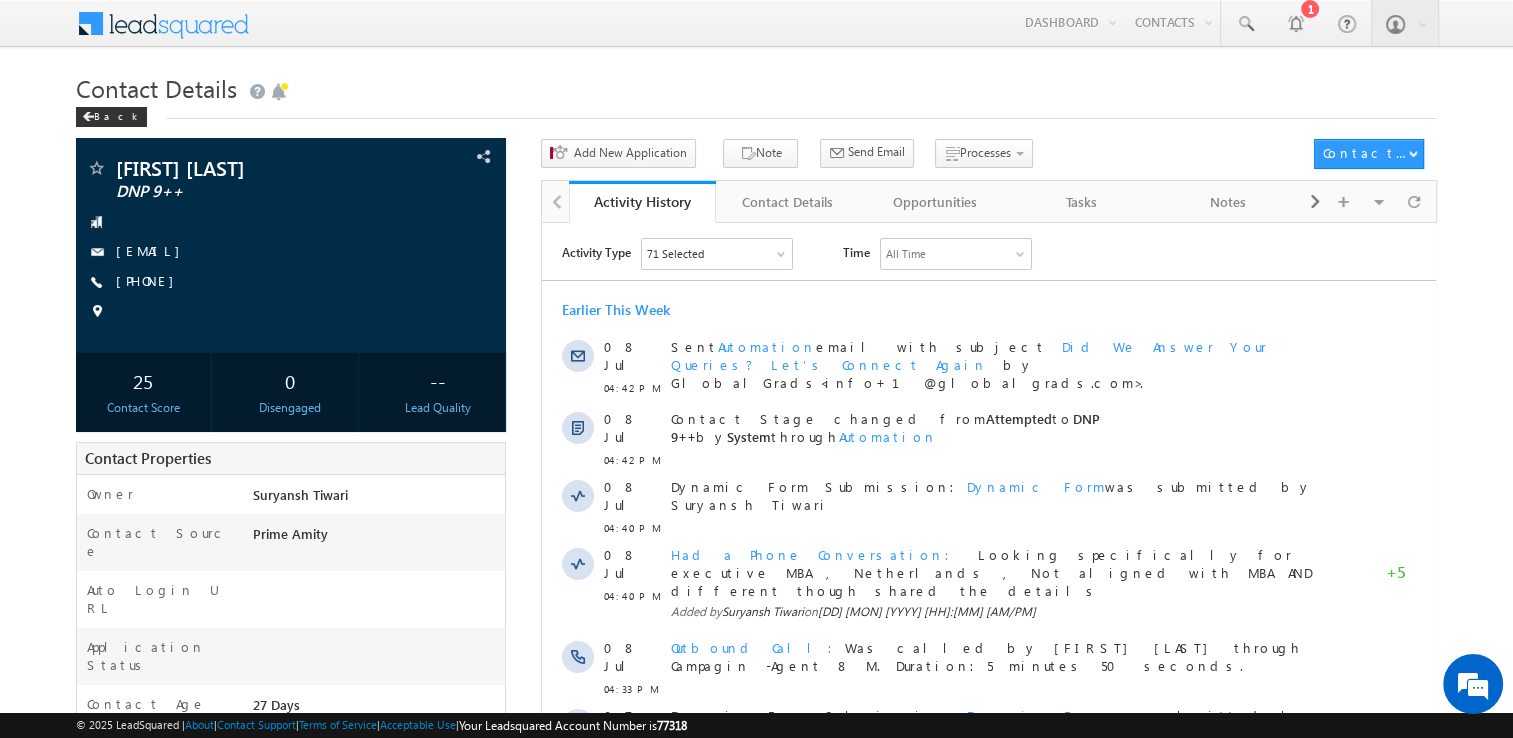 scroll, scrollTop: 0, scrollLeft: 0, axis: both 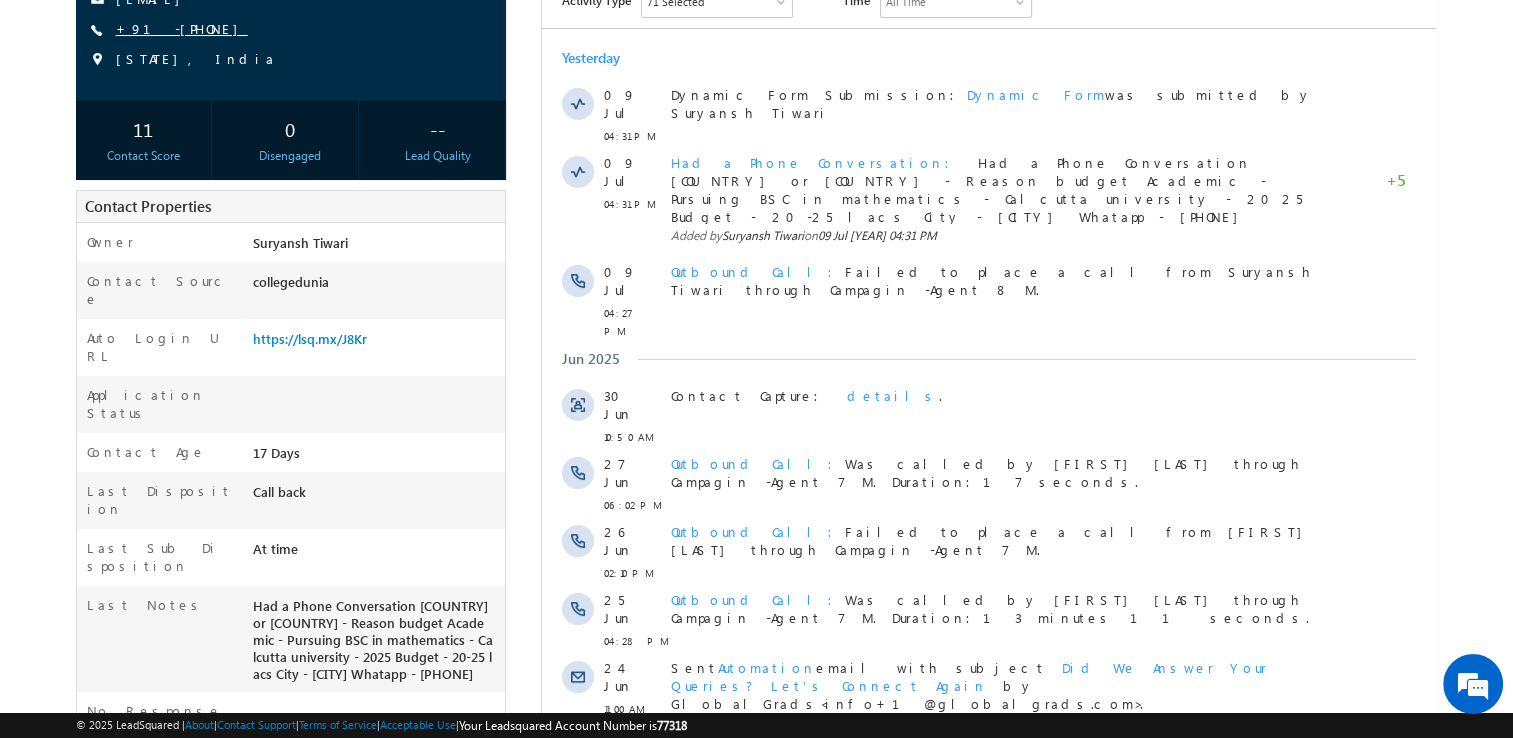 click on "+91-[PHONE]" at bounding box center [182, 28] 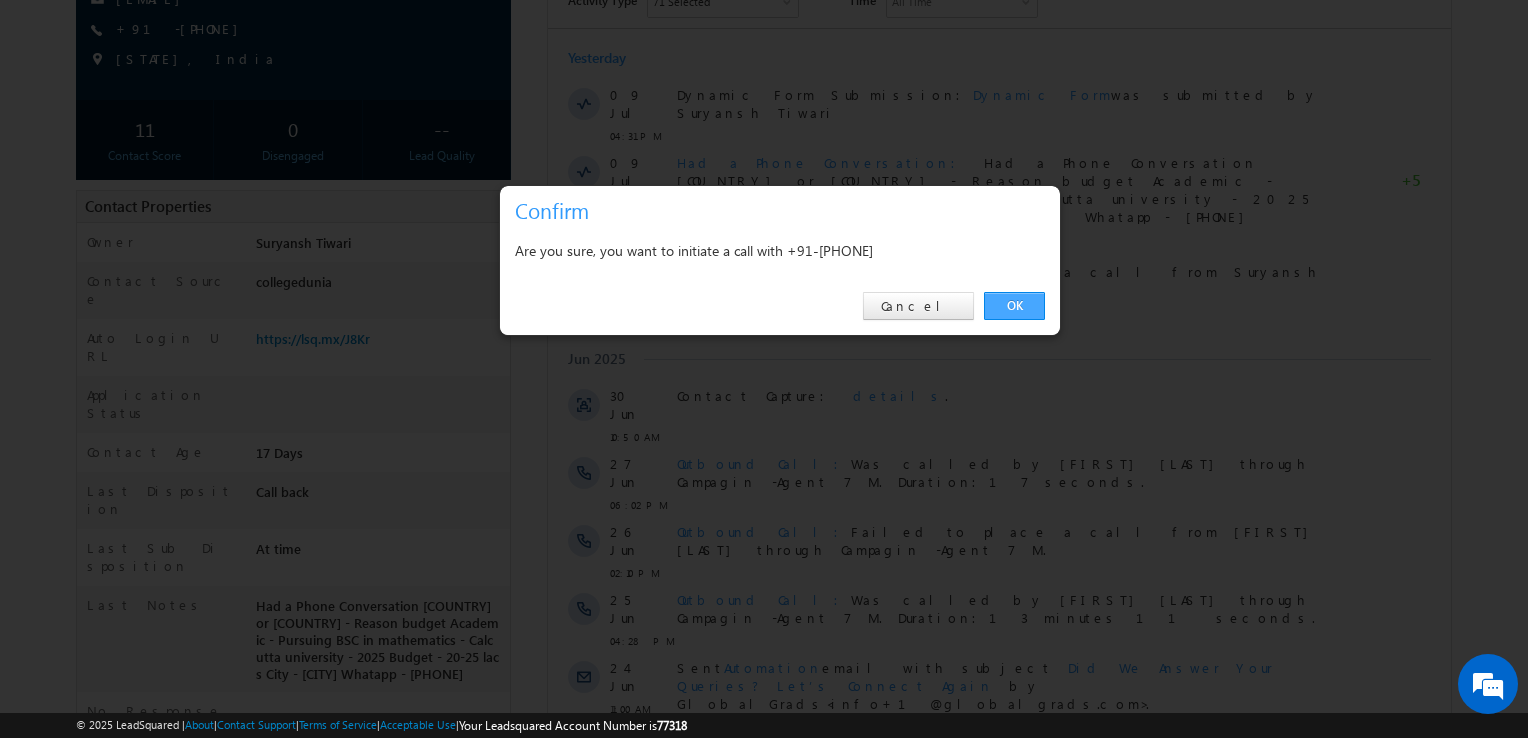 click on "OK" at bounding box center [1014, 306] 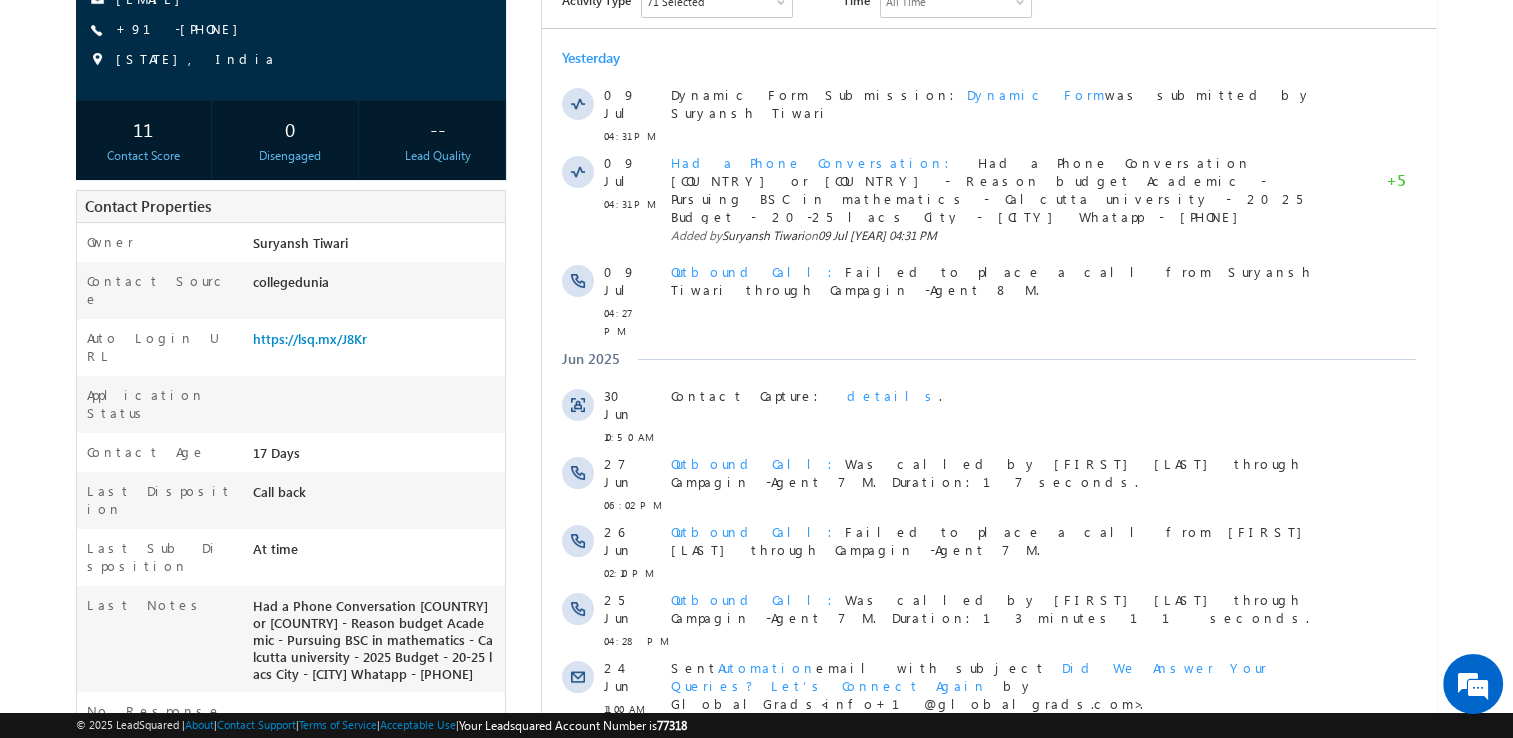 scroll, scrollTop: 305, scrollLeft: 0, axis: vertical 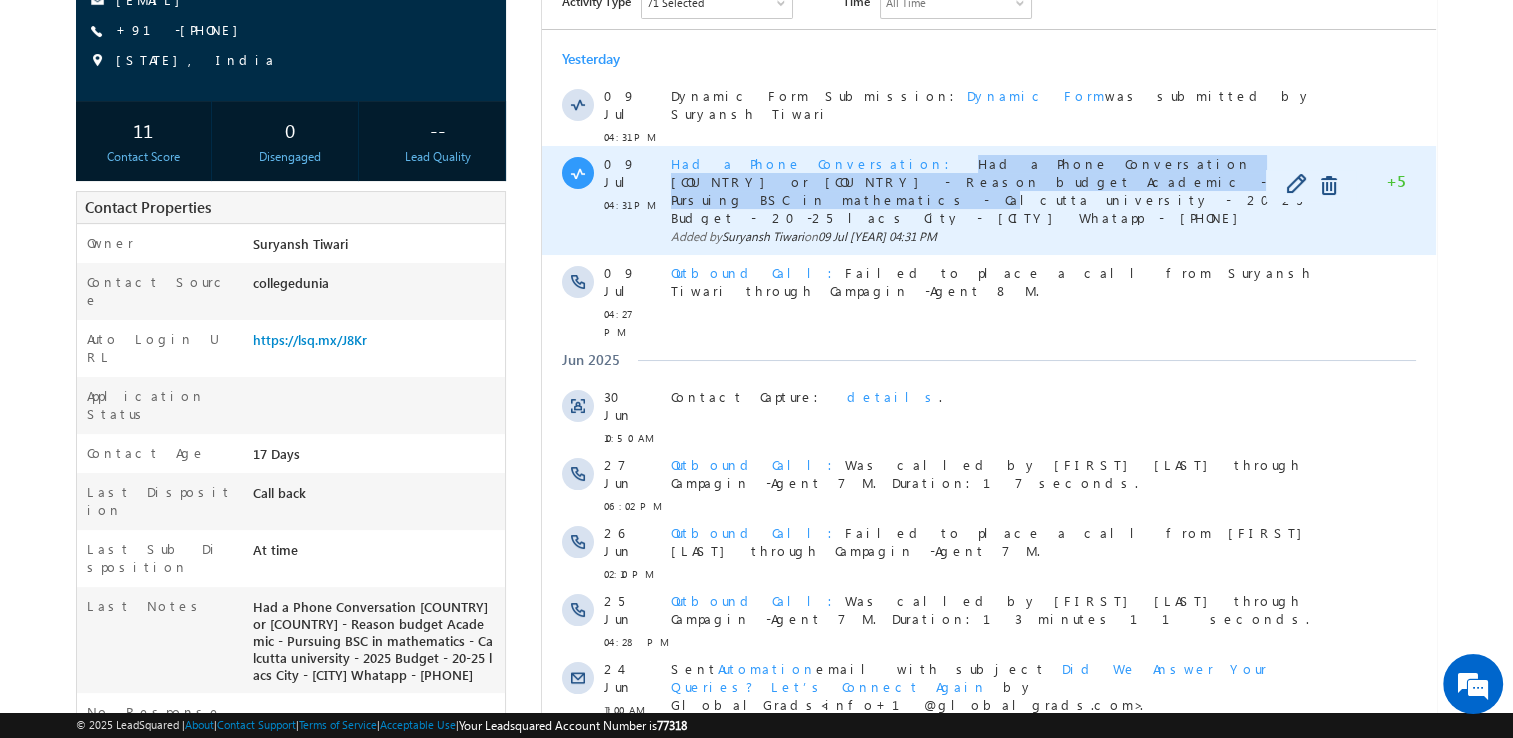 copy on "Had a Phone Conversation
[COUNTRY] or [COUNTRY] - Reason budget Academic - Pursuing BSC in mathematics - Calcutta university - 2025 Budget - 20-25 lacs City - [CITY] Whatapp - [PHONE]" 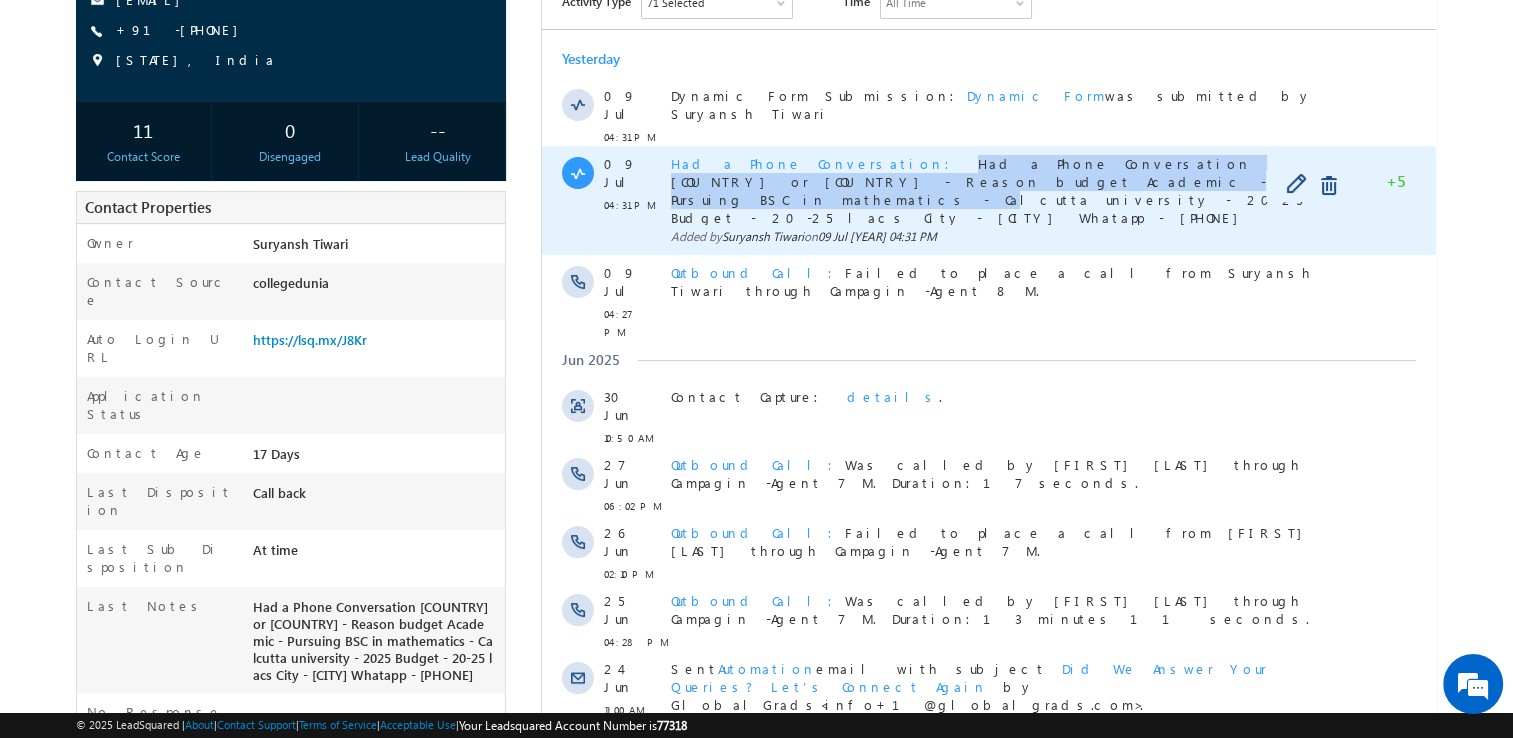 drag, startPoint x: 832, startPoint y: 156, endPoint x: 1103, endPoint y: 175, distance: 271.66522 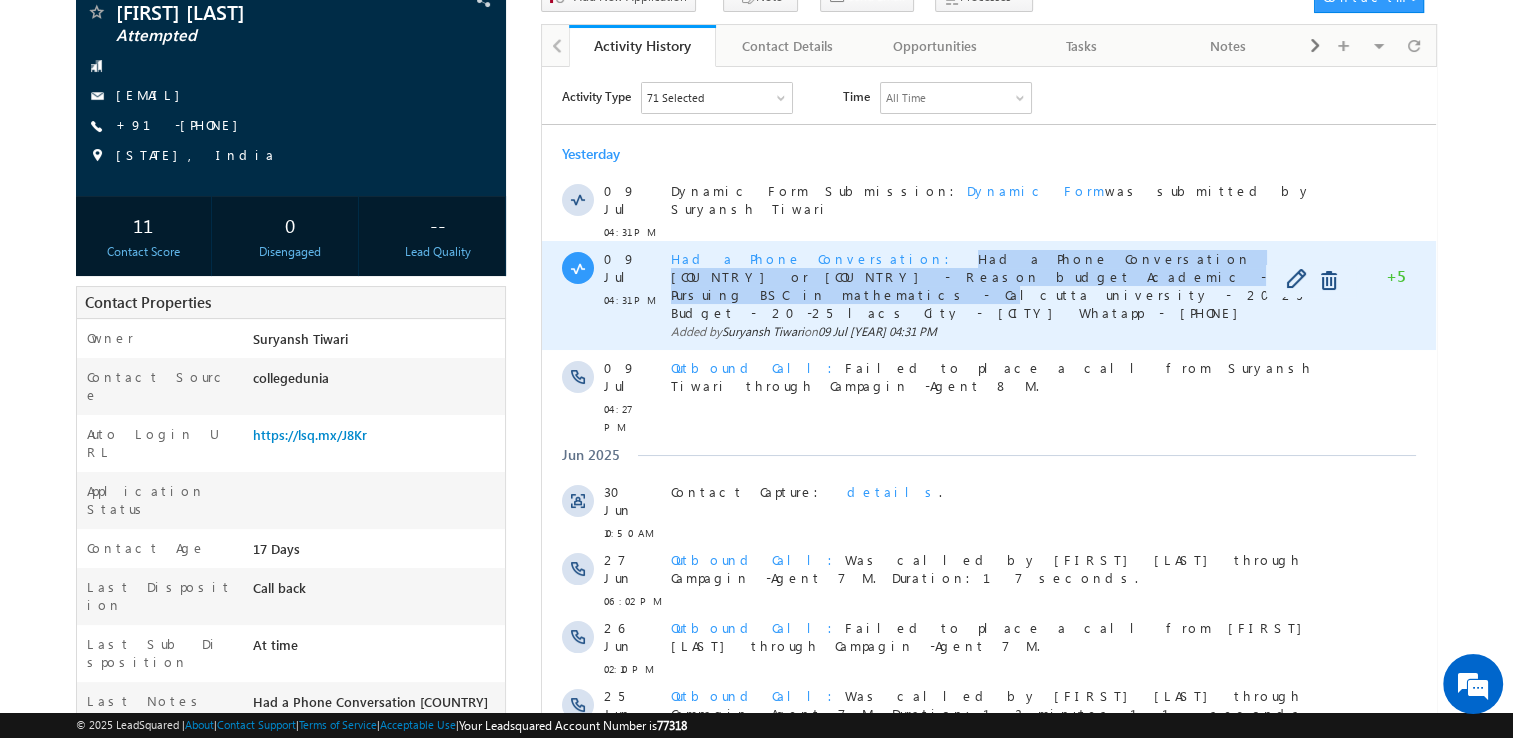 scroll, scrollTop: 173, scrollLeft: 0, axis: vertical 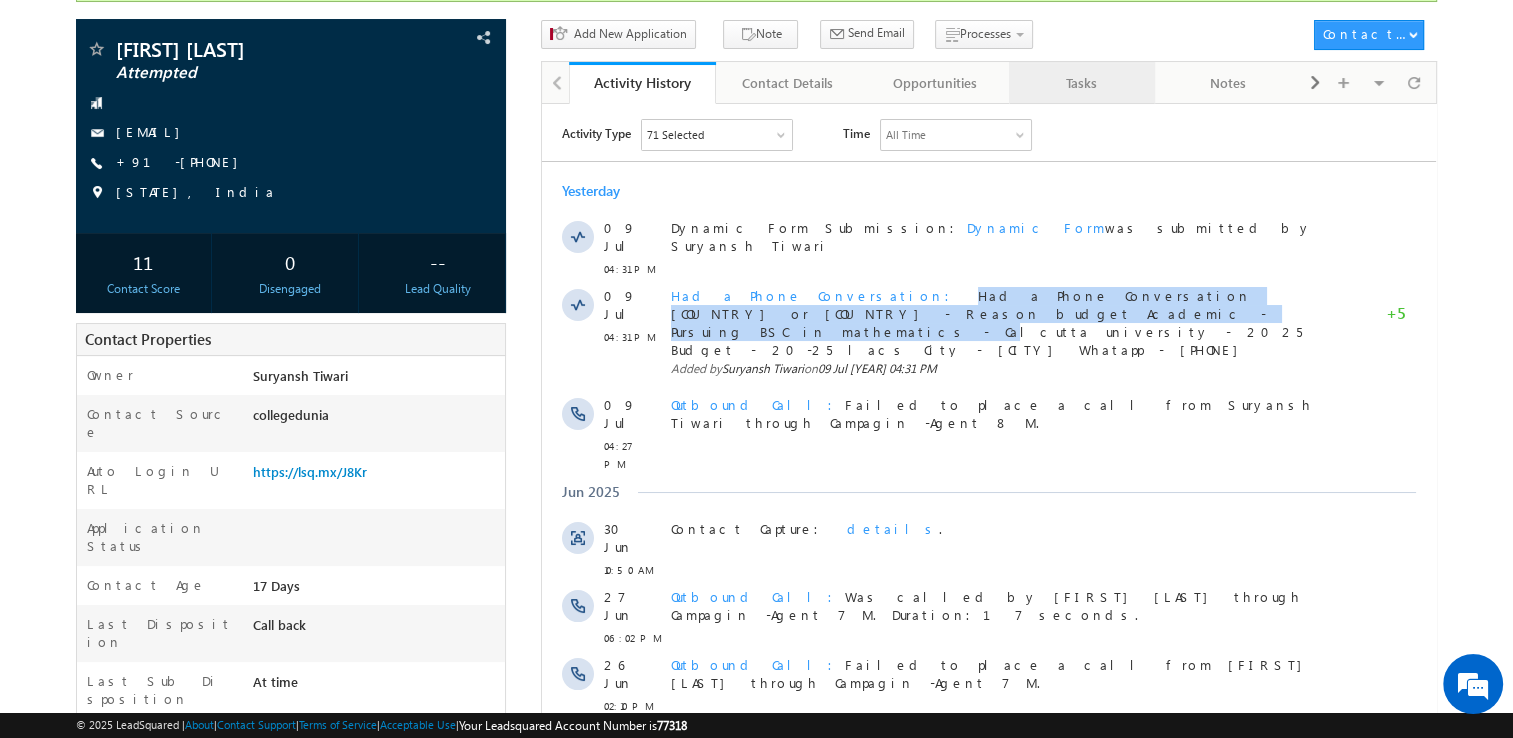 click on "Tasks" at bounding box center [1082, 83] 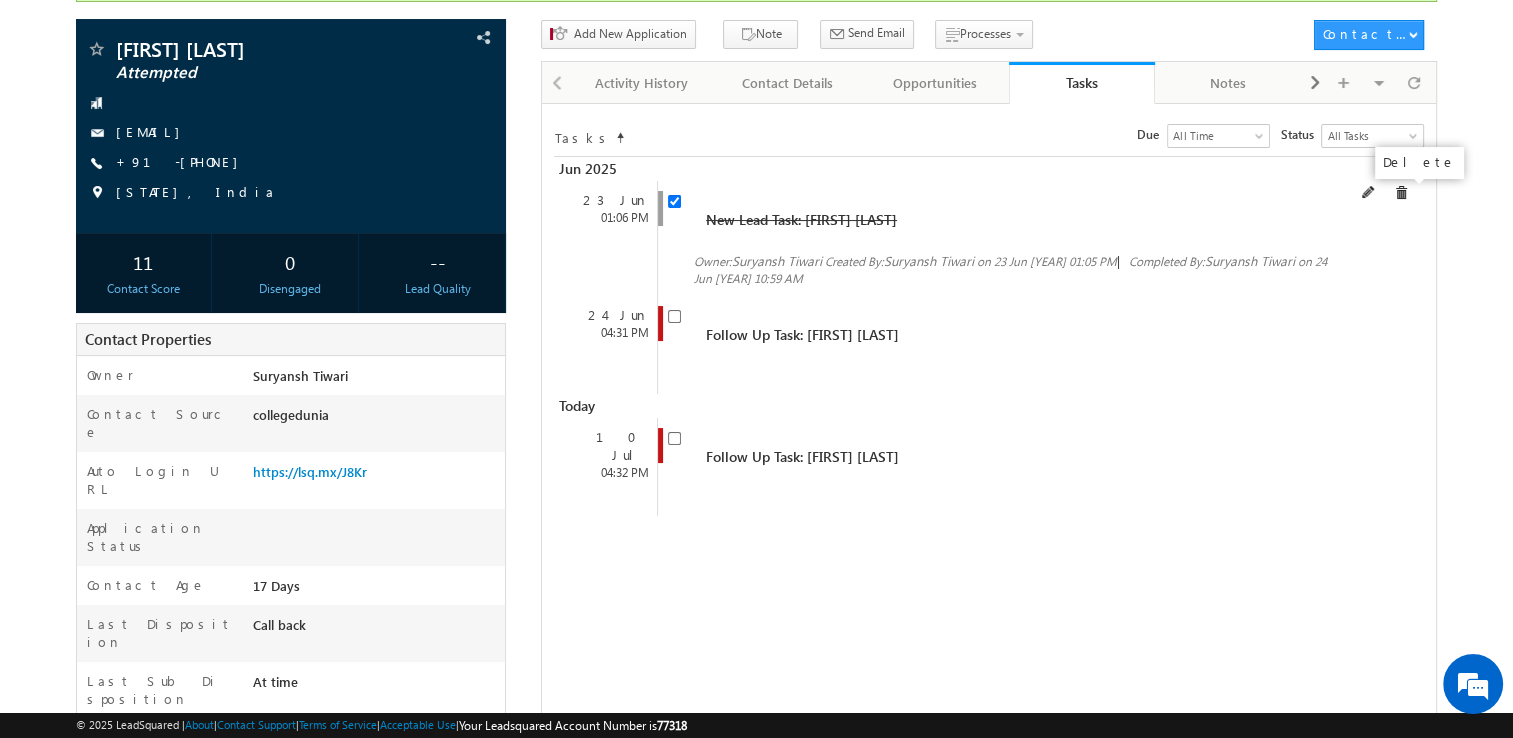 click at bounding box center [1401, 193] 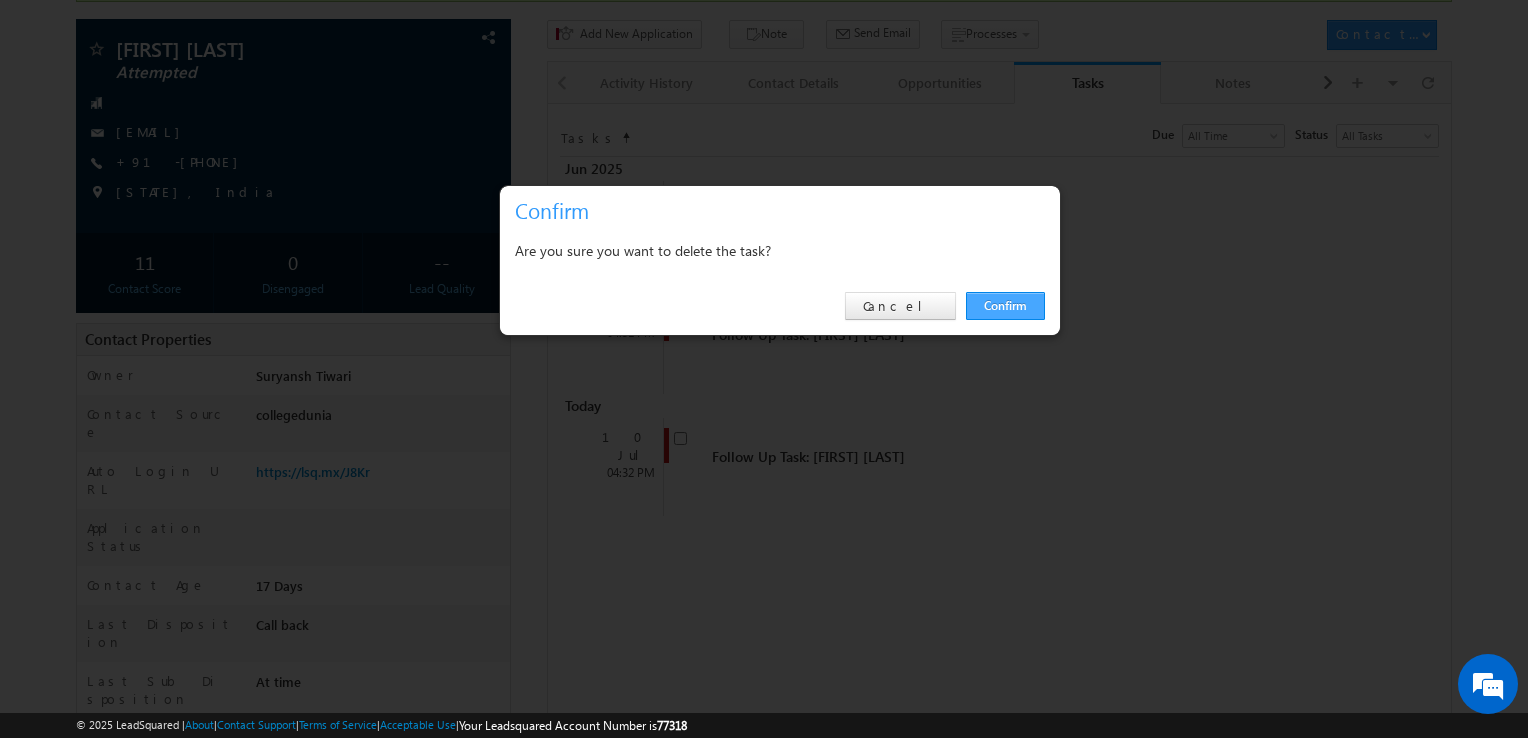 click on "Confirm" at bounding box center [1005, 306] 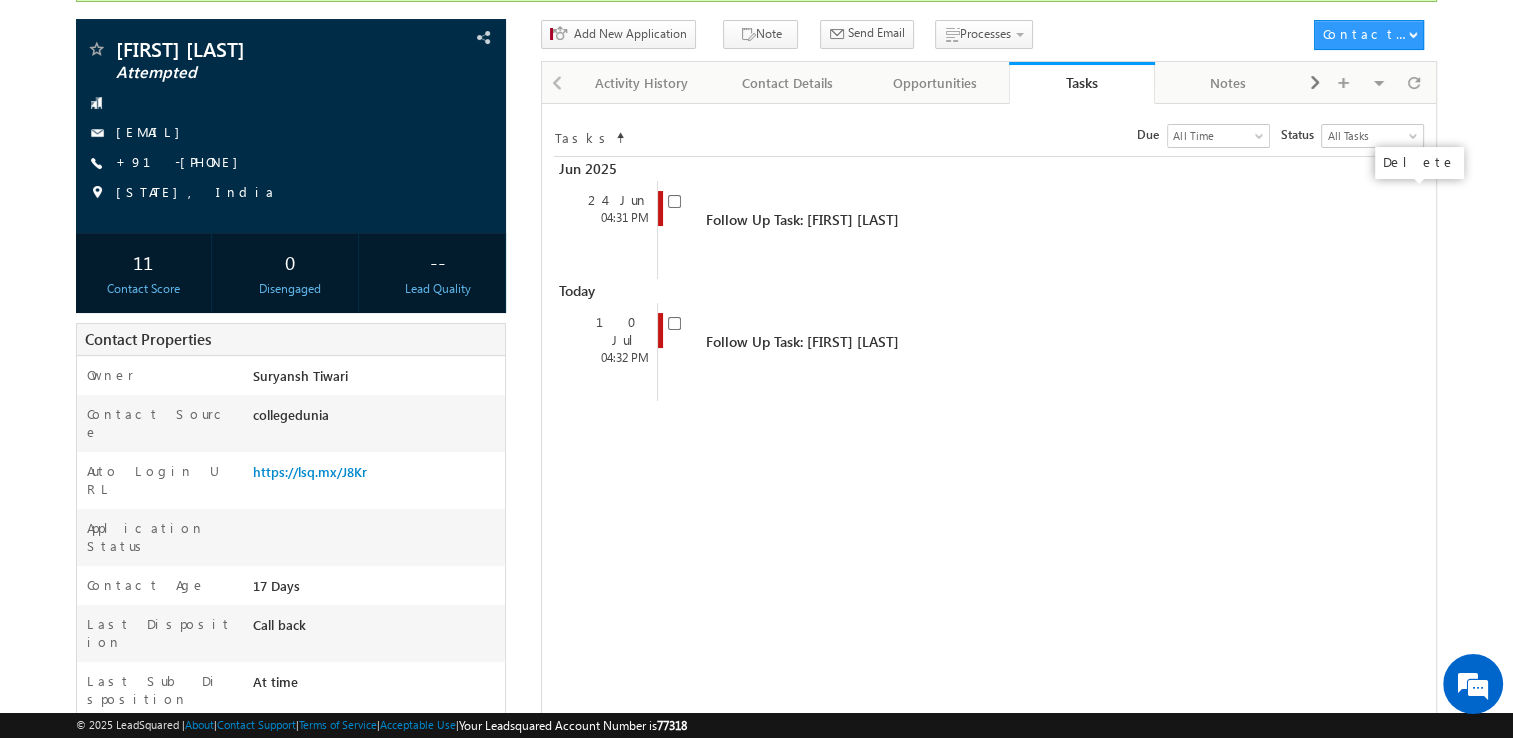 click at bounding box center [0, 0] 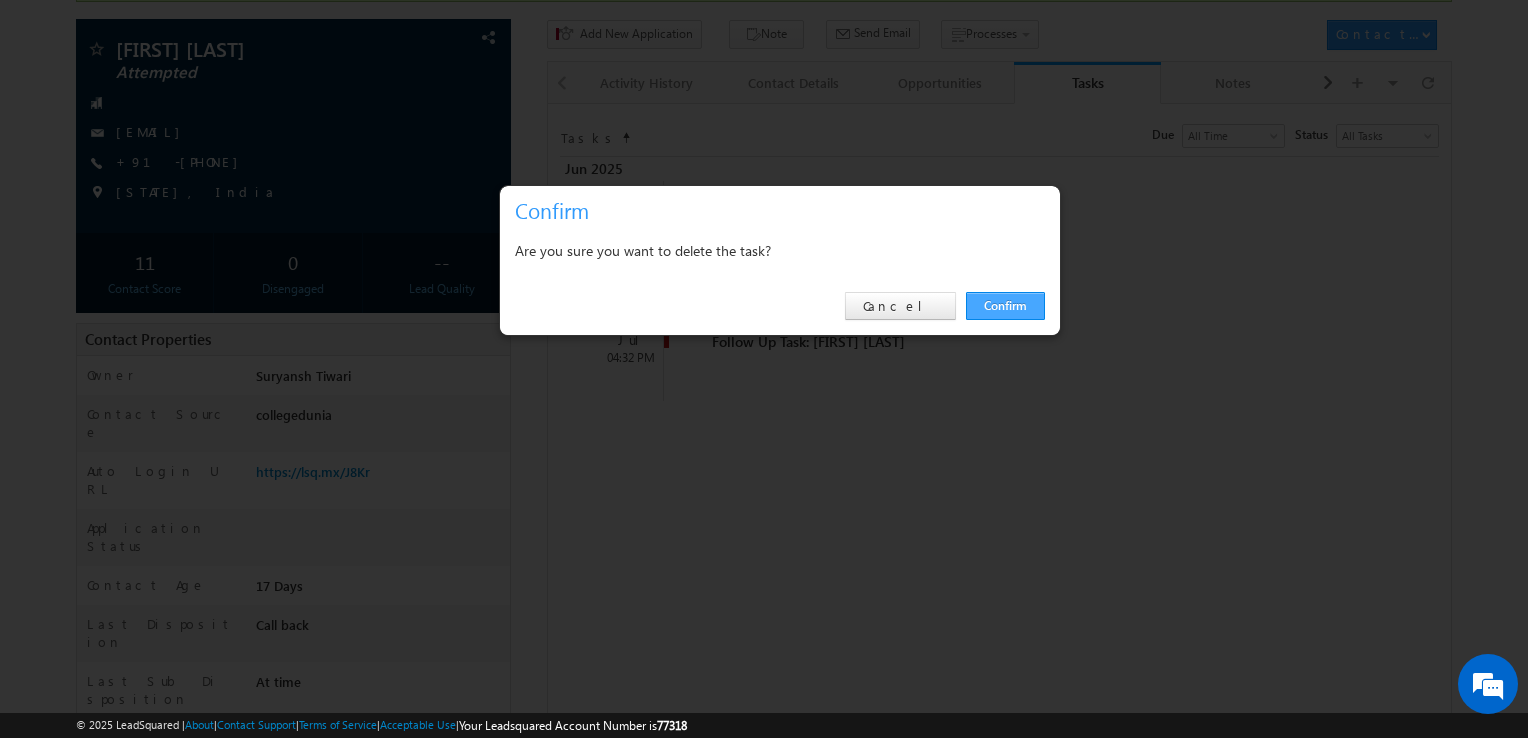 drag, startPoint x: 1045, startPoint y: 298, endPoint x: 1004, endPoint y: 303, distance: 41.303753 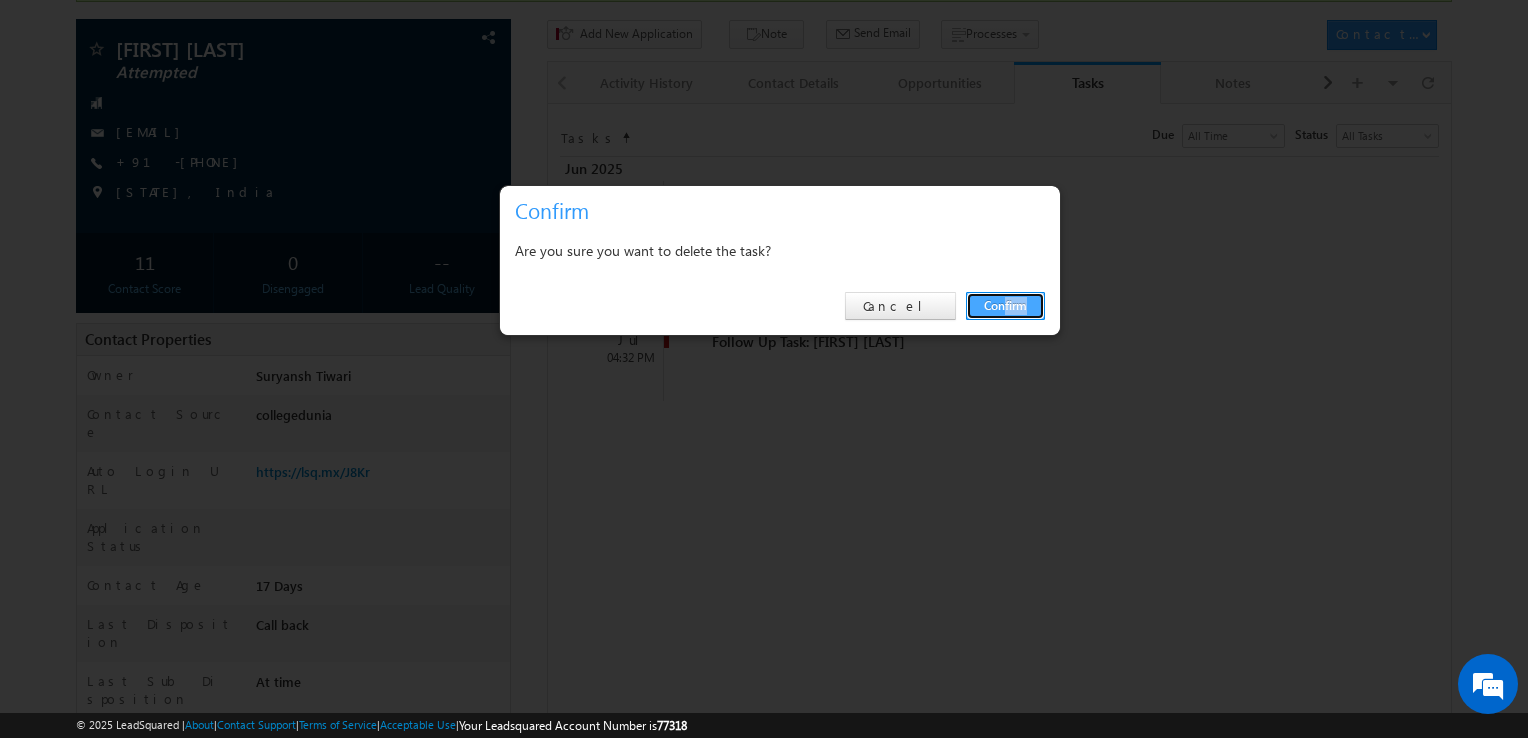 click on "Confirm" at bounding box center [1005, 306] 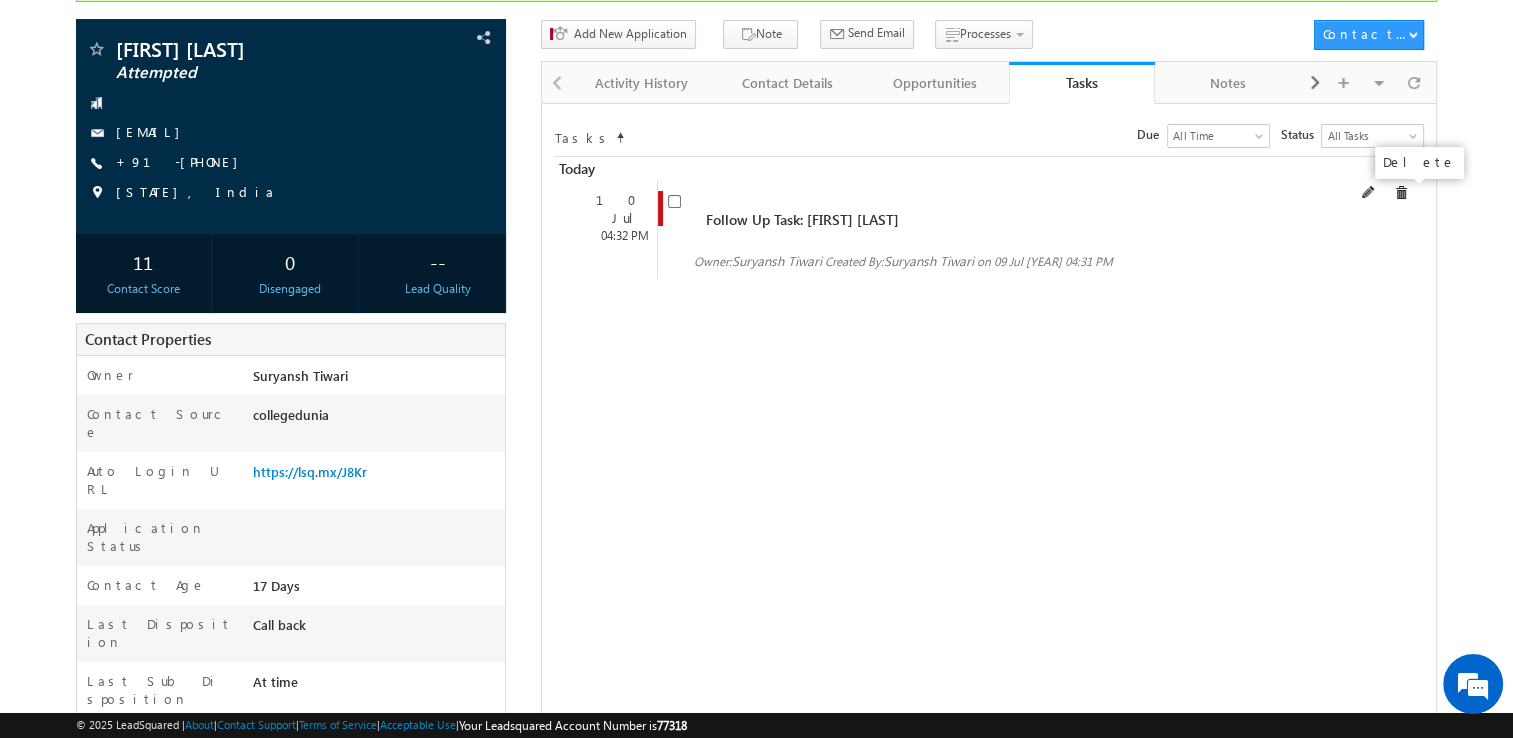 click at bounding box center [1401, 193] 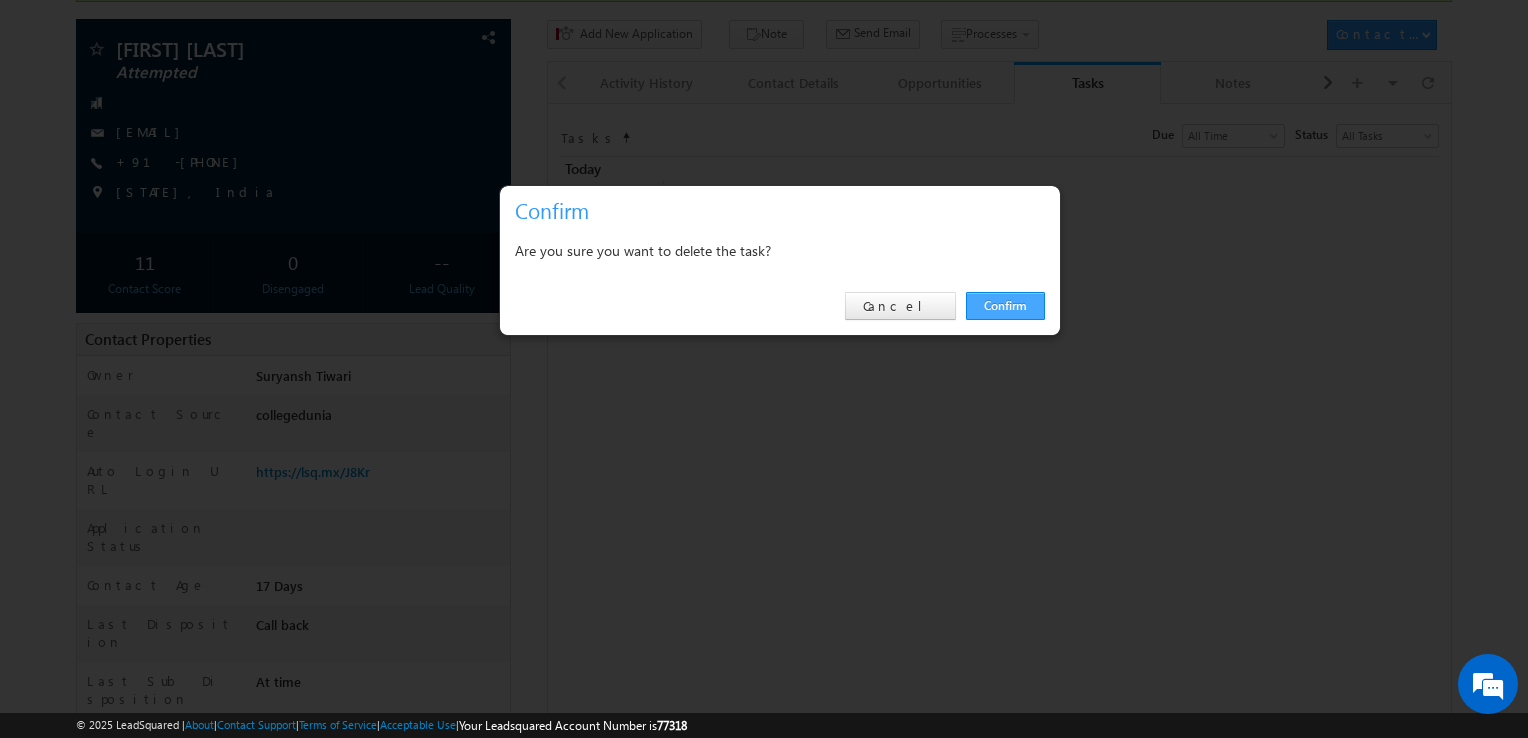 click on "Confirm" at bounding box center [1005, 306] 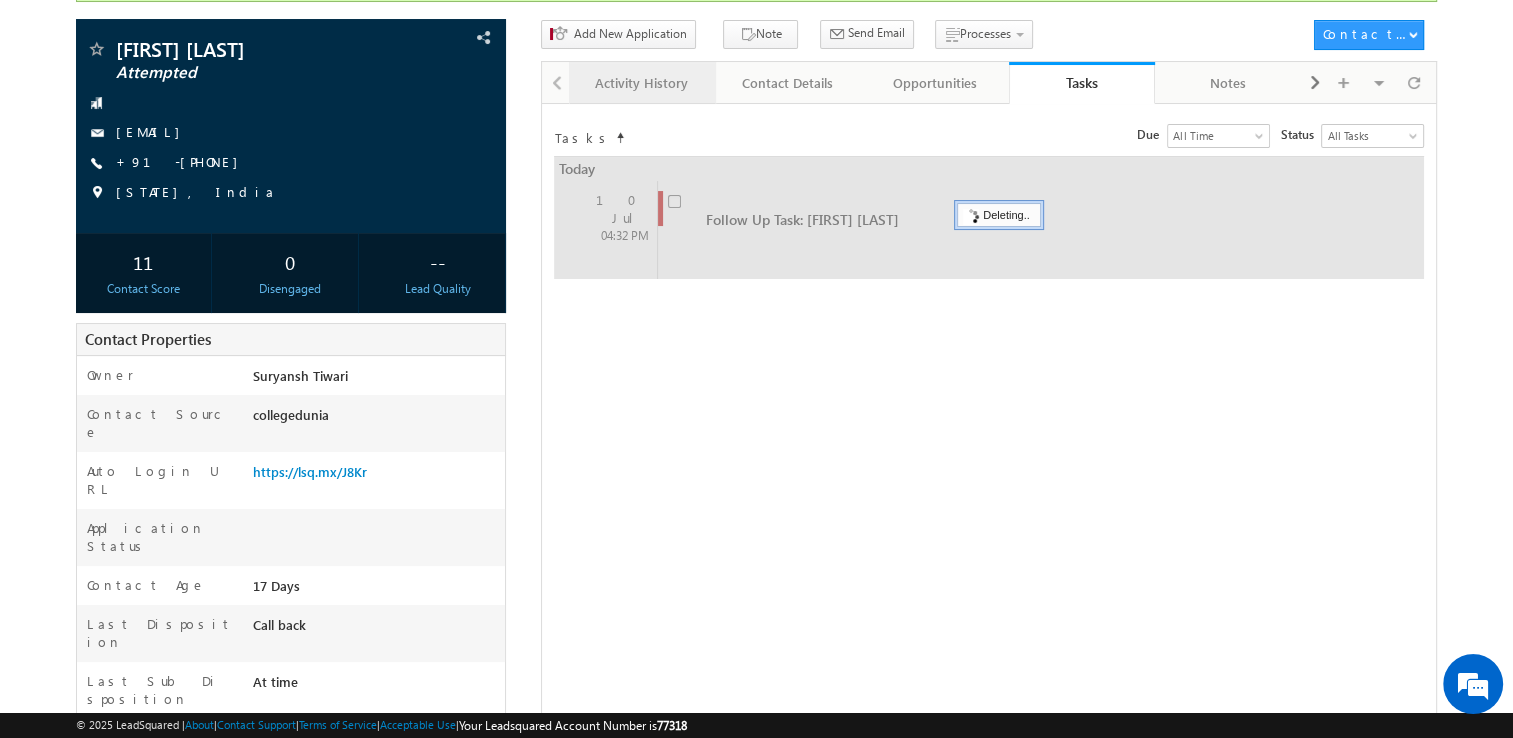 click on "Activity History" at bounding box center [641, 83] 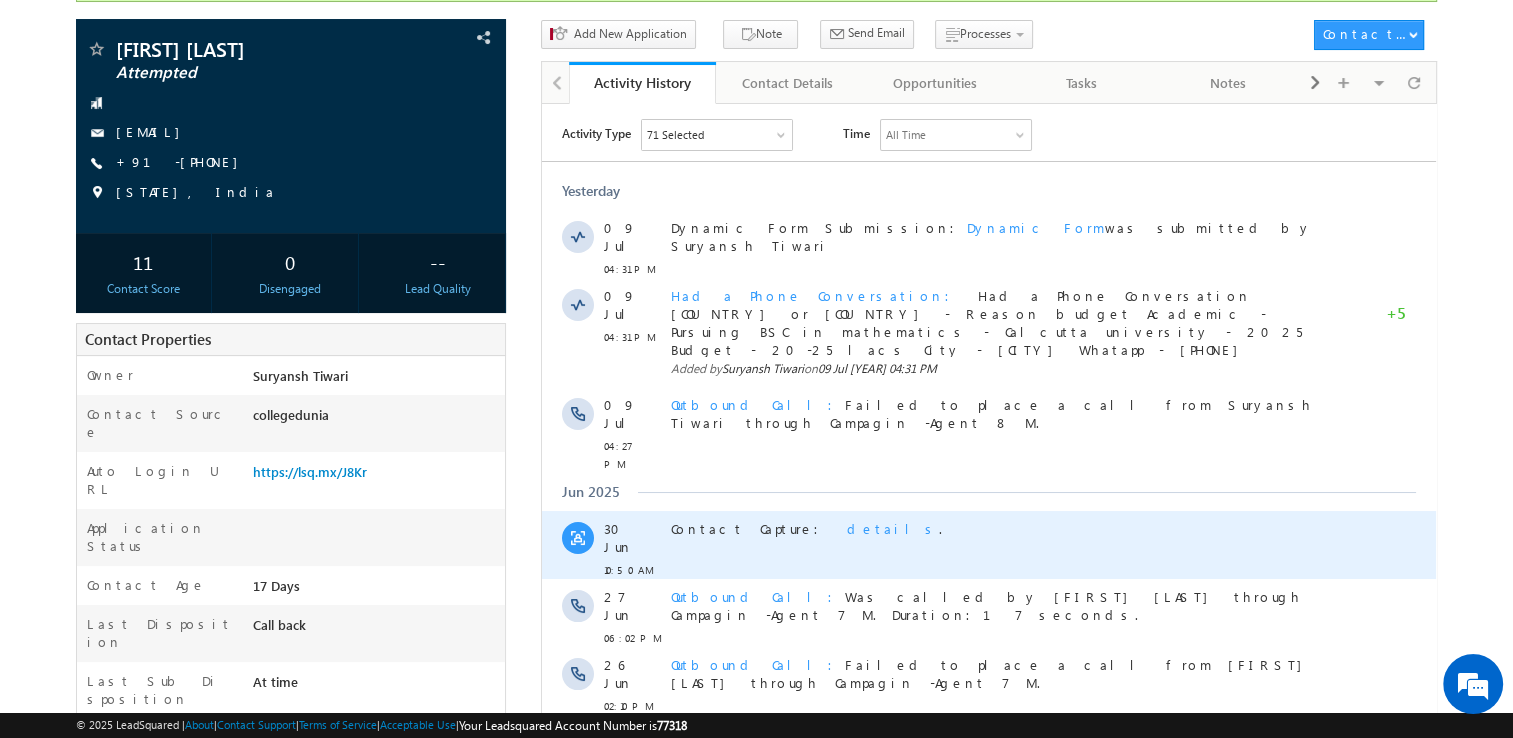 click on "details" at bounding box center (893, 527) 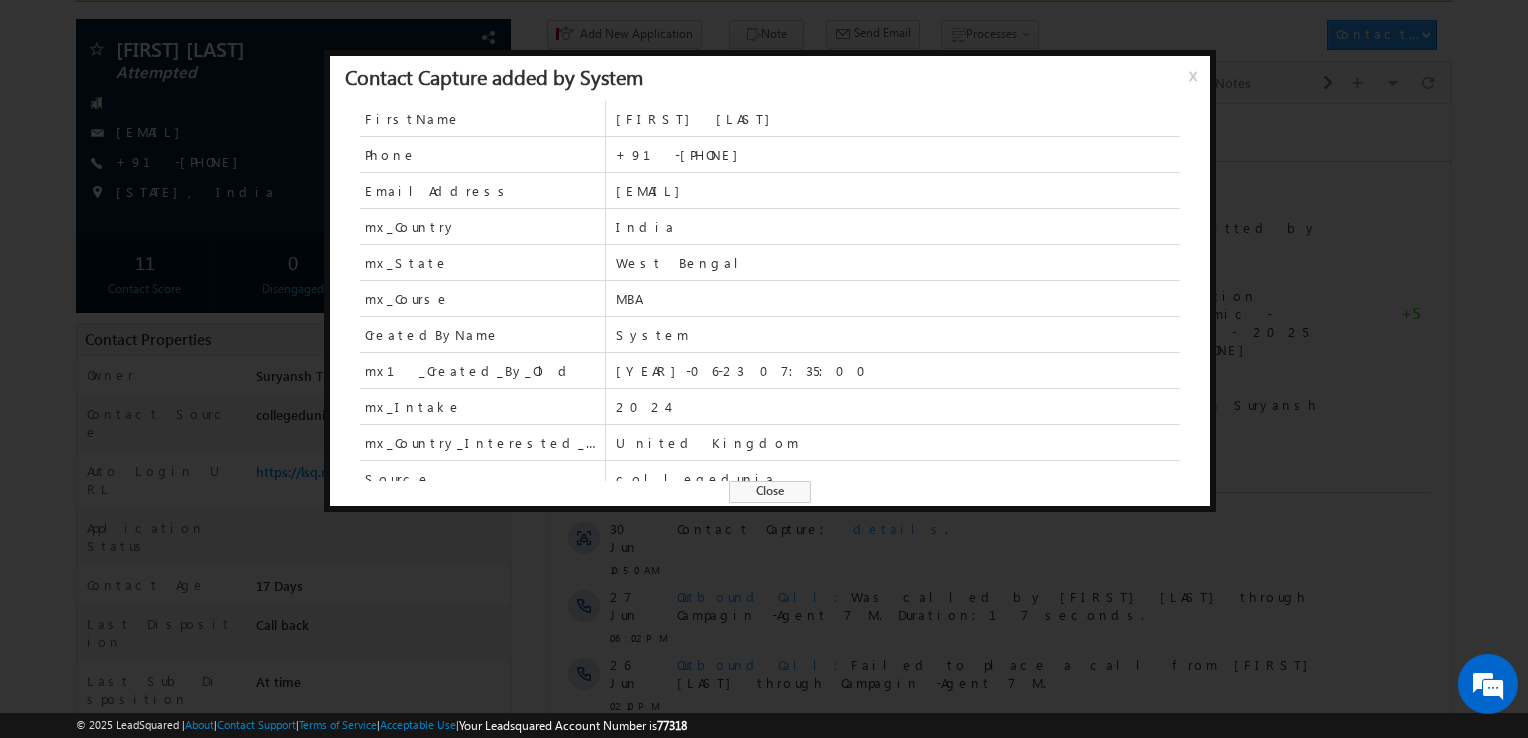 click on "Close" at bounding box center (770, 492) 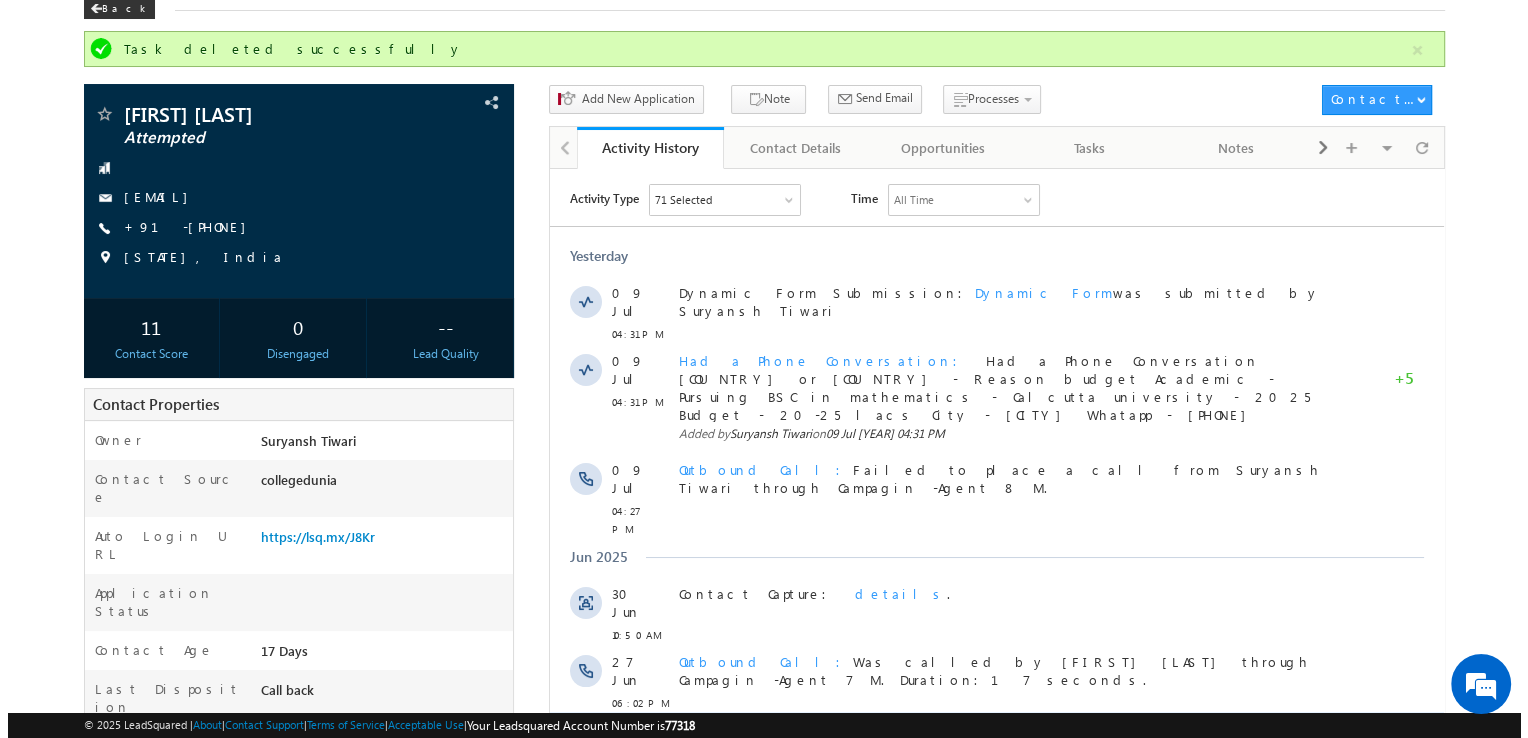 scroll, scrollTop: 0, scrollLeft: 0, axis: both 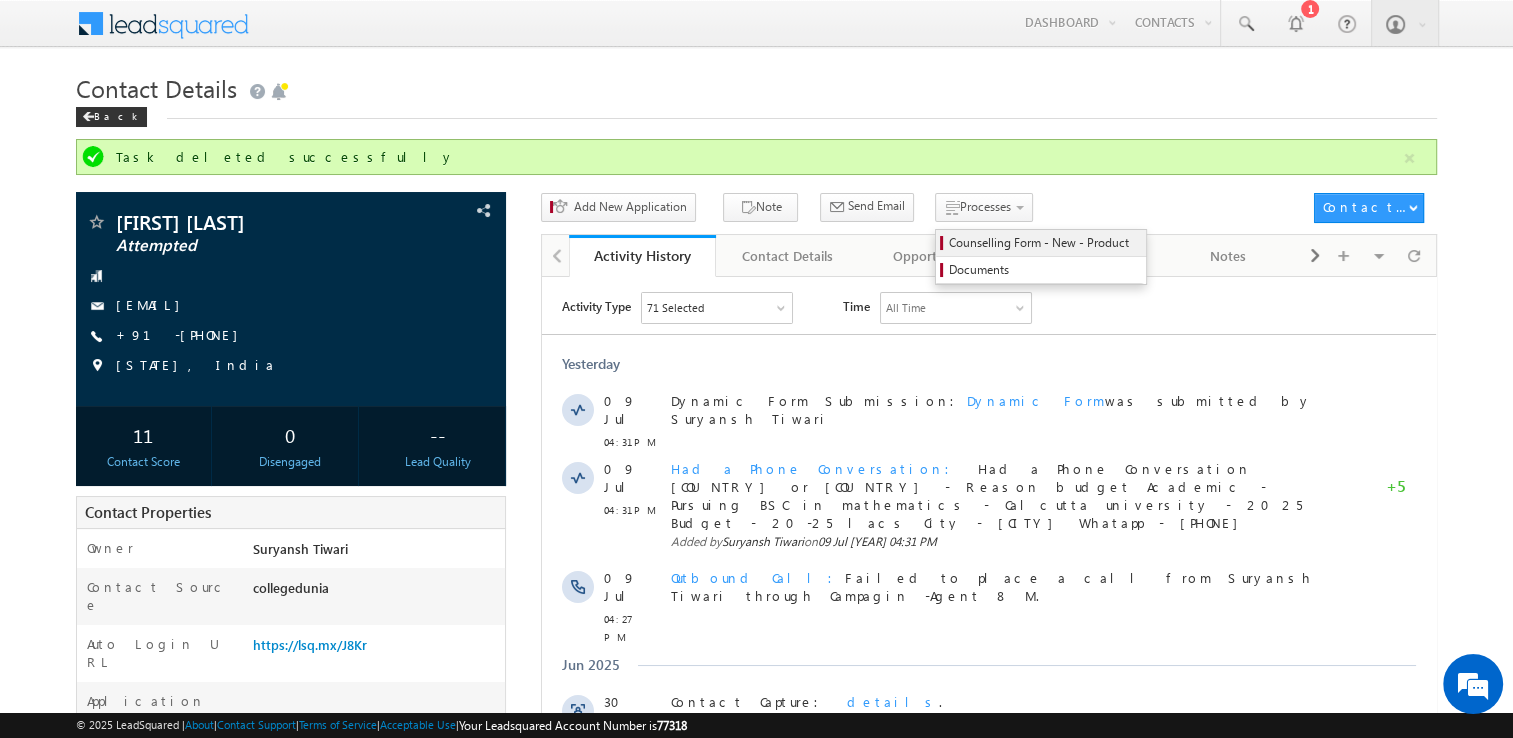 click on "Counselling Form - New - Product" at bounding box center (1044, 243) 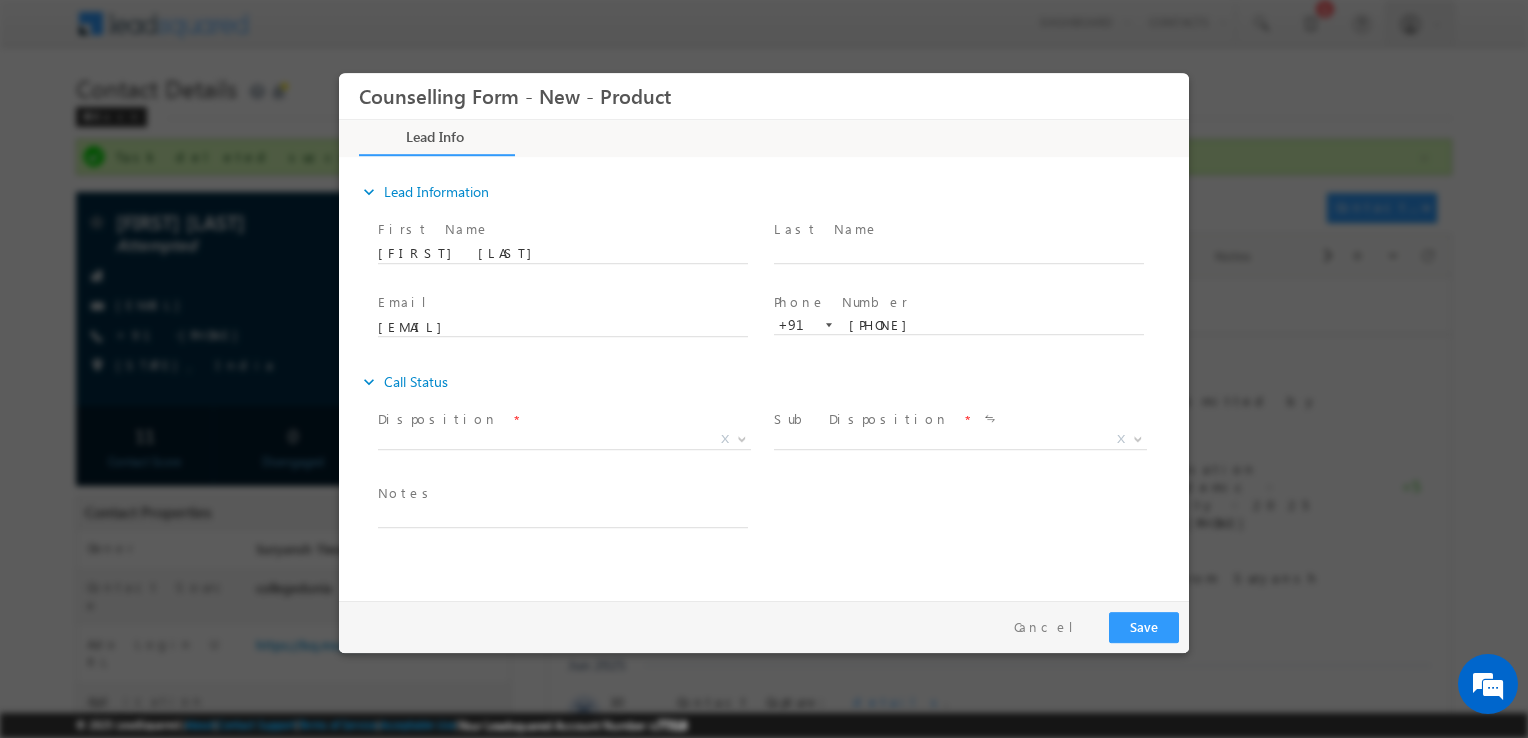 scroll, scrollTop: 0, scrollLeft: 0, axis: both 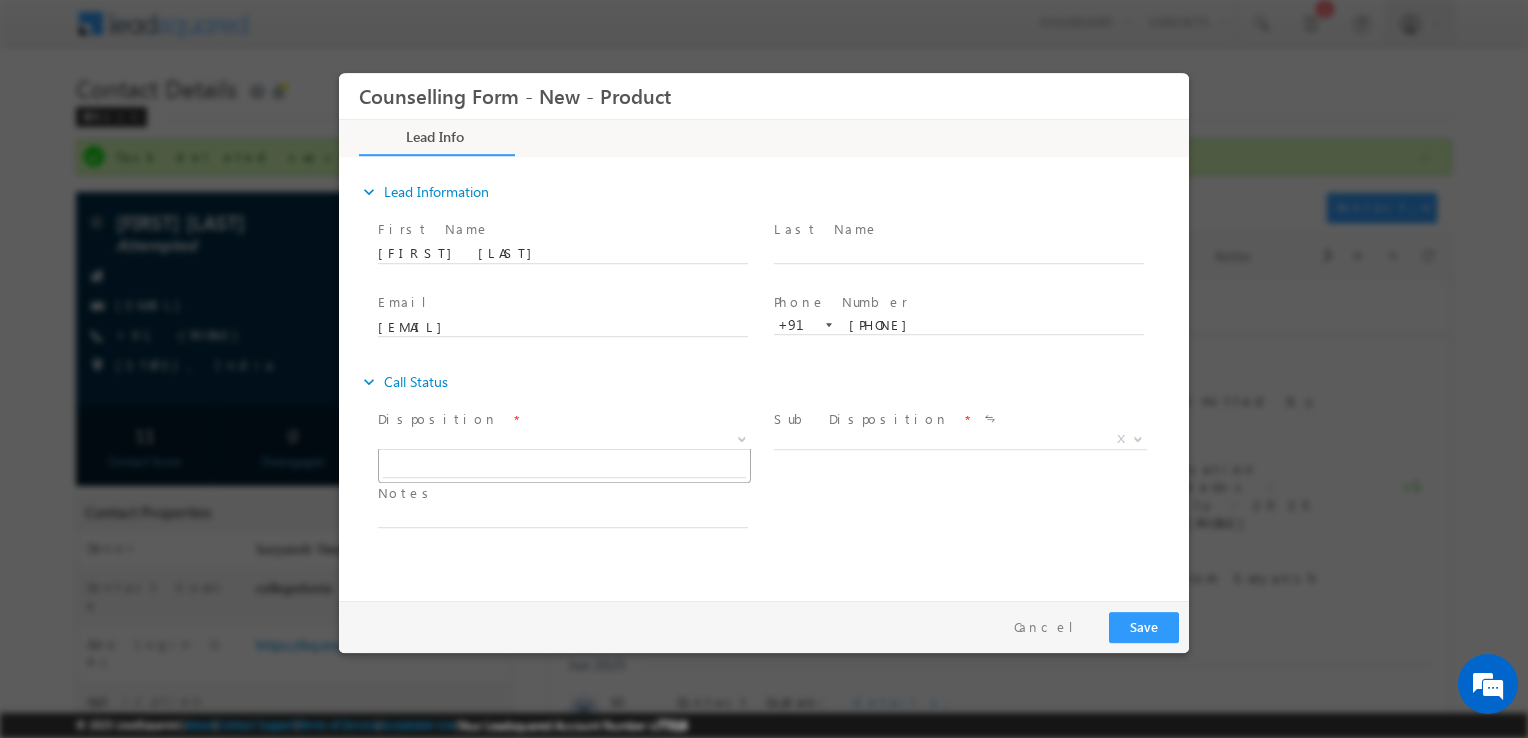 click on "X" at bounding box center (564, 440) 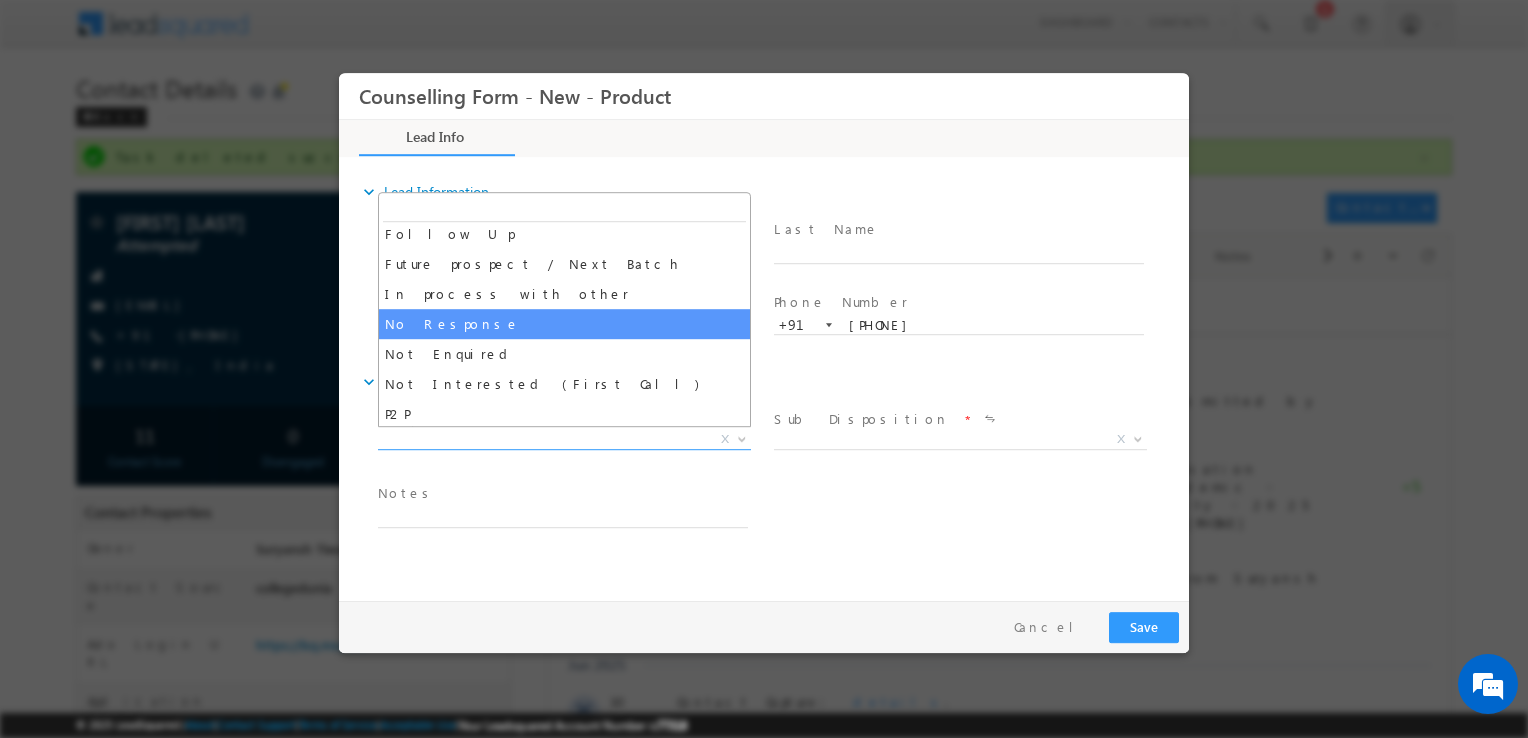 scroll, scrollTop: 130, scrollLeft: 0, axis: vertical 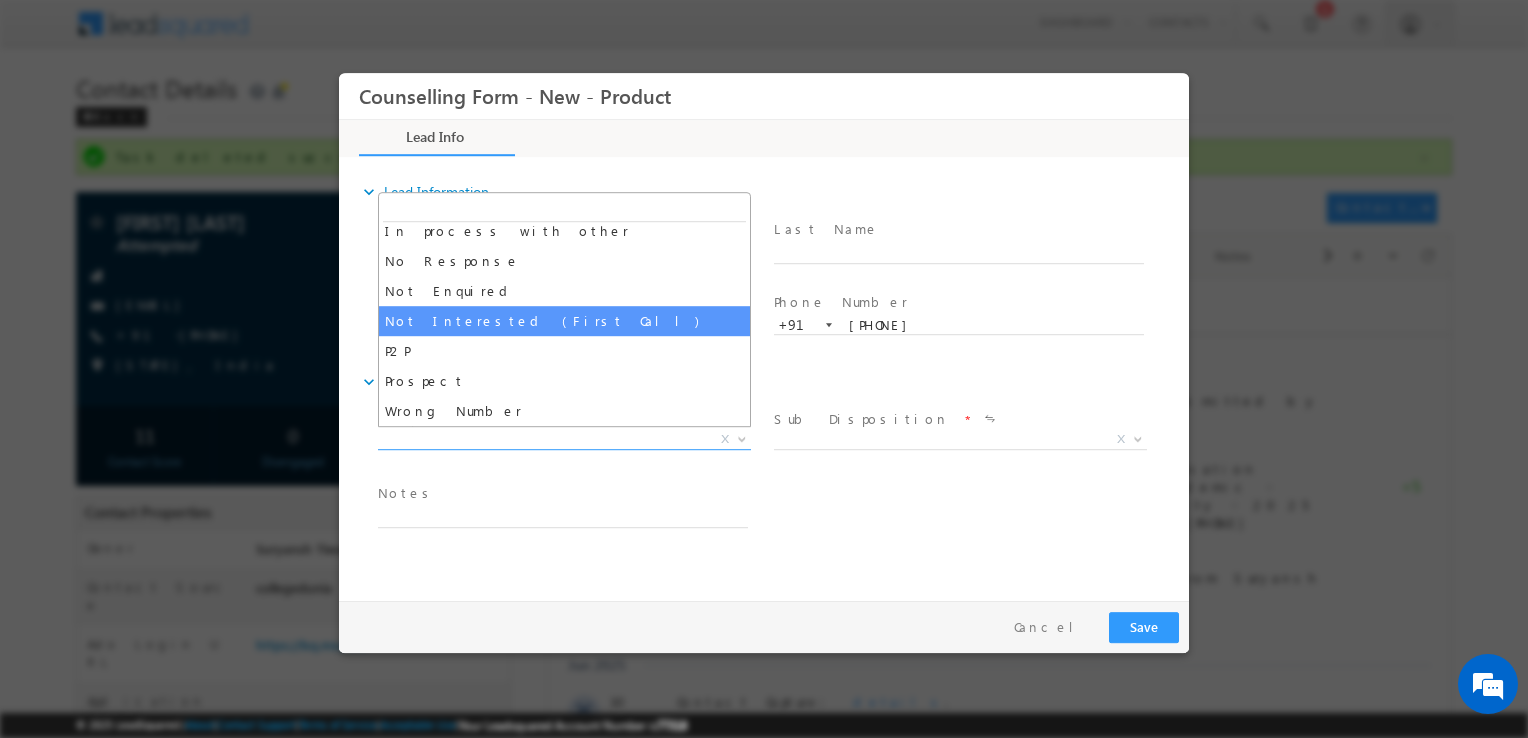 select on "Not Interested (First Call)" 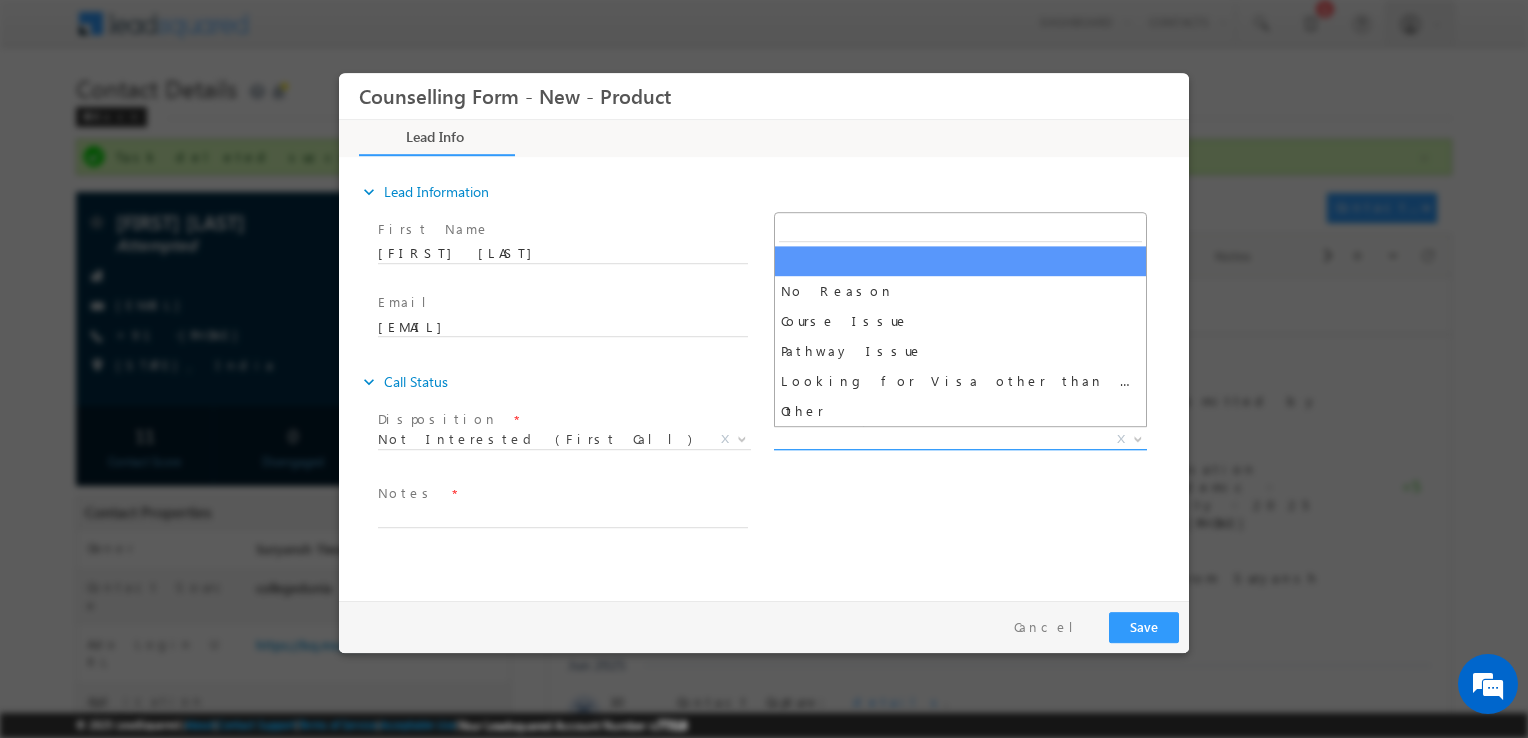 click on "X" at bounding box center (960, 440) 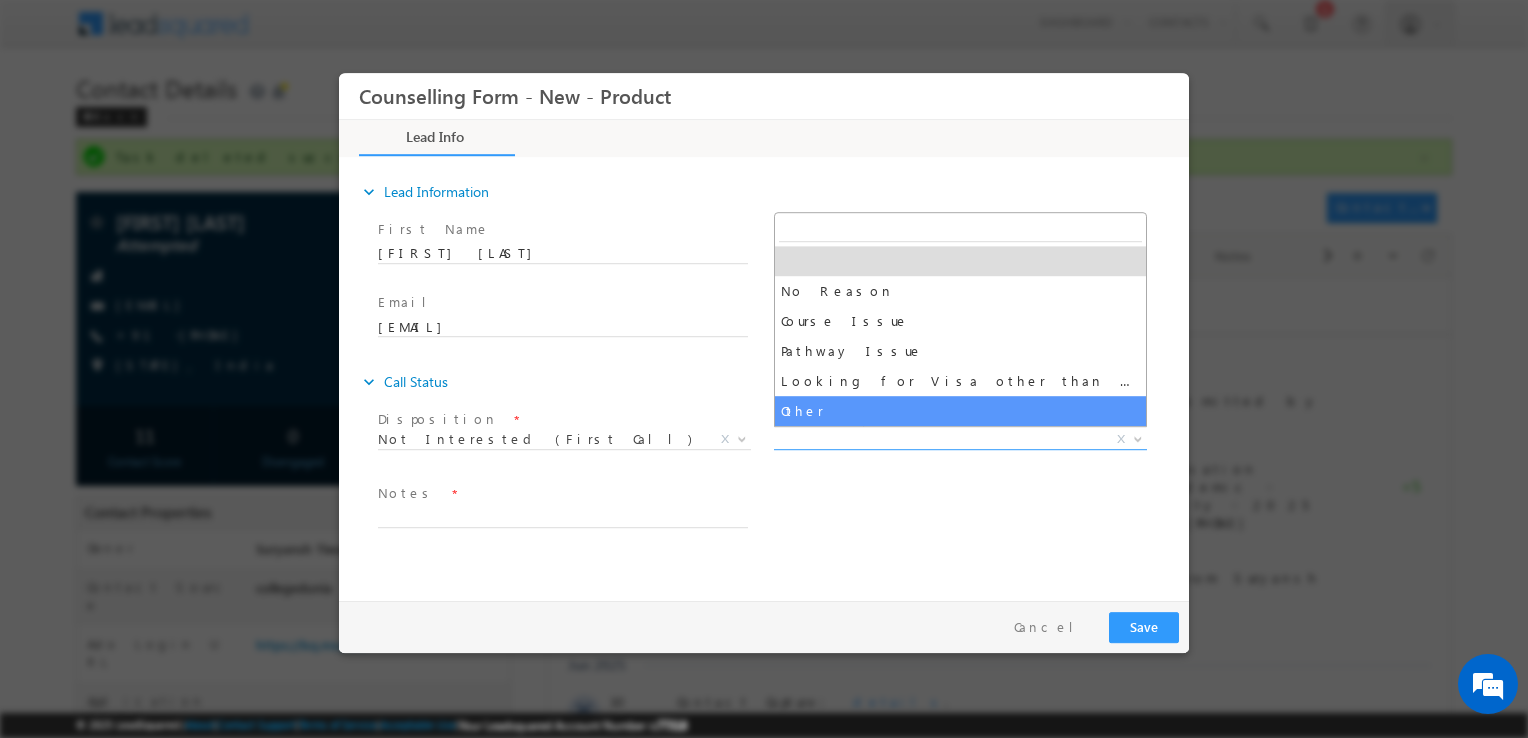 select on "Other" 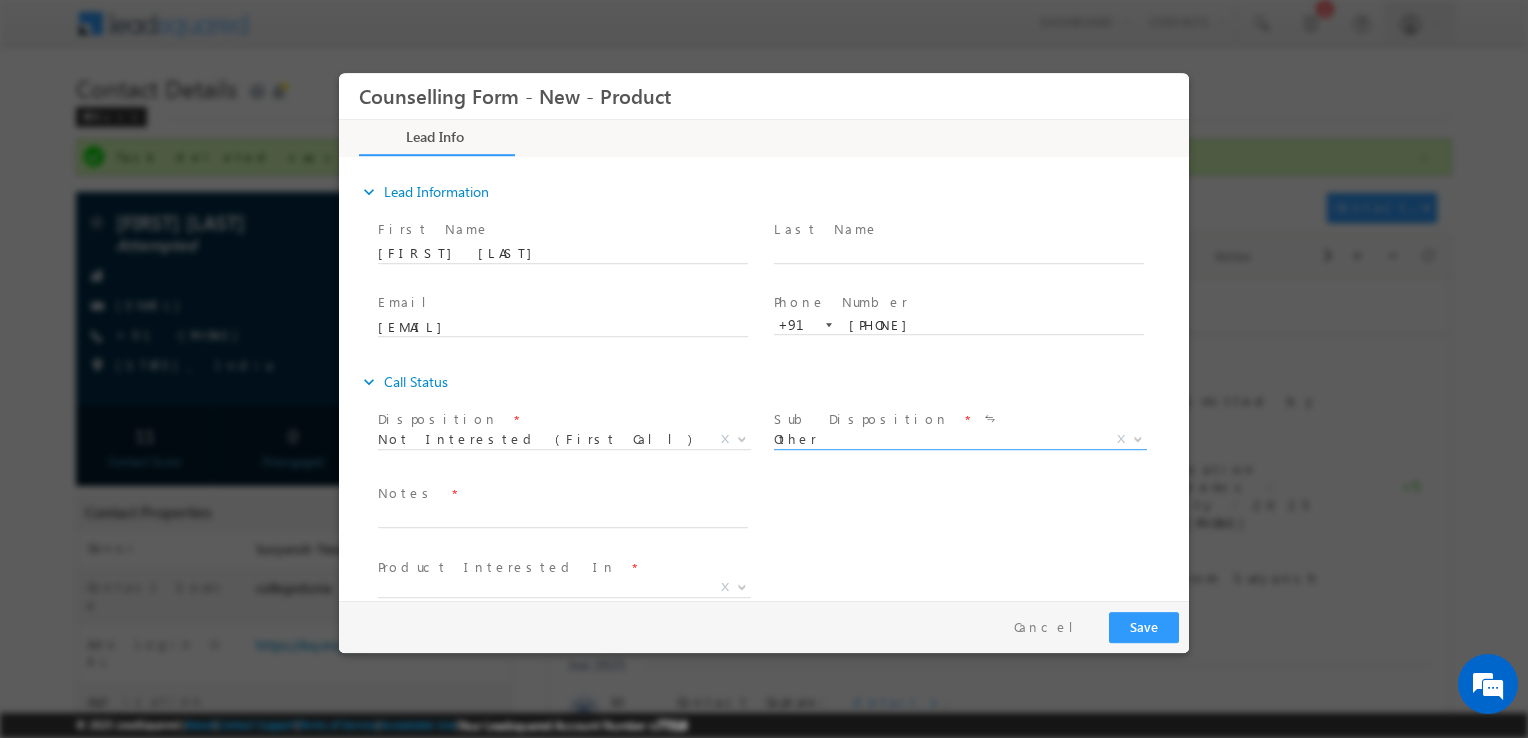 scroll, scrollTop: 30, scrollLeft: 0, axis: vertical 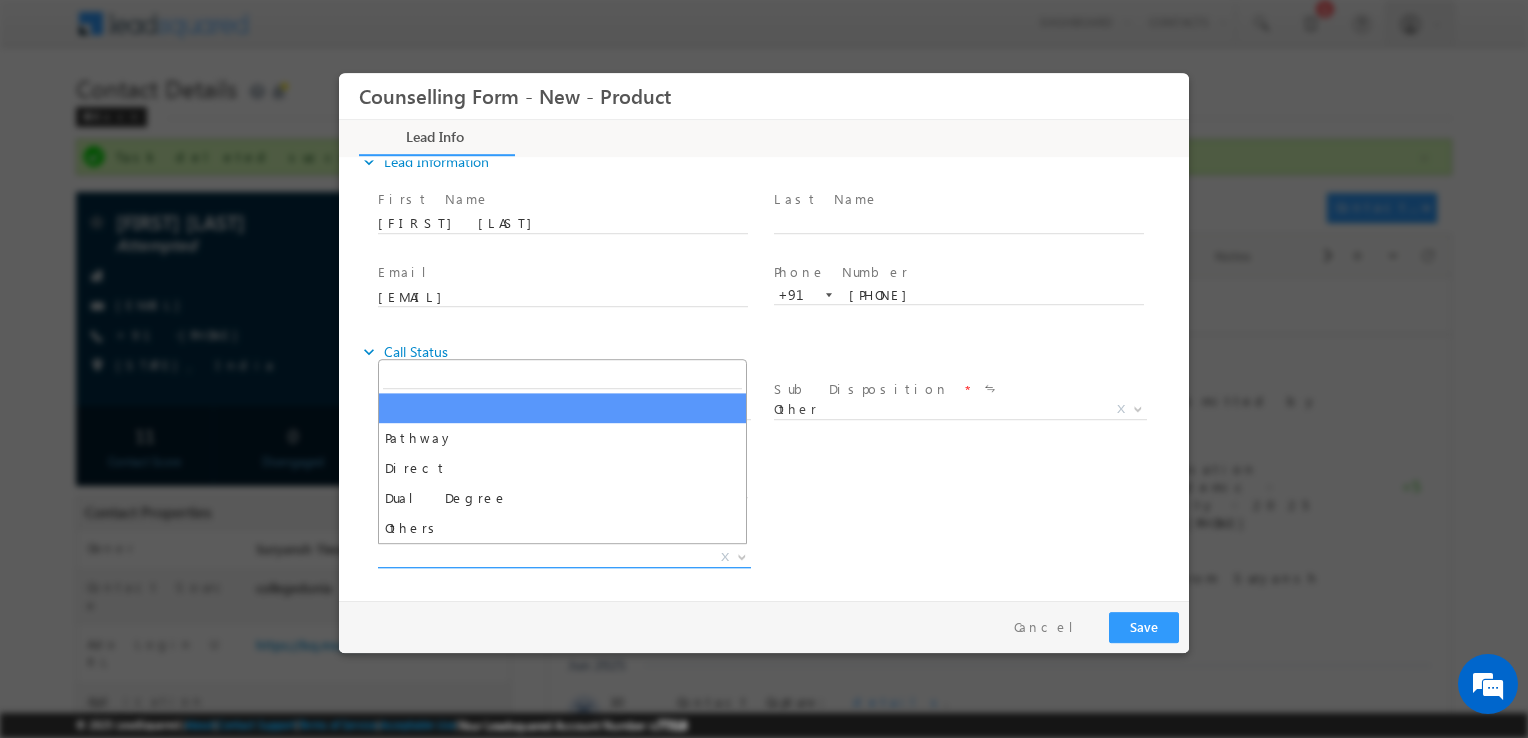 click on "X" at bounding box center [564, 558] 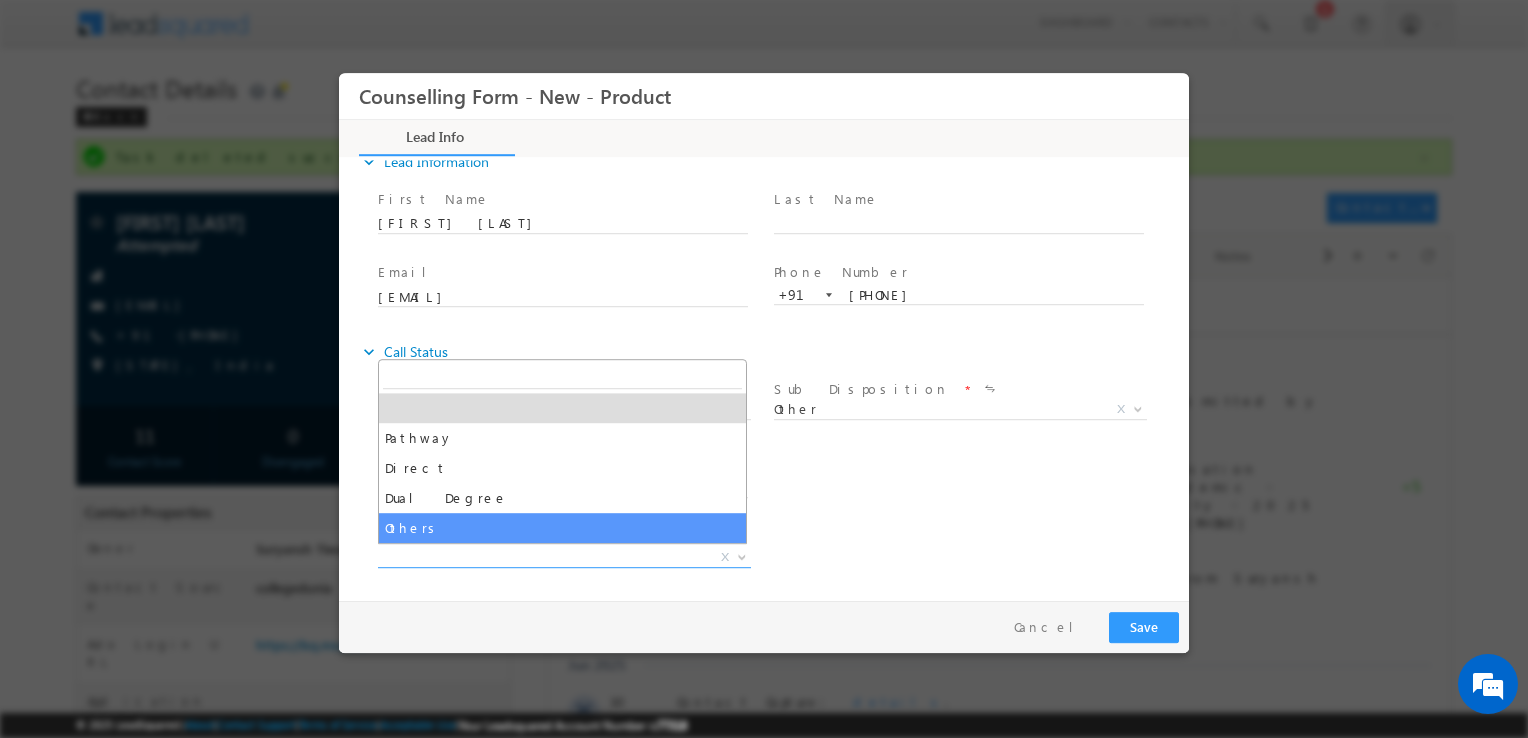 select on "Others" 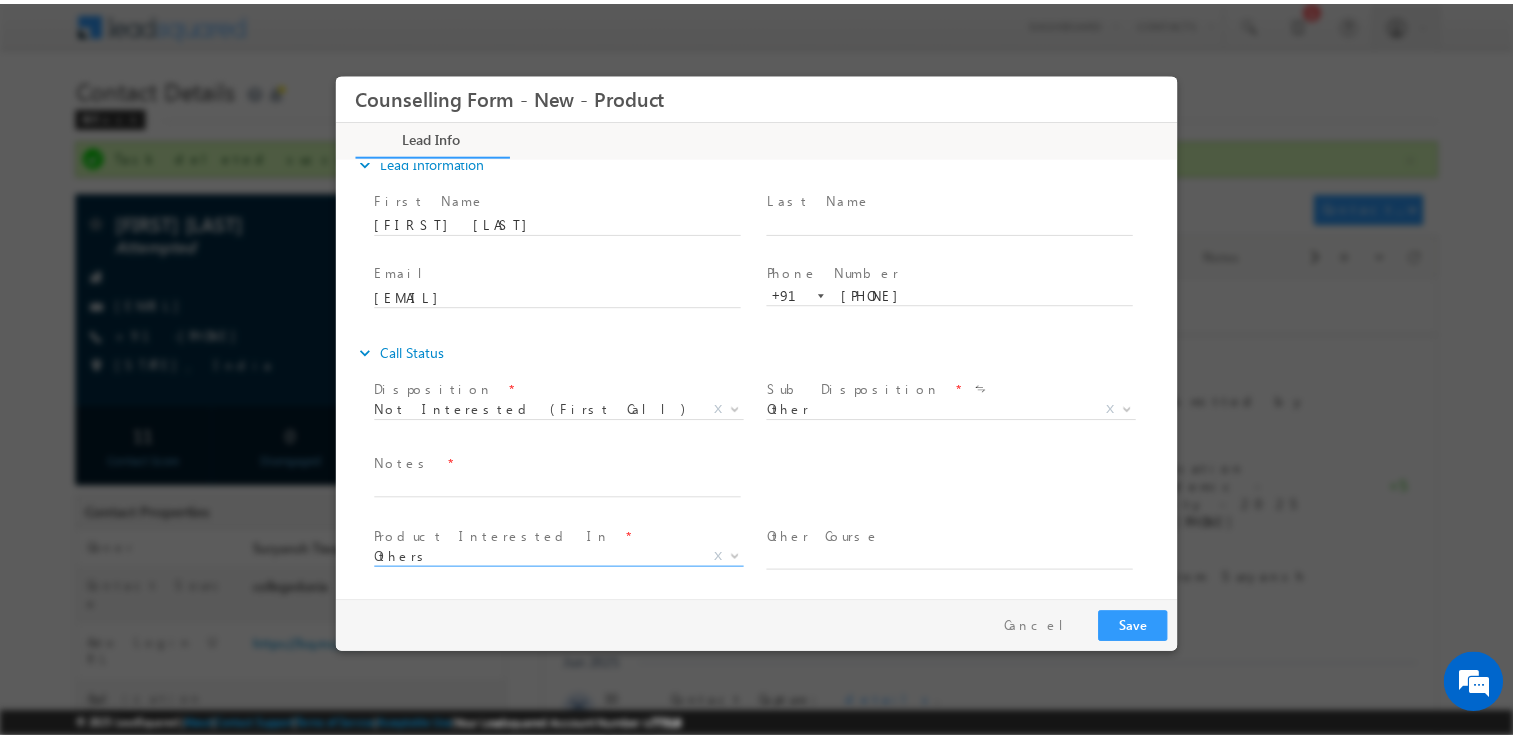 scroll, scrollTop: 176, scrollLeft: 0, axis: vertical 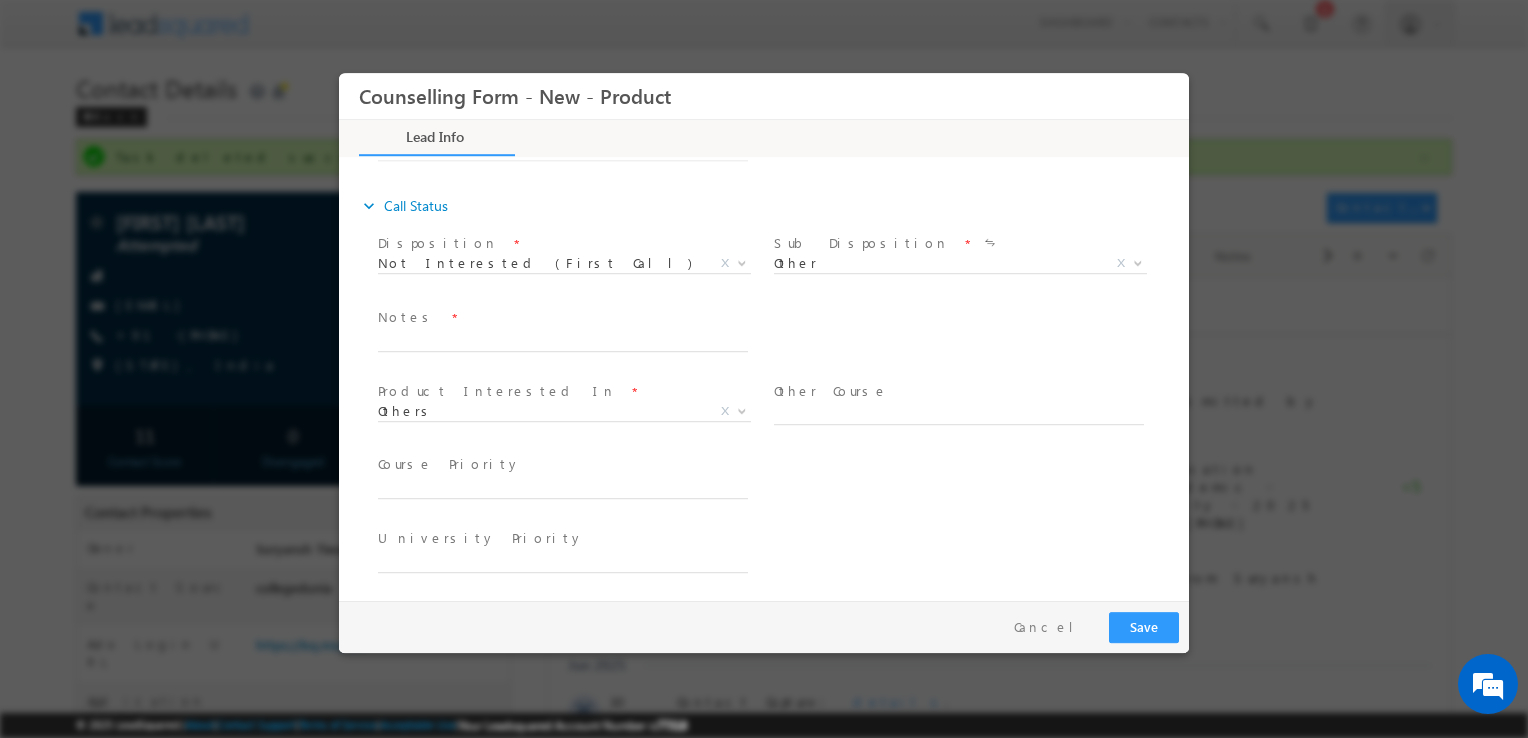 drag, startPoint x: 829, startPoint y: 246, endPoint x: 804, endPoint y: 260, distance: 28.653097 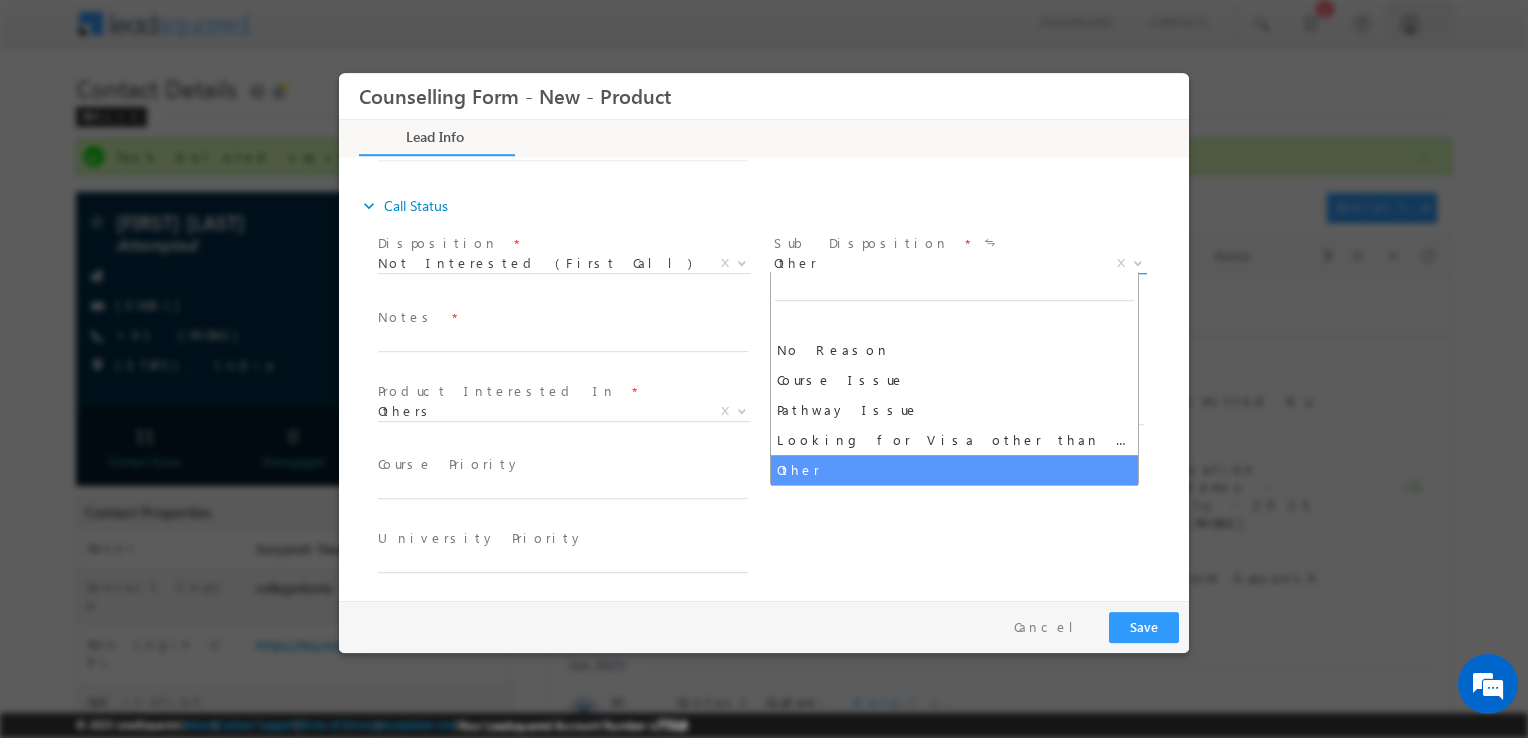 click on "Other" at bounding box center (936, 263) 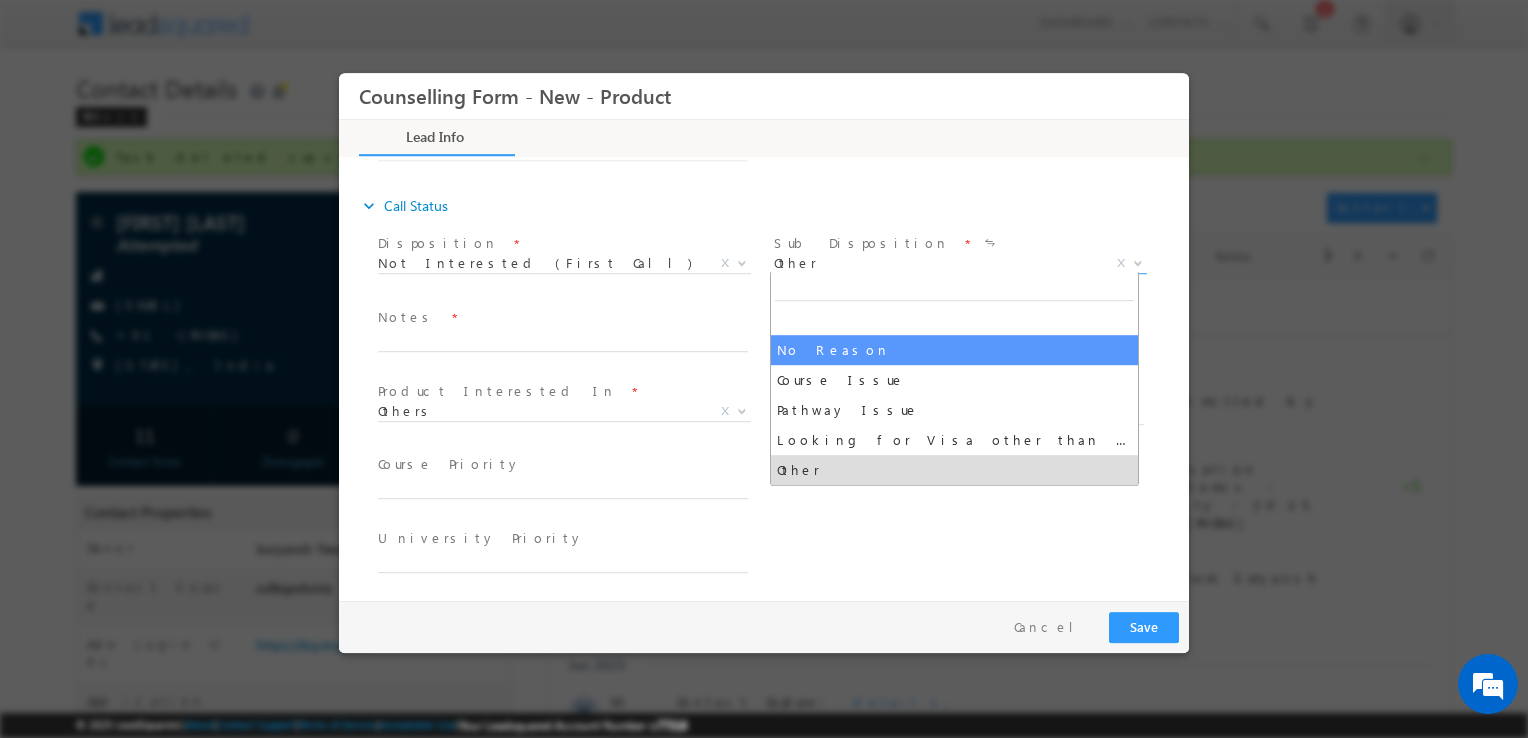 select on "No Reason" 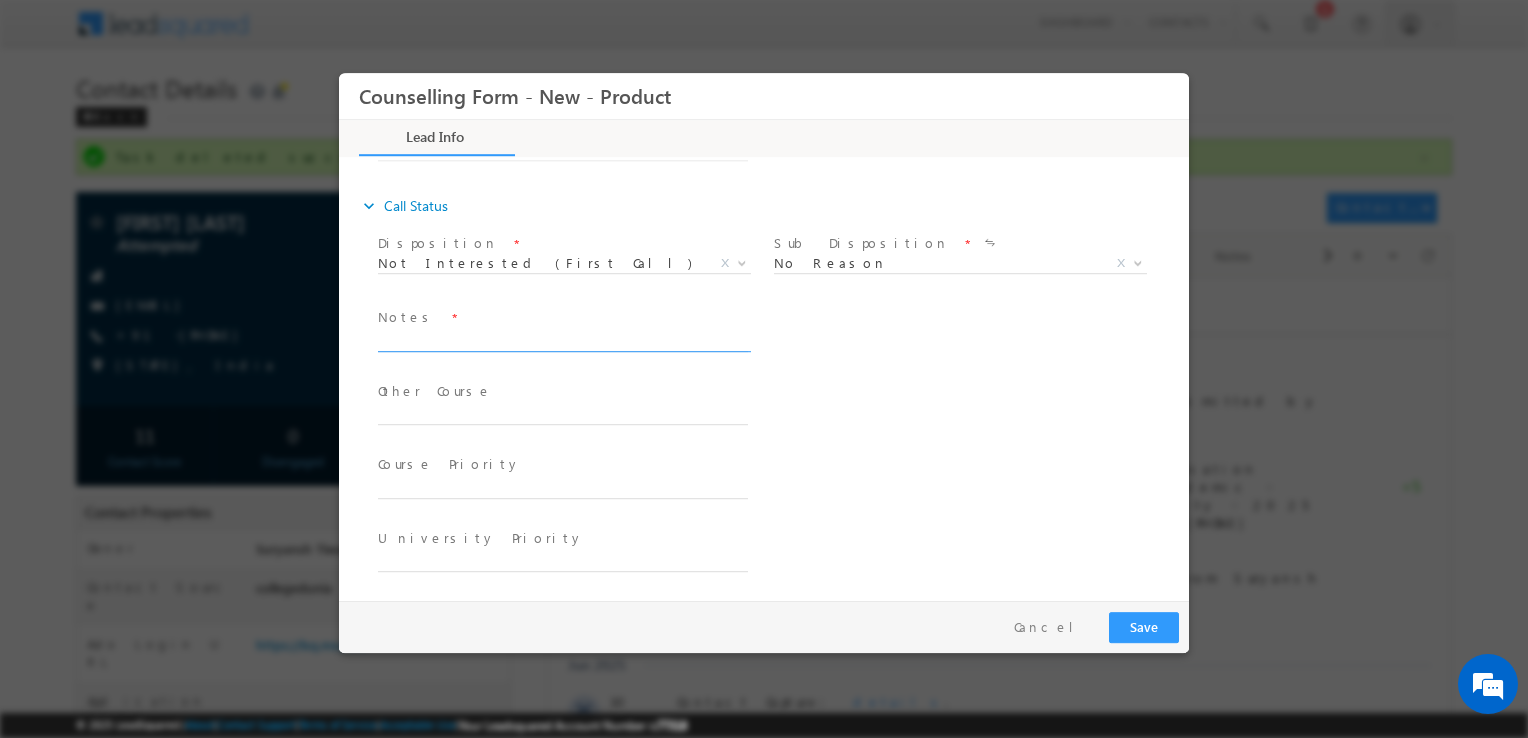 click at bounding box center (563, 340) 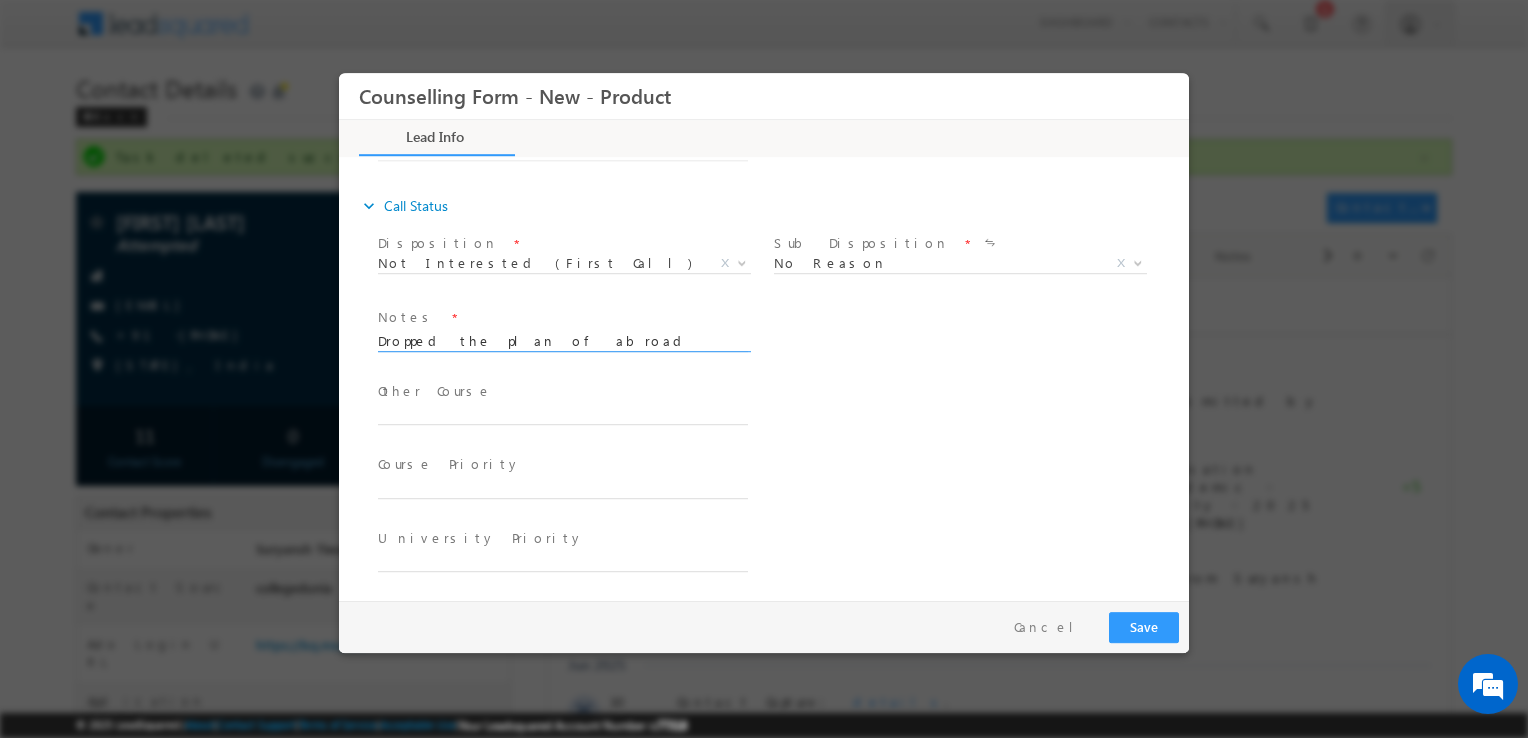 type on "Dropped the plan of abroad study" 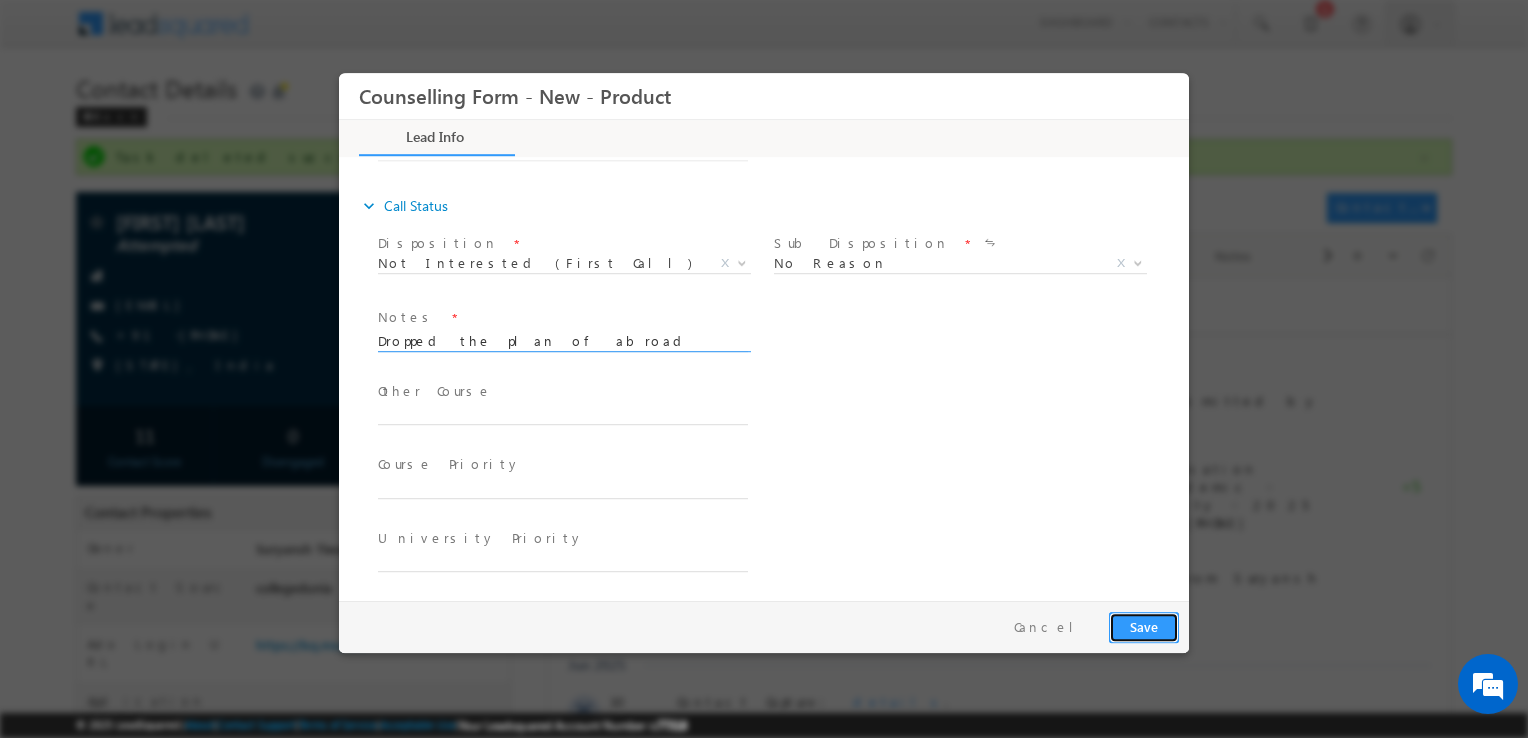 click on "Save" at bounding box center [1144, 627] 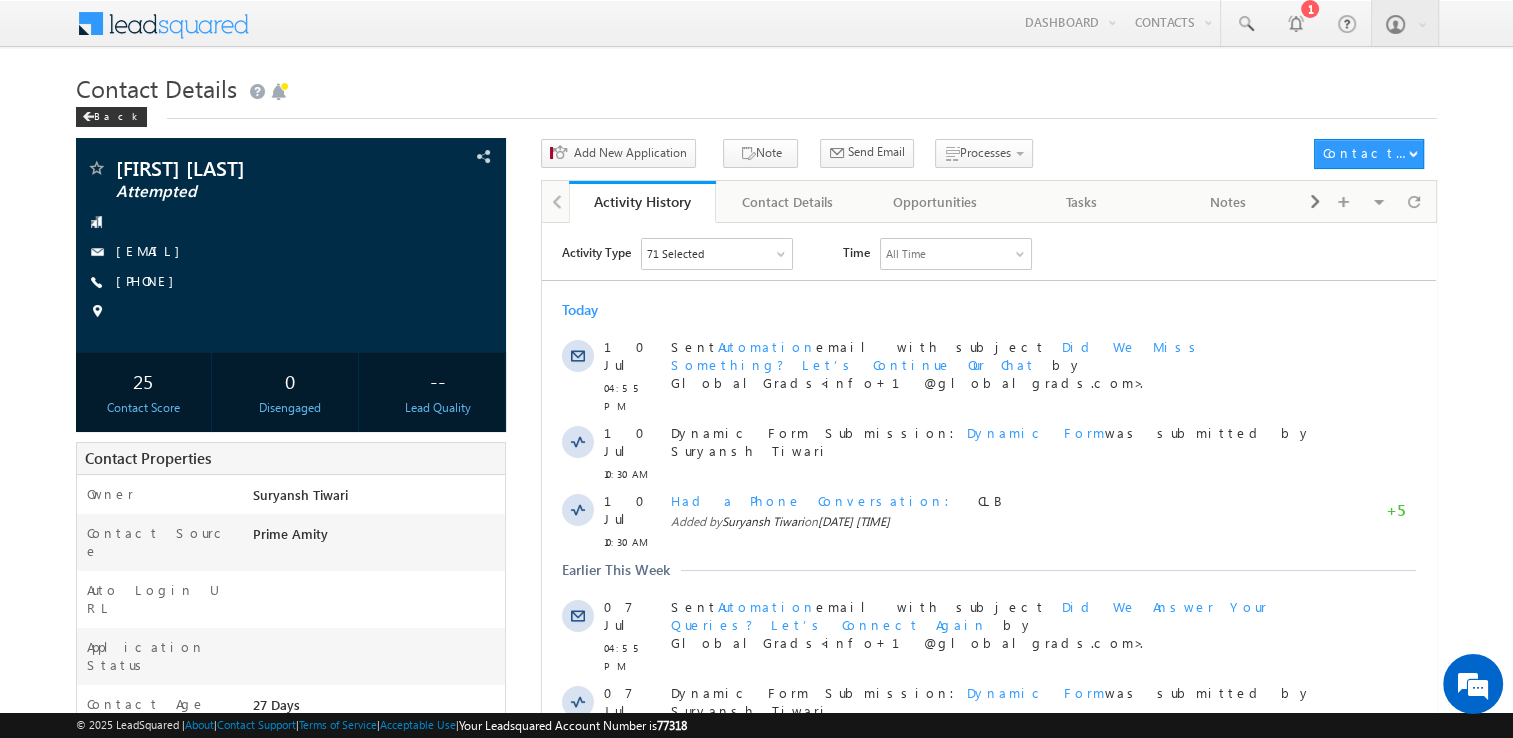 scroll, scrollTop: 0, scrollLeft: 0, axis: both 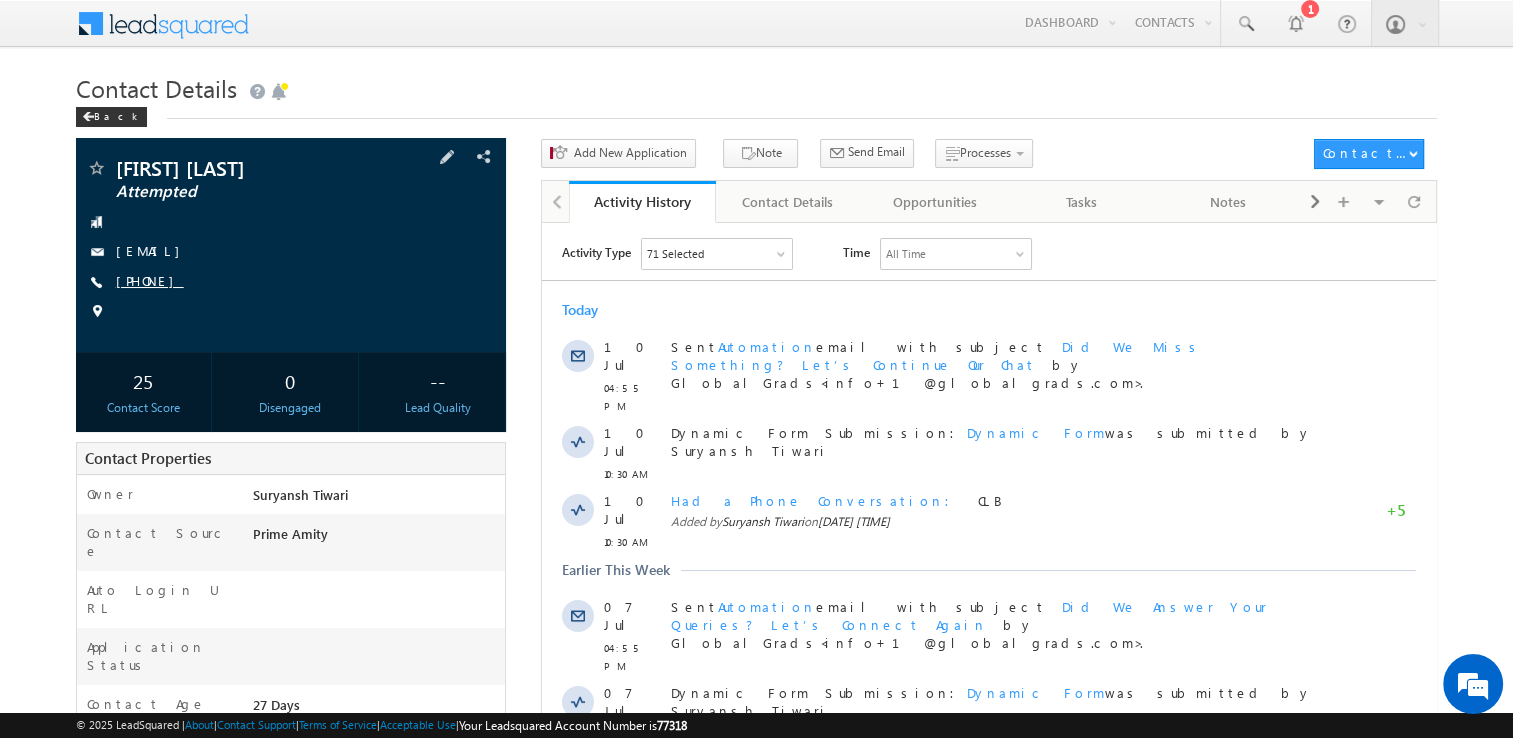 click on "[PHONE]" at bounding box center (150, 280) 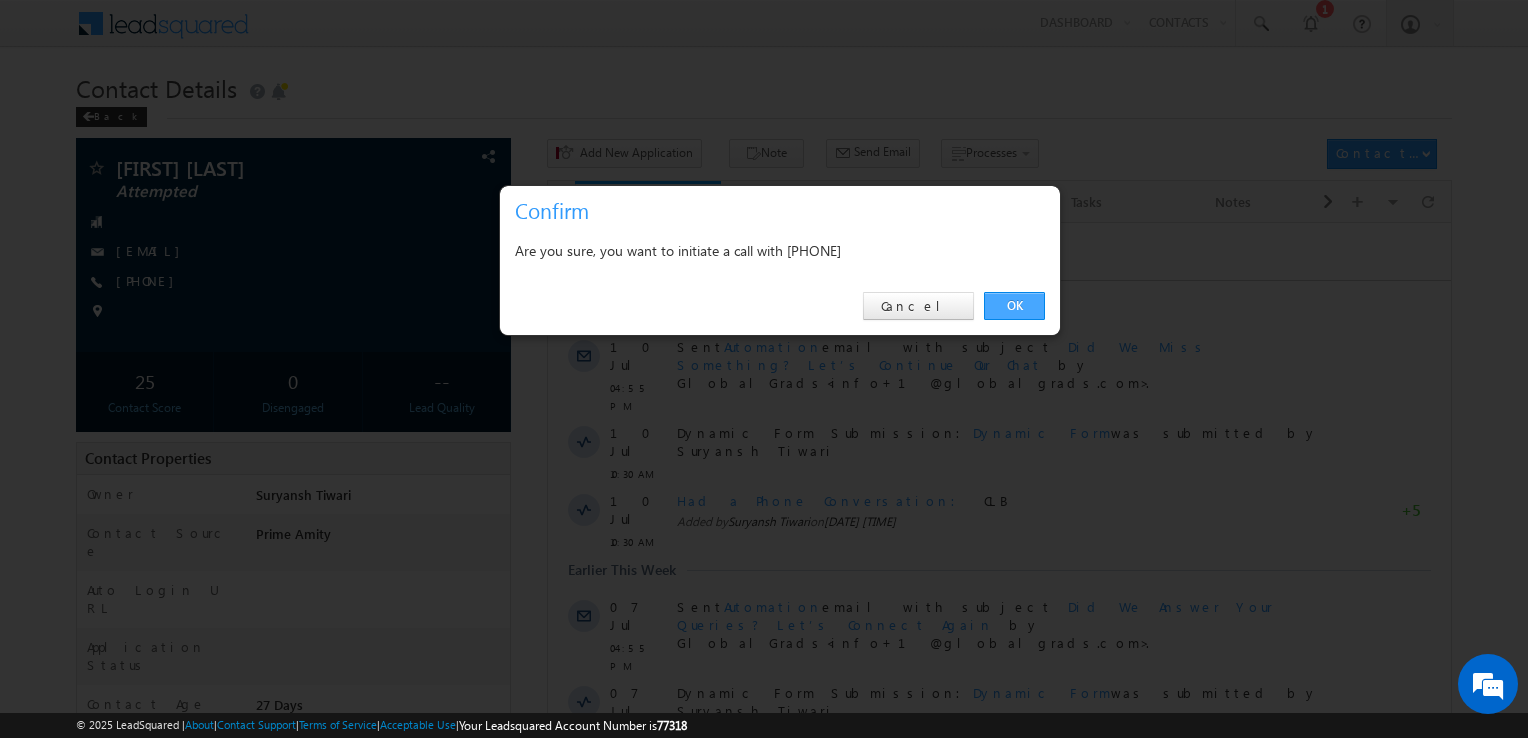 click on "OK" at bounding box center [1014, 306] 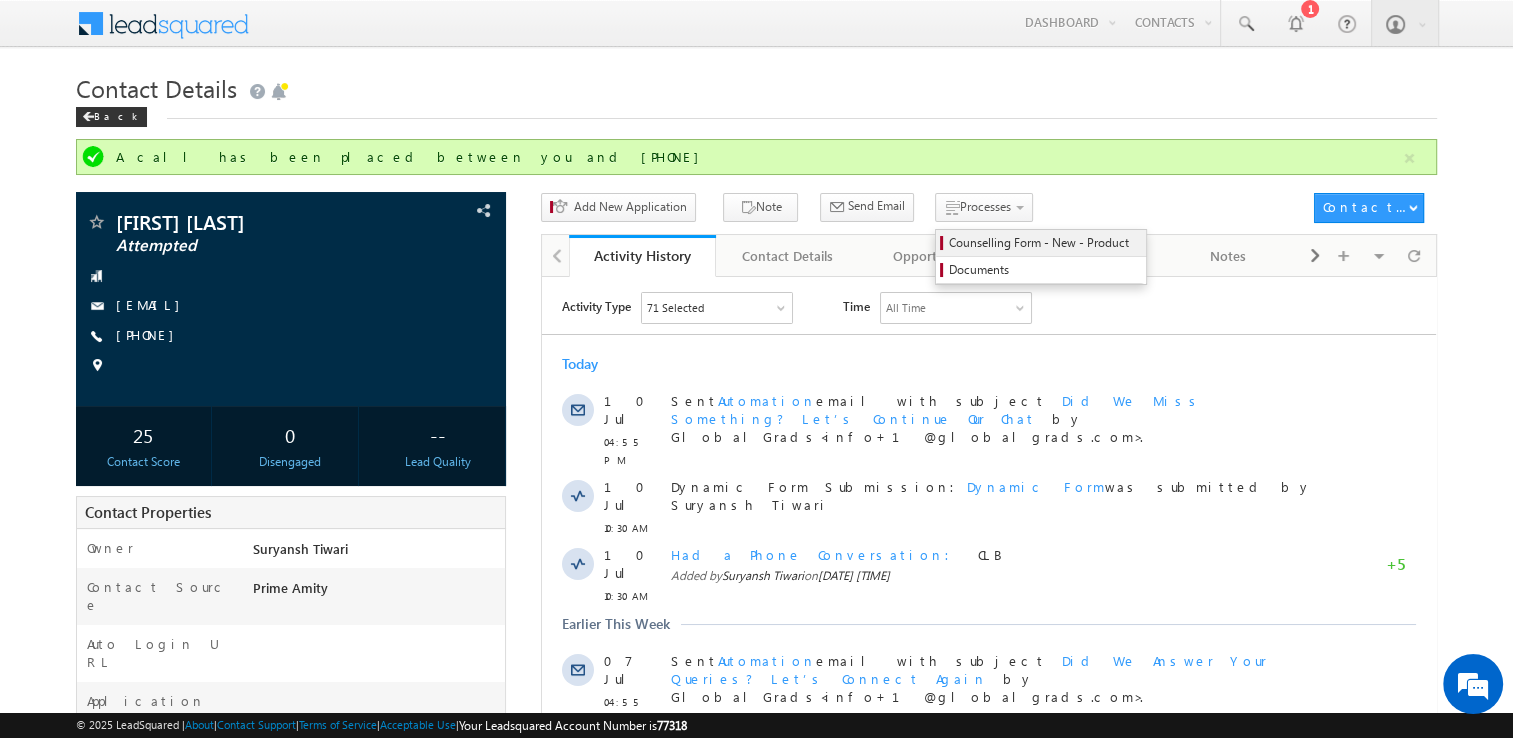 click on "Counselling Form - New - Product" at bounding box center [1044, 243] 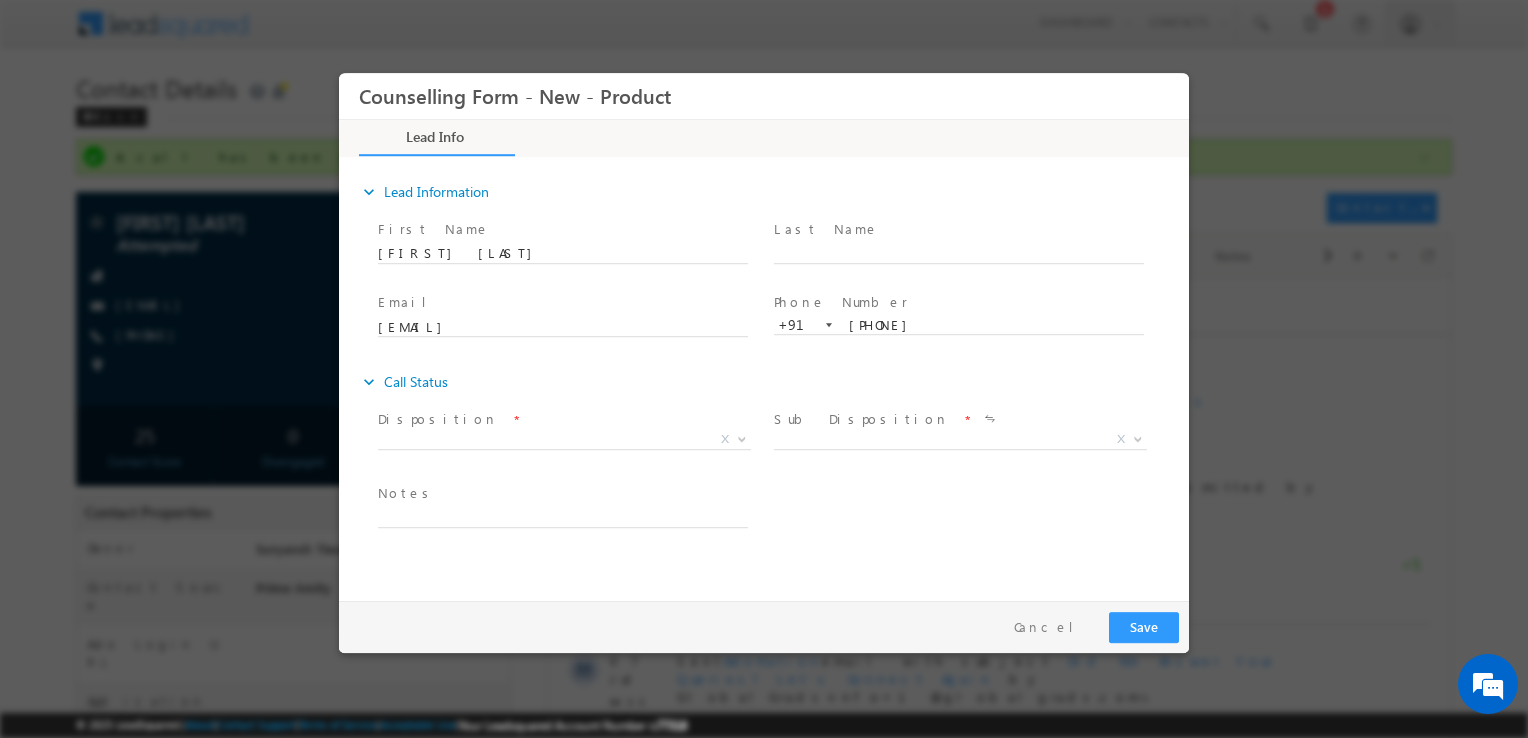 scroll, scrollTop: 0, scrollLeft: 0, axis: both 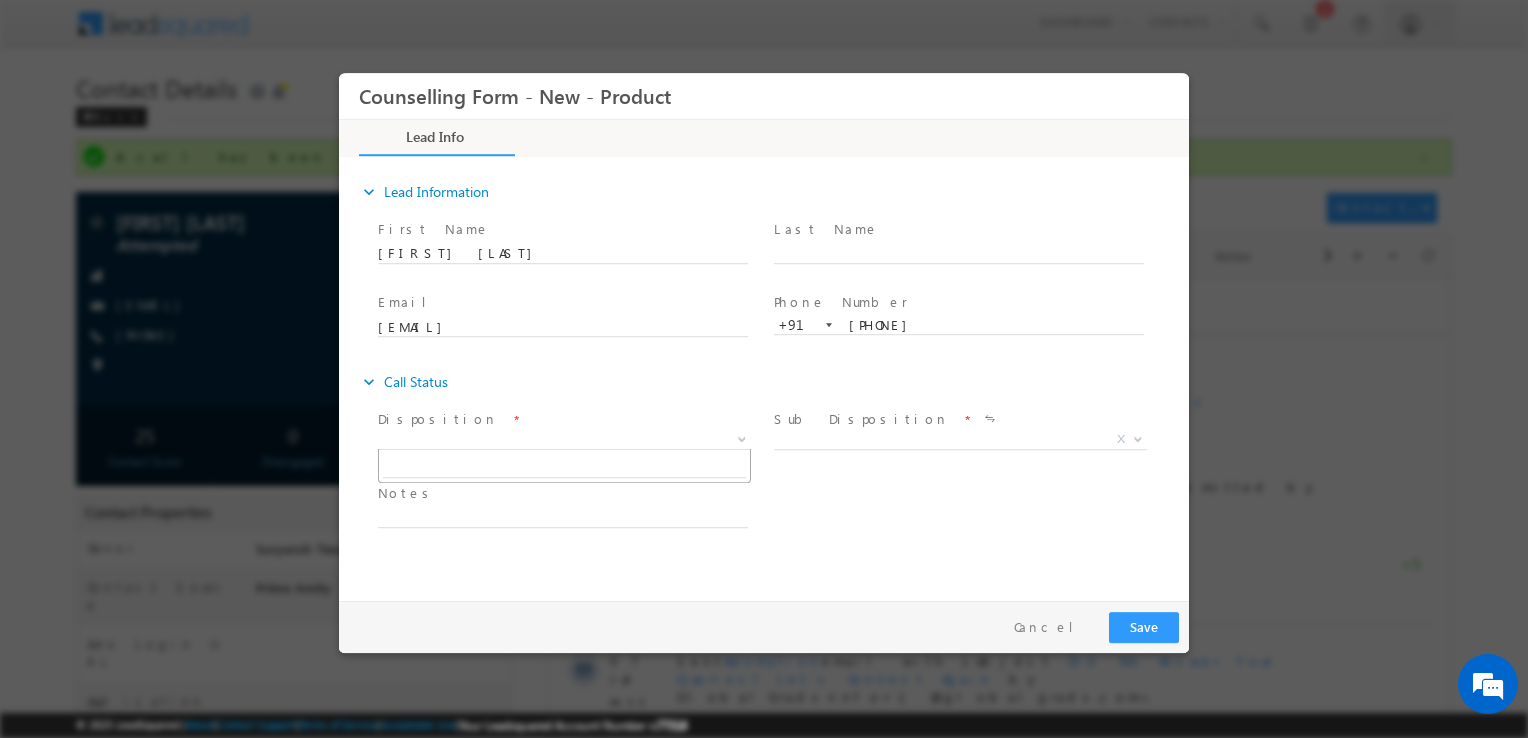 click on "X" at bounding box center (564, 440) 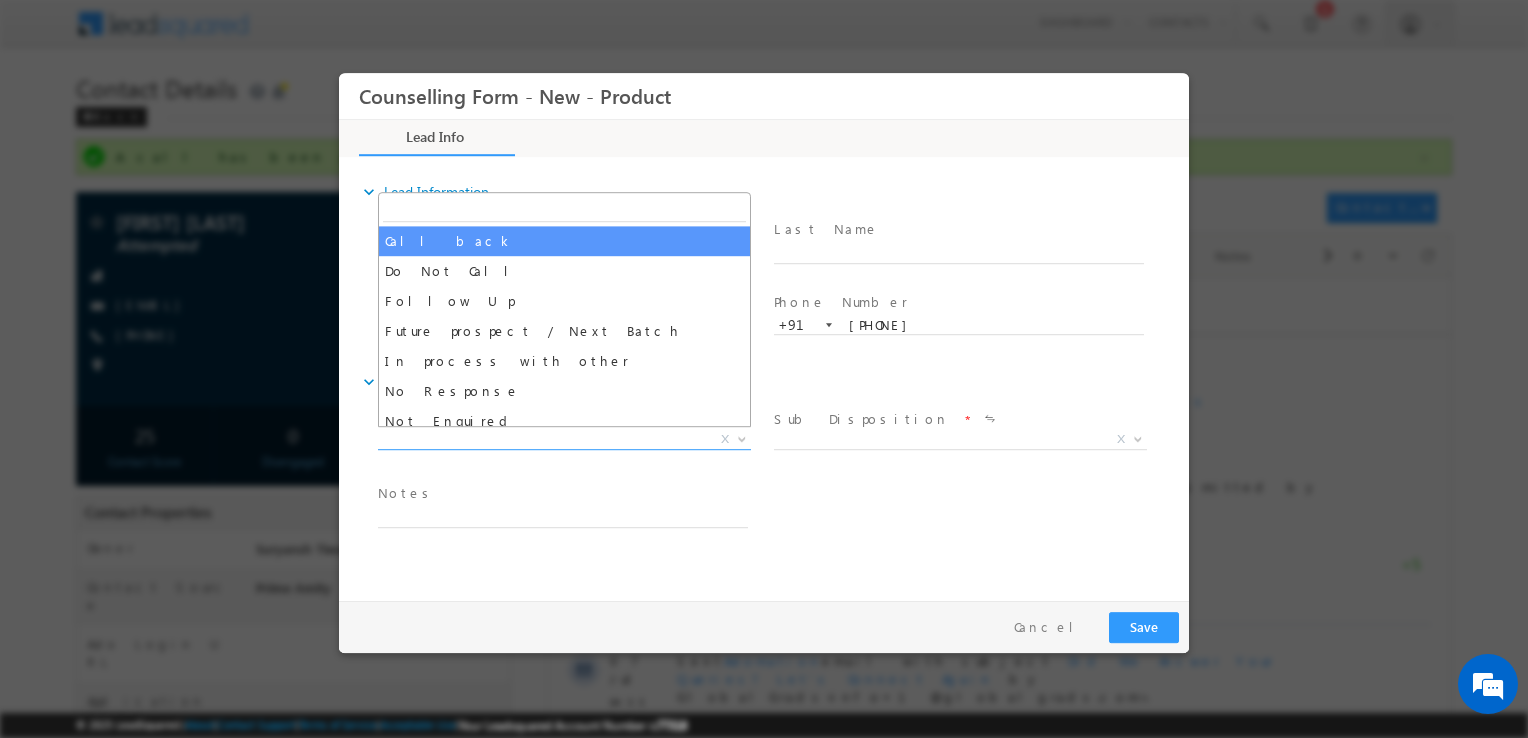 select on "Call back" 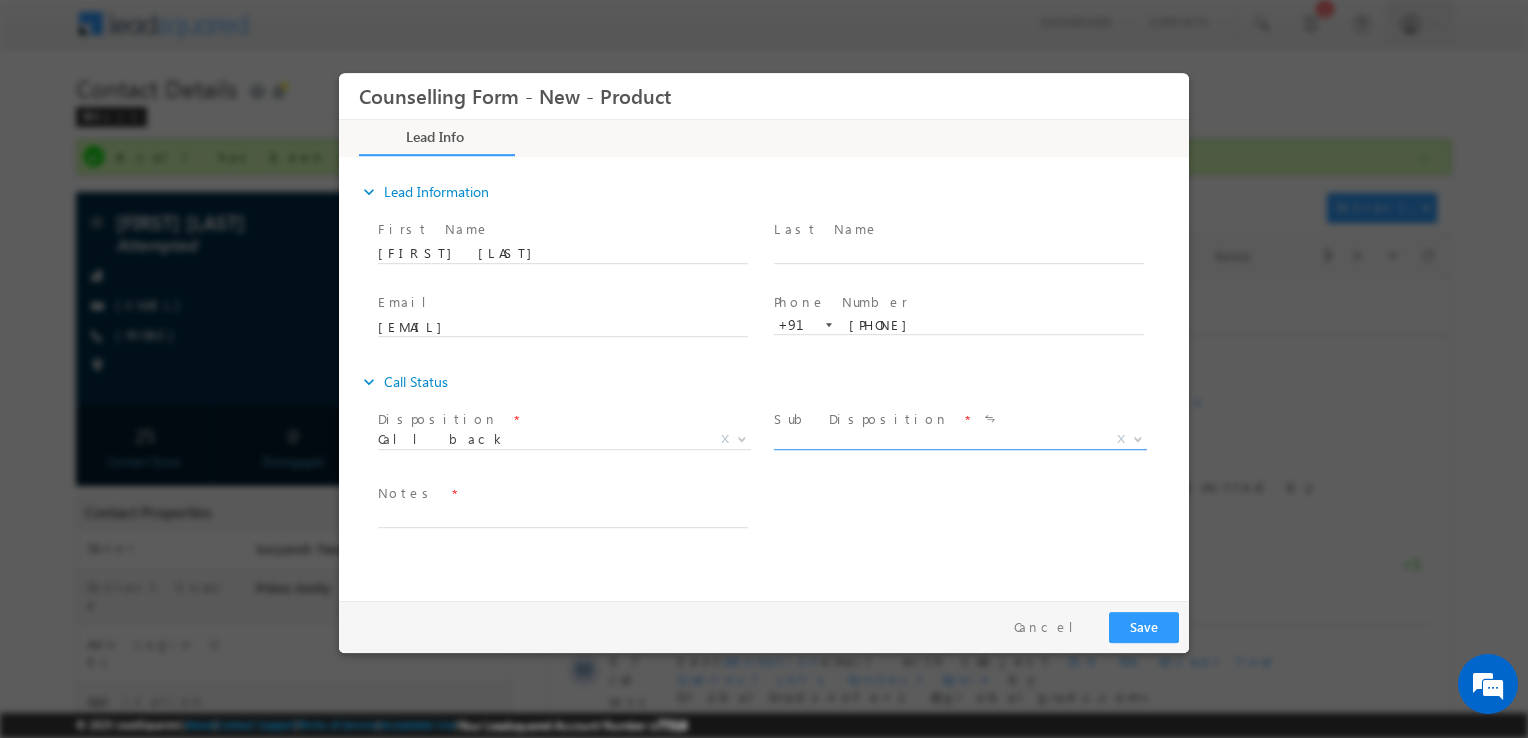 drag, startPoint x: 800, startPoint y: 451, endPoint x: 810, endPoint y: 445, distance: 11.661903 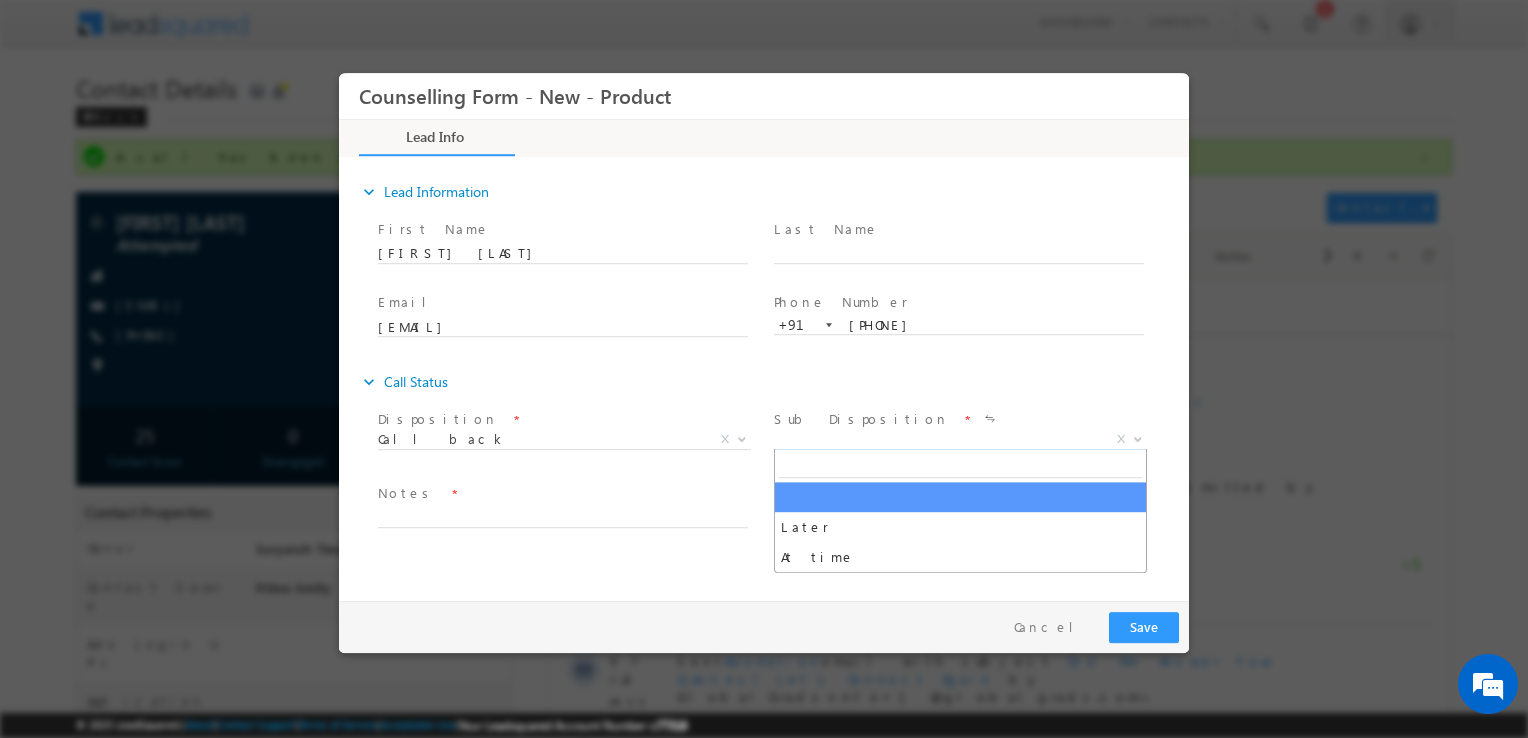 click on "X" at bounding box center (960, 440) 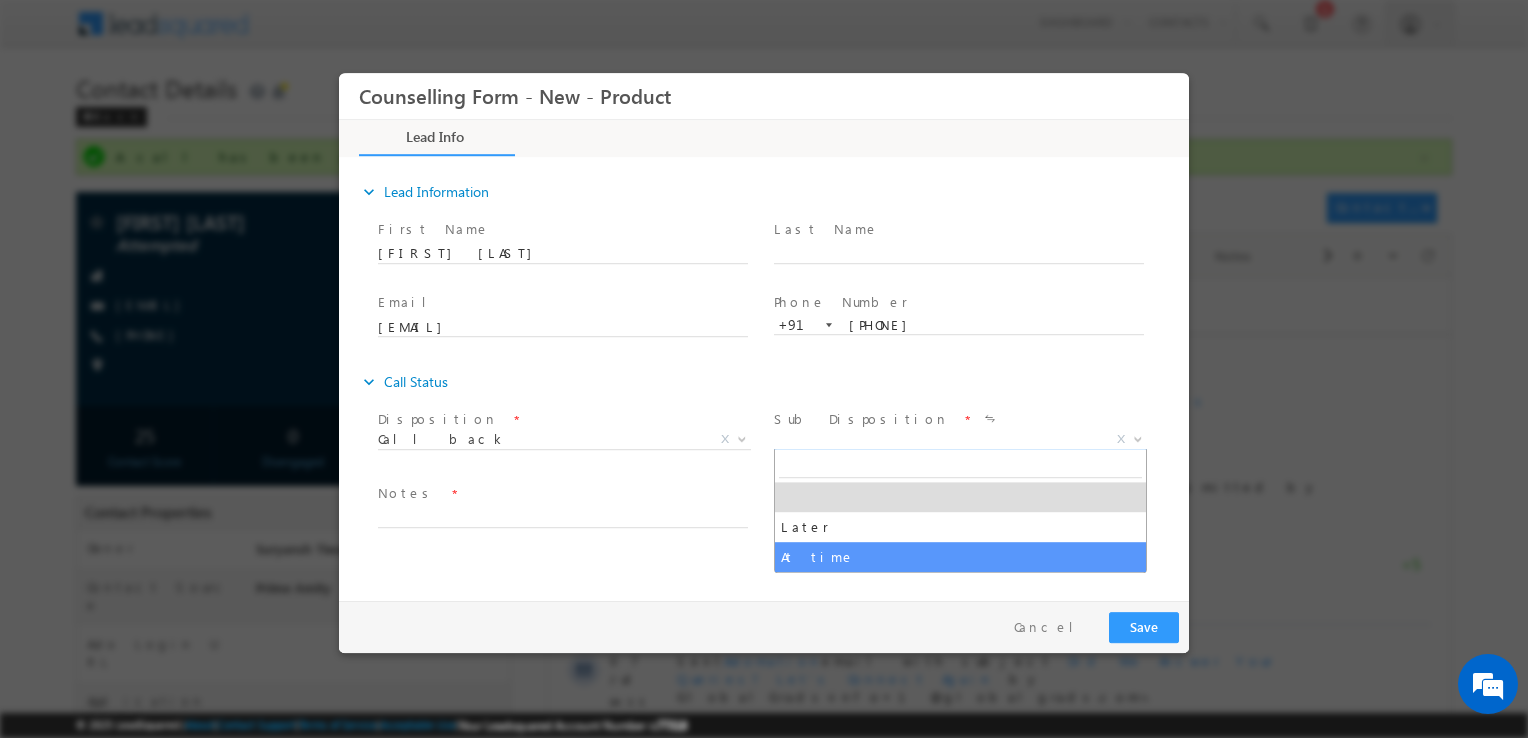 select on "At time" 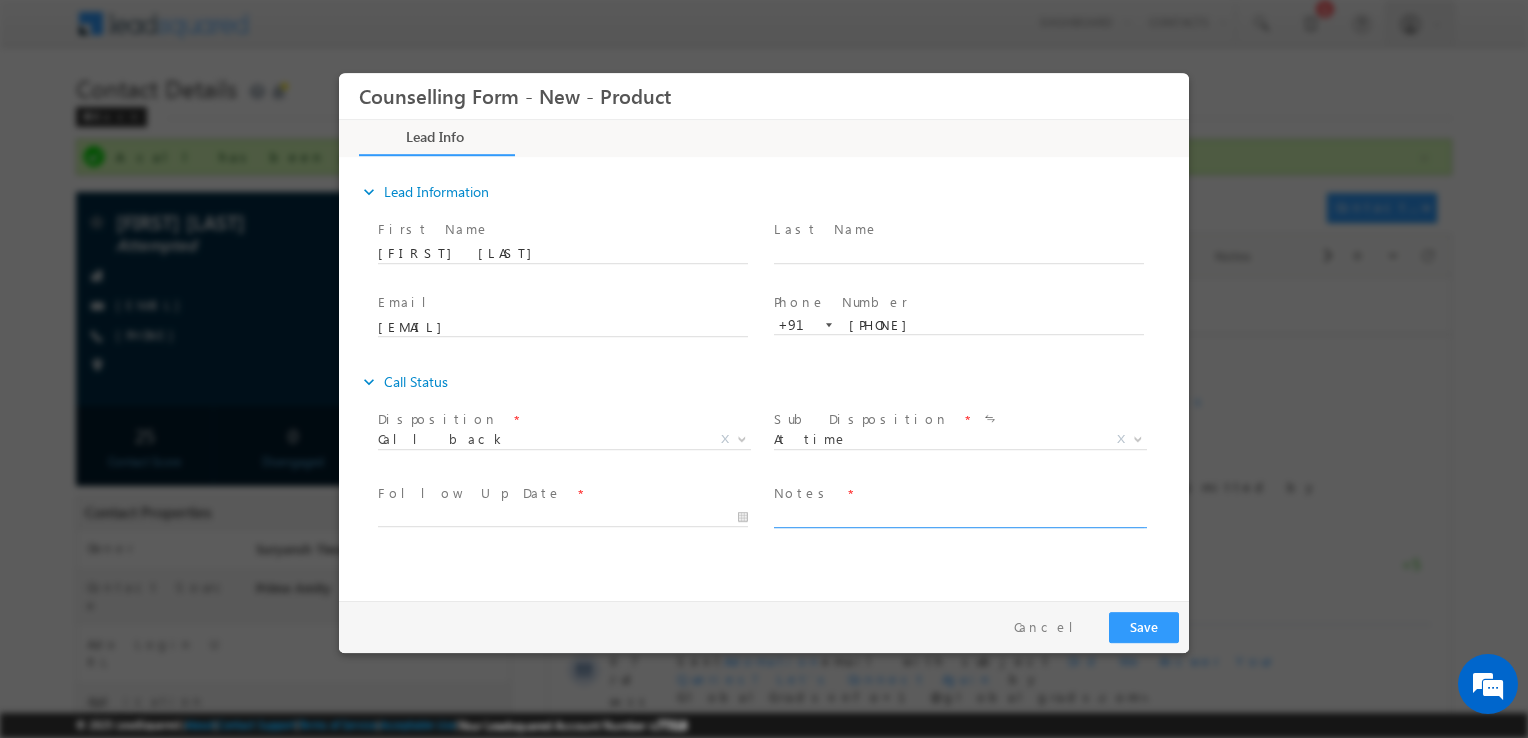 click at bounding box center [959, 516] 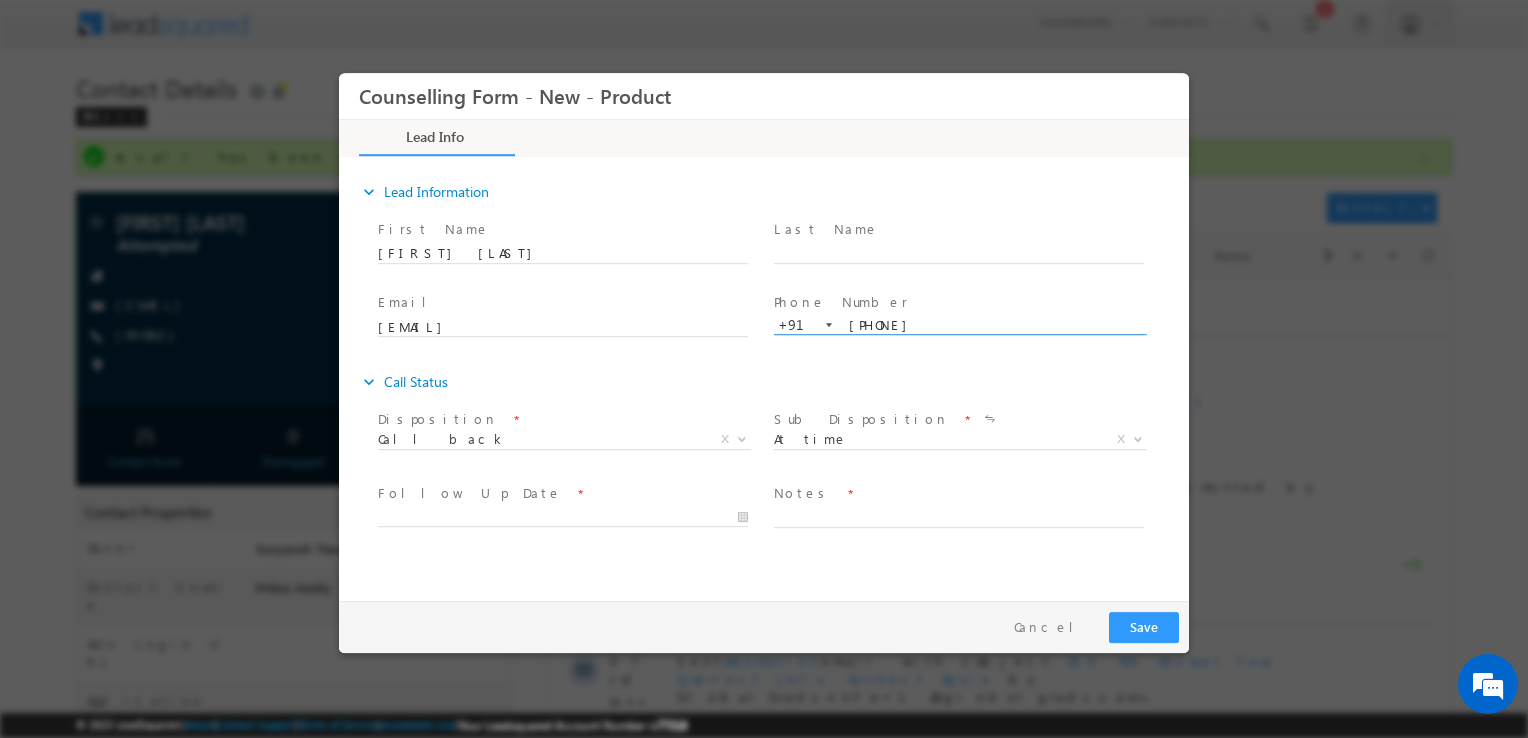 click on "9963027650" at bounding box center (959, 326) 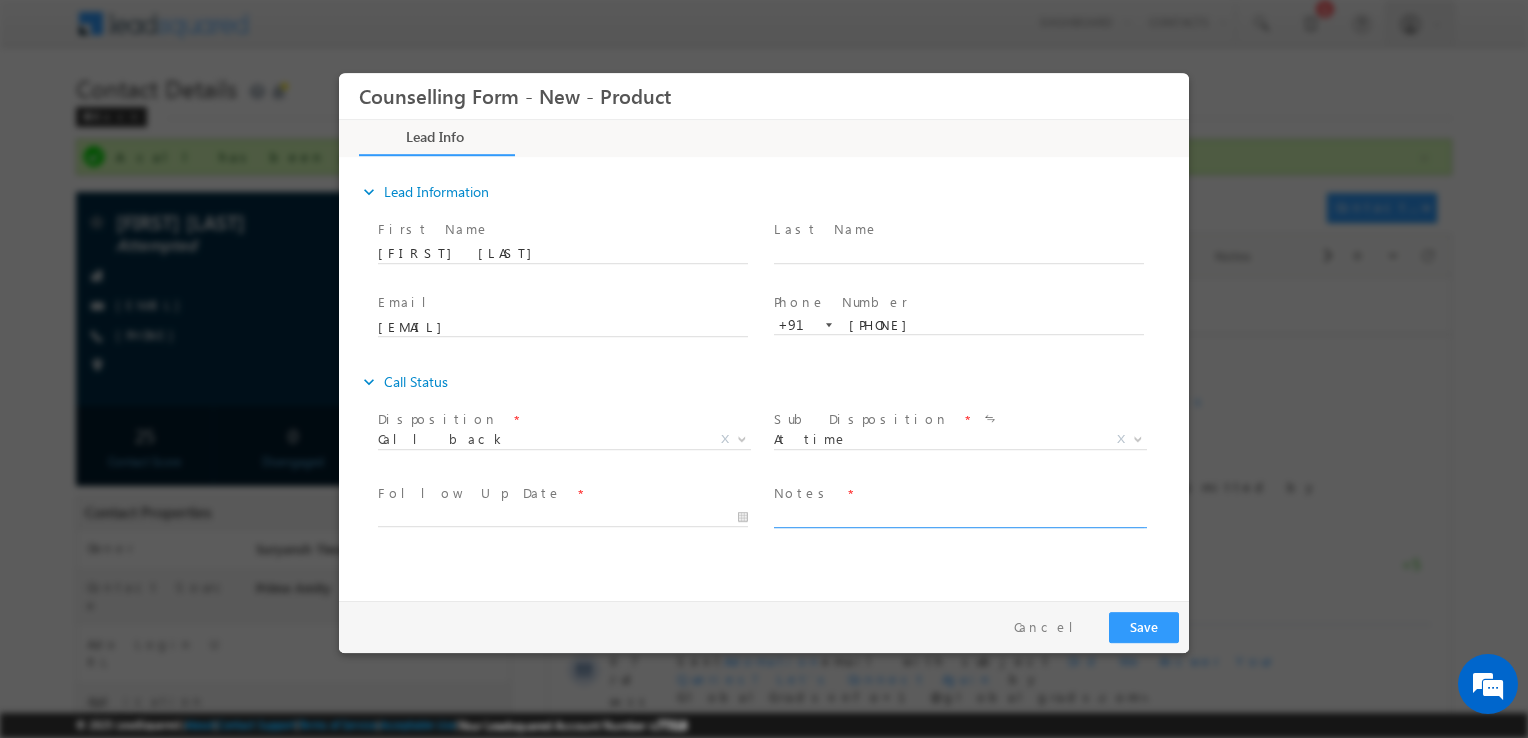 click at bounding box center (959, 516) 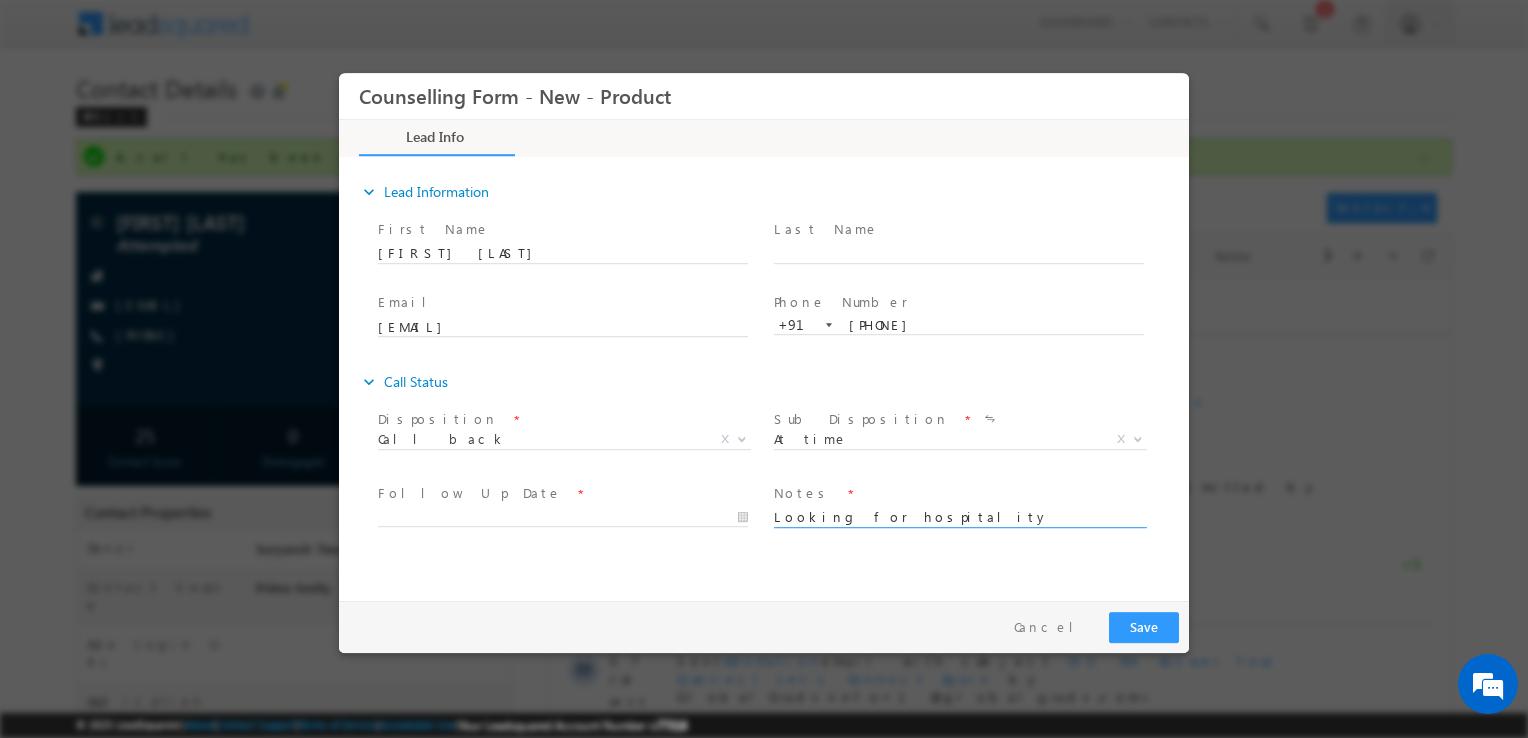 type on "Looking for hospitality" 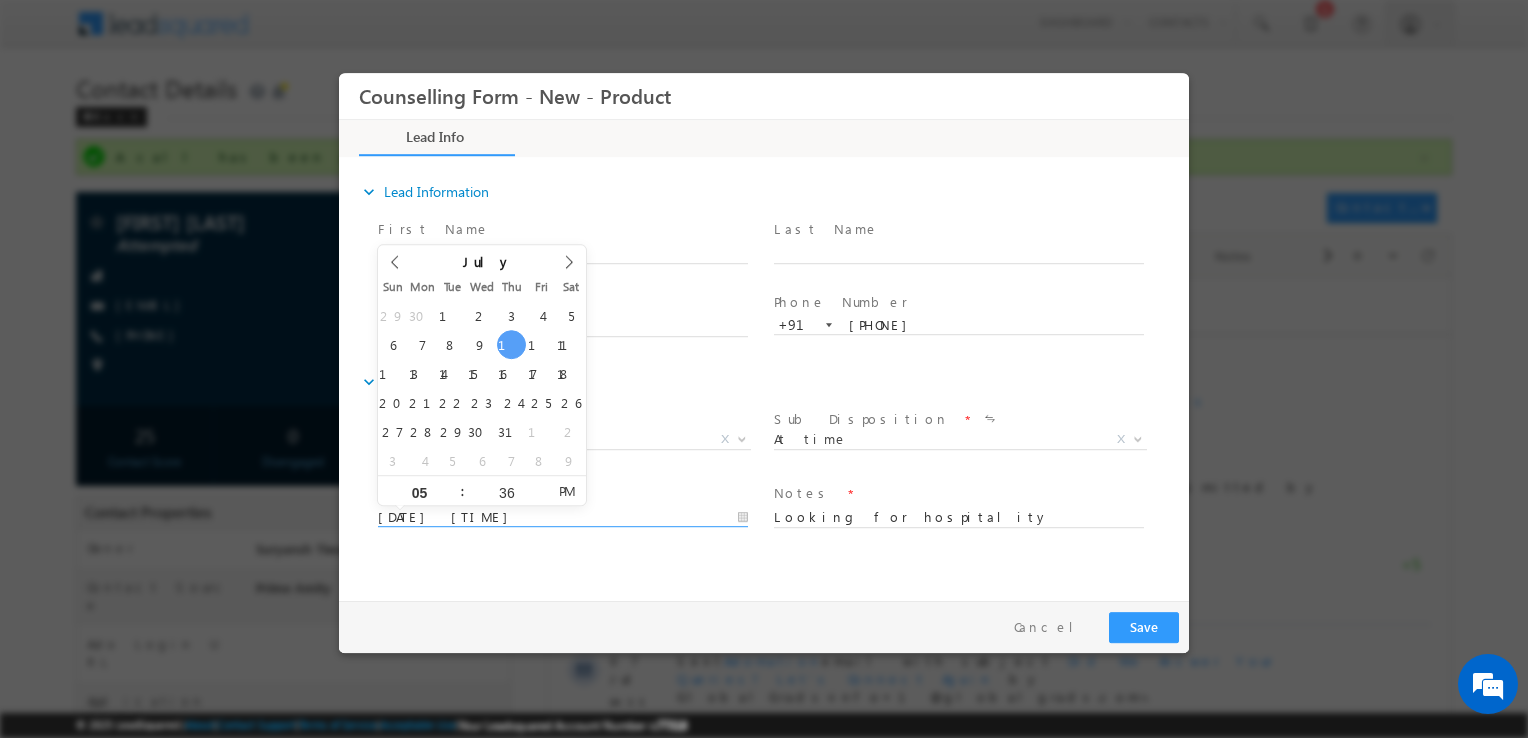 click on "10/07/2025 5:36 PM" at bounding box center (563, 518) 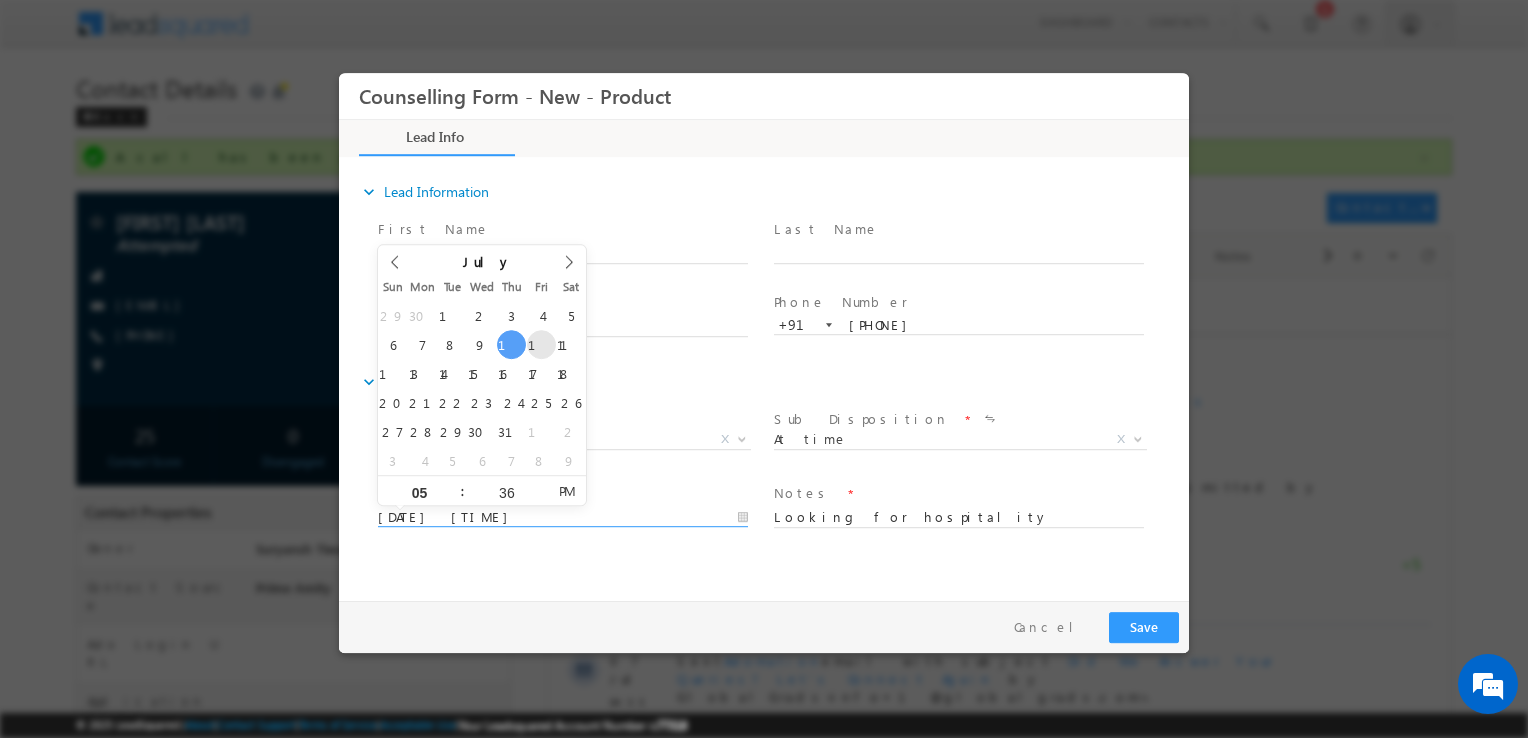 type on "11/07/2025 5:36 PM" 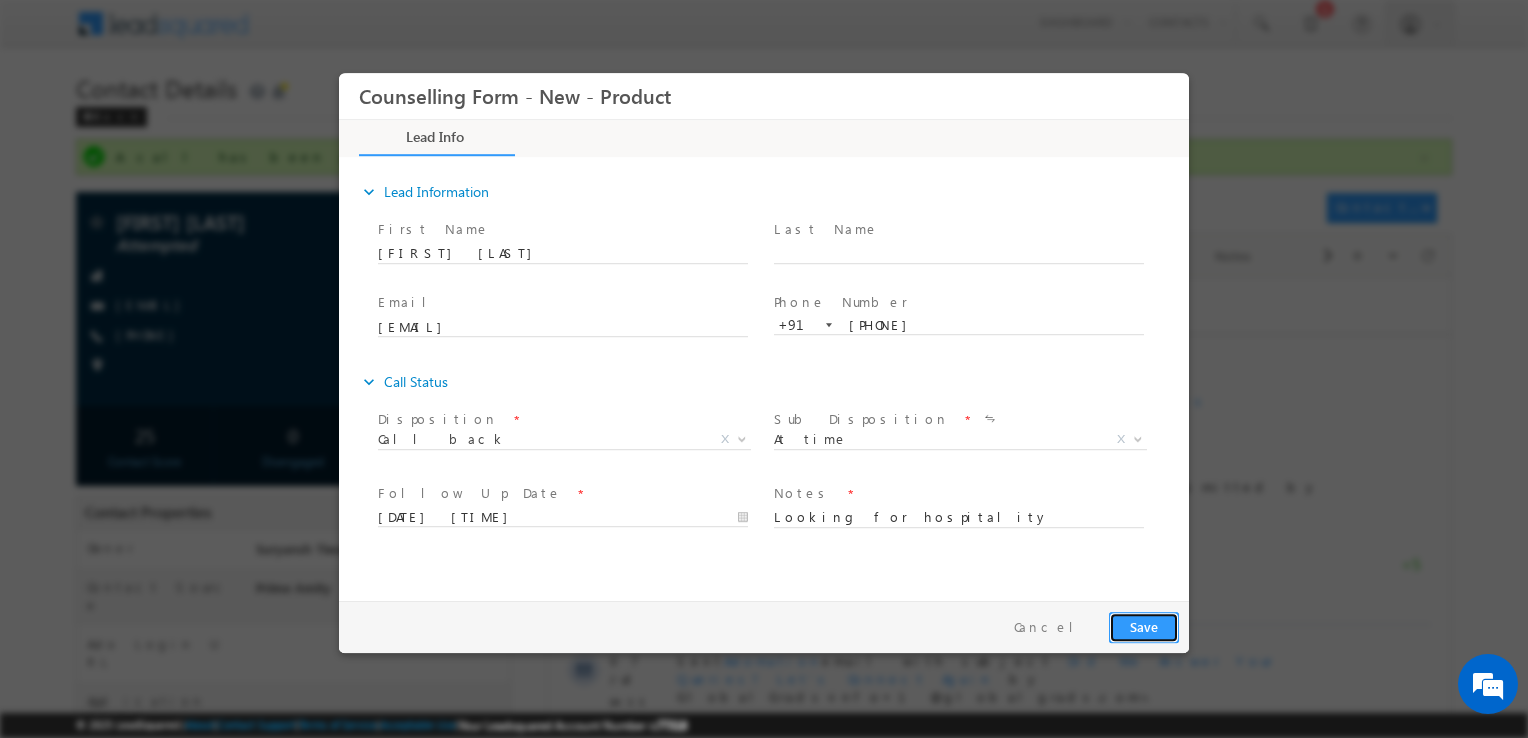 click on "Save" at bounding box center [1144, 627] 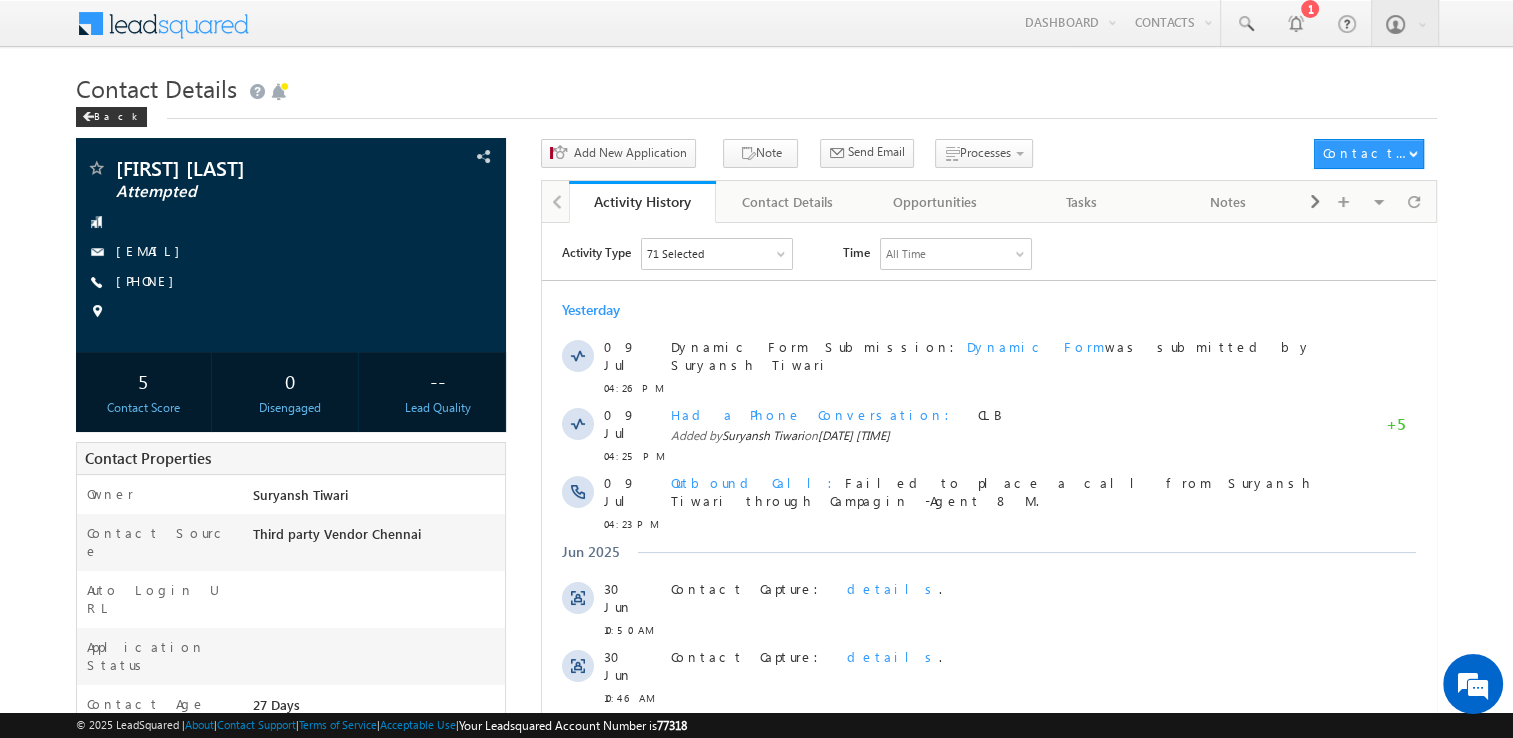 scroll, scrollTop: 0, scrollLeft: 0, axis: both 